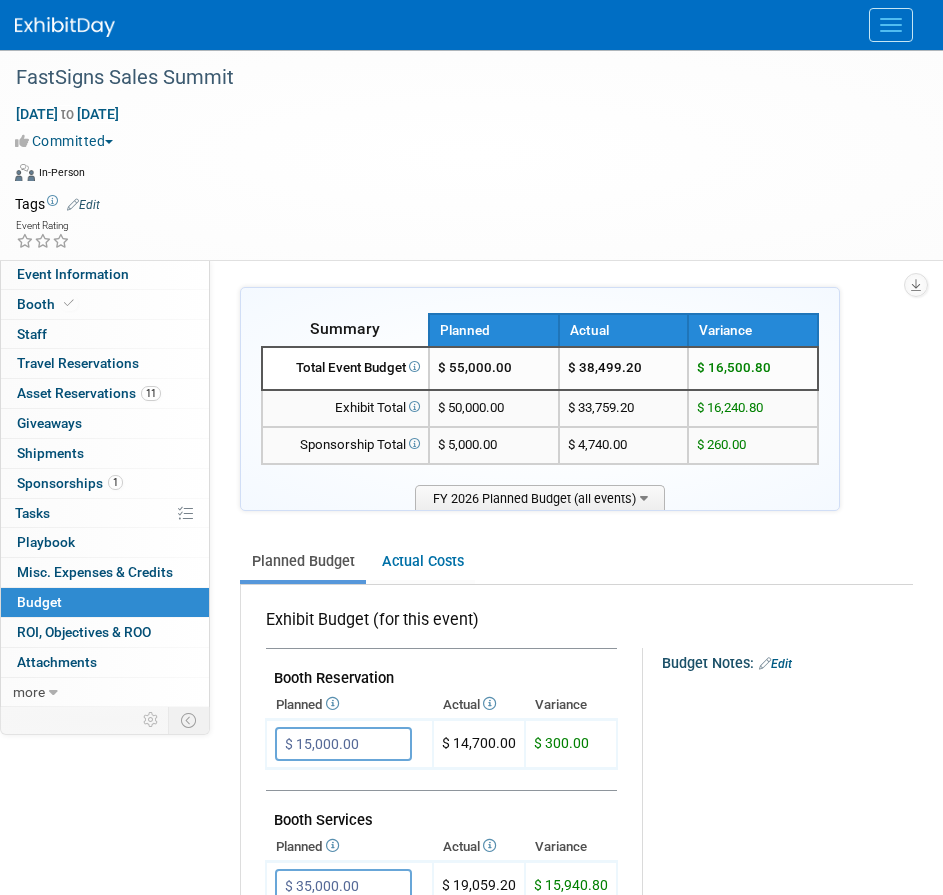scroll, scrollTop: 400, scrollLeft: 0, axis: vertical 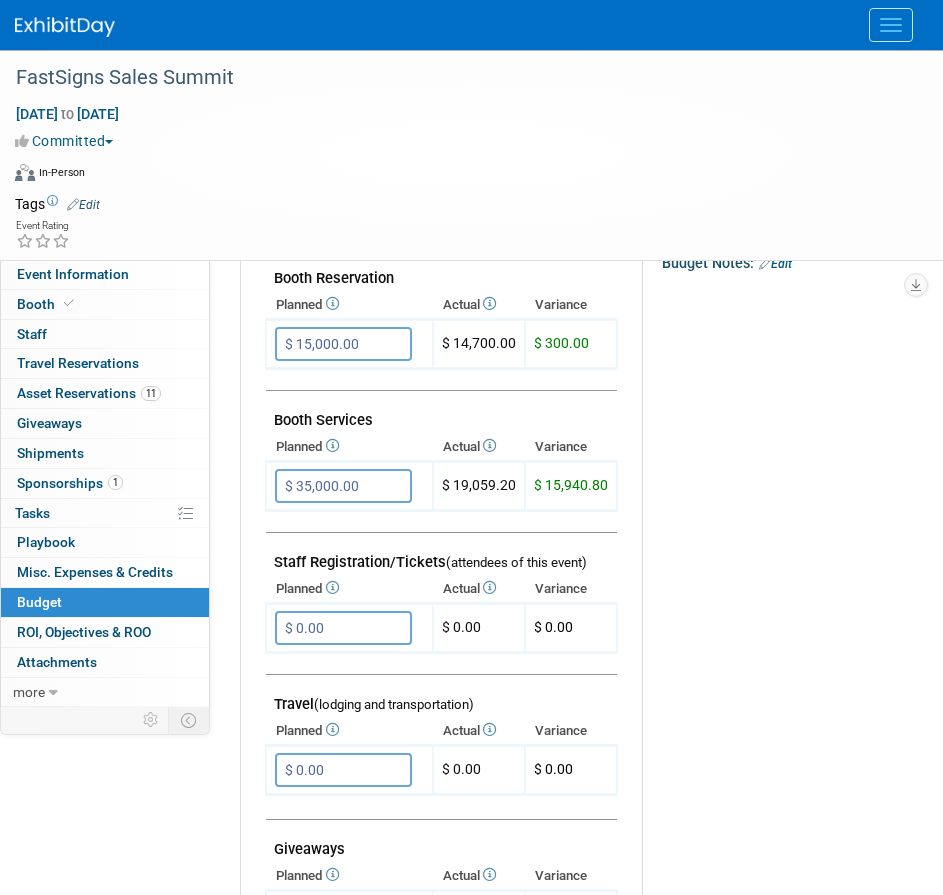click at bounding box center (65, 27) 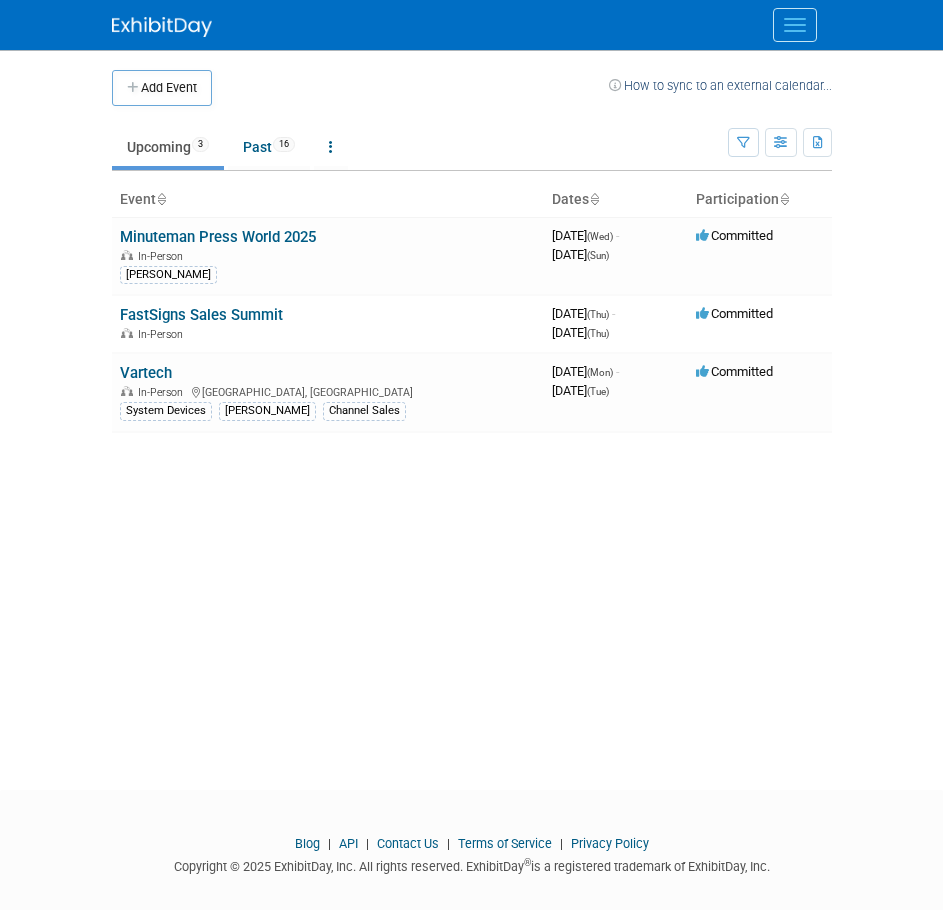 scroll, scrollTop: 0, scrollLeft: 0, axis: both 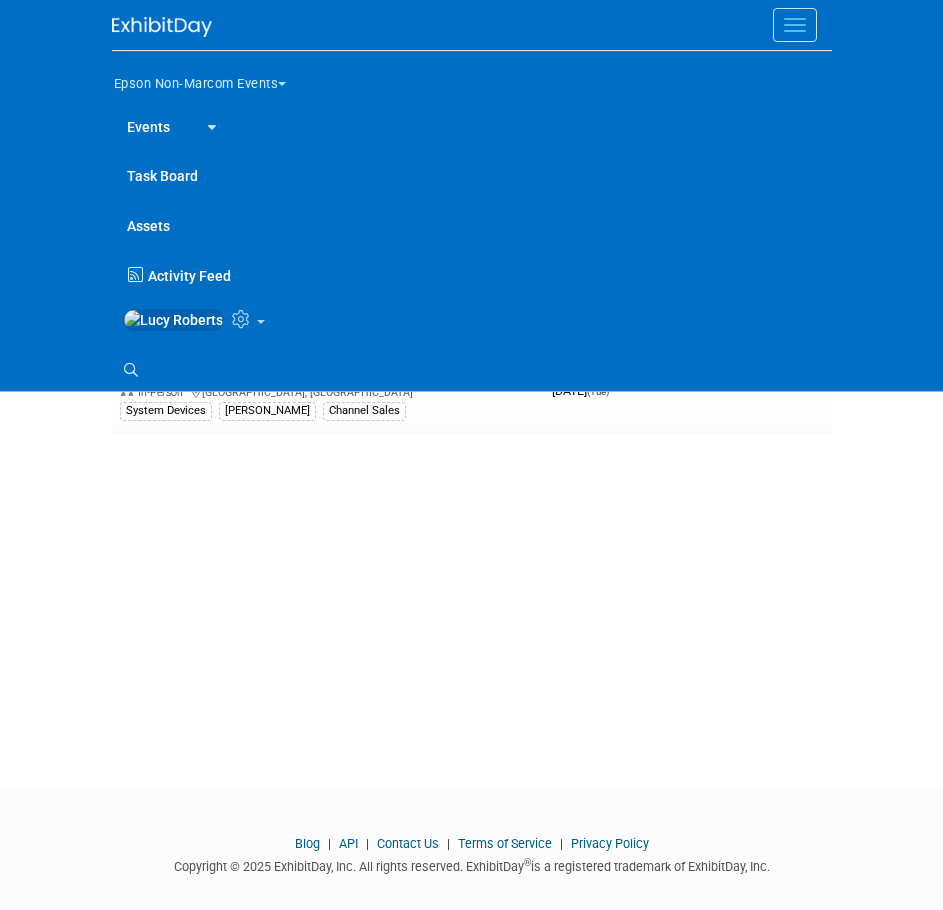 click on "Epson Non-Marcom Events" at bounding box center [212, 80] 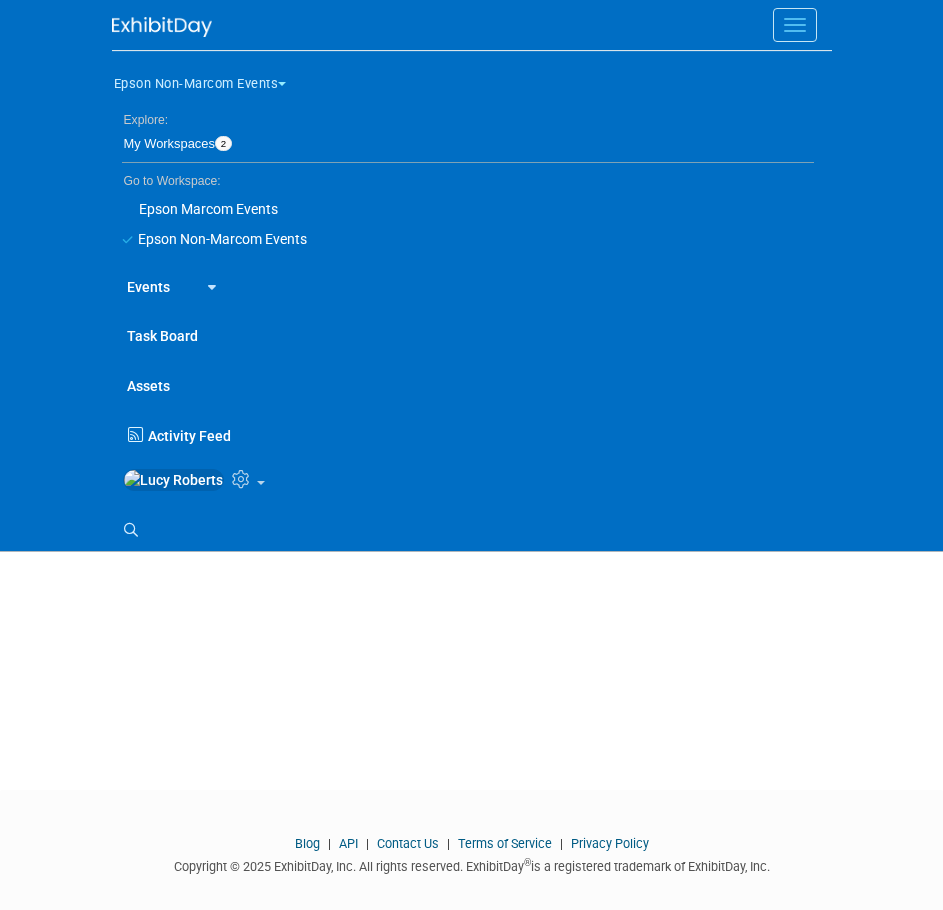 click on "Epson Marcom Events" at bounding box center (463, 209) 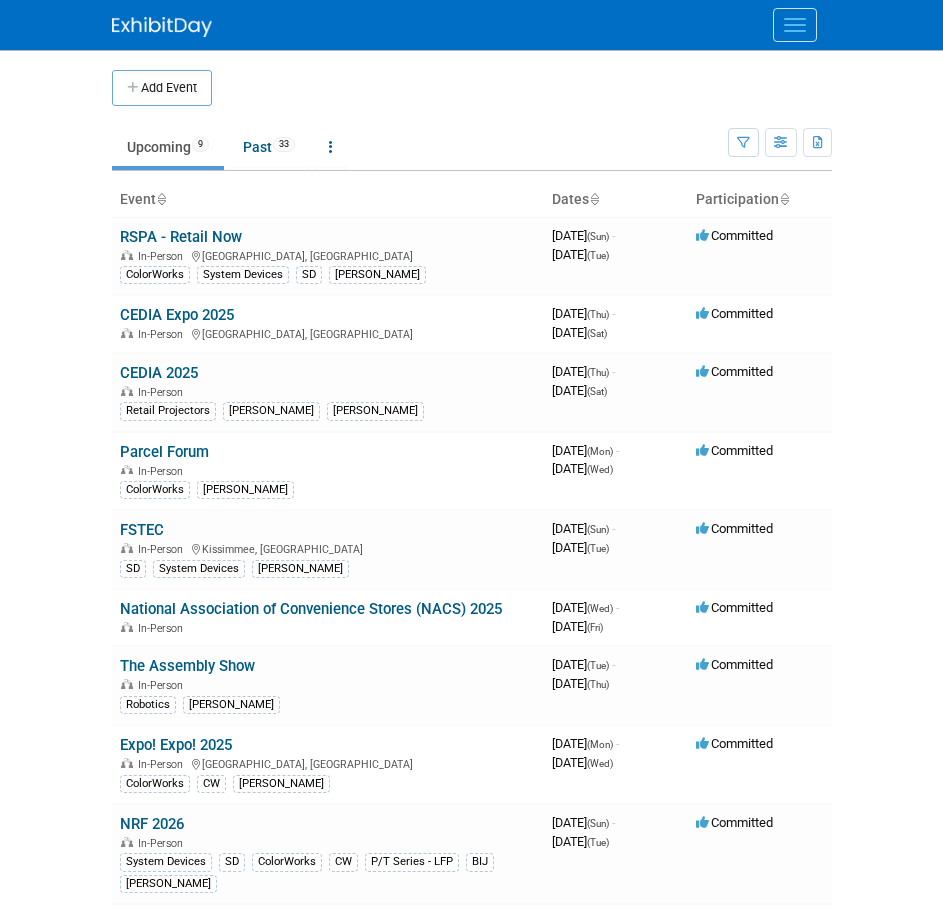 scroll, scrollTop: 0, scrollLeft: 0, axis: both 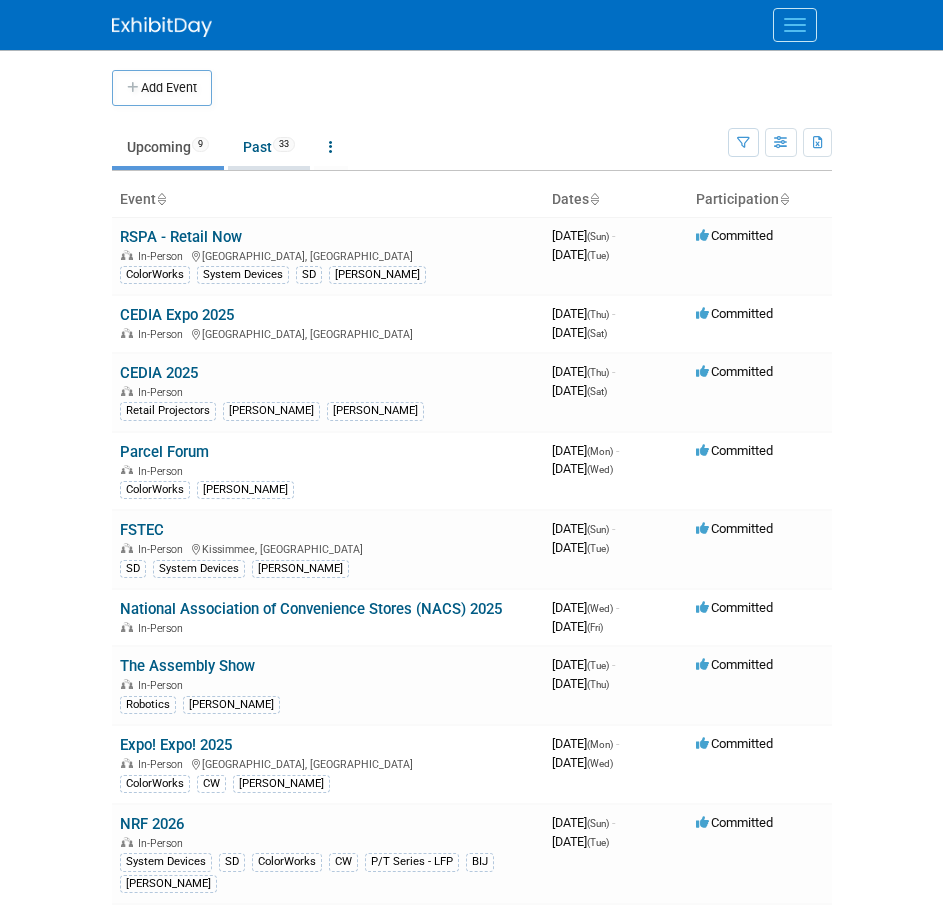 click on "Past
33" at bounding box center [269, 147] 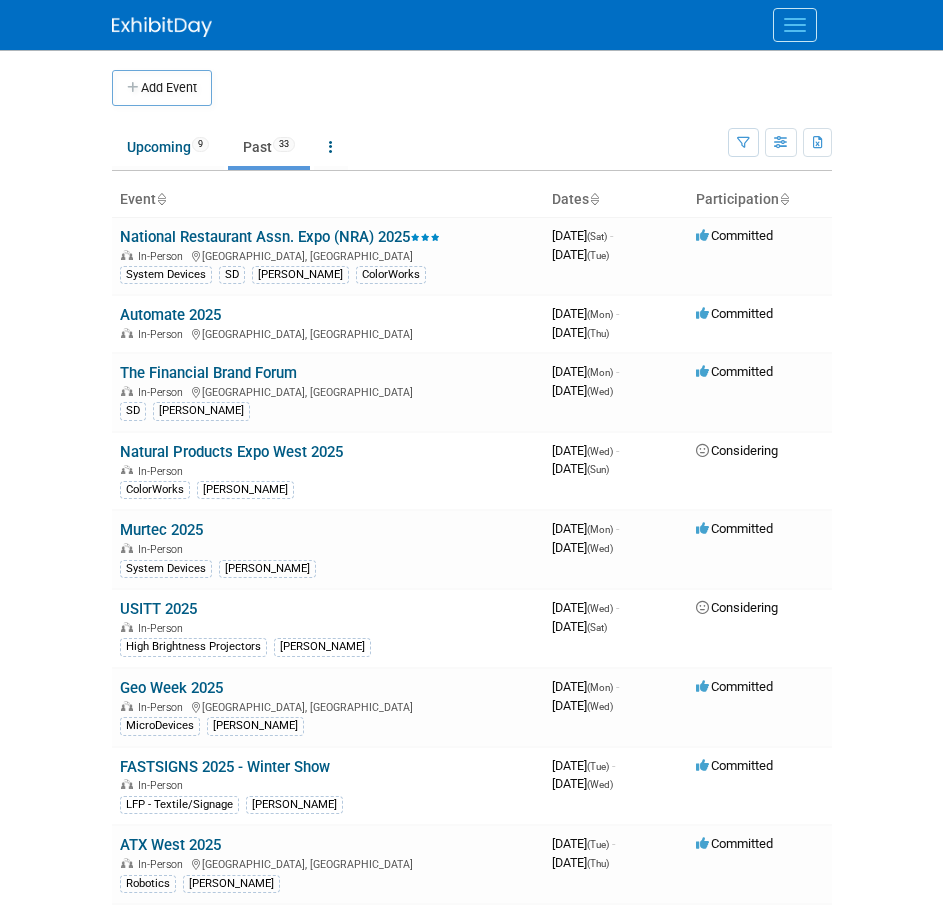 scroll, scrollTop: 0, scrollLeft: 0, axis: both 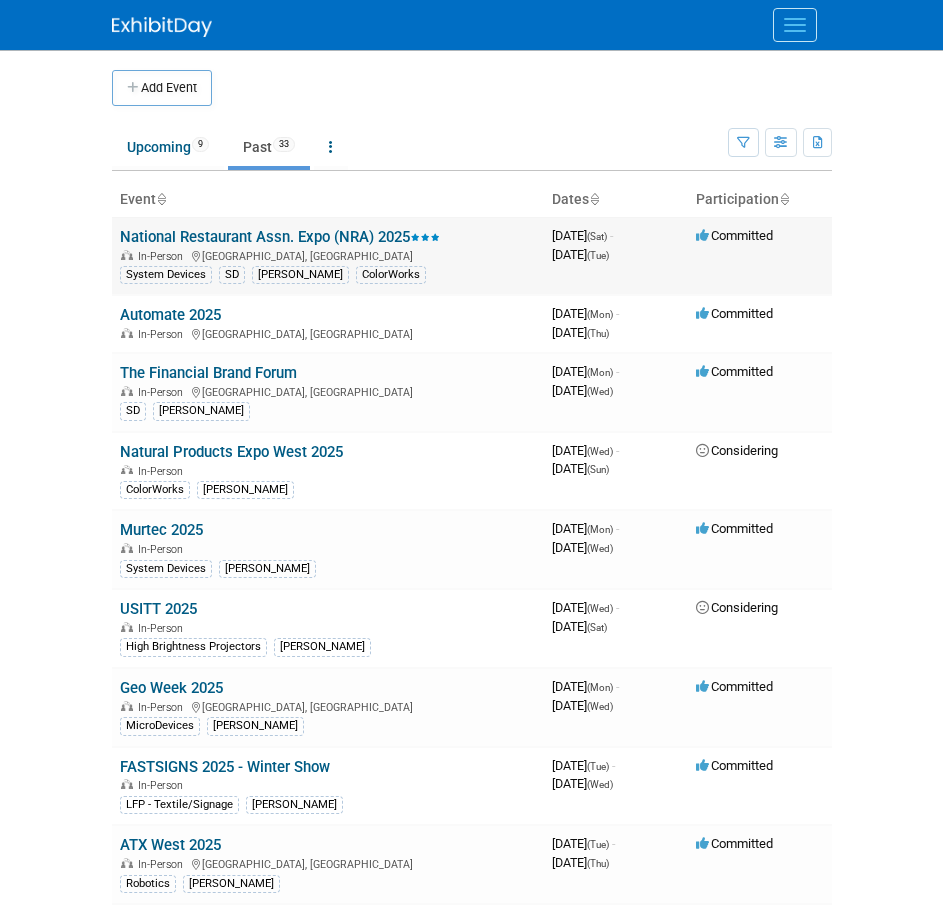 click on "National Restaurant Assn. Expo (NRA) 2025" at bounding box center [280, 237] 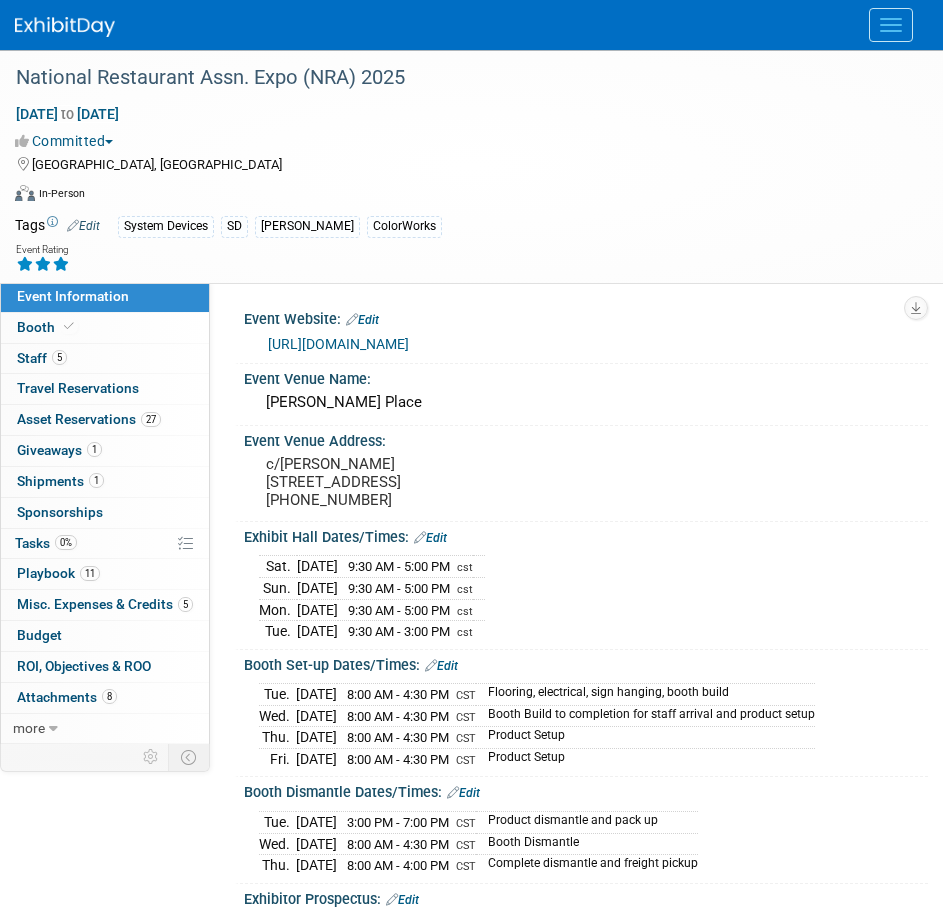 scroll, scrollTop: 0, scrollLeft: 0, axis: both 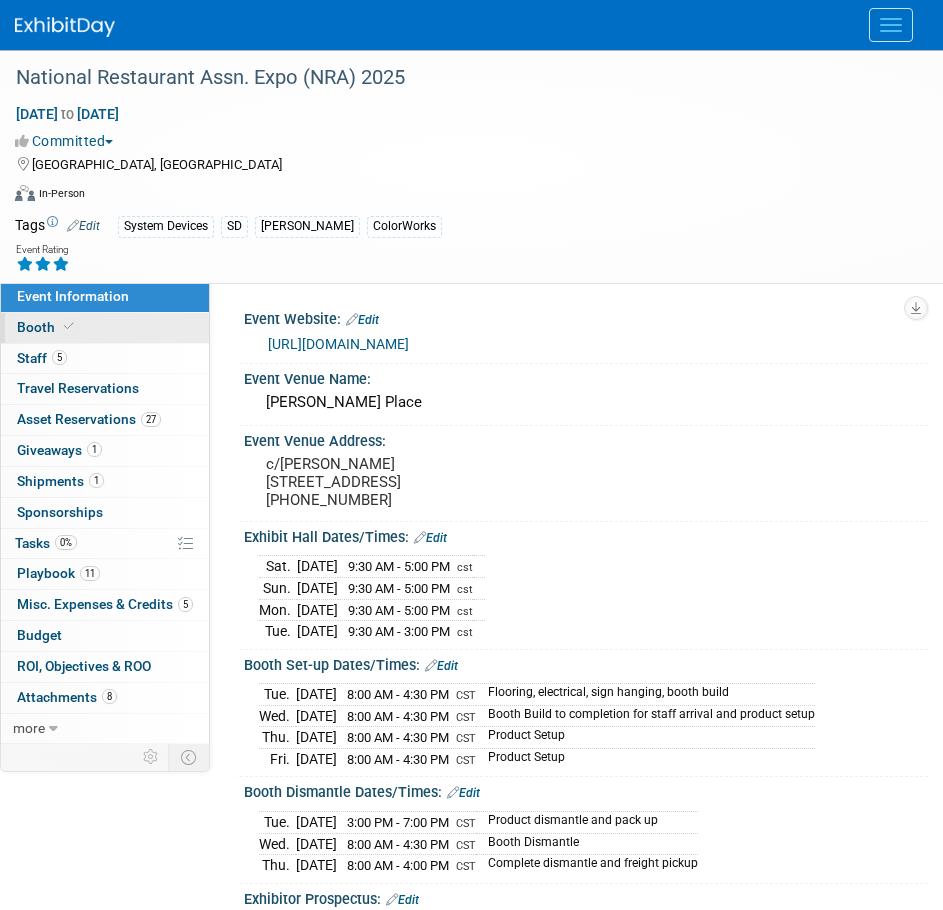 click on "Booth" at bounding box center [105, 328] 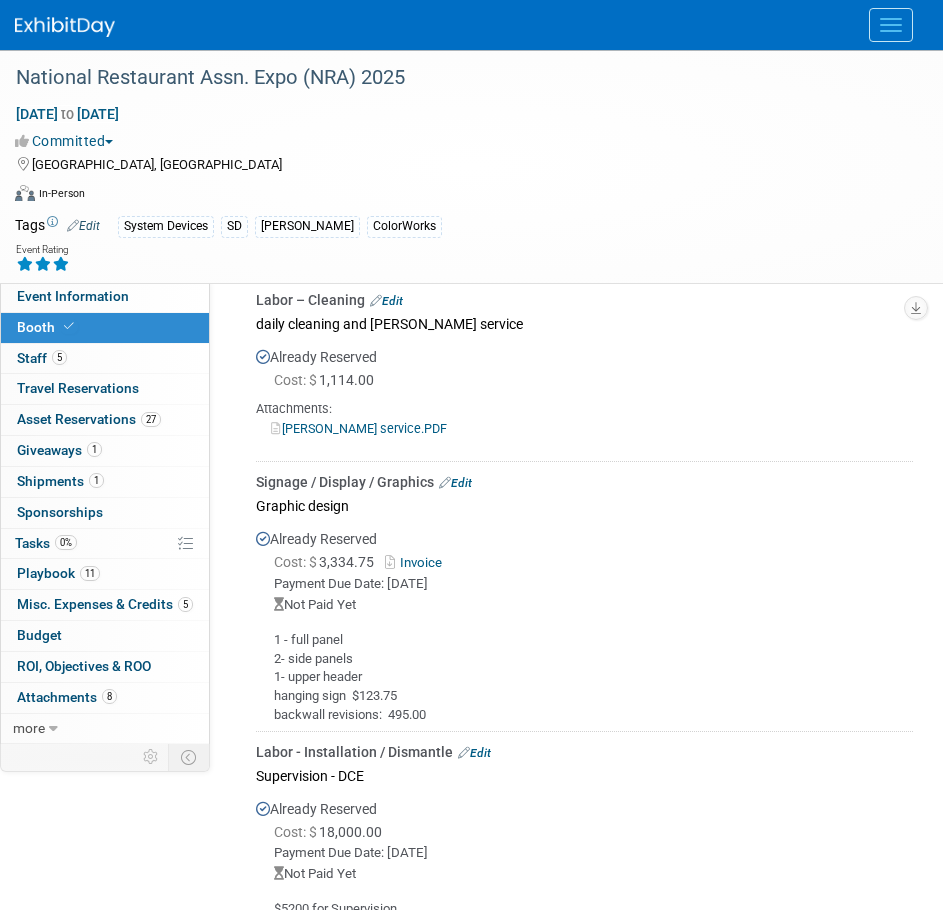 scroll, scrollTop: 800, scrollLeft: 0, axis: vertical 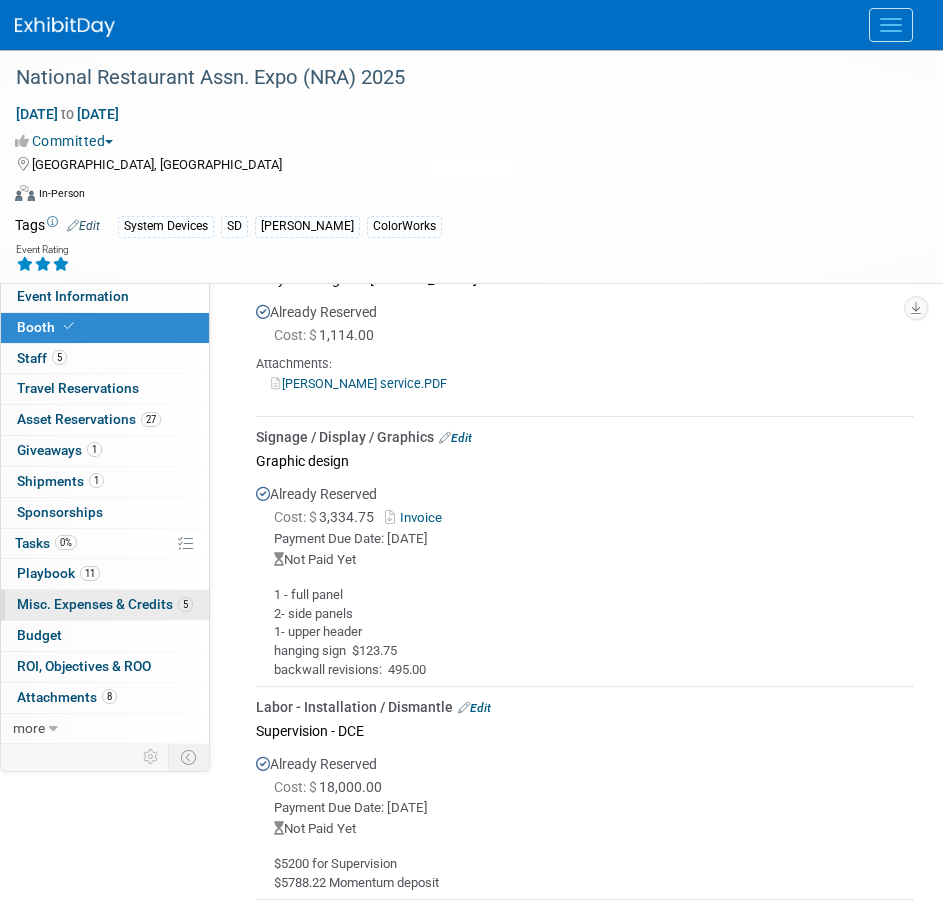 click on "Misc. Expenses & Credits 5" at bounding box center (105, 604) 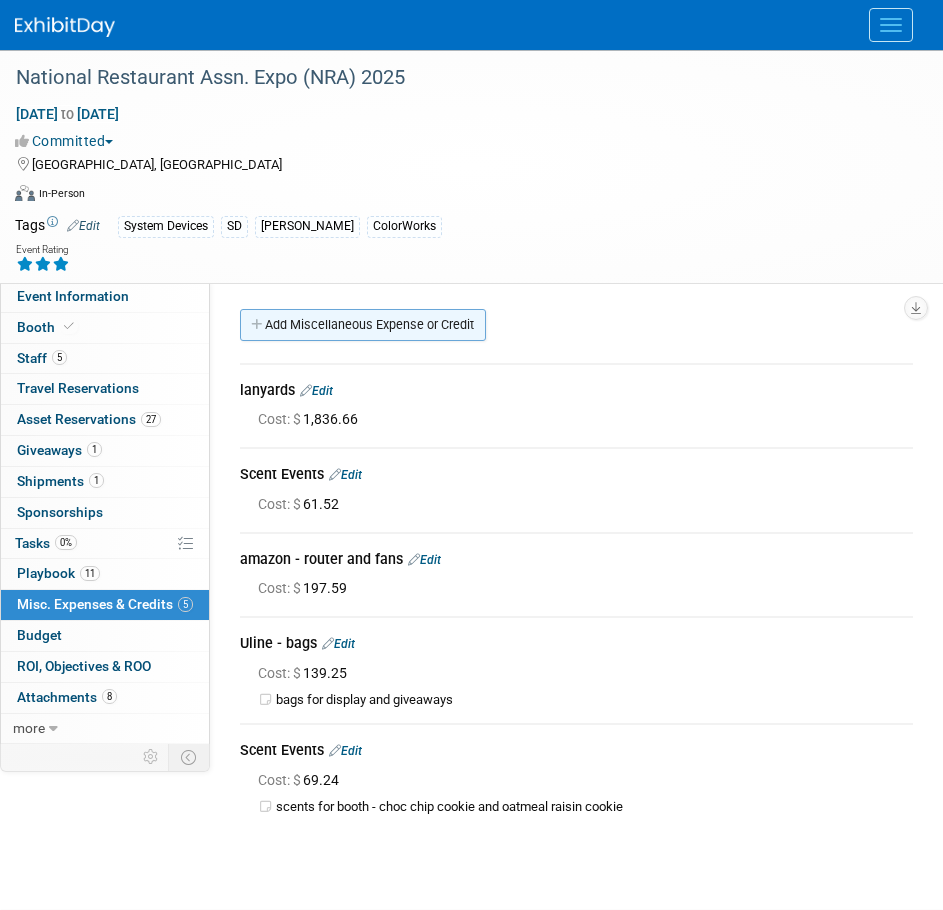 click on "Add Miscellaneous Expense or Credit" at bounding box center [363, 325] 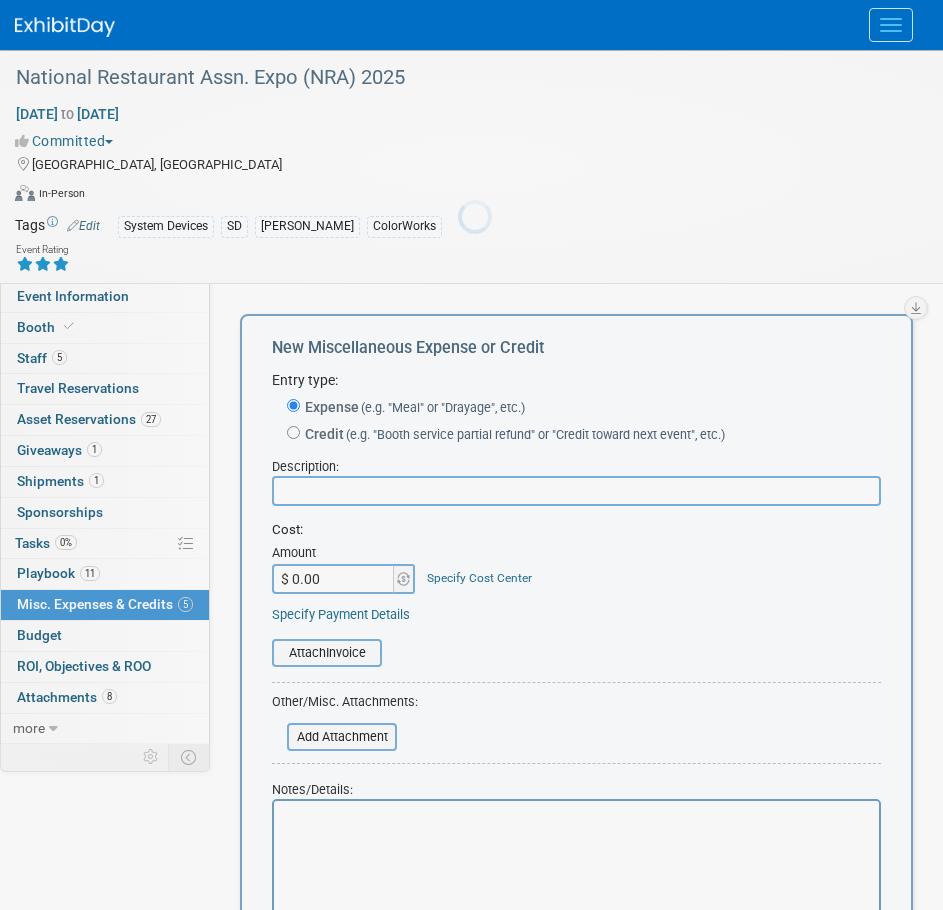 scroll, scrollTop: 0, scrollLeft: 0, axis: both 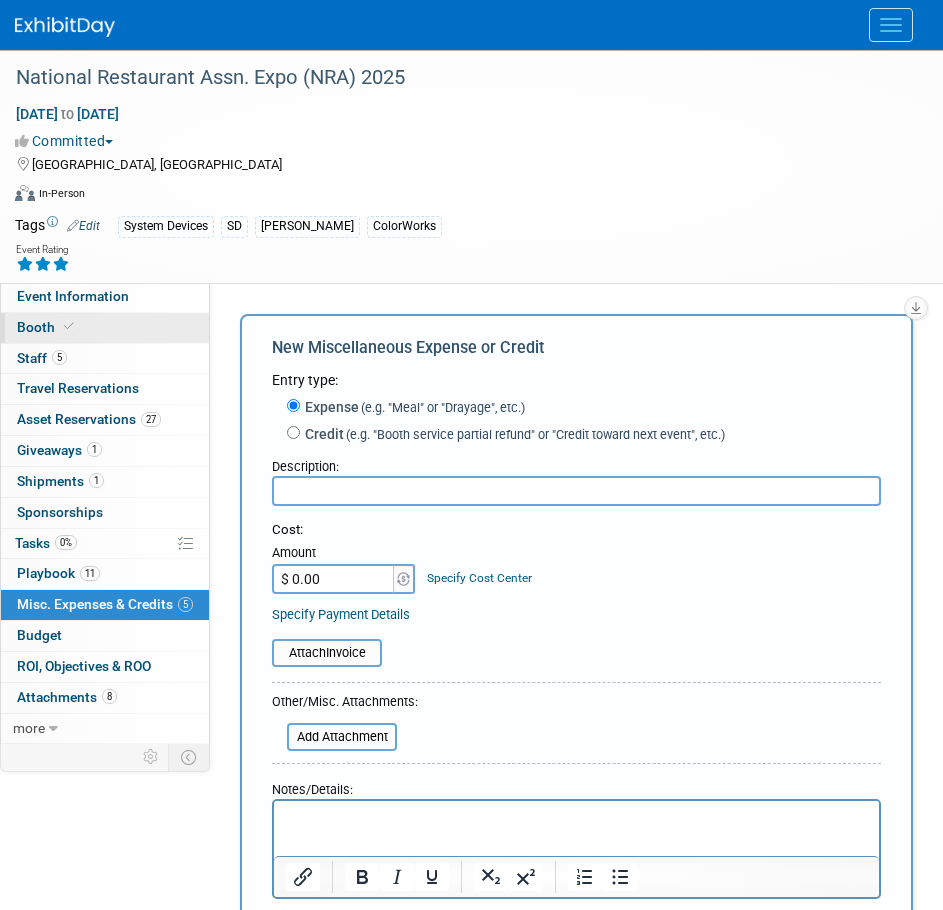 click on "Booth" at bounding box center [47, 327] 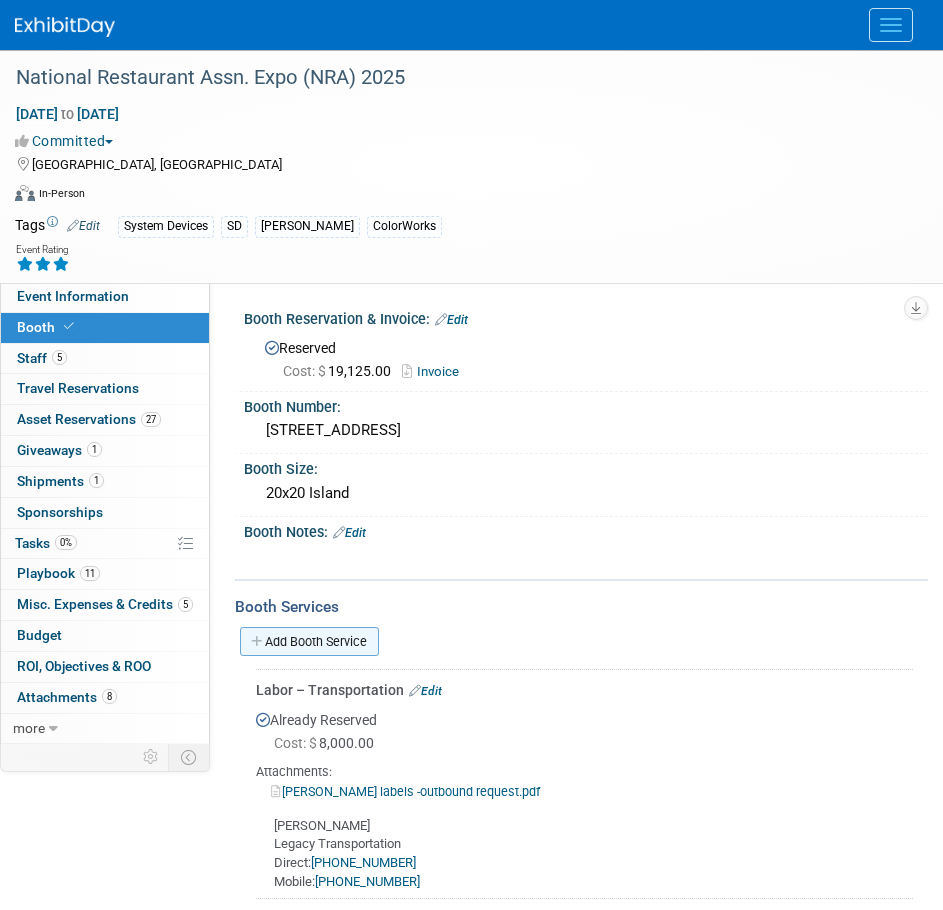 click on "Add Booth Service" at bounding box center (309, 641) 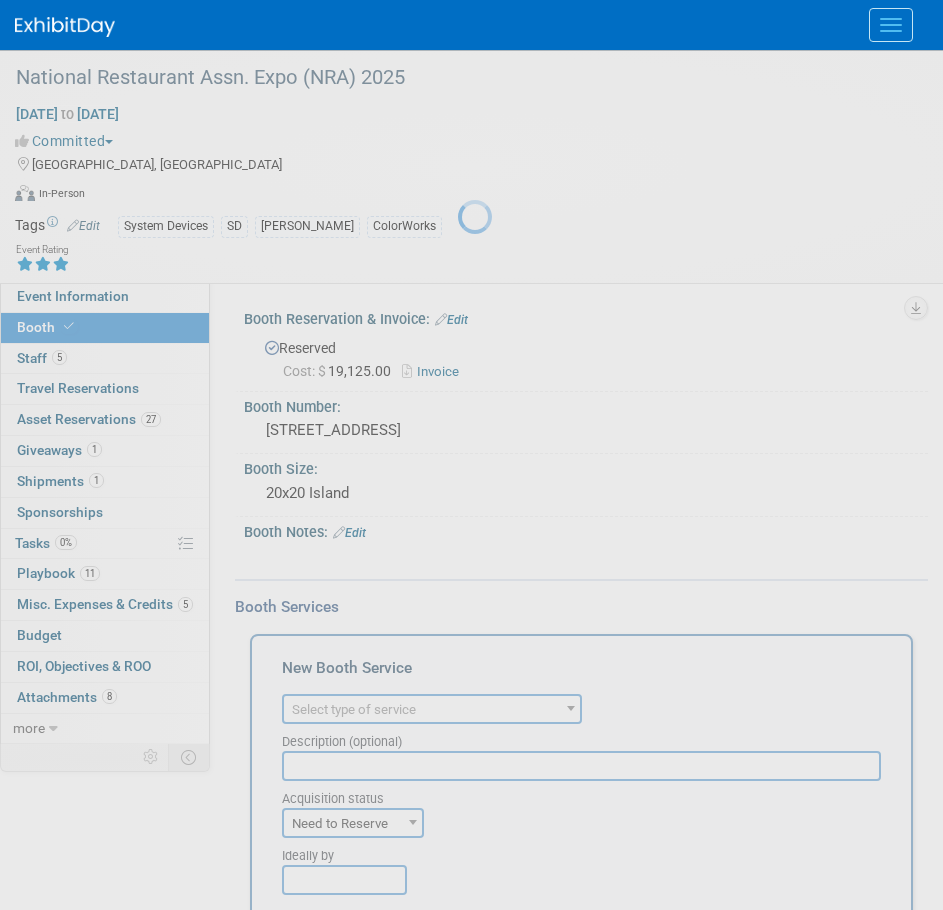 scroll, scrollTop: 0, scrollLeft: 0, axis: both 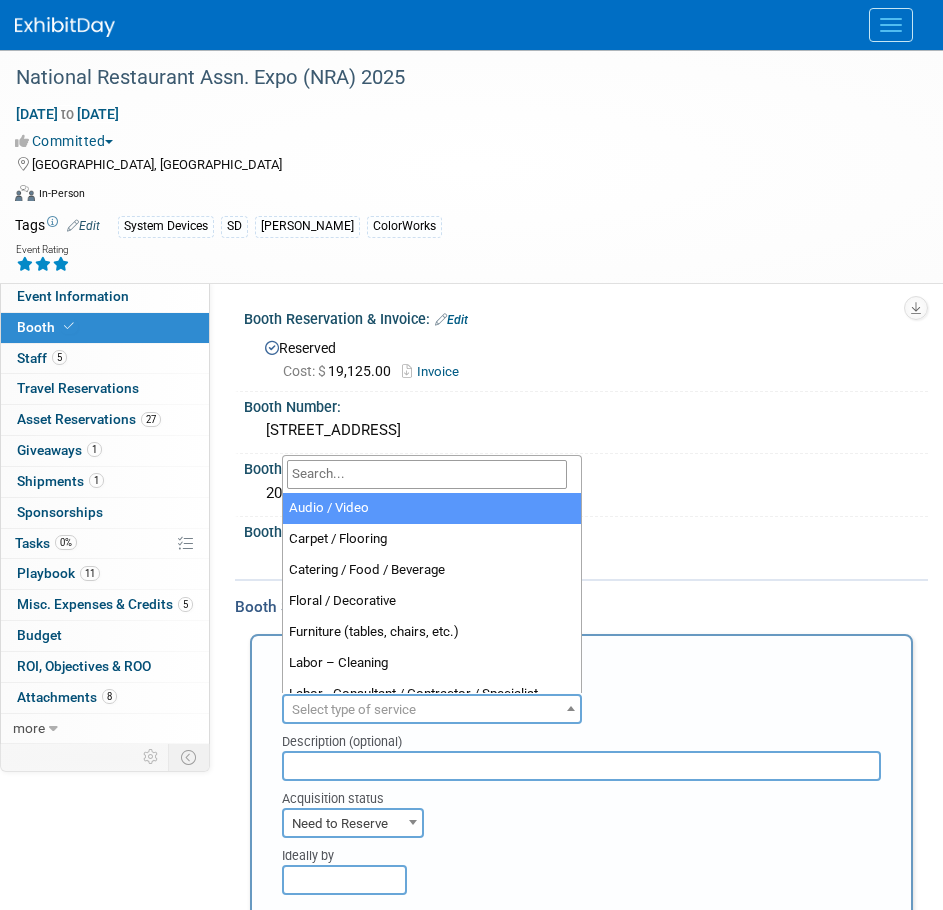 click on "Select type of service" at bounding box center (354, 709) 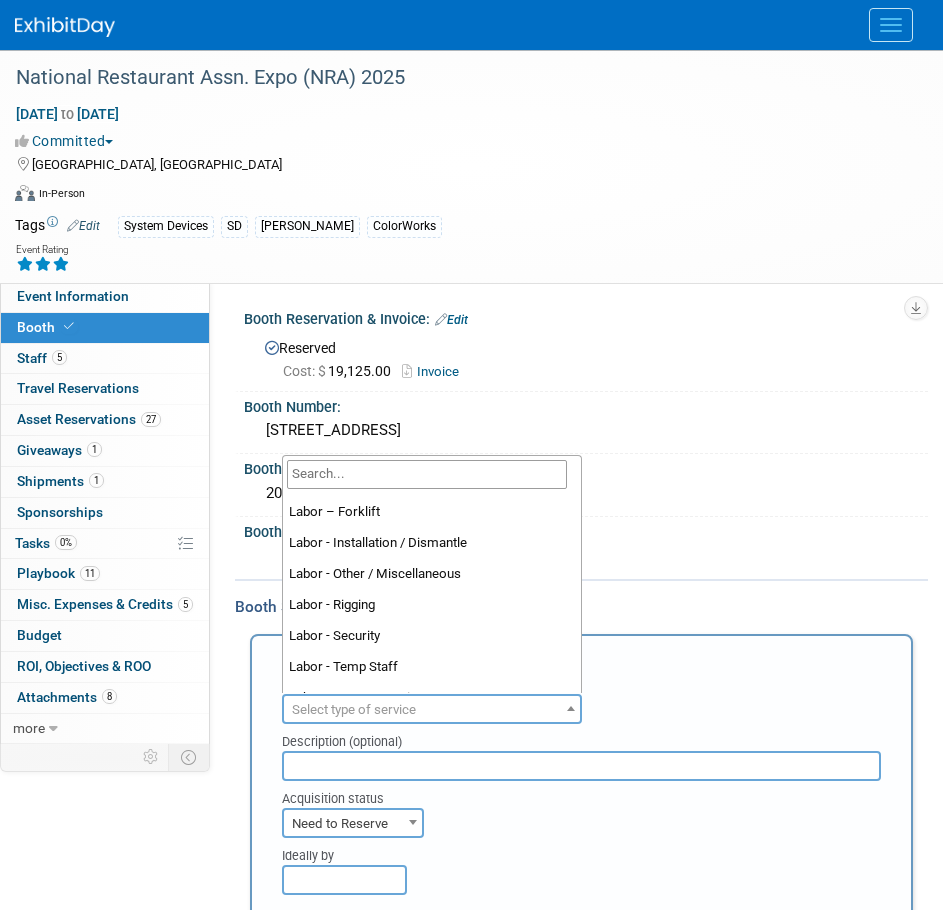 scroll, scrollTop: 112, scrollLeft: 0, axis: vertical 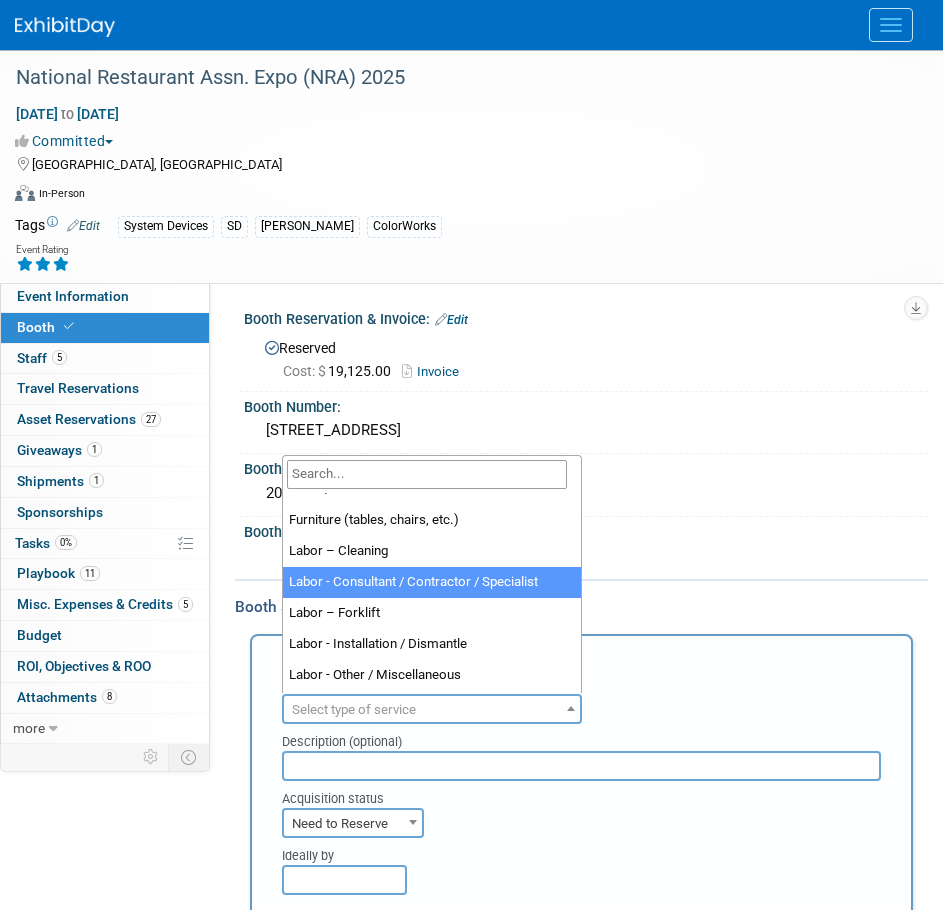 select on "12" 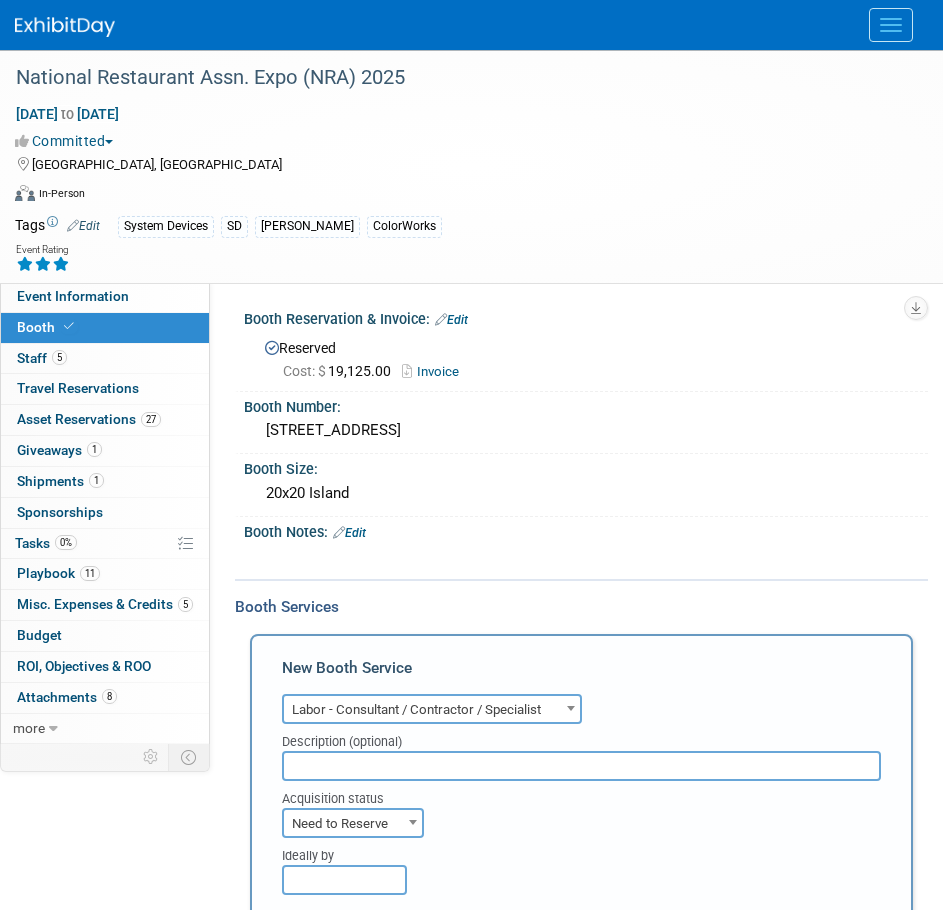 click at bounding box center (581, 766) 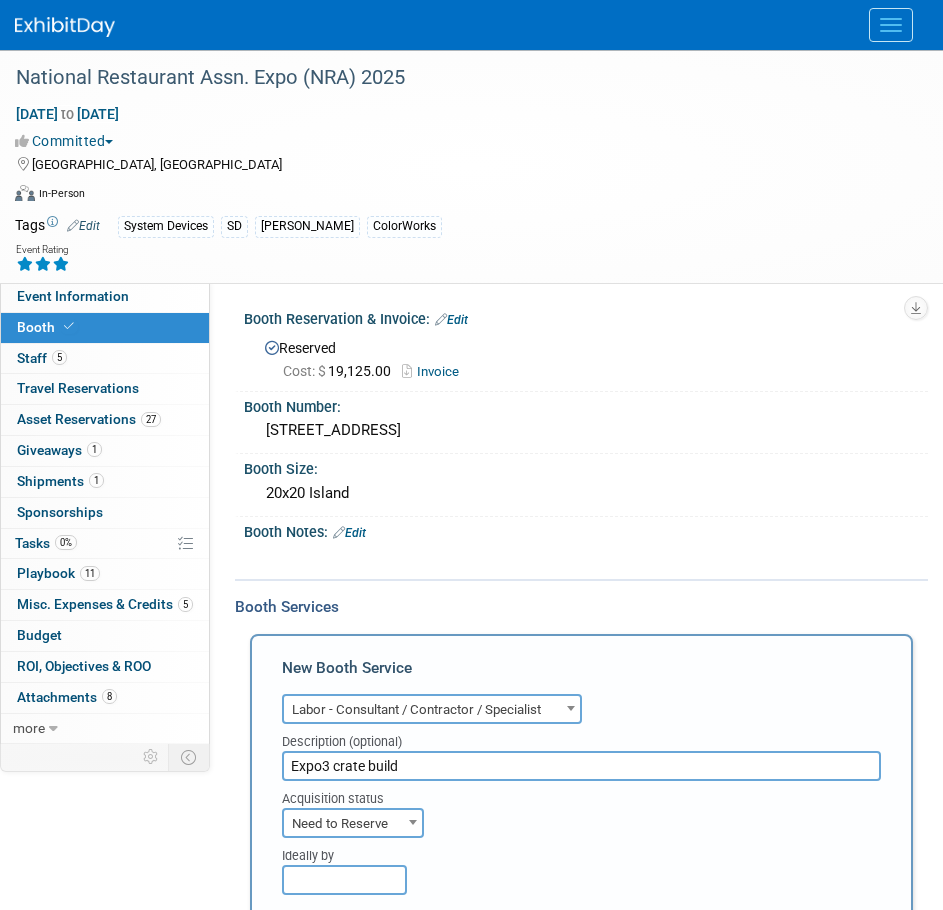 type on "Expo3 crate build" 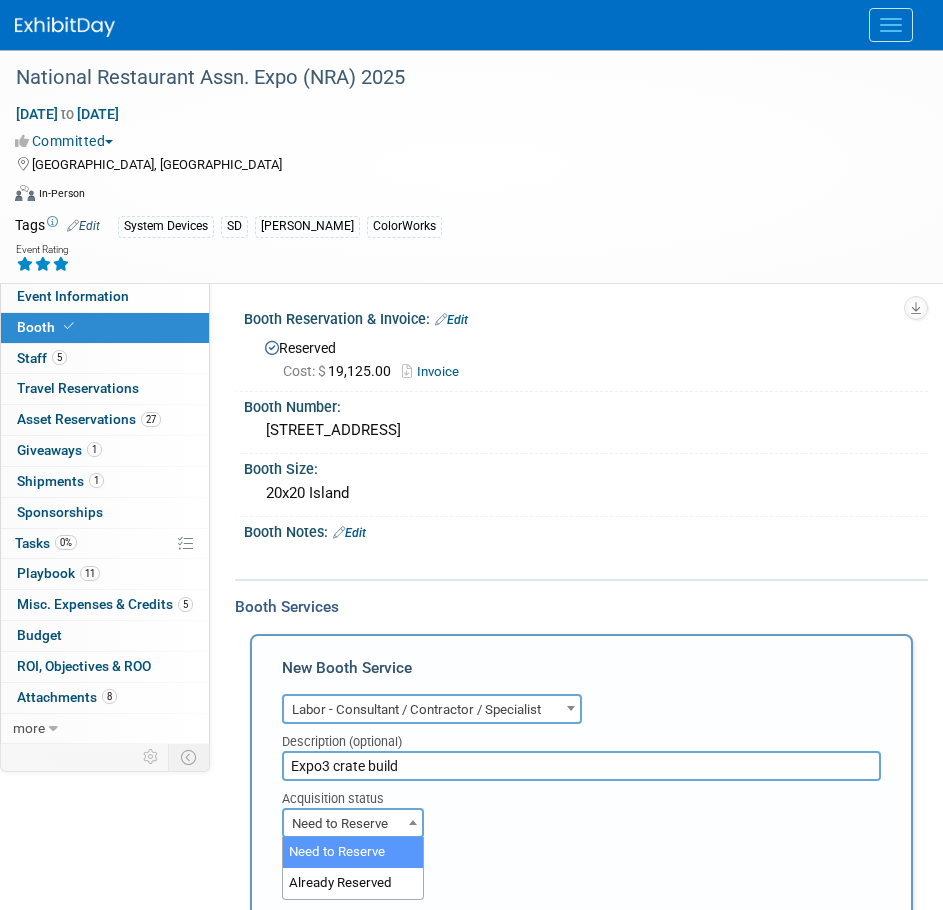 click on "Need to Reserve" at bounding box center [353, 824] 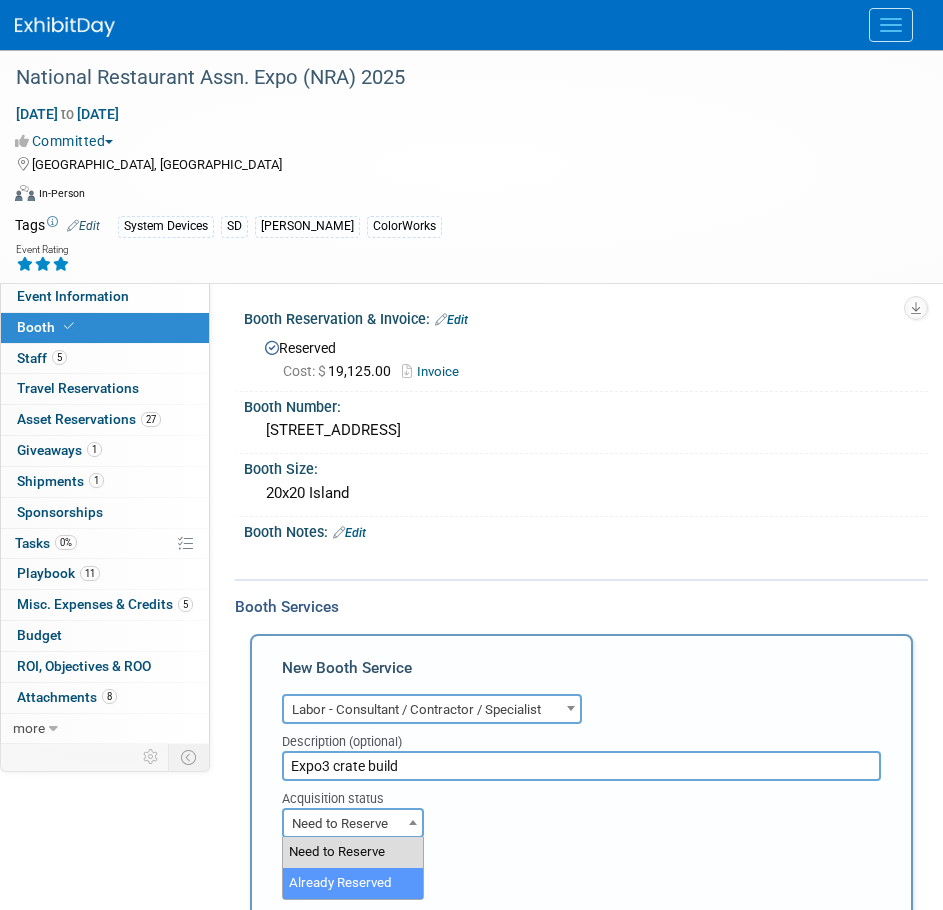 select on "2" 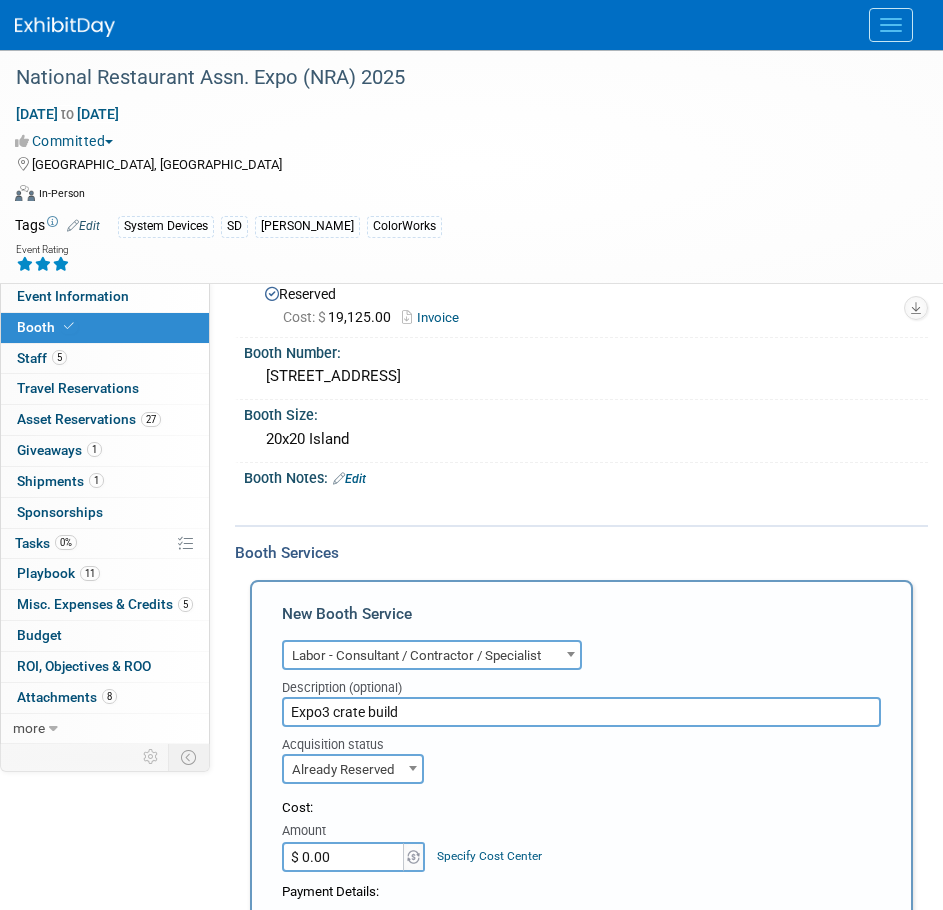 scroll, scrollTop: 200, scrollLeft: 0, axis: vertical 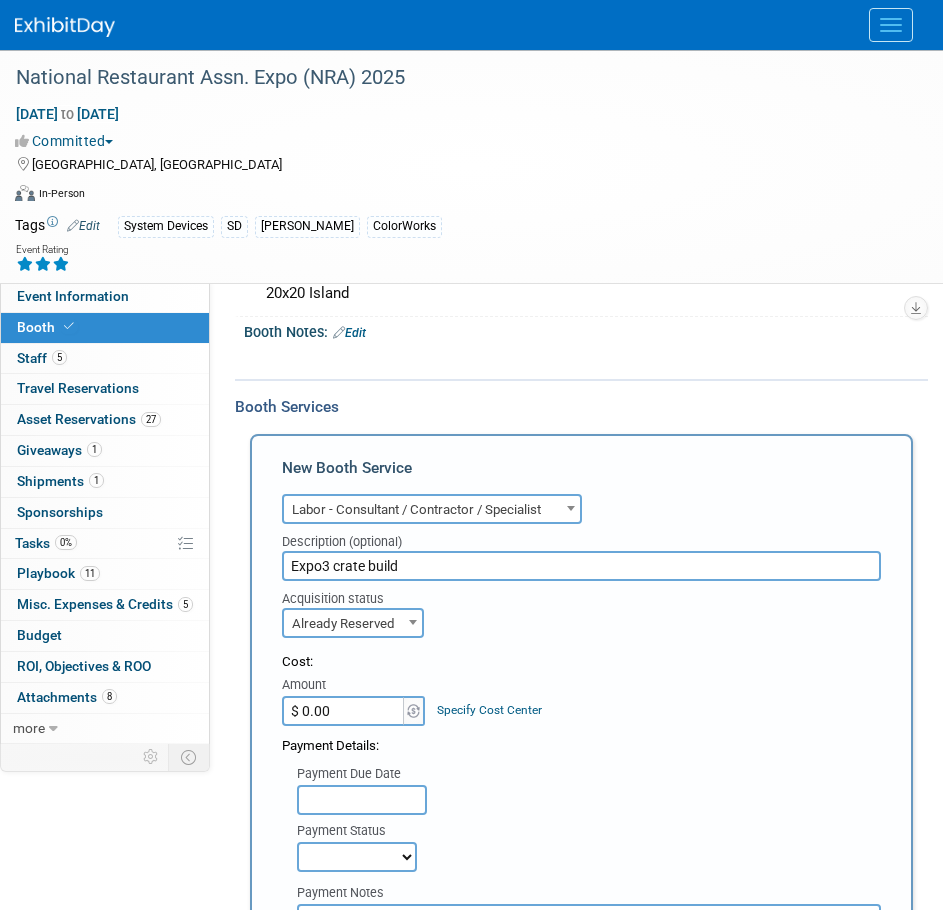 click on "$ 0.00" at bounding box center (344, 711) 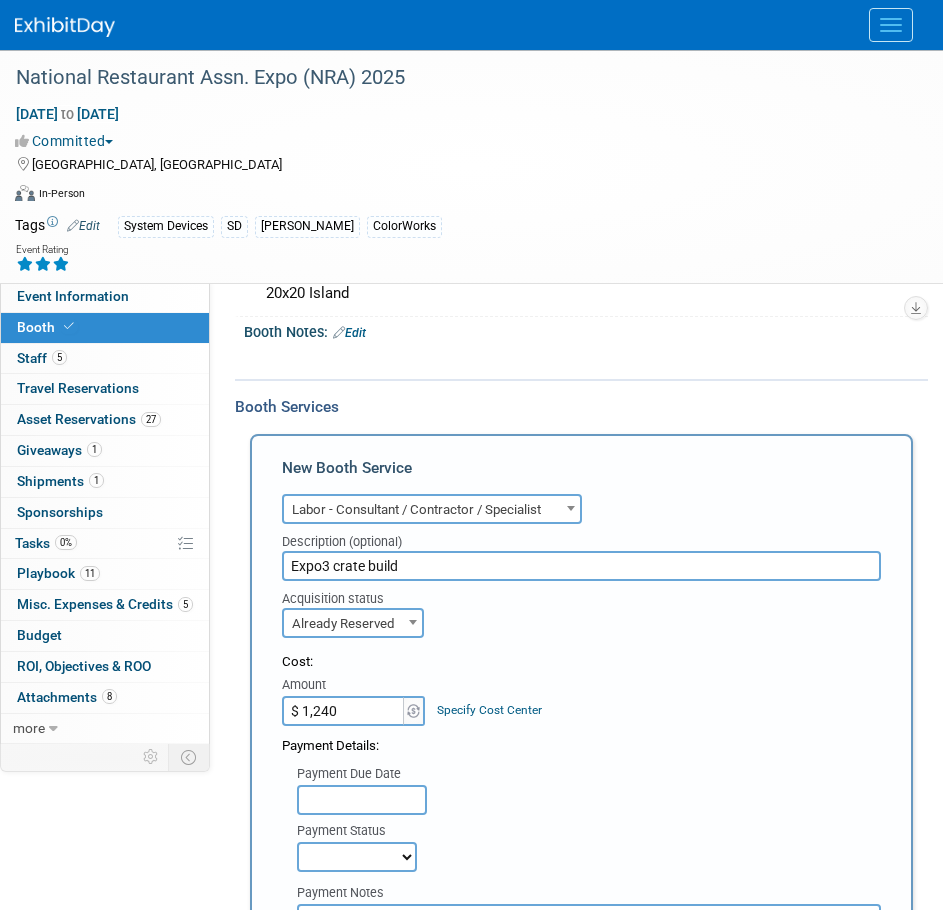 type on "$ 1,240.00" 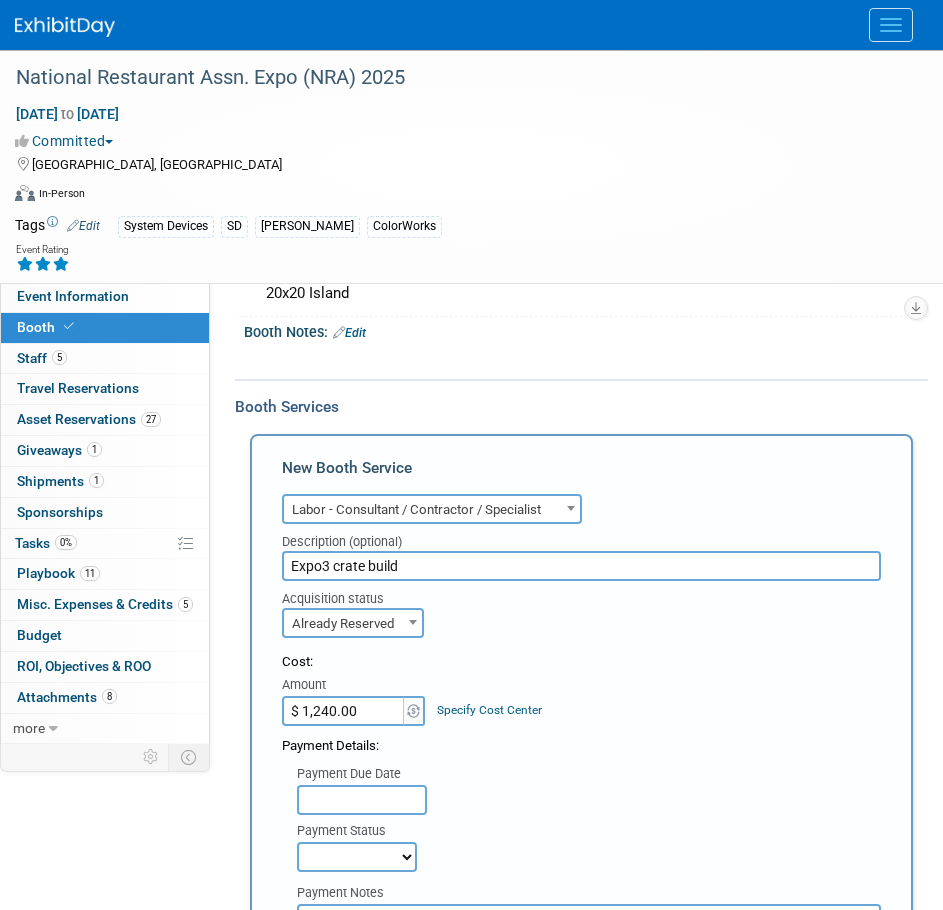 click on "Specify Cost Center" at bounding box center [489, 710] 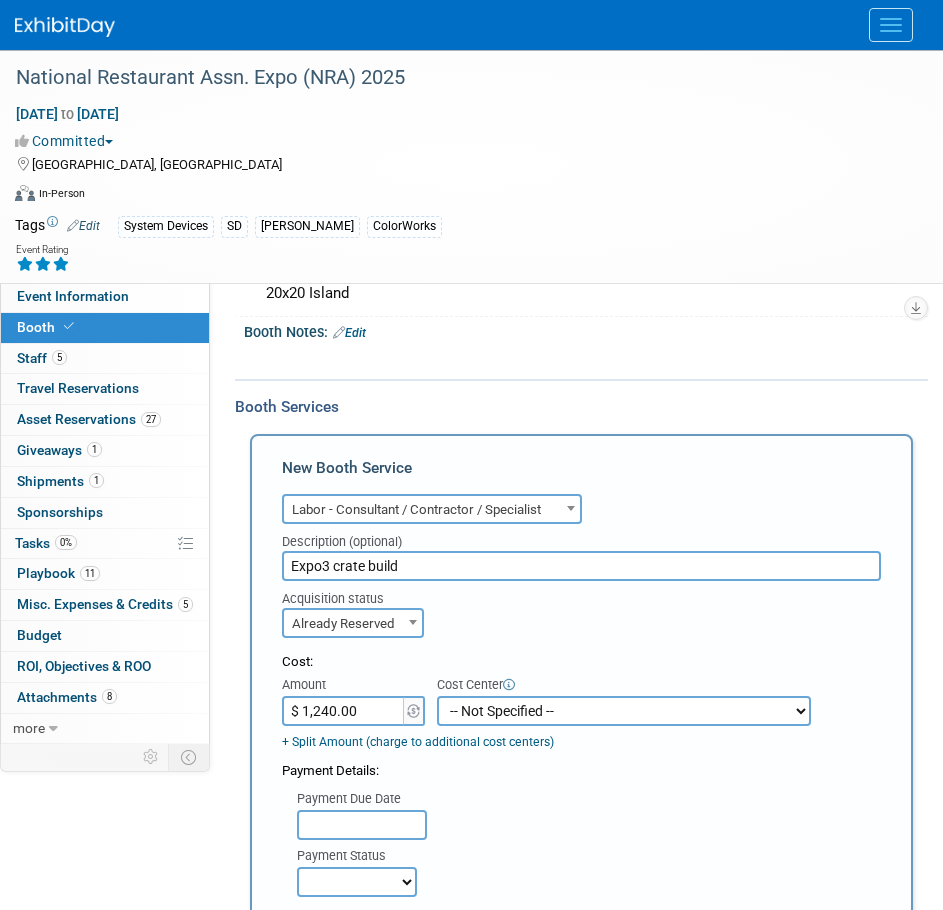 click on "-- Not Specified --
M104050CL002-Pack Expo 2024  - ColorWorks
M104050CL018-Natural Products Expo 2025
M104050CL019-Supply Side West 2024
M104050CL024-Parcel Forum 2024
M104050CP407-ISTE 2024
M104050CP412-TCEA 2025
M104050FR001-Automate 2024
M104050FR006-ATX West 2025
M104050FR009-Pack Expo 2024 - Robots
M104050FR012-Battery Show 2024
M104050FR022-Assembly Show South 2024
M104050HB401-InfoComm 2024
M104050HB402-USITT 2025
M104050LB017-Digital Packaging Summit 2024
M104050PT609-WCAF 2025
M104050PT632-ESRI 2024
M104050RP402-CEDIA 2024 M104050SD005-RSPA 2025" at bounding box center [624, 711] 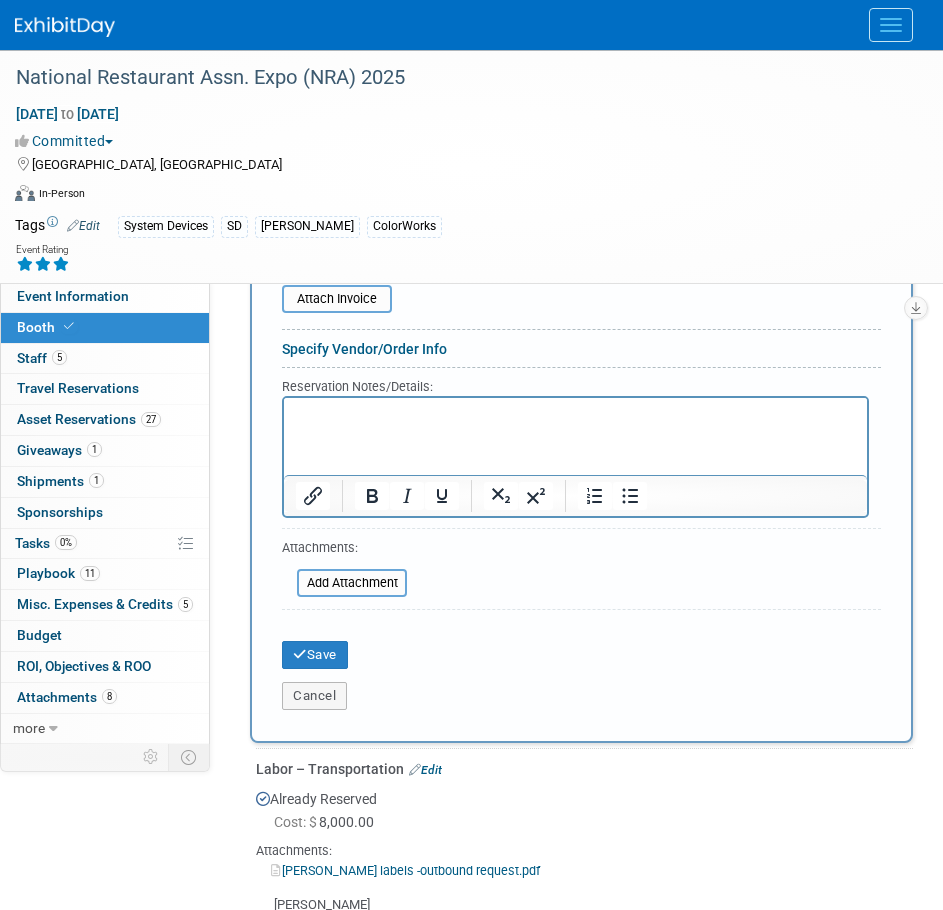 scroll, scrollTop: 900, scrollLeft: 0, axis: vertical 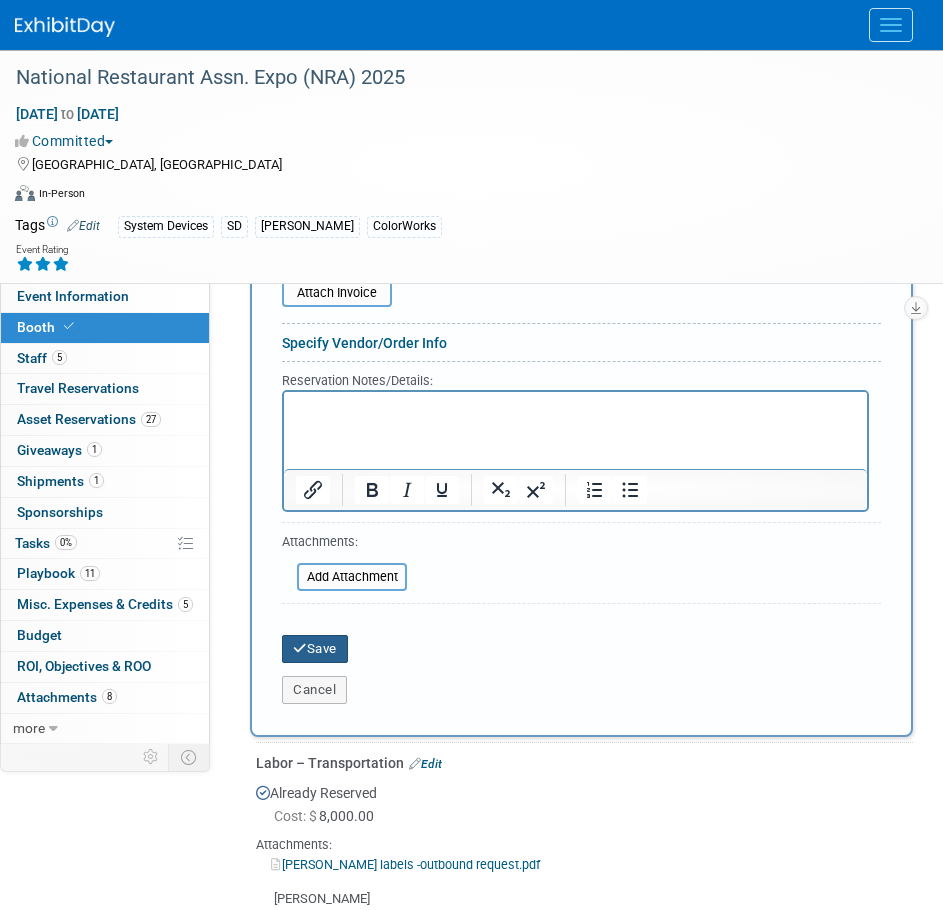 click on "Save" at bounding box center [315, 649] 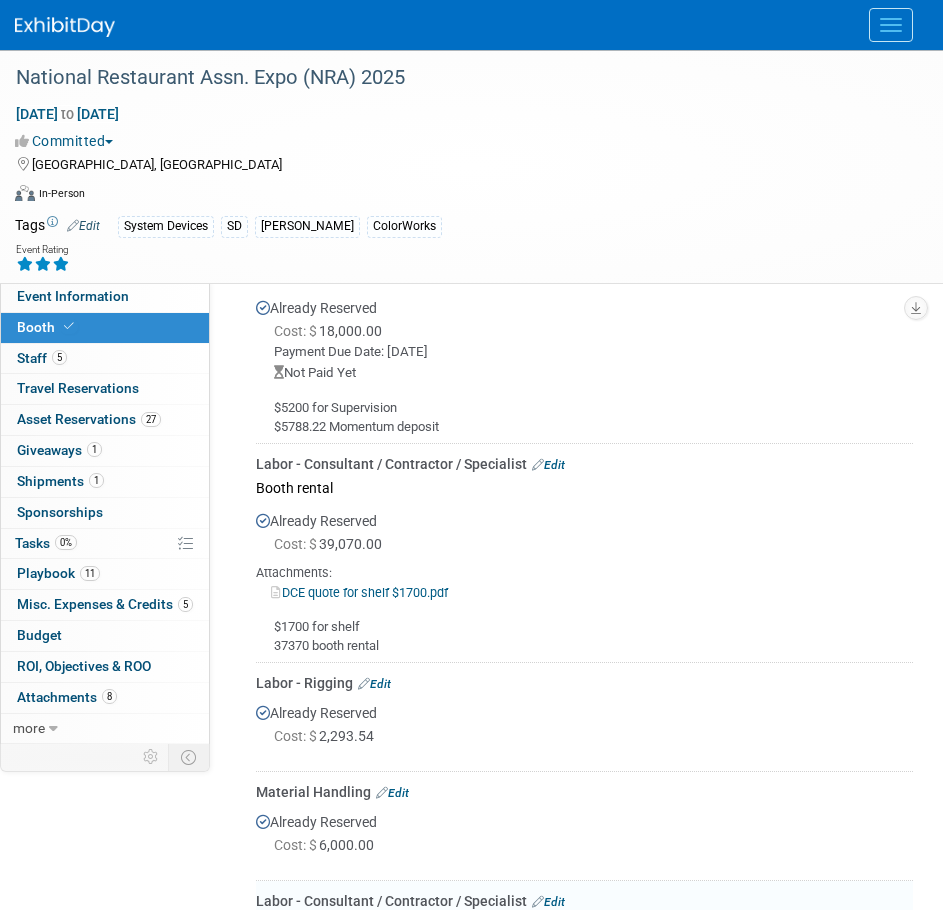 scroll, scrollTop: 1595, scrollLeft: 0, axis: vertical 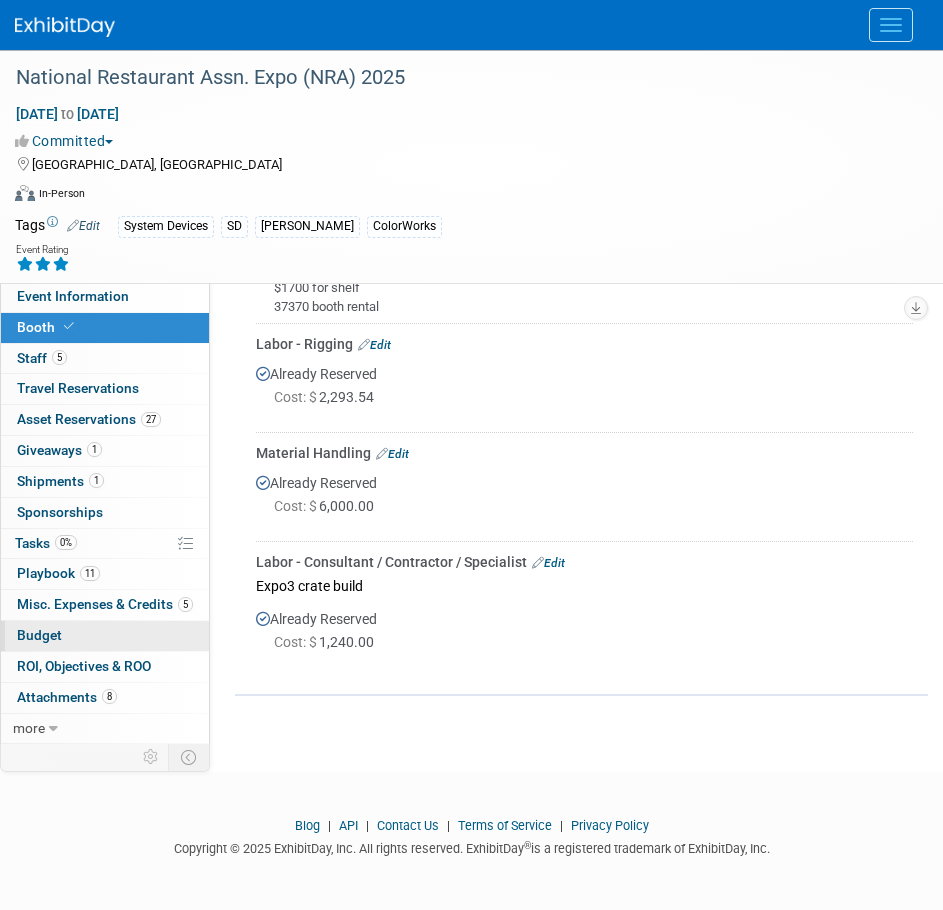click on "Budget" at bounding box center [105, 636] 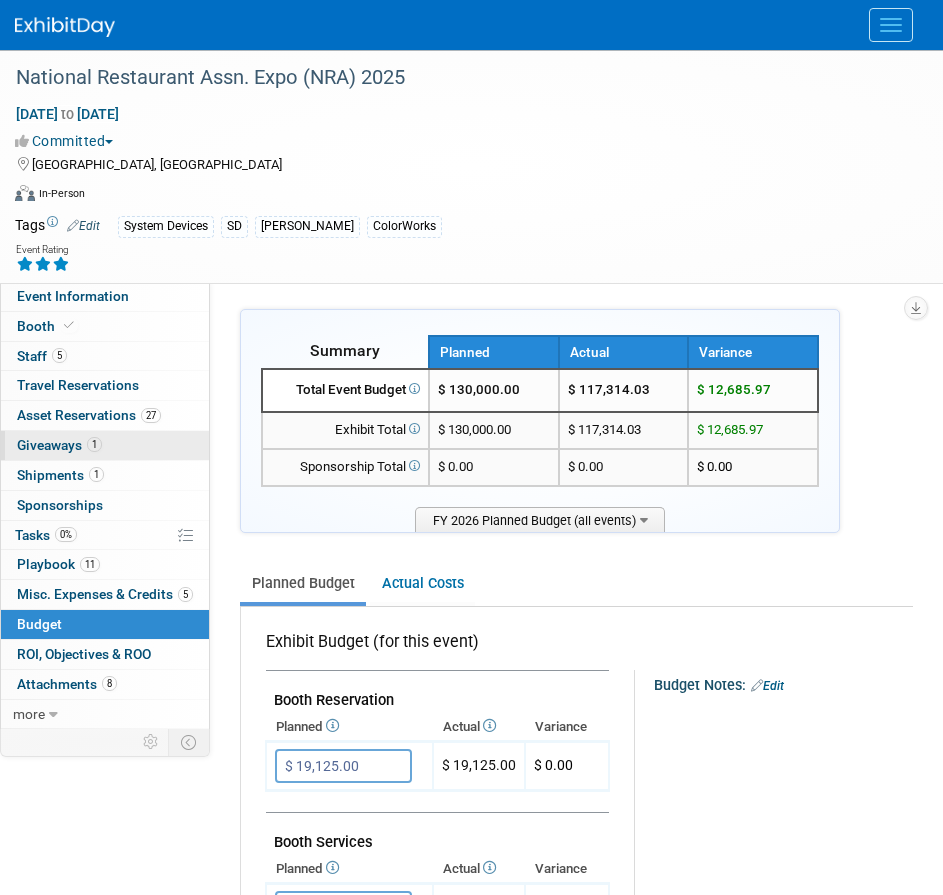 click on "1" at bounding box center [94, 444] 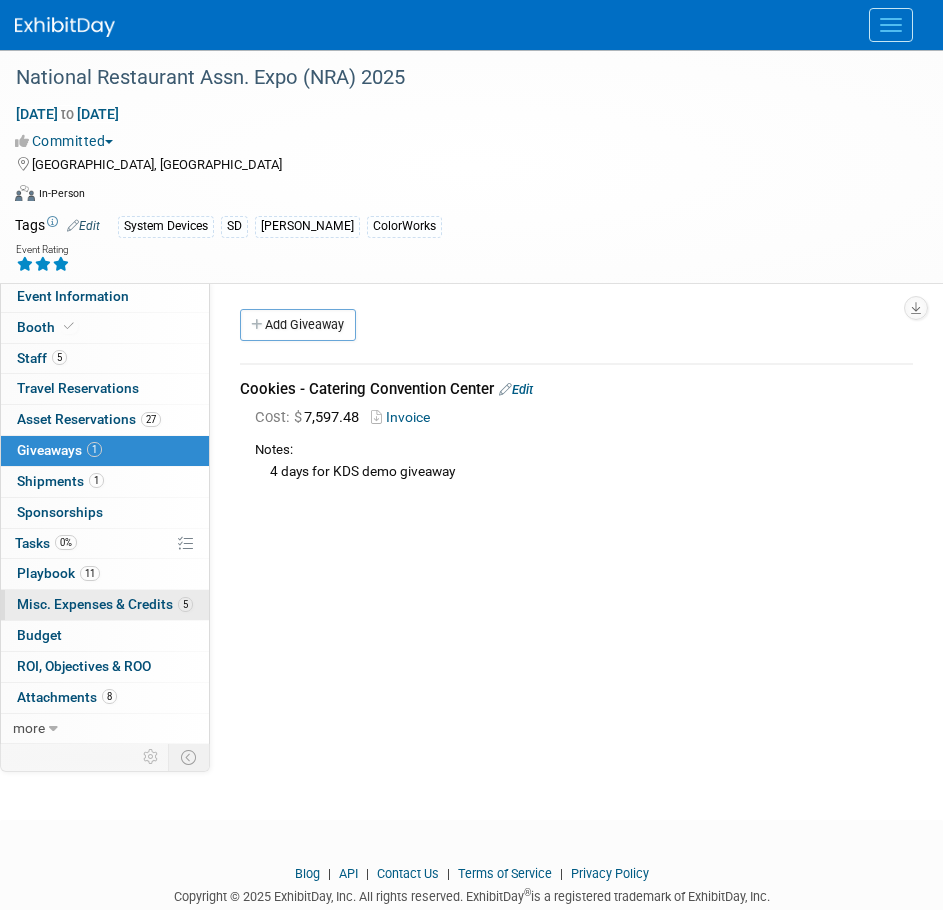 click on "Misc. Expenses & Credits 5" at bounding box center [105, 604] 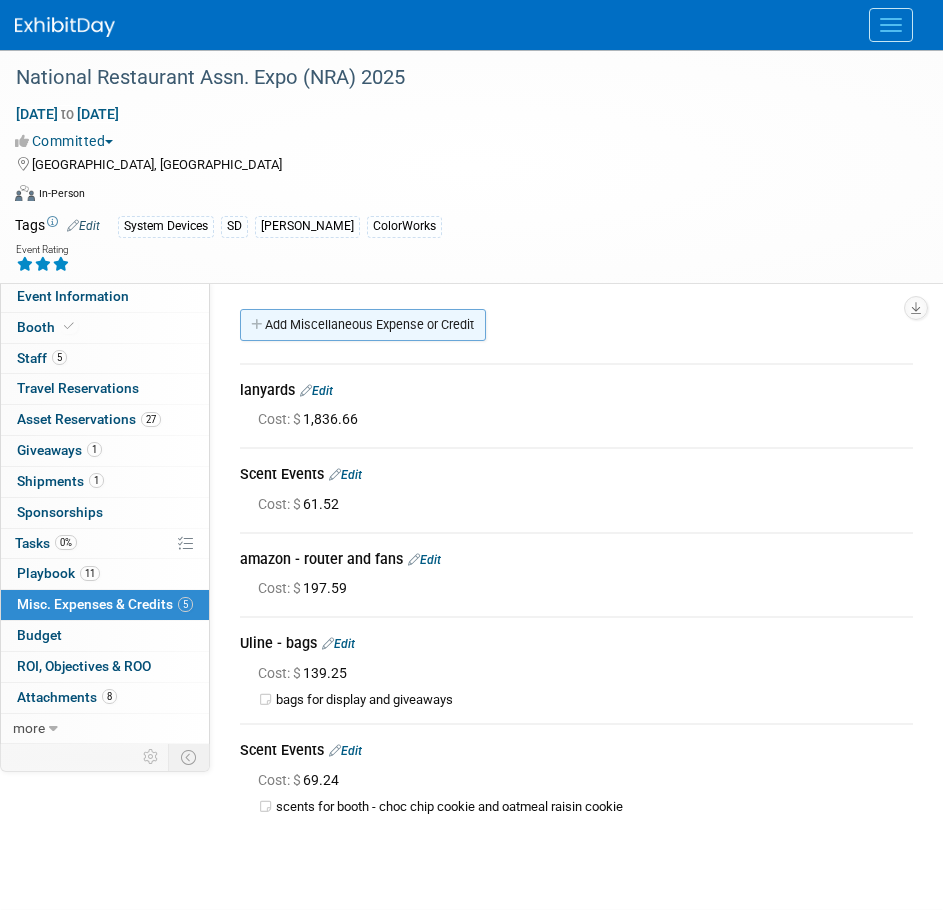 click on "Add Miscellaneous Expense or Credit" at bounding box center (363, 325) 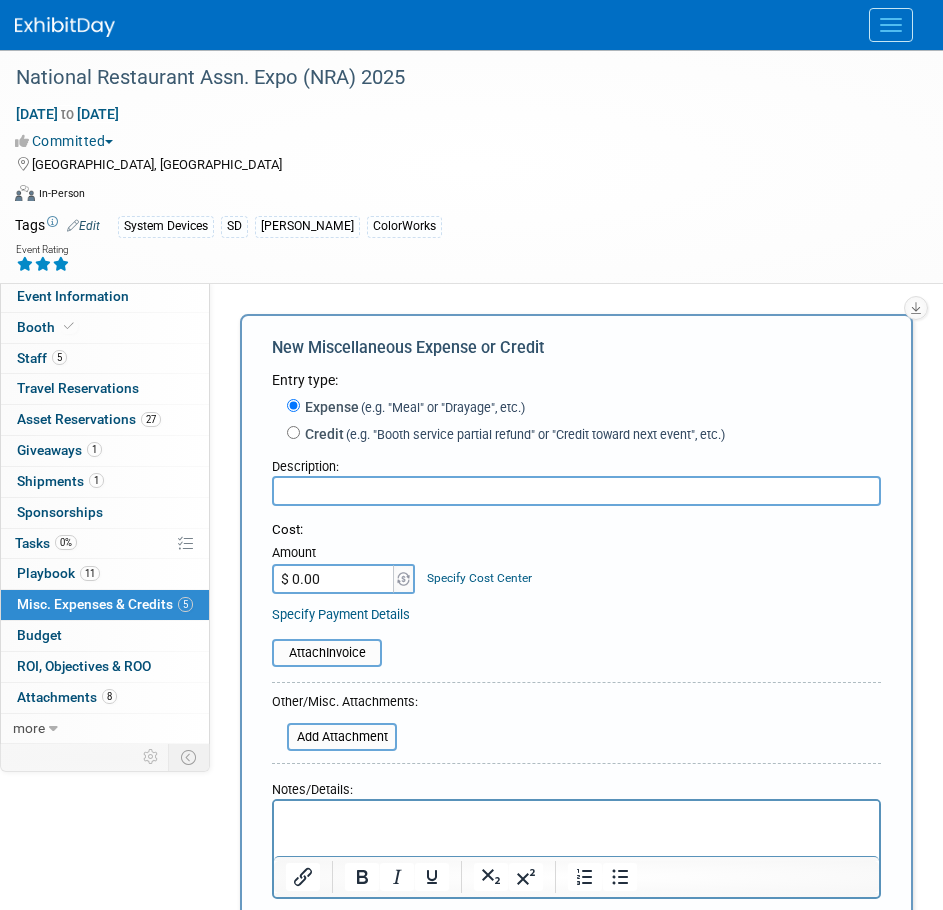 scroll, scrollTop: 0, scrollLeft: 0, axis: both 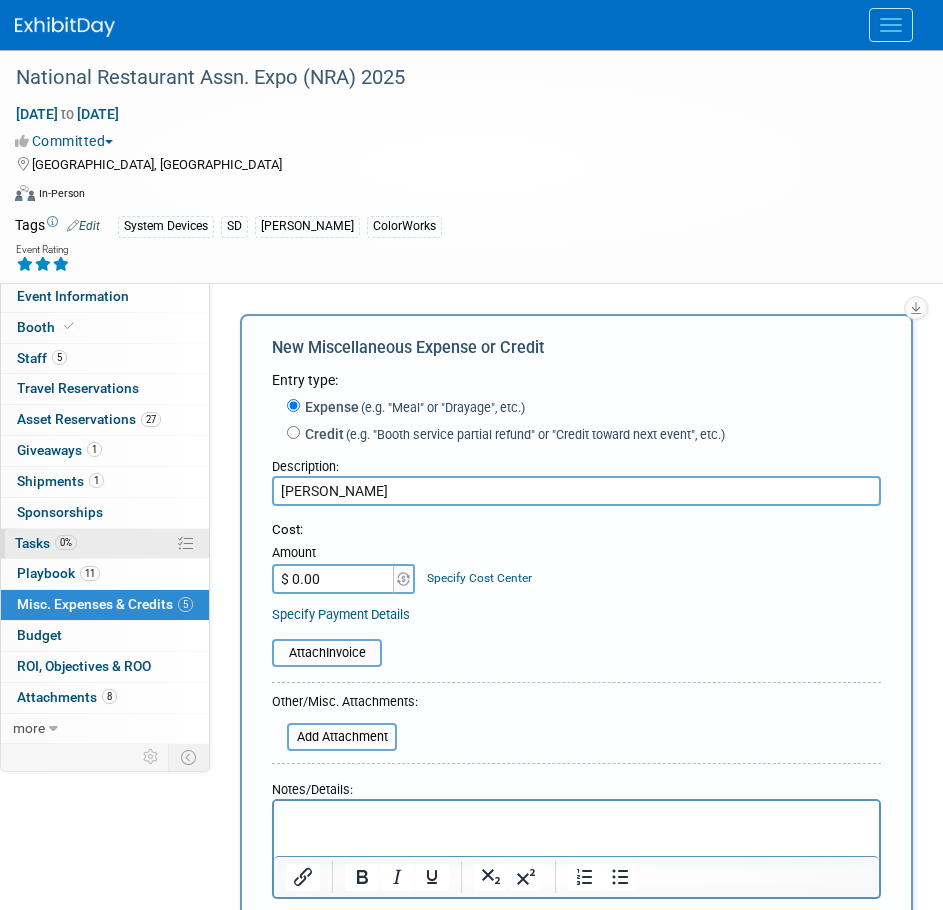 type on "[PERSON_NAME]" 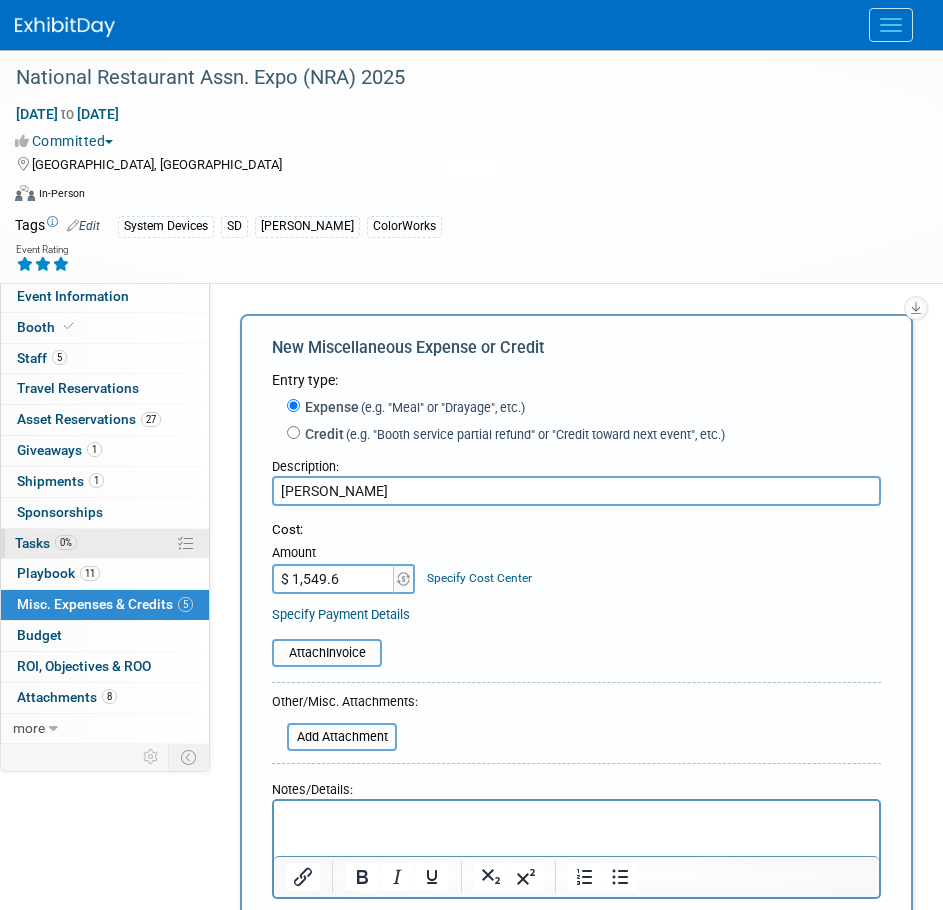 type on "$ 1,549.69" 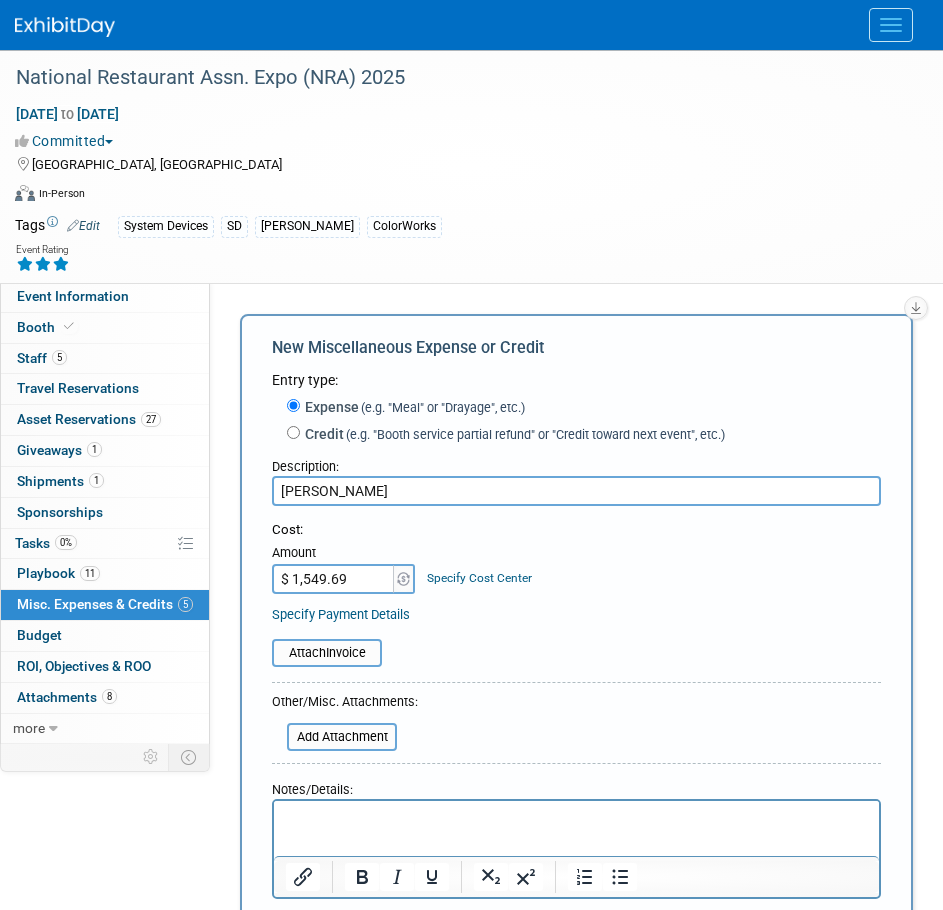 click at bounding box center [577, 819] 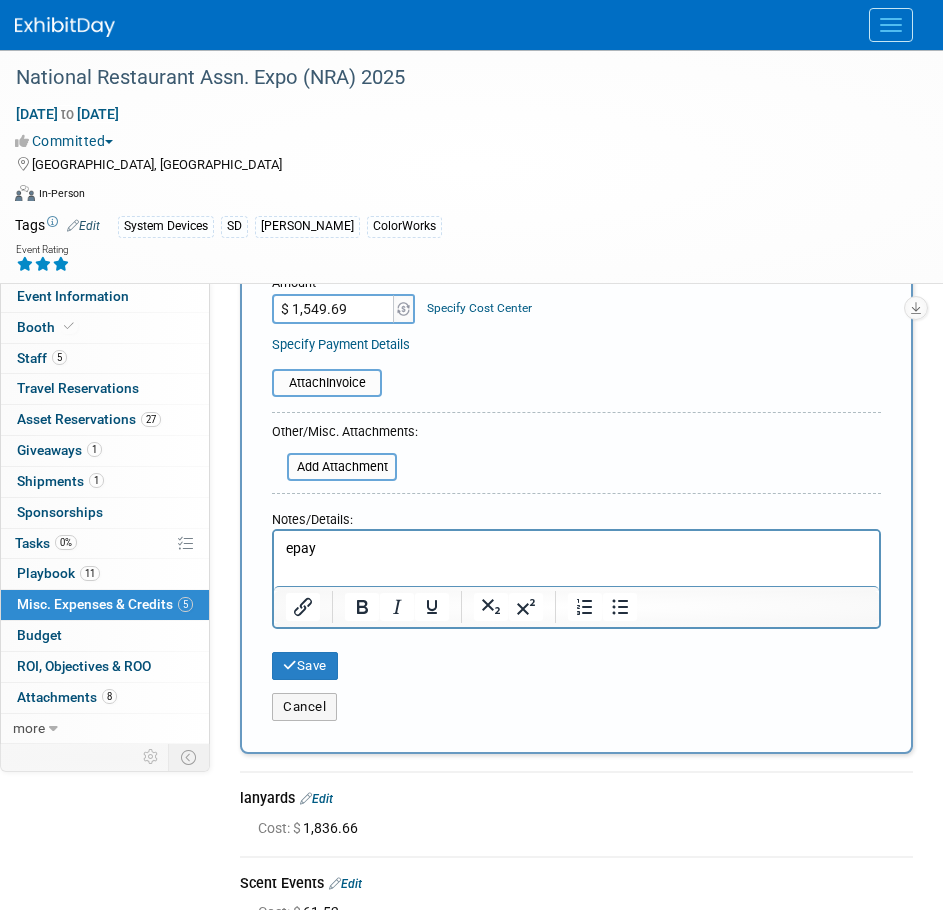 scroll, scrollTop: 300, scrollLeft: 0, axis: vertical 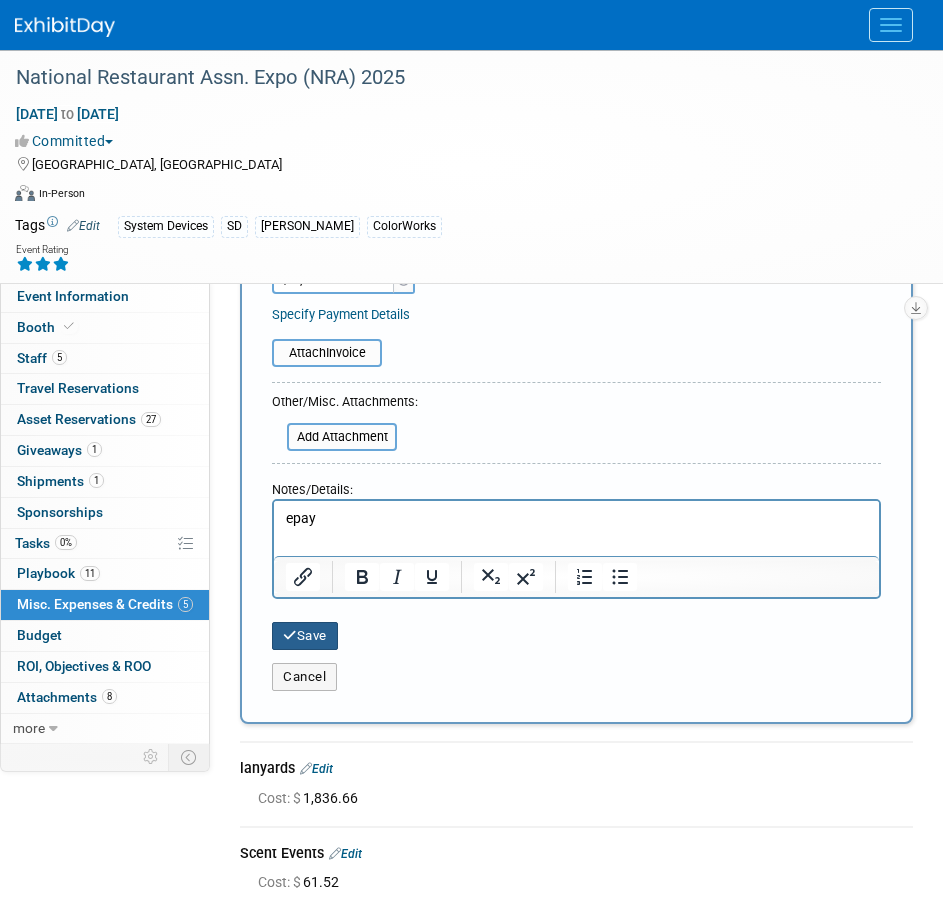 click on "Save" at bounding box center [305, 636] 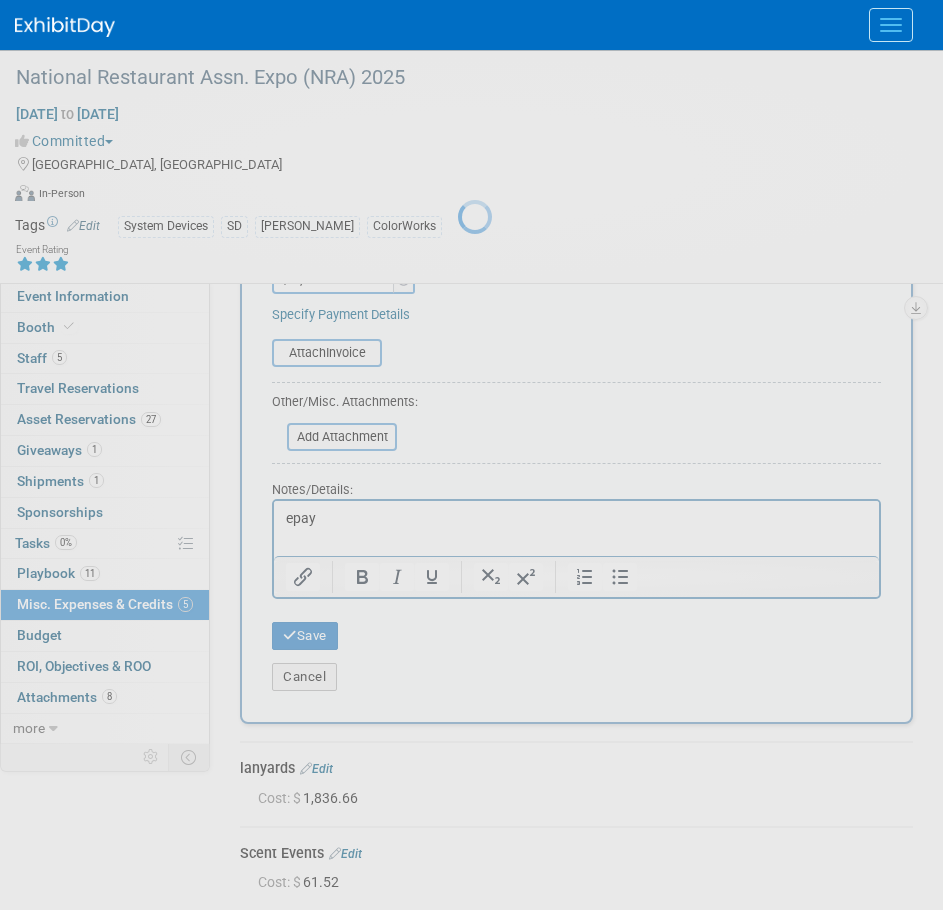 scroll, scrollTop: 246, scrollLeft: 0, axis: vertical 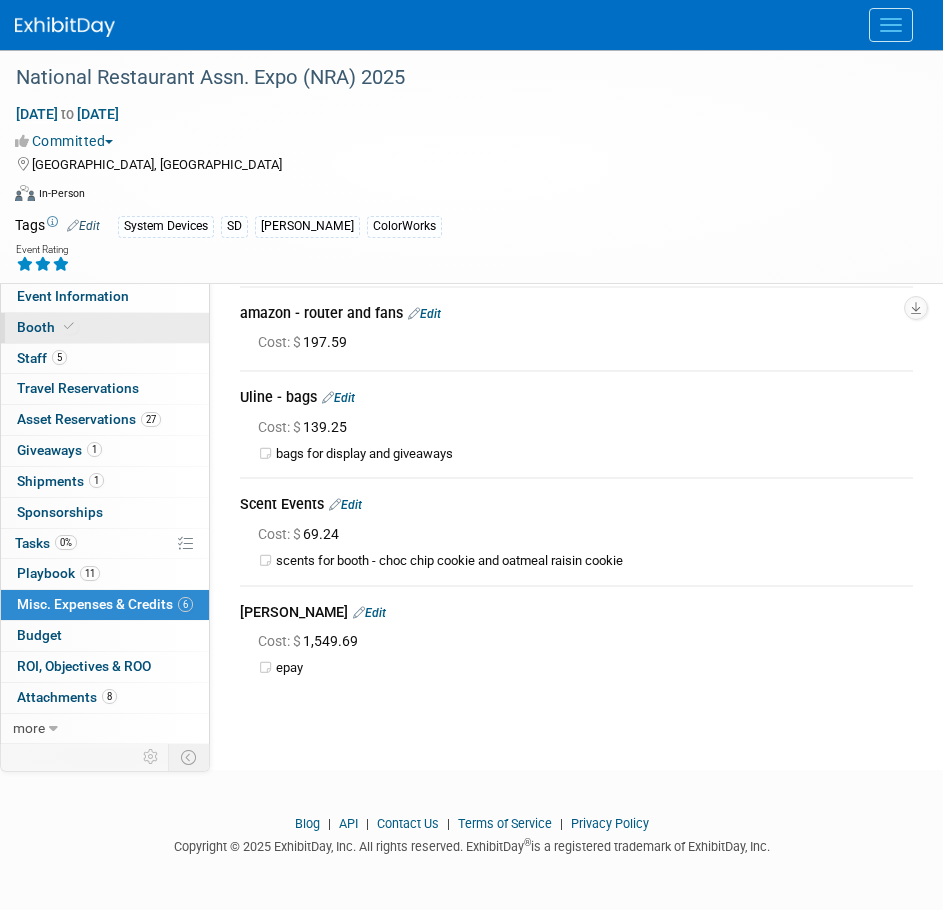 click on "Booth" at bounding box center (105, 328) 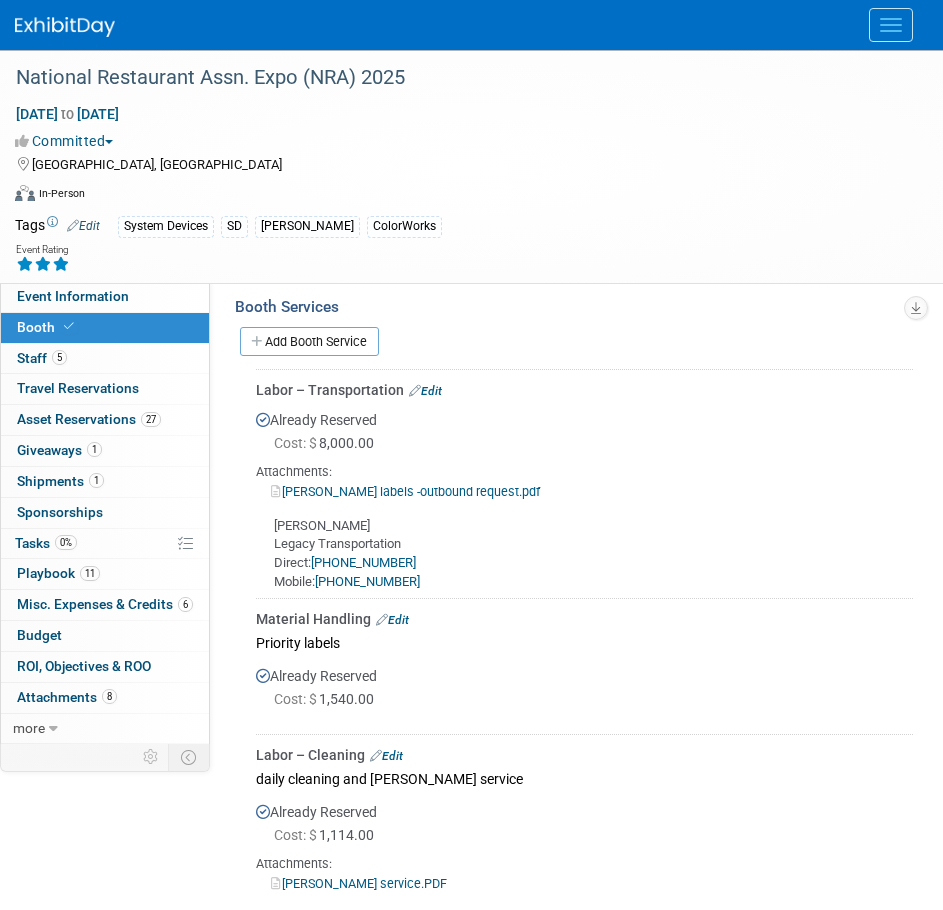scroll, scrollTop: 200, scrollLeft: 0, axis: vertical 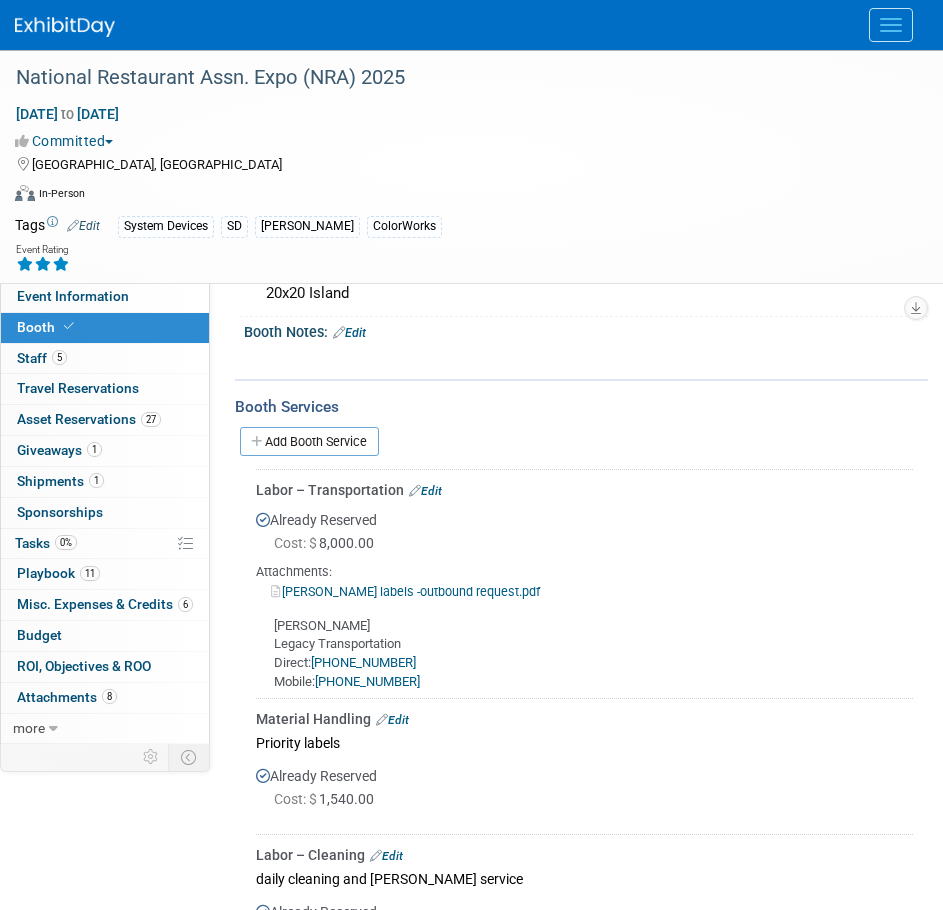 click on "Edit" at bounding box center [425, 491] 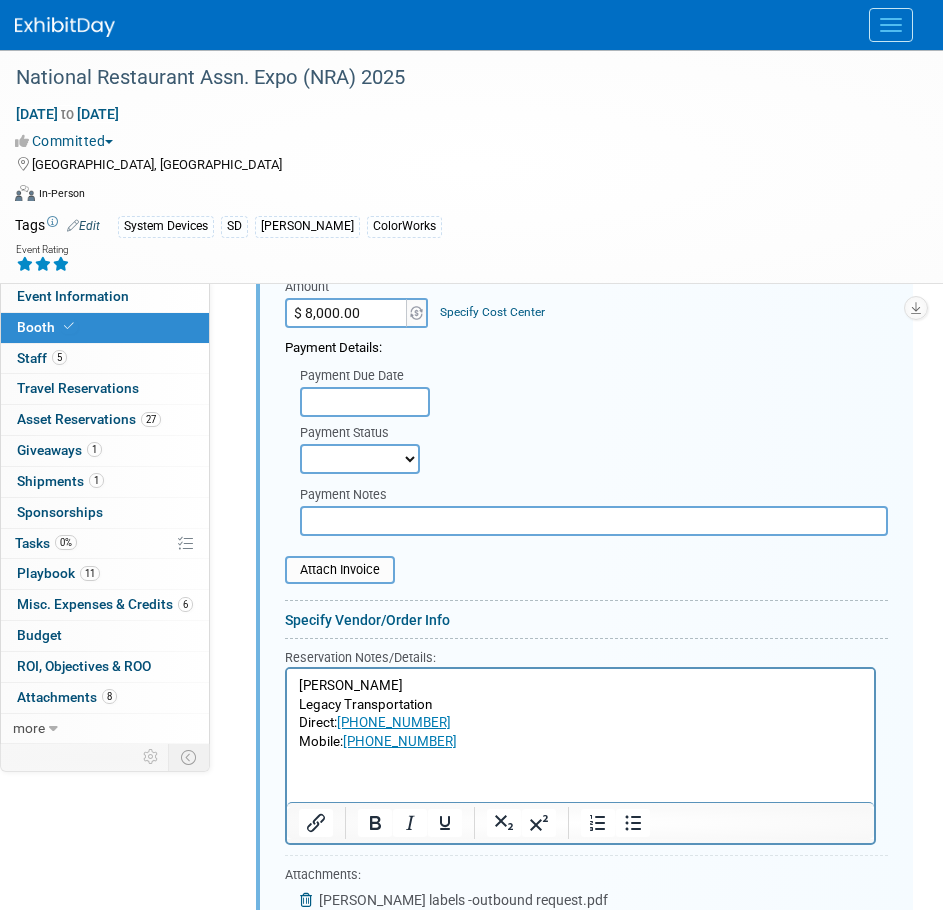 scroll, scrollTop: 634, scrollLeft: 0, axis: vertical 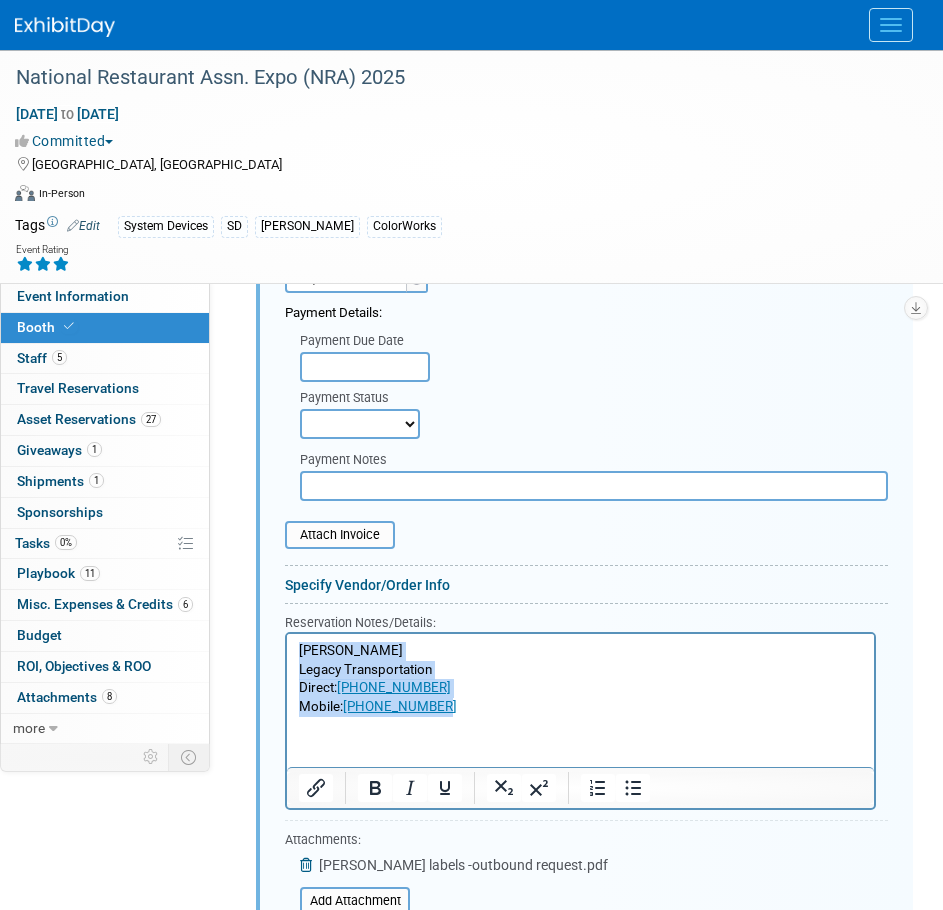 drag, startPoint x: 449, startPoint y: 706, endPoint x: 279, endPoint y: 641, distance: 182.00275 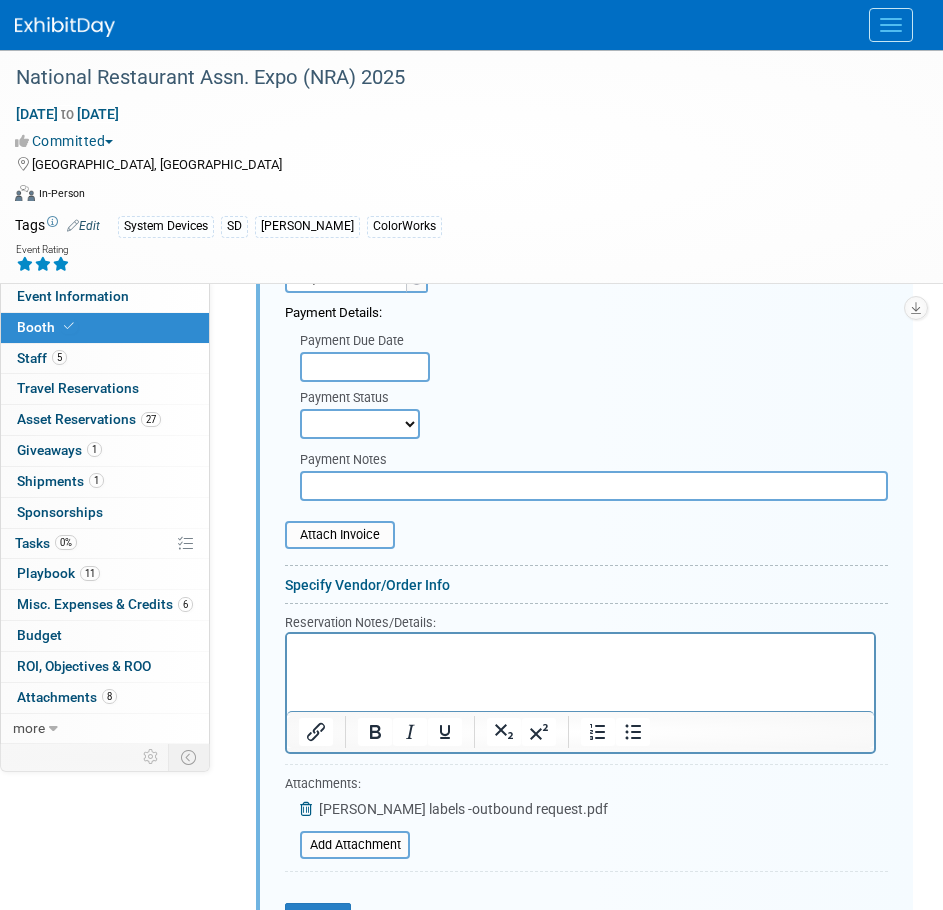 click at bounding box center [581, 650] 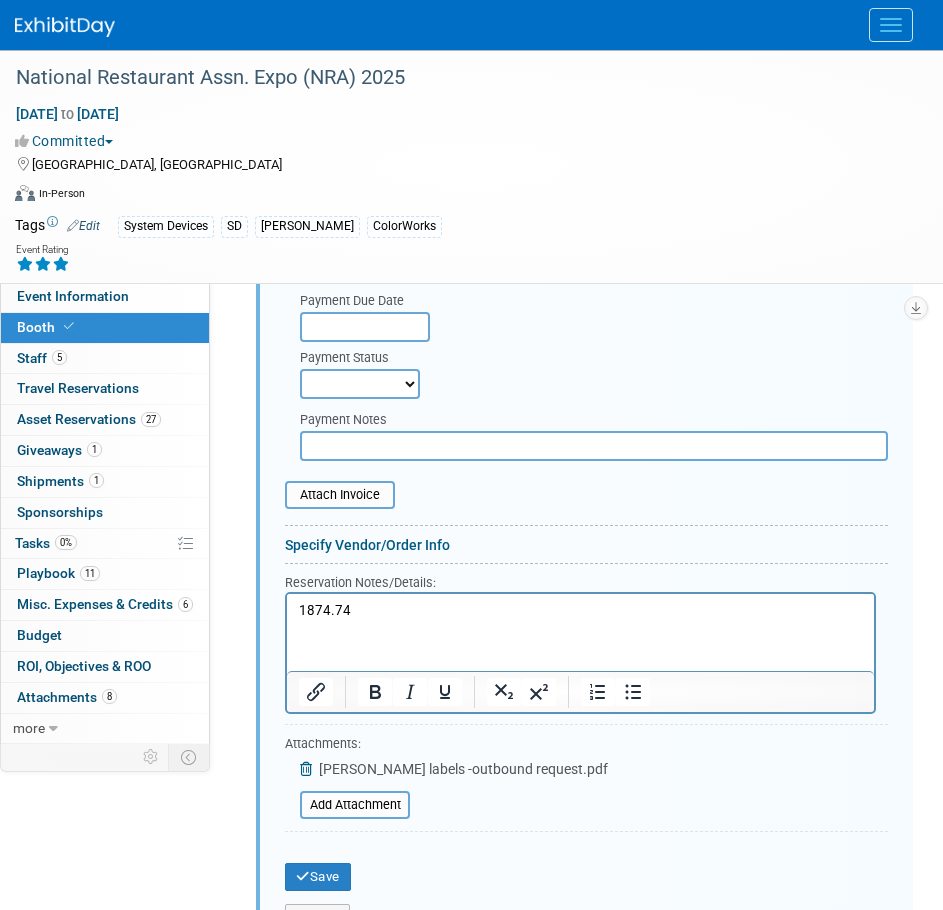 scroll, scrollTop: 834, scrollLeft: 0, axis: vertical 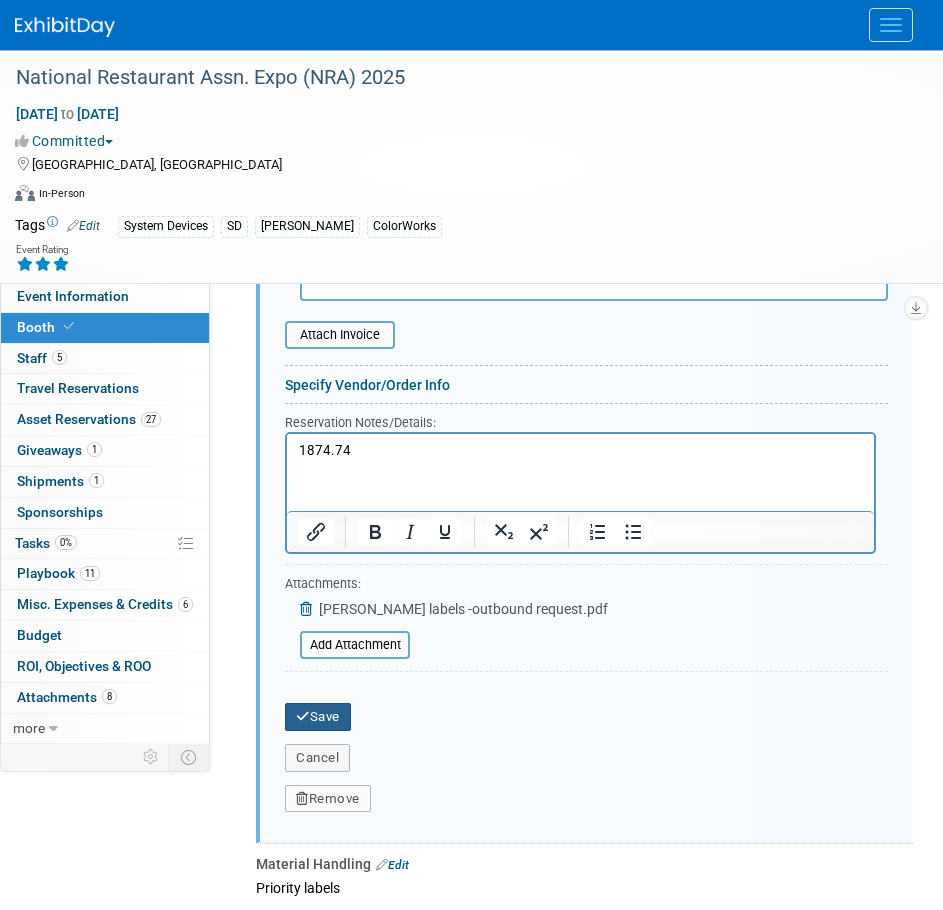 click on "Save" at bounding box center [318, 717] 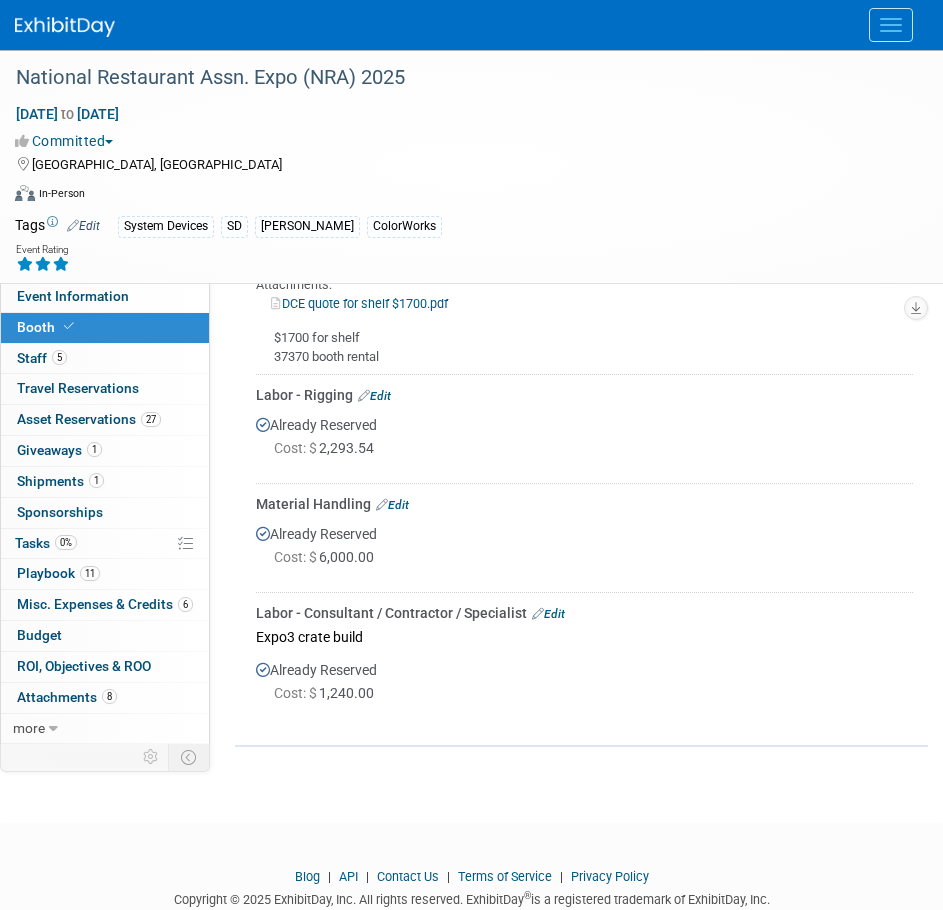 scroll, scrollTop: 1534, scrollLeft: 0, axis: vertical 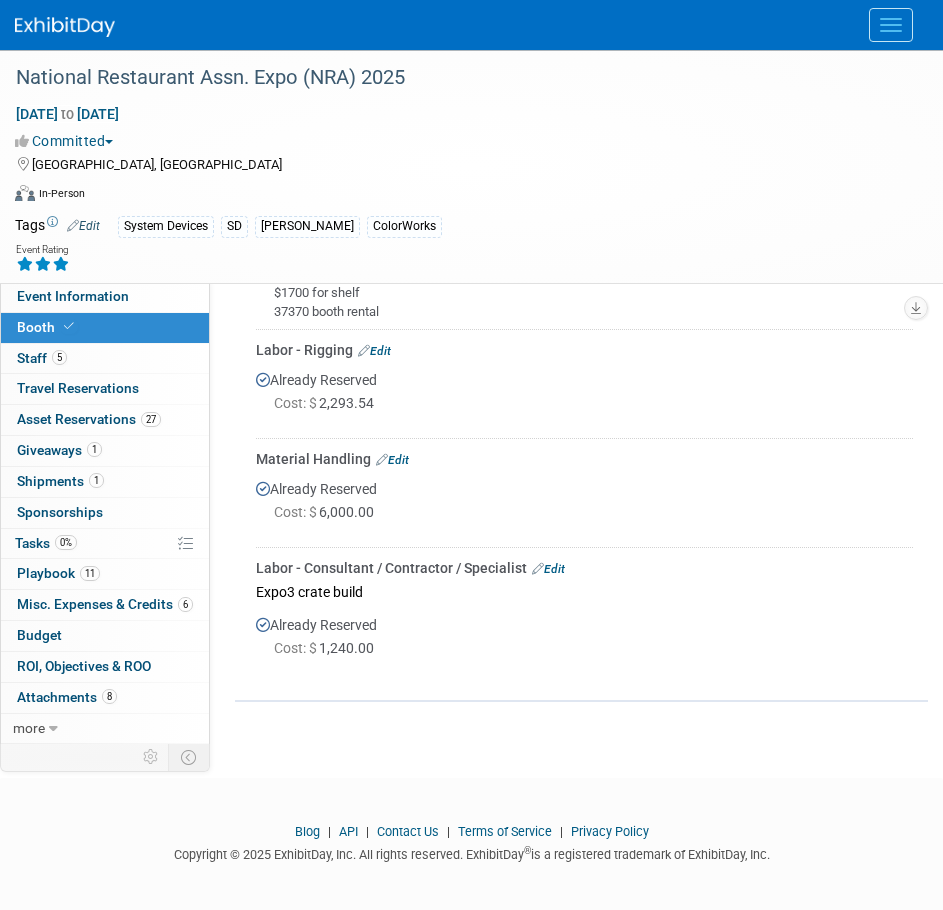 click on "Edit" at bounding box center [548, 569] 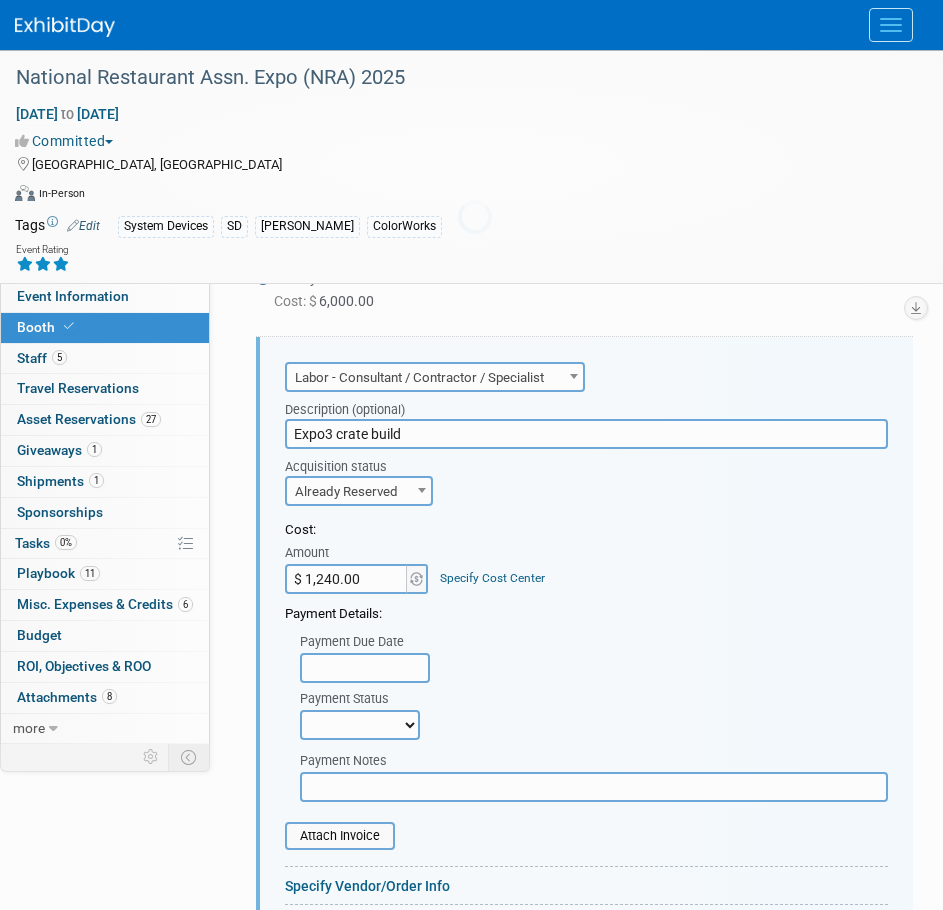 scroll, scrollTop: 0, scrollLeft: 0, axis: both 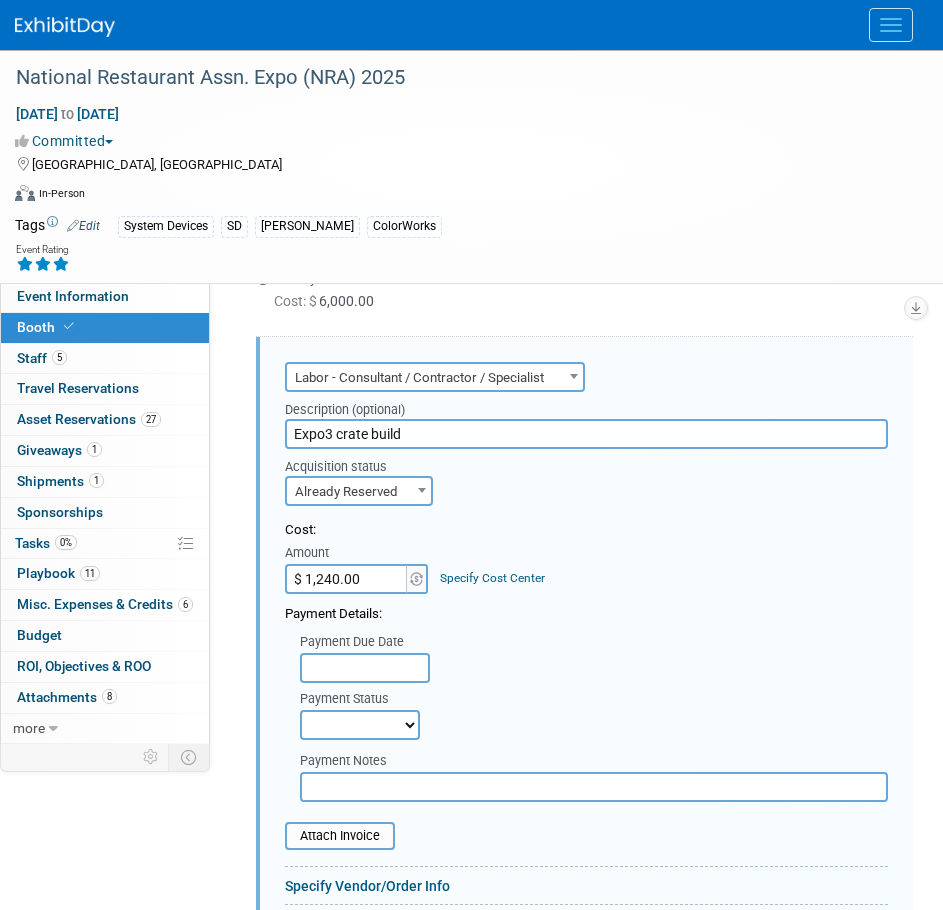 click on "$ 1,240.00" at bounding box center [347, 579] 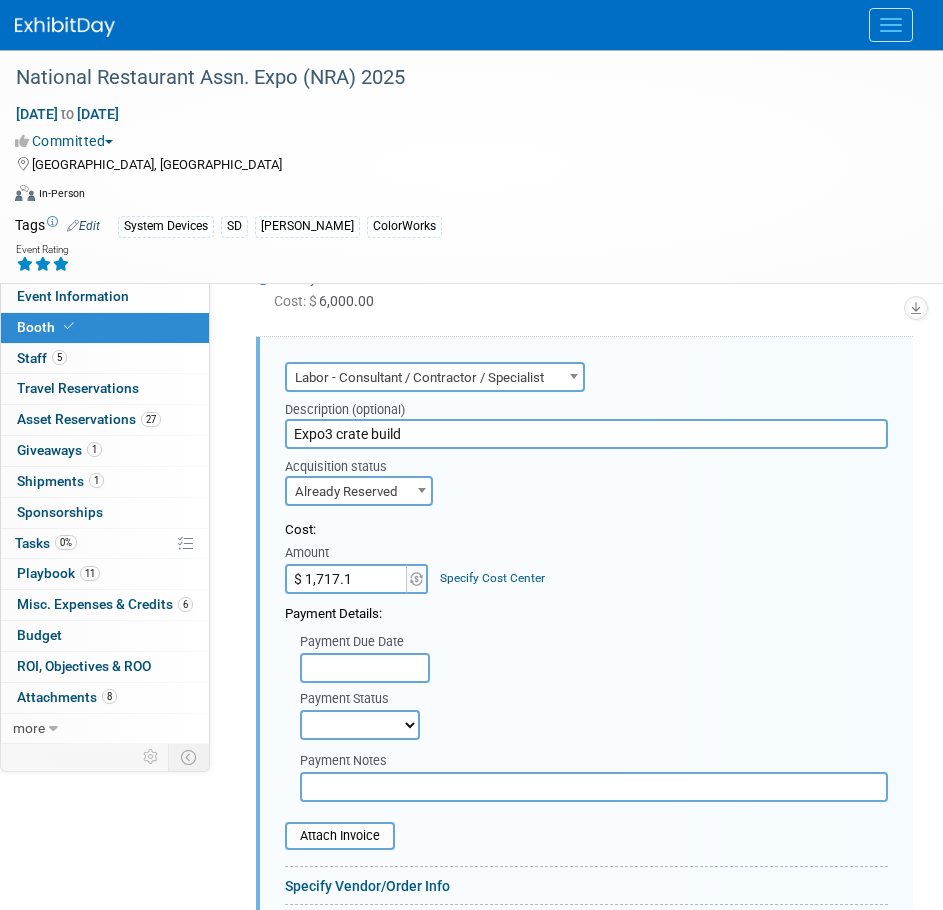 type on "$ 1,717.16" 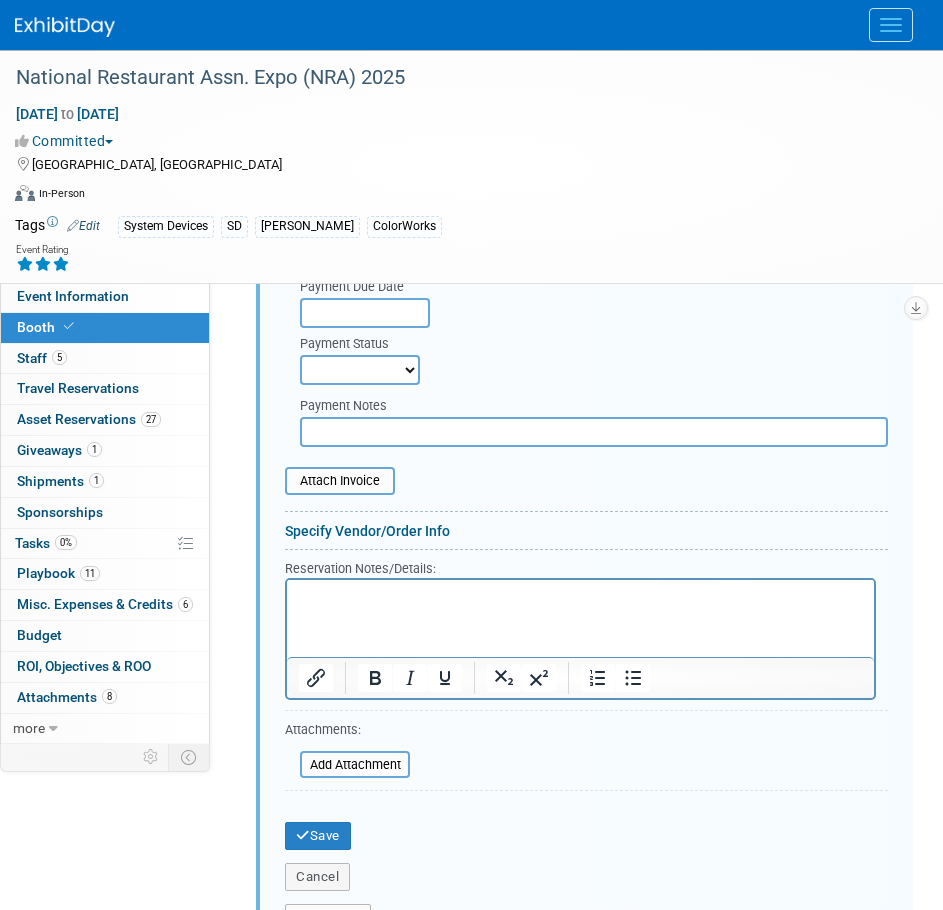 scroll, scrollTop: 2145, scrollLeft: 0, axis: vertical 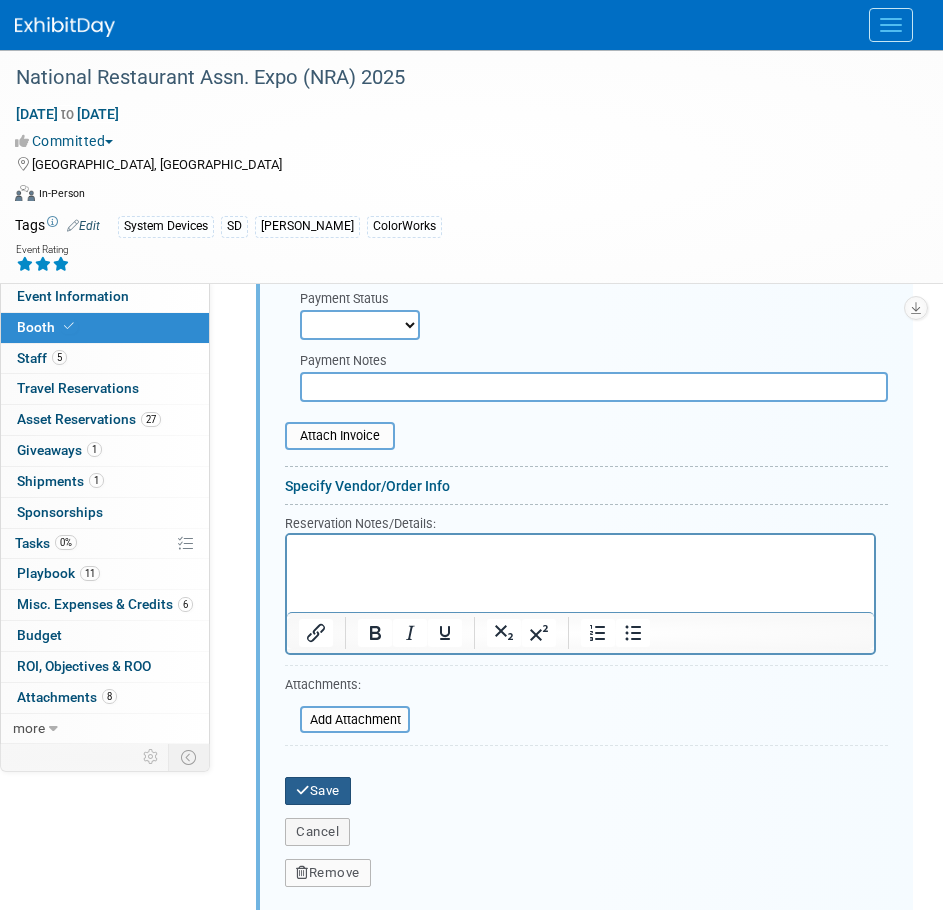 click on "Save" at bounding box center (318, 791) 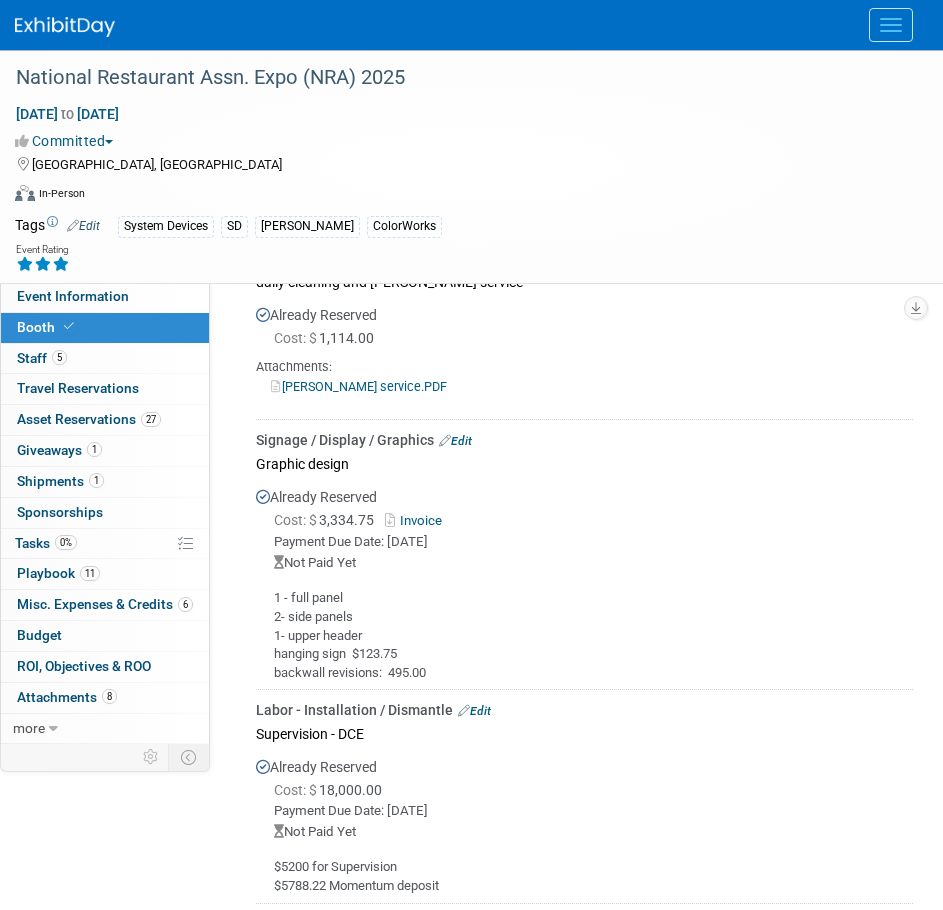 scroll, scrollTop: 740, scrollLeft: 0, axis: vertical 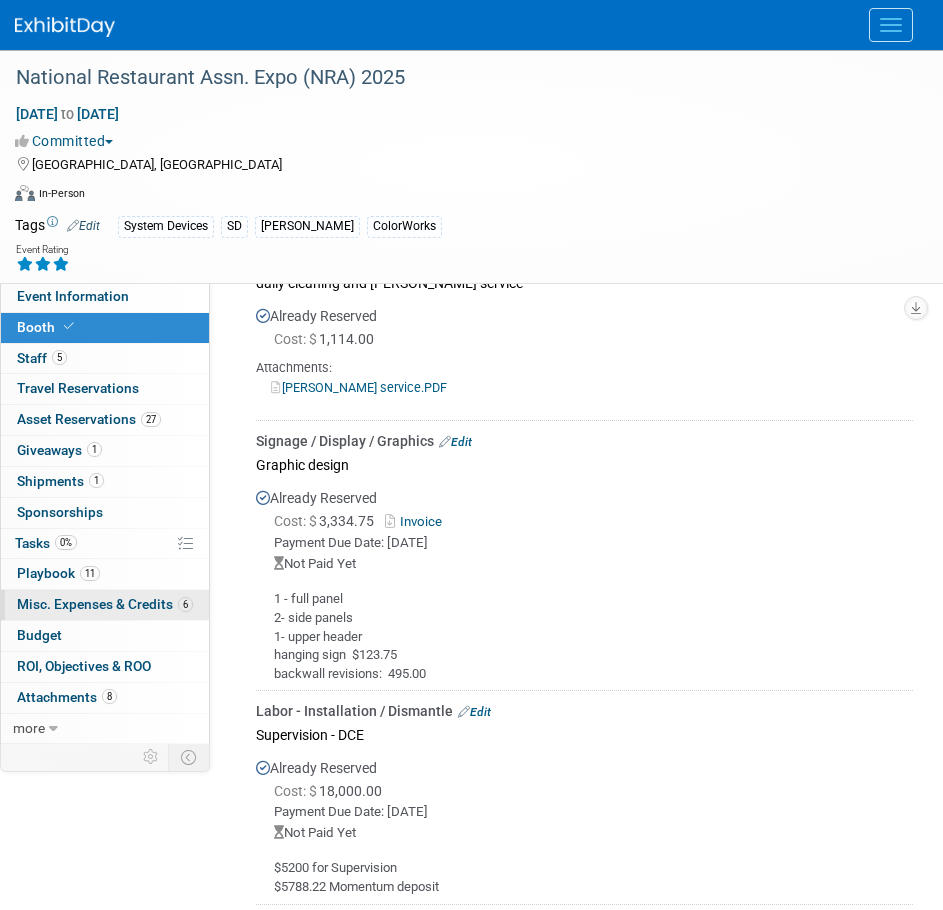 click on "Misc. Expenses & Credits 6" at bounding box center (105, 604) 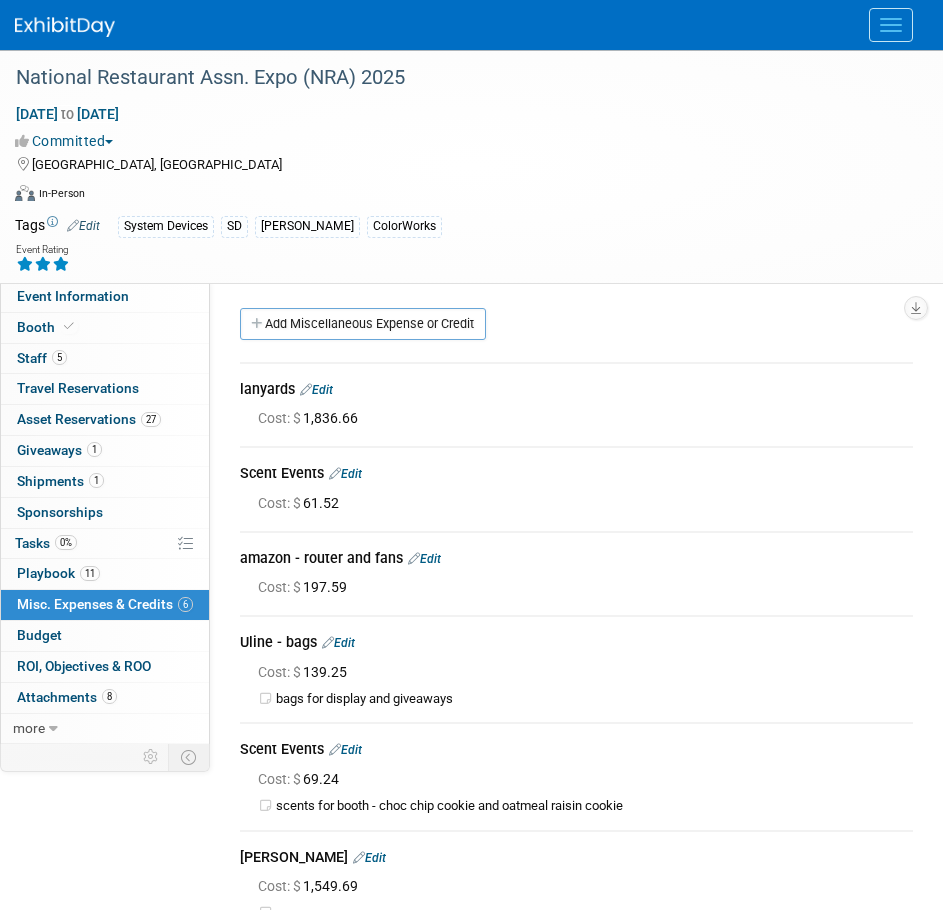scroll, scrollTop: 0, scrollLeft: 0, axis: both 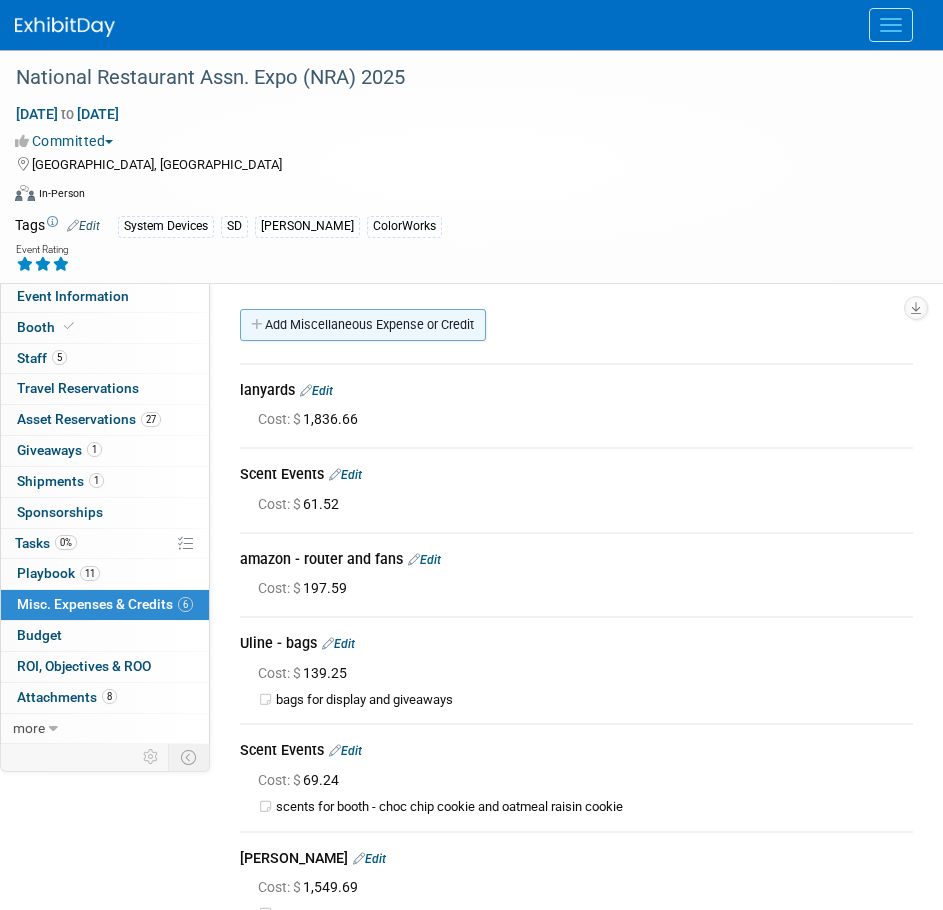 click on "Add Miscellaneous Expense or Credit" at bounding box center [363, 325] 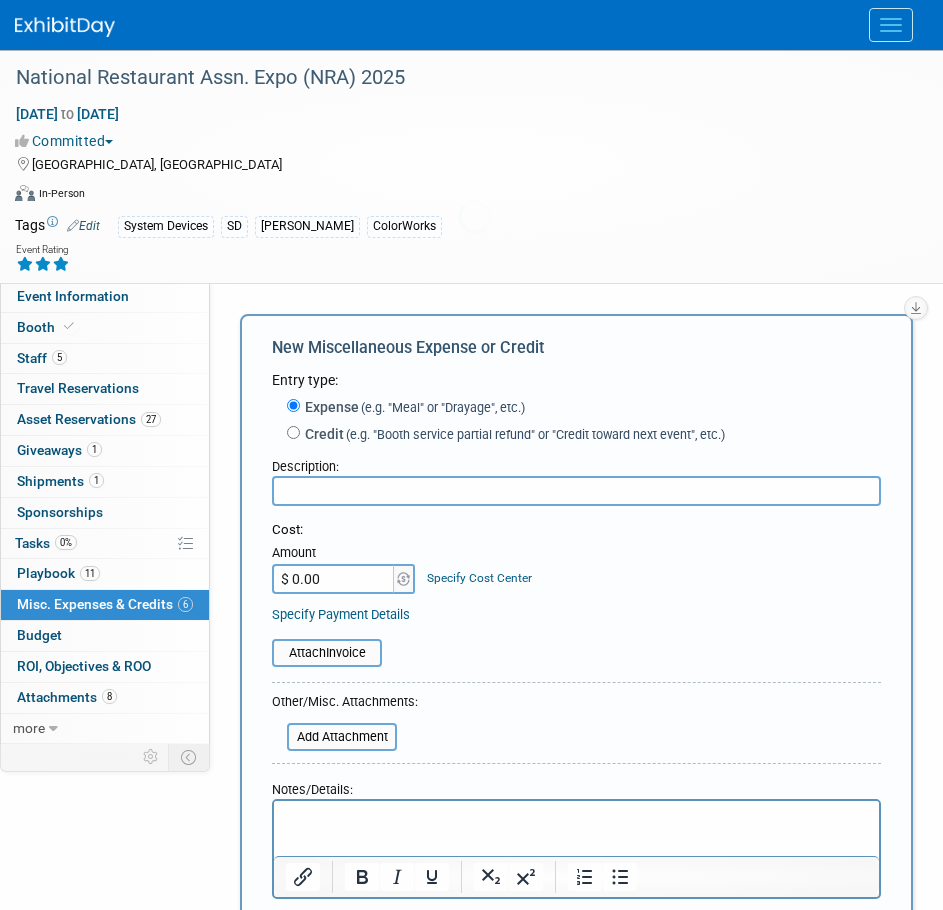 scroll, scrollTop: 0, scrollLeft: 0, axis: both 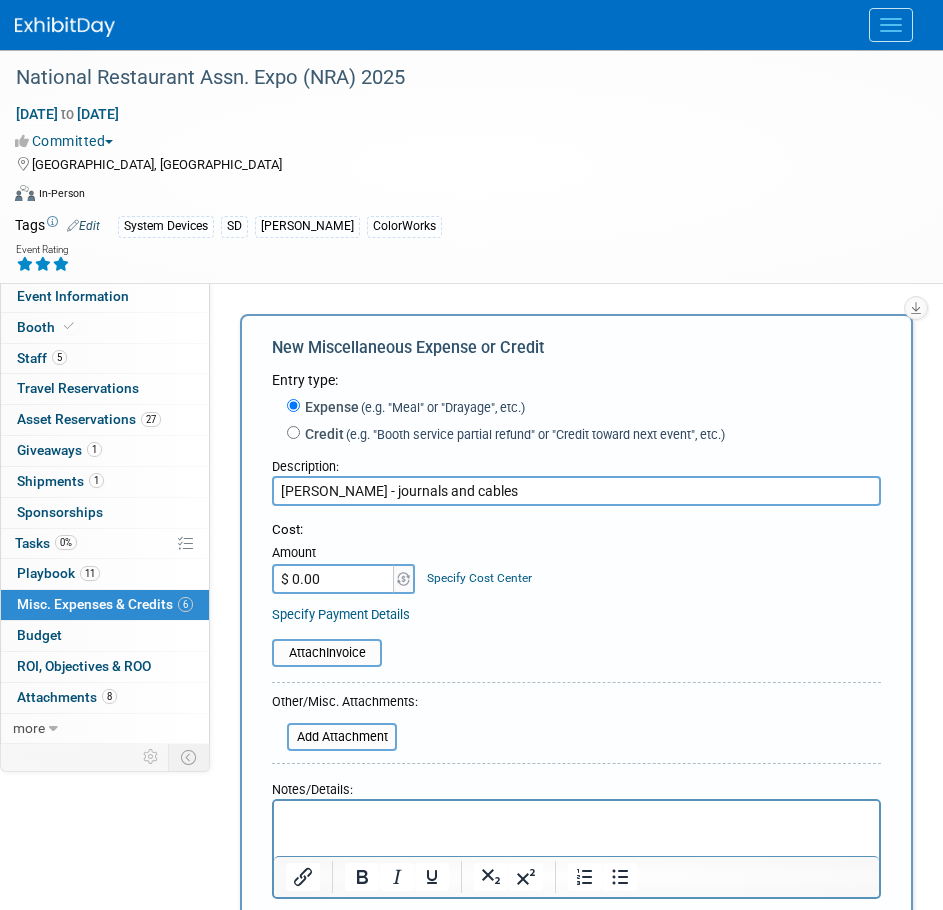 type on "[PERSON_NAME] - journals and cables" 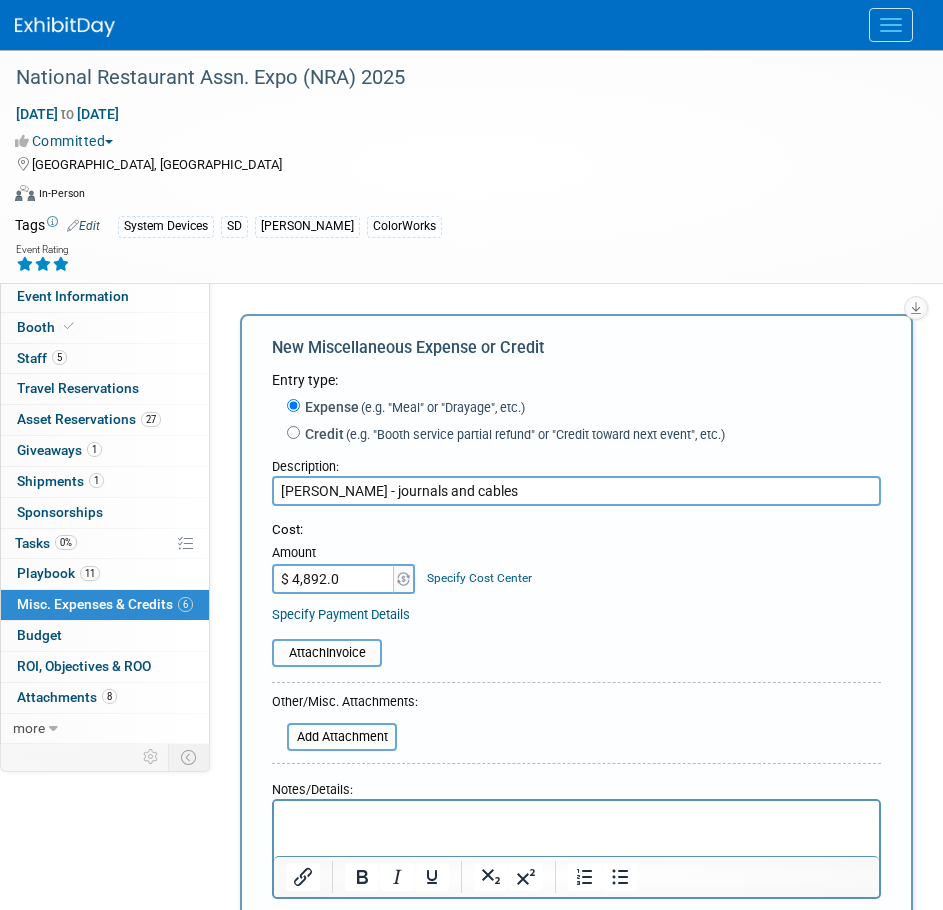 type on "$ 4,892.09" 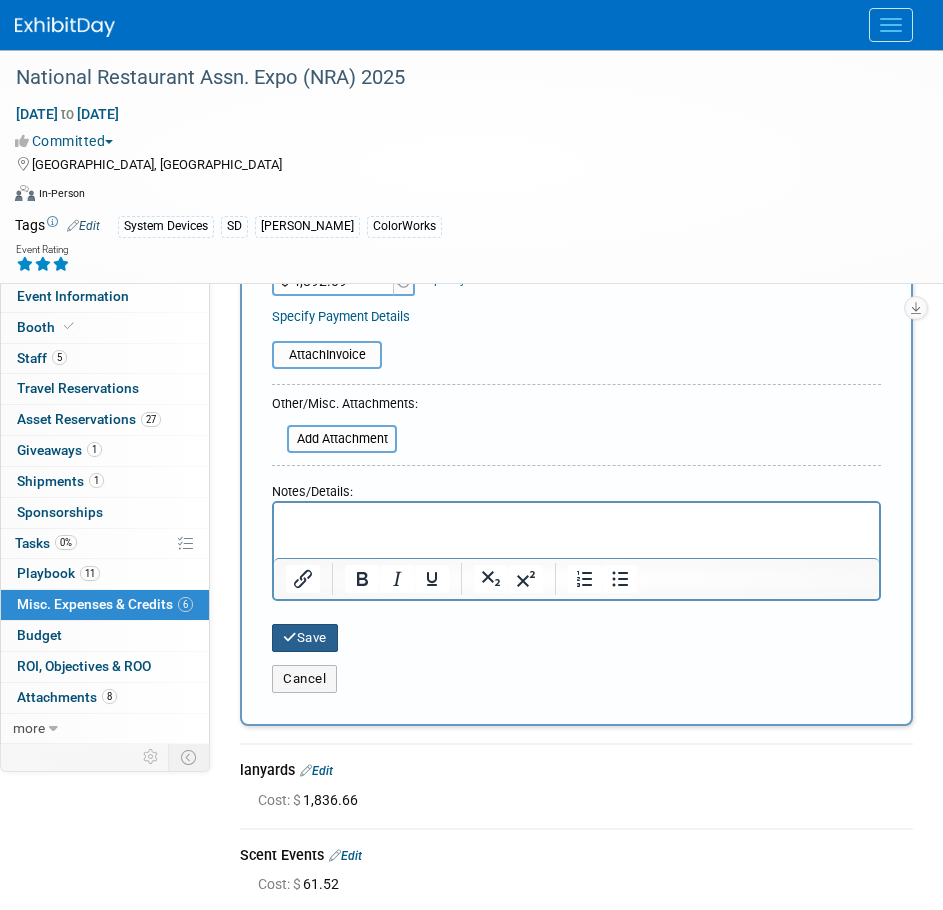 scroll, scrollTop: 300, scrollLeft: 0, axis: vertical 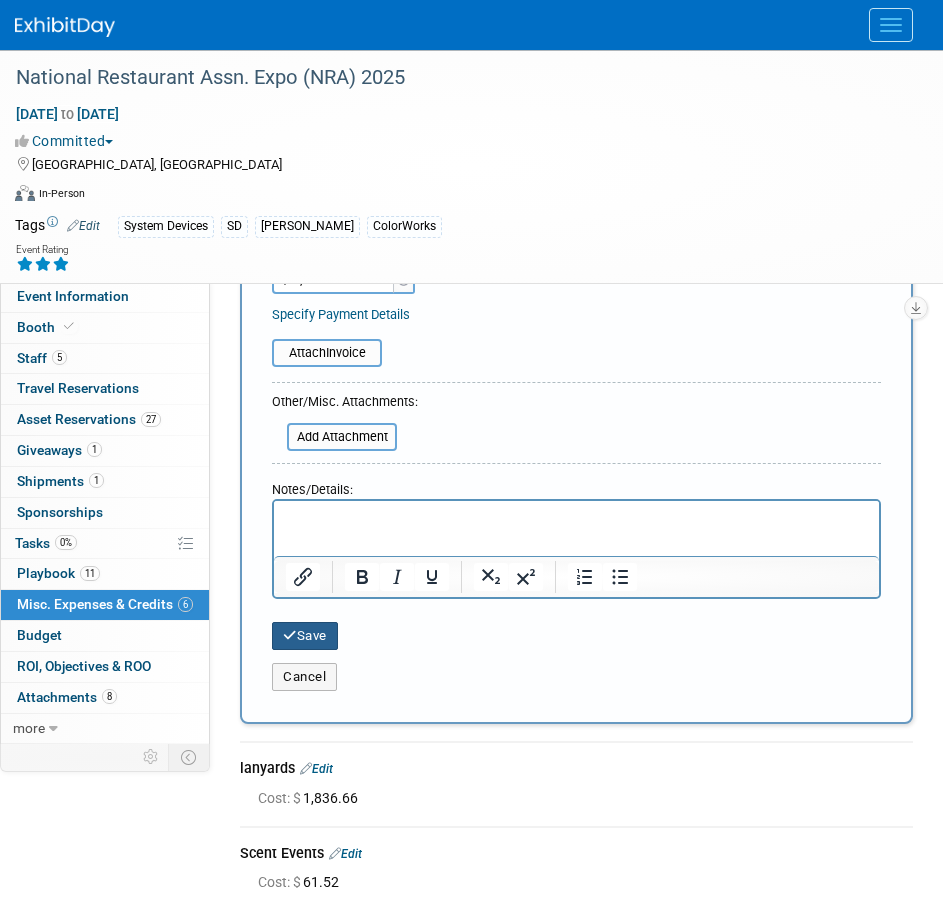 click on "Save" at bounding box center [305, 636] 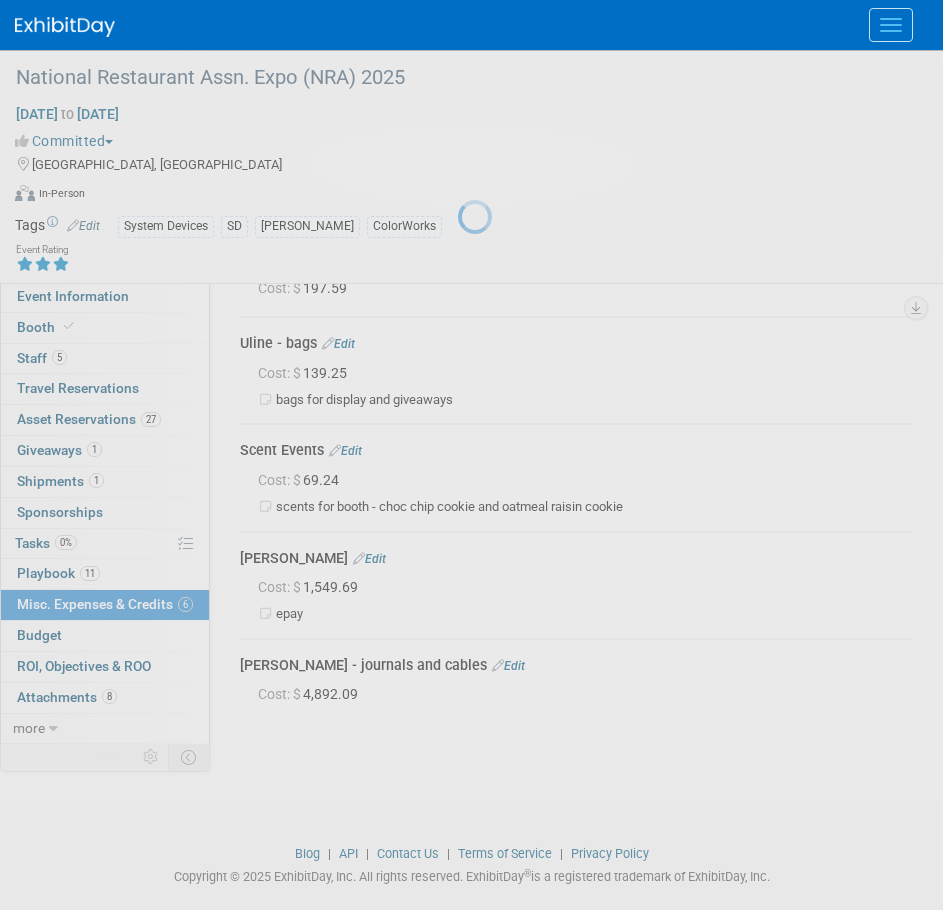 scroll, scrollTop: 330, scrollLeft: 0, axis: vertical 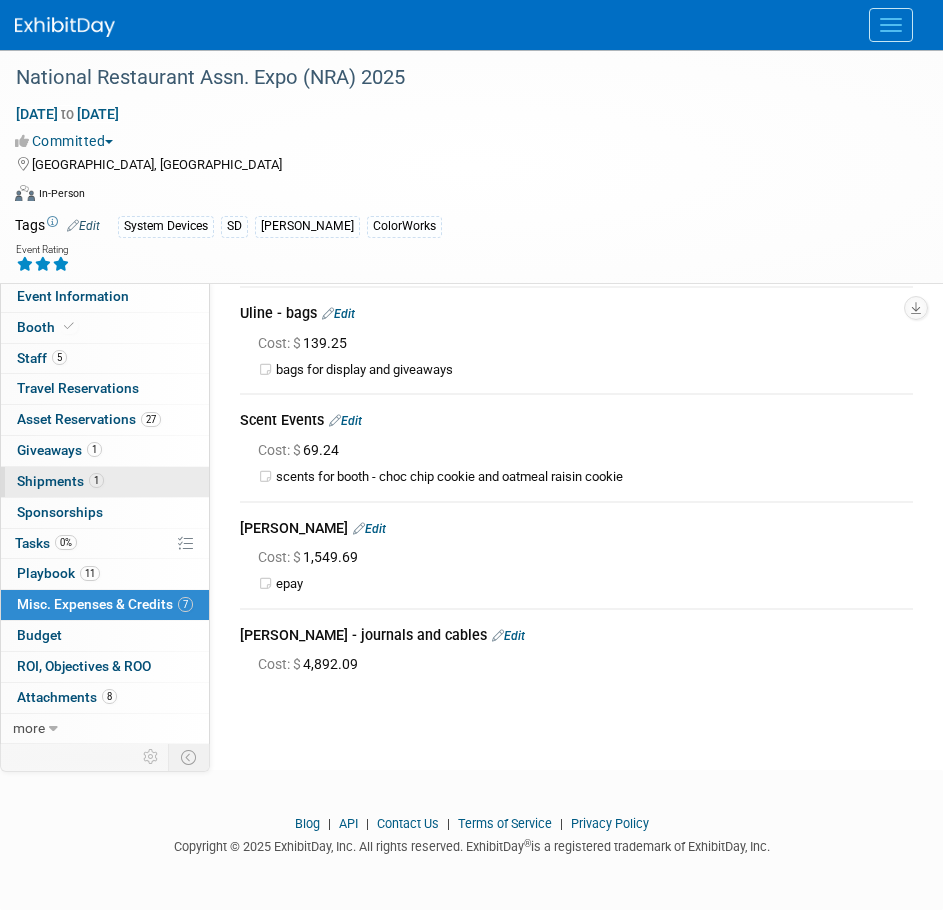 click on "Shipments 1" at bounding box center [60, 481] 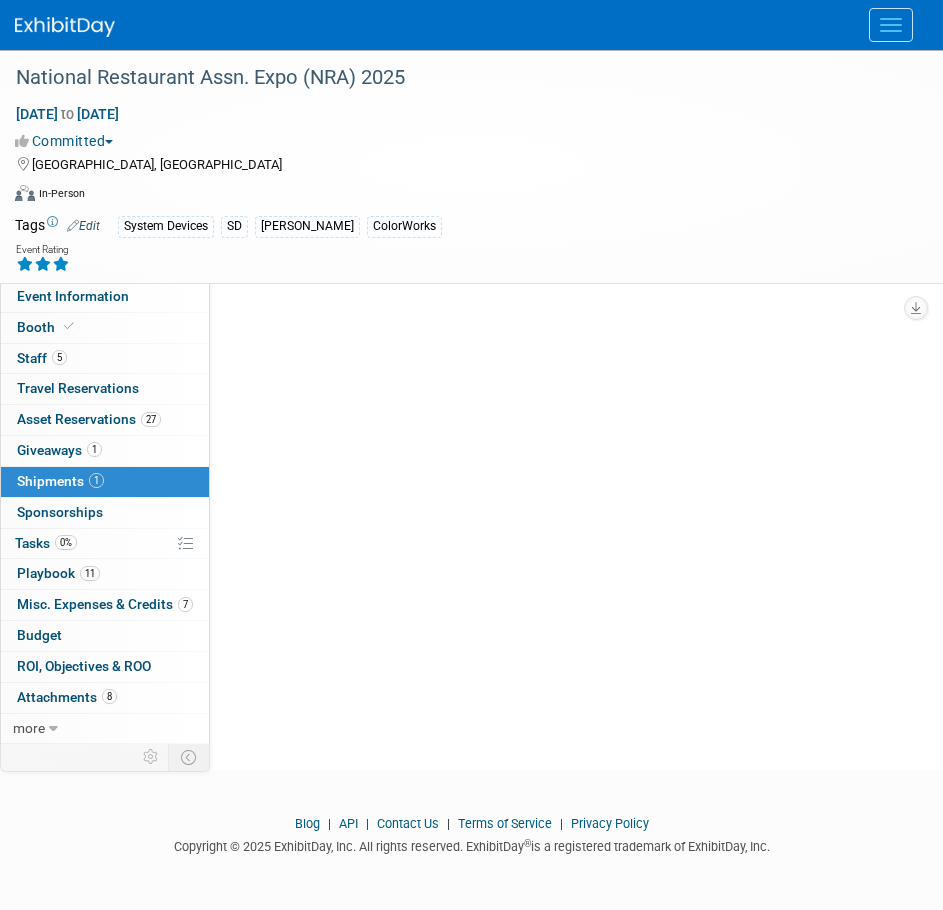 scroll, scrollTop: 0, scrollLeft: 0, axis: both 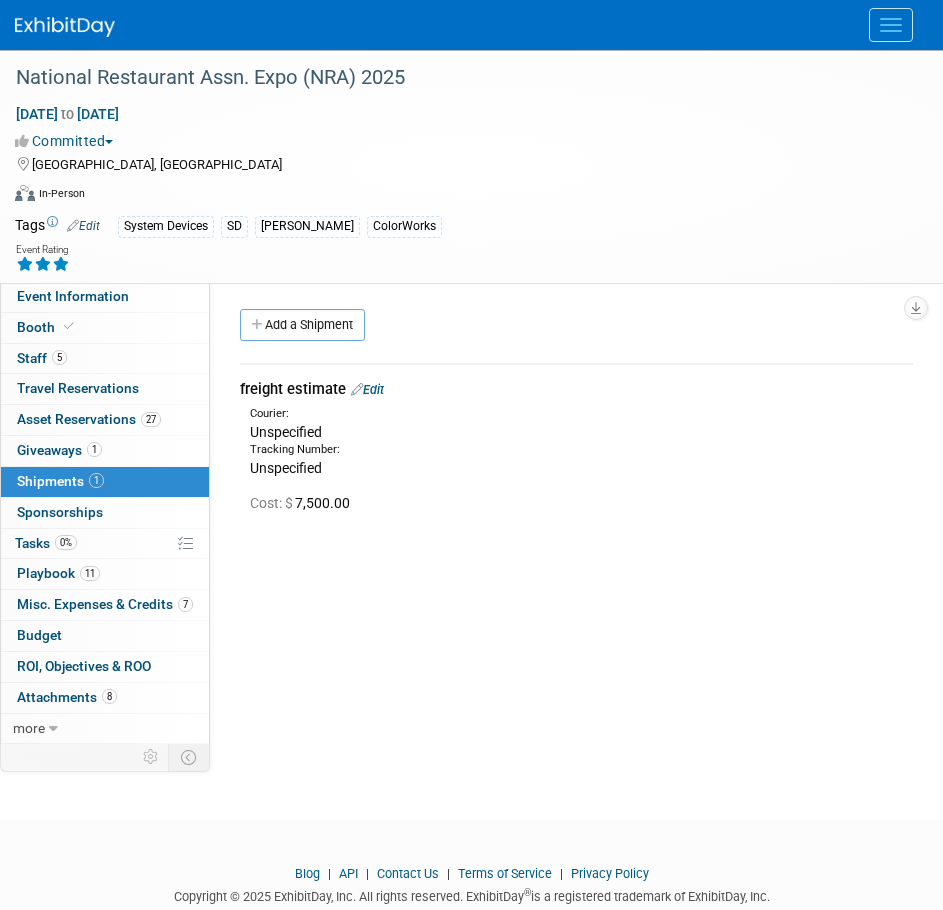 click on "freight estimate
Edit" at bounding box center [576, 389] 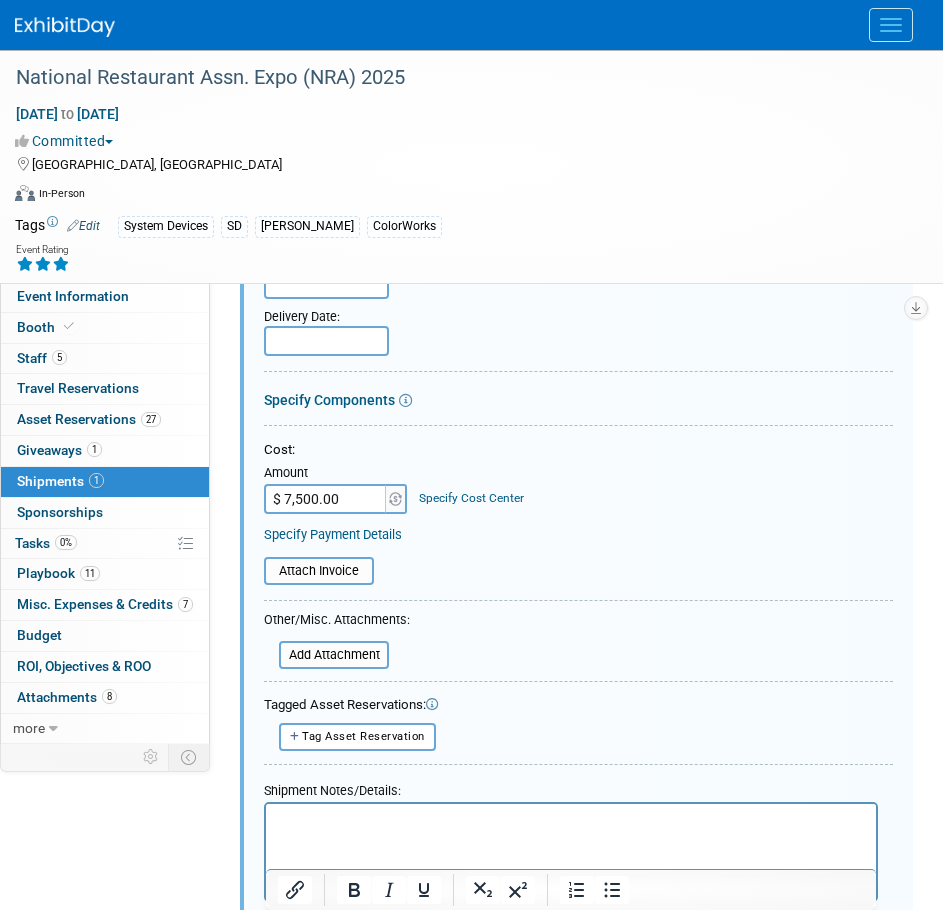 scroll, scrollTop: 430, scrollLeft: 0, axis: vertical 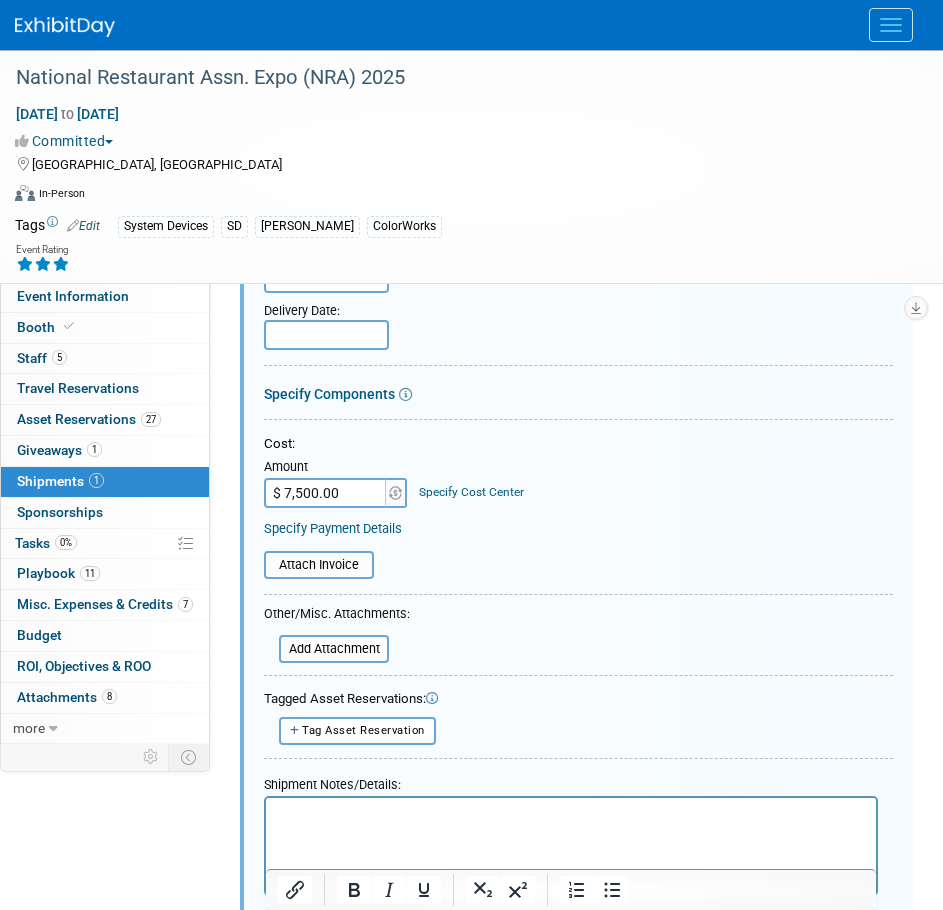 click on "$ 7,500.00" at bounding box center [326, 493] 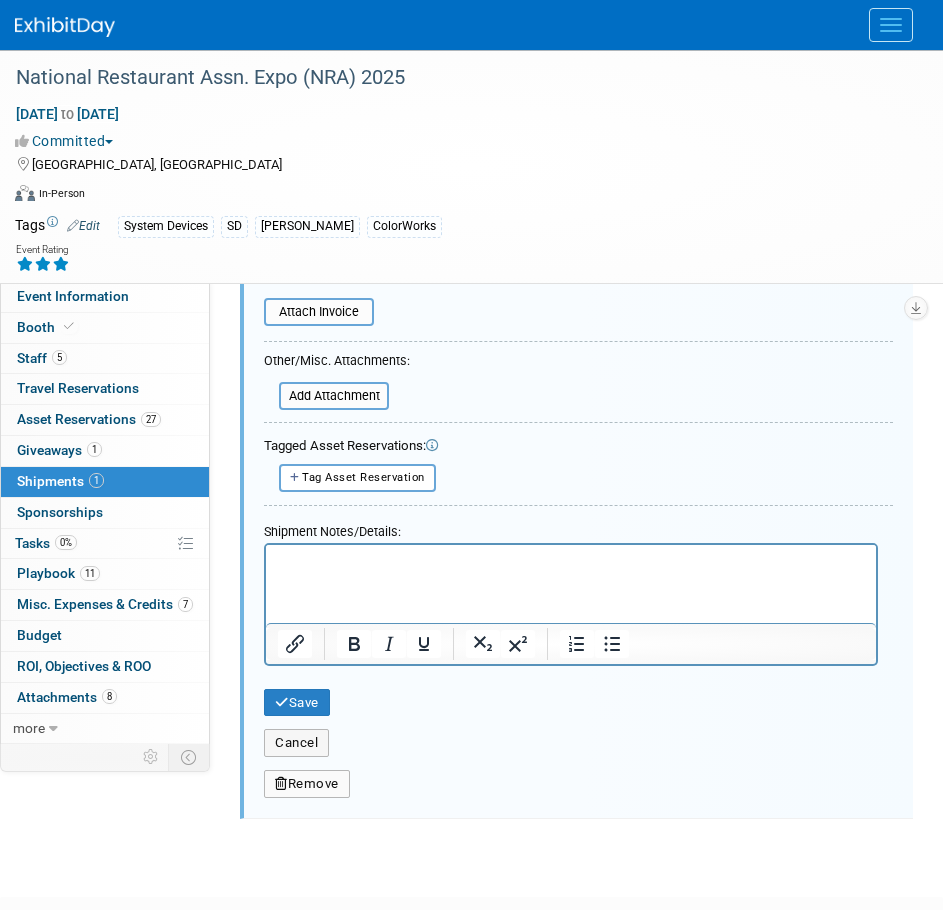 scroll, scrollTop: 730, scrollLeft: 0, axis: vertical 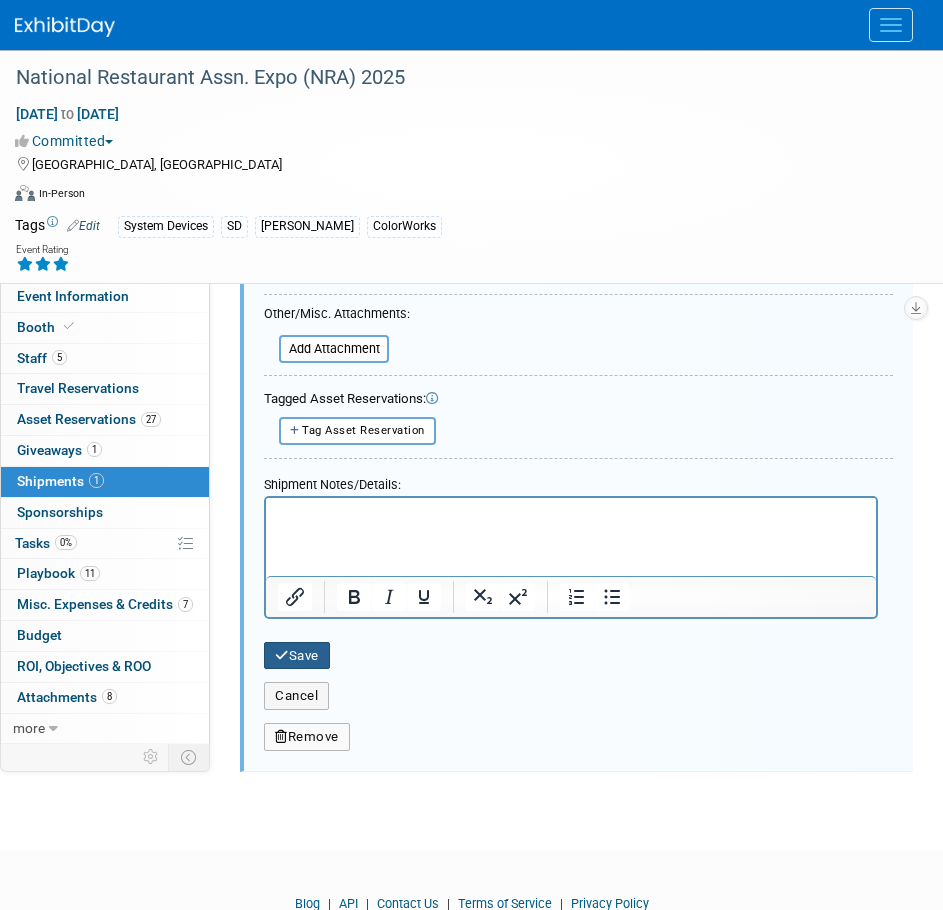 type on "$ 0.00" 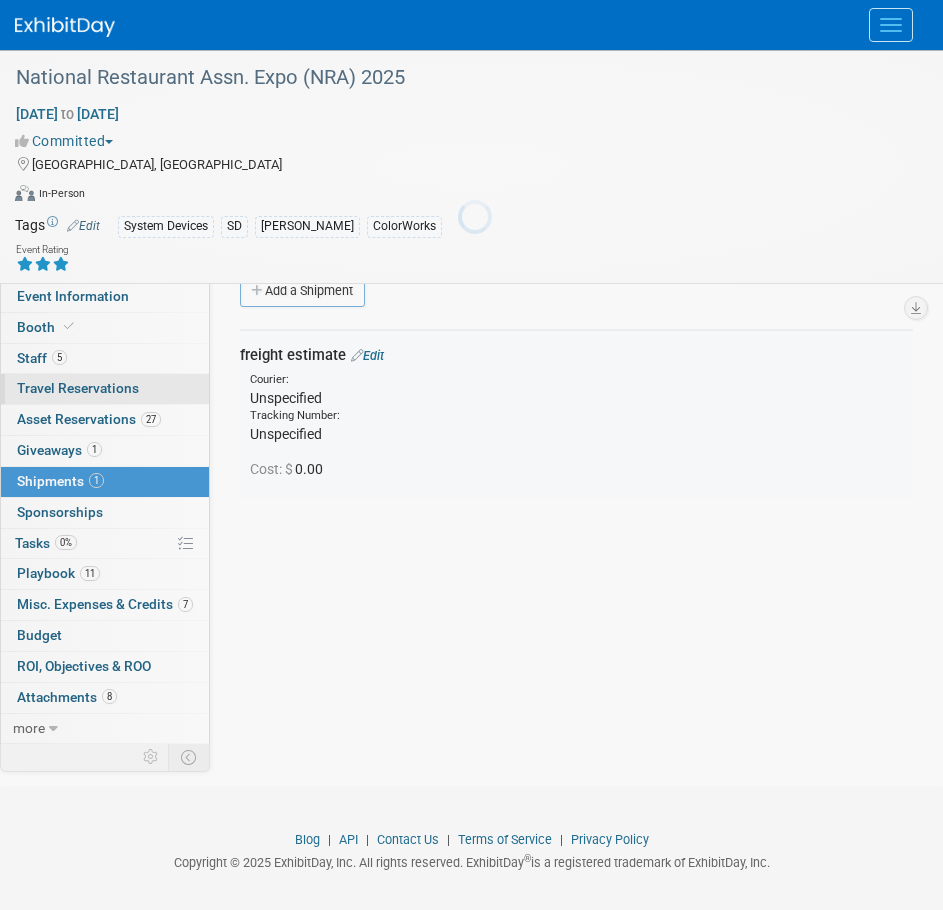 scroll, scrollTop: 30, scrollLeft: 0, axis: vertical 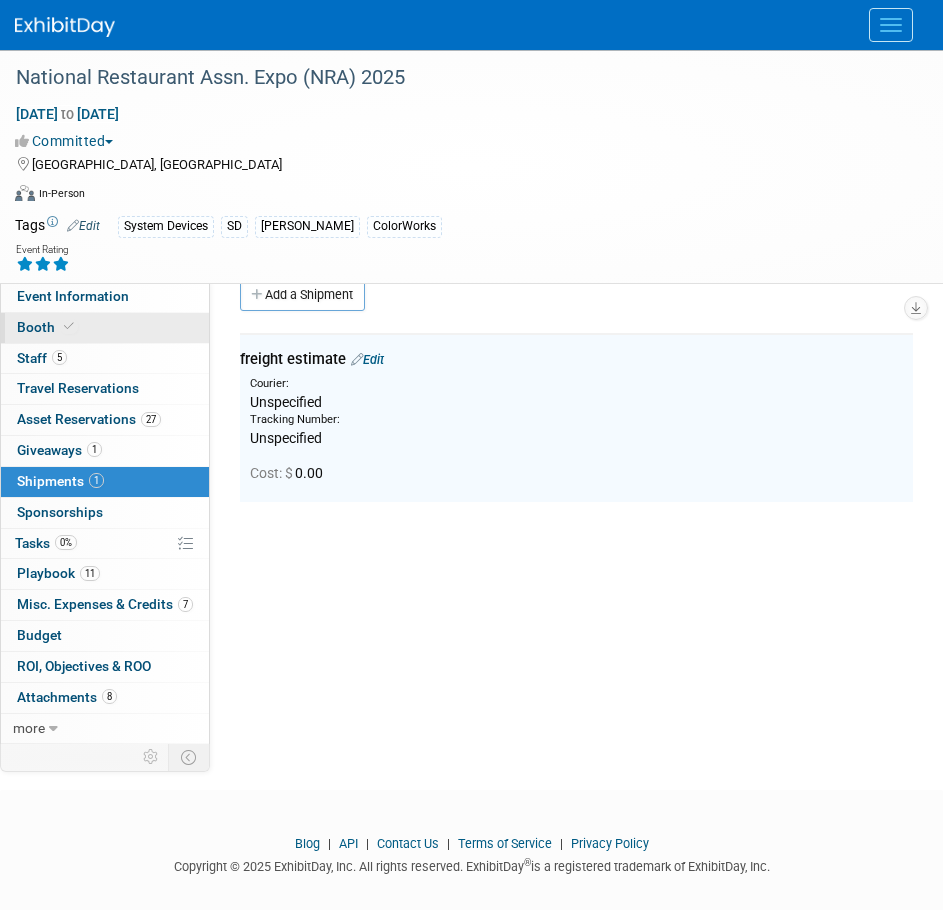 click on "Booth" at bounding box center (47, 327) 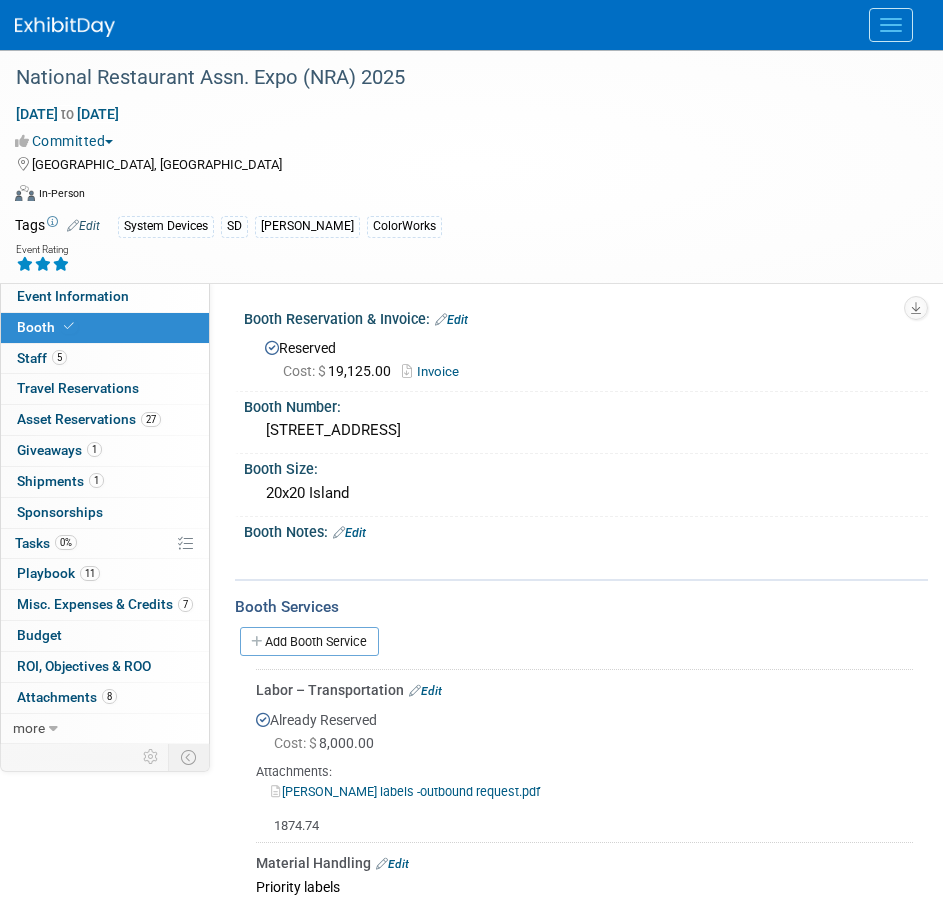 scroll, scrollTop: 200, scrollLeft: 0, axis: vertical 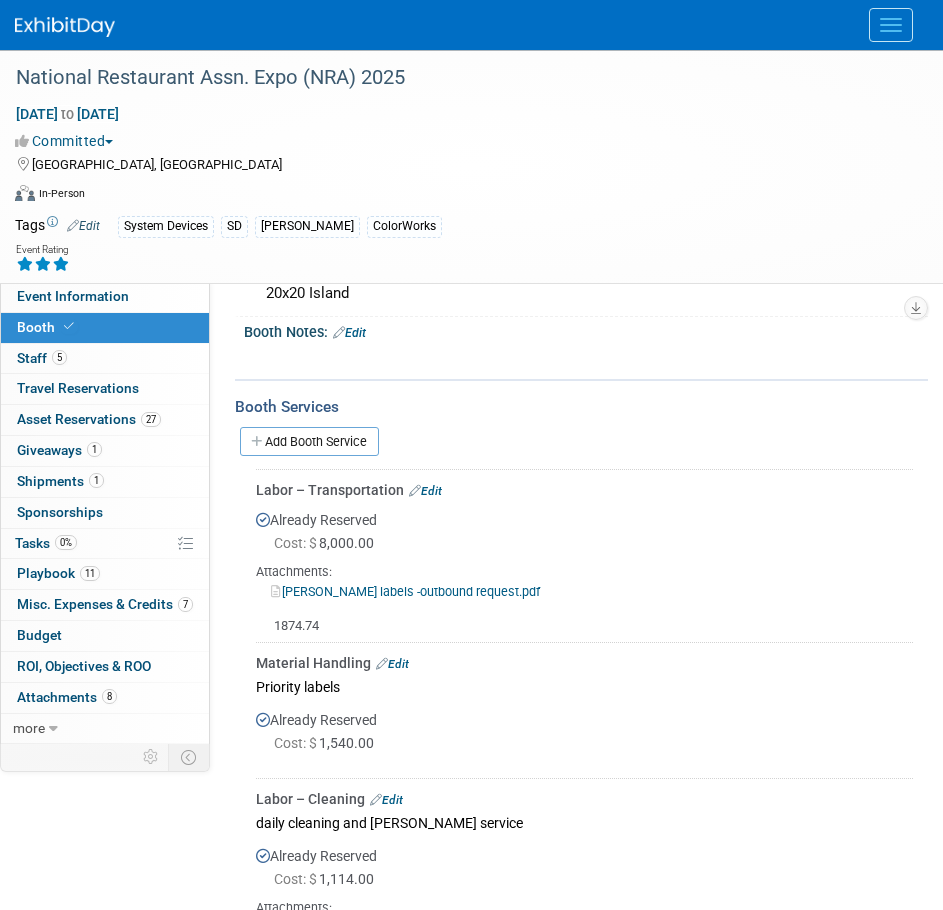 click on "Edit" at bounding box center [425, 491] 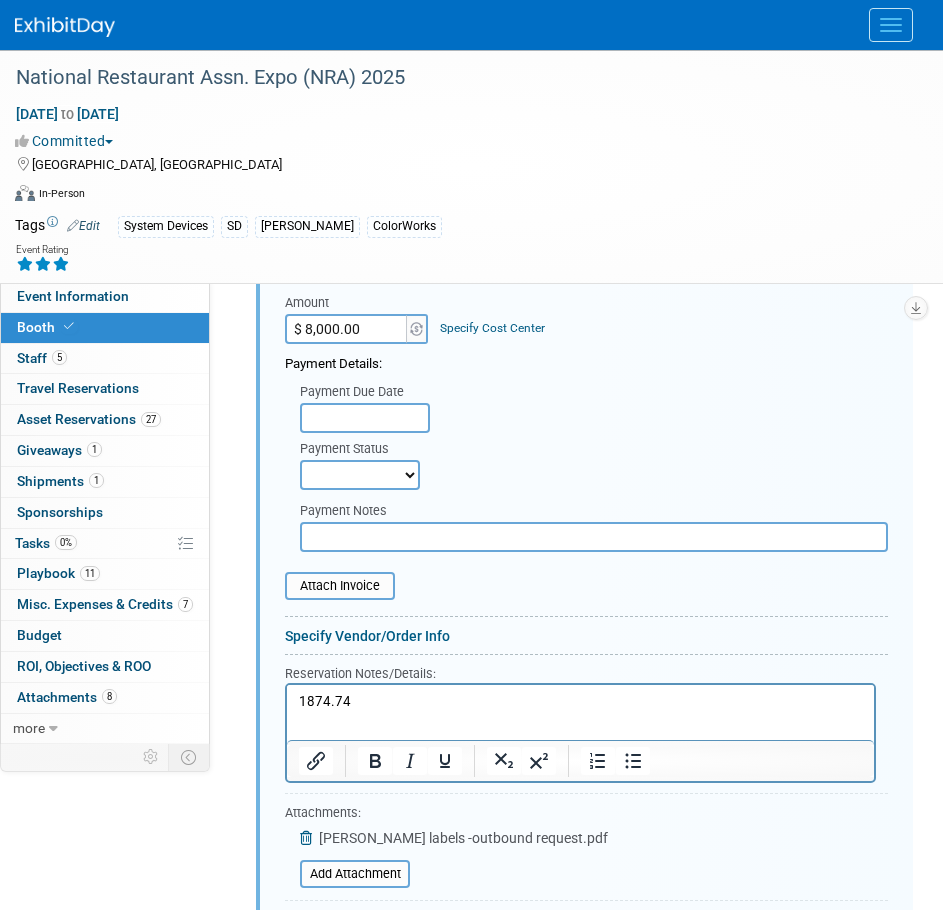 scroll, scrollTop: 634, scrollLeft: 0, axis: vertical 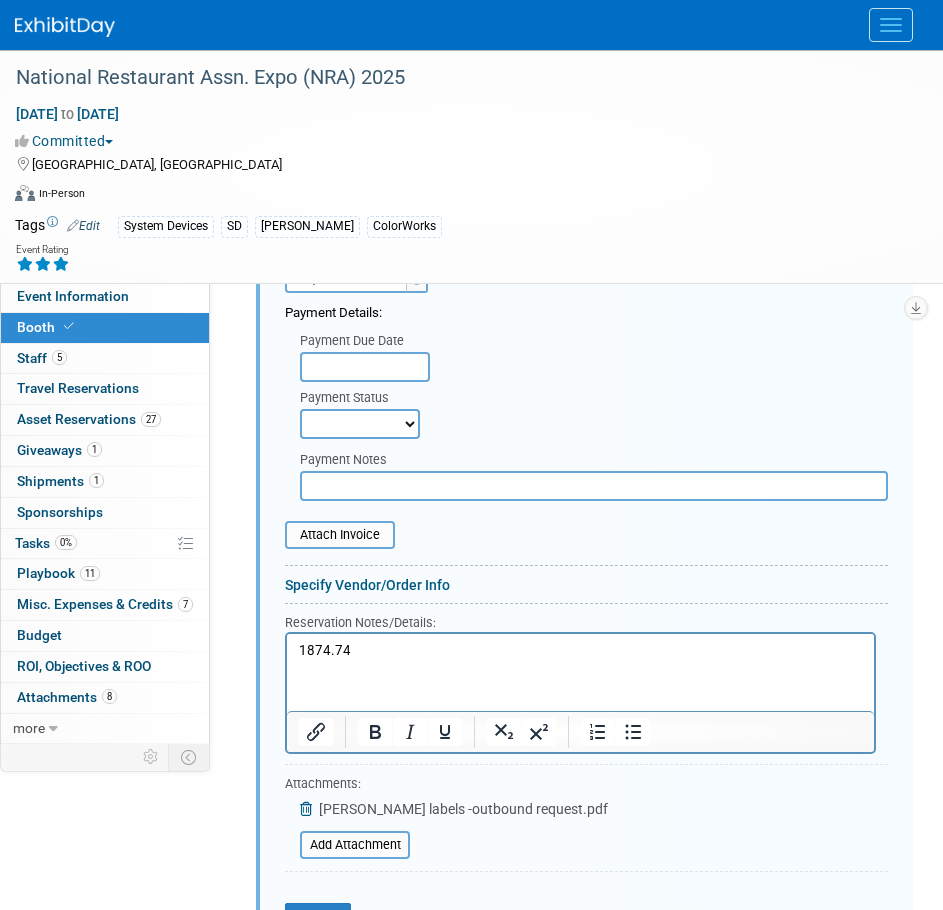click on "1874.74" at bounding box center [581, 650] 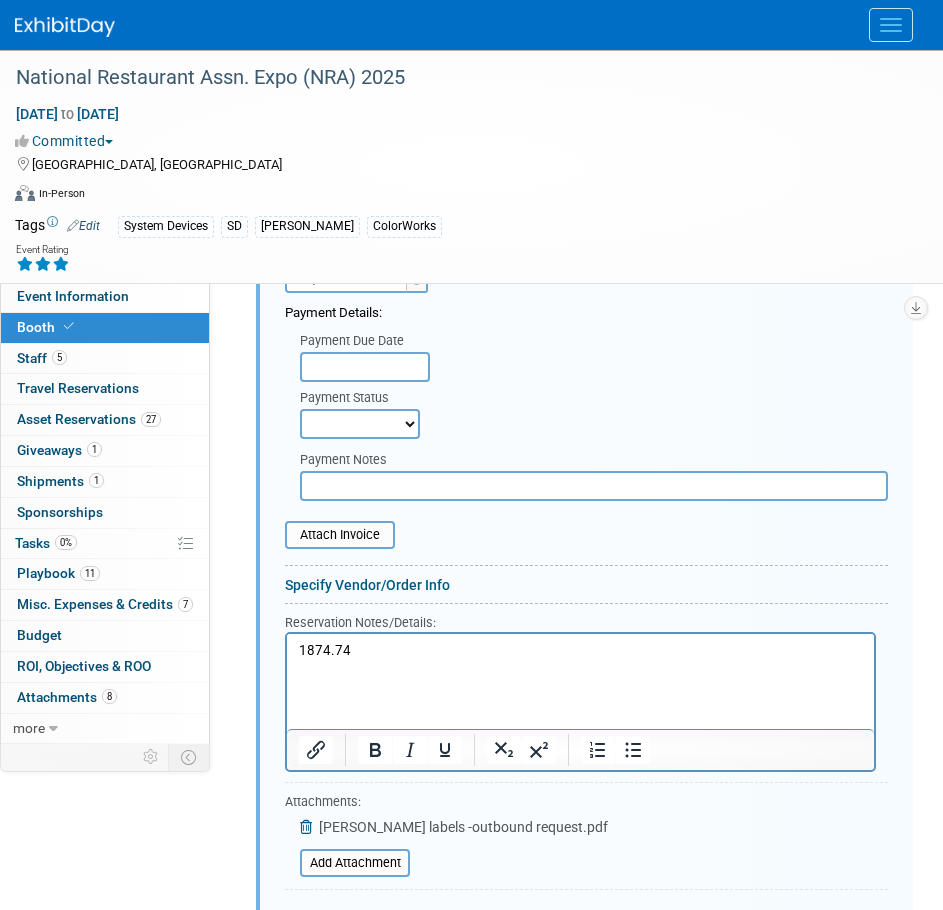 type 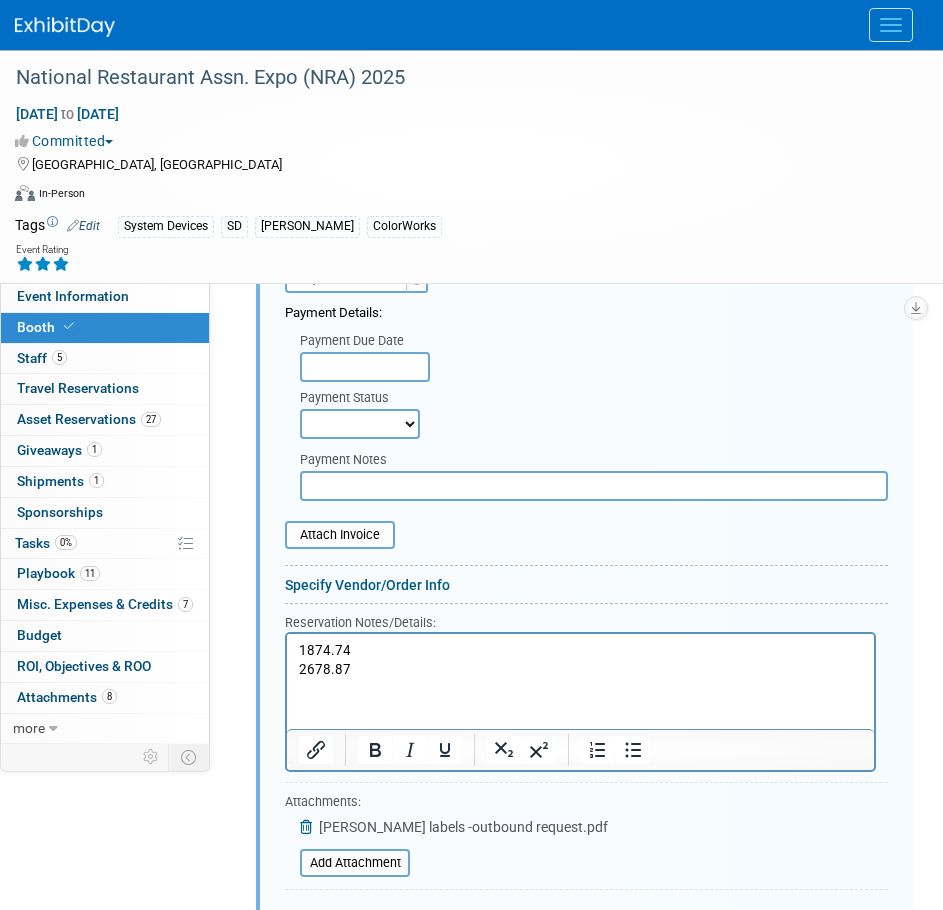 click on "1874.74" at bounding box center [581, 650] 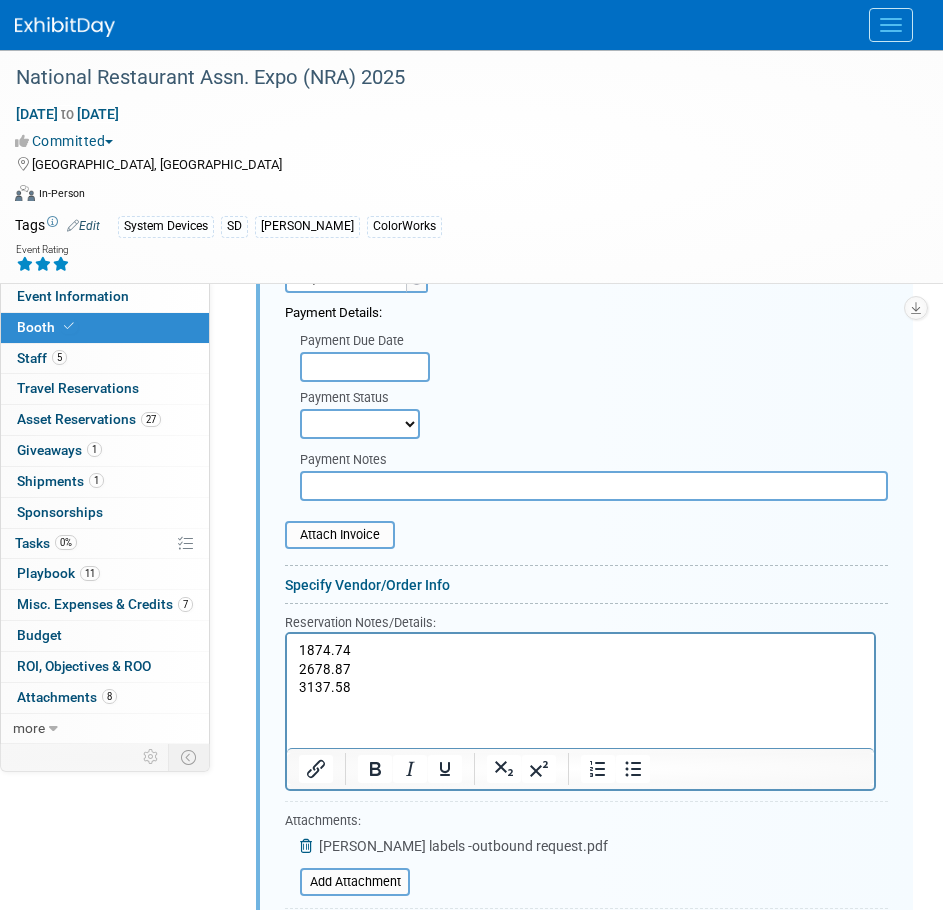 click on "3137.58" at bounding box center (581, 687) 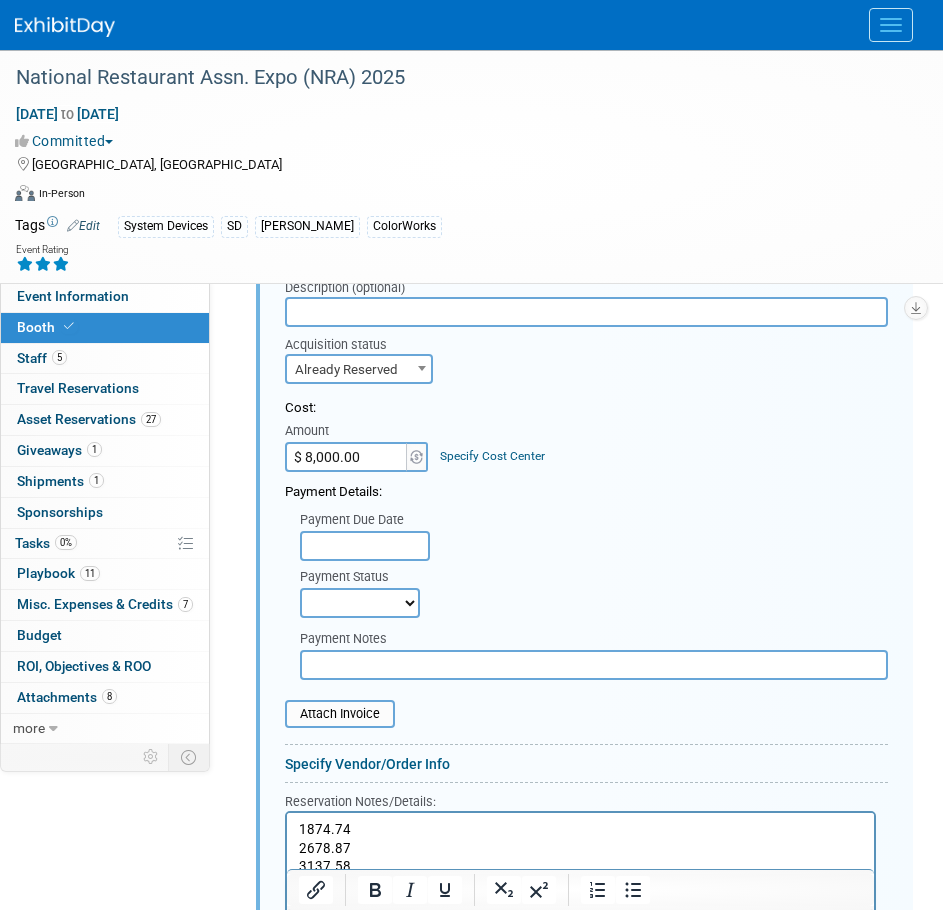 scroll, scrollTop: 434, scrollLeft: 0, axis: vertical 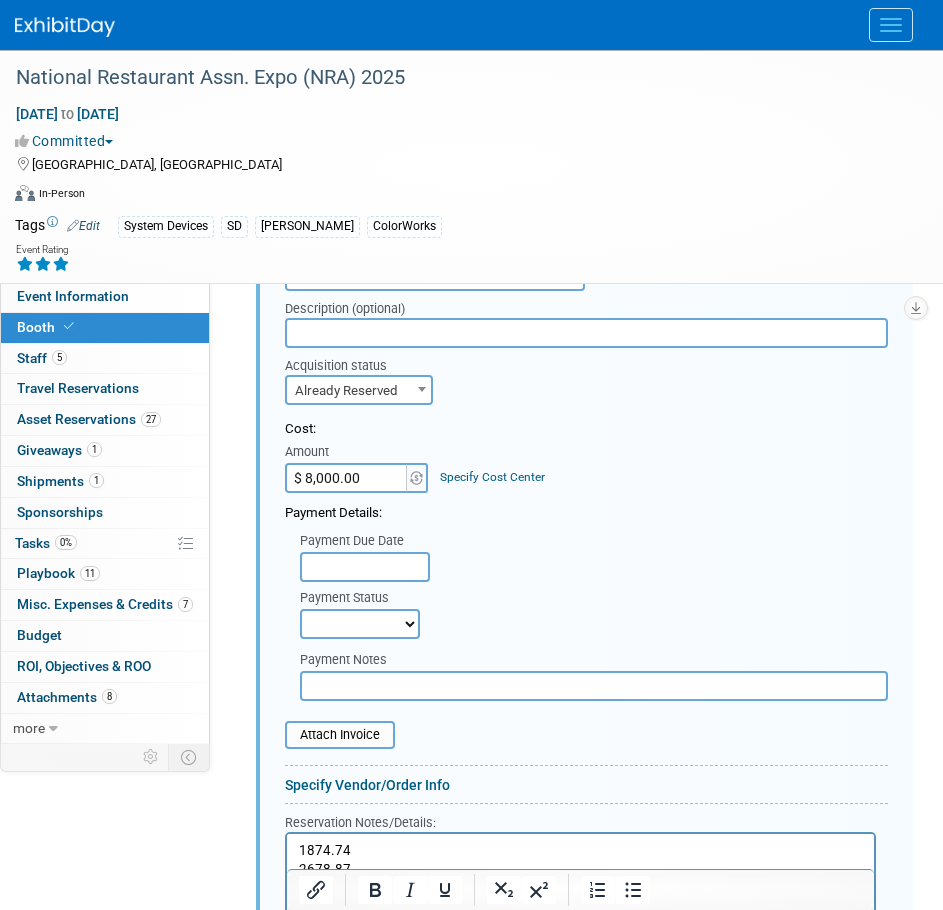 click on "$ 8,000.00" at bounding box center (347, 478) 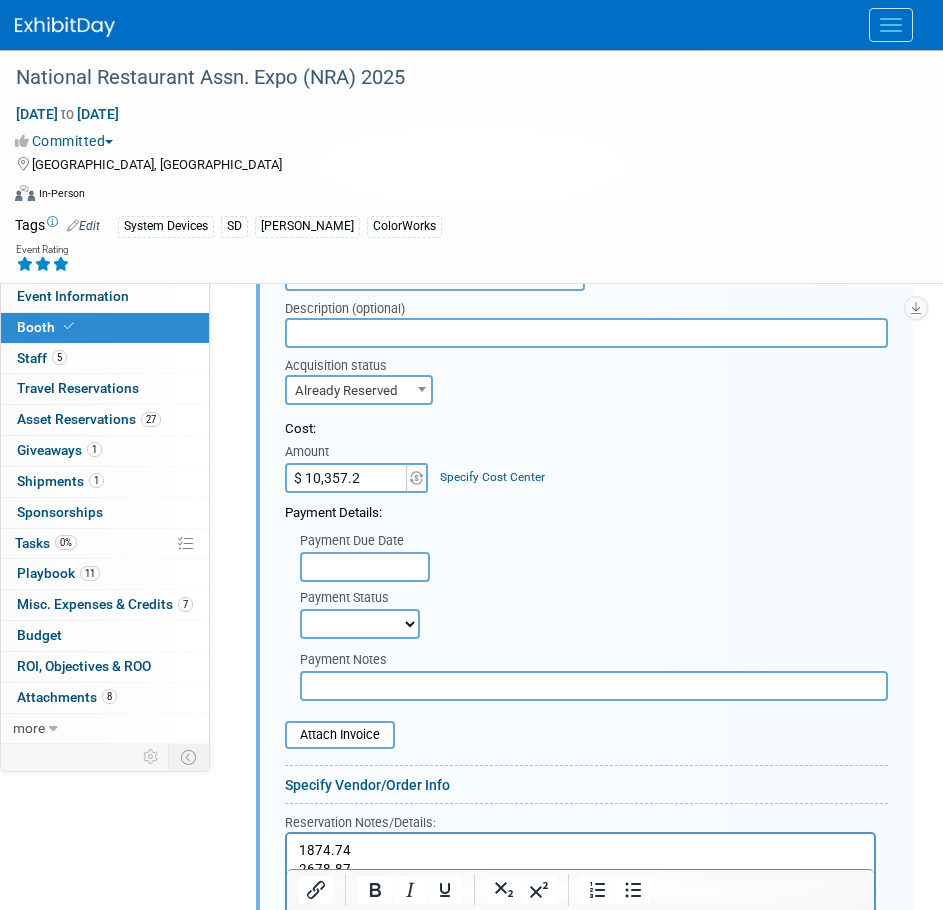 type on "$ 10,357.26" 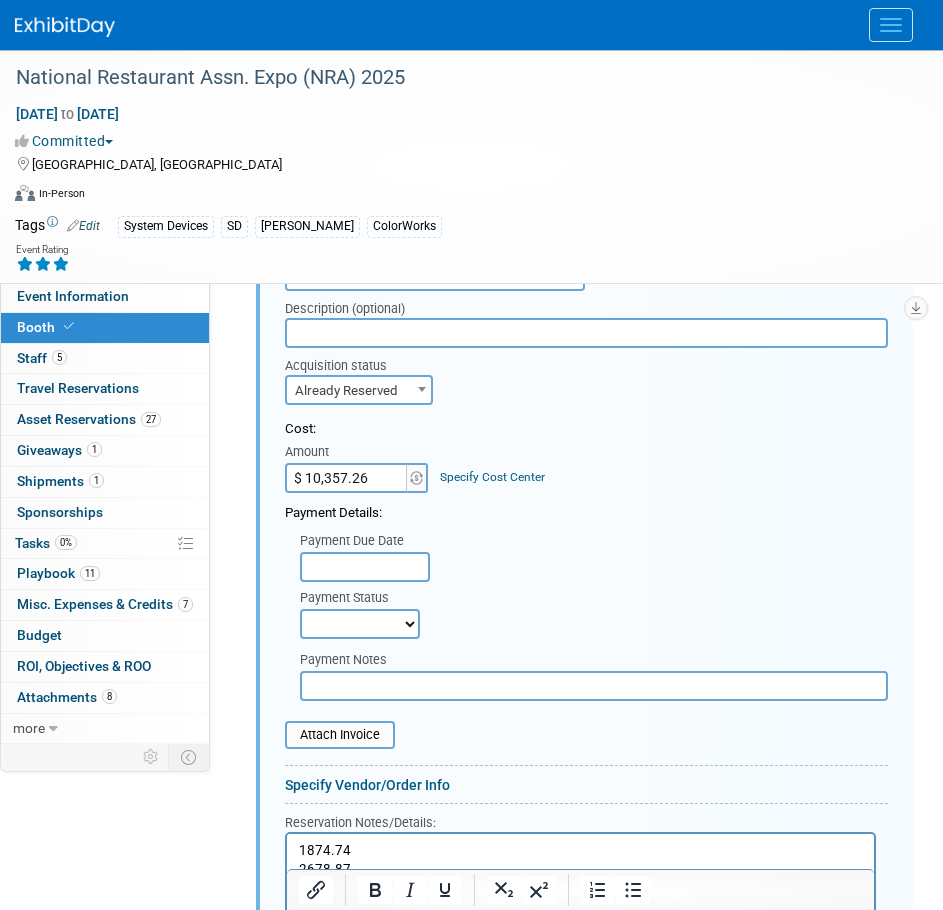 click on "Payment Due Date
Payment Status
Not Paid Yet
Partially Paid
Paid in Full
Next Payment Due Date" at bounding box center (586, 581) 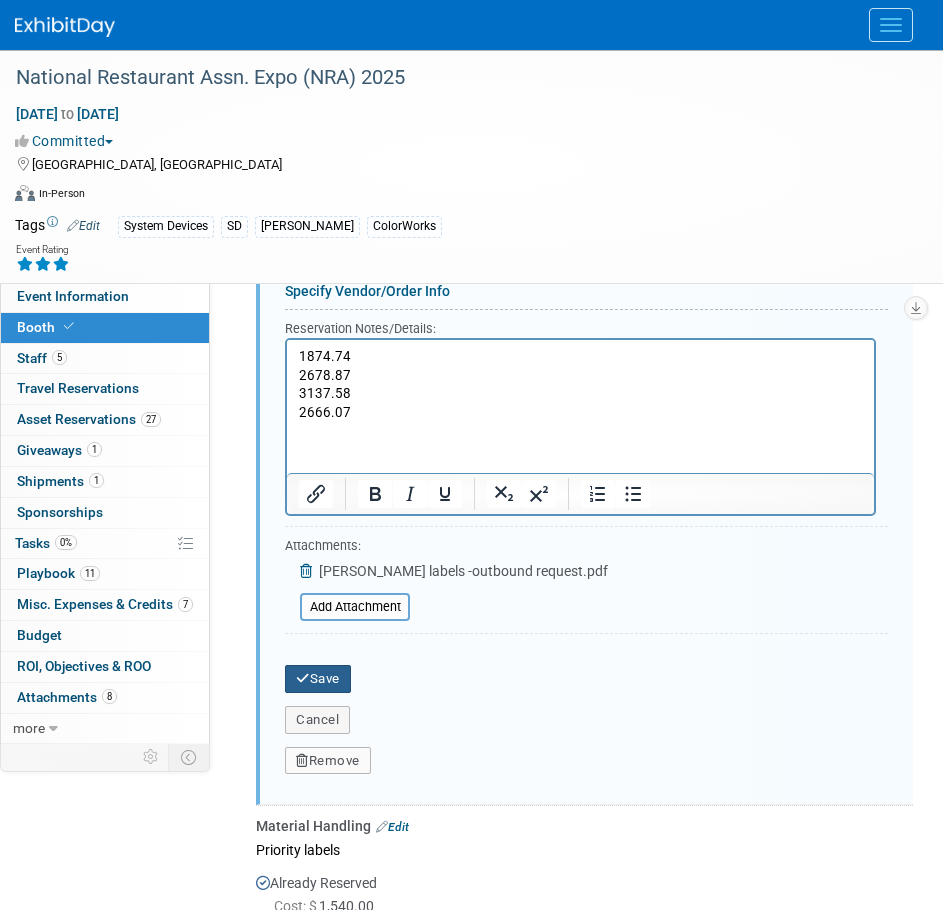 scroll, scrollTop: 934, scrollLeft: 0, axis: vertical 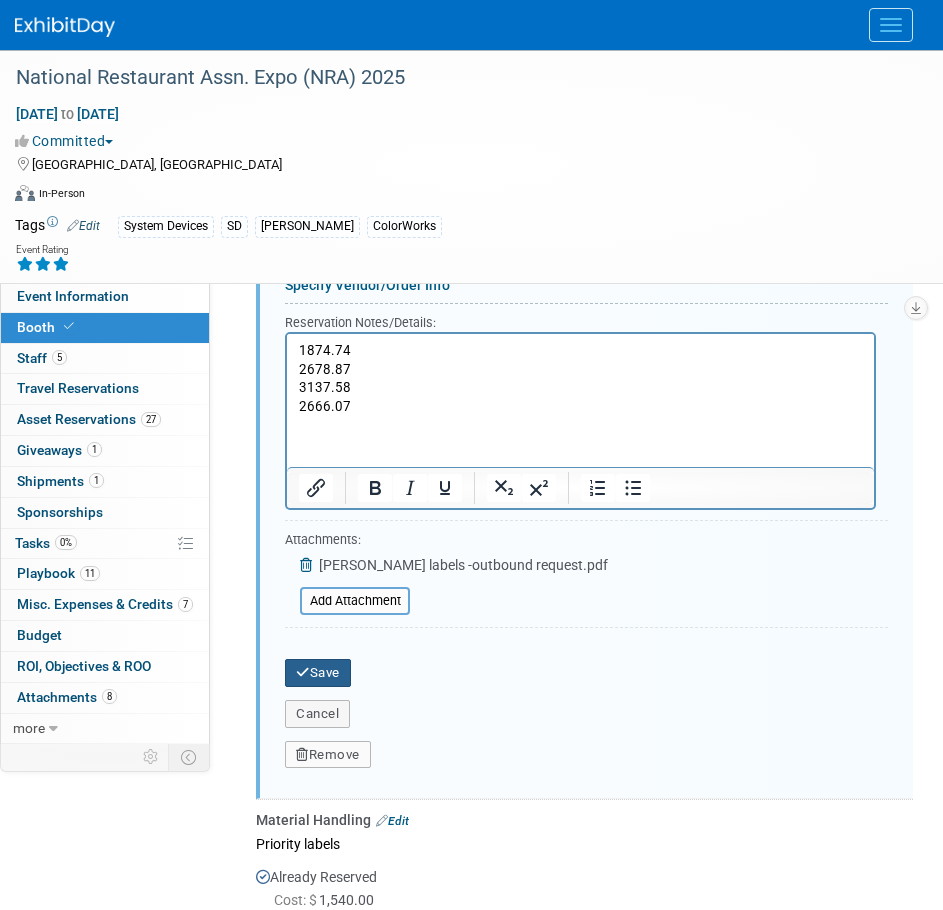 click on "Save" at bounding box center (318, 673) 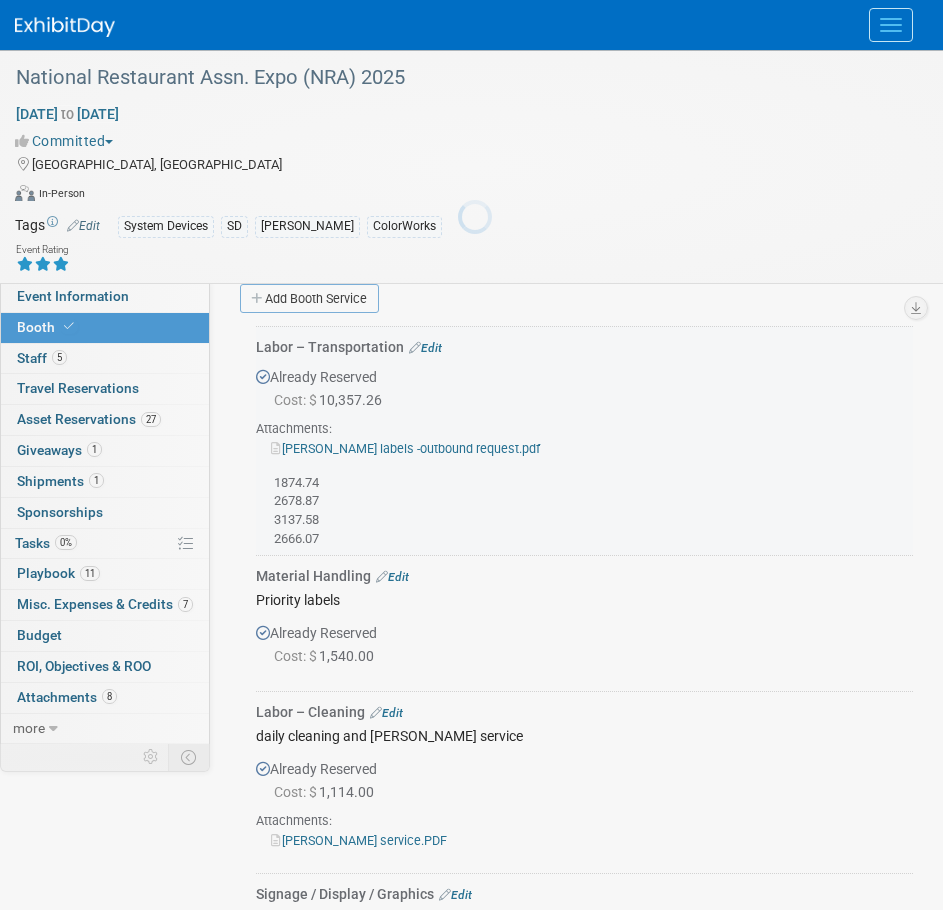 scroll, scrollTop: 334, scrollLeft: 0, axis: vertical 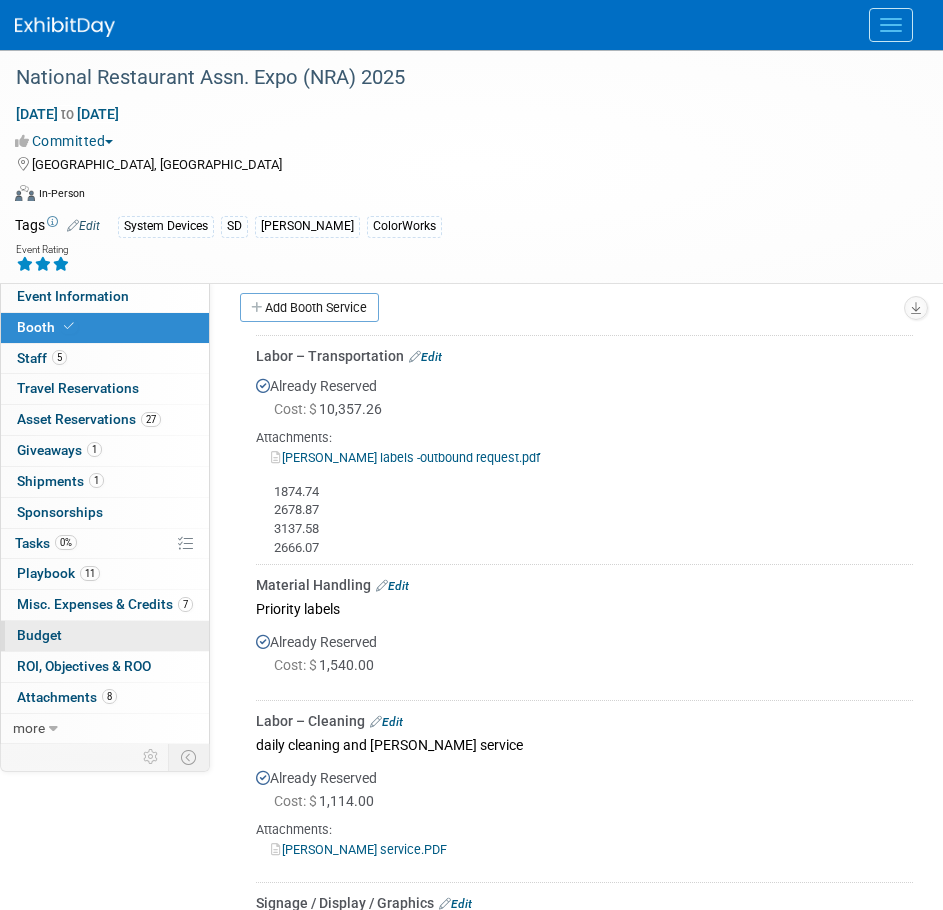 click on "Budget" at bounding box center (39, 635) 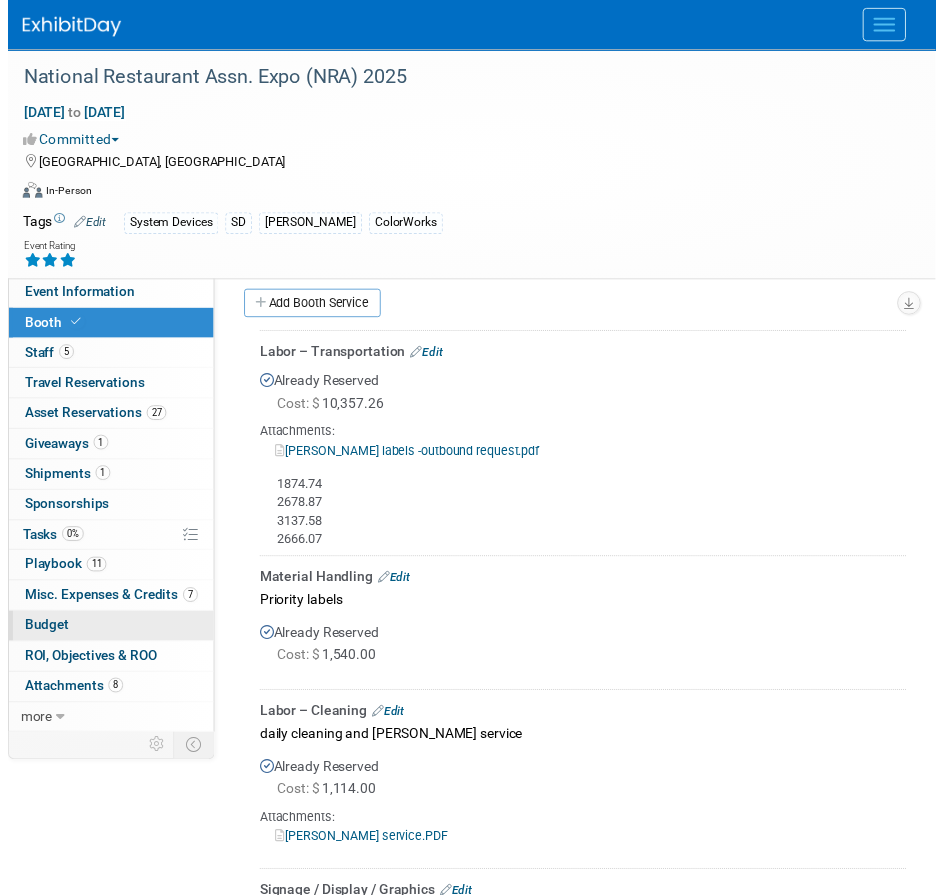 scroll, scrollTop: 0, scrollLeft: 0, axis: both 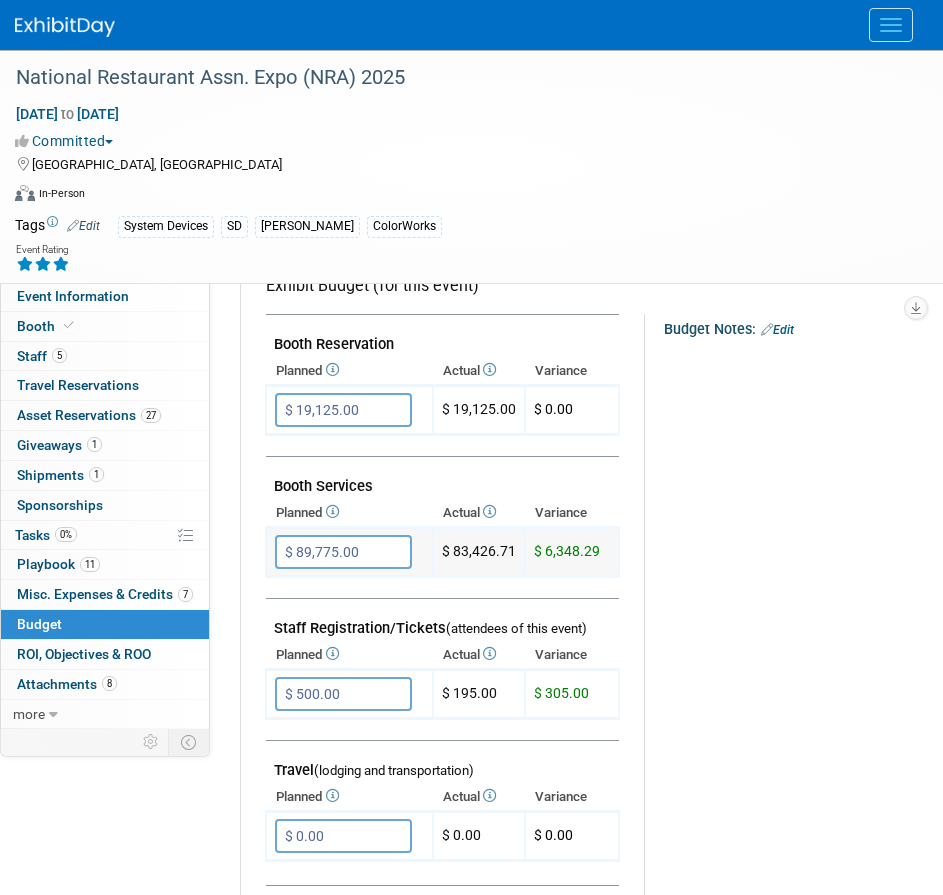 click on "$ 89,775.00" at bounding box center (343, 552) 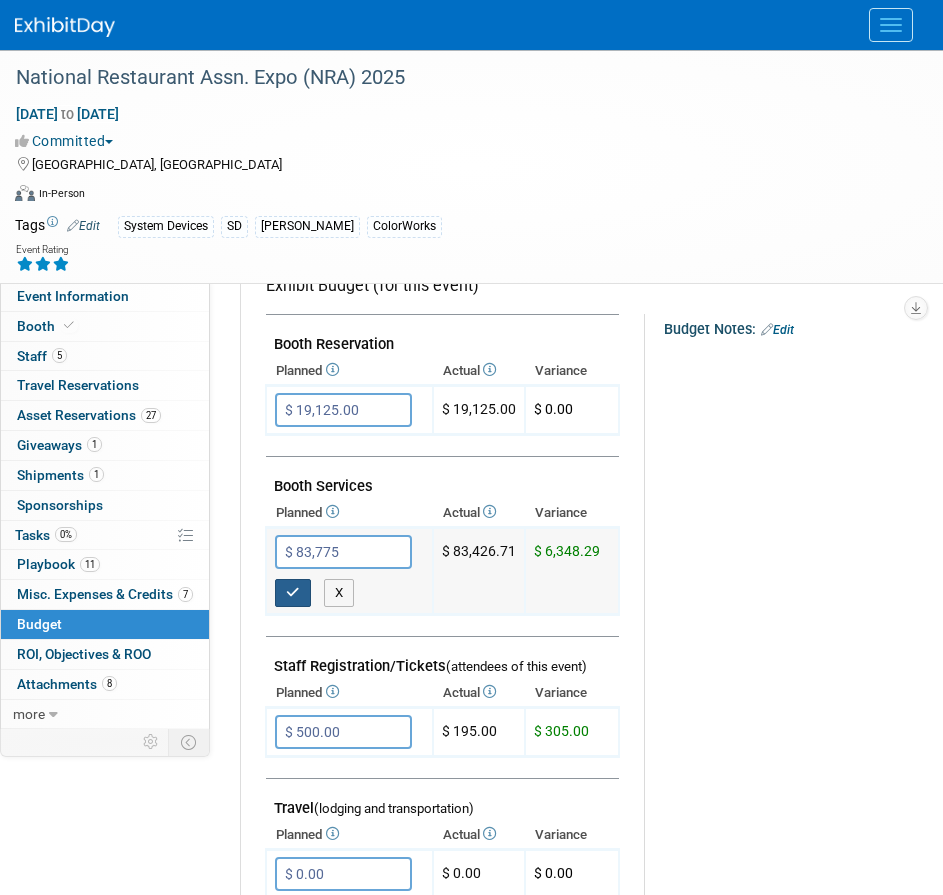 type on "$ 83,775.00" 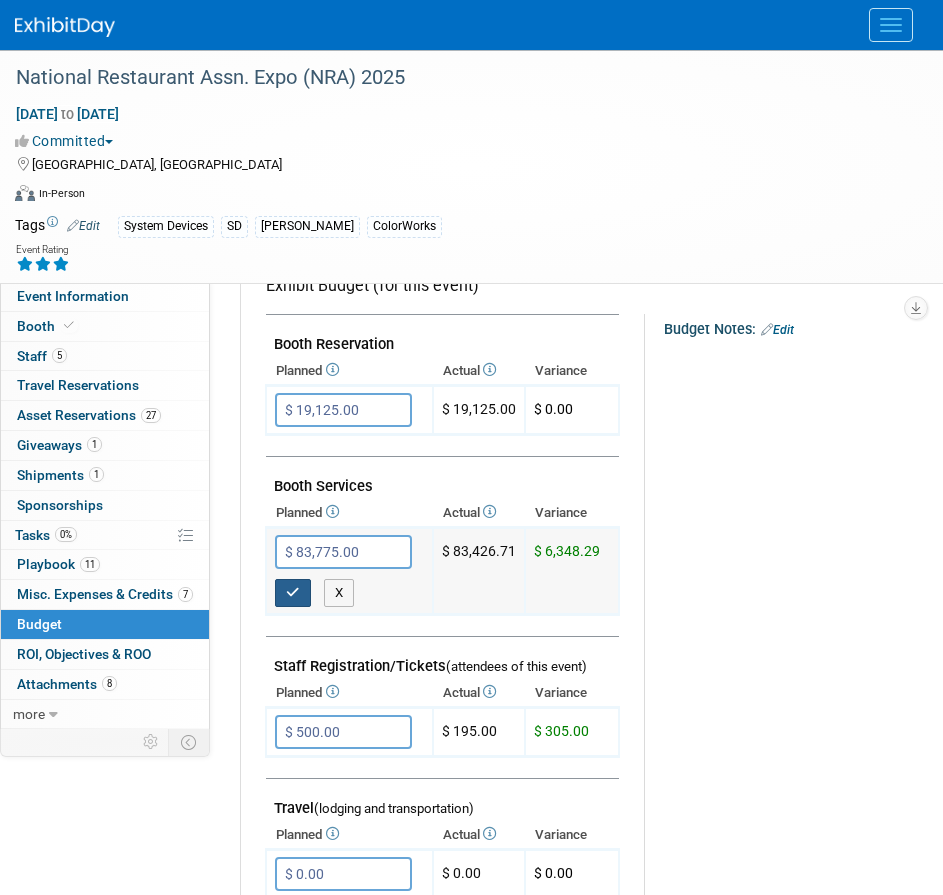 click at bounding box center (293, 593) 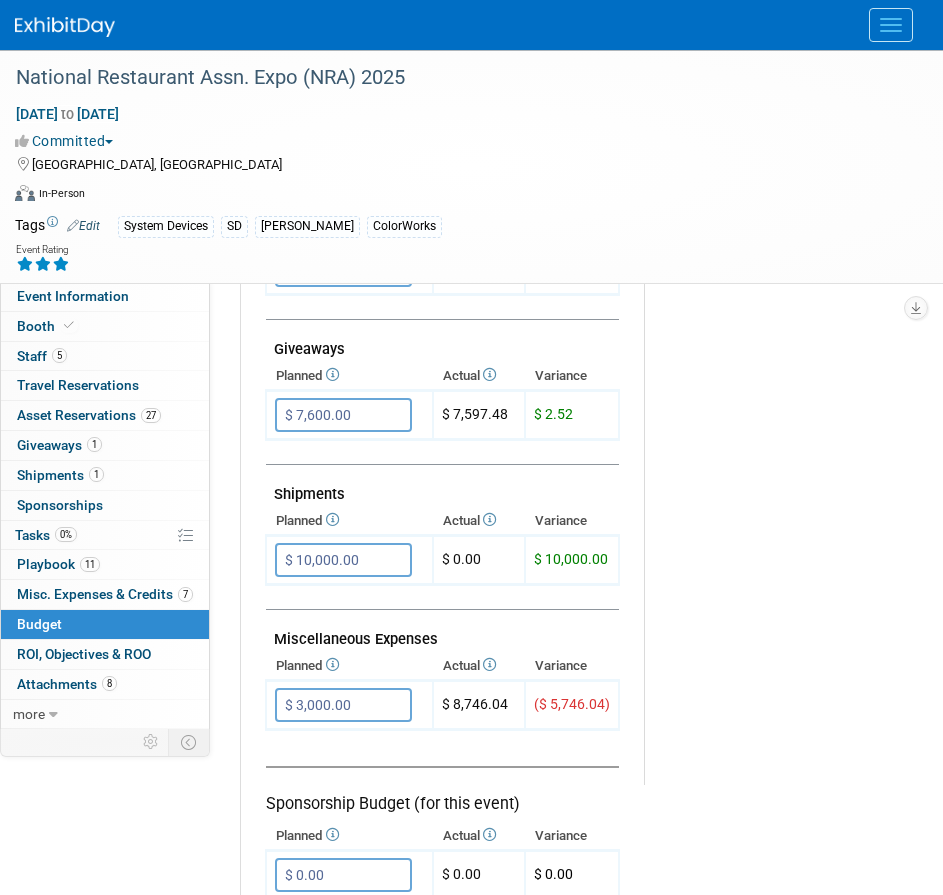 scroll, scrollTop: 956, scrollLeft: 0, axis: vertical 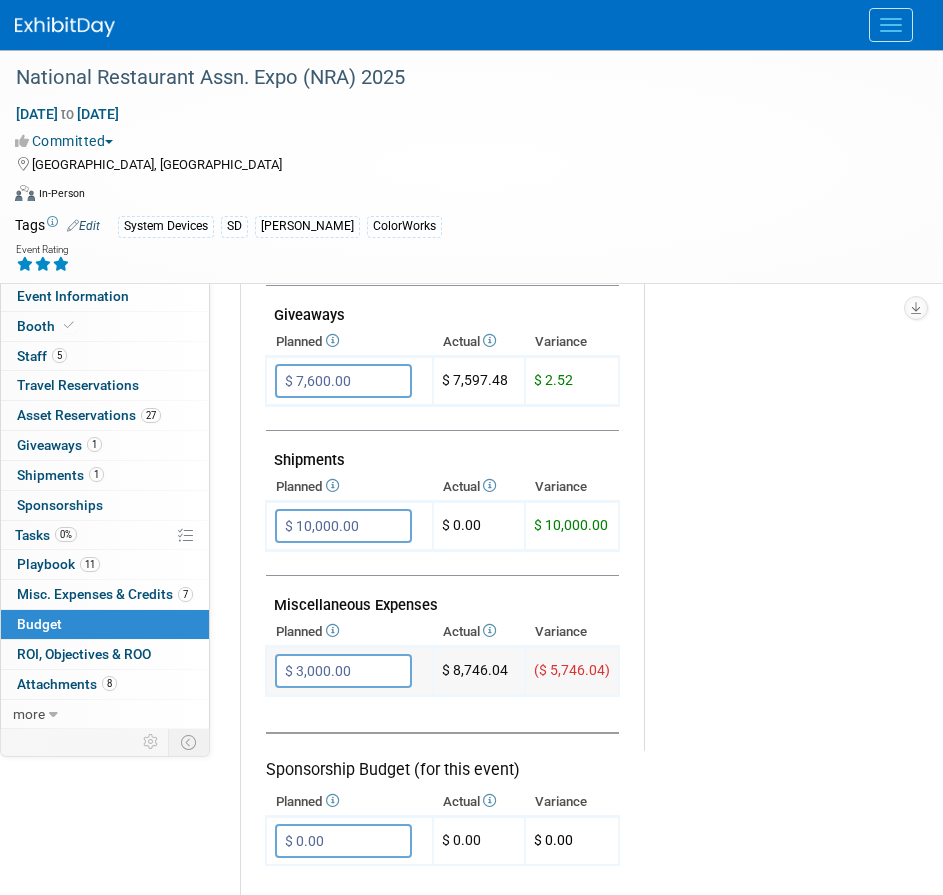 click on "$ 3,000.00" at bounding box center (343, 671) 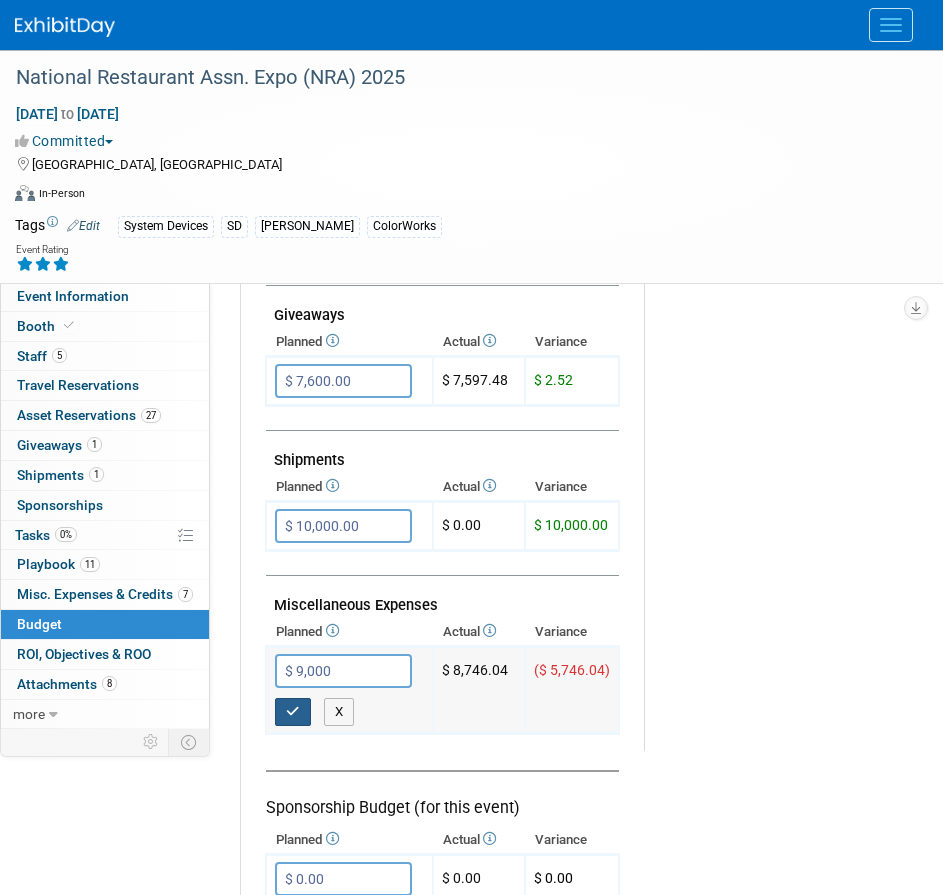type on "$ 9,000.00" 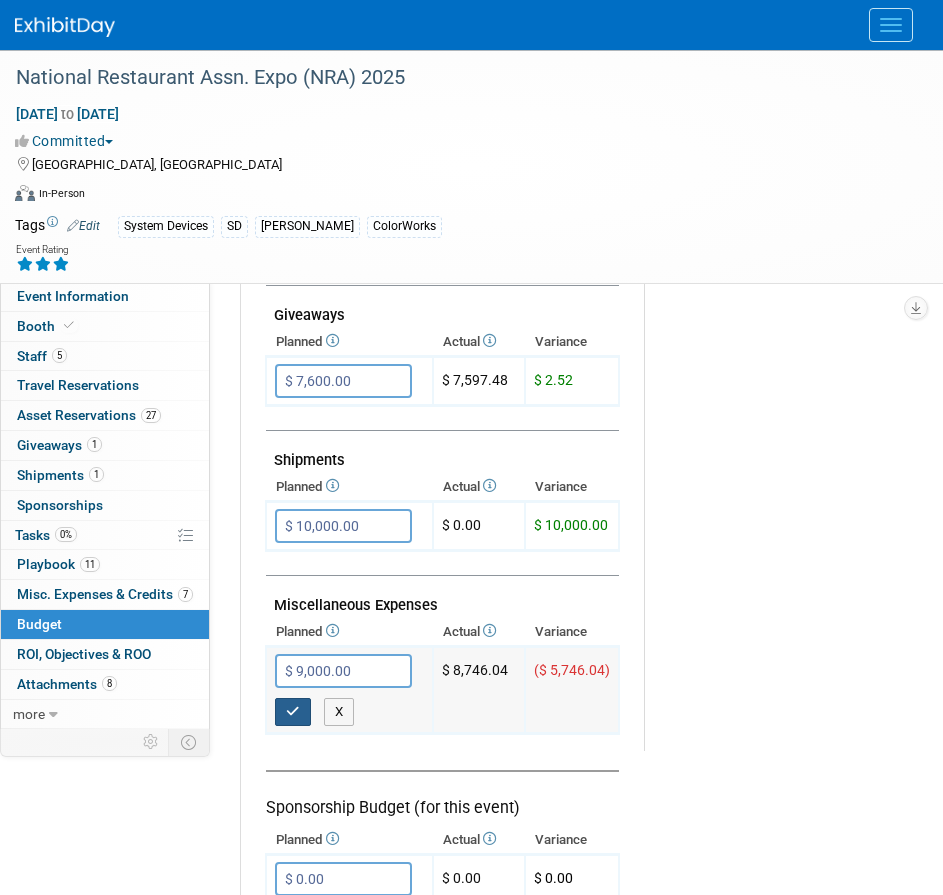 click at bounding box center [293, 712] 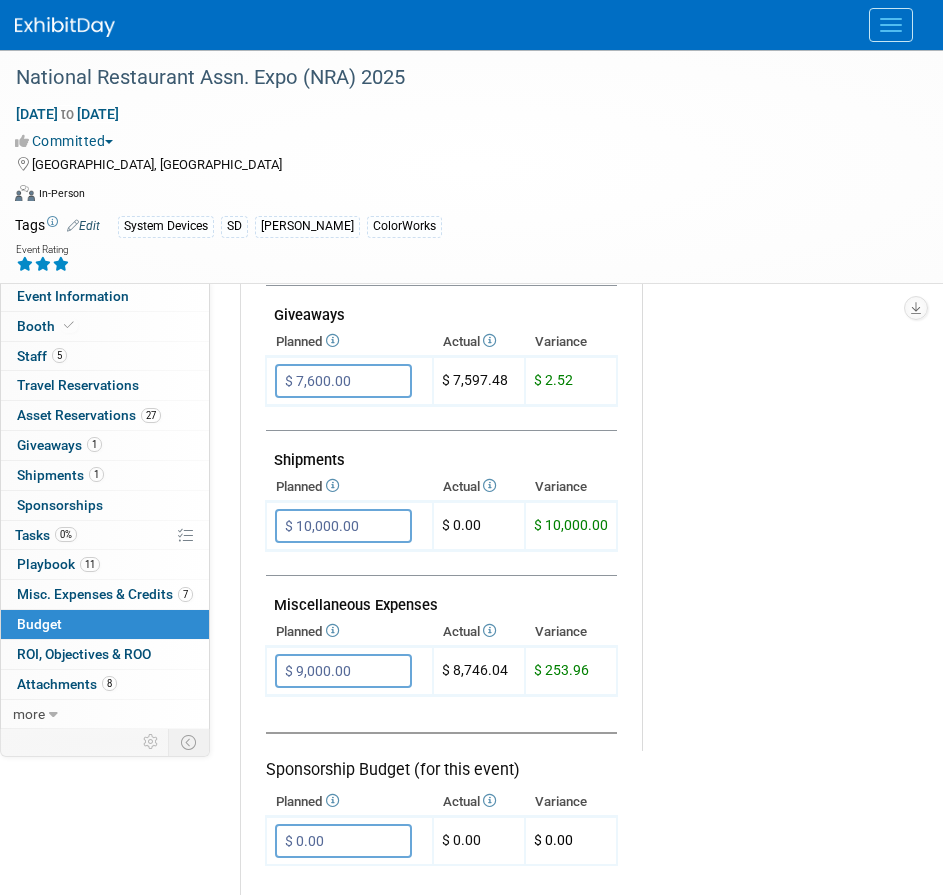 click on "Sponsorship Budget (for this event)" at bounding box center [441, 742] 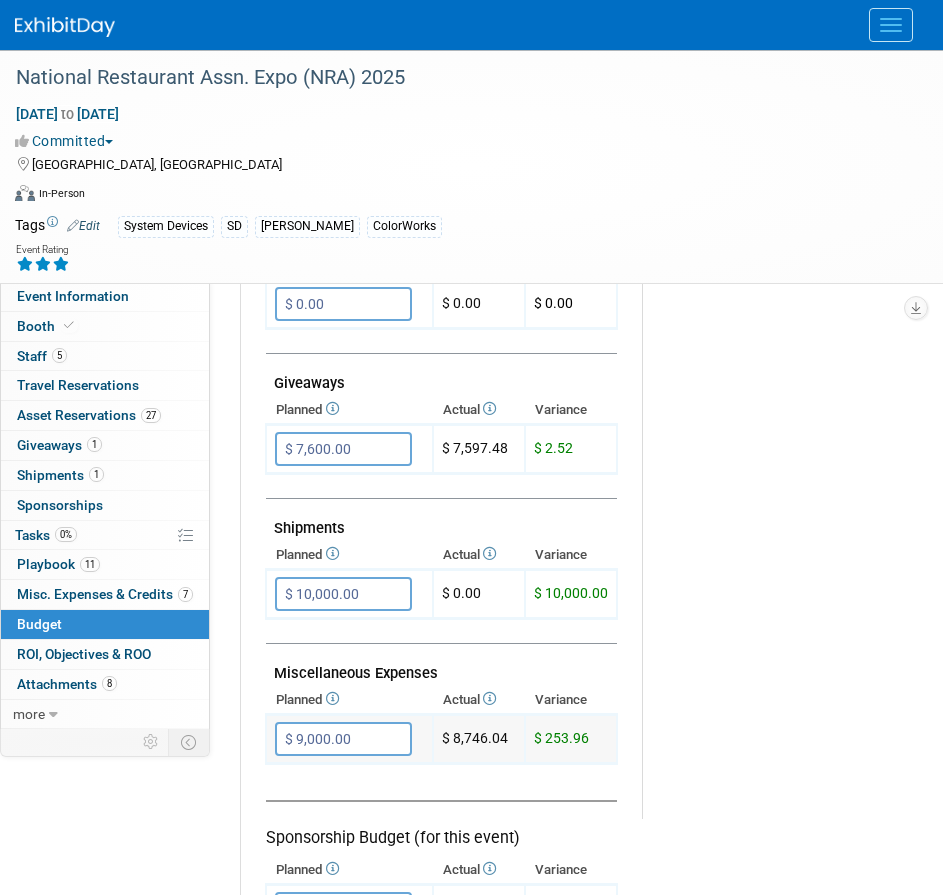 scroll, scrollTop: 856, scrollLeft: 0, axis: vertical 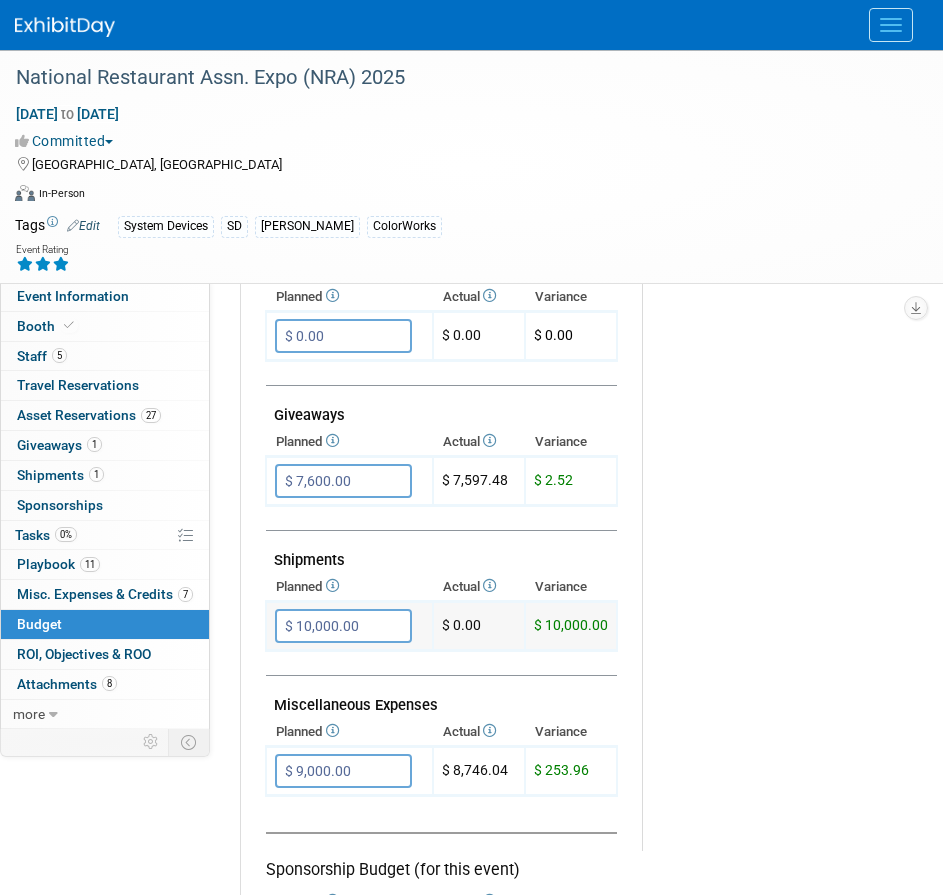 click on "$ 10,000.00" at bounding box center [343, 626] 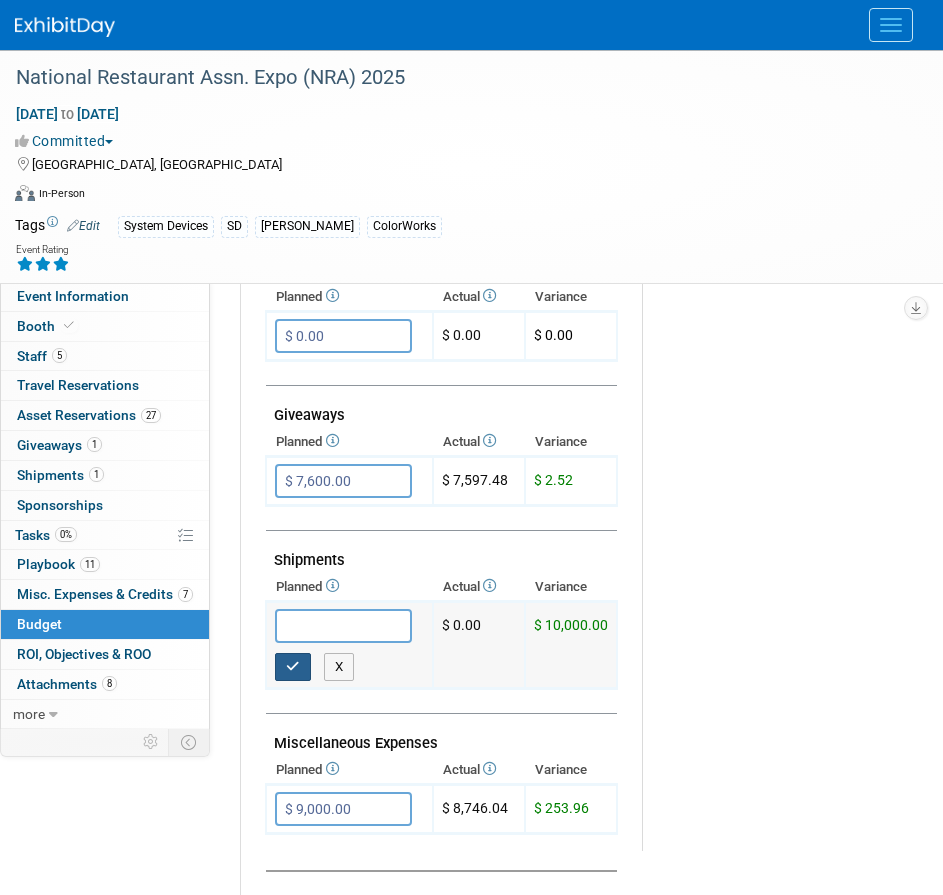 click at bounding box center (293, 667) 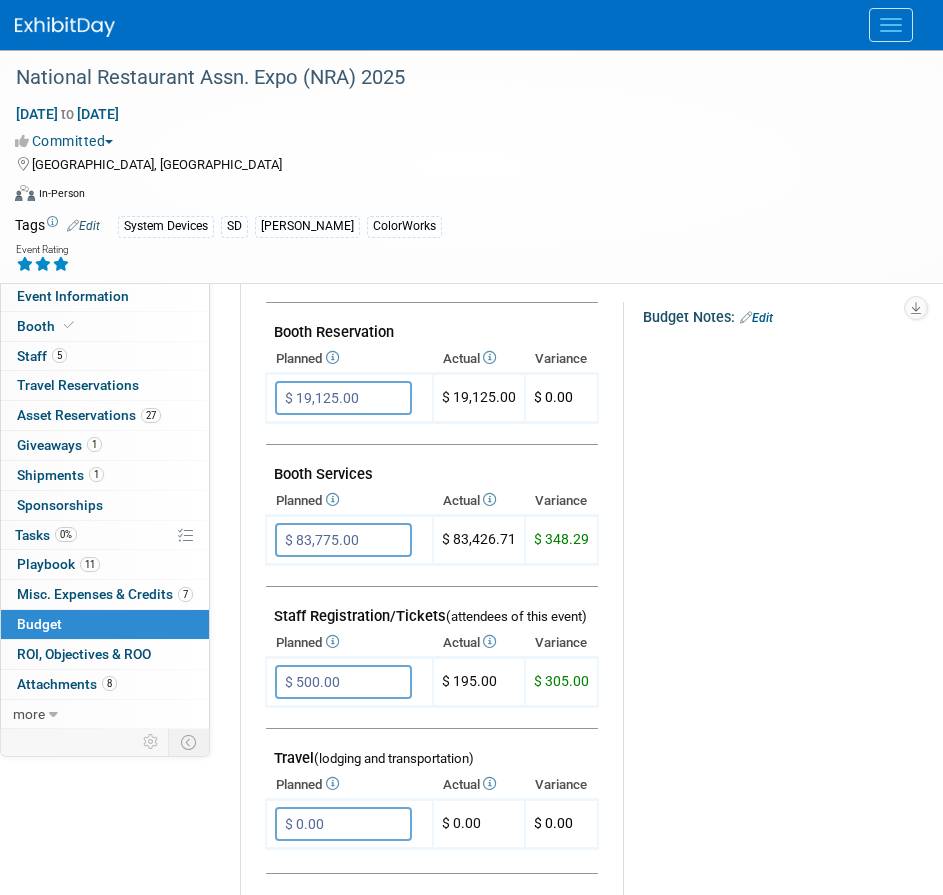 scroll, scrollTop: 356, scrollLeft: 0, axis: vertical 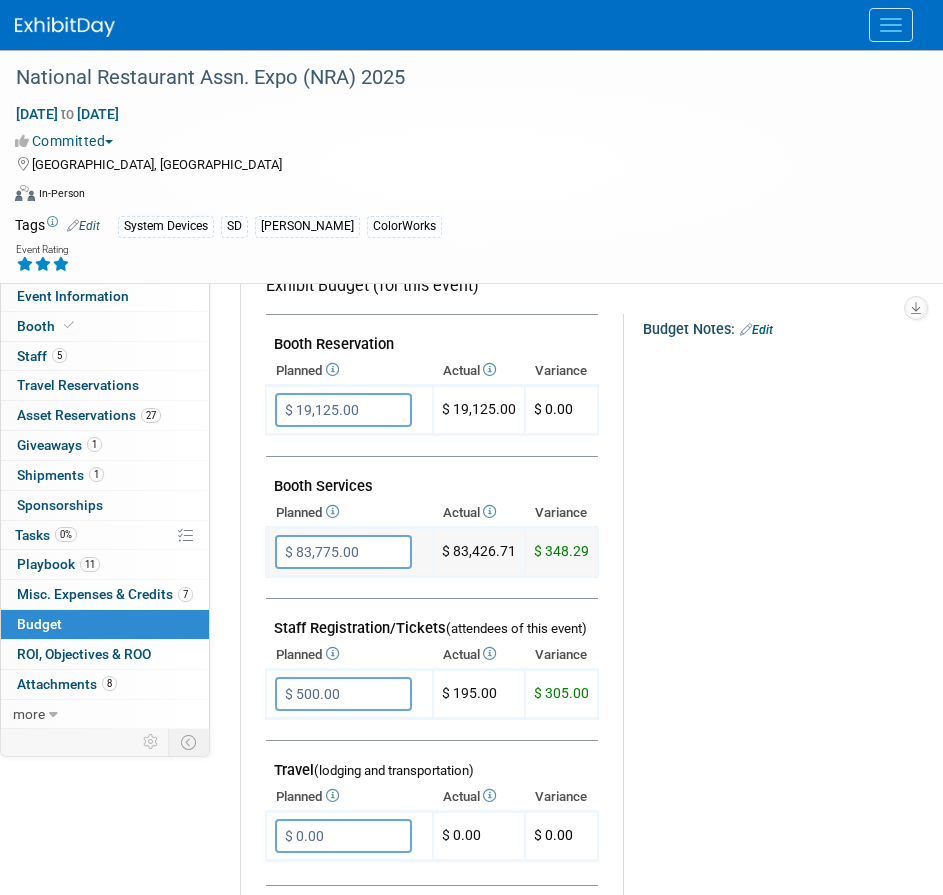 click on "$ 83,775.00" at bounding box center [343, 552] 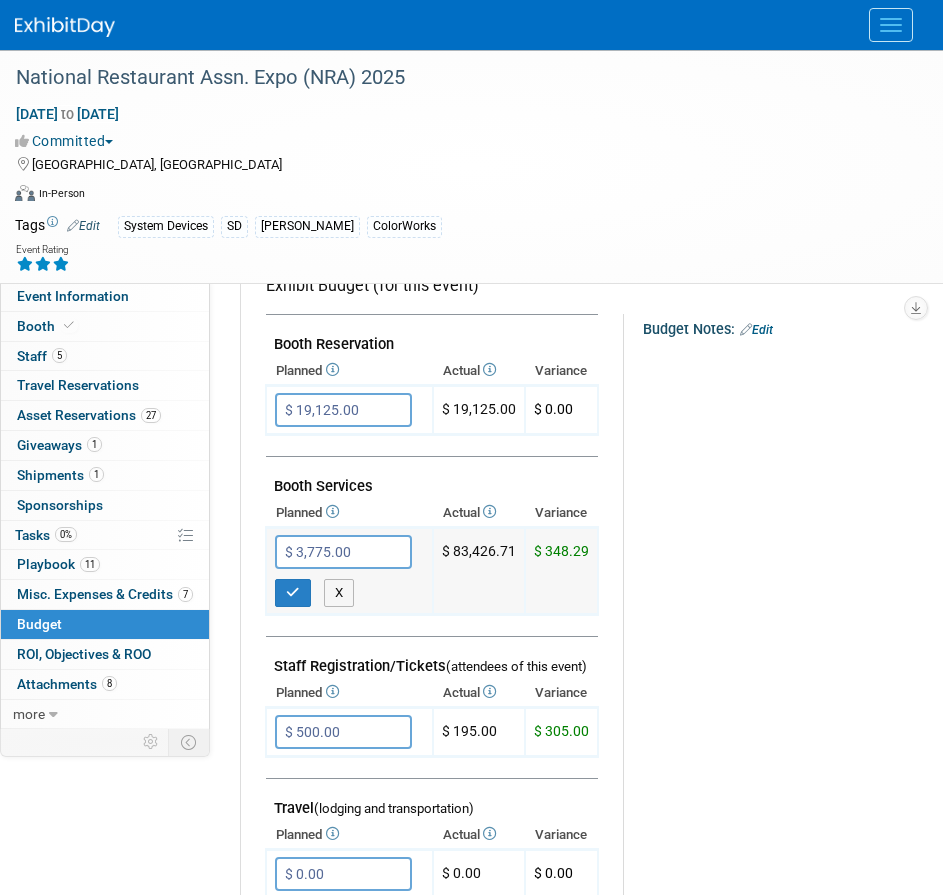type on "$ 93,775.00" 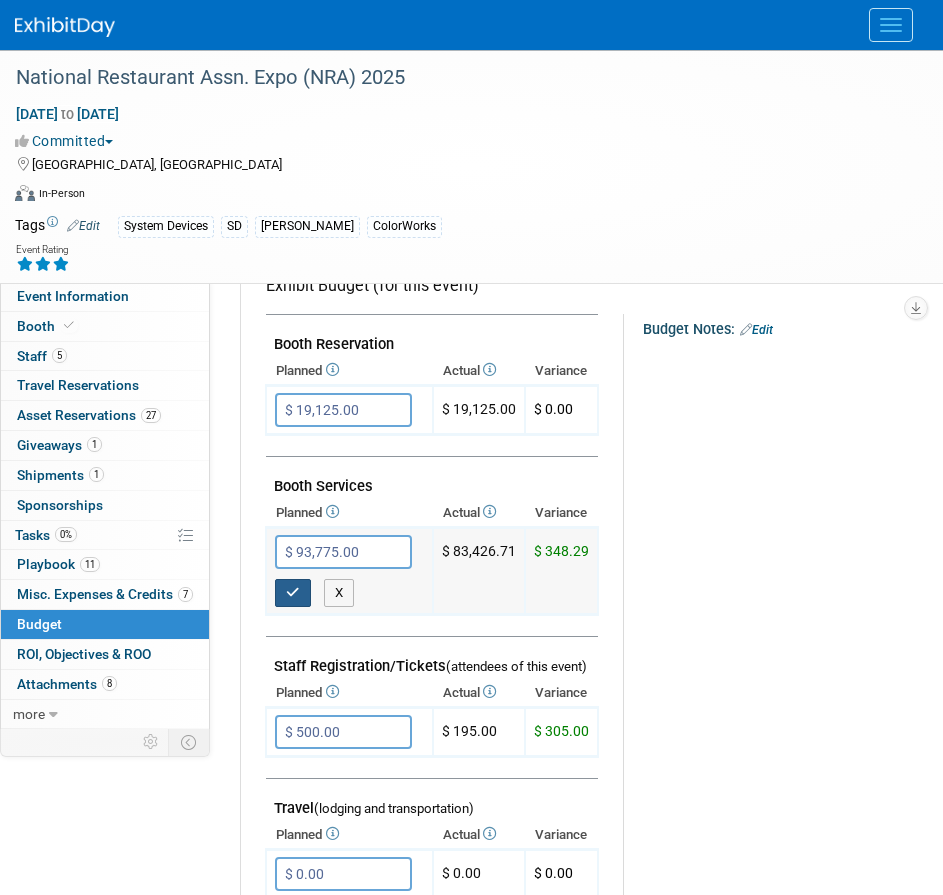 click at bounding box center [293, 592] 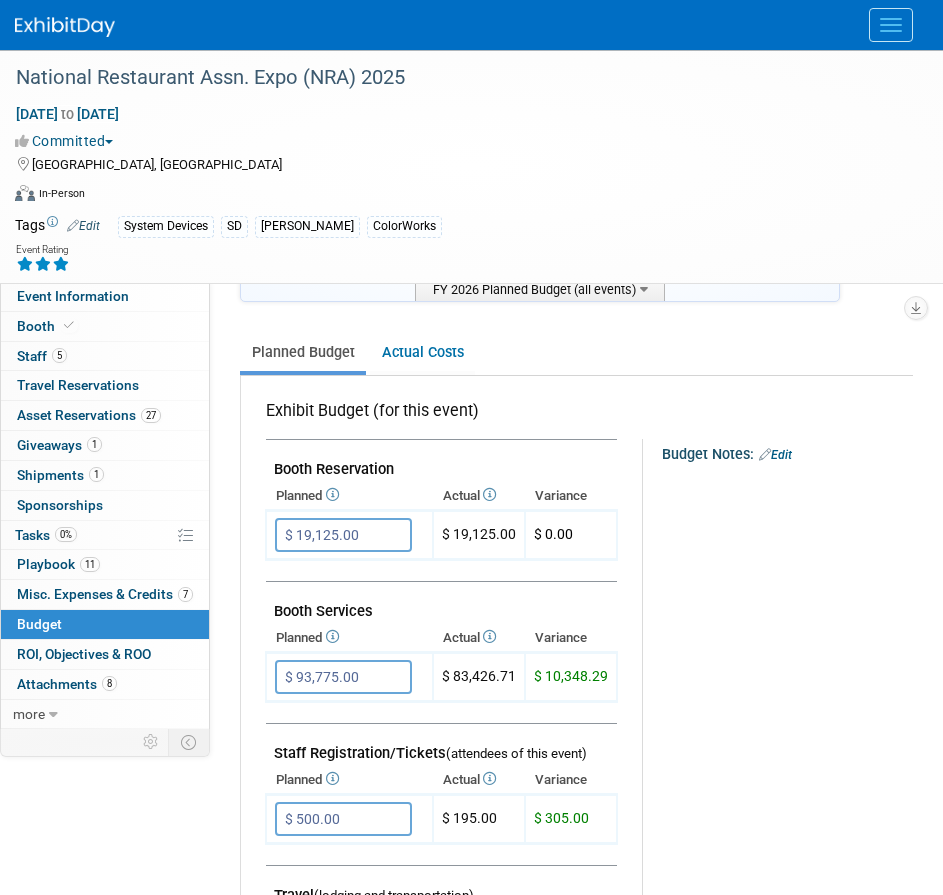 scroll, scrollTop: 300, scrollLeft: 0, axis: vertical 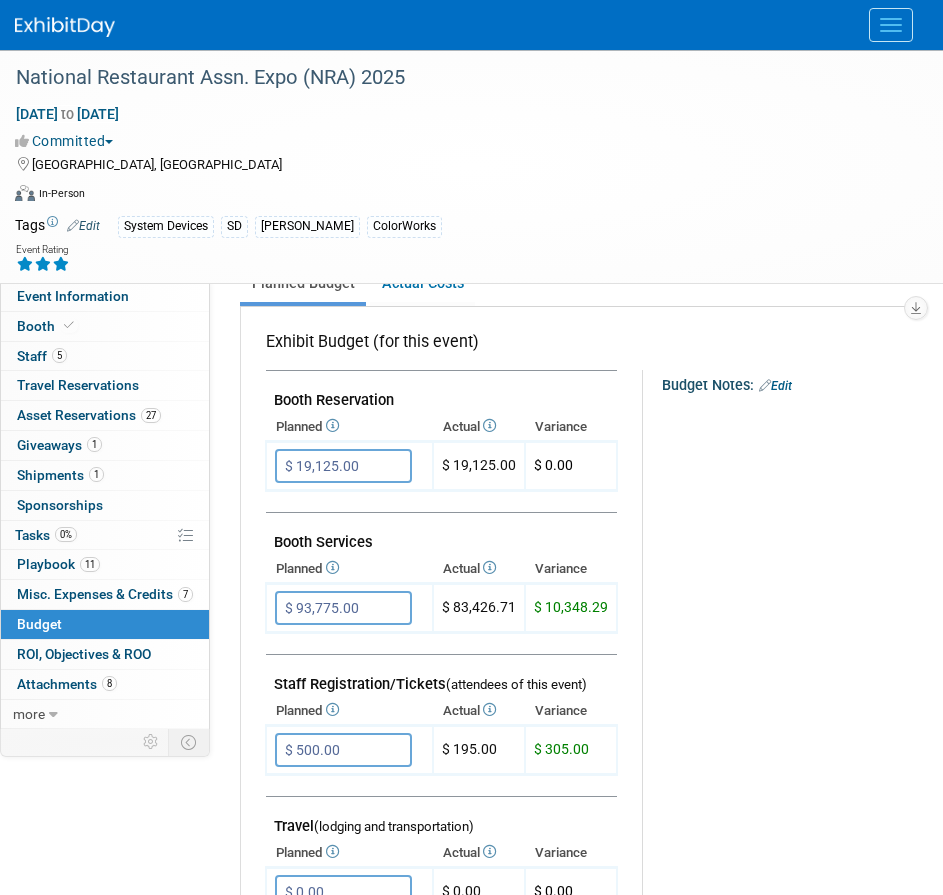 click on "Planned" at bounding box center [349, 569] 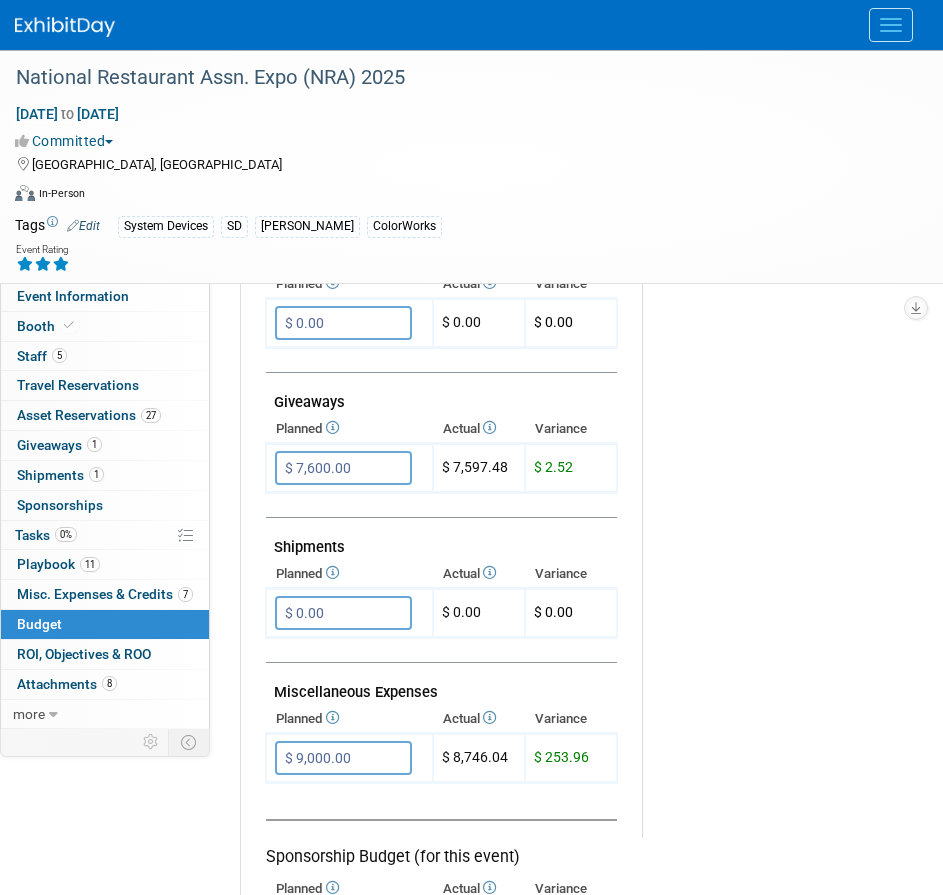 scroll, scrollTop: 856, scrollLeft: 0, axis: vertical 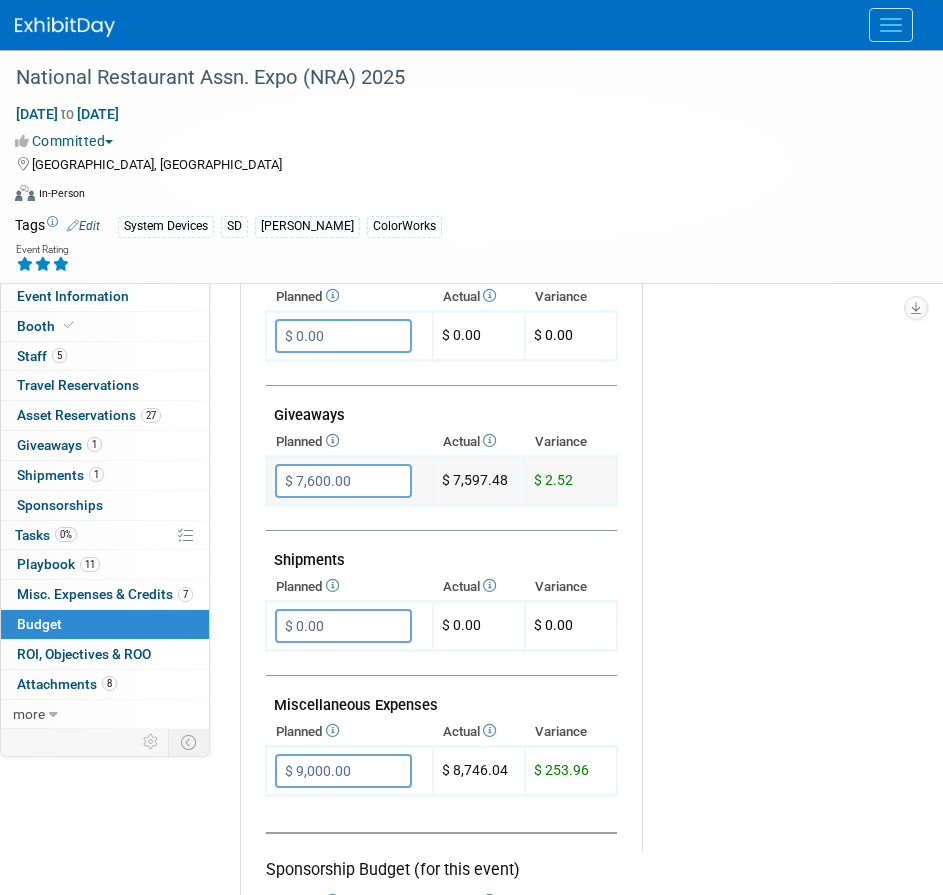 click on "$ 7,600.00" at bounding box center (343, 481) 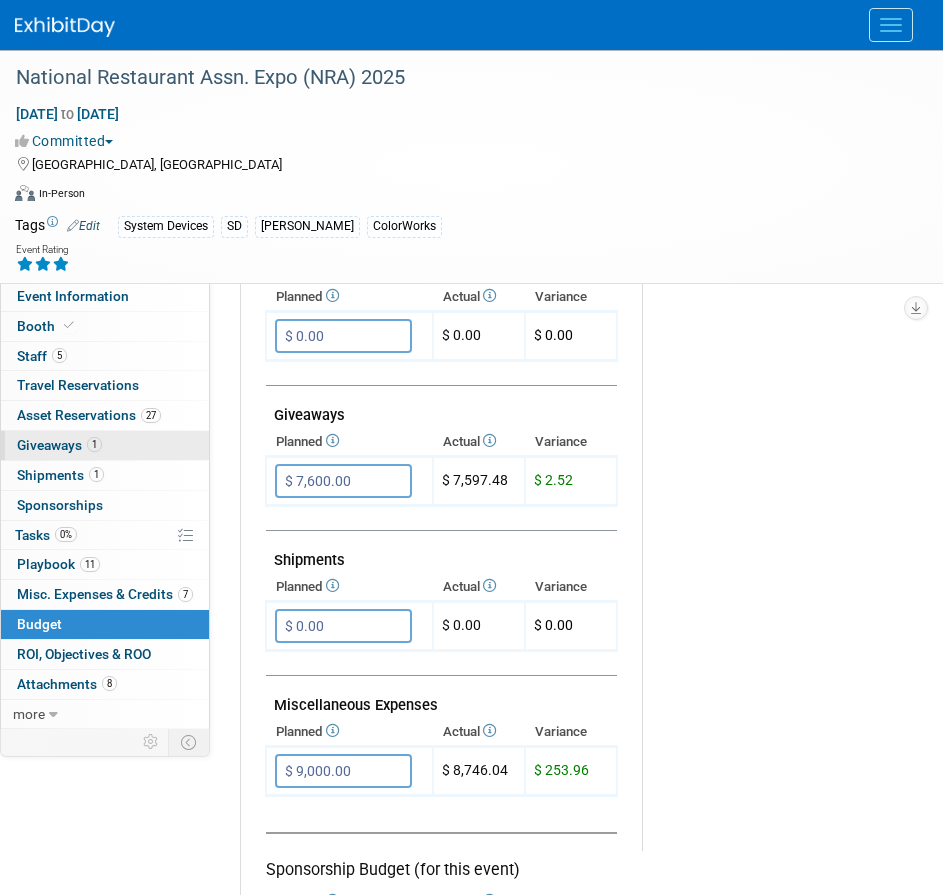 click on "Giveaways 1" at bounding box center (59, 445) 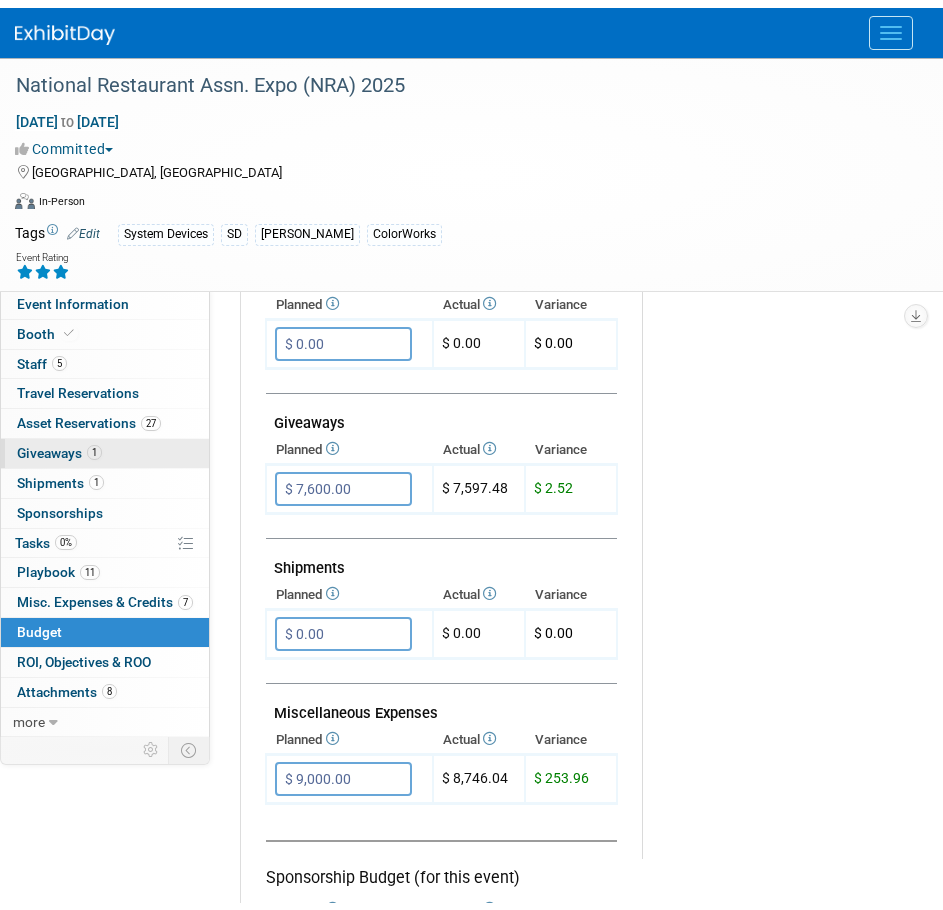 scroll, scrollTop: 0, scrollLeft: 0, axis: both 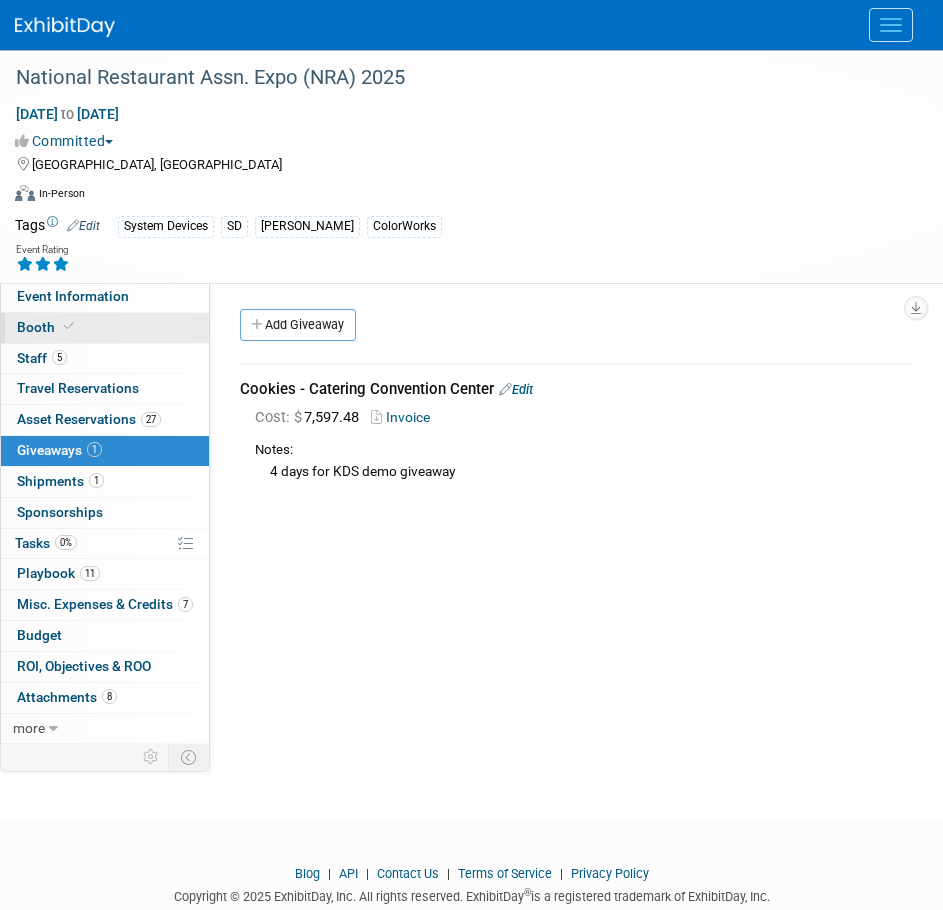 click on "Booth" at bounding box center [47, 327] 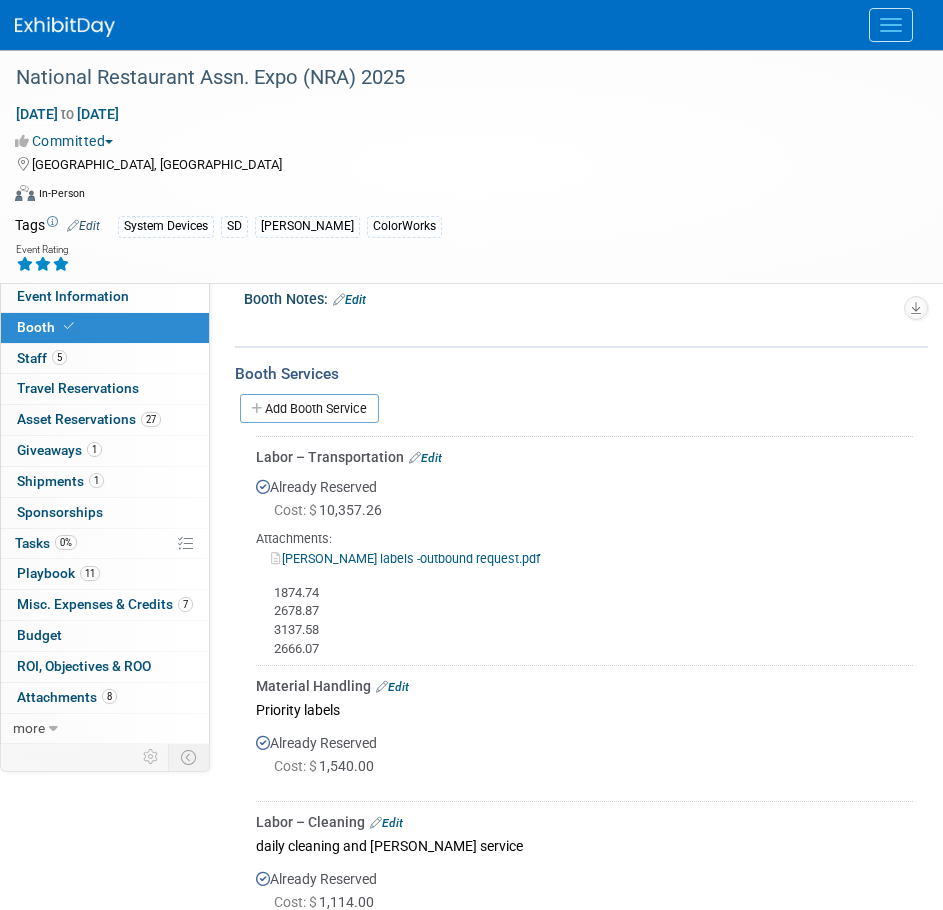 scroll, scrollTop: 0, scrollLeft: 0, axis: both 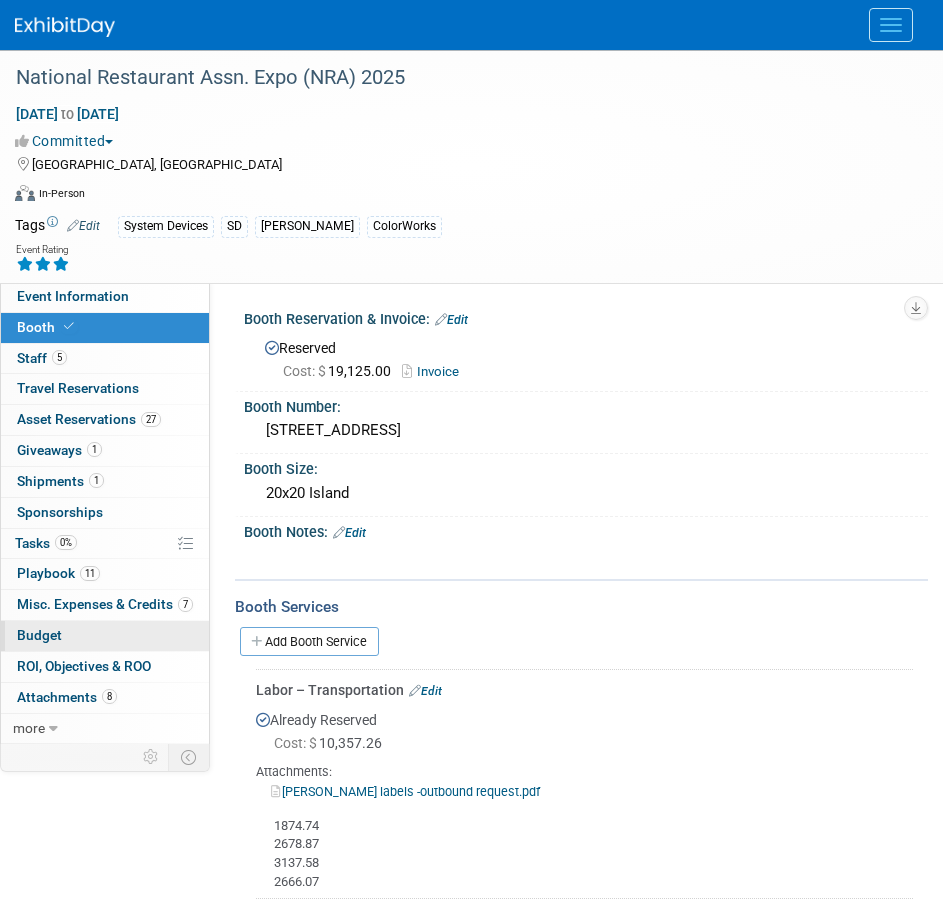 click on "Budget" at bounding box center [105, 636] 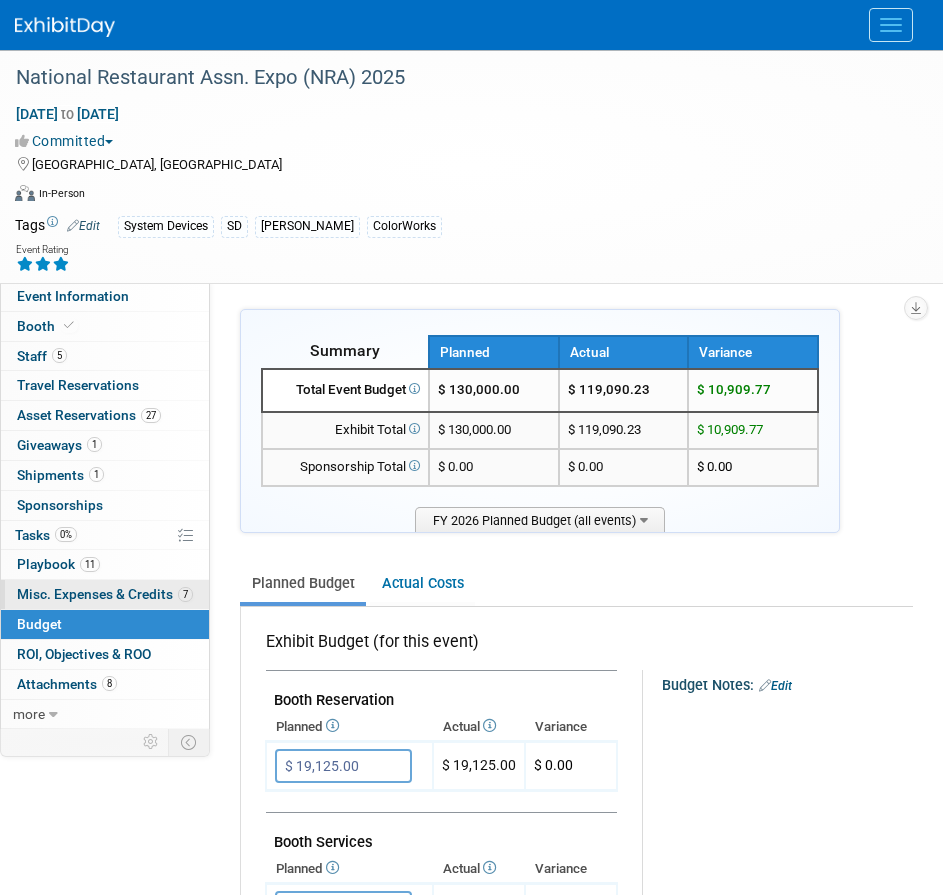 click on "Misc. Expenses & Credits 7" at bounding box center [105, 594] 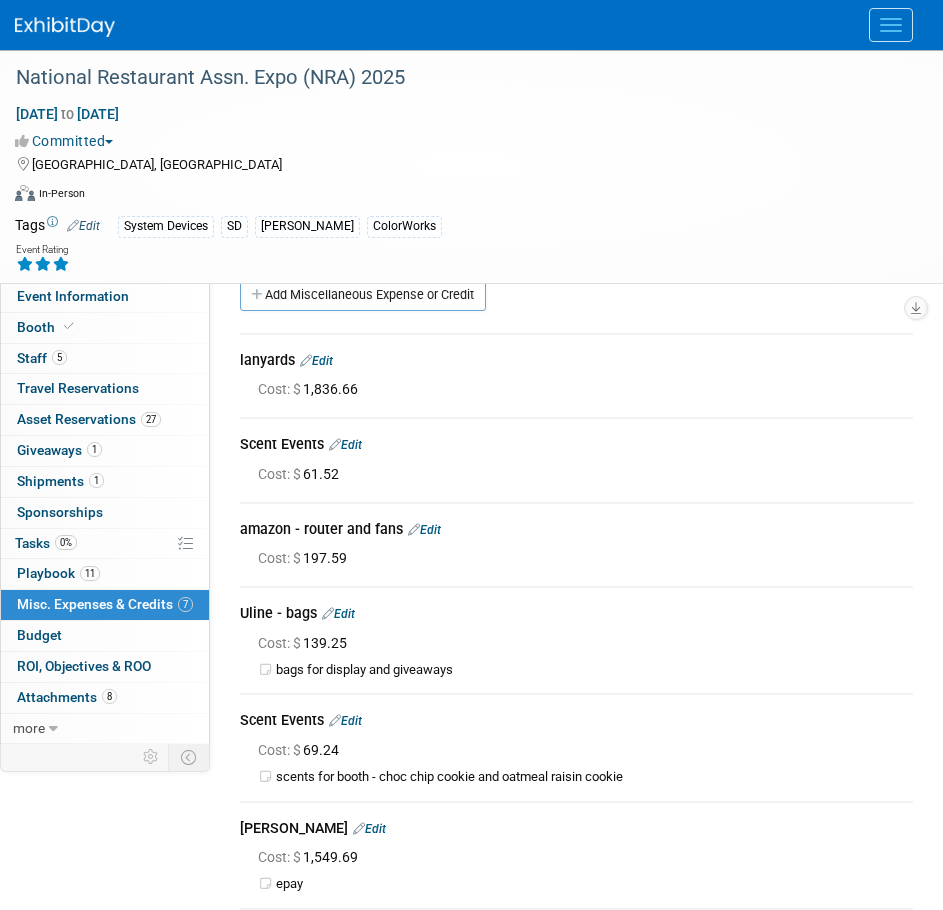 scroll, scrollTop: 0, scrollLeft: 0, axis: both 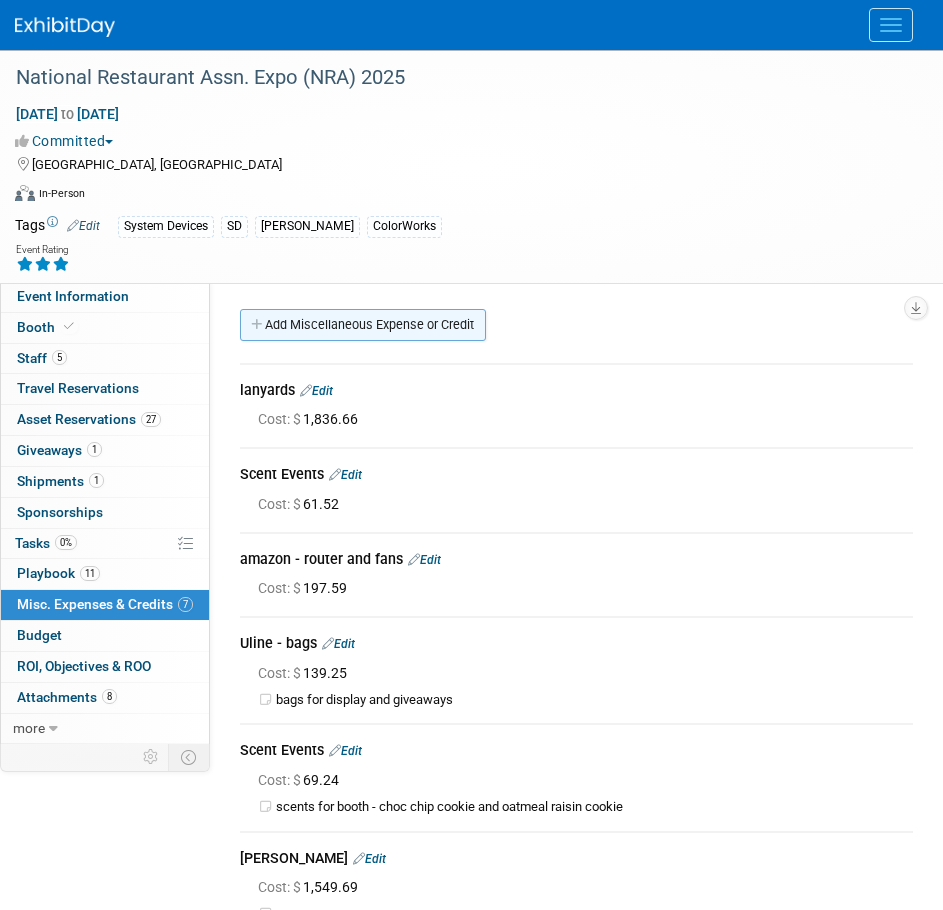 click on "Add Miscellaneous Expense or Credit" at bounding box center [363, 325] 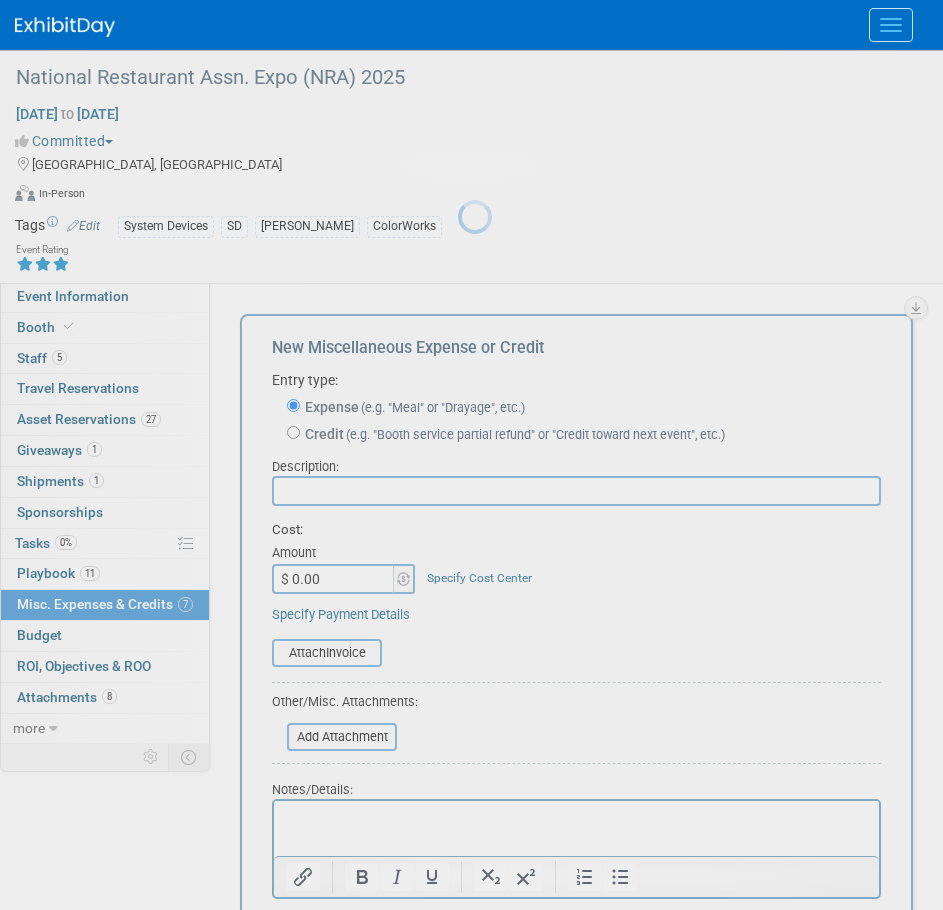 scroll, scrollTop: 0, scrollLeft: 0, axis: both 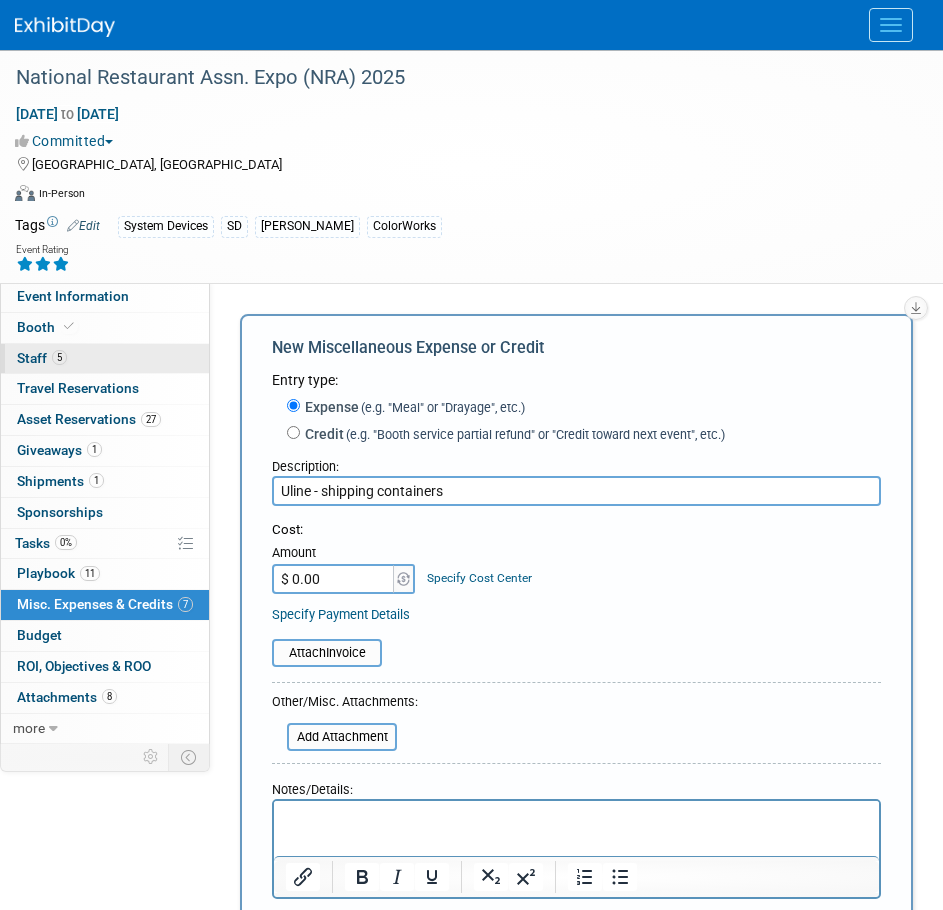 type on "Uline - shipping containers" 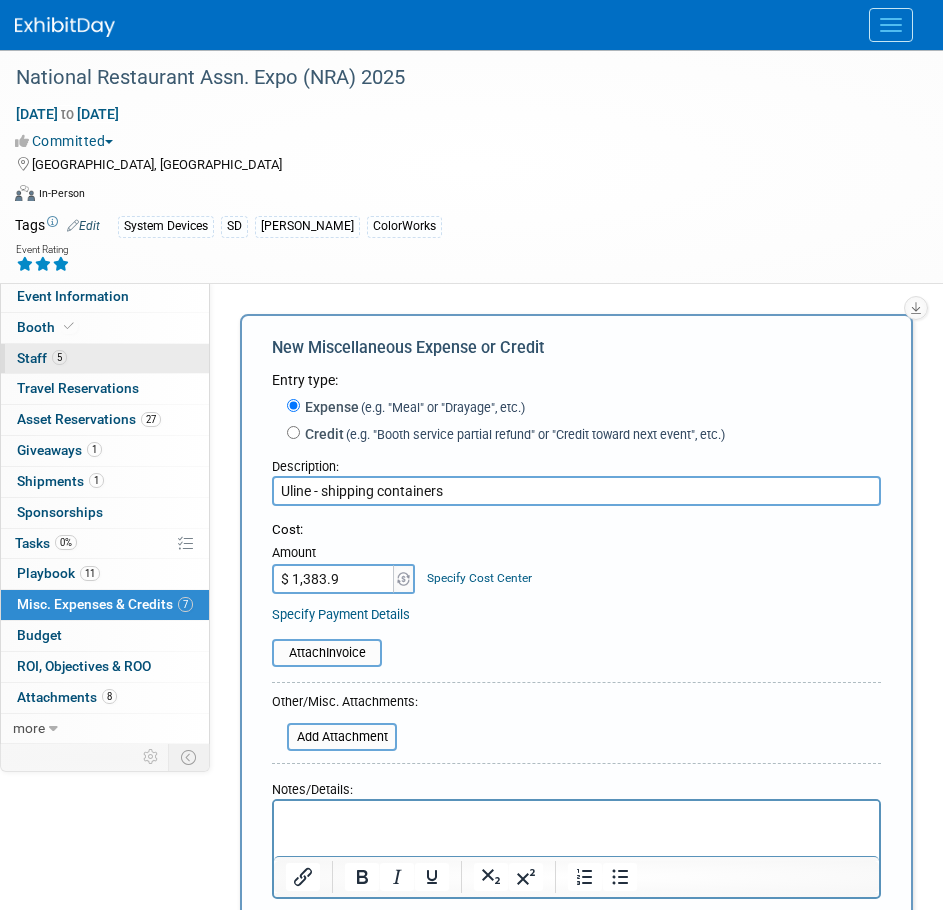 type on "$ 1,383.97" 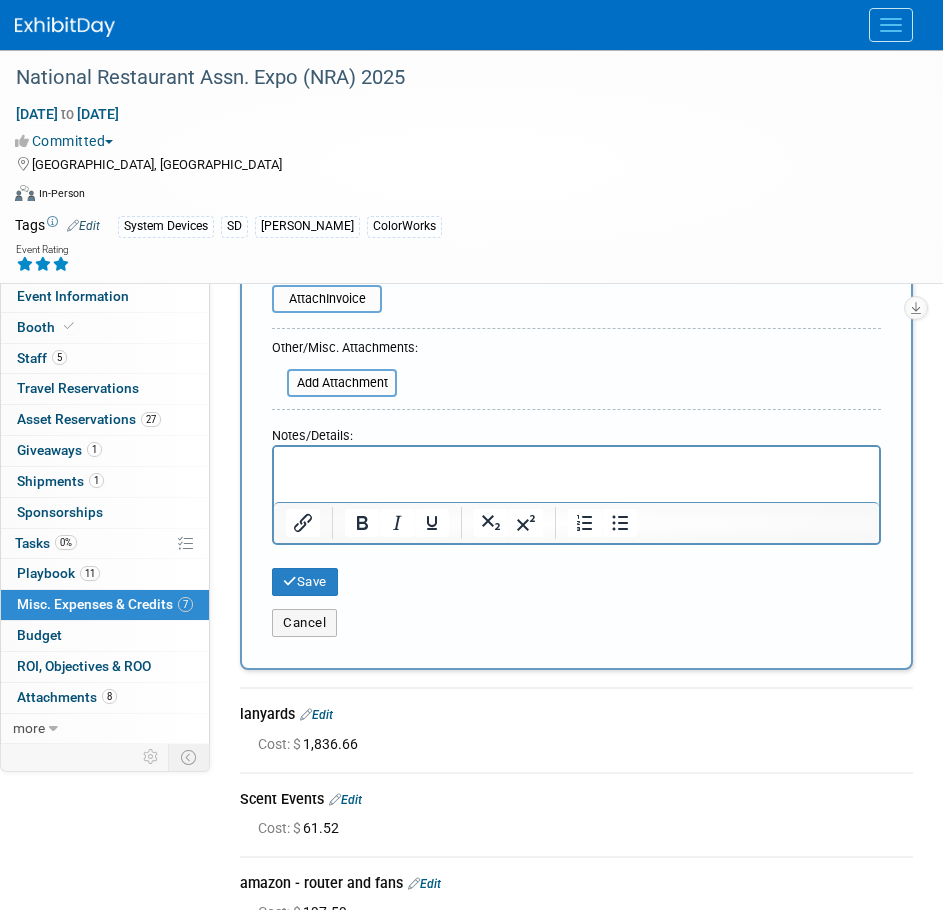 scroll, scrollTop: 400, scrollLeft: 0, axis: vertical 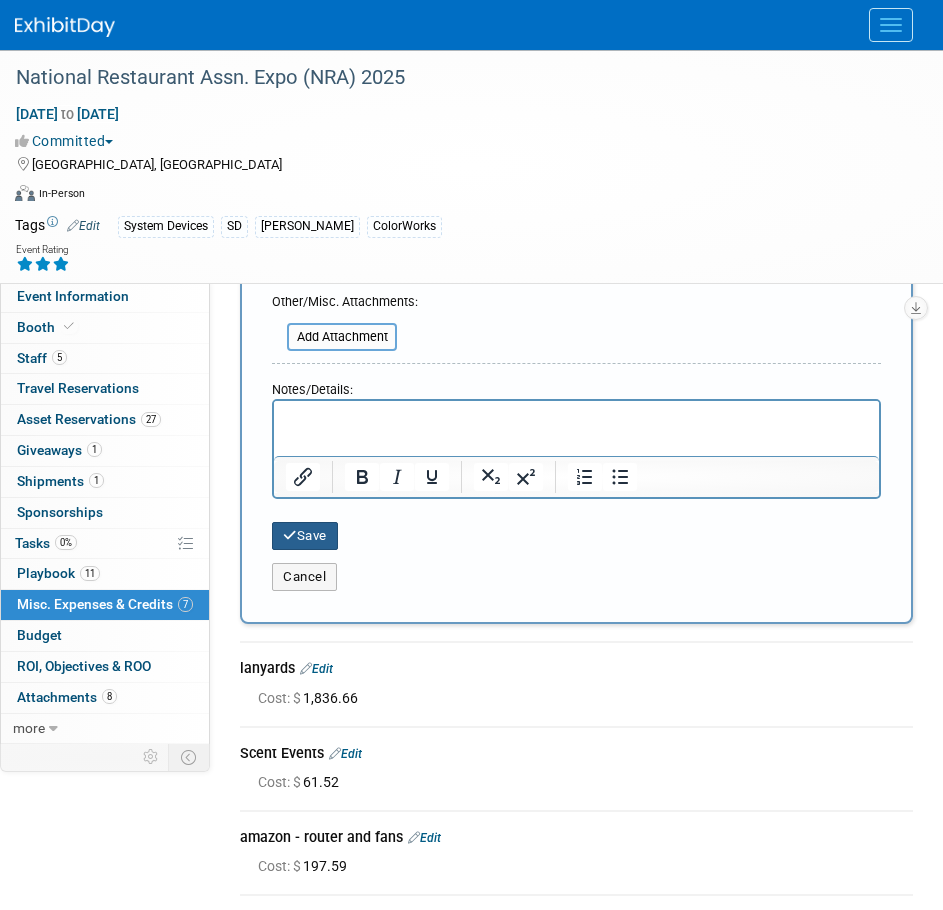 click at bounding box center (290, 535) 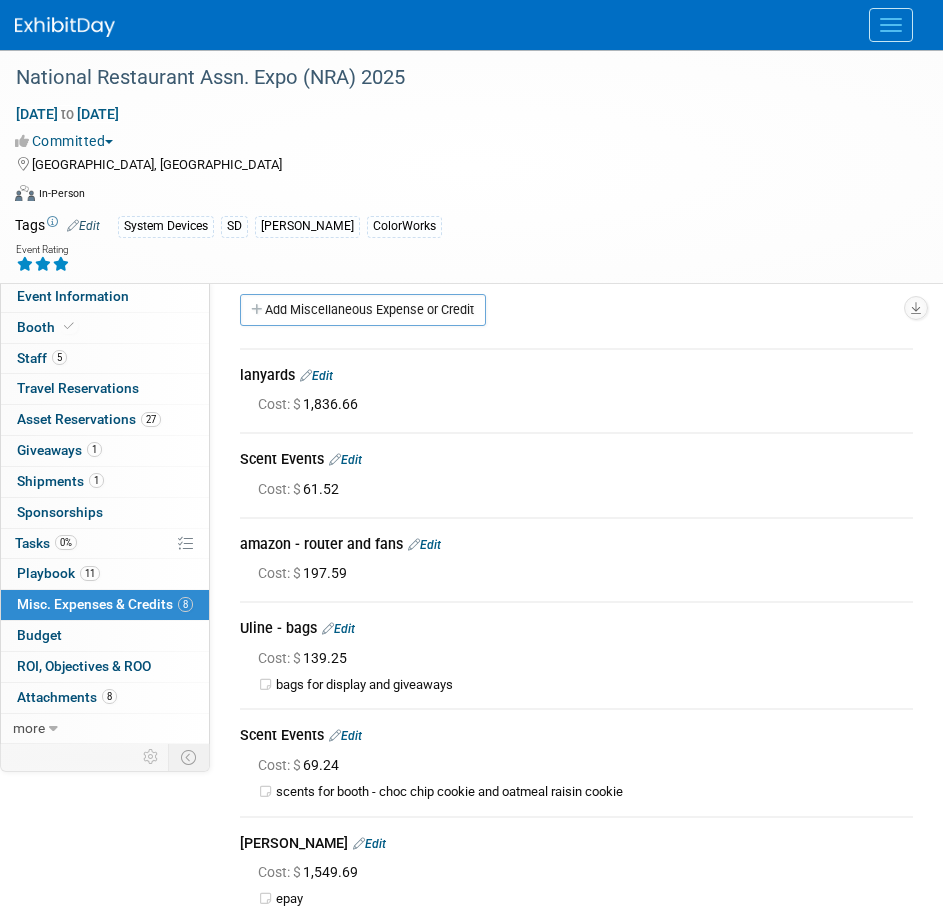 scroll, scrollTop: 315, scrollLeft: 0, axis: vertical 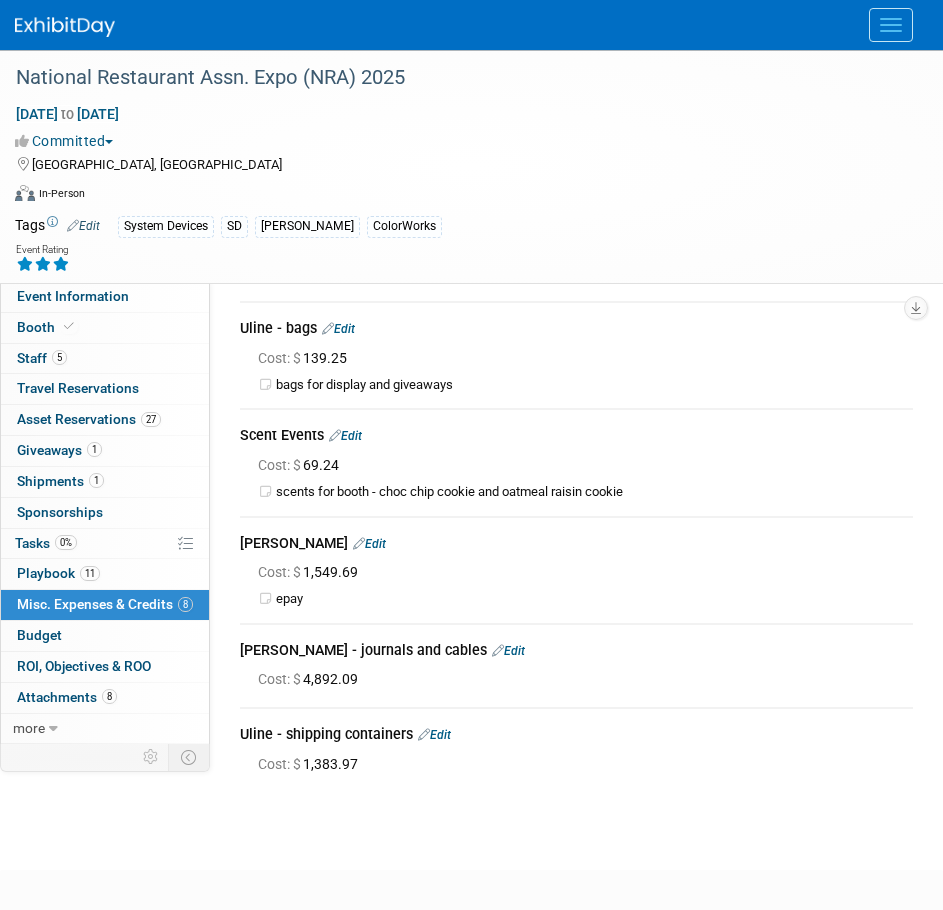 click on "Uline - shipping containers
Edit" at bounding box center [576, 736] 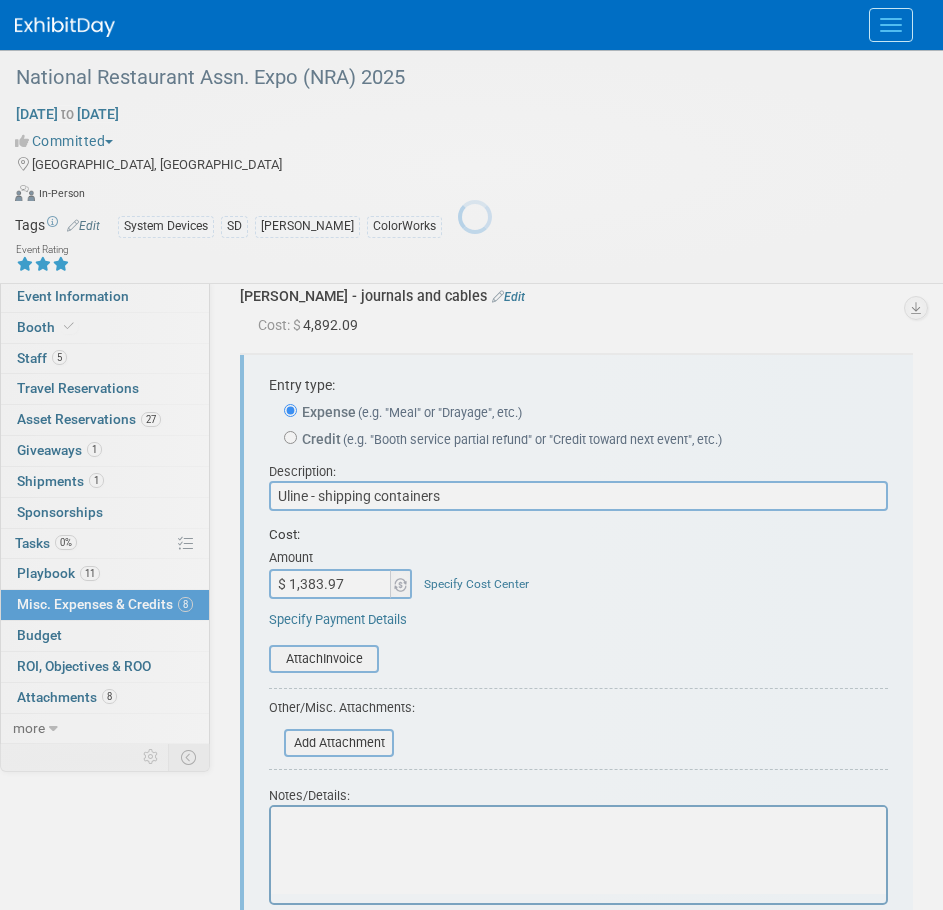 scroll, scrollTop: 0, scrollLeft: 0, axis: both 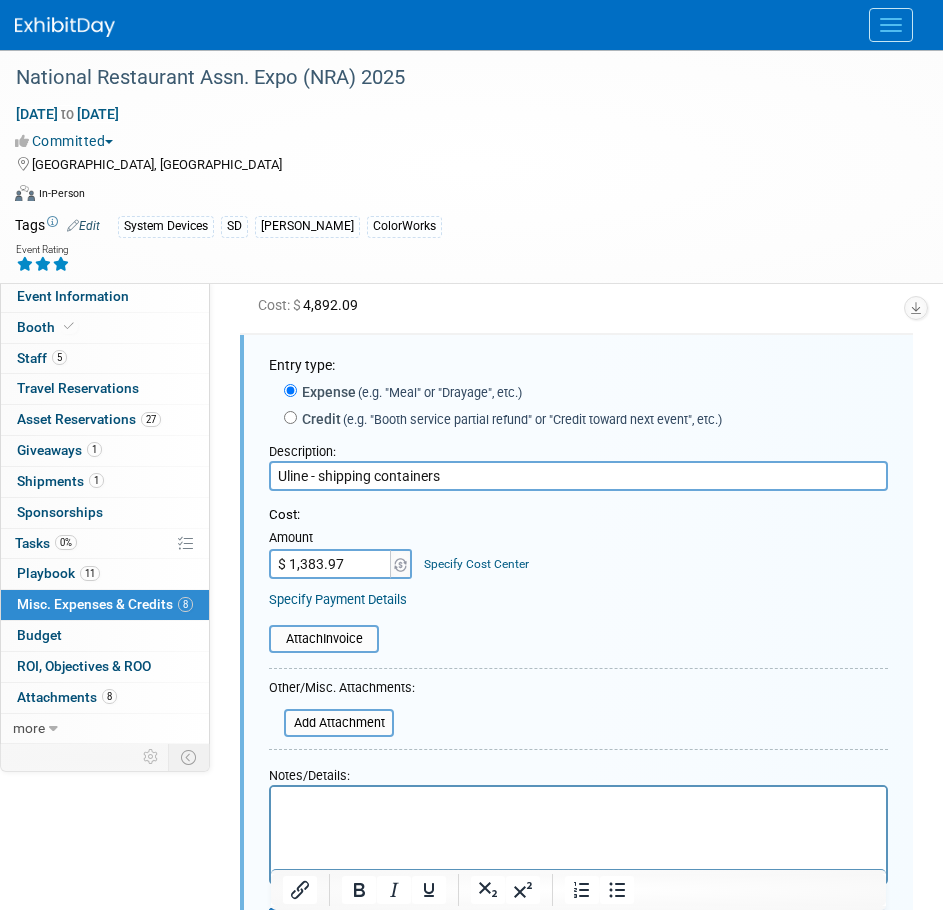 click on "$ 1,383.97" at bounding box center [331, 564] 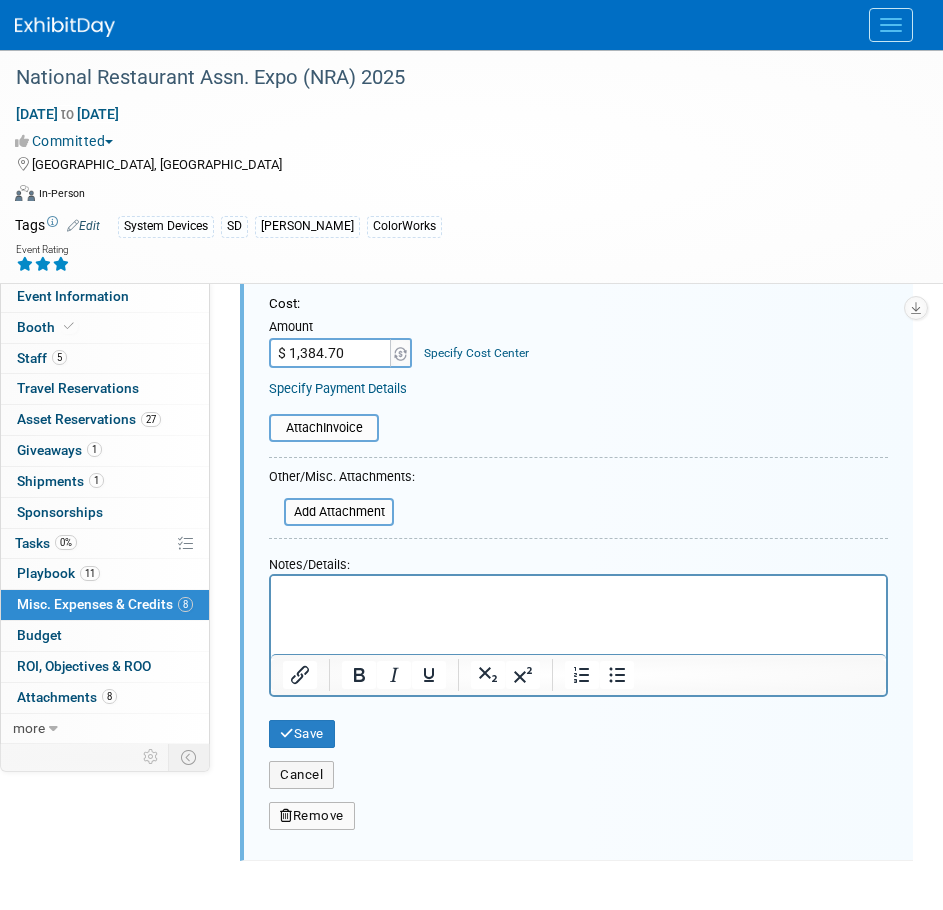 scroll, scrollTop: 989, scrollLeft: 0, axis: vertical 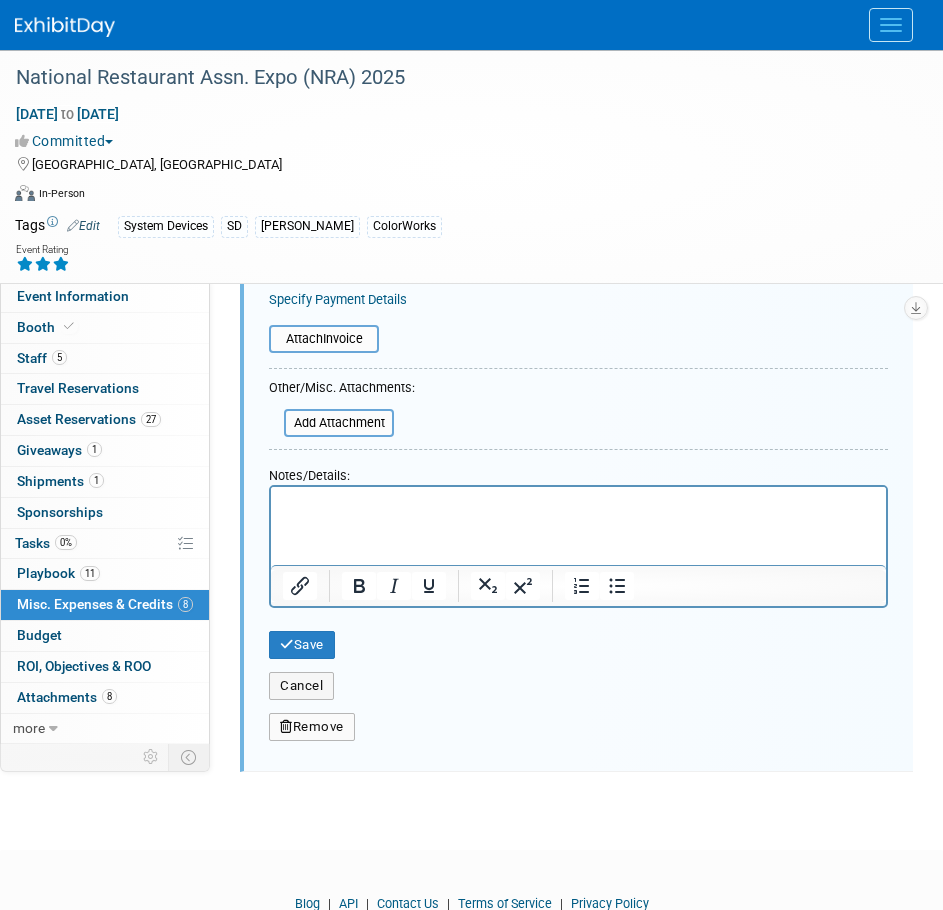 type on "$ 1,384.10" 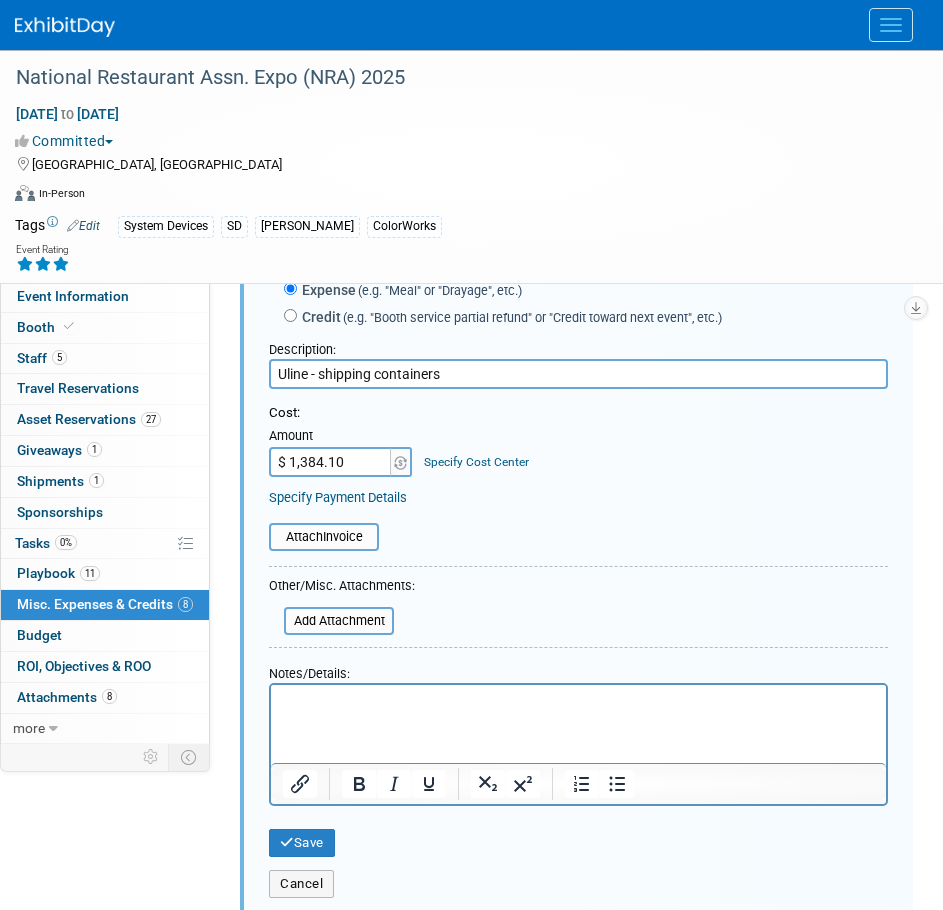 scroll, scrollTop: 789, scrollLeft: 0, axis: vertical 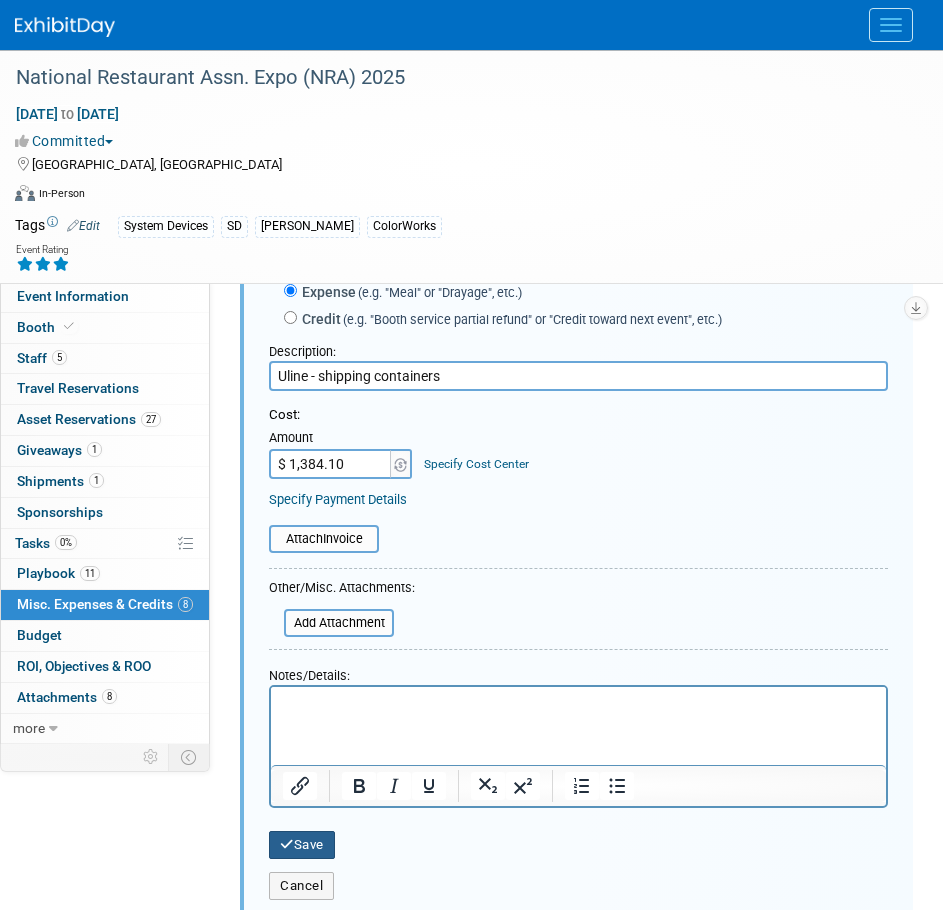 click at bounding box center (287, 844) 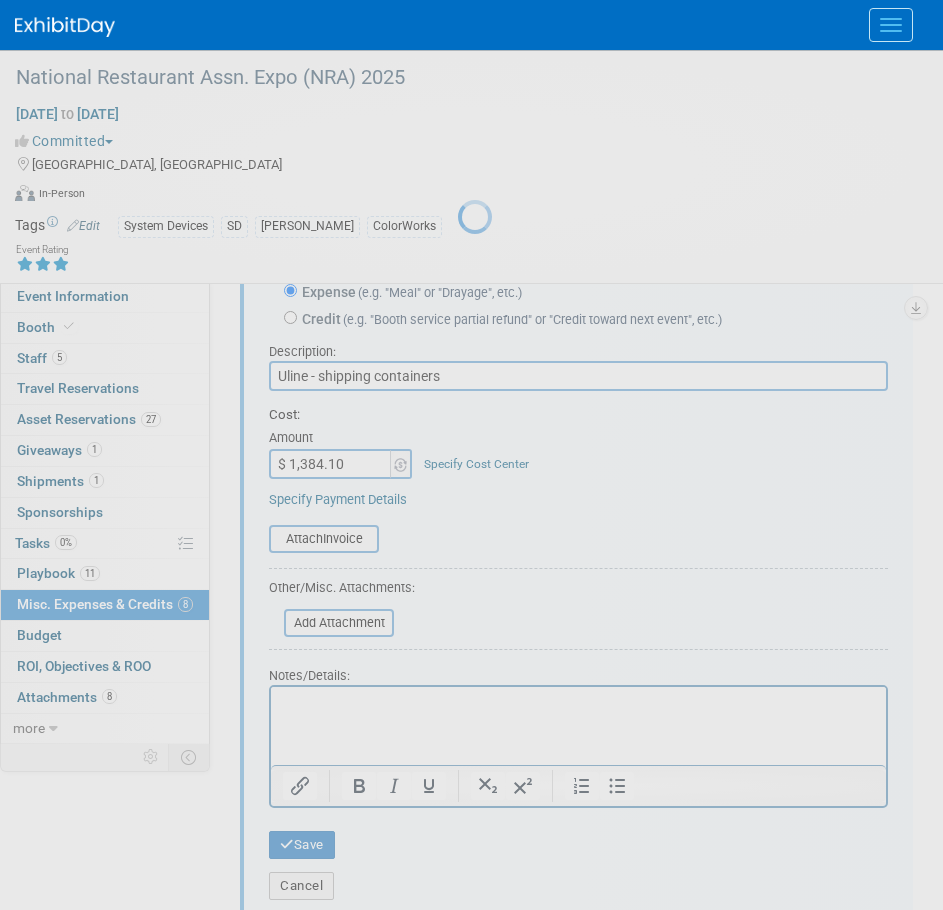 scroll, scrollTop: 415, scrollLeft: 0, axis: vertical 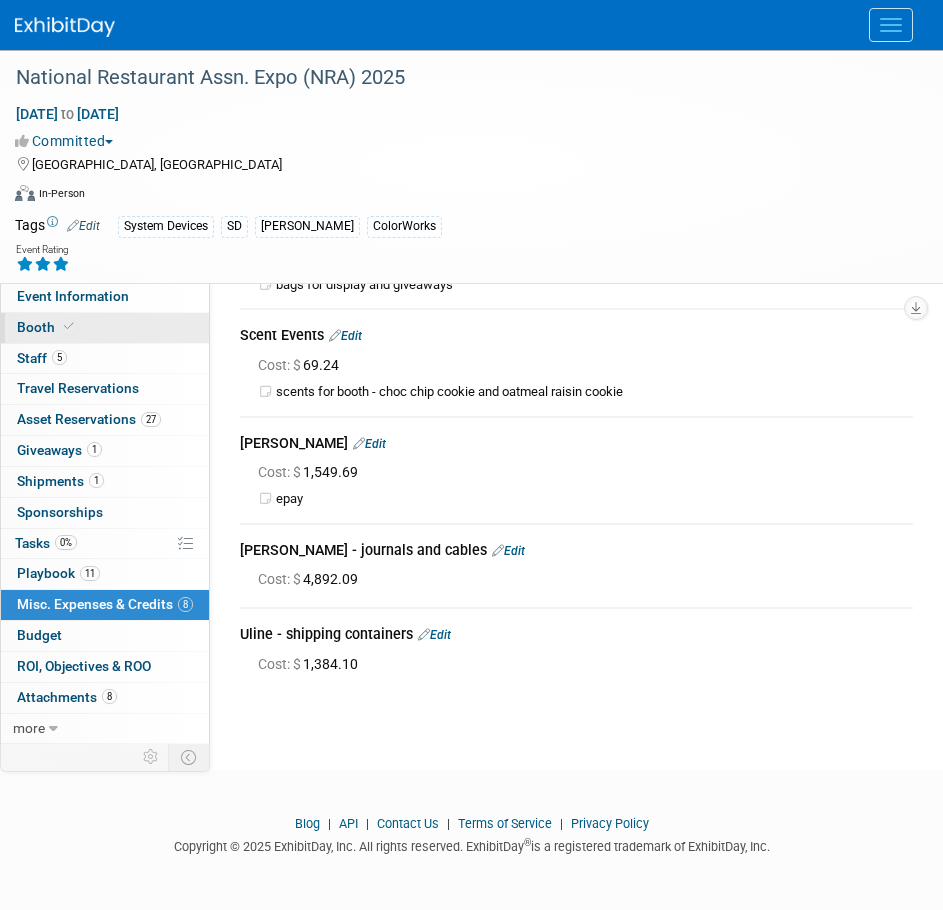 click on "Booth" at bounding box center (105, 328) 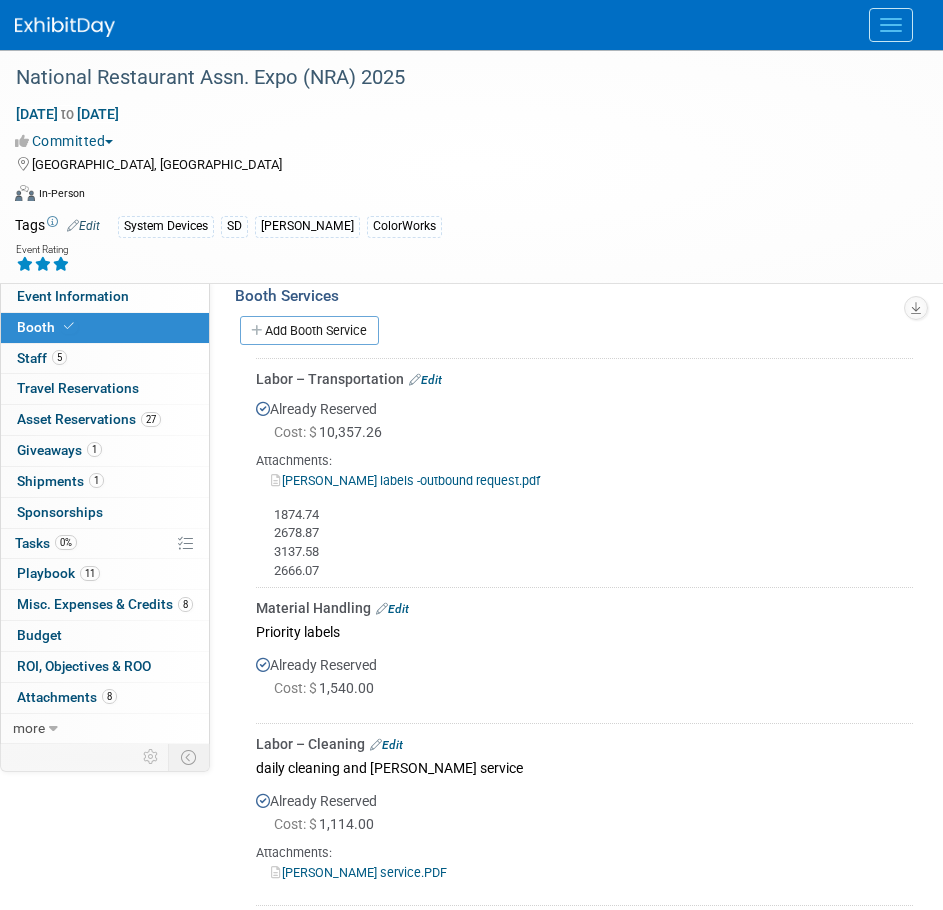 scroll, scrollTop: 295, scrollLeft: 0, axis: vertical 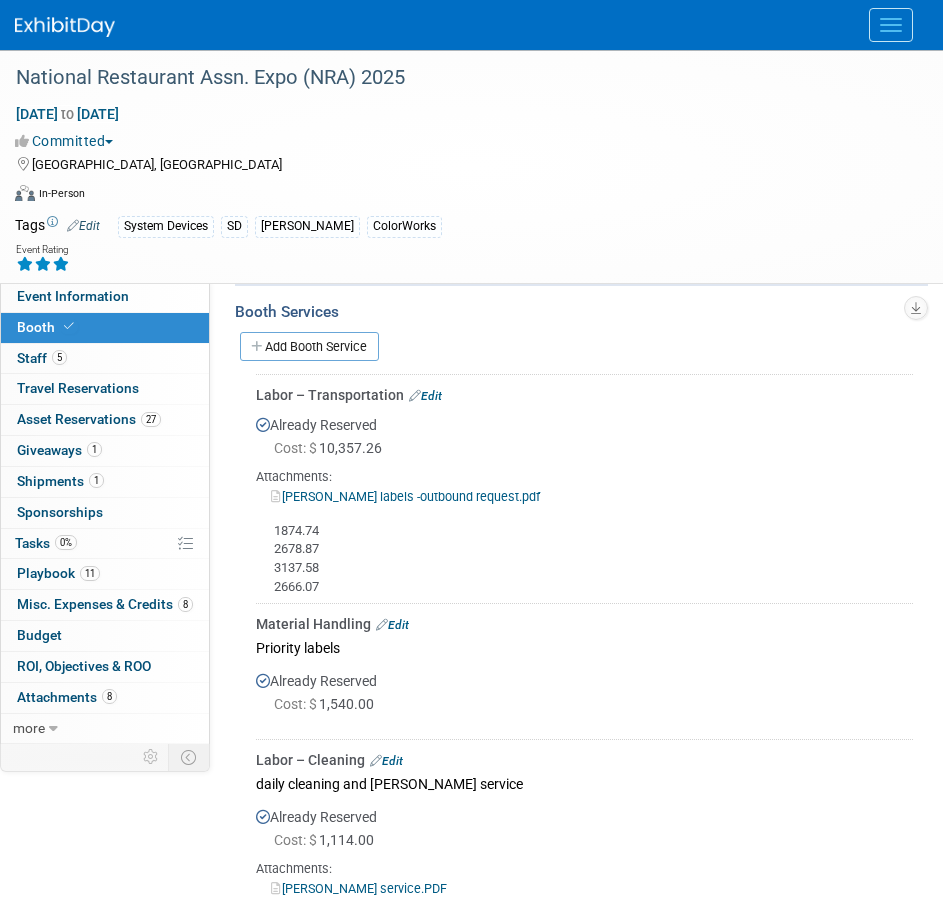 click on "Edit" at bounding box center [392, 625] 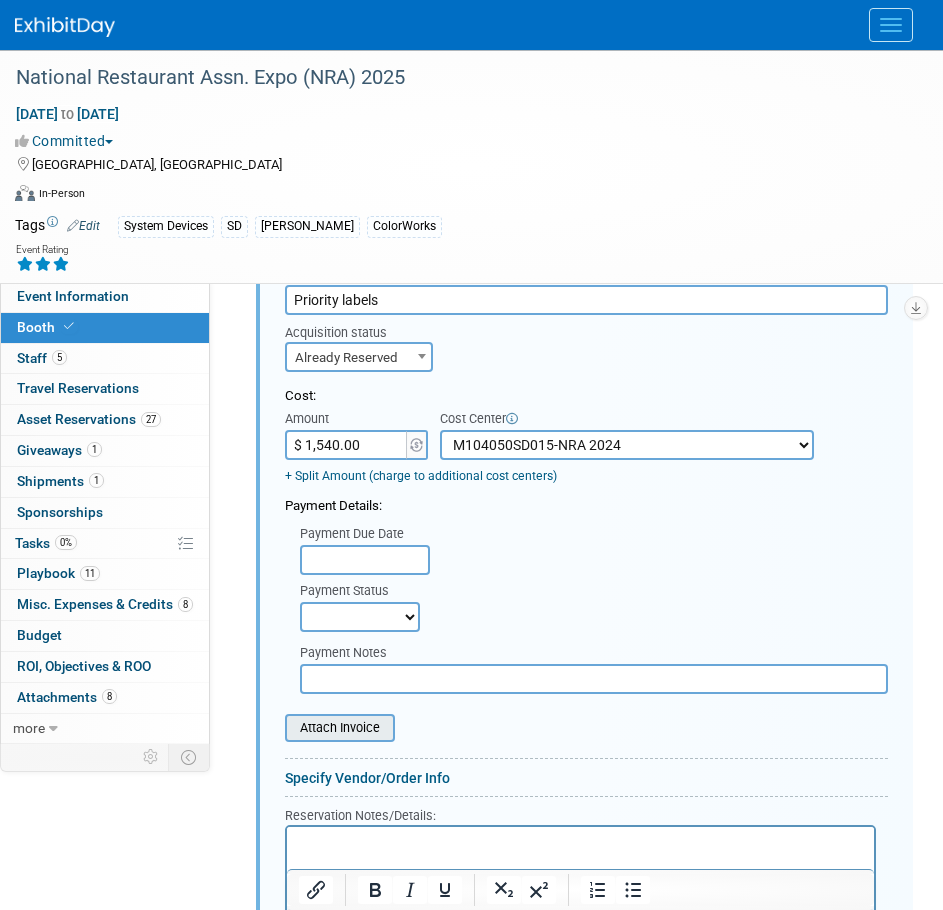 scroll, scrollTop: 664, scrollLeft: 0, axis: vertical 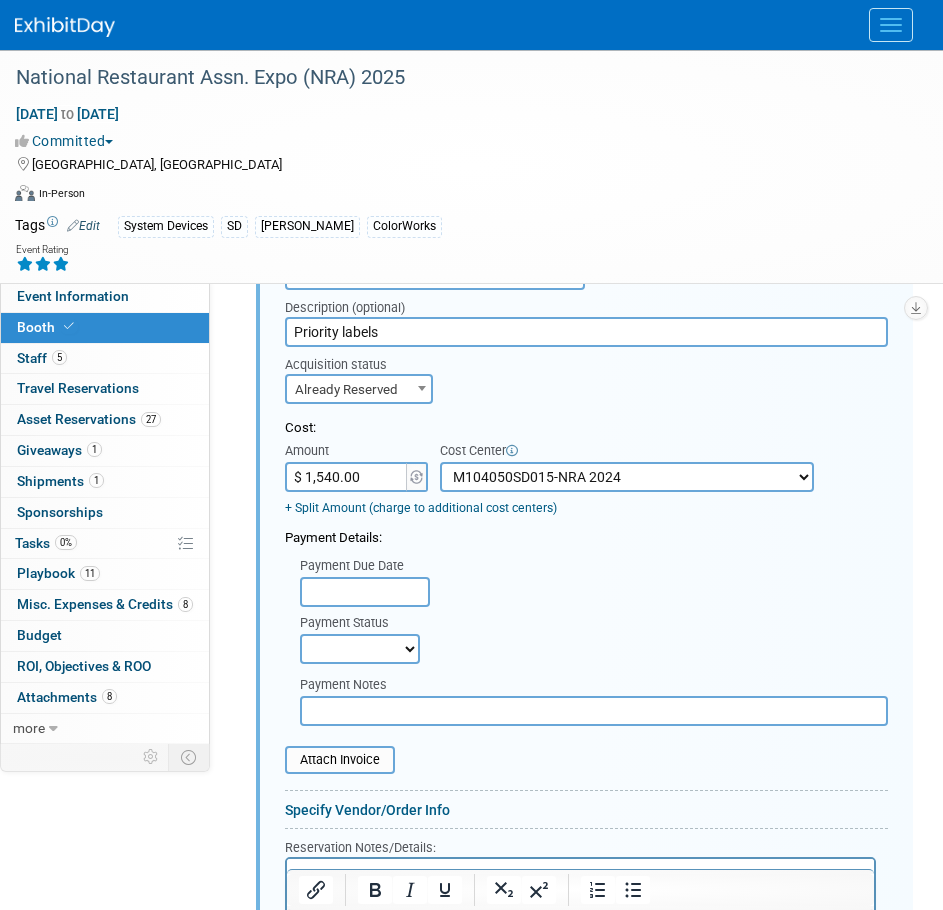 click on "$ 1,540.00" at bounding box center (347, 477) 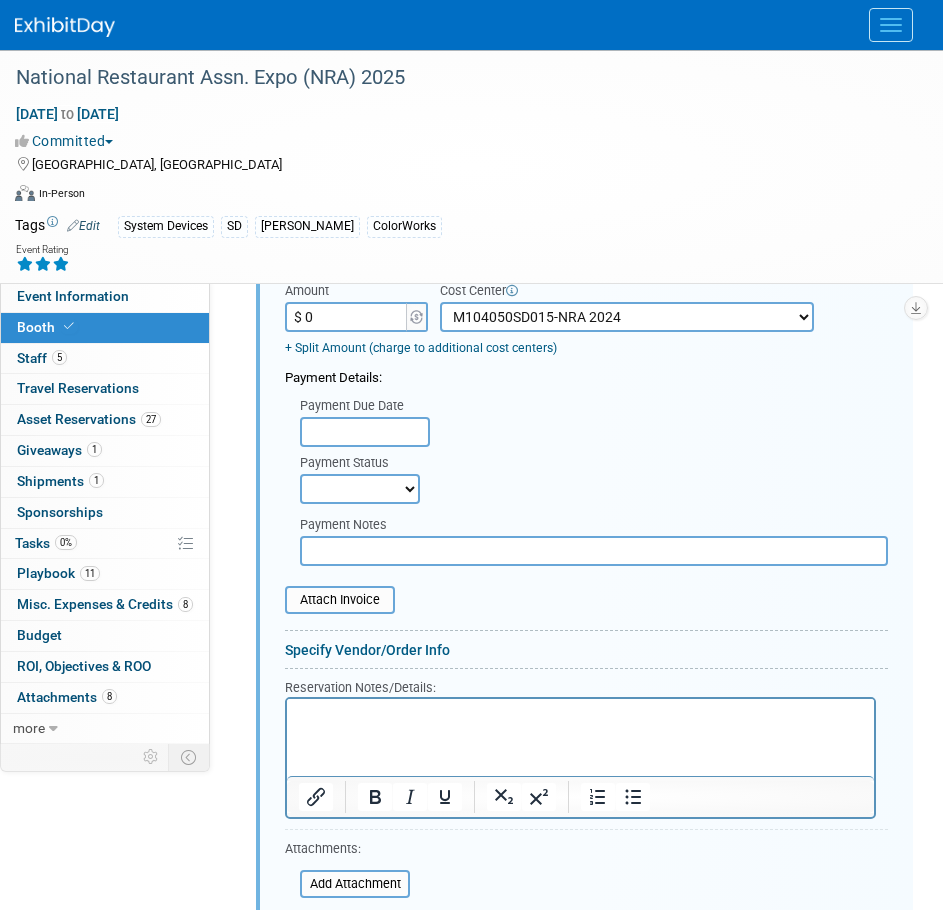 scroll, scrollTop: 864, scrollLeft: 0, axis: vertical 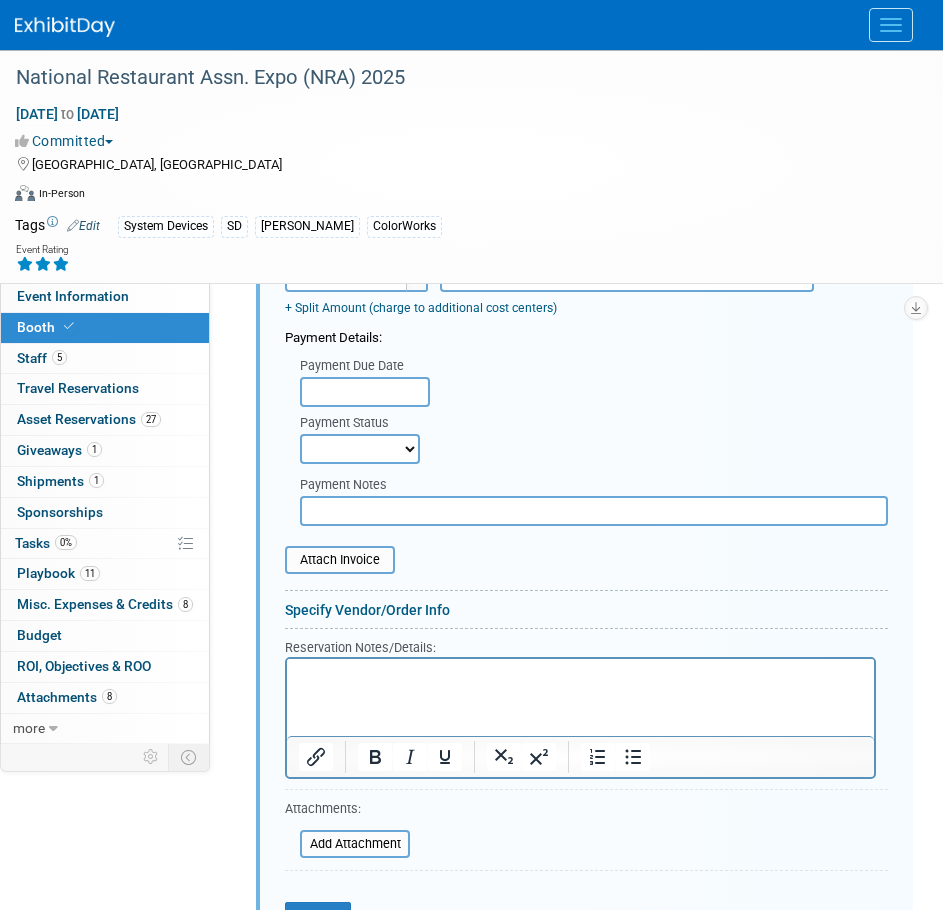 type on "$ 0.00" 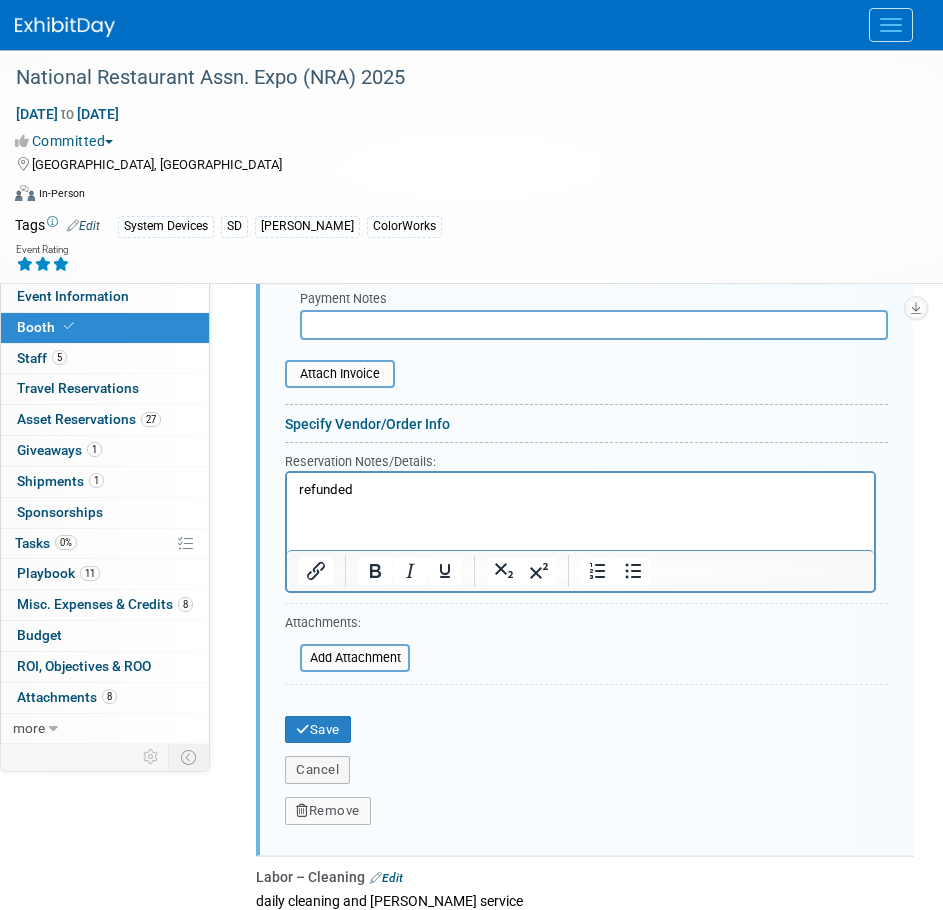 scroll, scrollTop: 1064, scrollLeft: 0, axis: vertical 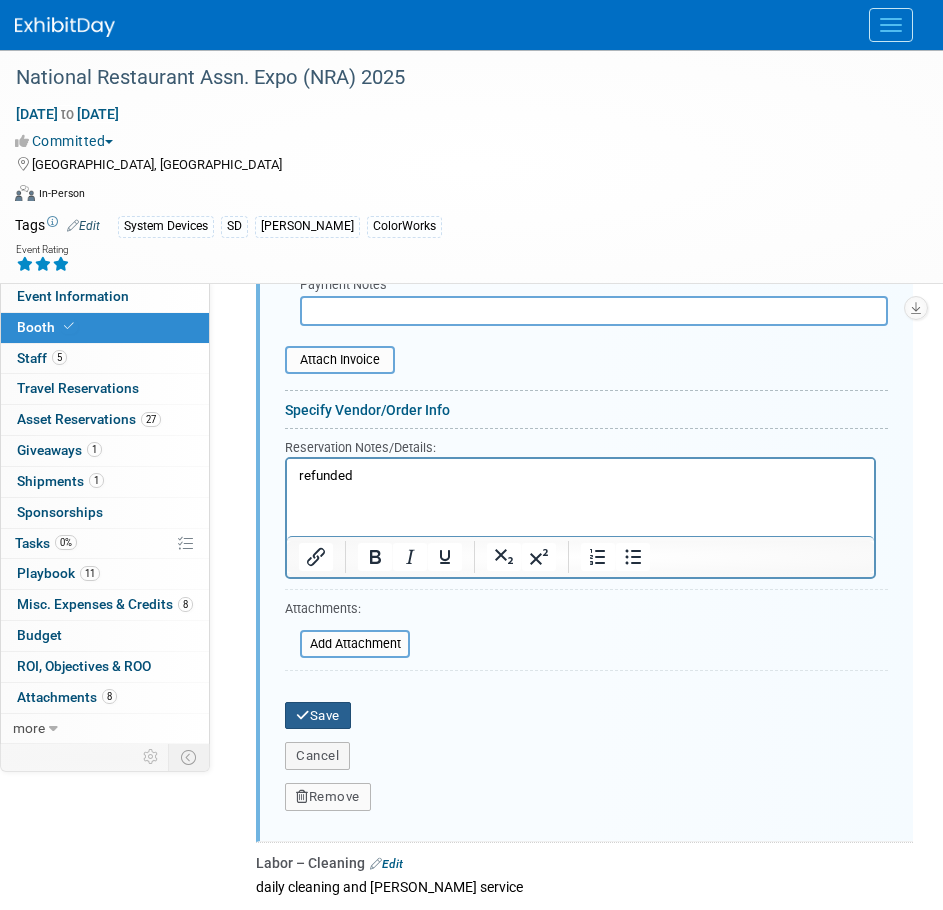click on "Save" at bounding box center [318, 716] 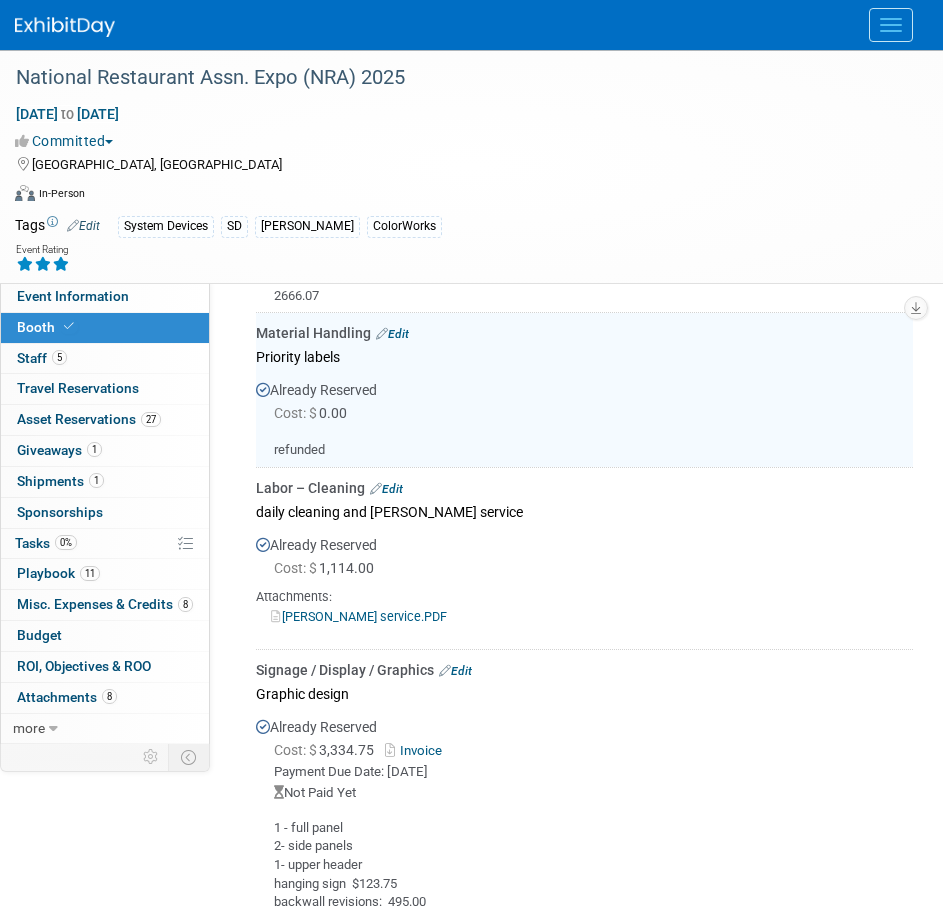 scroll, scrollTop: 564, scrollLeft: 0, axis: vertical 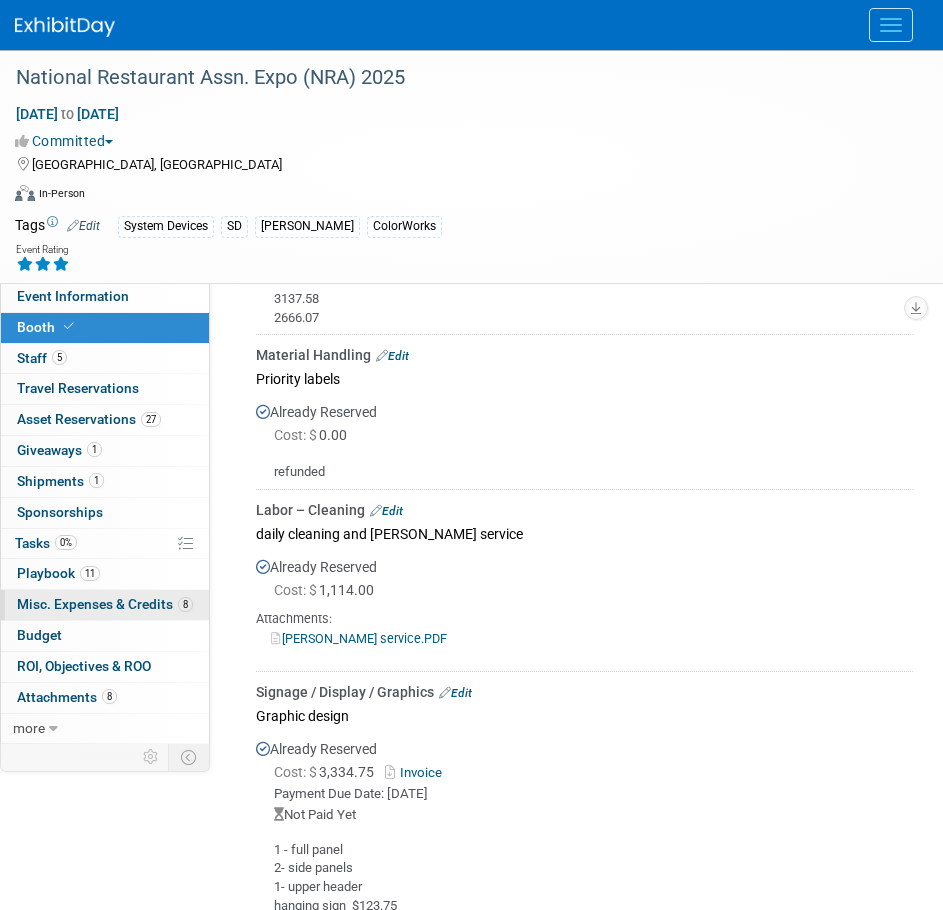click on "Misc. Expenses & Credits 8" at bounding box center [105, 604] 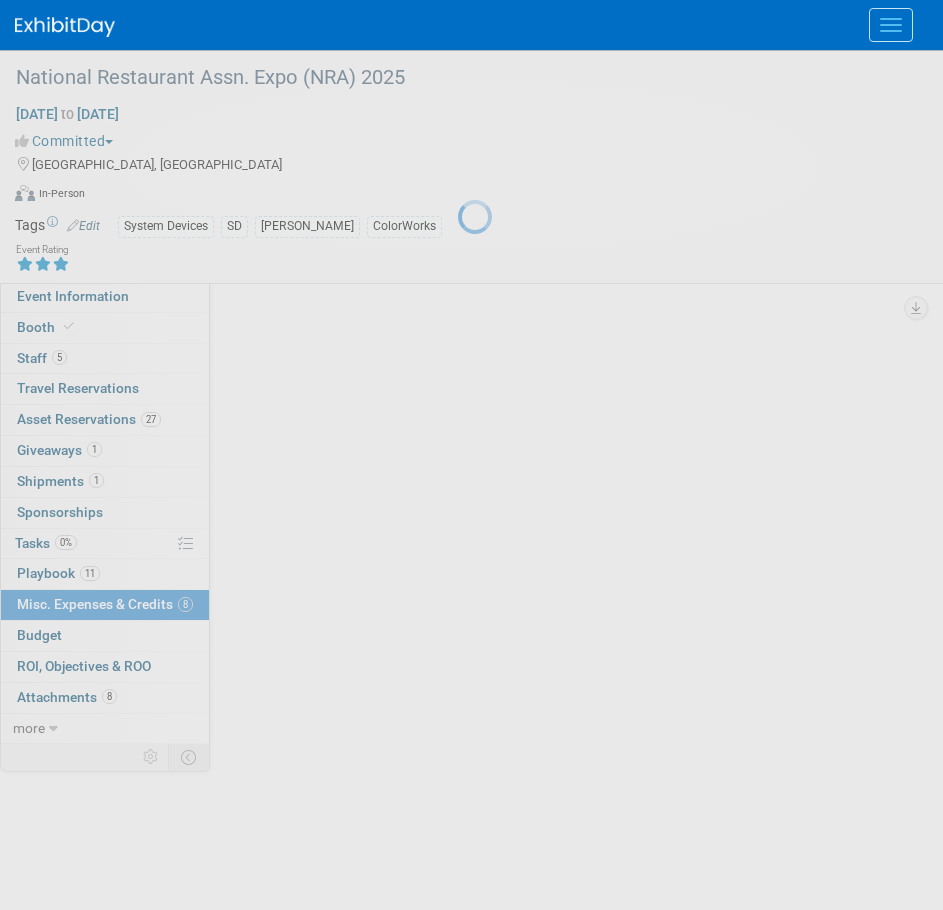 scroll, scrollTop: 0, scrollLeft: 0, axis: both 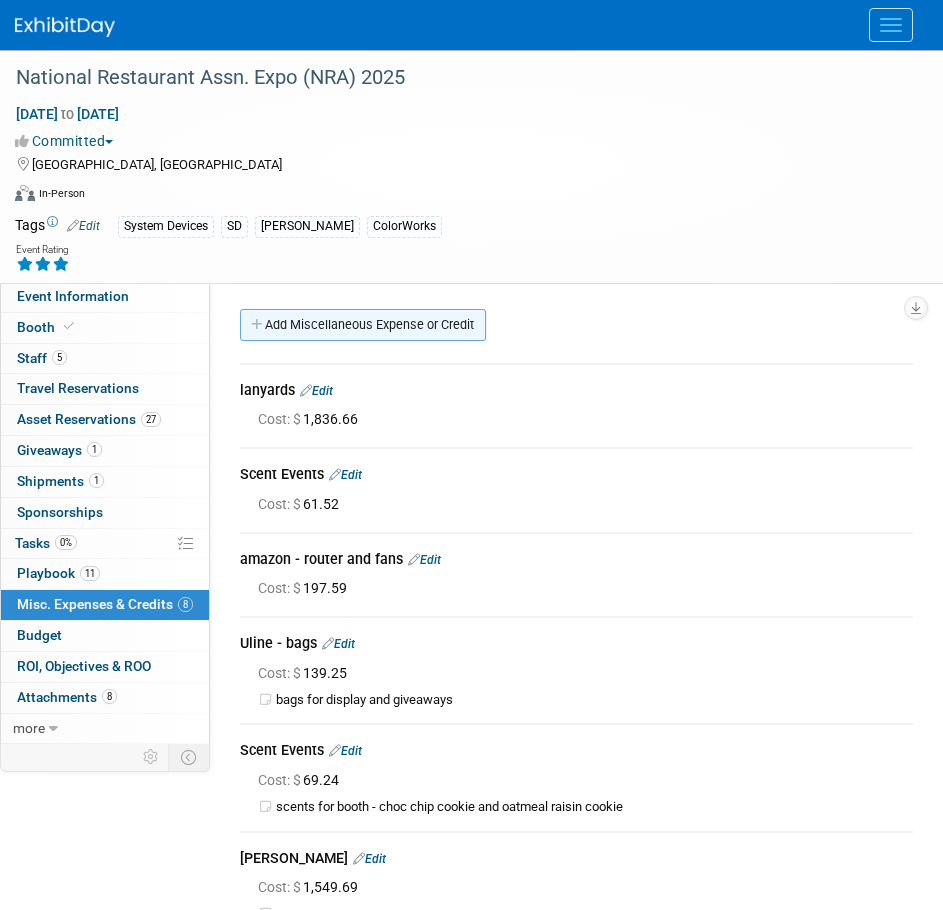 click on "Add Miscellaneous Expense or Credit" at bounding box center (363, 325) 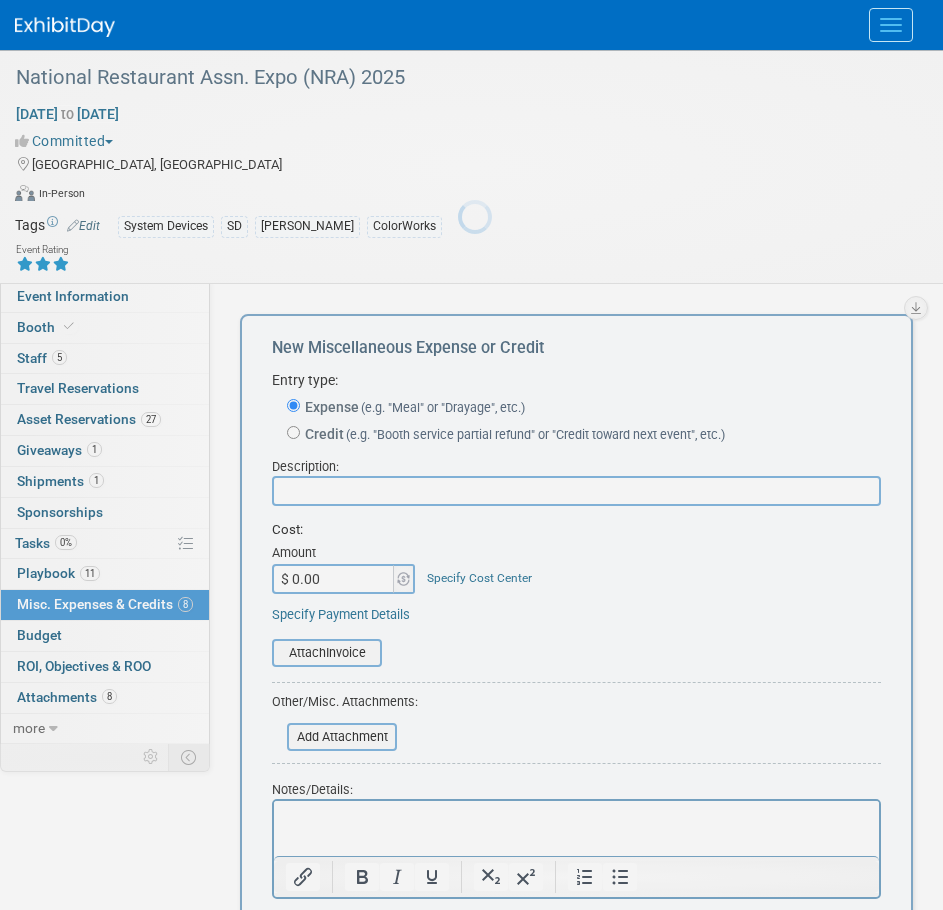 scroll, scrollTop: 0, scrollLeft: 0, axis: both 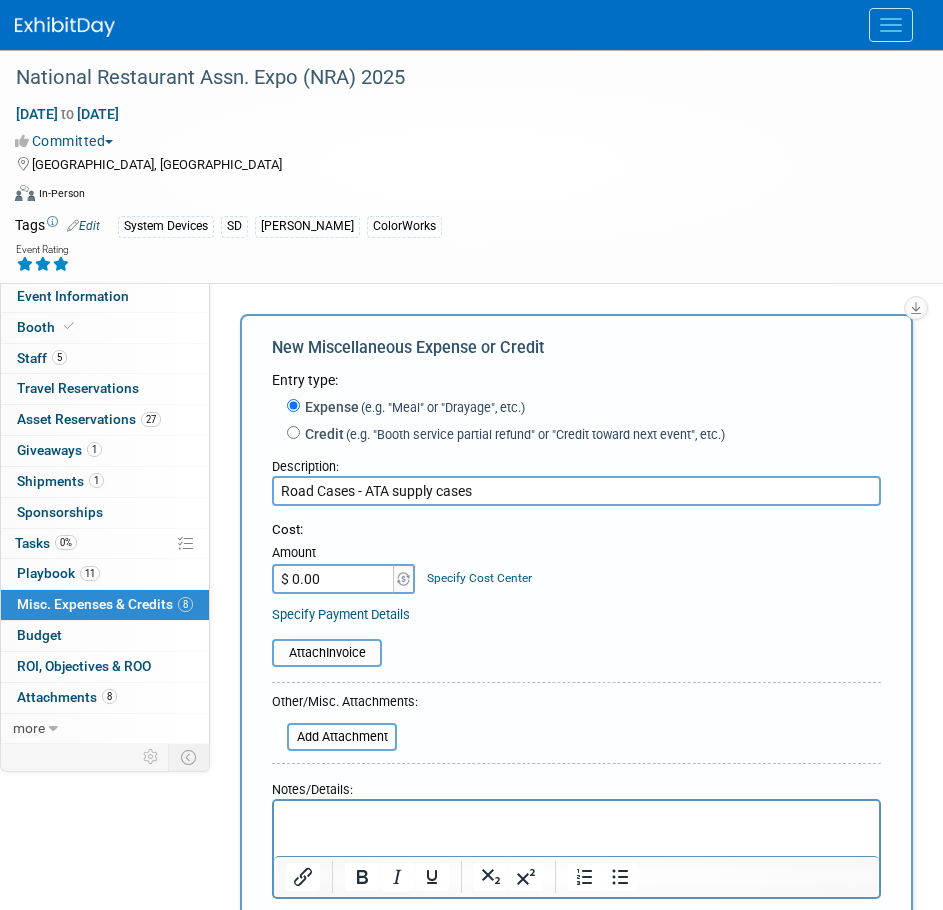 type on "Road Cases - ATA supply cases" 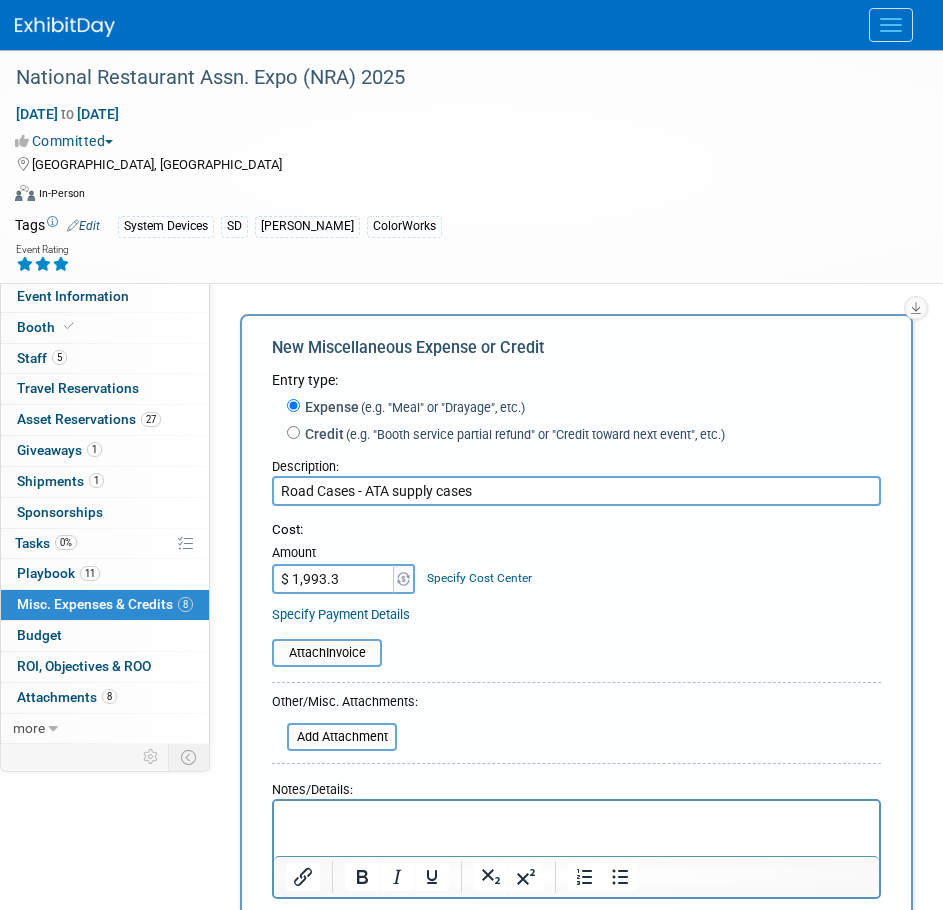 type on "$ 1,993.37" 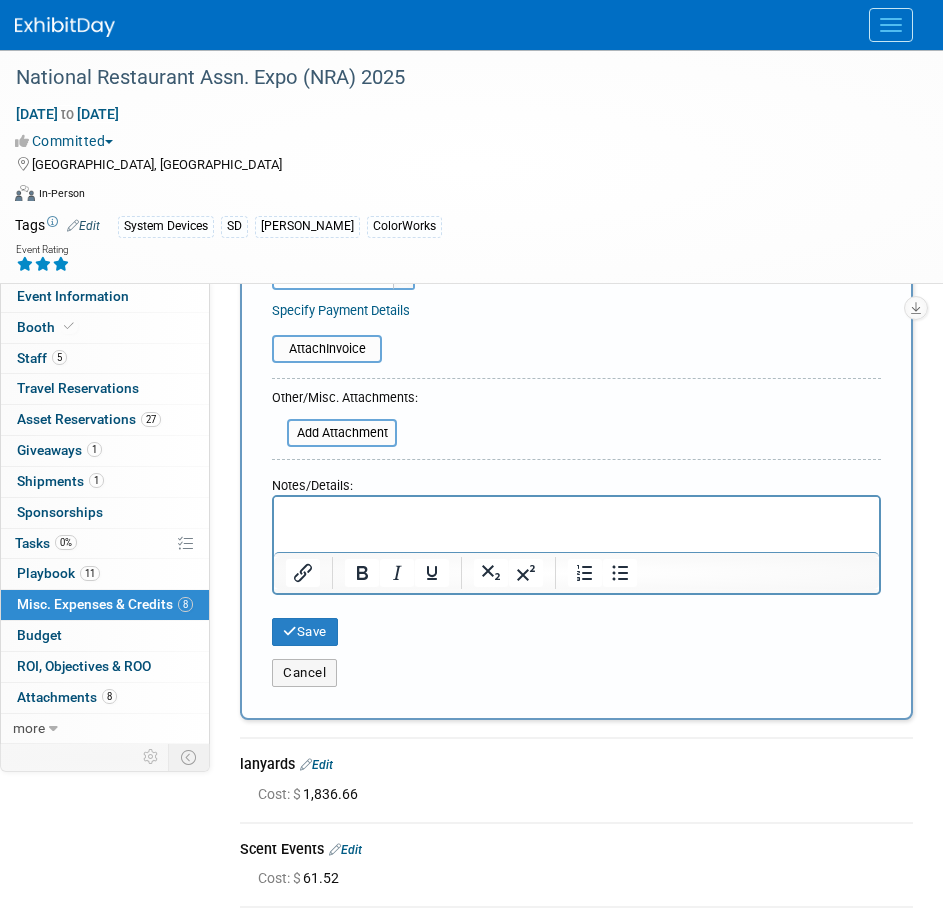 scroll, scrollTop: 400, scrollLeft: 0, axis: vertical 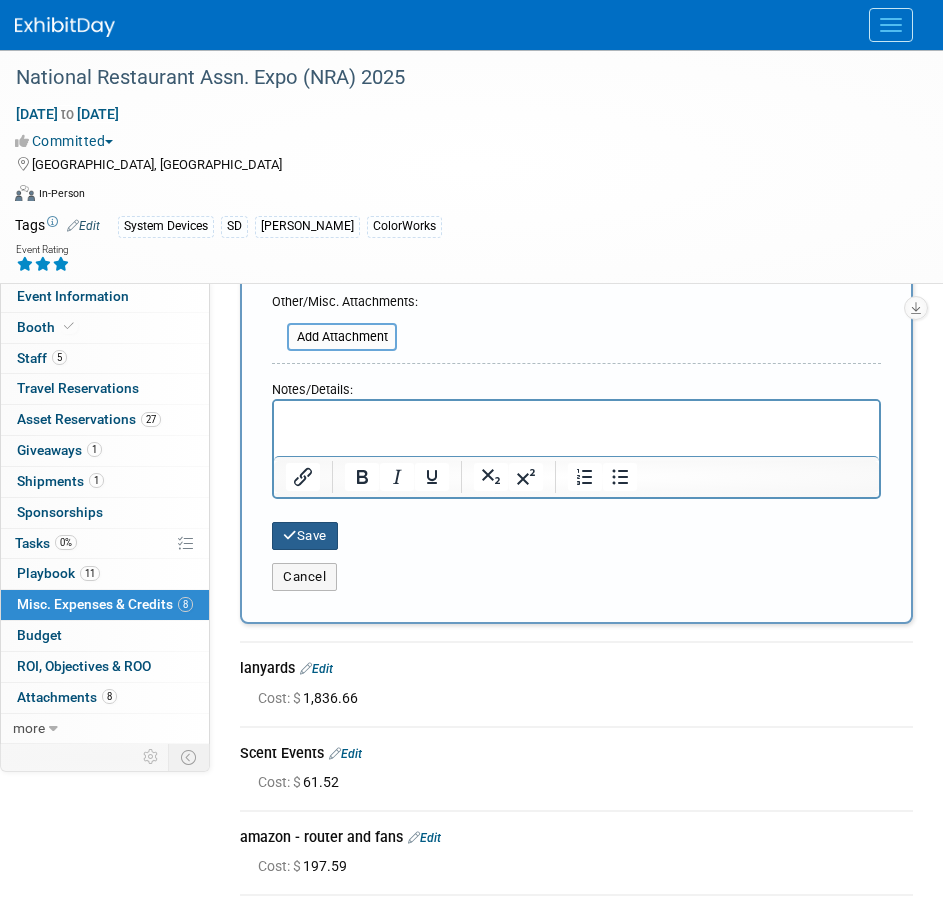click on "Save" at bounding box center (305, 536) 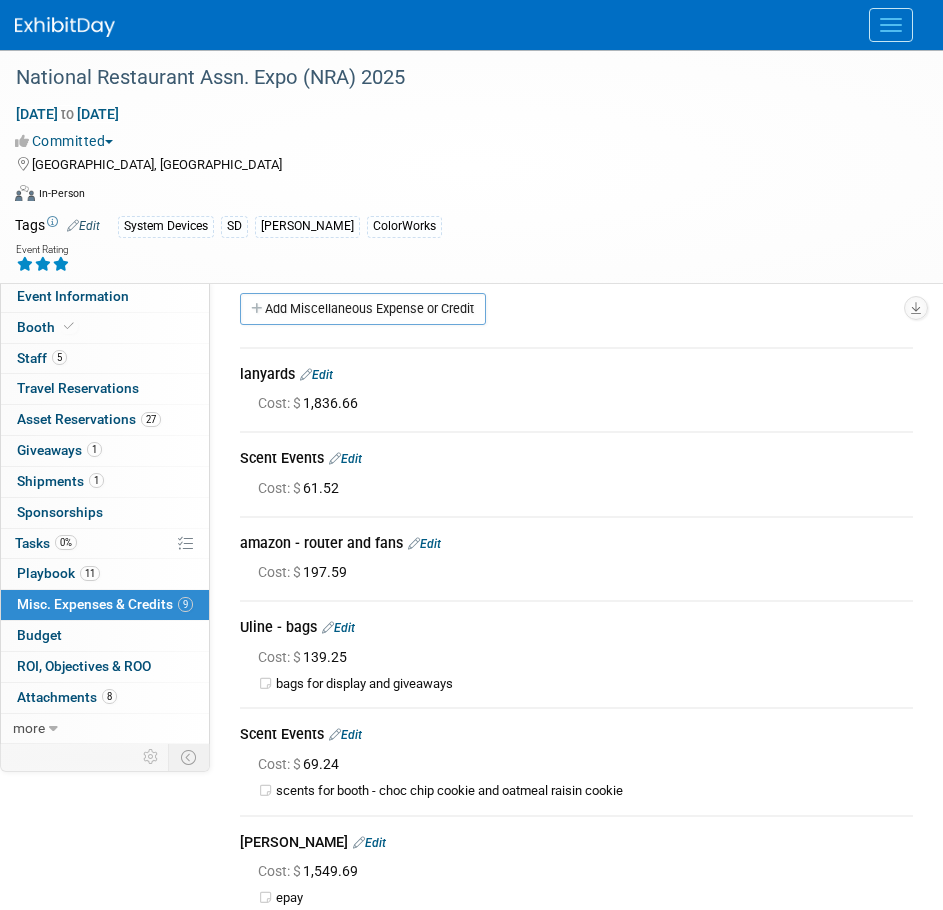 scroll, scrollTop: 0, scrollLeft: 0, axis: both 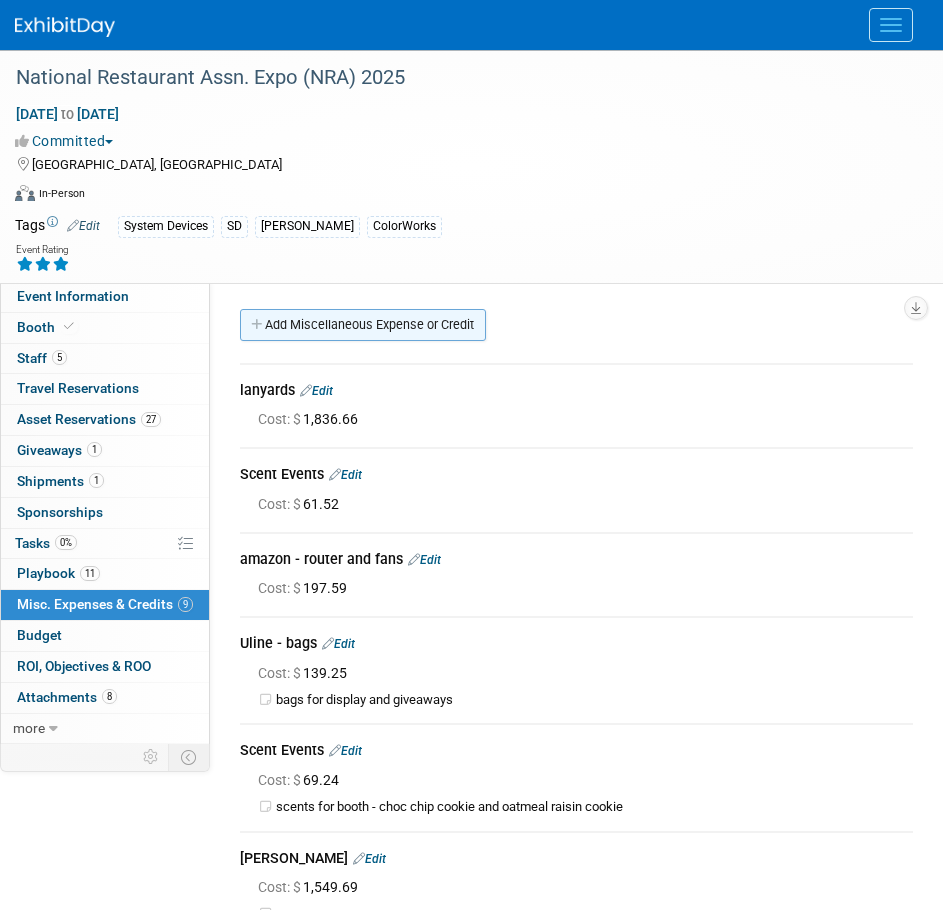 click on "Add Miscellaneous Expense or Credit" at bounding box center (363, 325) 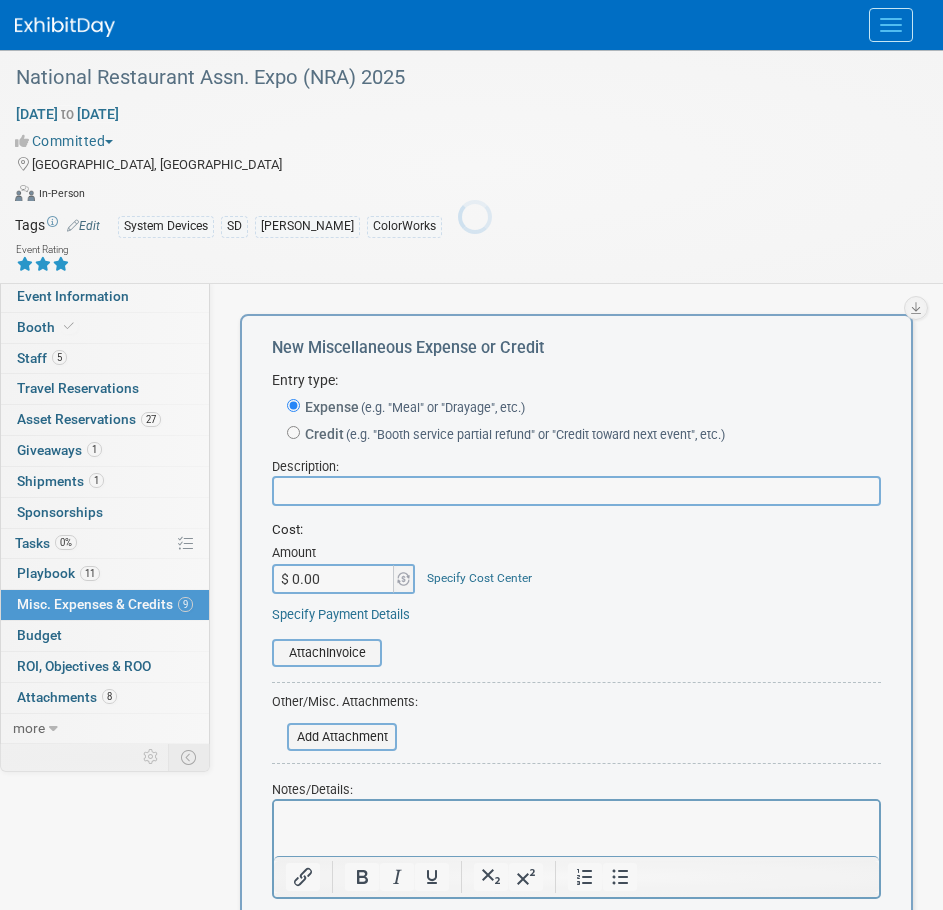 scroll, scrollTop: 0, scrollLeft: 0, axis: both 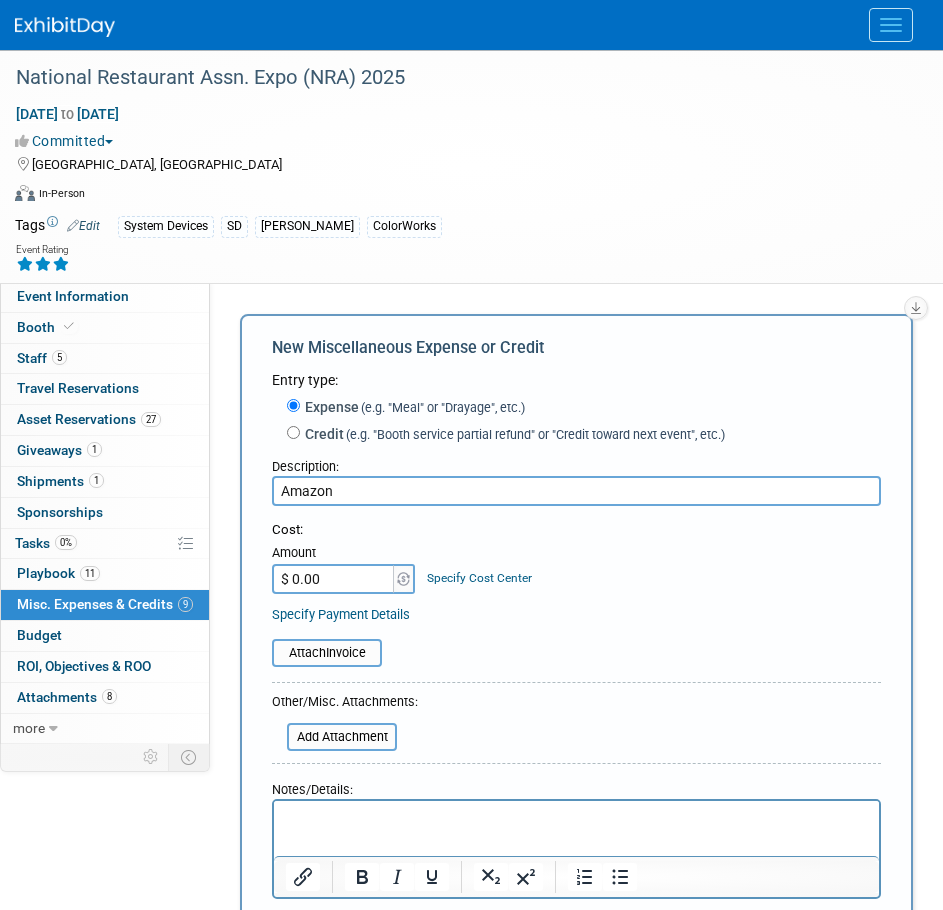 type on "Amazon" 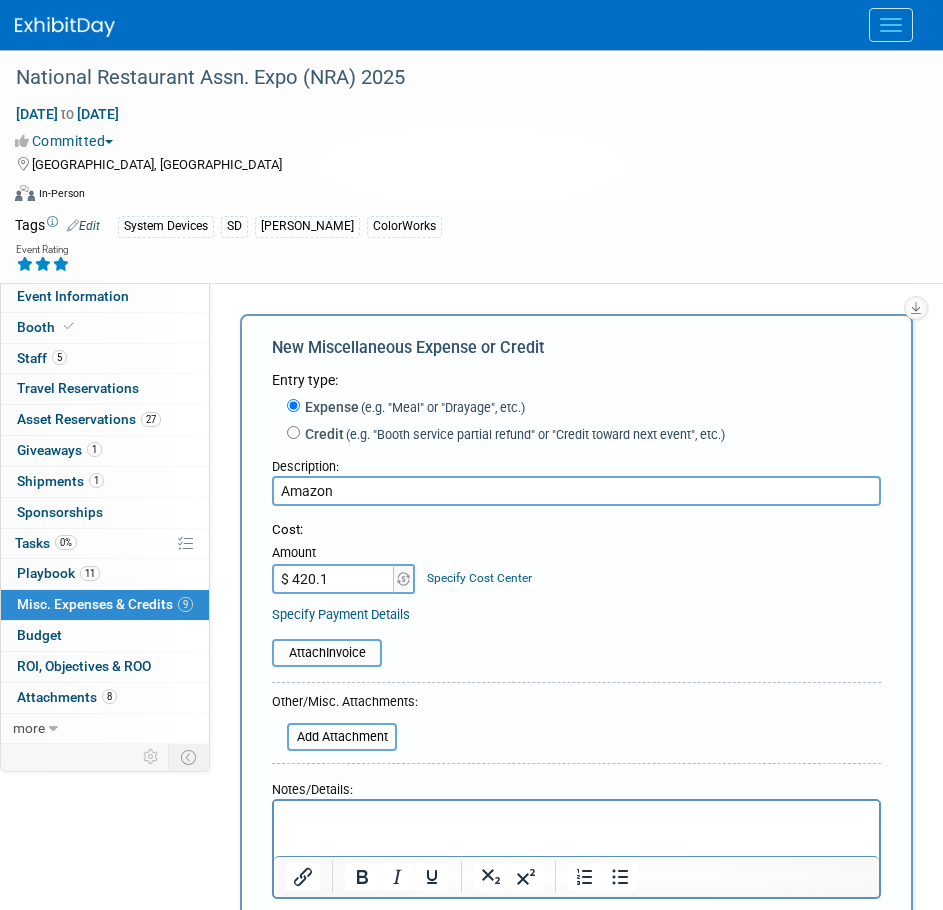 type on "$ 420.11" 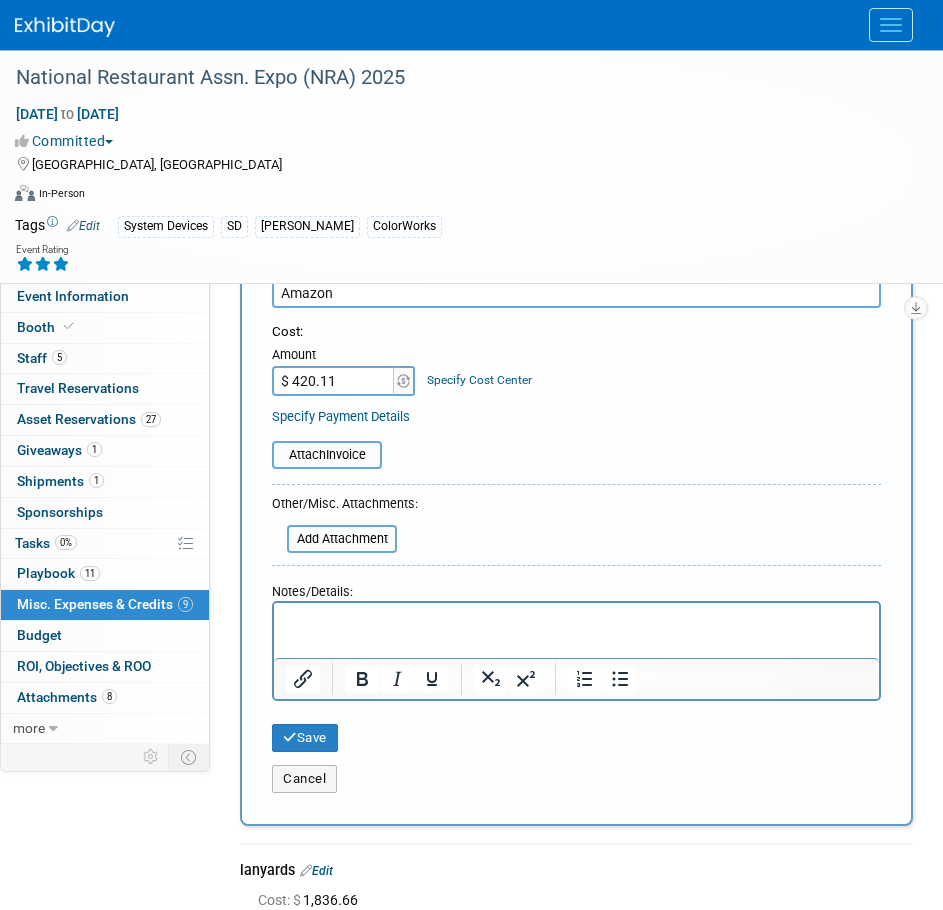 scroll, scrollTop: 200, scrollLeft: 0, axis: vertical 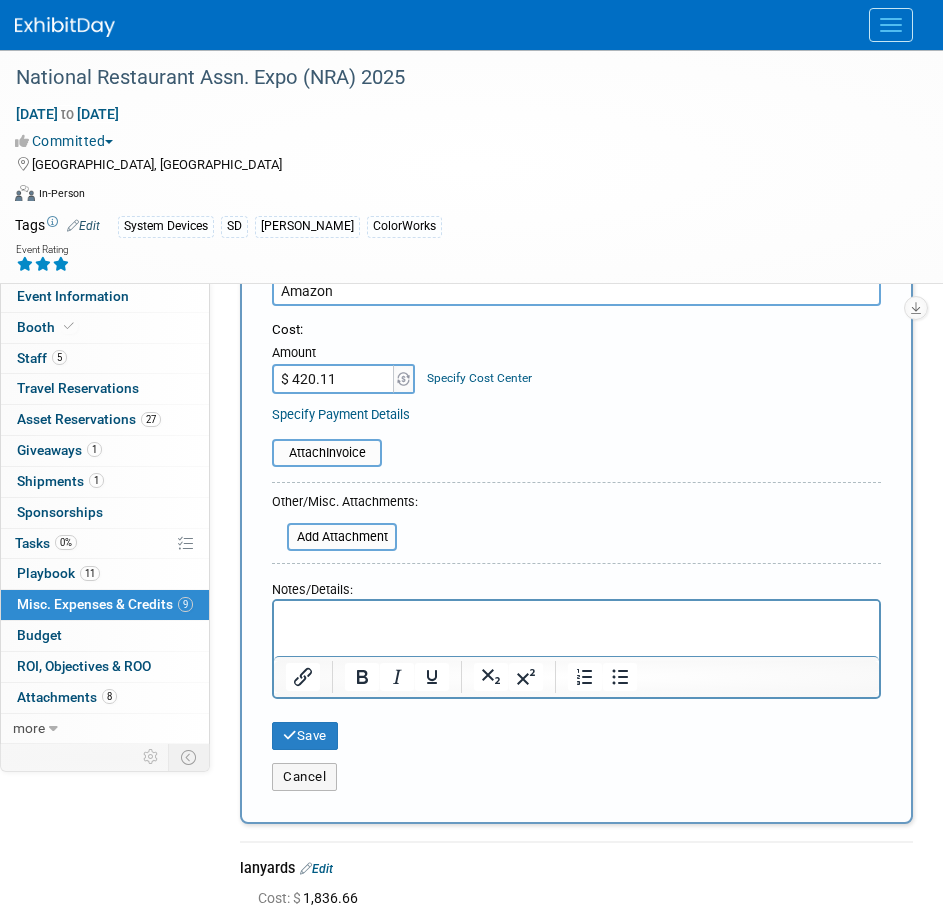 drag, startPoint x: 297, startPoint y: 623, endPoint x: 278, endPoint y: 626, distance: 19.235384 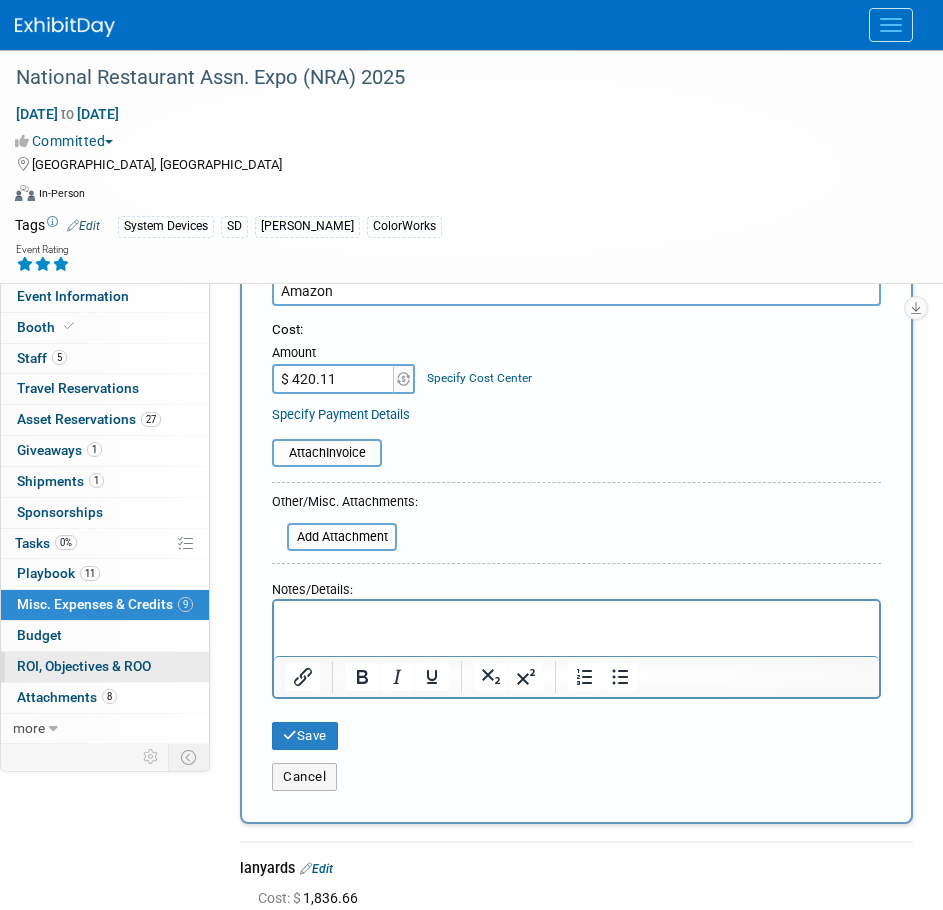 type 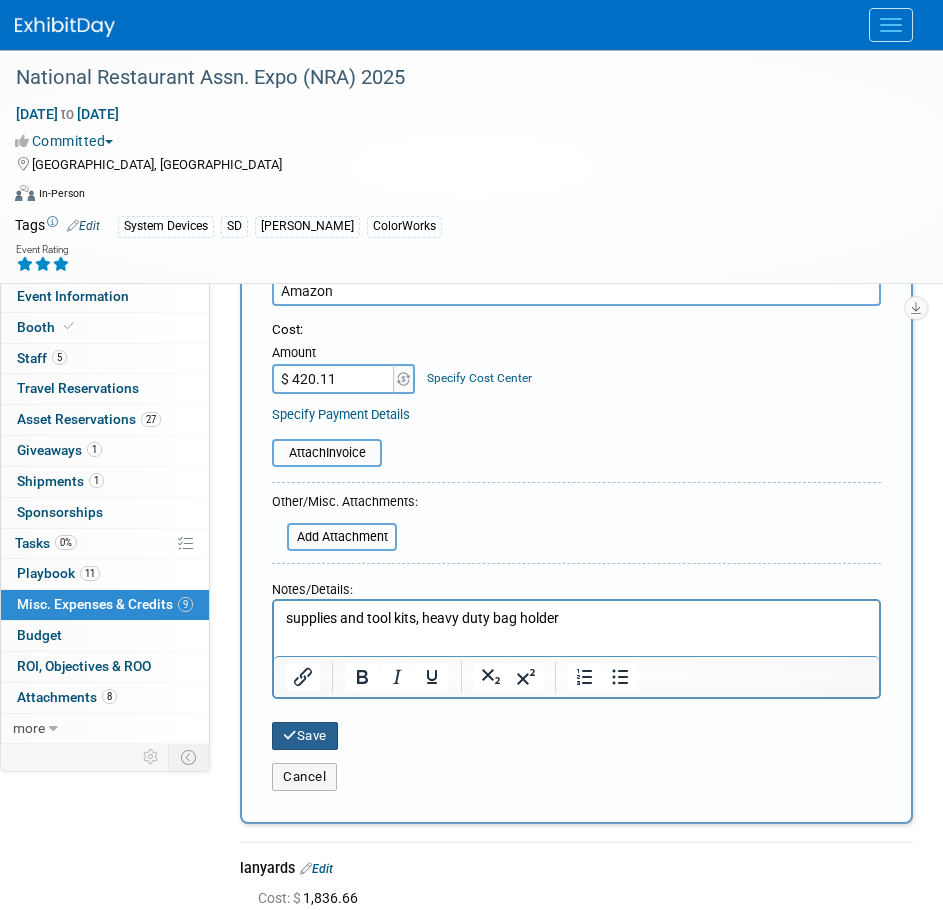 click at bounding box center (290, 735) 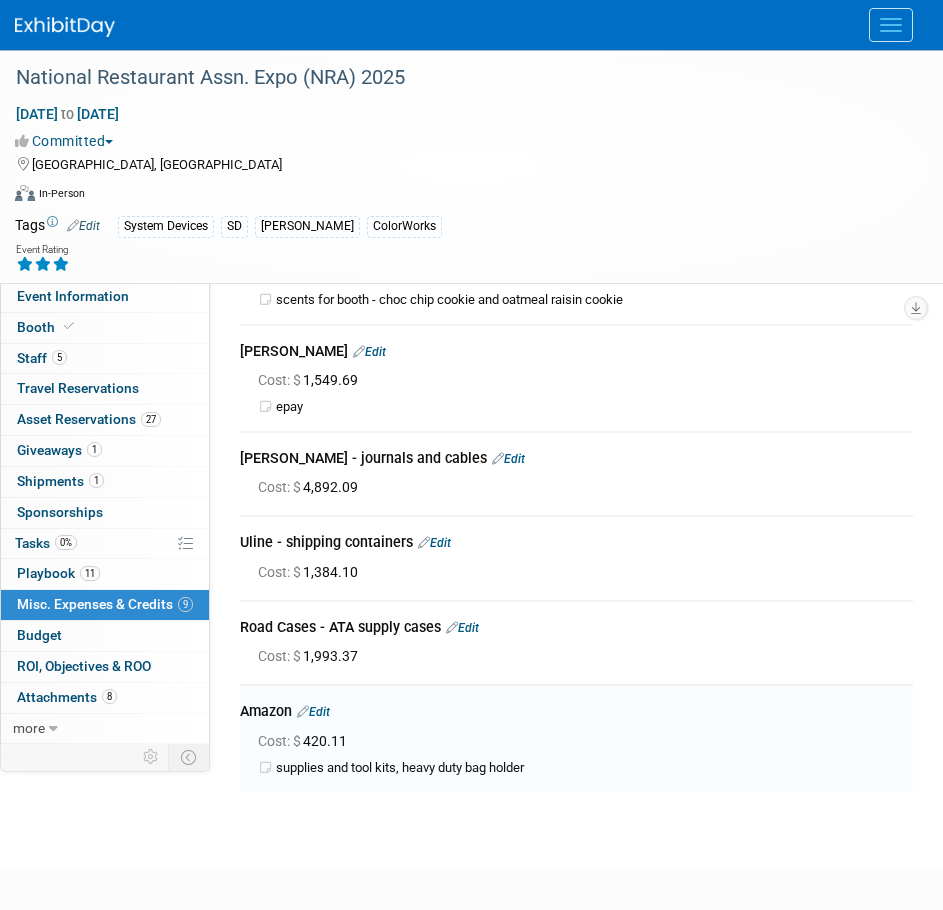 scroll, scrollTop: 607, scrollLeft: 0, axis: vertical 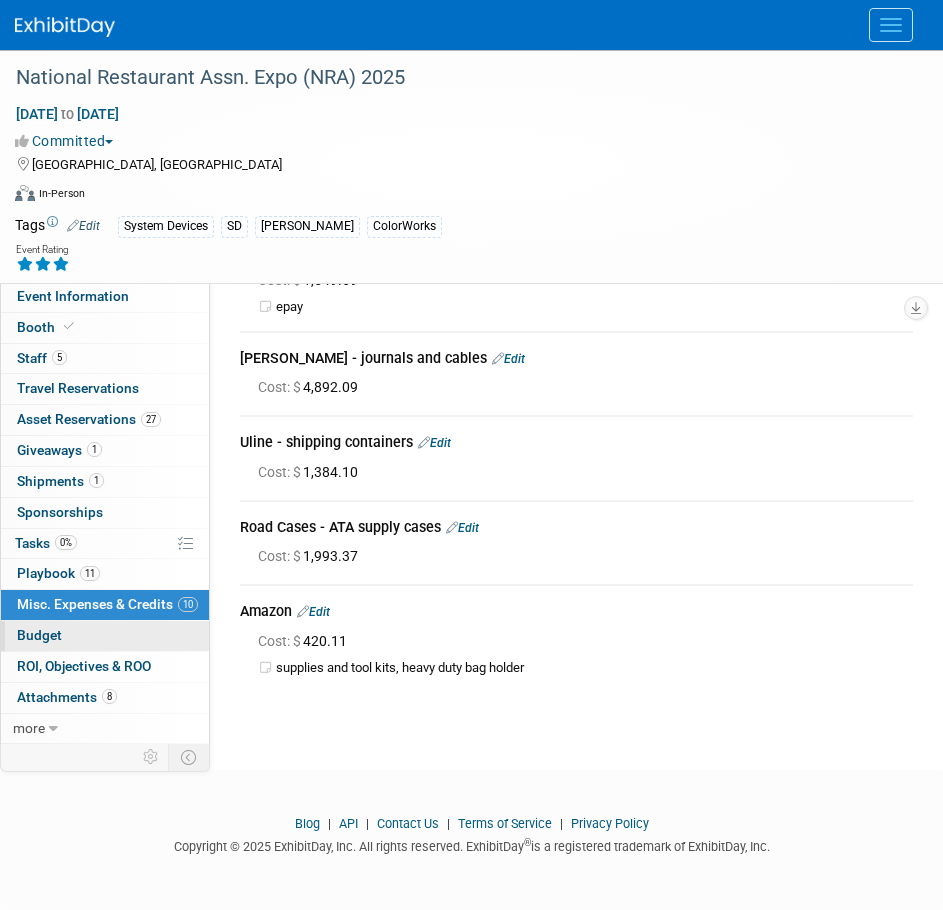 click on "Budget" at bounding box center [39, 635] 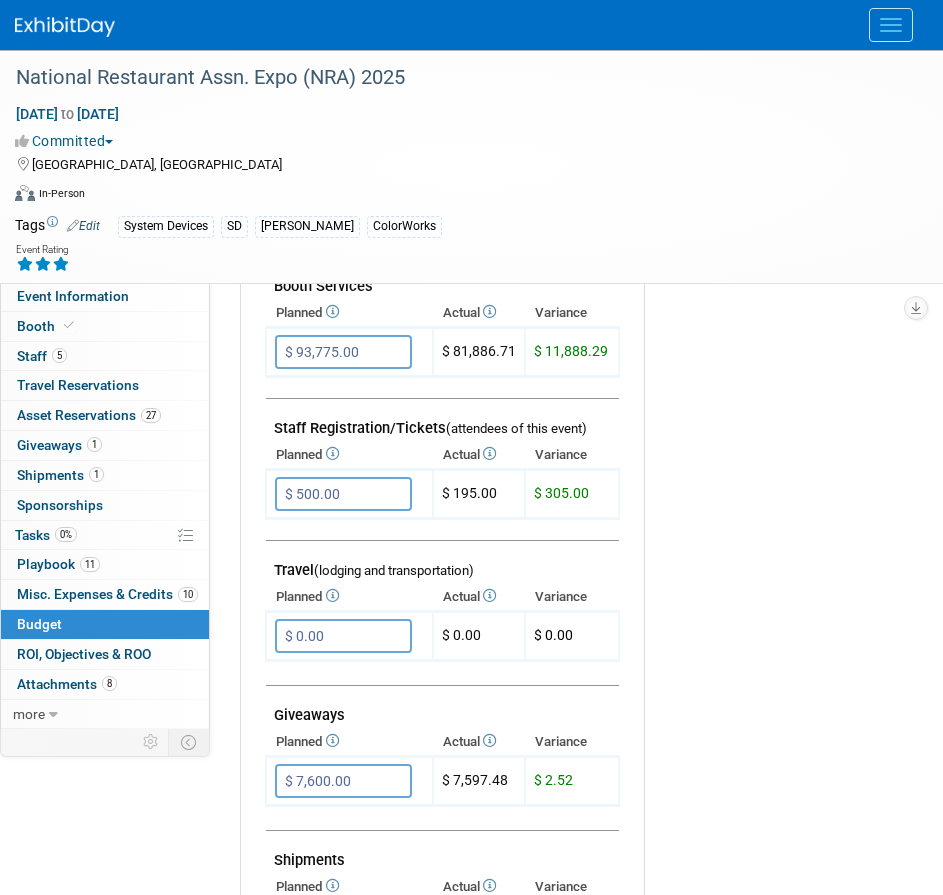 scroll, scrollTop: 456, scrollLeft: 0, axis: vertical 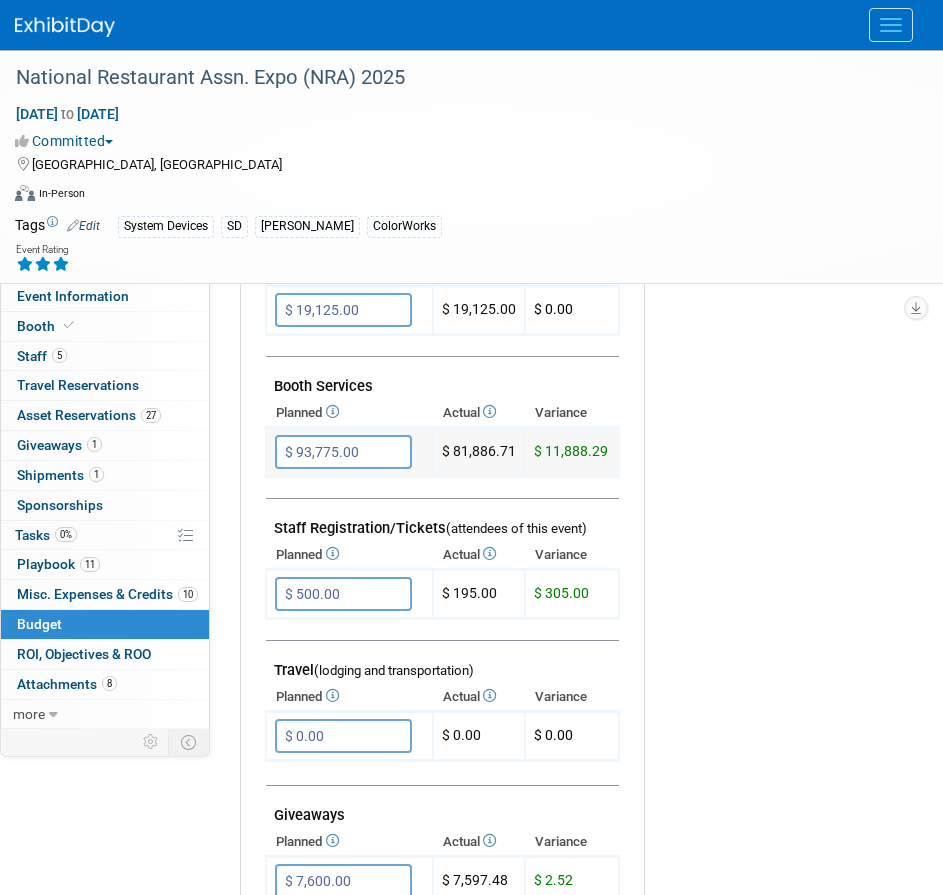 click on "$ 93,775.00" at bounding box center (343, 452) 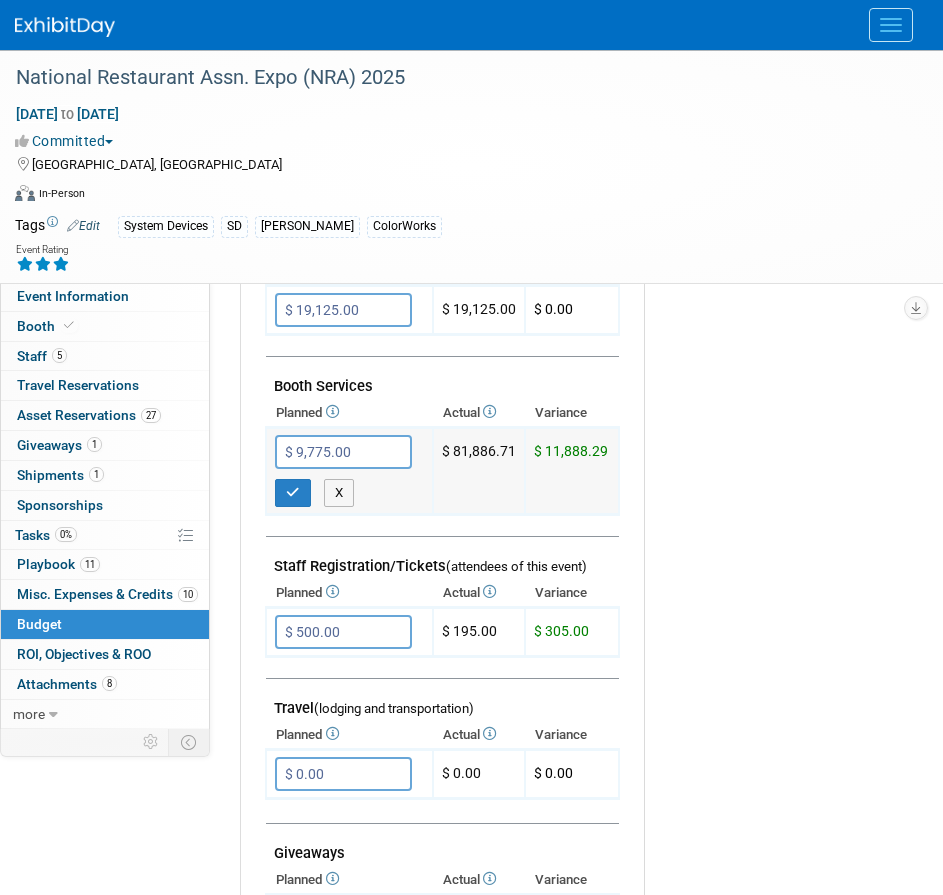 type on "$ 90,775.00" 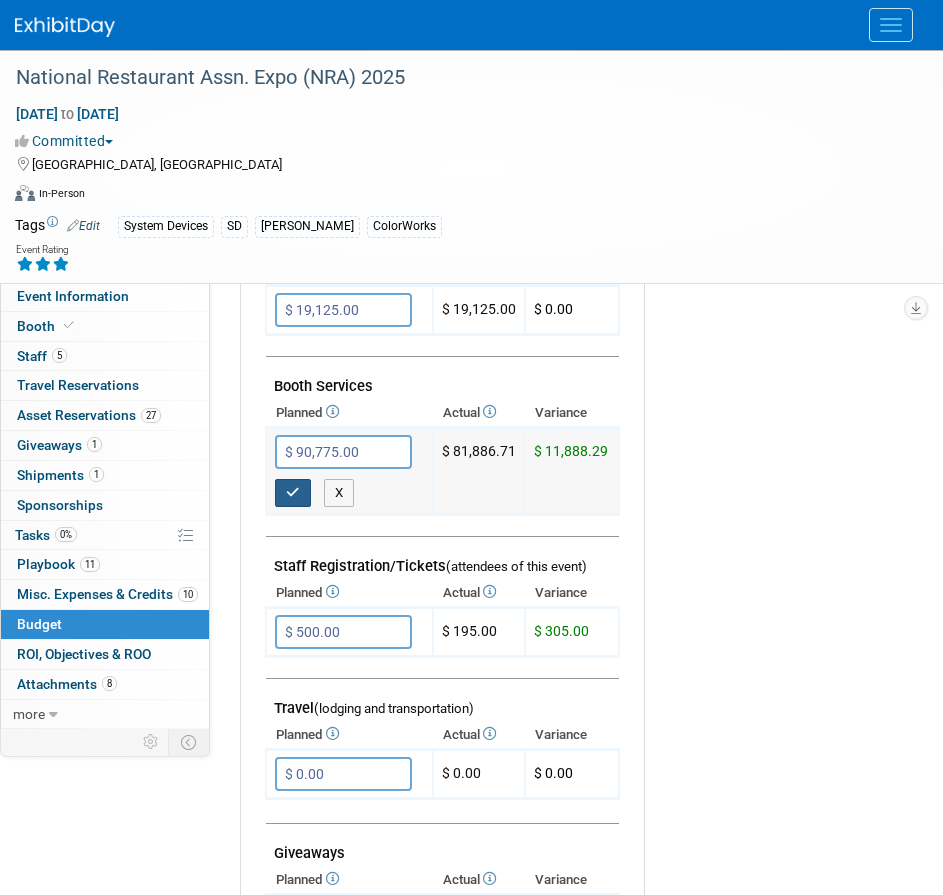 click at bounding box center [293, 492] 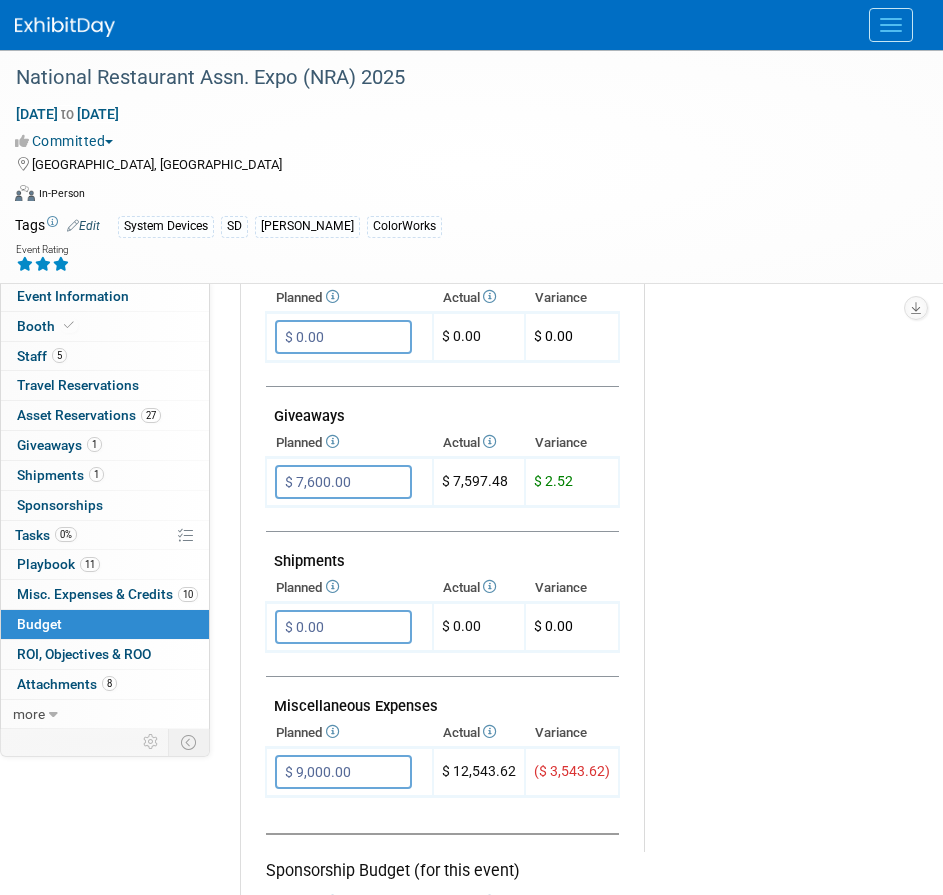 scroll, scrollTop: 856, scrollLeft: 0, axis: vertical 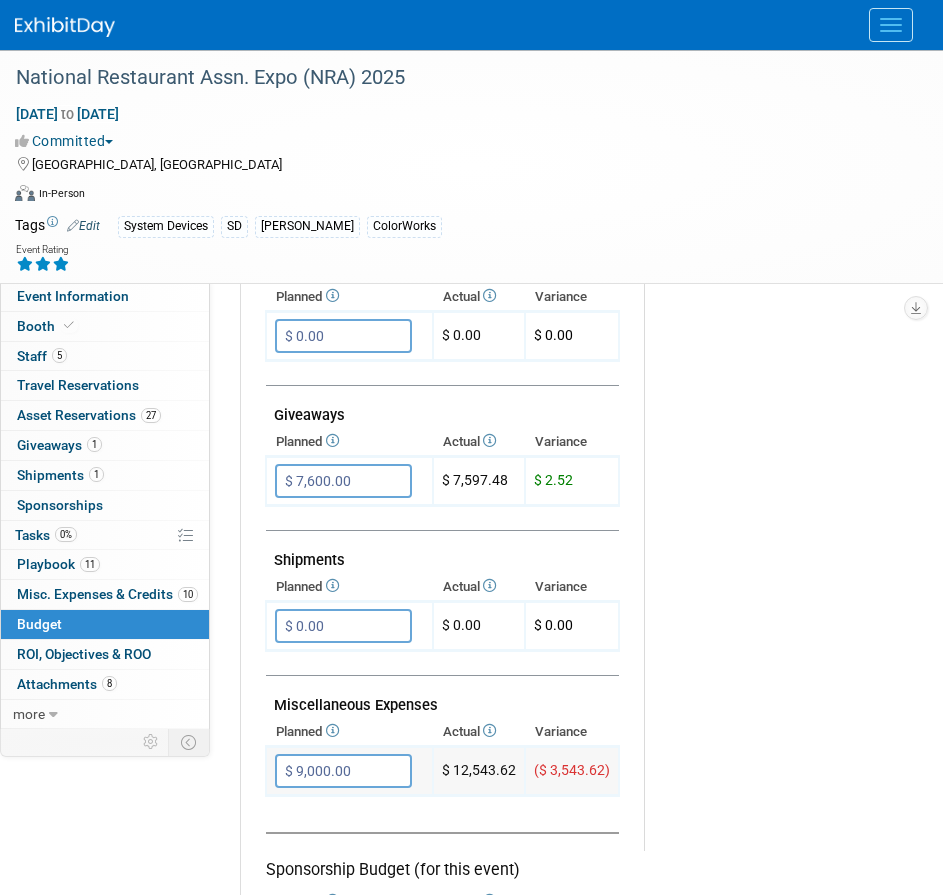 click on "$ 9,000.00" at bounding box center (343, 771) 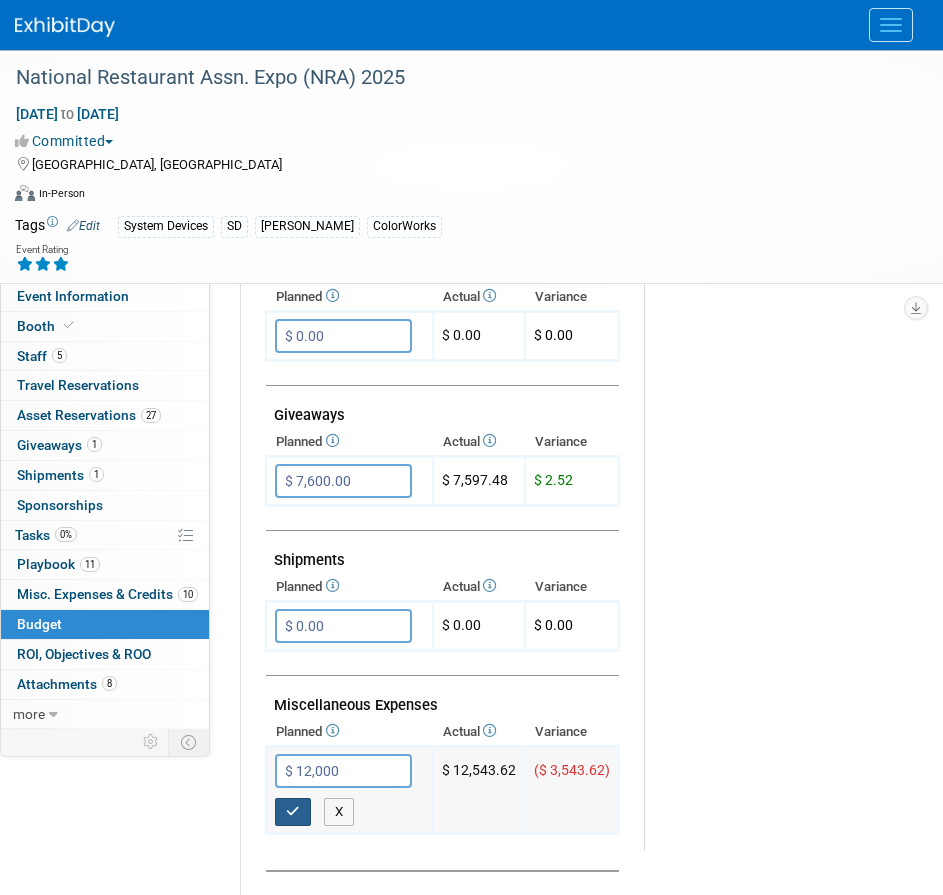 type on "$ 12,000.00" 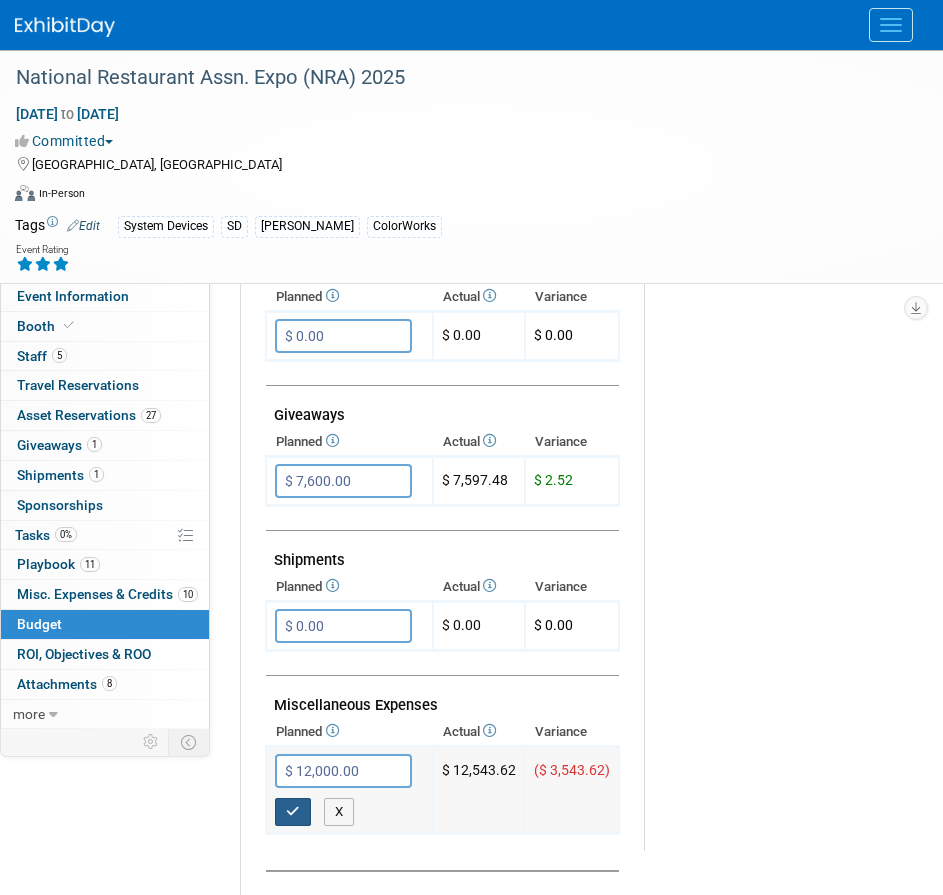 click at bounding box center (293, 811) 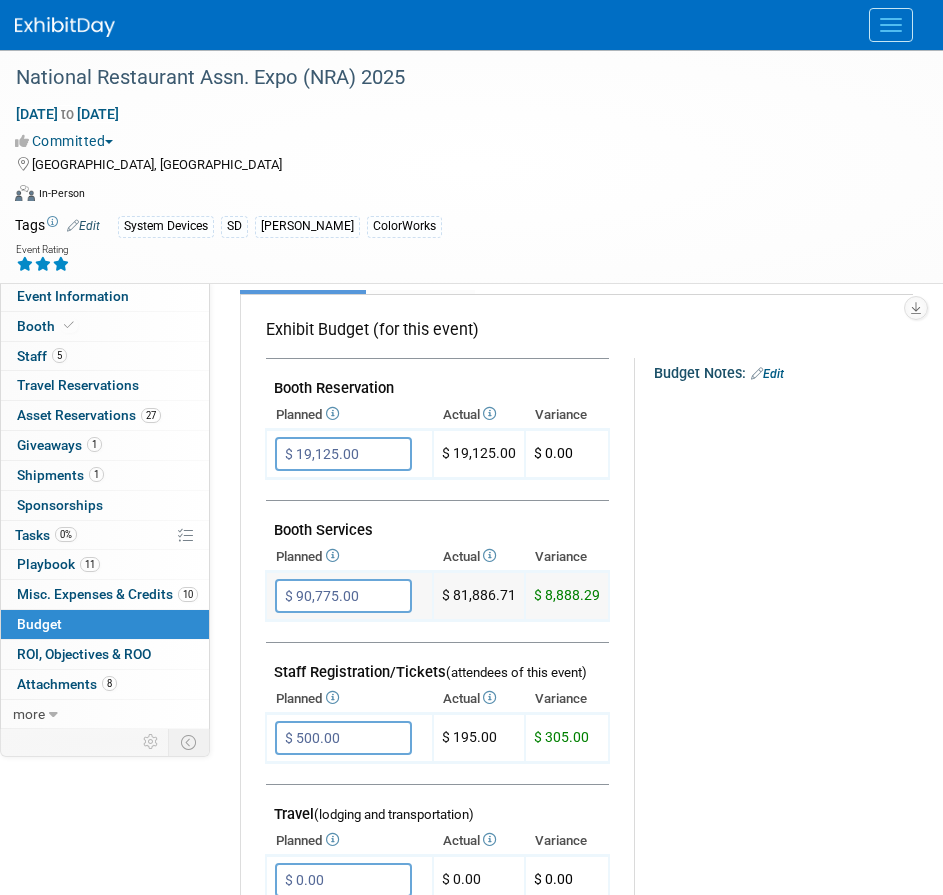 scroll, scrollTop: 356, scrollLeft: 0, axis: vertical 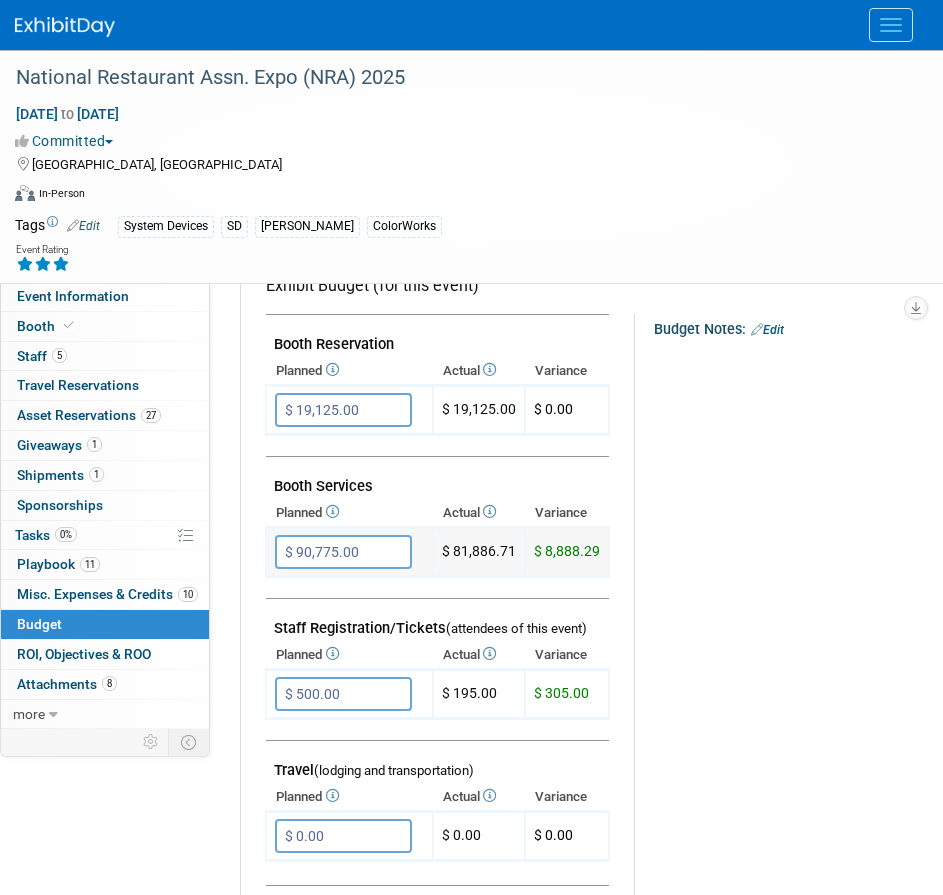 click on "$ 90,775.00" at bounding box center [343, 552] 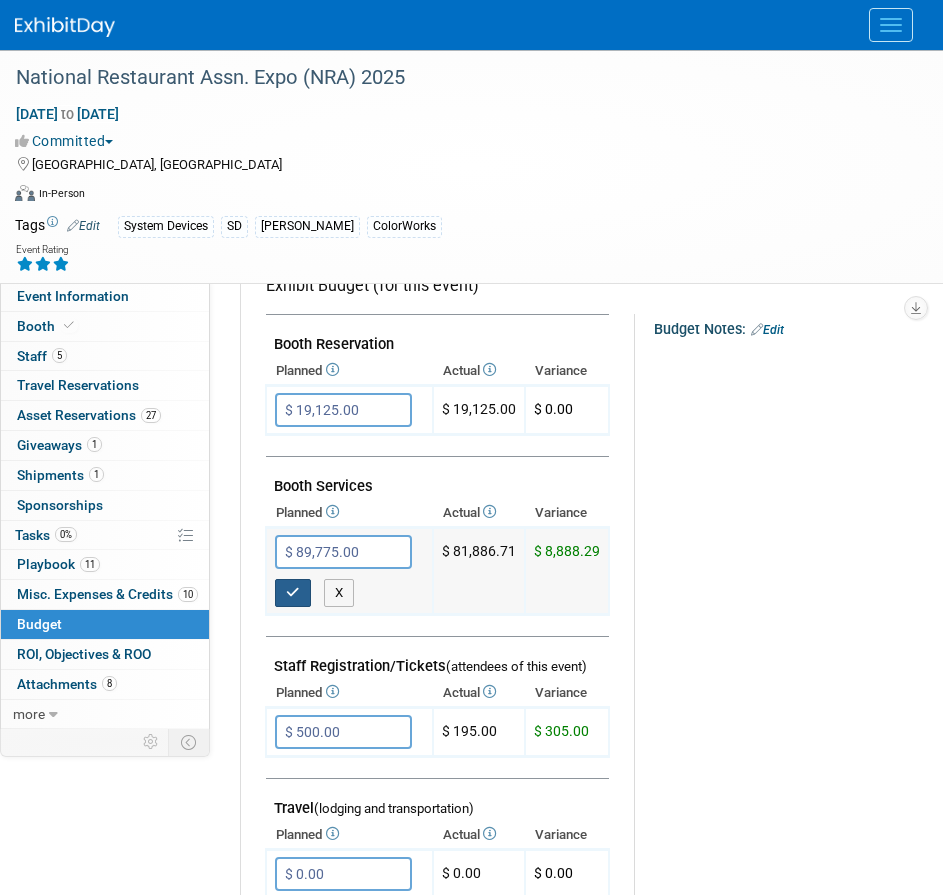 type on "$ 89,775.00" 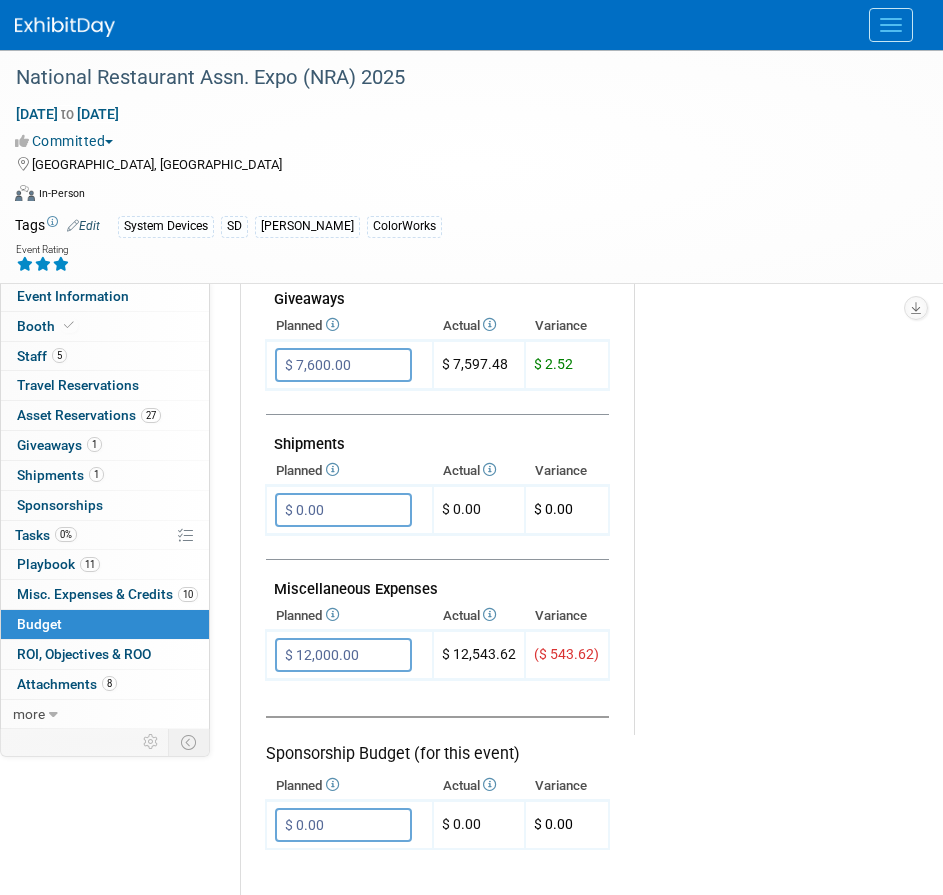scroll, scrollTop: 1156, scrollLeft: 0, axis: vertical 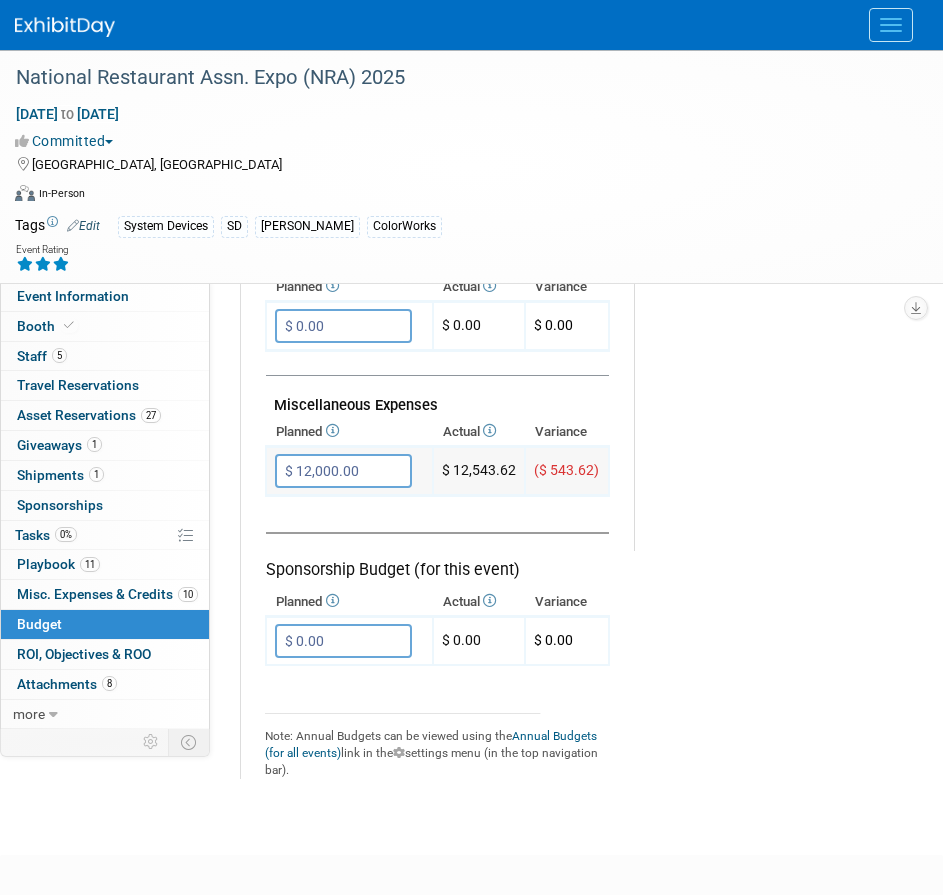 click on "$ 12,000.00" at bounding box center (343, 471) 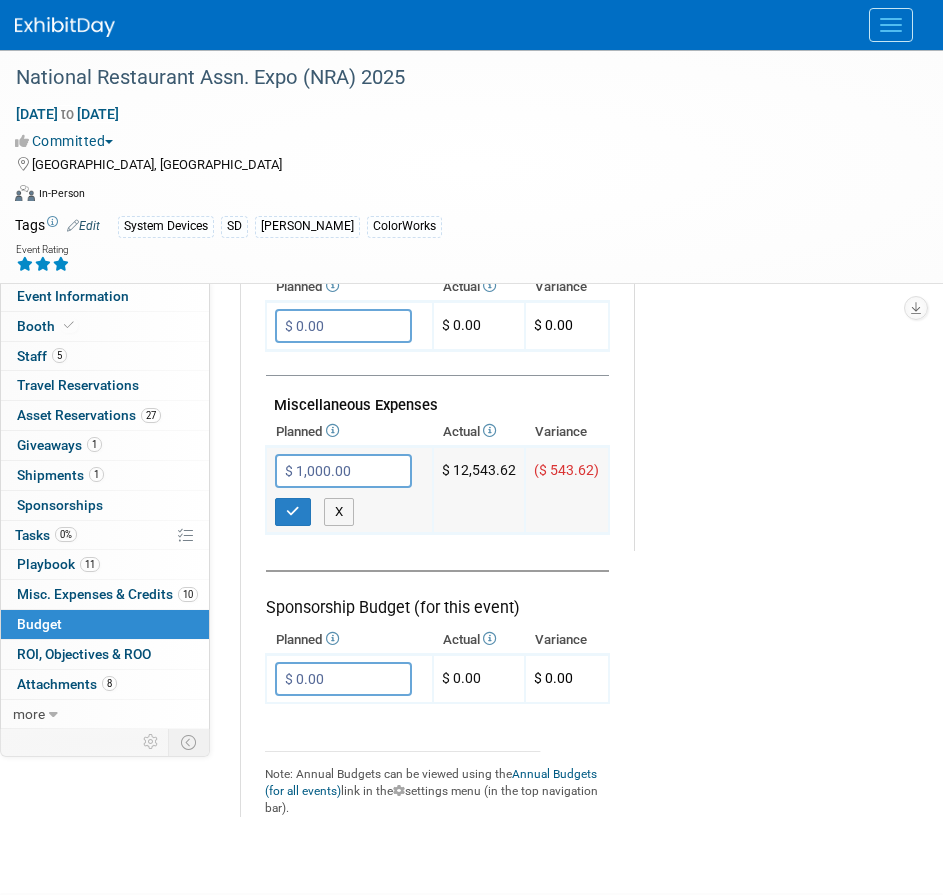 type on "$ 13,000.00" 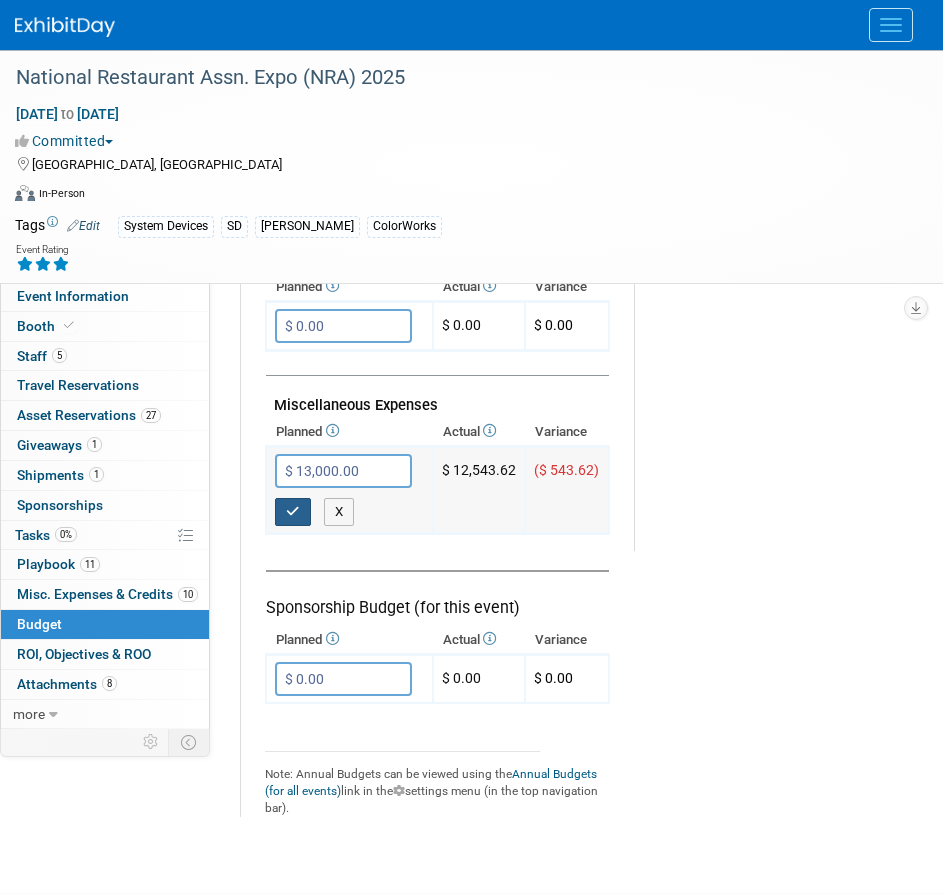 click at bounding box center (293, 511) 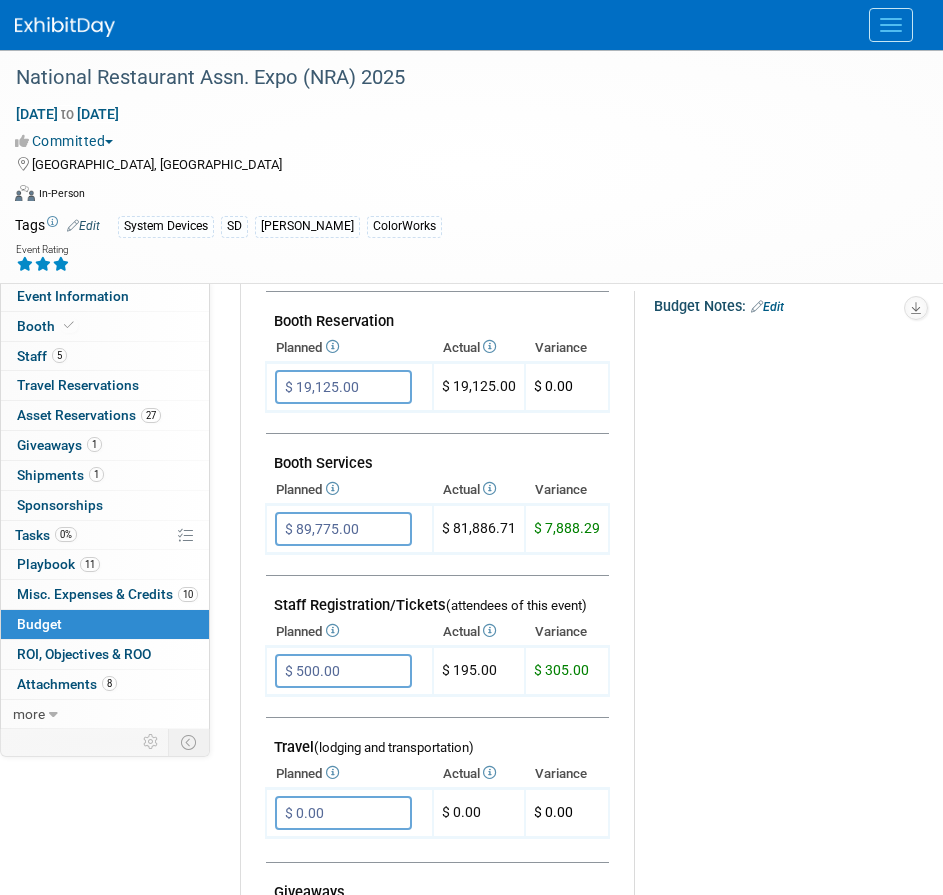 scroll, scrollTop: 400, scrollLeft: 0, axis: vertical 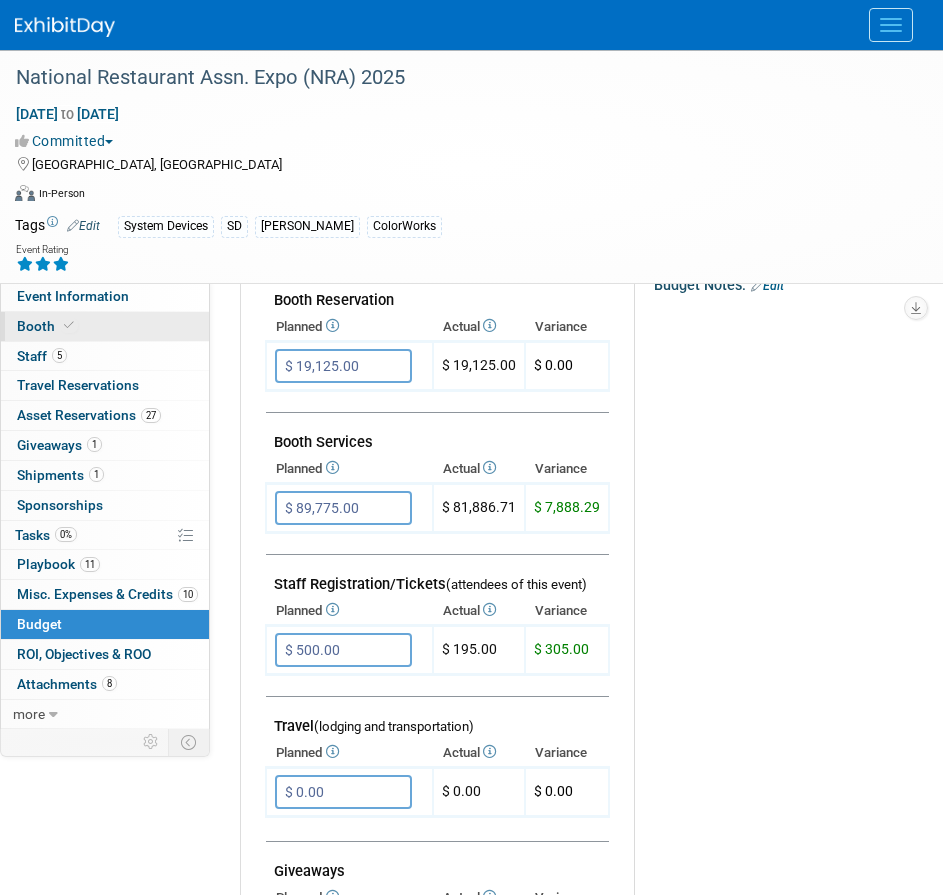 click on "Booth" at bounding box center [105, 326] 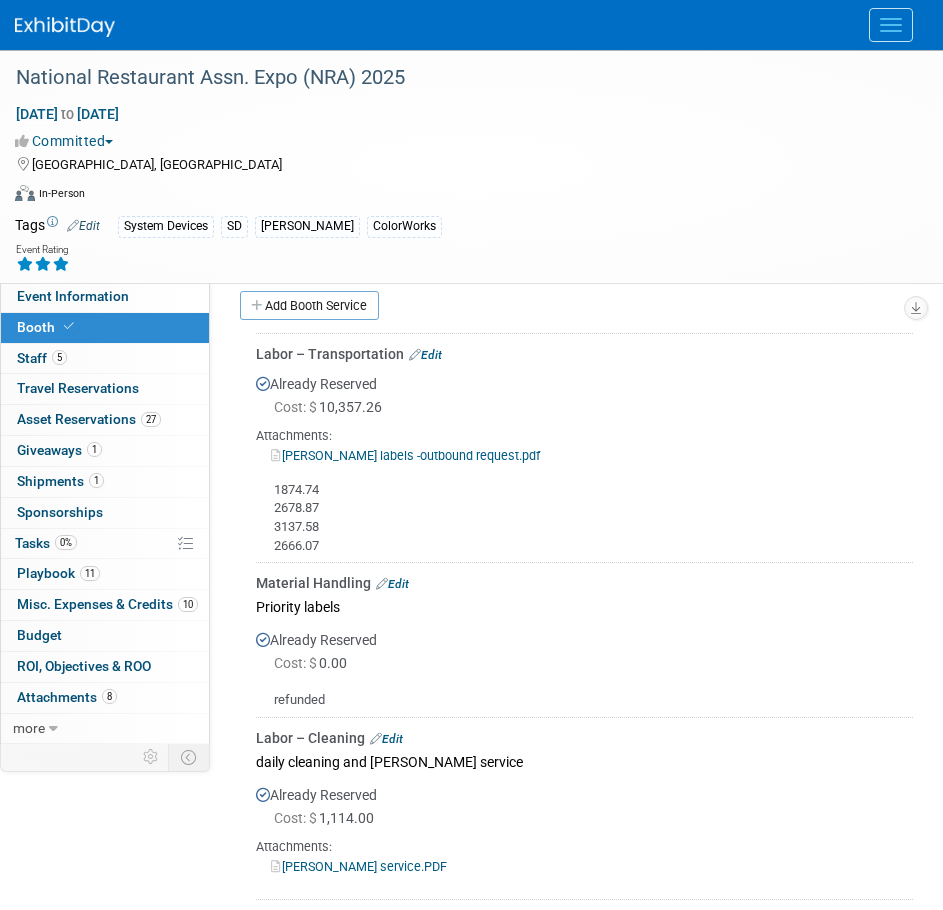 scroll, scrollTop: 400, scrollLeft: 0, axis: vertical 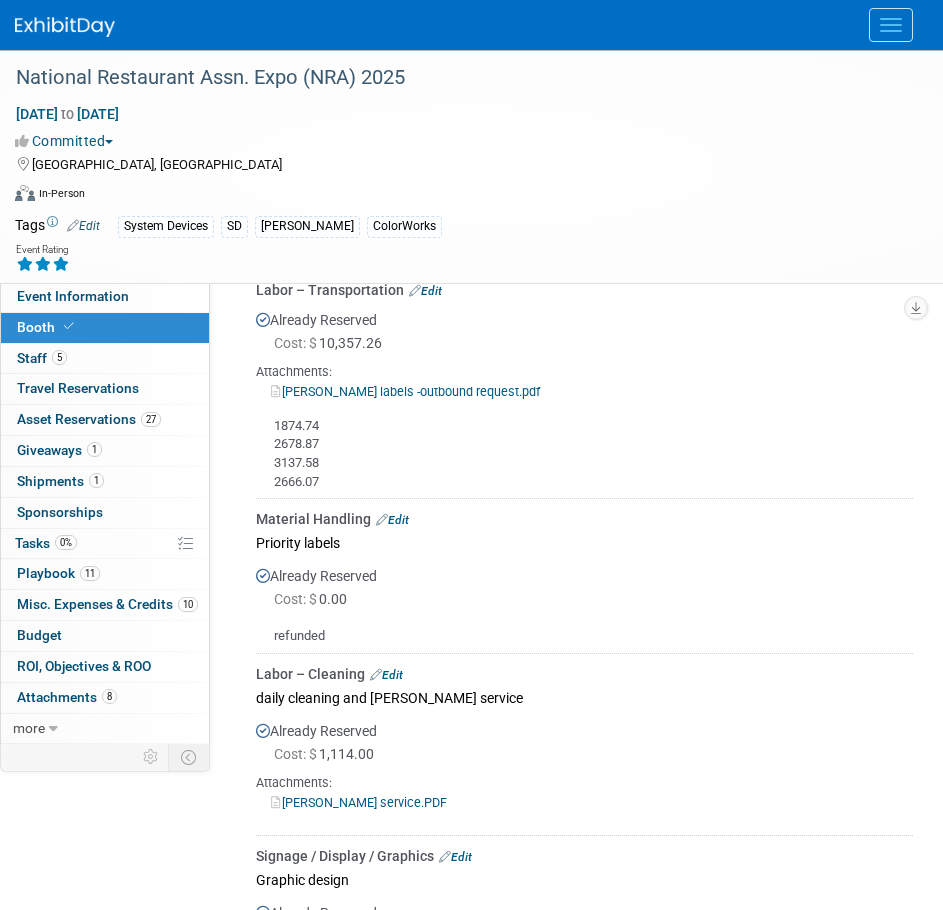 click on "Edit" at bounding box center (392, 520) 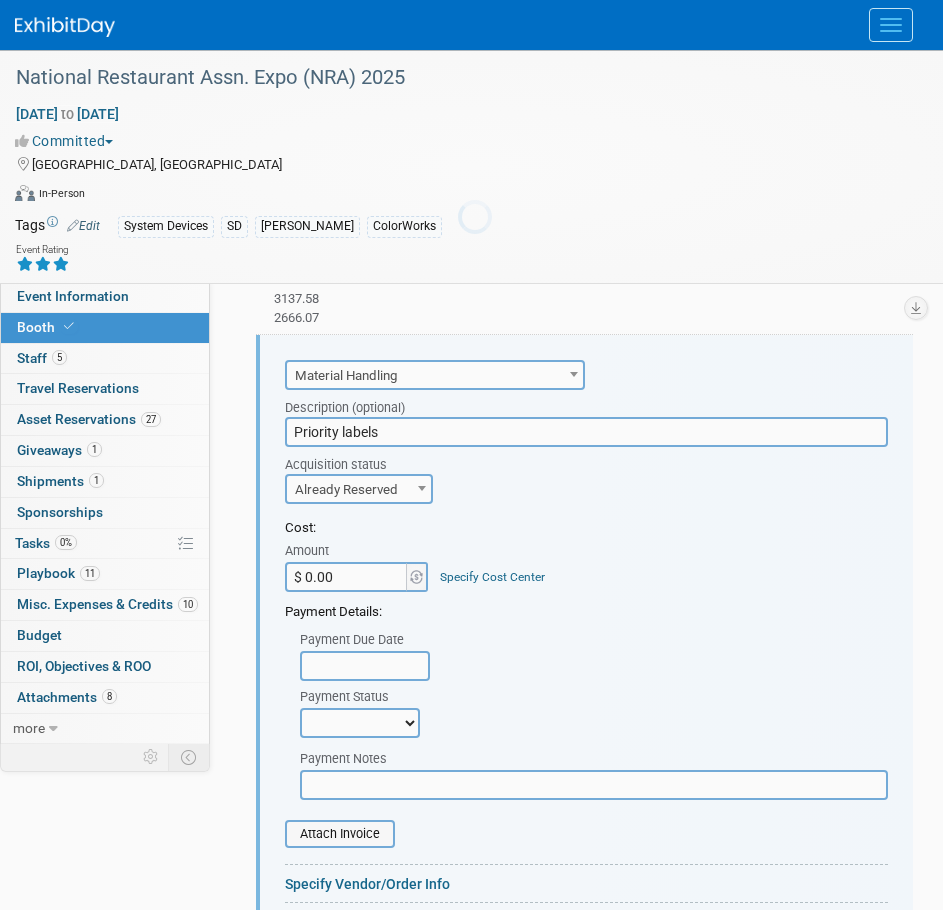 scroll, scrollTop: 0, scrollLeft: 0, axis: both 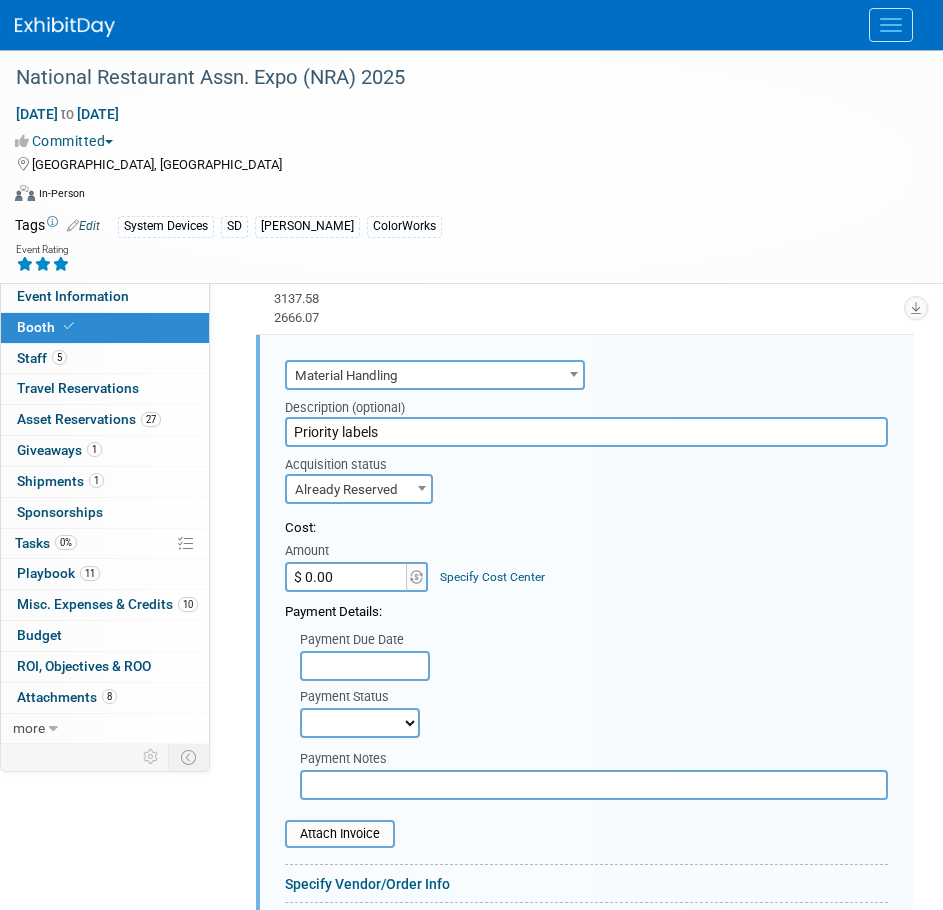 click on "$ 0.00" at bounding box center (347, 577) 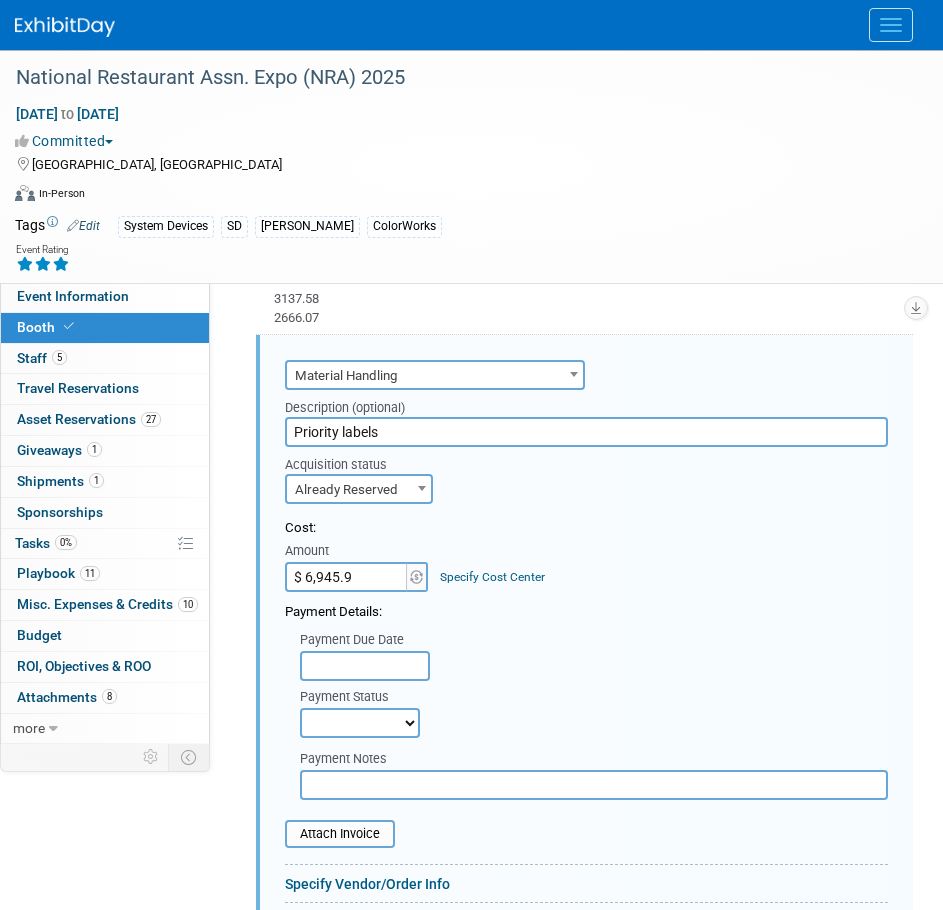 type on "$ 6,945.97" 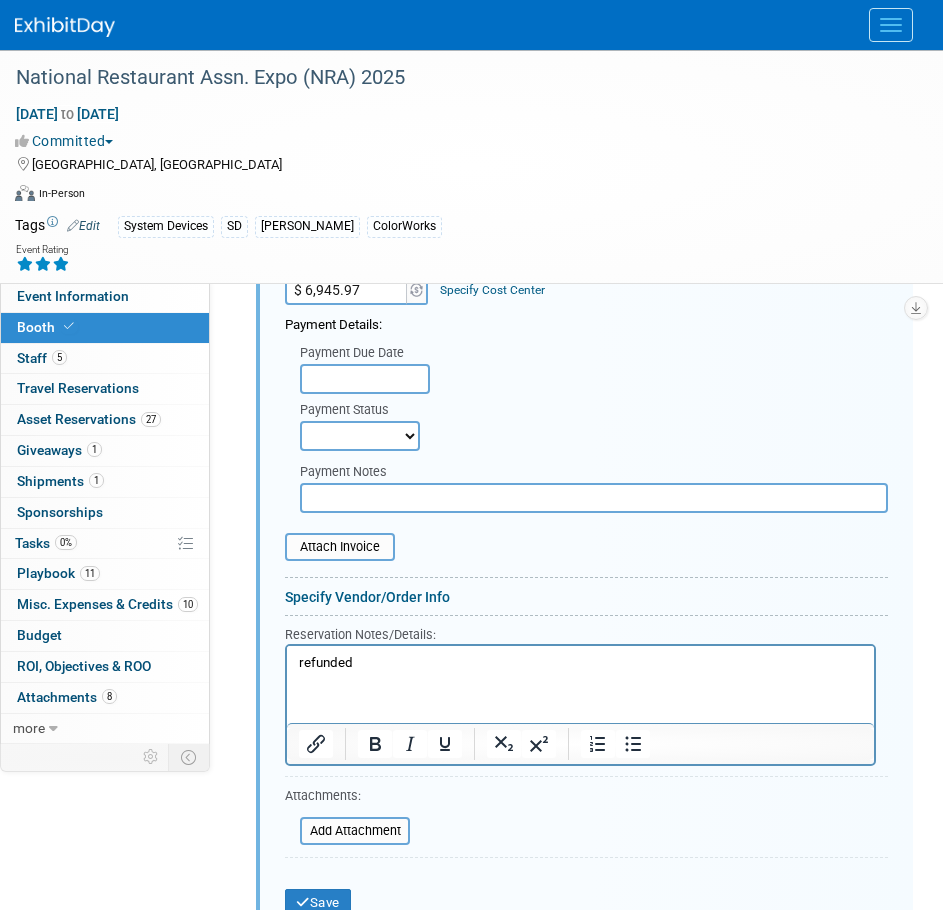 scroll, scrollTop: 964, scrollLeft: 0, axis: vertical 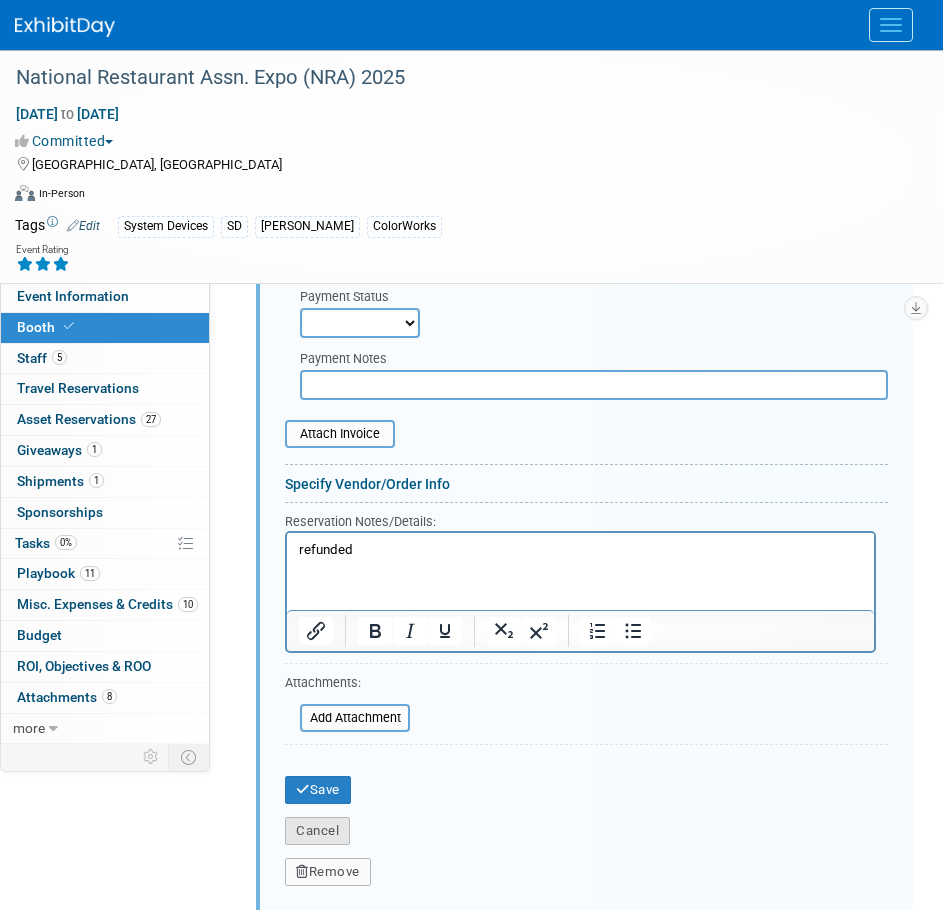 click on "Cancel" at bounding box center [317, 831] 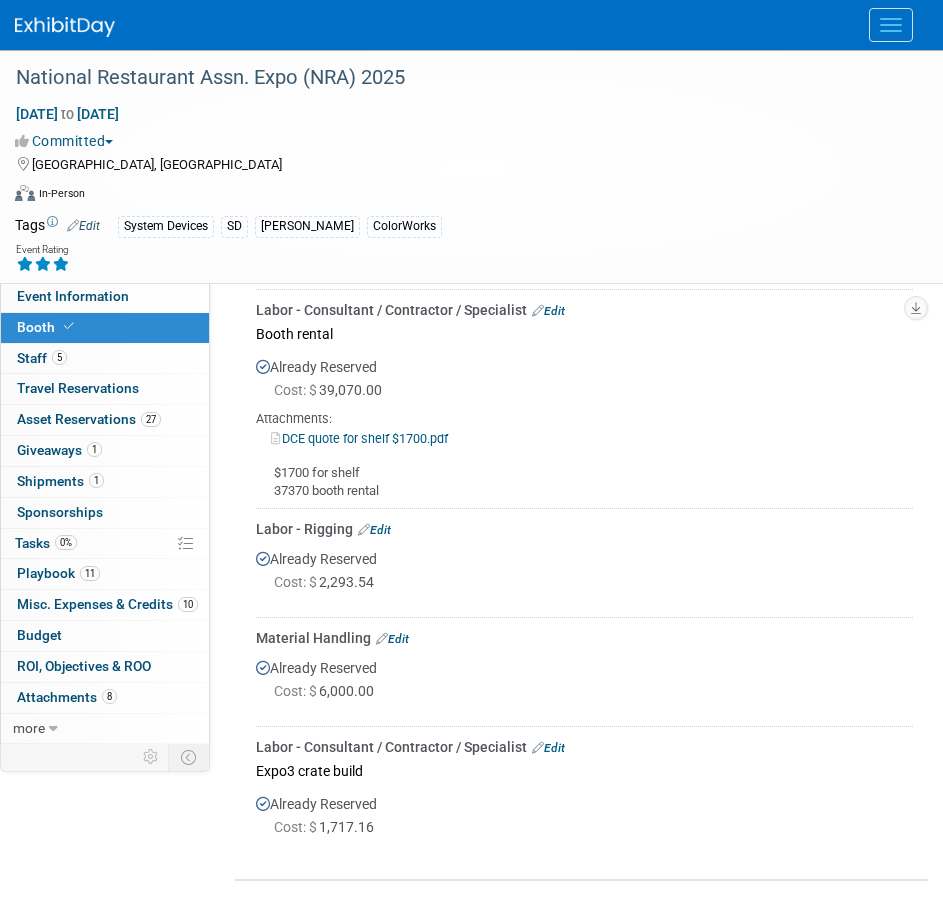 scroll, scrollTop: 1464, scrollLeft: 0, axis: vertical 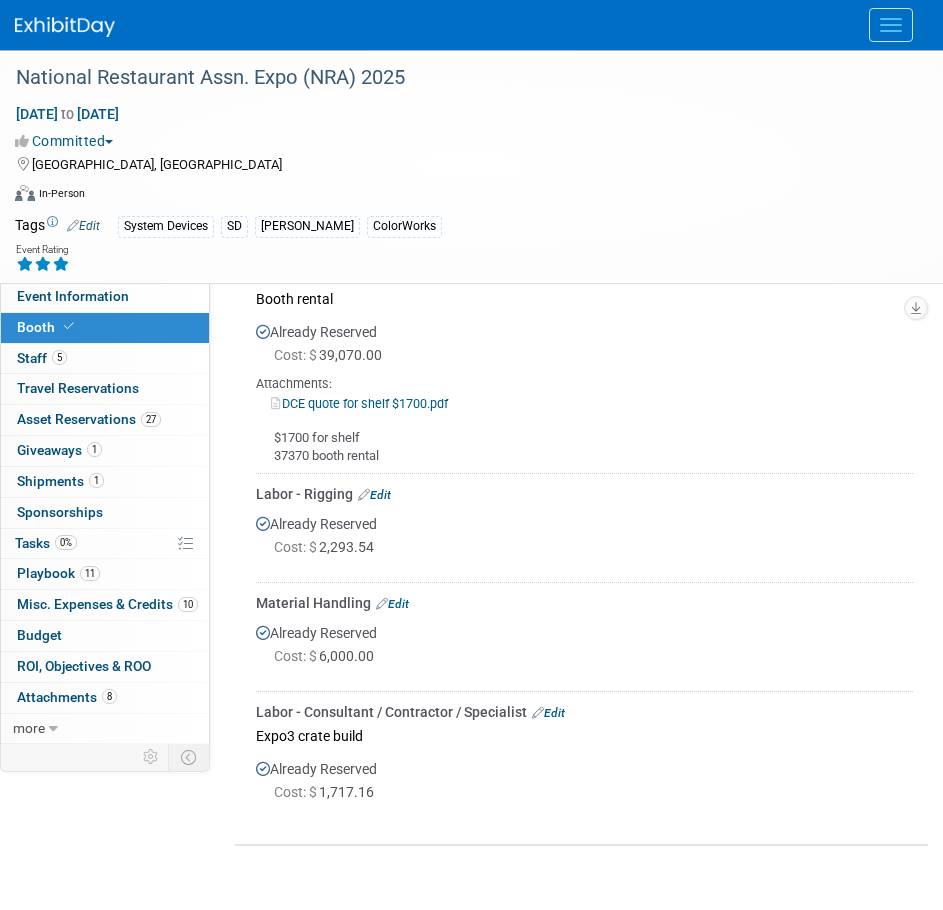 click on "Edit" at bounding box center (392, 604) 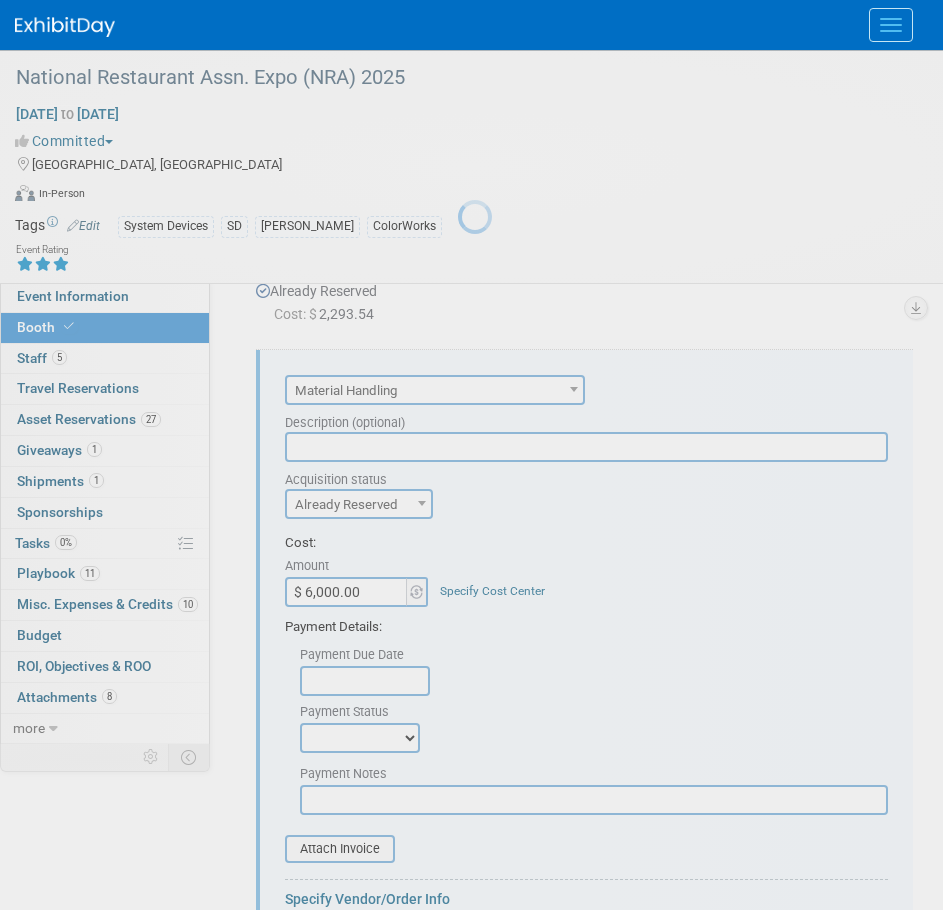 scroll, scrollTop: 0, scrollLeft: 0, axis: both 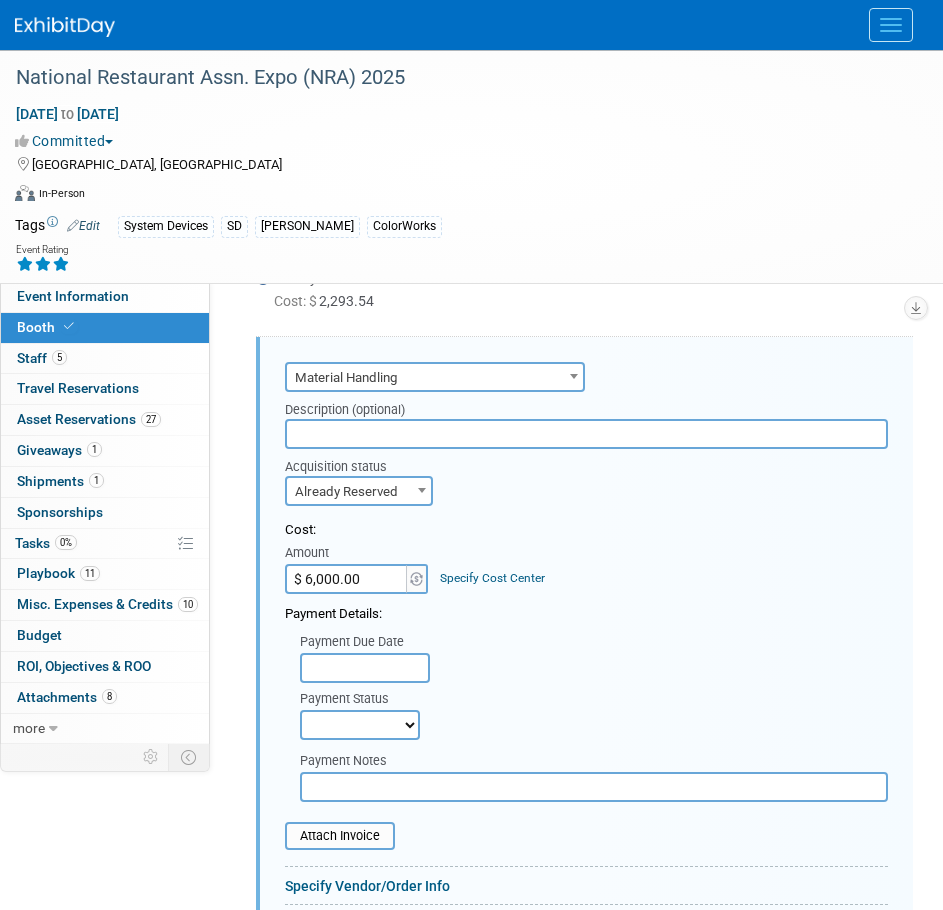 click on "$ 6,000.00" at bounding box center (347, 579) 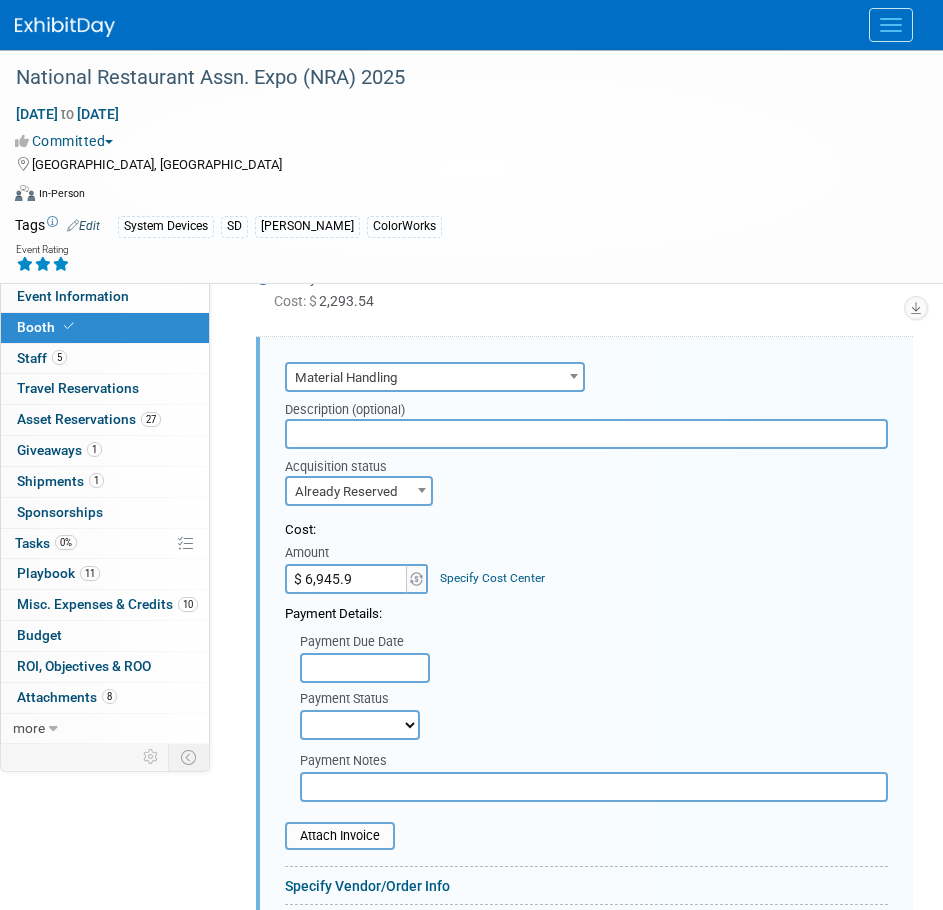 type on "$ 6,945.97" 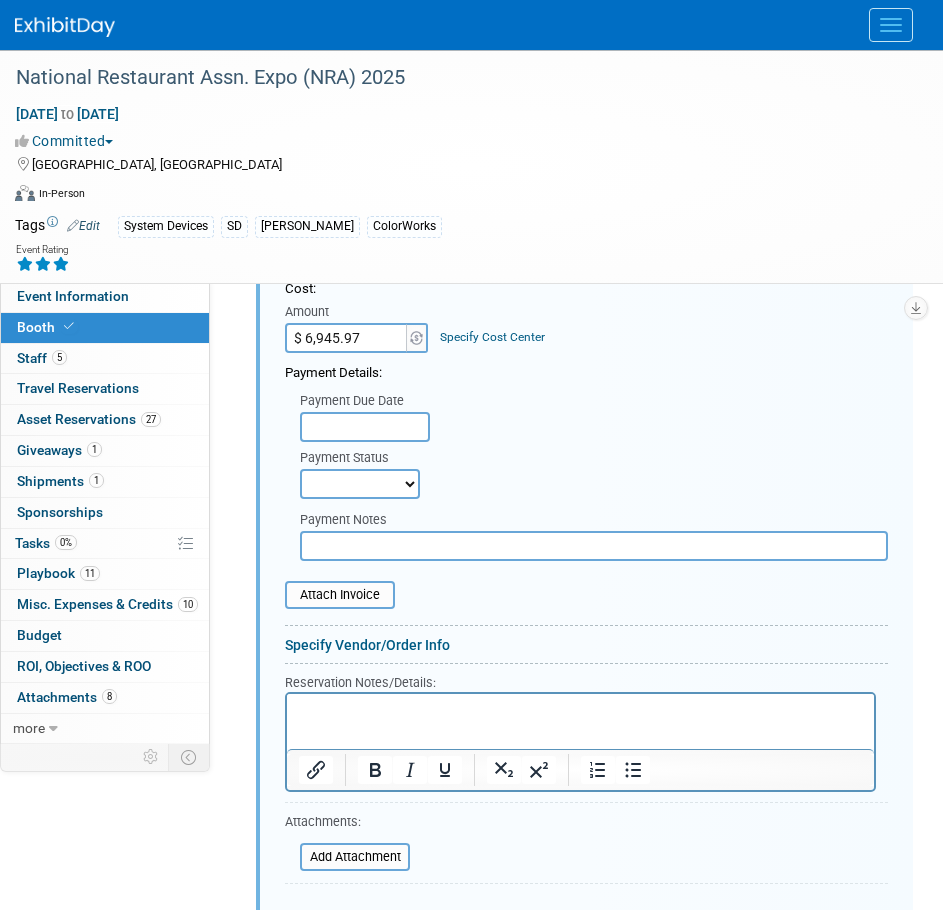 scroll, scrollTop: 2010, scrollLeft: 0, axis: vertical 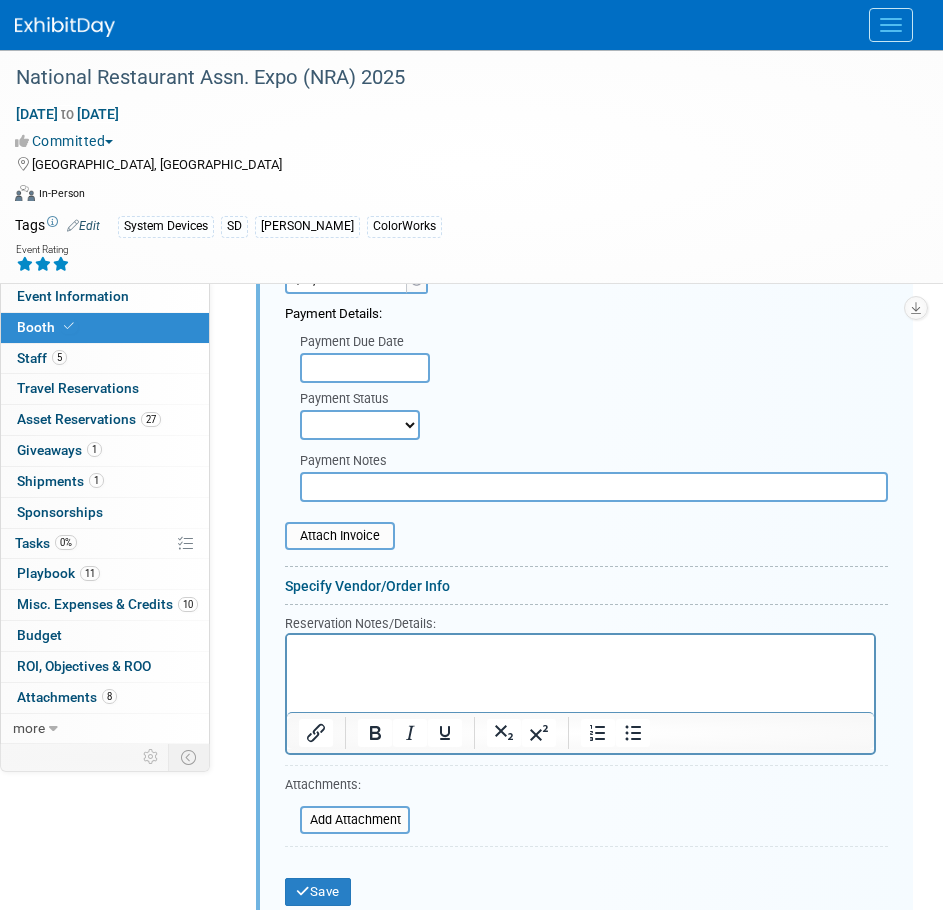 click at bounding box center [580, 647] 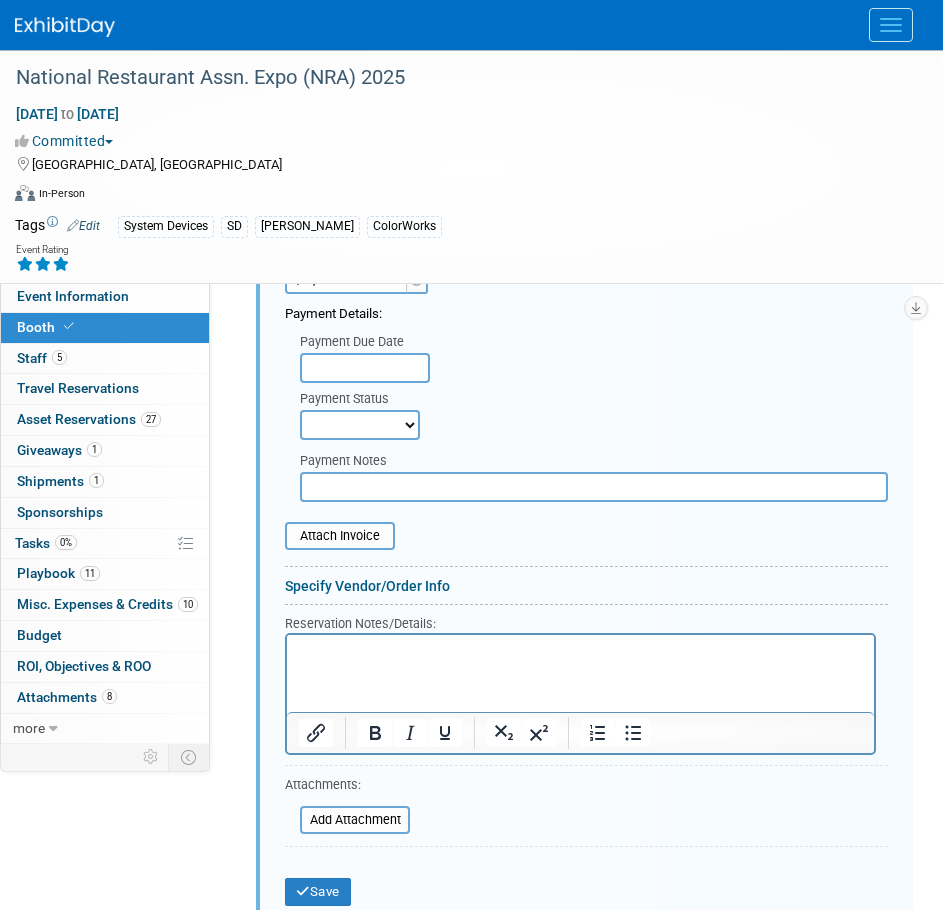 type 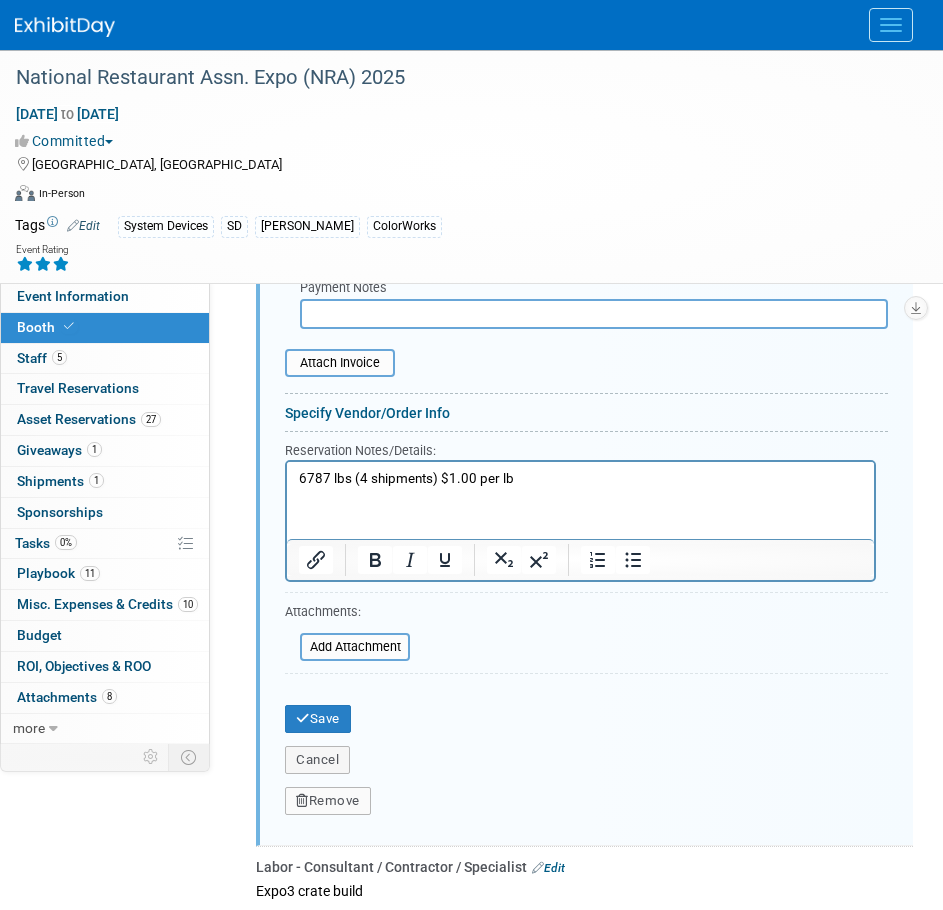 scroll, scrollTop: 2210, scrollLeft: 0, axis: vertical 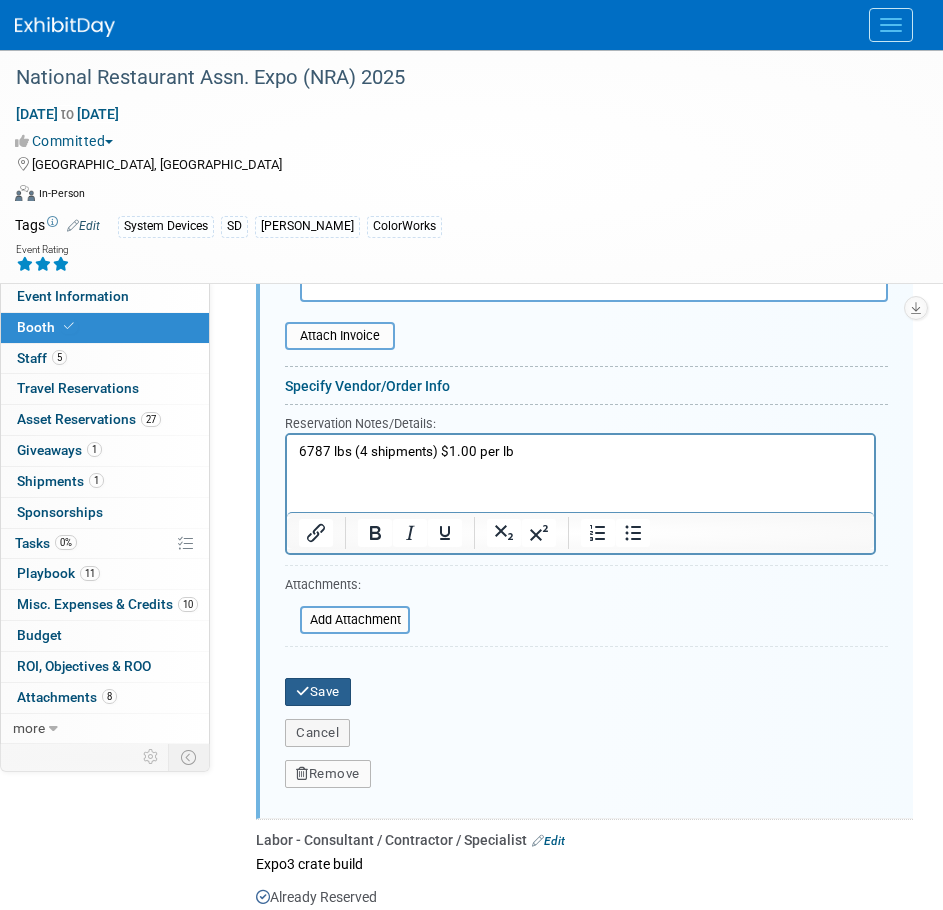 click on "Save" at bounding box center (318, 692) 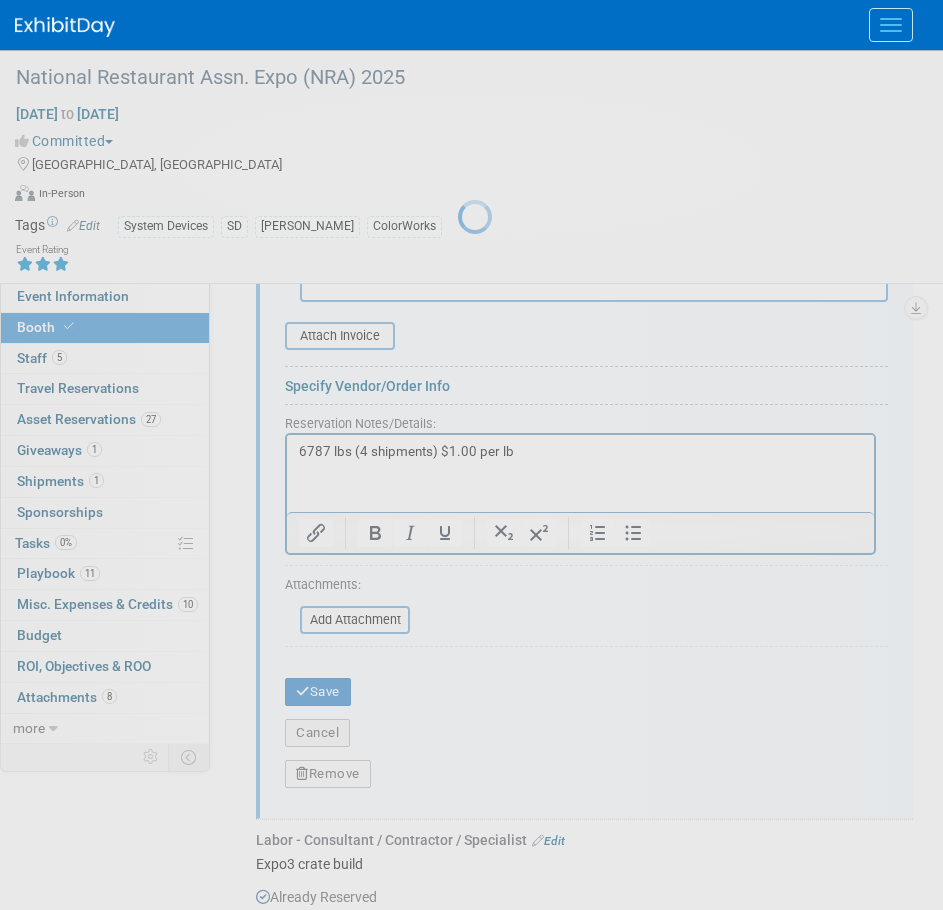 scroll, scrollTop: 1633, scrollLeft: 0, axis: vertical 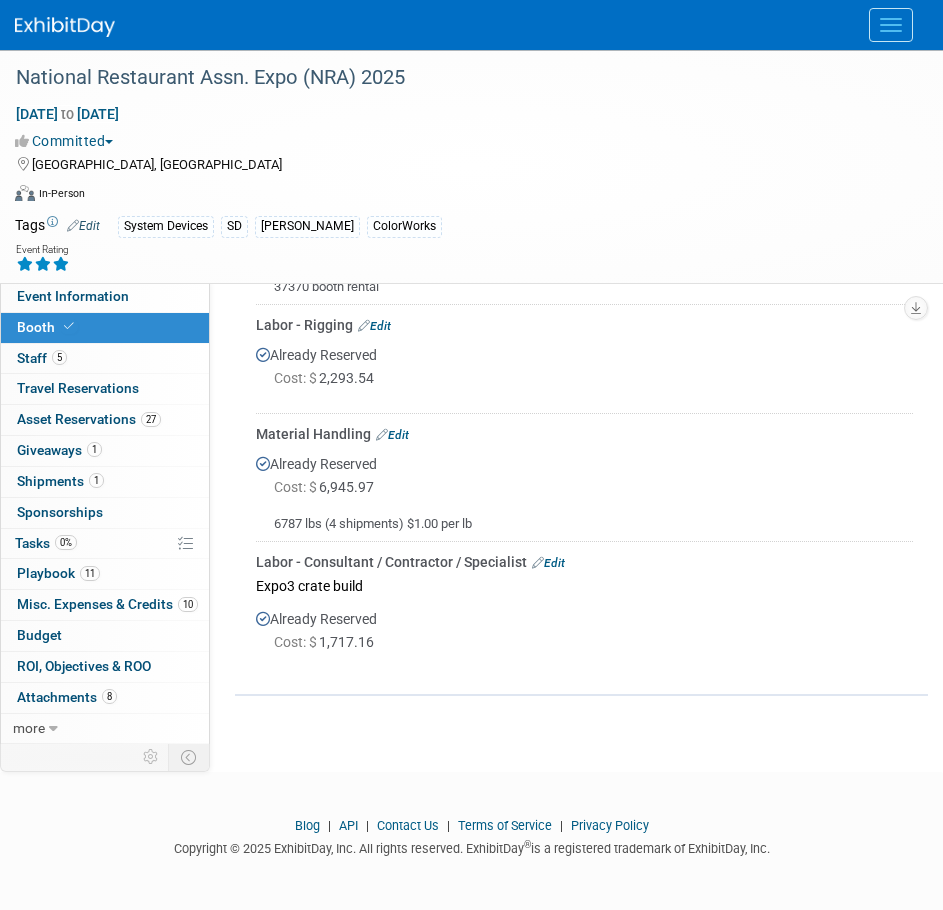 click on "Edit" at bounding box center [374, 326] 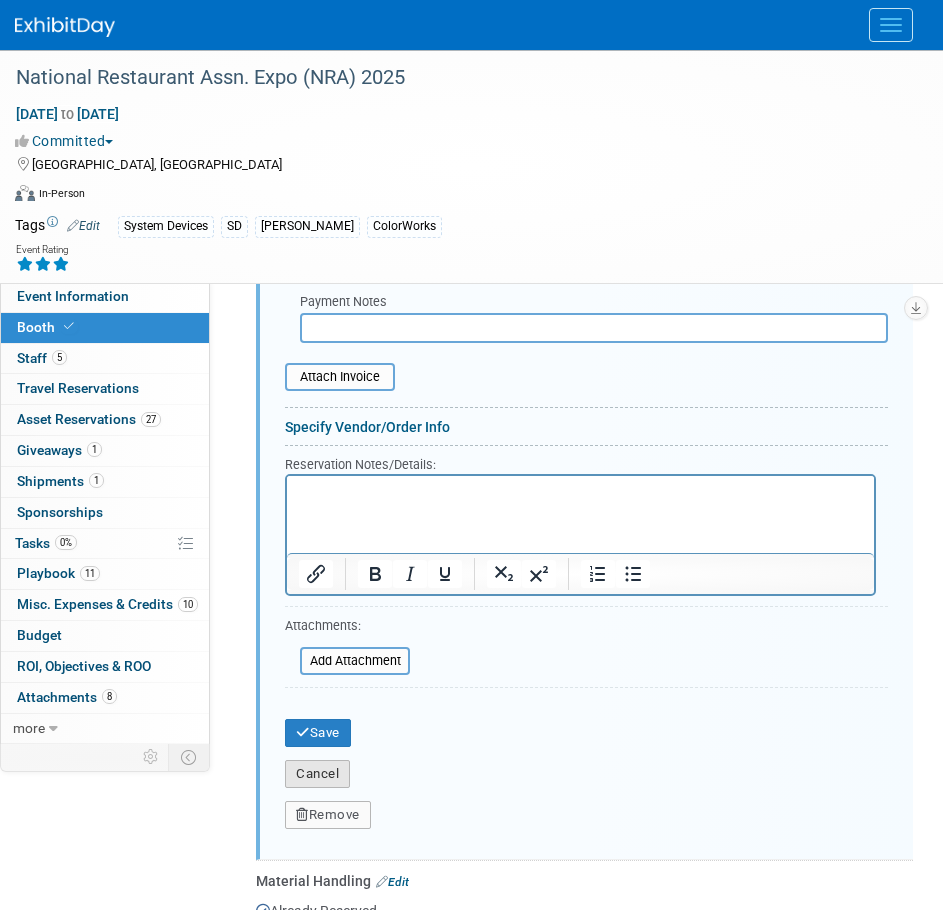 scroll, scrollTop: 2101, scrollLeft: 0, axis: vertical 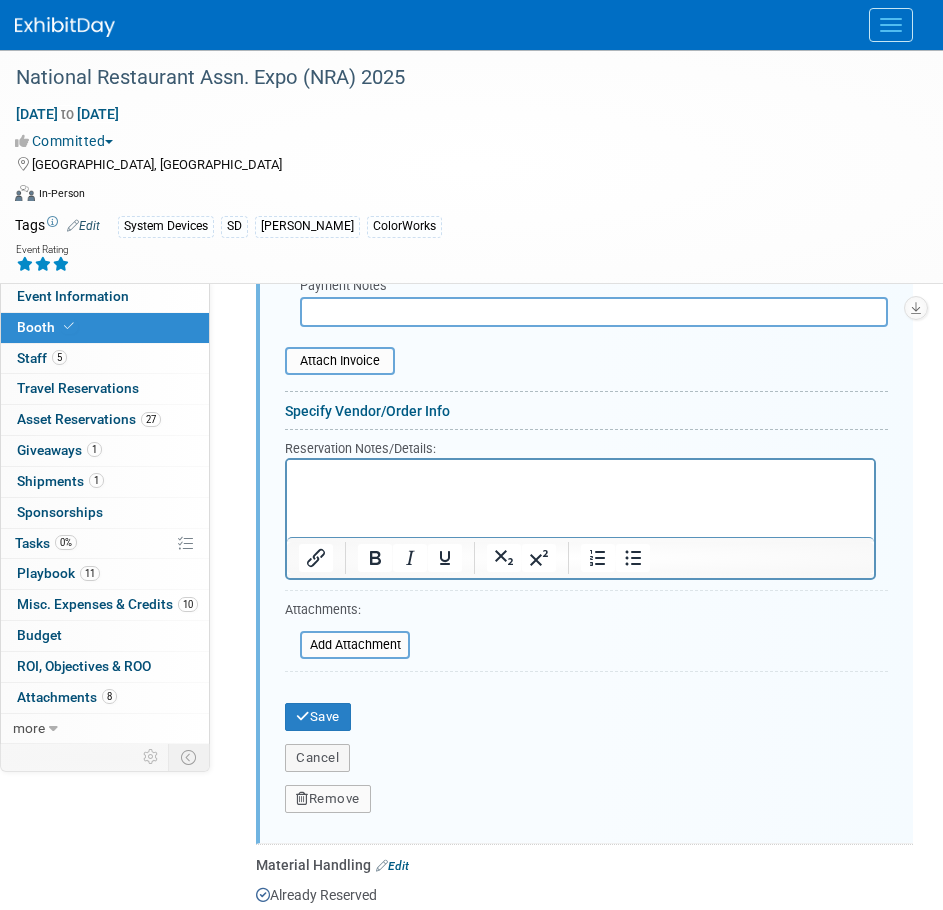 click at bounding box center [580, 473] 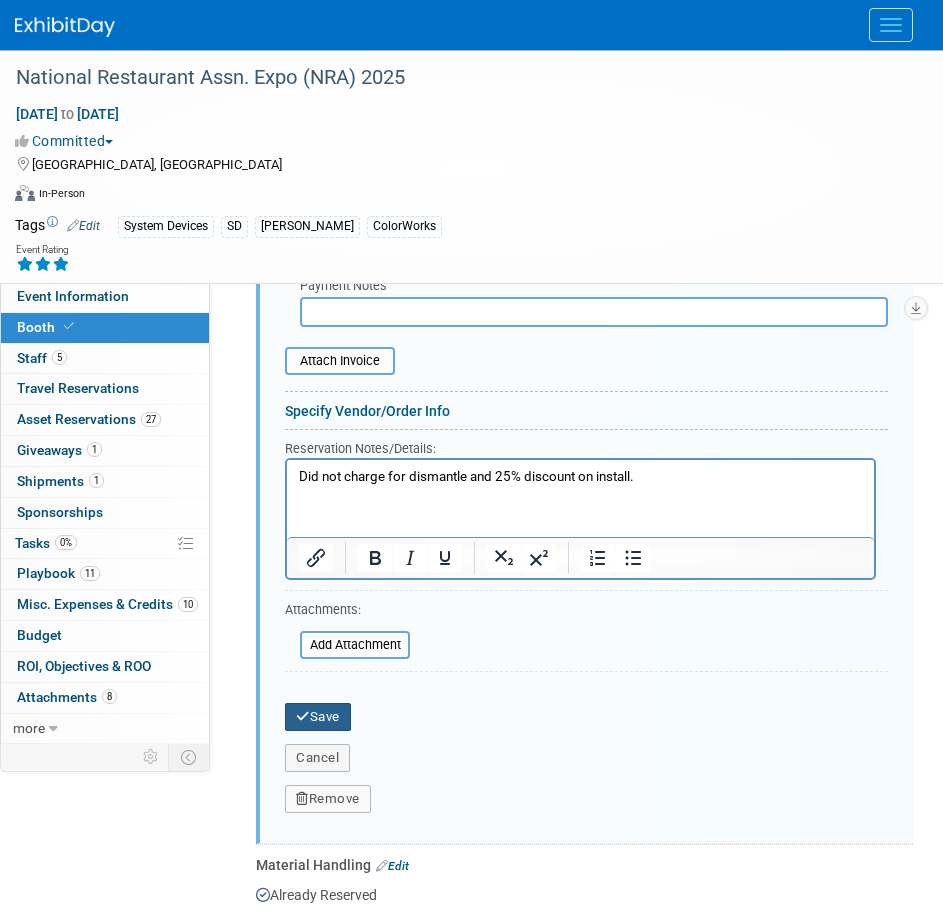 click on "Save" at bounding box center (318, 717) 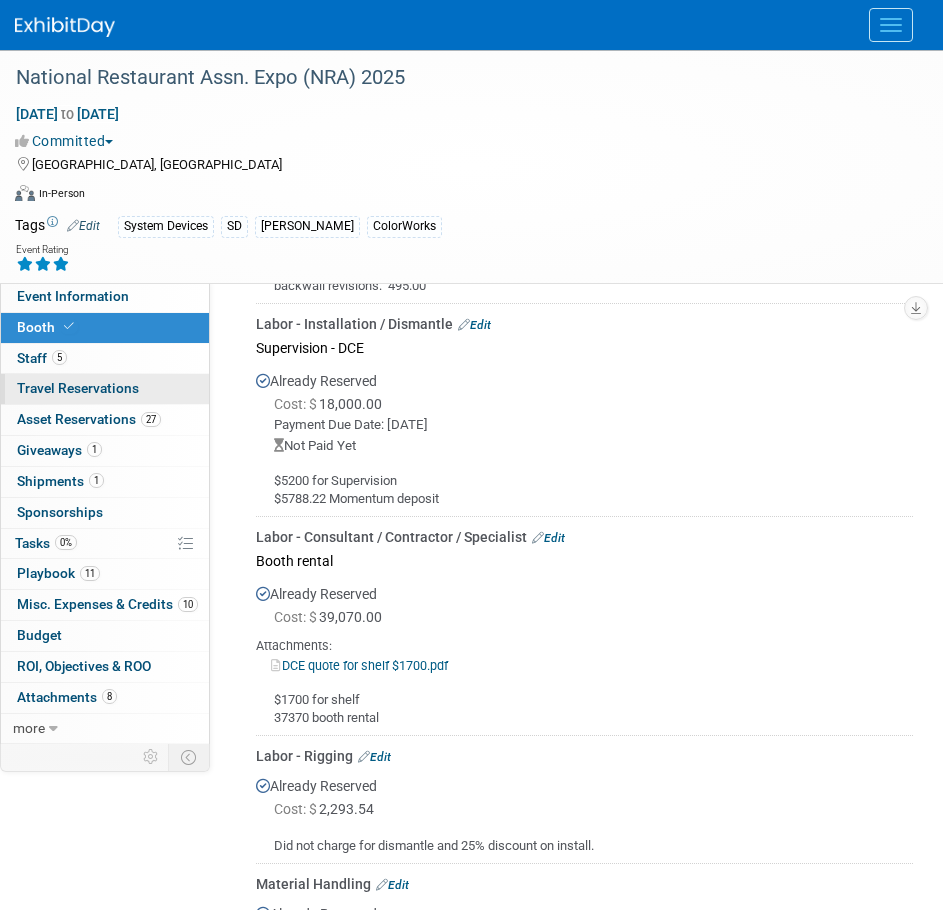 scroll, scrollTop: 1201, scrollLeft: 0, axis: vertical 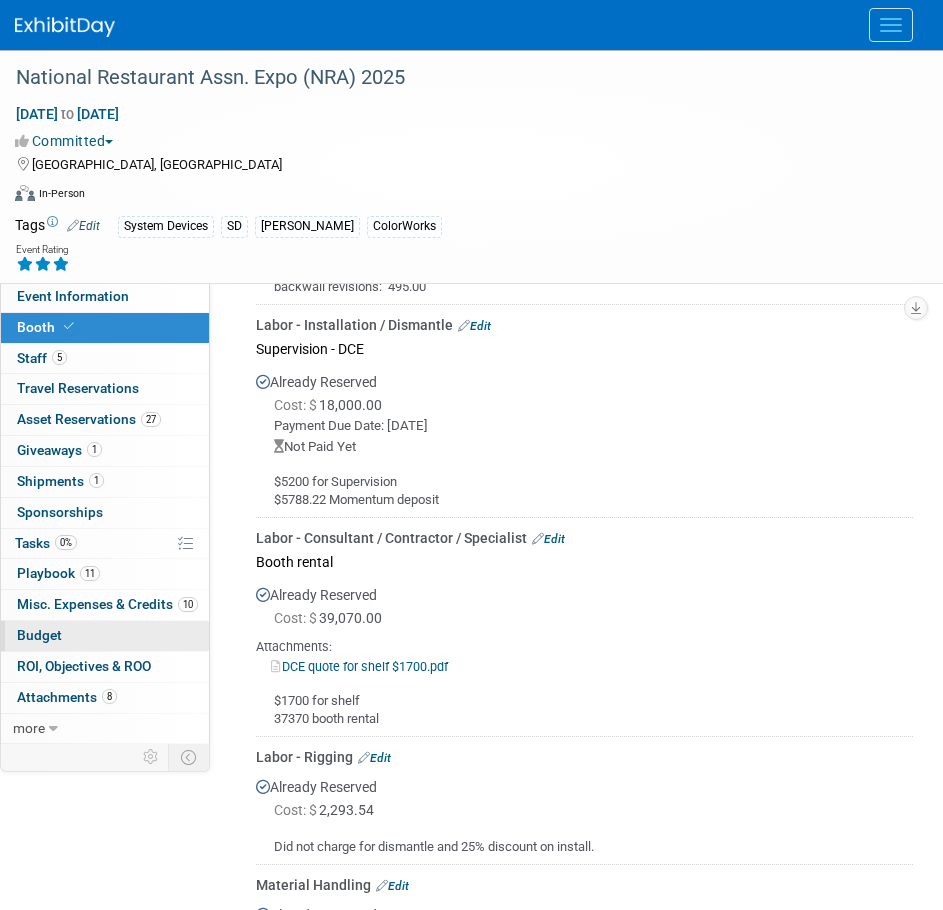 click on "Budget" at bounding box center [105, 636] 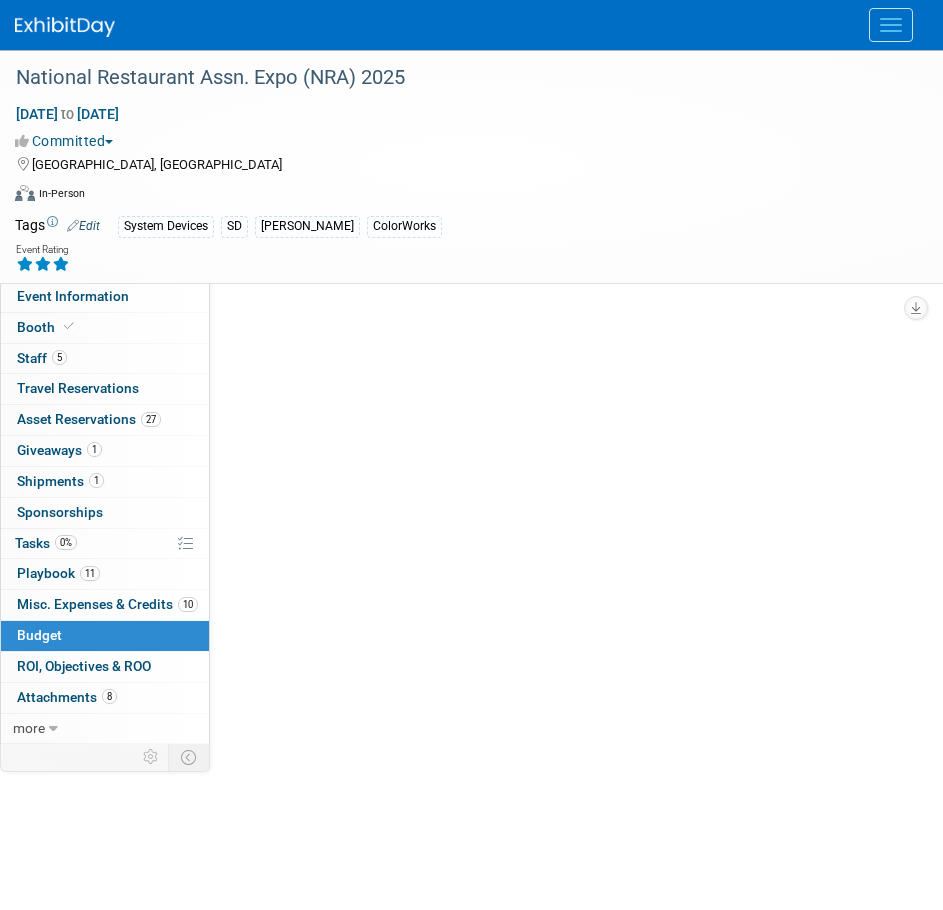scroll, scrollTop: 0, scrollLeft: 0, axis: both 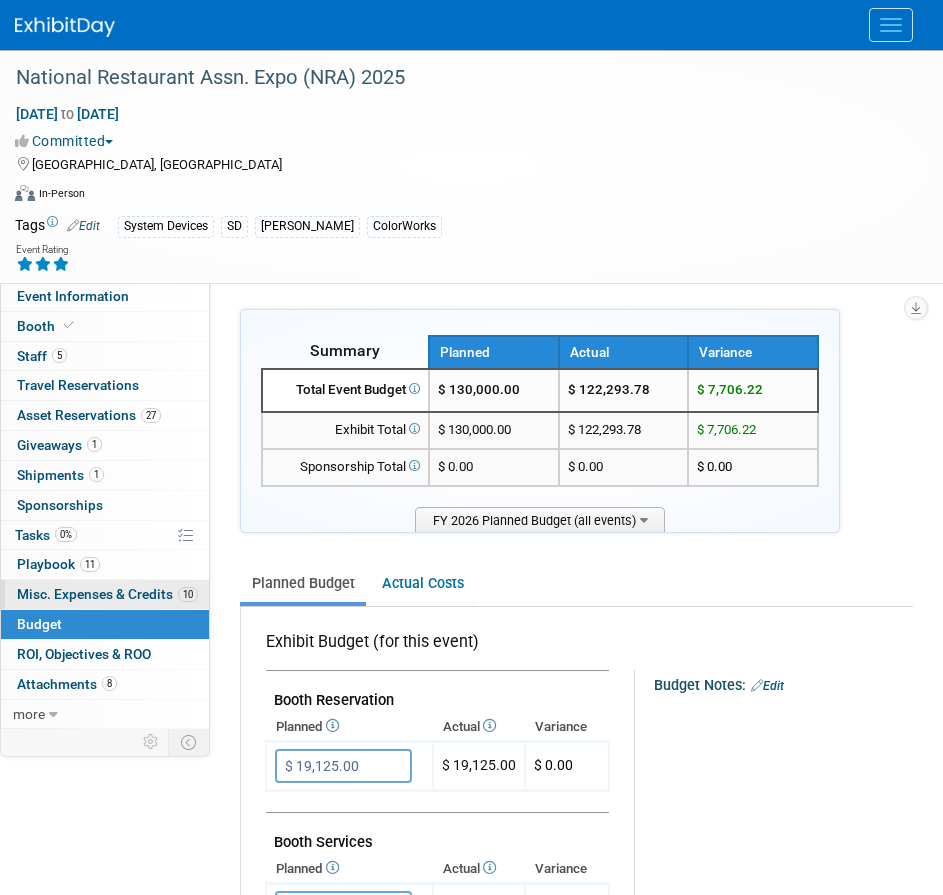 click on "Misc. Expenses & Credits 10" at bounding box center (107, 594) 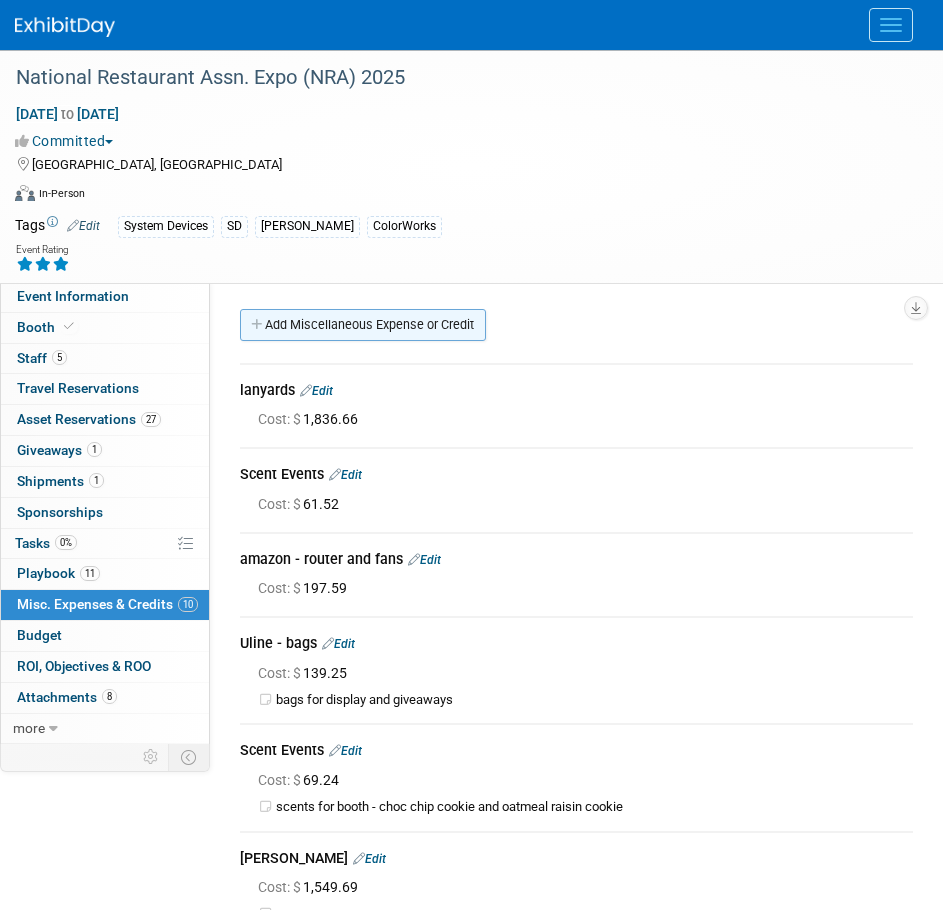 click on "Add Miscellaneous Expense or Credit" at bounding box center [363, 325] 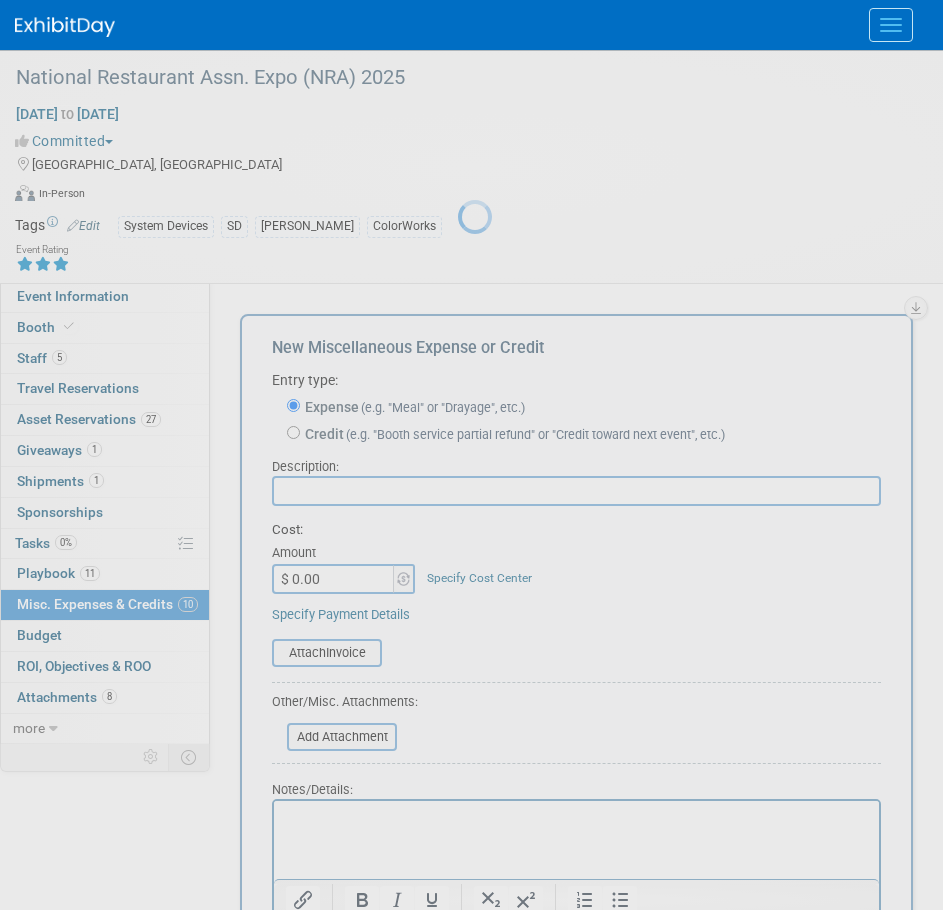 scroll, scrollTop: 0, scrollLeft: 0, axis: both 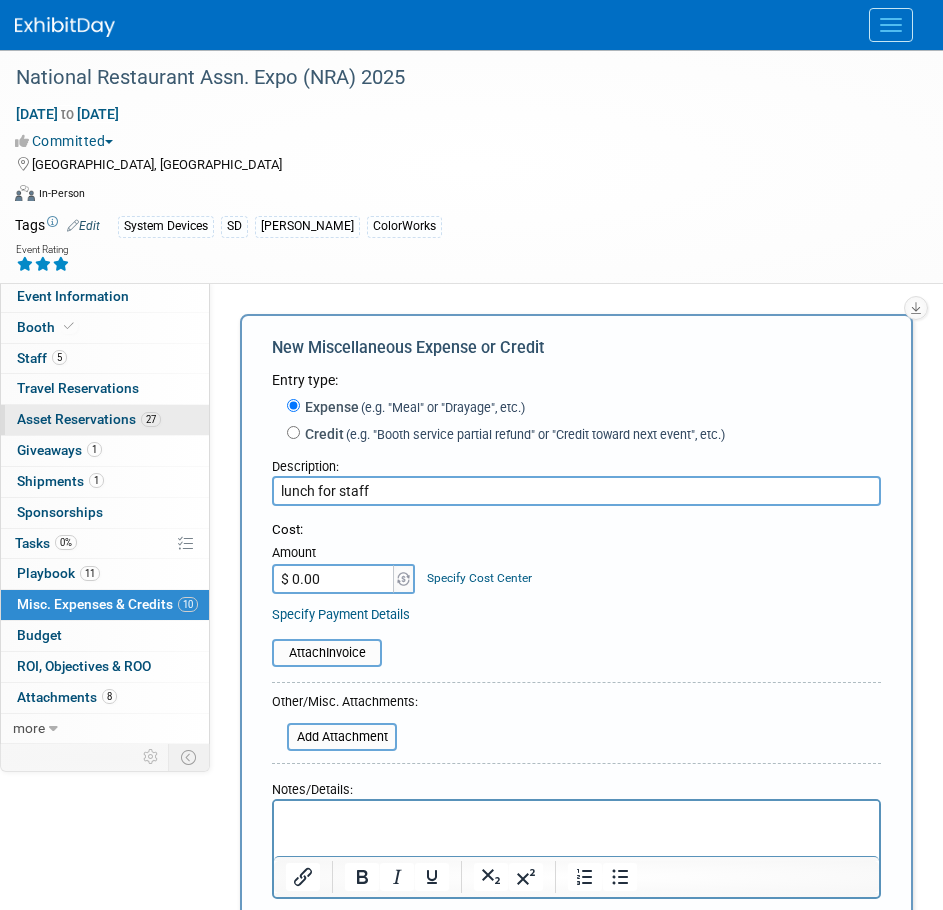 type on "lunch for staff" 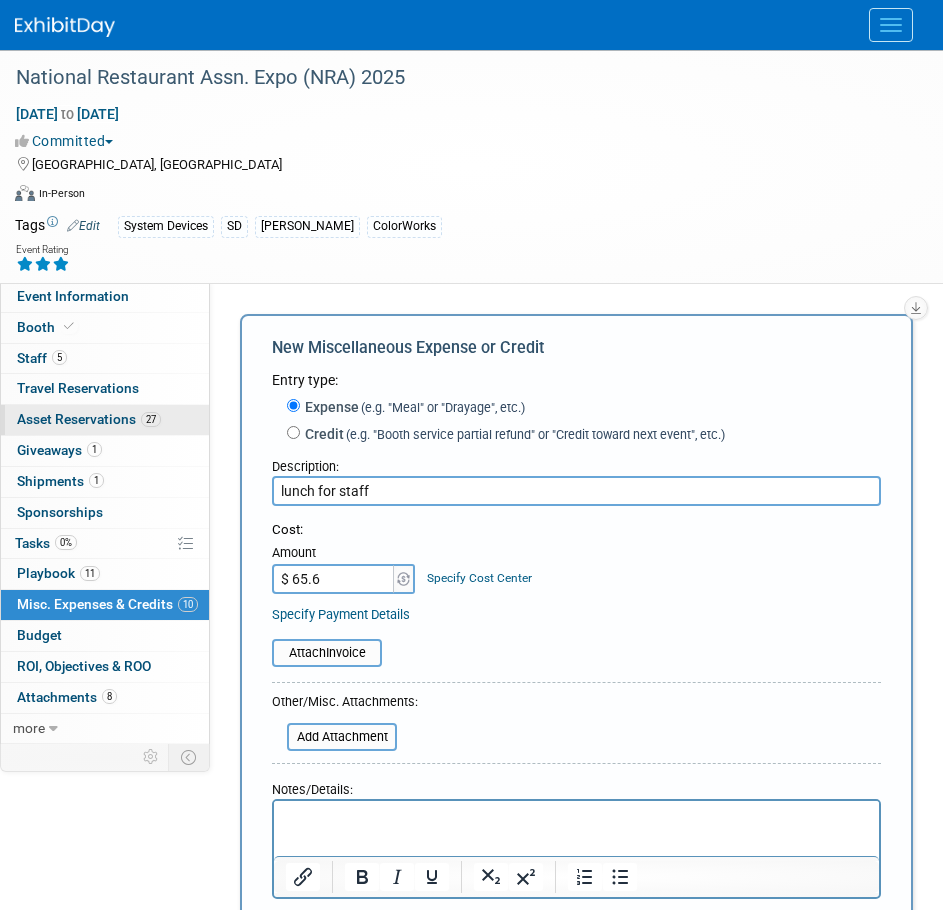 type on "$ 65.63" 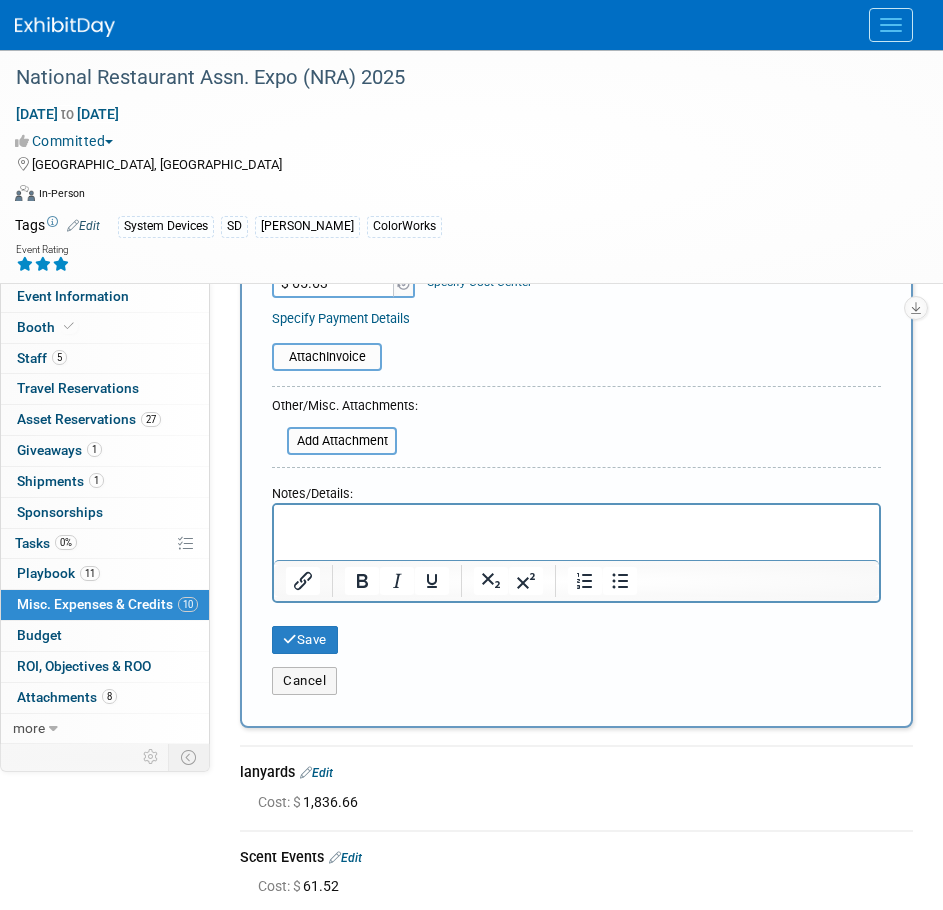 scroll, scrollTop: 400, scrollLeft: 0, axis: vertical 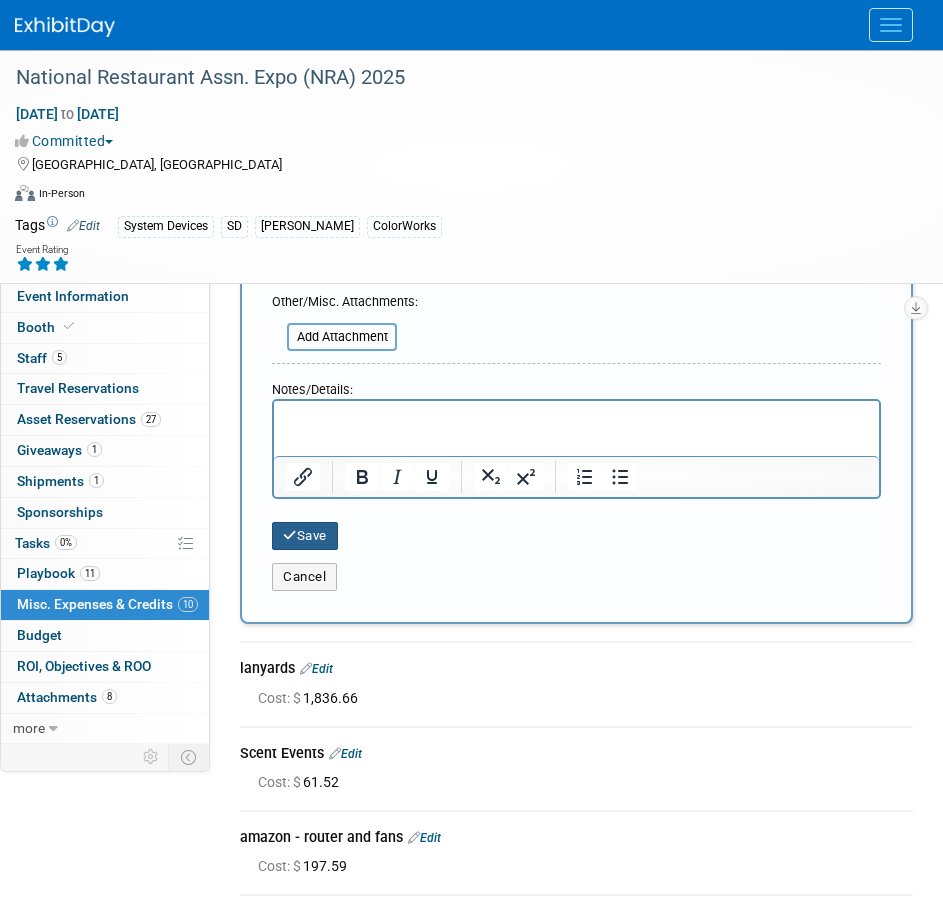 click on "Save" at bounding box center [305, 536] 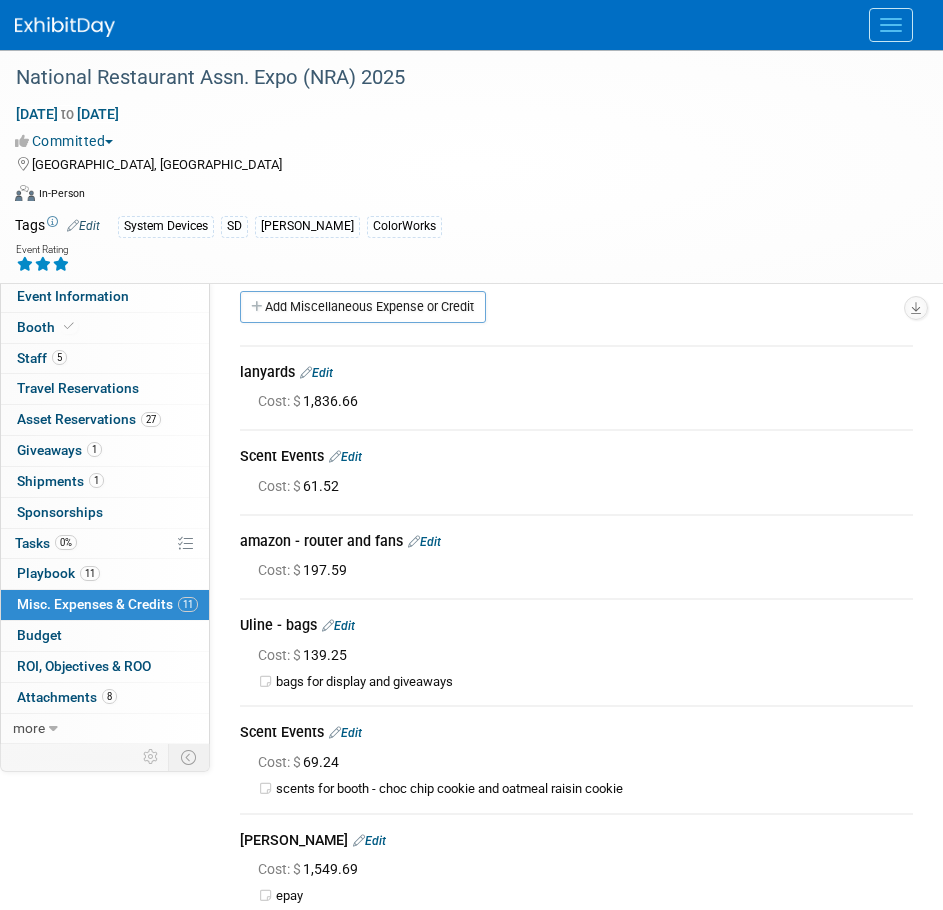 scroll, scrollTop: 0, scrollLeft: 0, axis: both 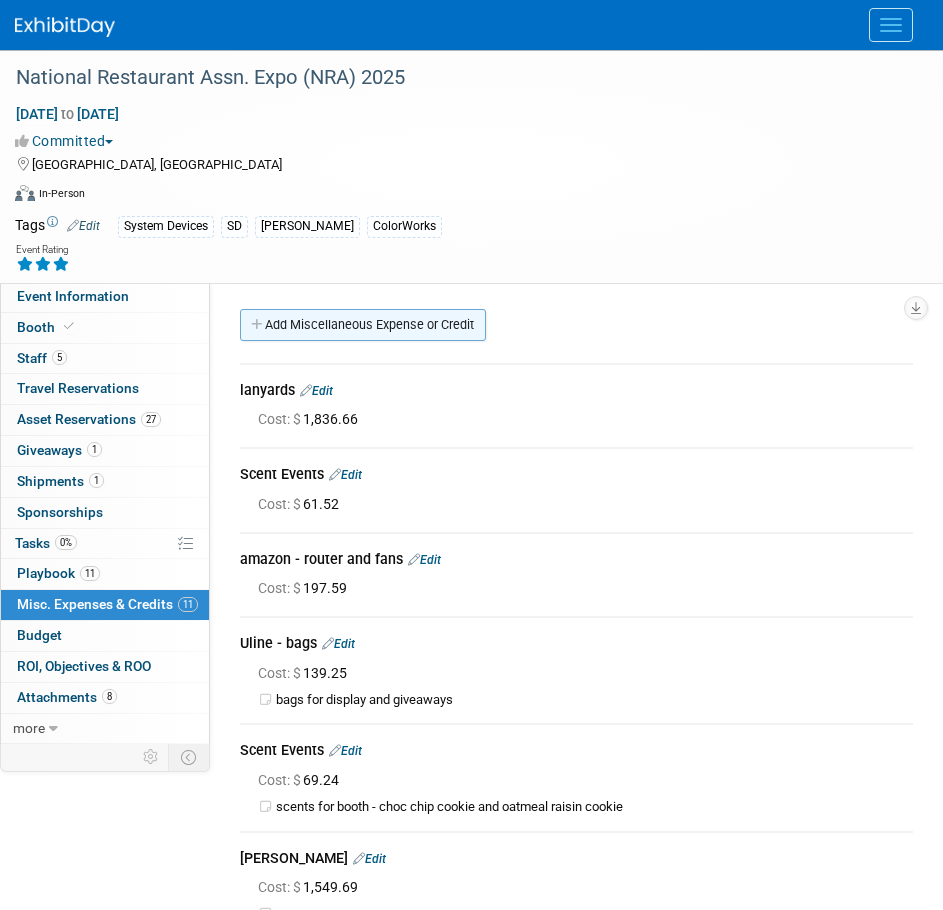 click on "Add Miscellaneous Expense or Credit" at bounding box center (363, 325) 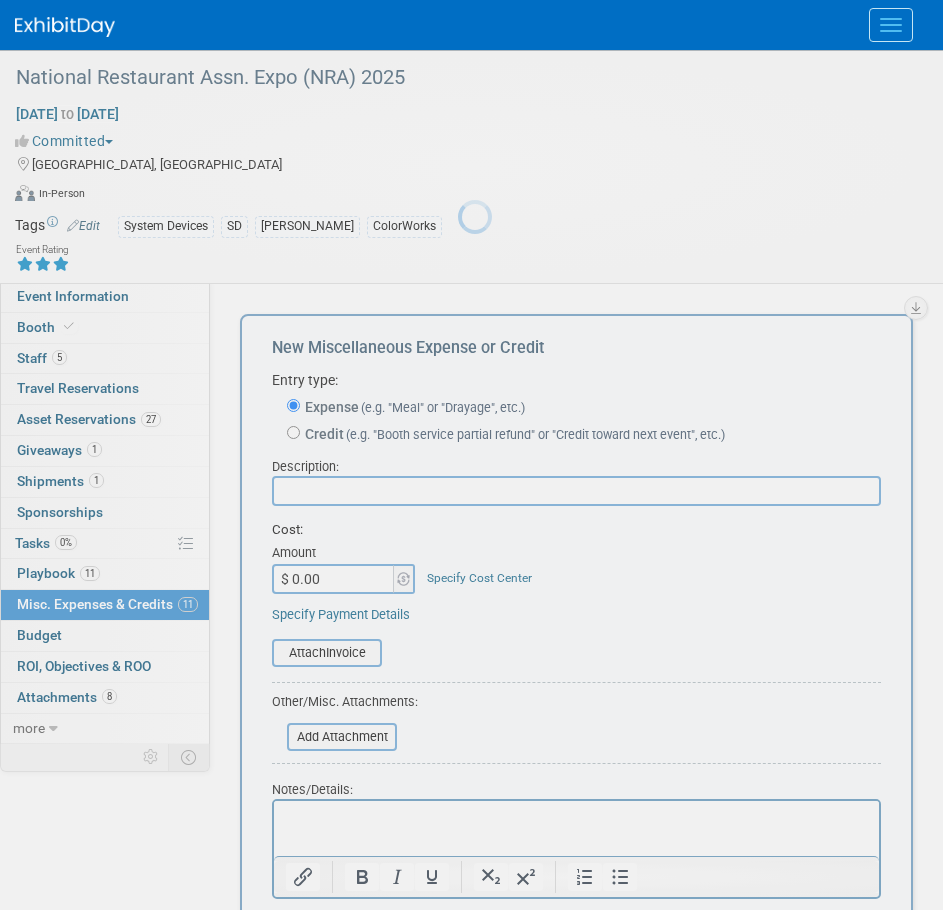 scroll, scrollTop: 0, scrollLeft: 0, axis: both 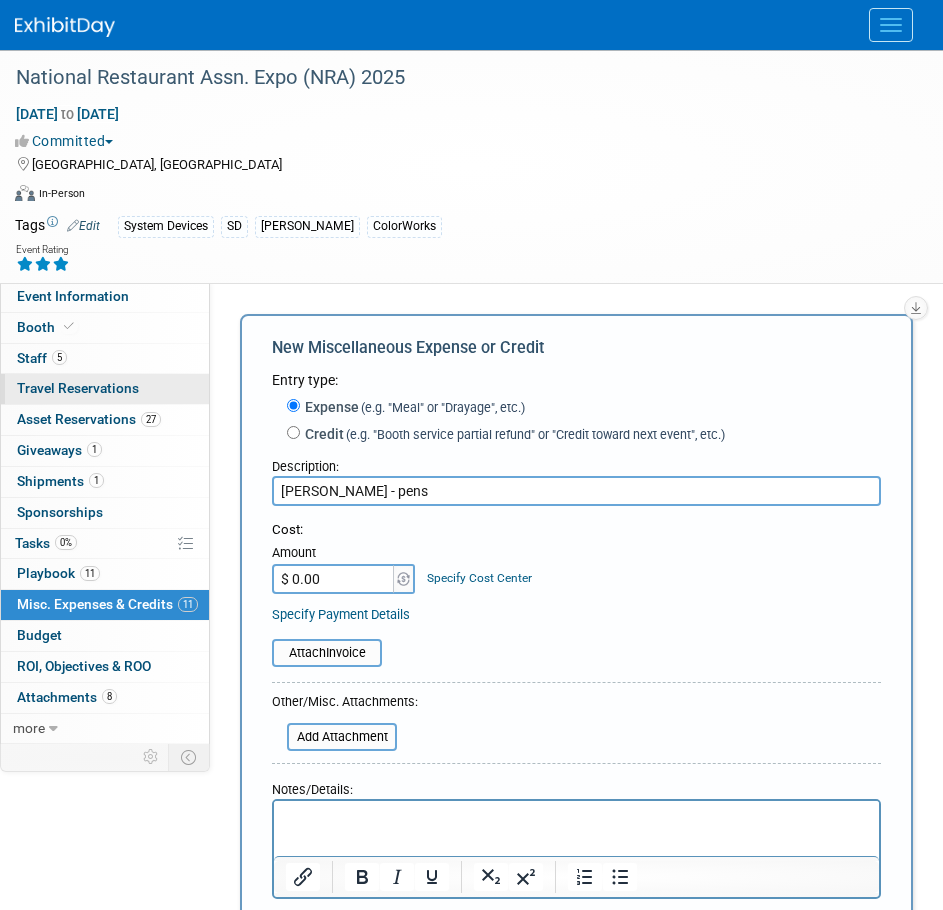 type on "[PERSON_NAME] - pens" 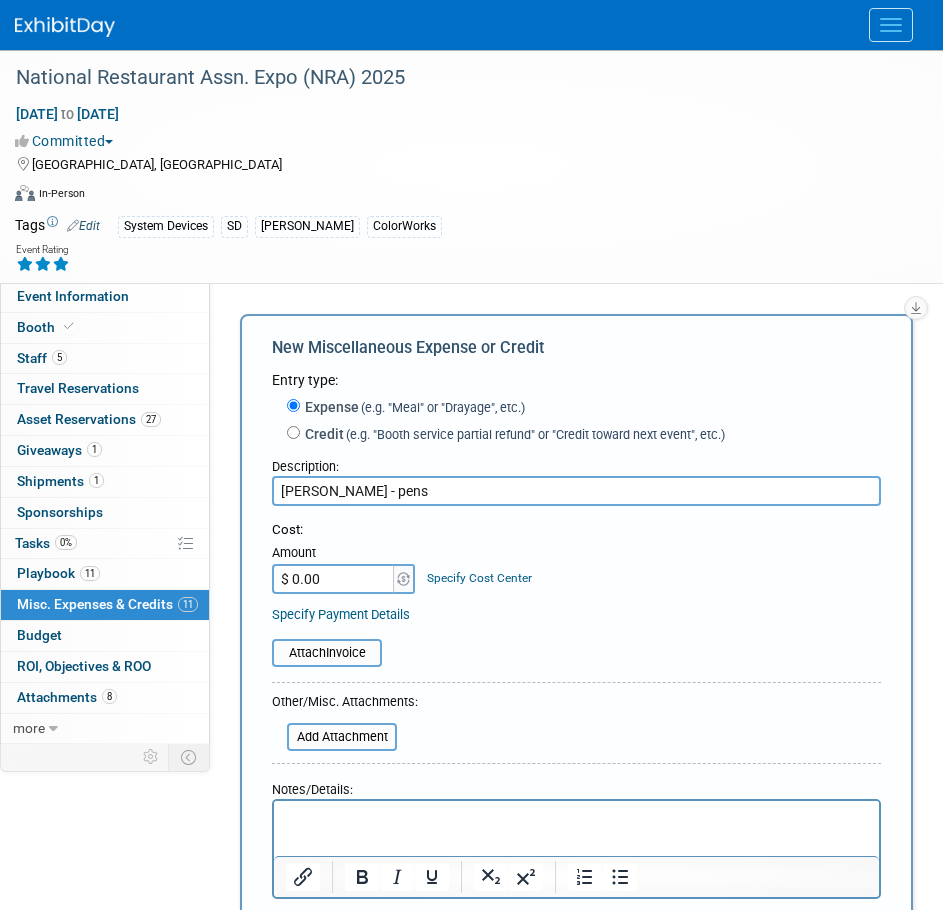 click on "$ 0.00" at bounding box center [334, 579] 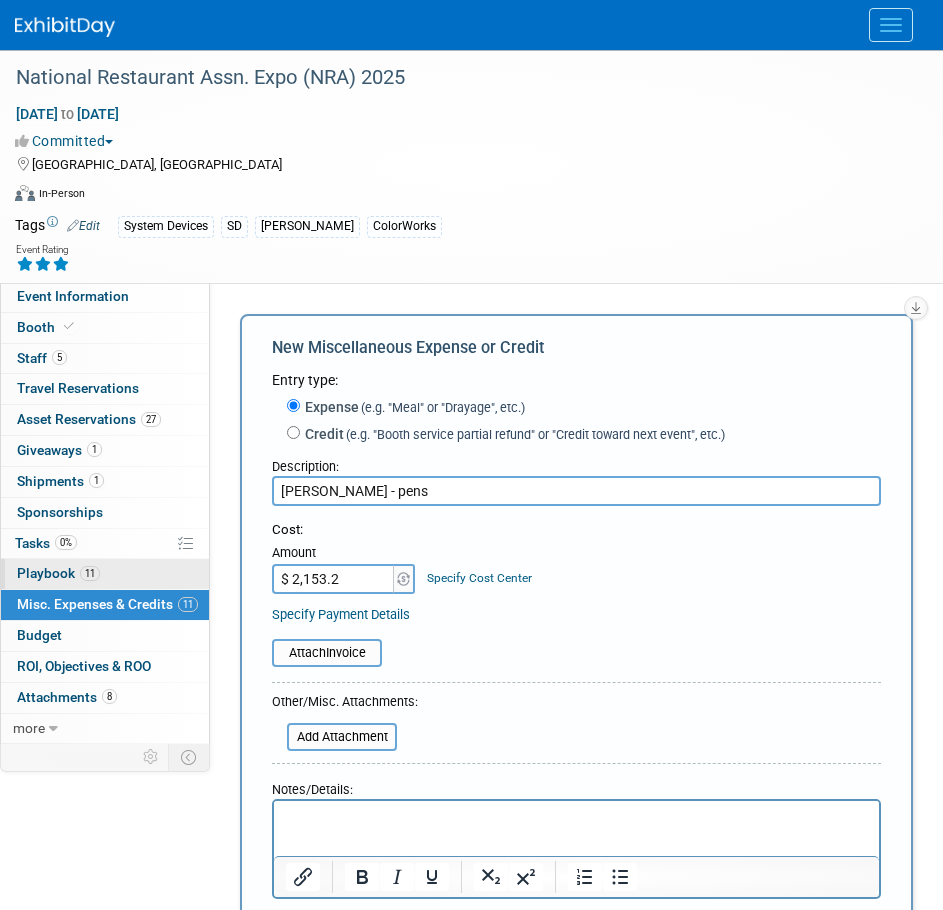 type on "$ 2,153.25" 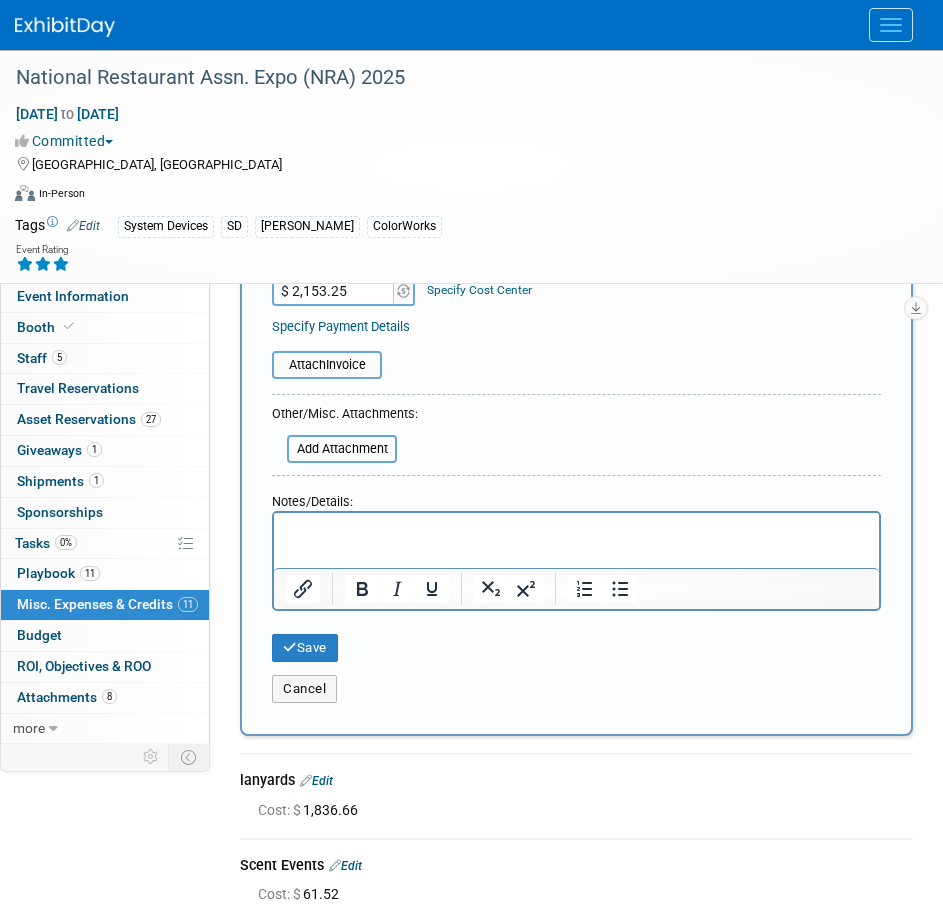 scroll, scrollTop: 300, scrollLeft: 0, axis: vertical 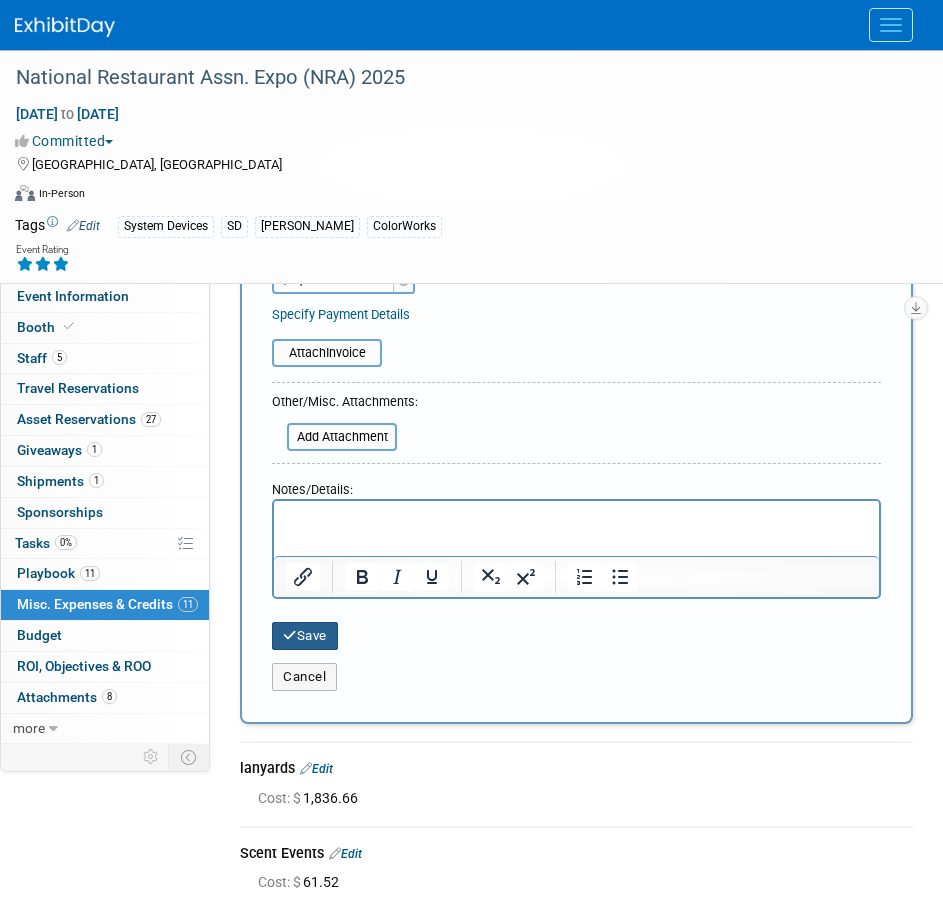 click on "Save" at bounding box center (305, 636) 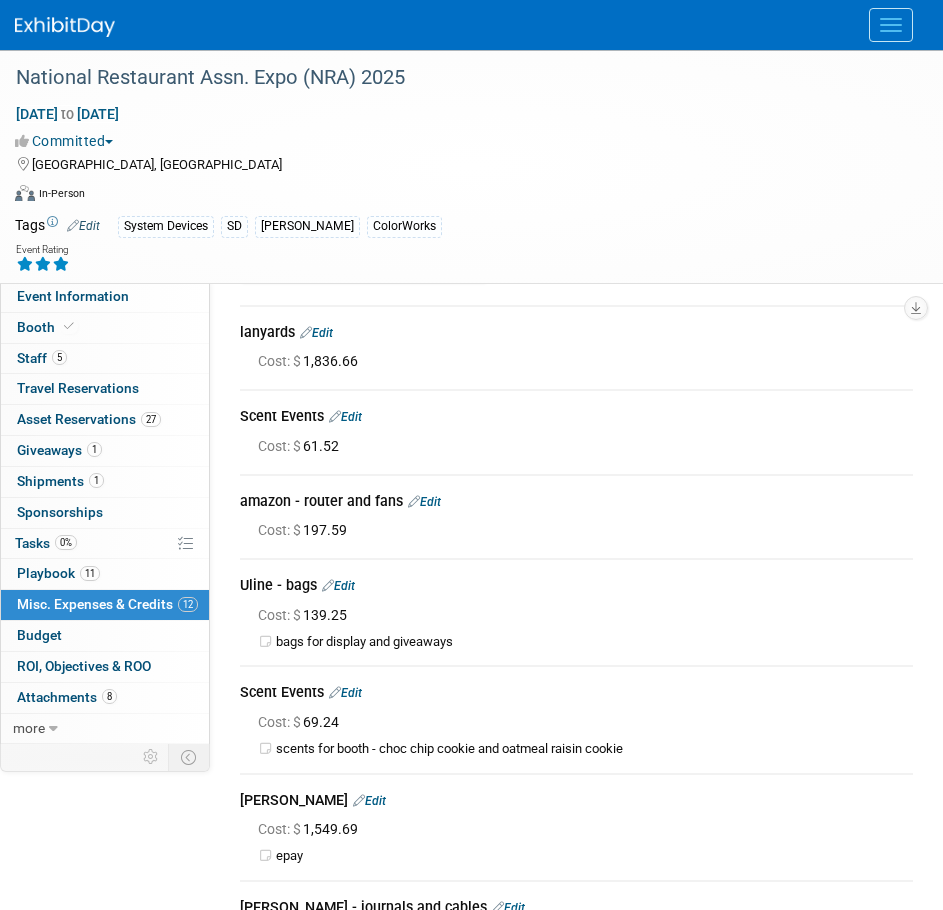 scroll, scrollTop: 0, scrollLeft: 0, axis: both 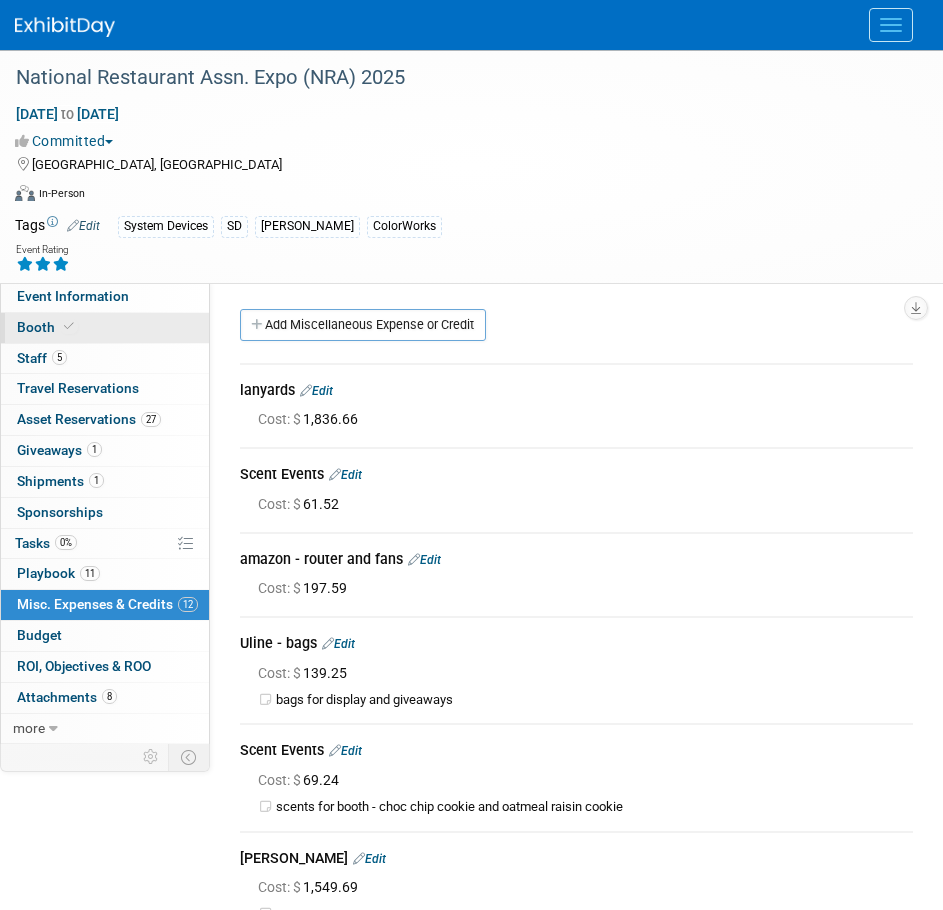 click on "Booth" at bounding box center (105, 328) 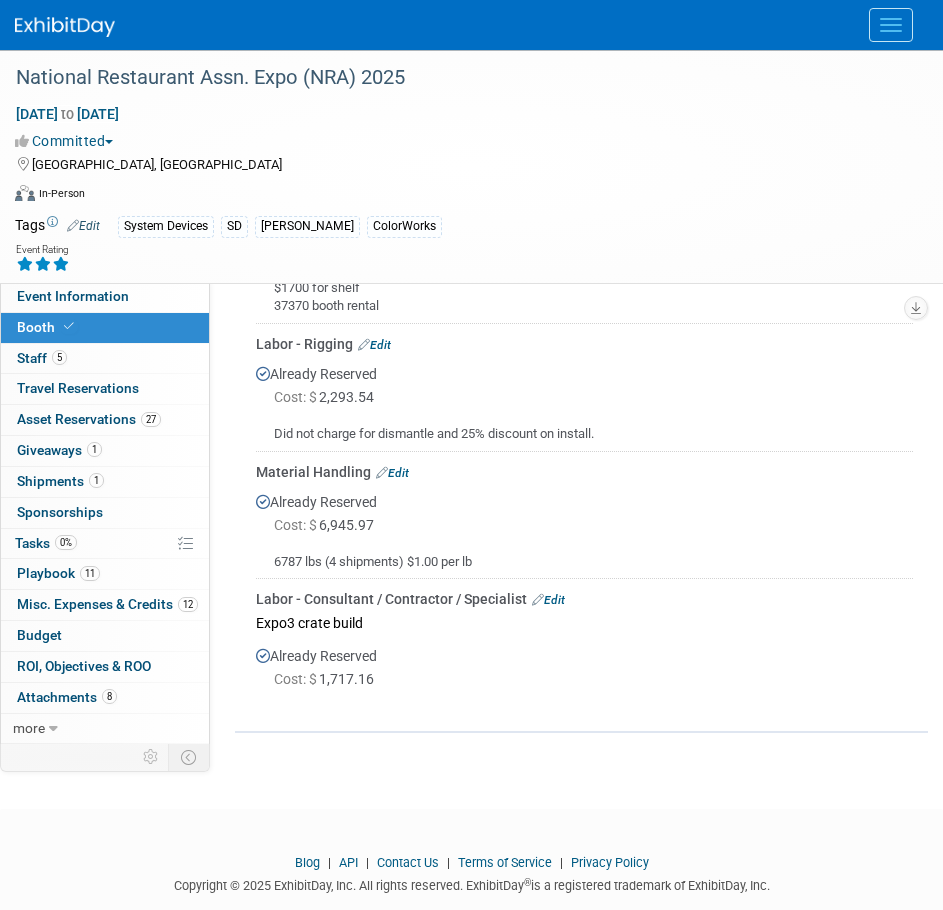 scroll, scrollTop: 1651, scrollLeft: 0, axis: vertical 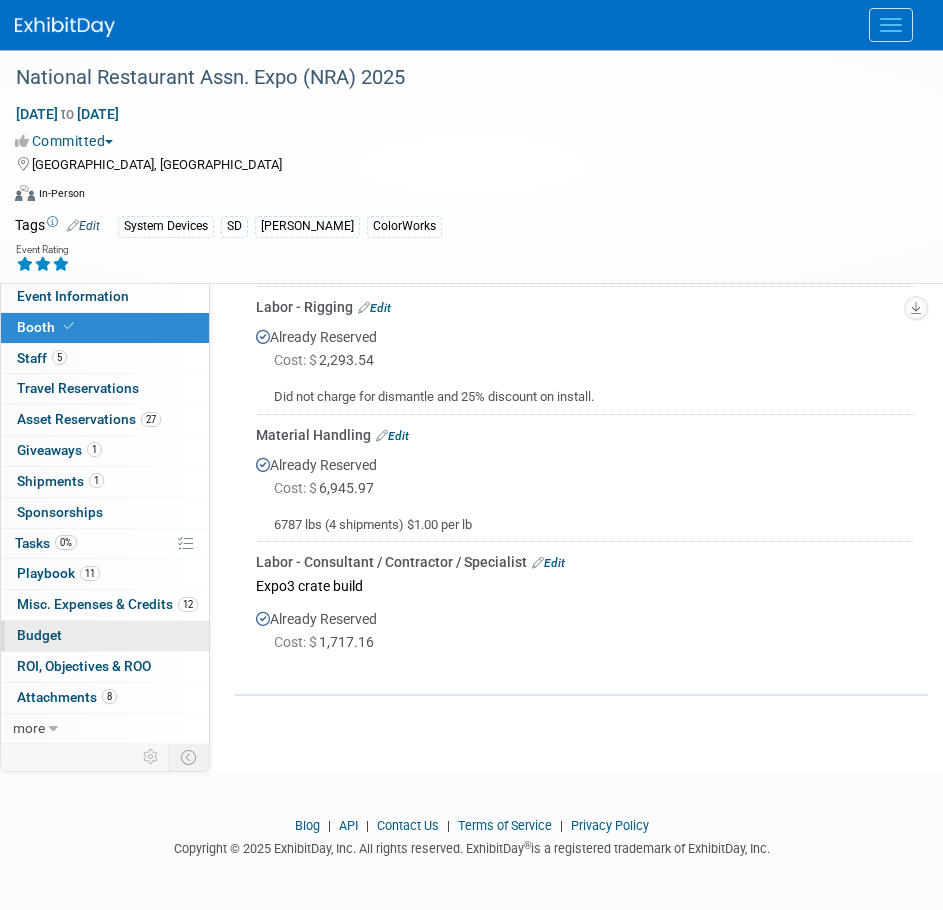 click on "Budget" at bounding box center [105, 636] 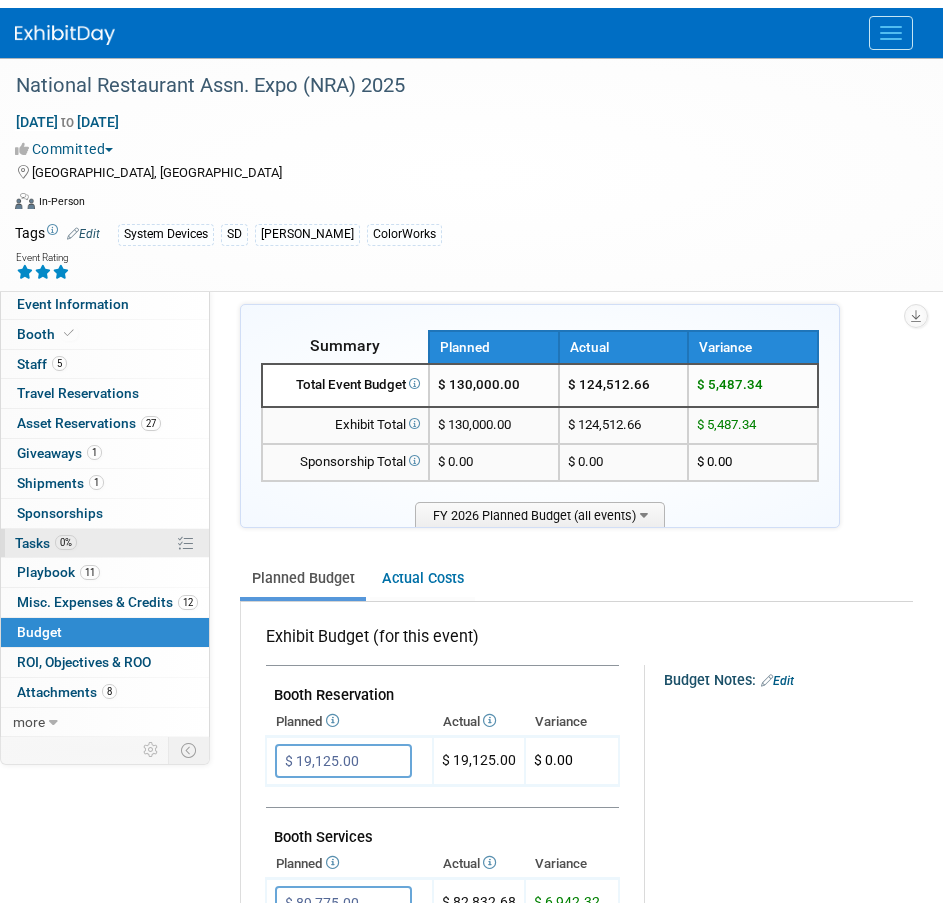 scroll, scrollTop: 0, scrollLeft: 0, axis: both 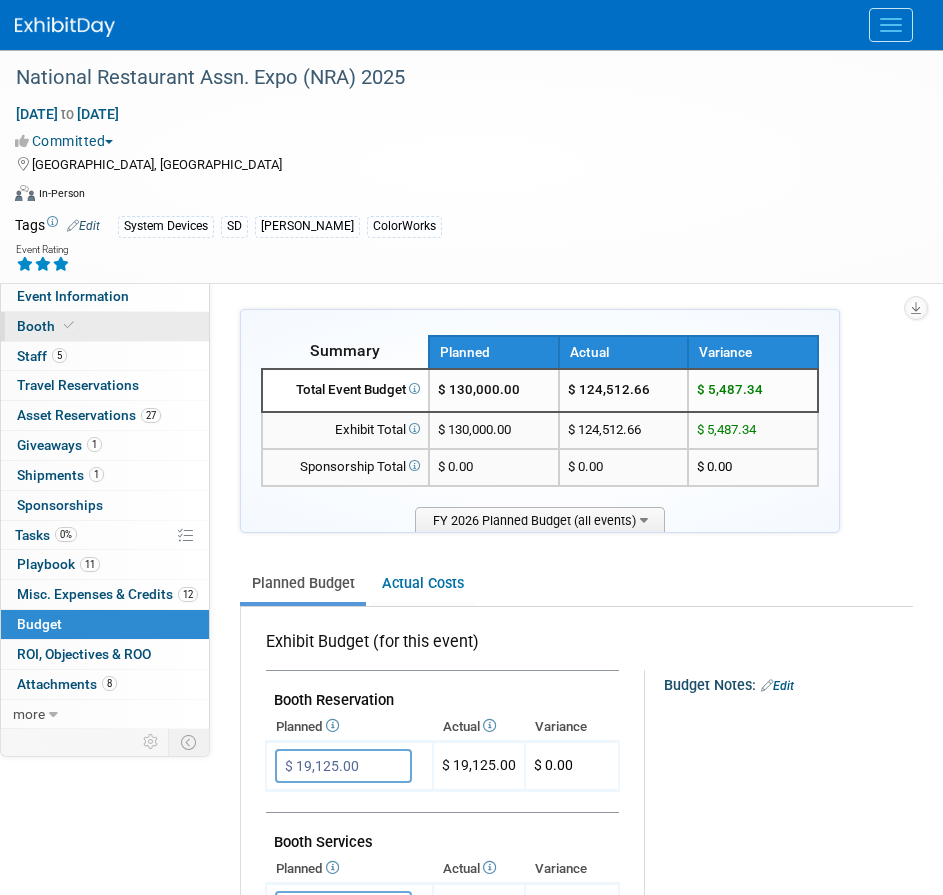 click on "Booth" at bounding box center [47, 326] 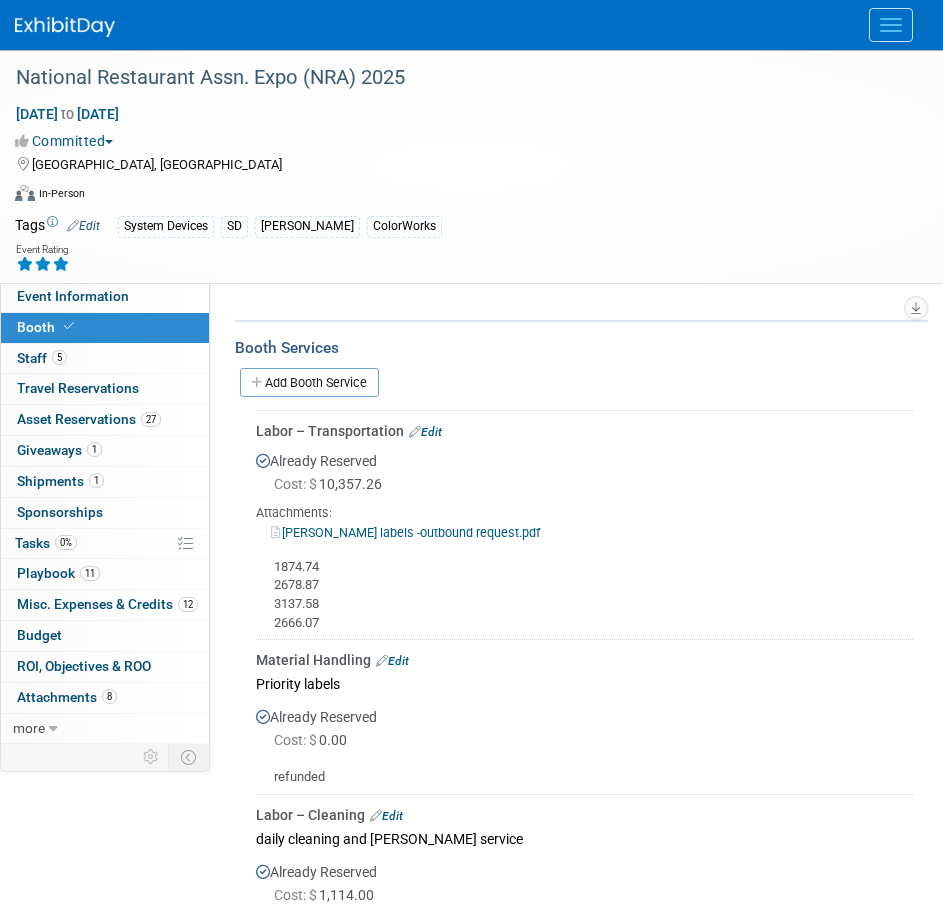 scroll, scrollTop: 200, scrollLeft: 0, axis: vertical 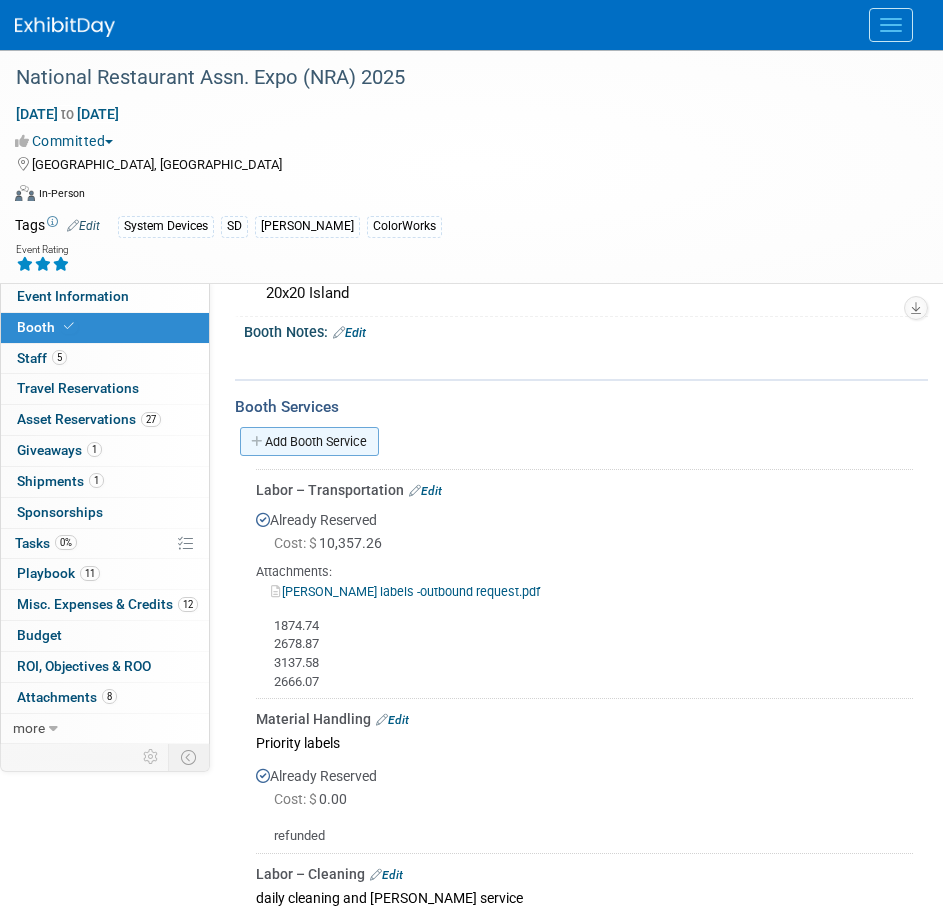 click on "Add Booth Service" at bounding box center (309, 441) 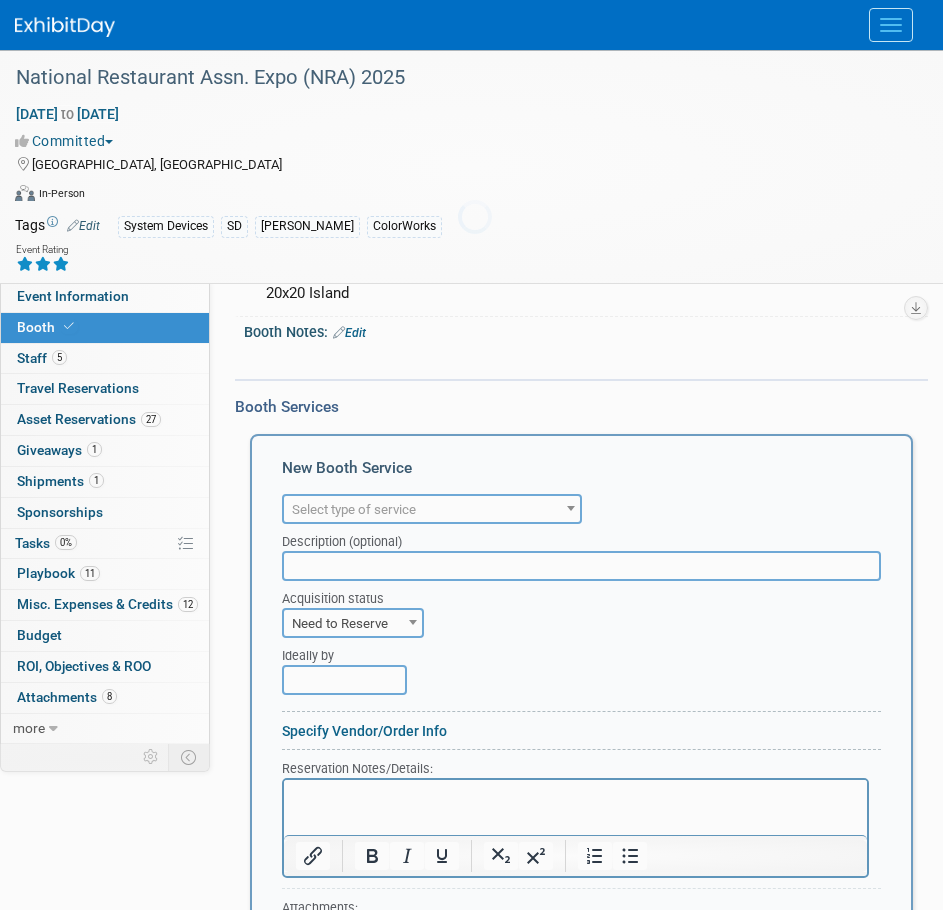 scroll, scrollTop: 0, scrollLeft: 0, axis: both 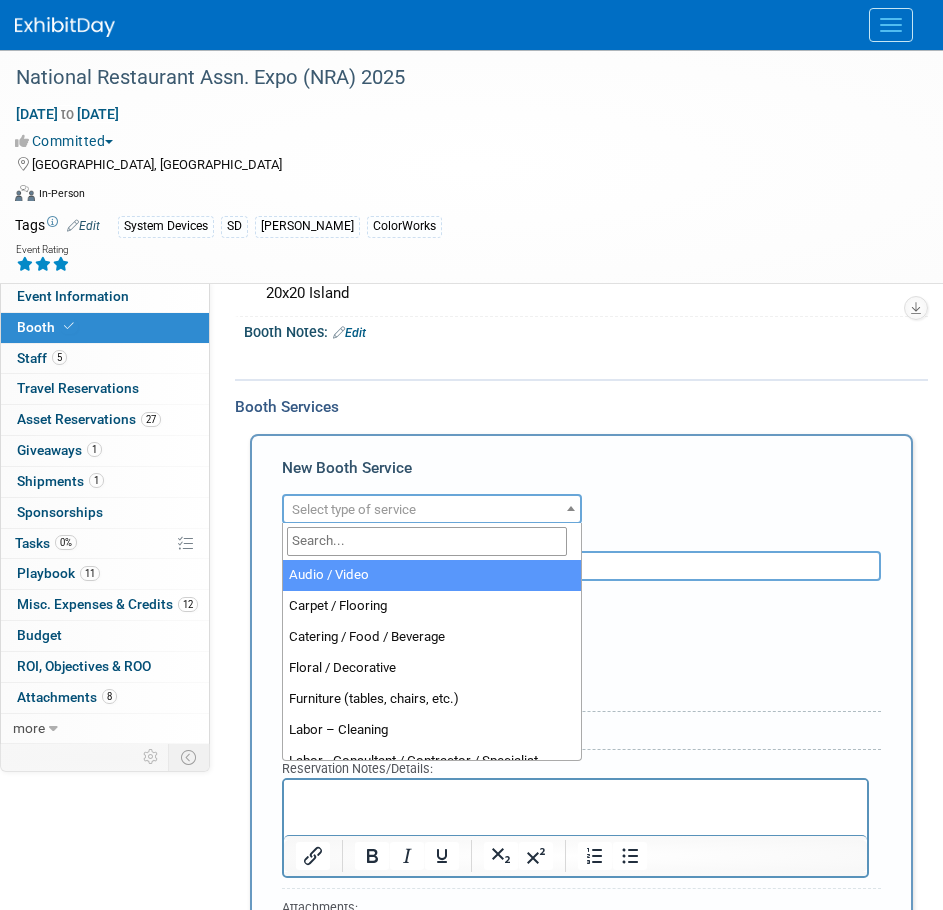 click on "Select type of service" at bounding box center (354, 509) 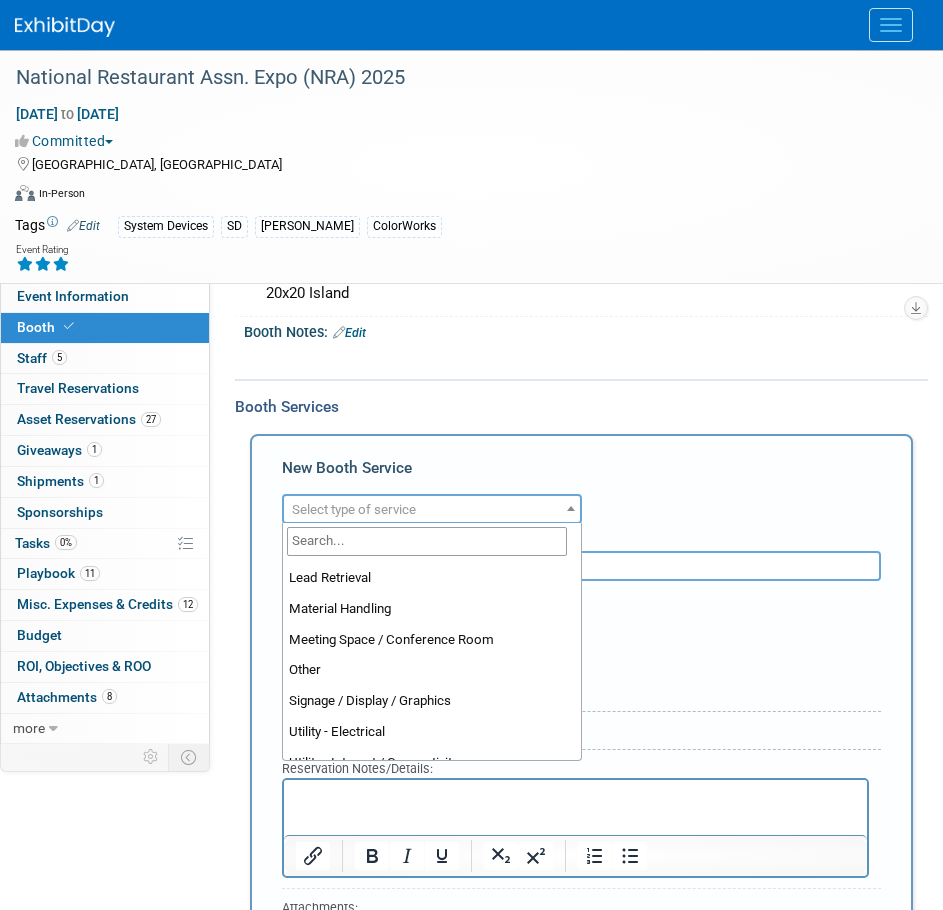 scroll, scrollTop: 500, scrollLeft: 0, axis: vertical 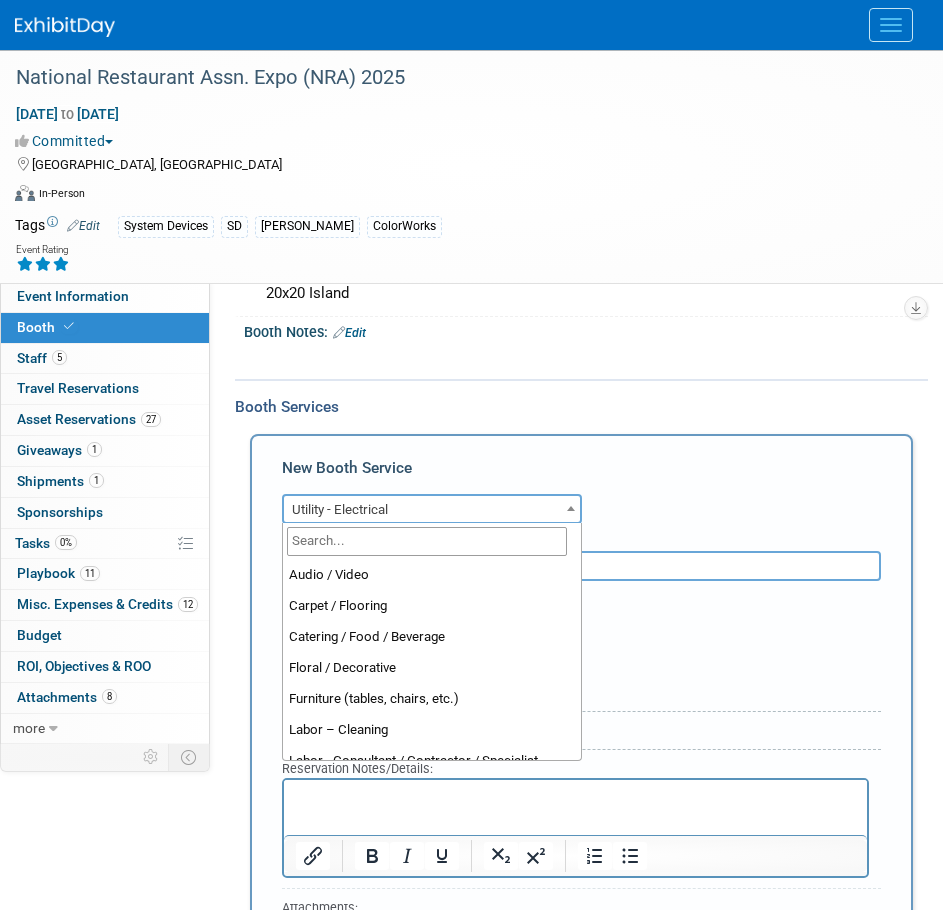 click at bounding box center [571, 508] 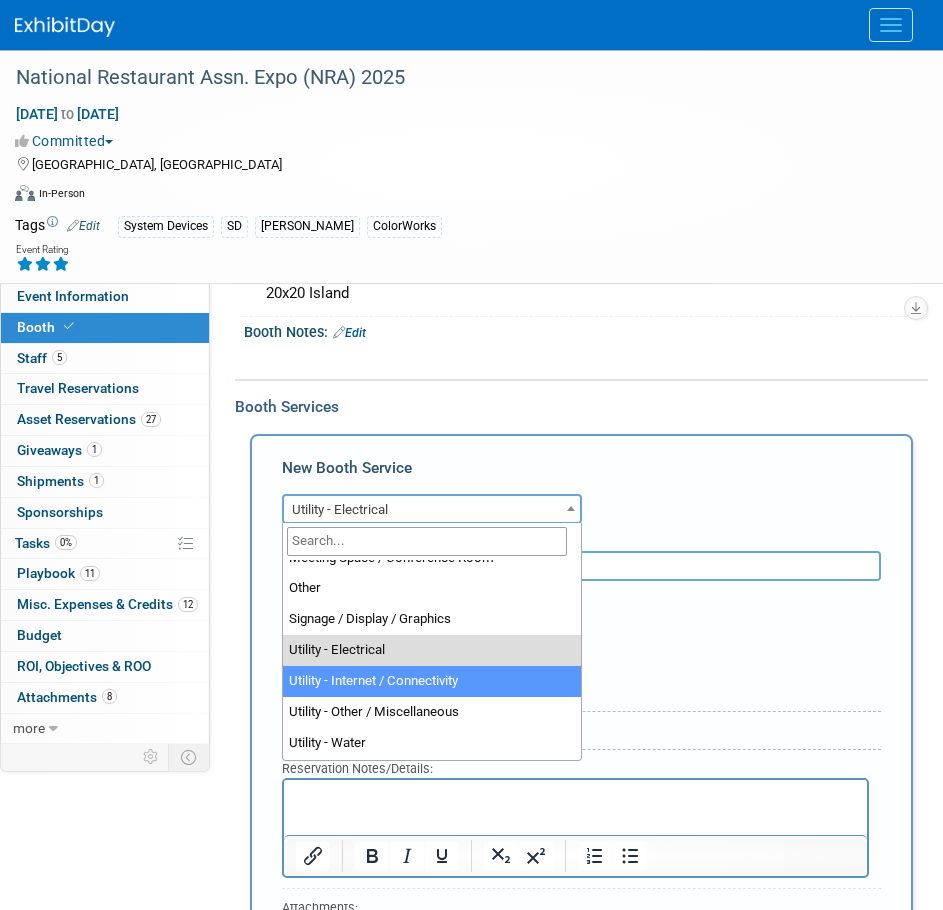 select on "18" 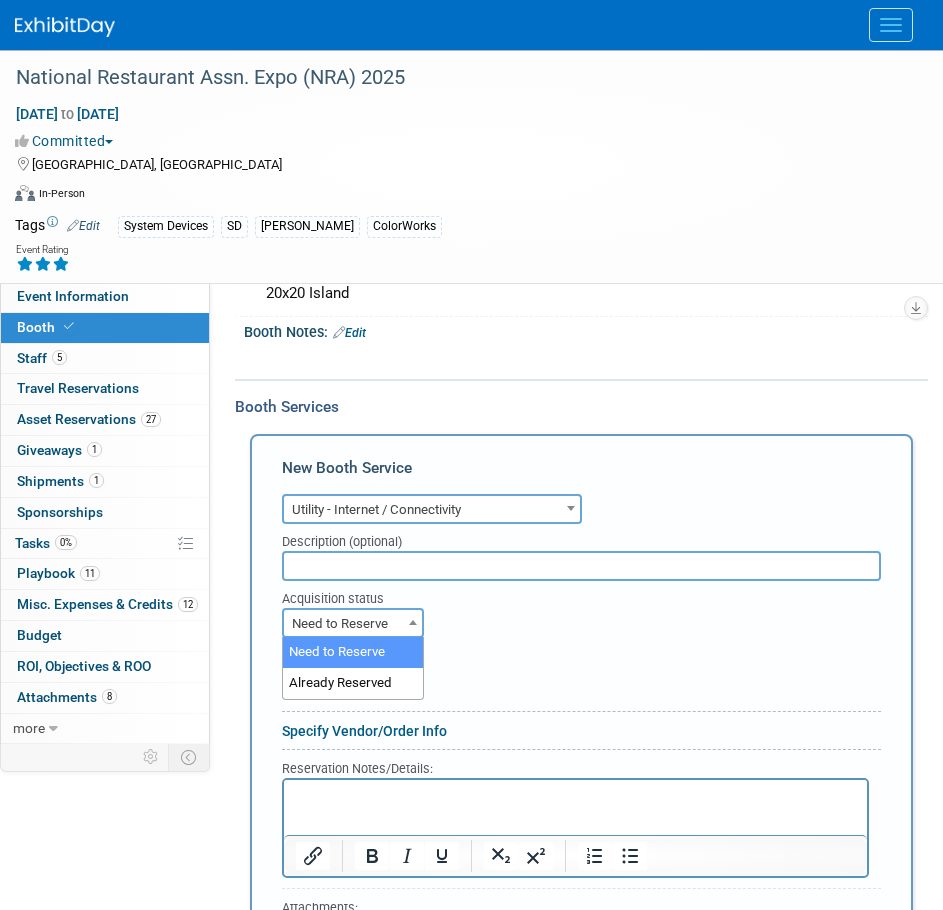 click on "Need to Reserve" at bounding box center (353, 624) 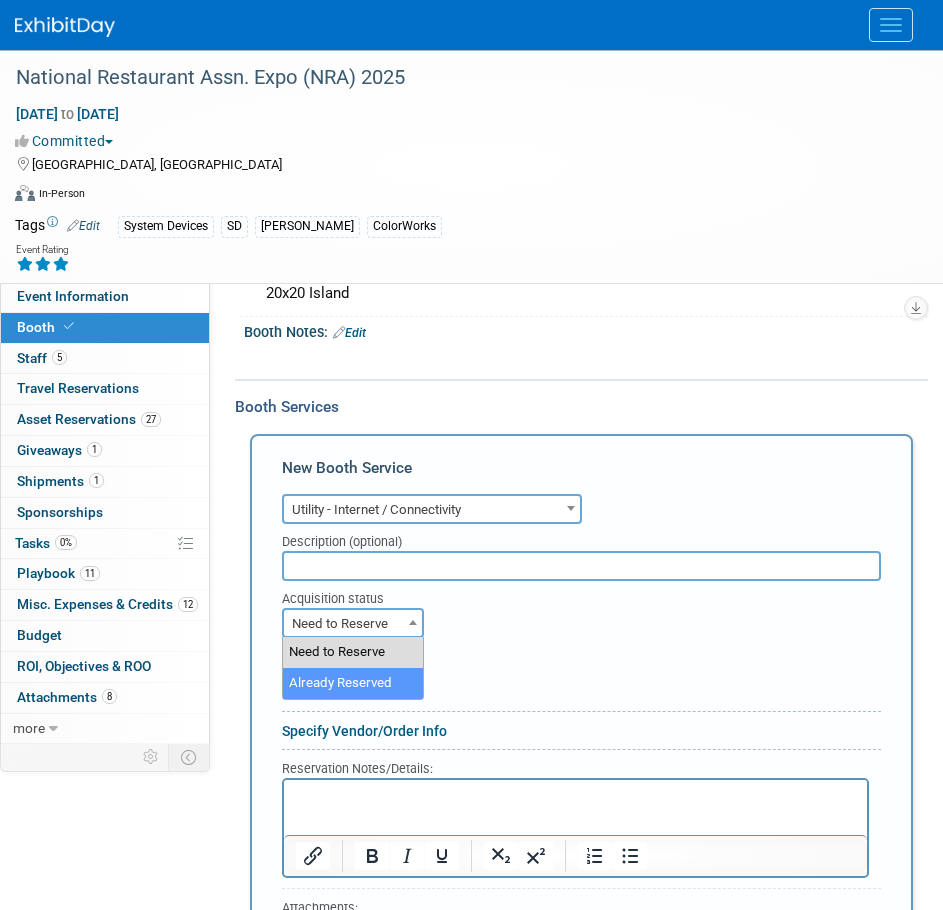 select on "2" 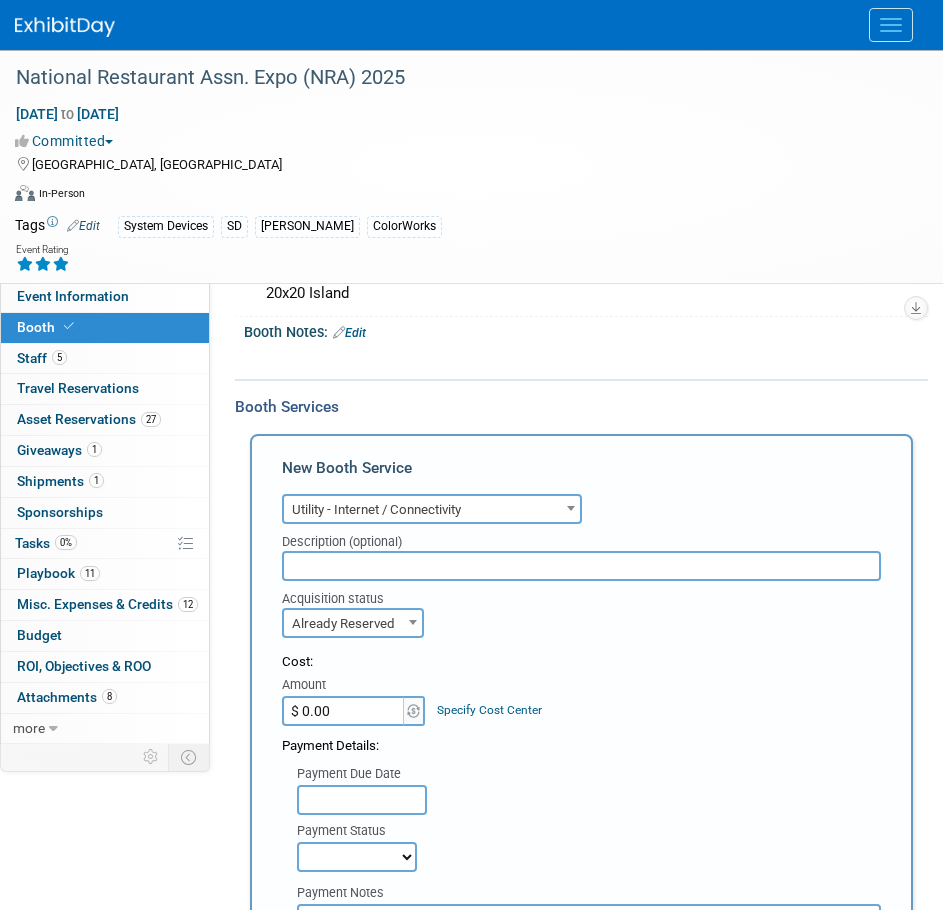 click on "$ 0.00" at bounding box center (344, 711) 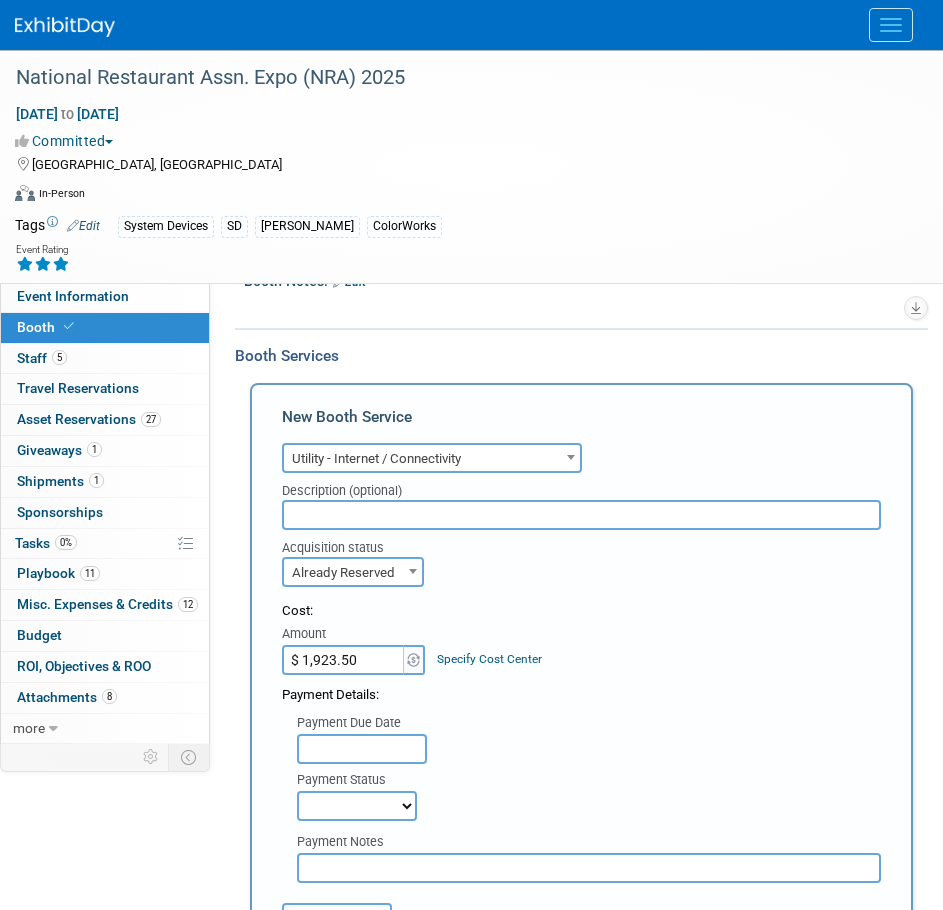 scroll, scrollTop: 300, scrollLeft: 0, axis: vertical 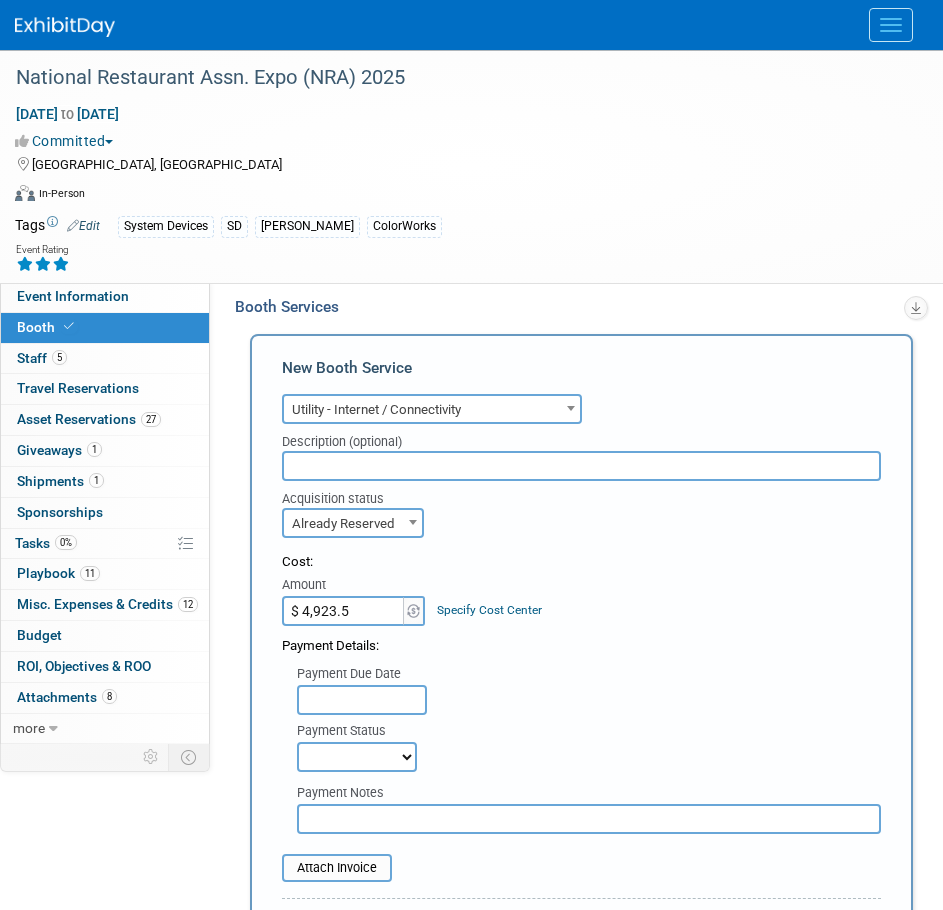 type on "$ 4,923.50" 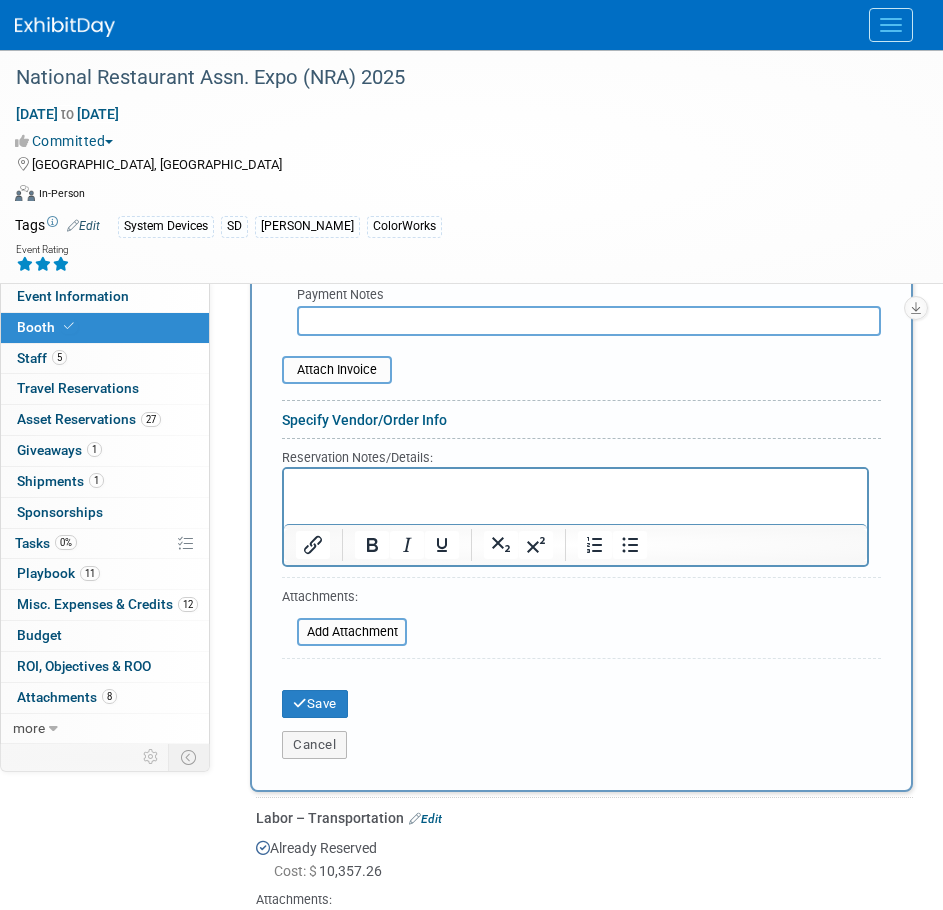 scroll, scrollTop: 800, scrollLeft: 0, axis: vertical 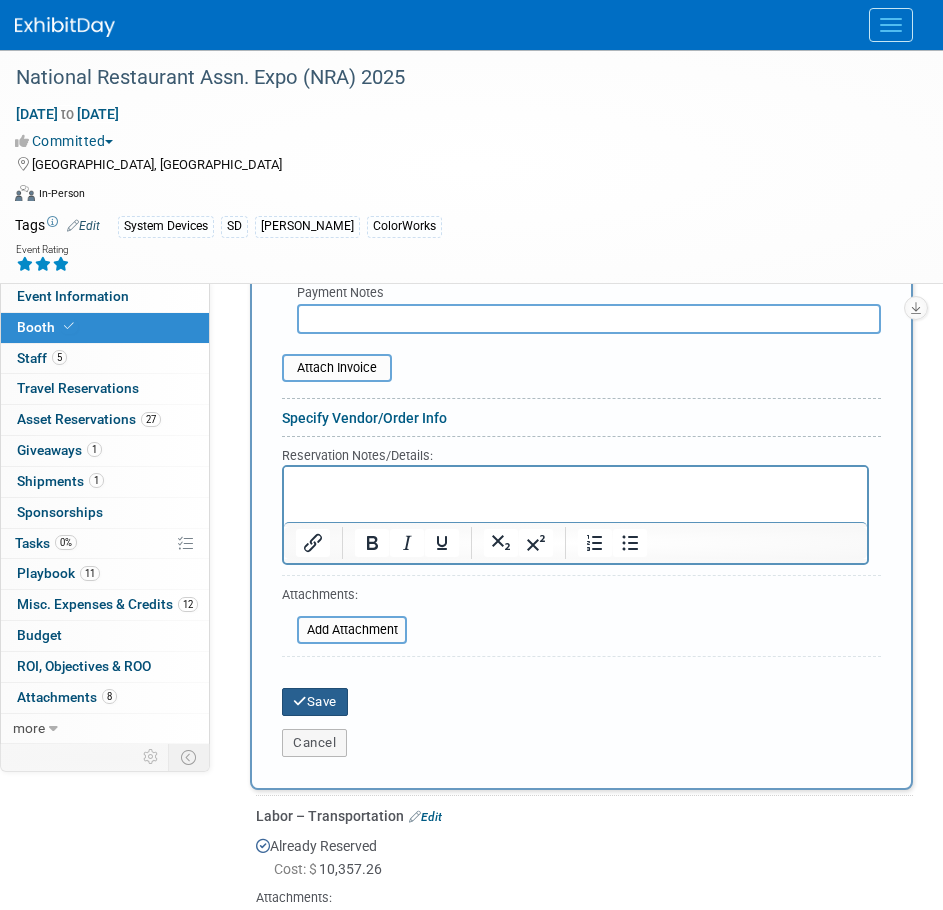 click on "Save" at bounding box center [315, 702] 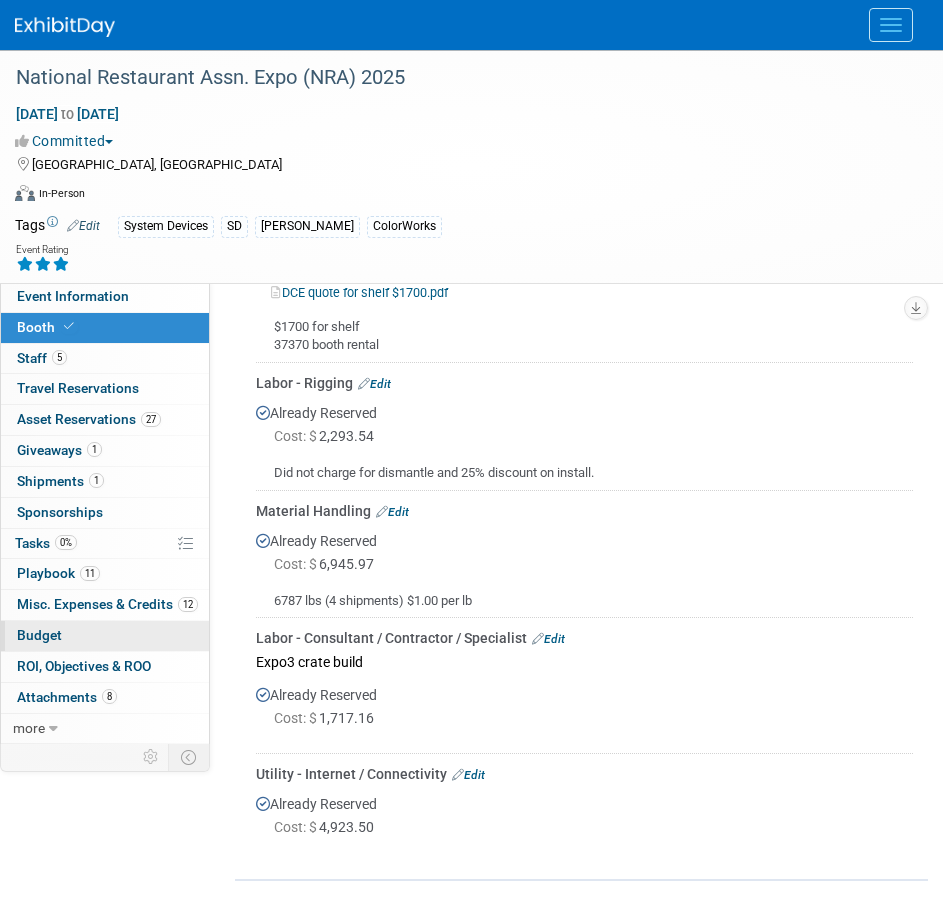 scroll, scrollTop: 1760, scrollLeft: 0, axis: vertical 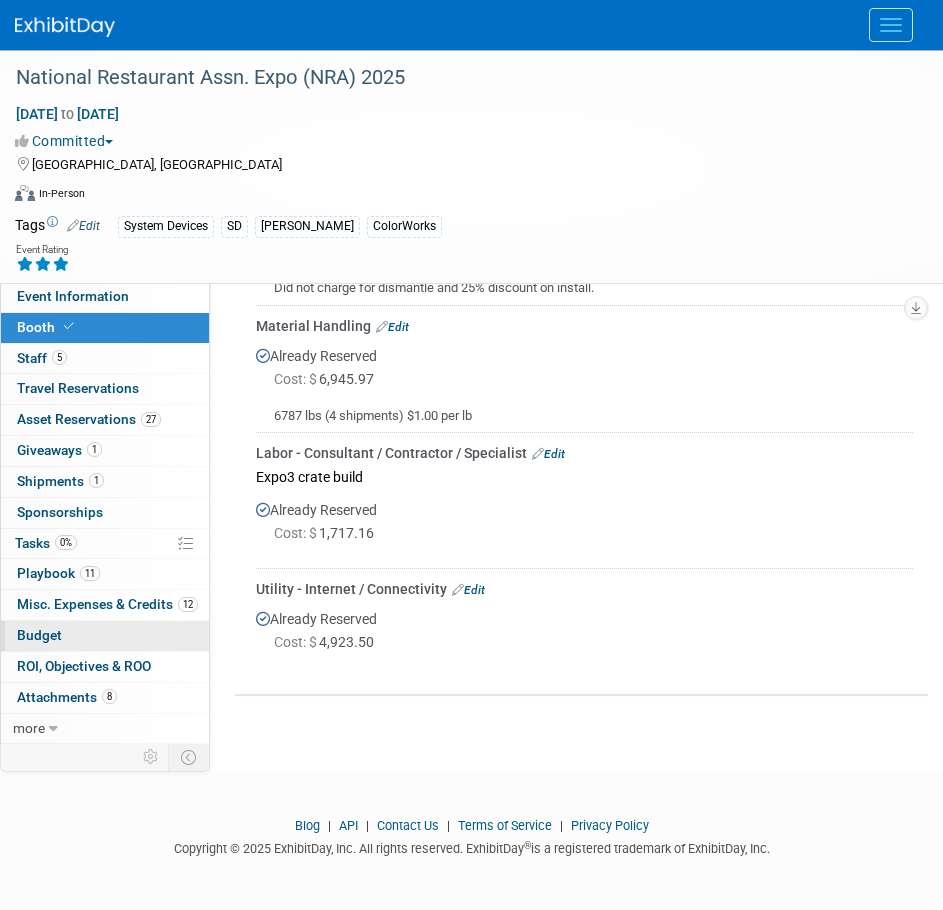 click on "Budget" at bounding box center [39, 635] 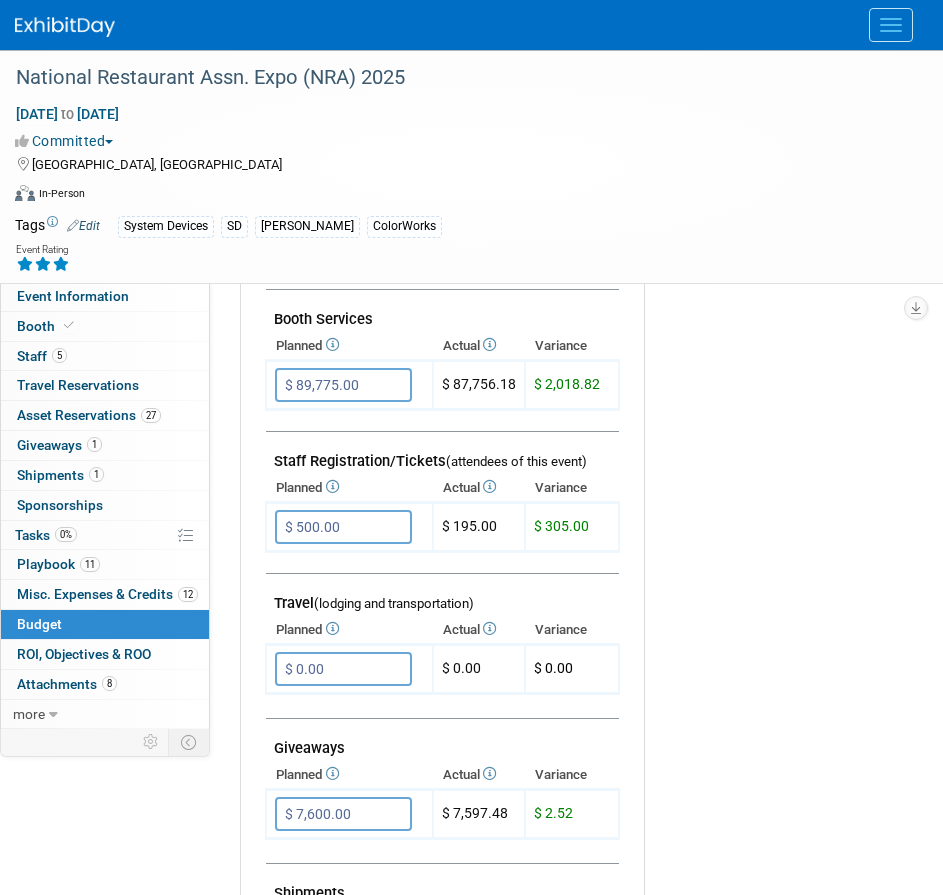 scroll, scrollTop: 356, scrollLeft: 0, axis: vertical 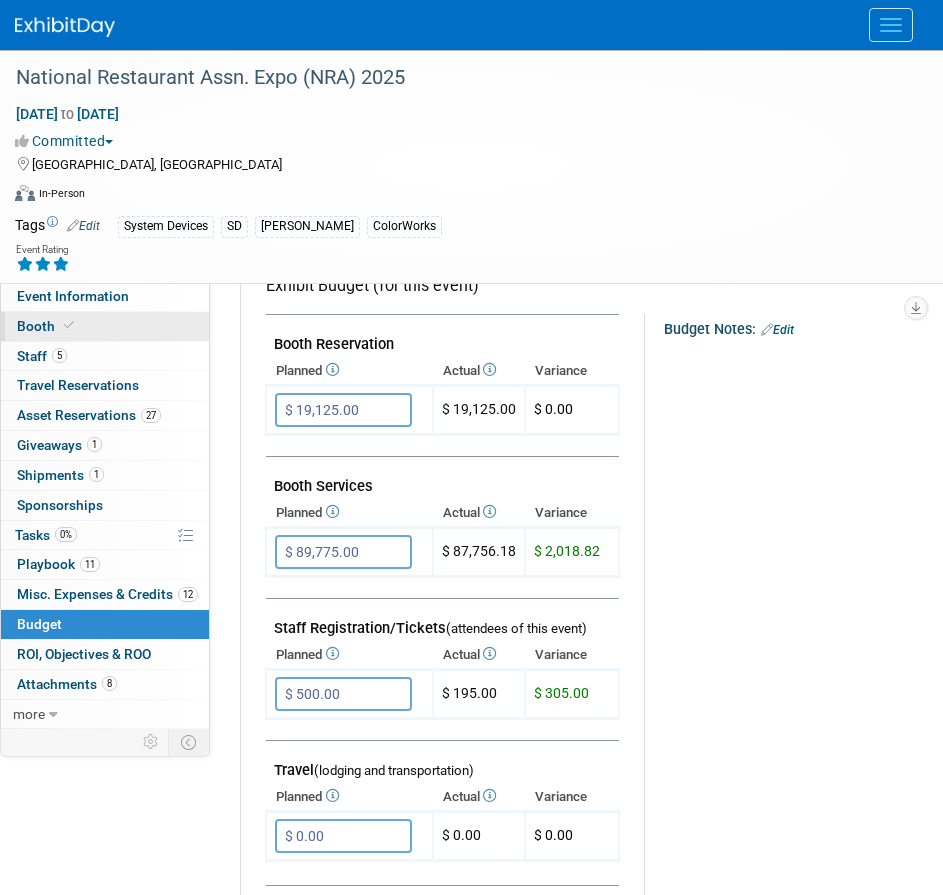 click at bounding box center [69, 325] 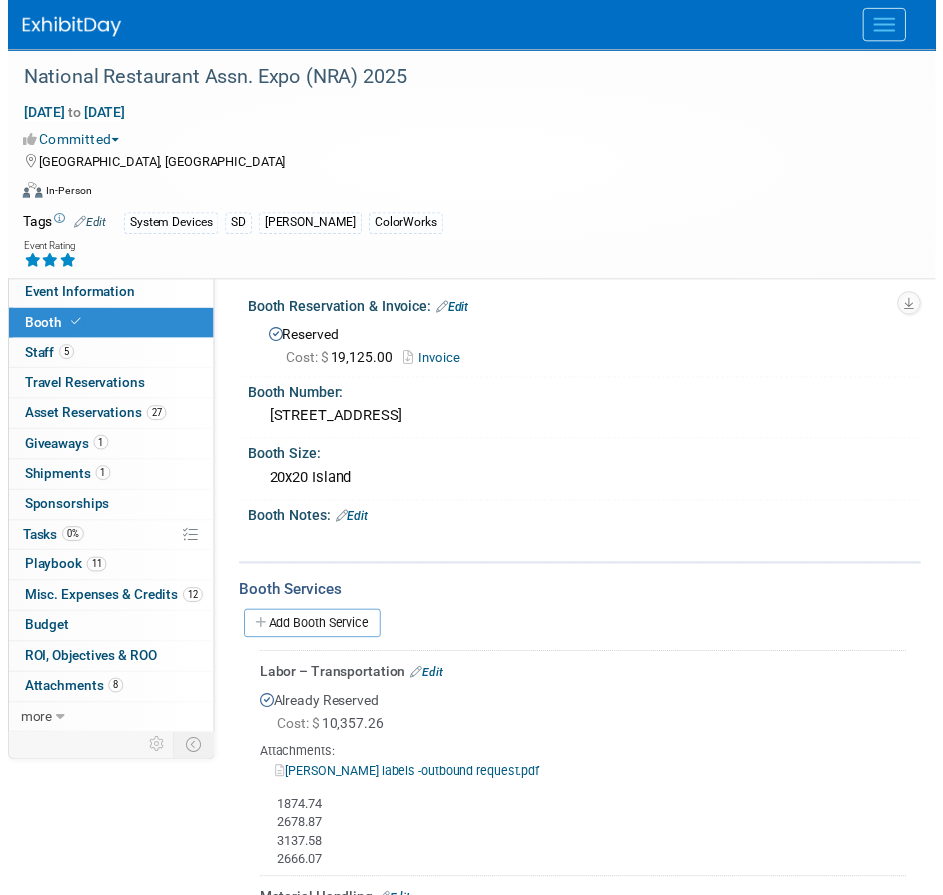 scroll, scrollTop: 0, scrollLeft: 0, axis: both 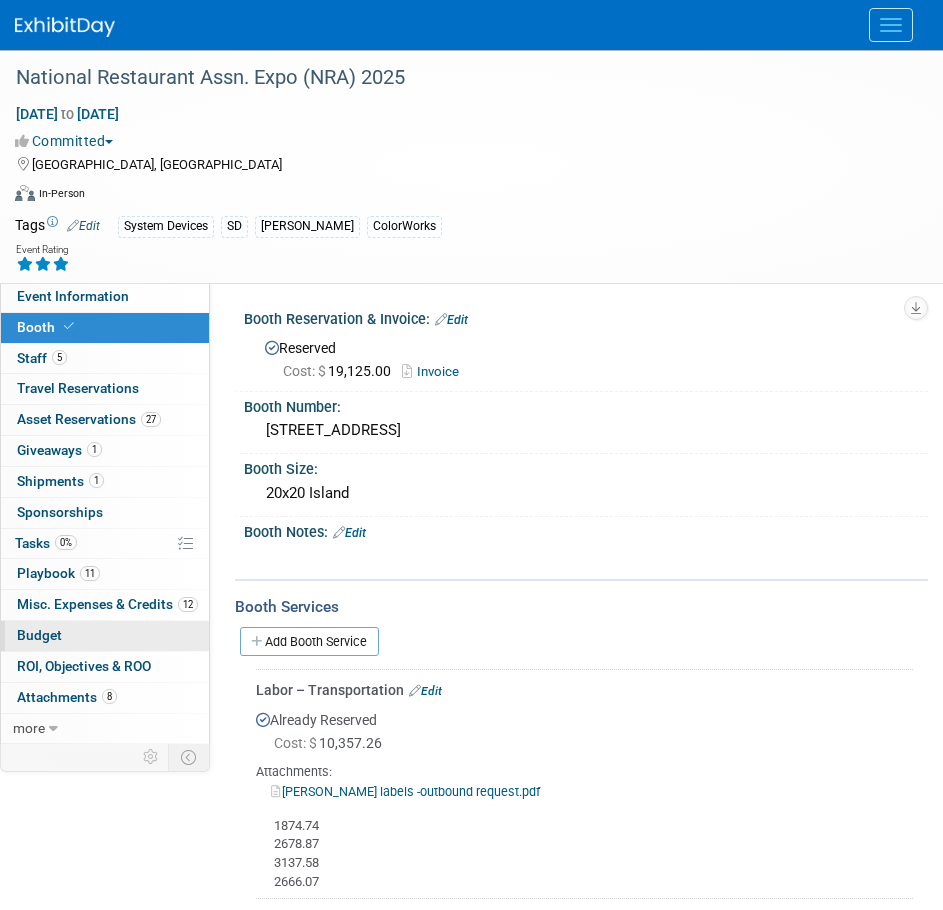 click on "Budget" at bounding box center (105, 636) 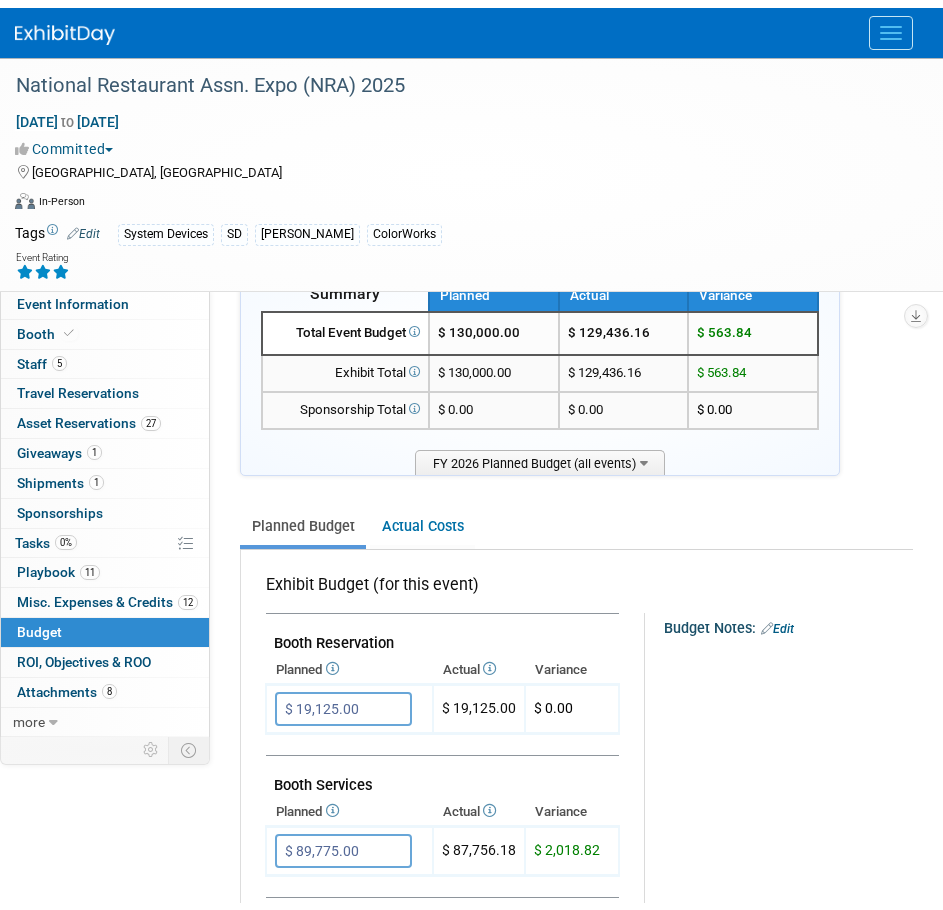scroll, scrollTop: 100, scrollLeft: 0, axis: vertical 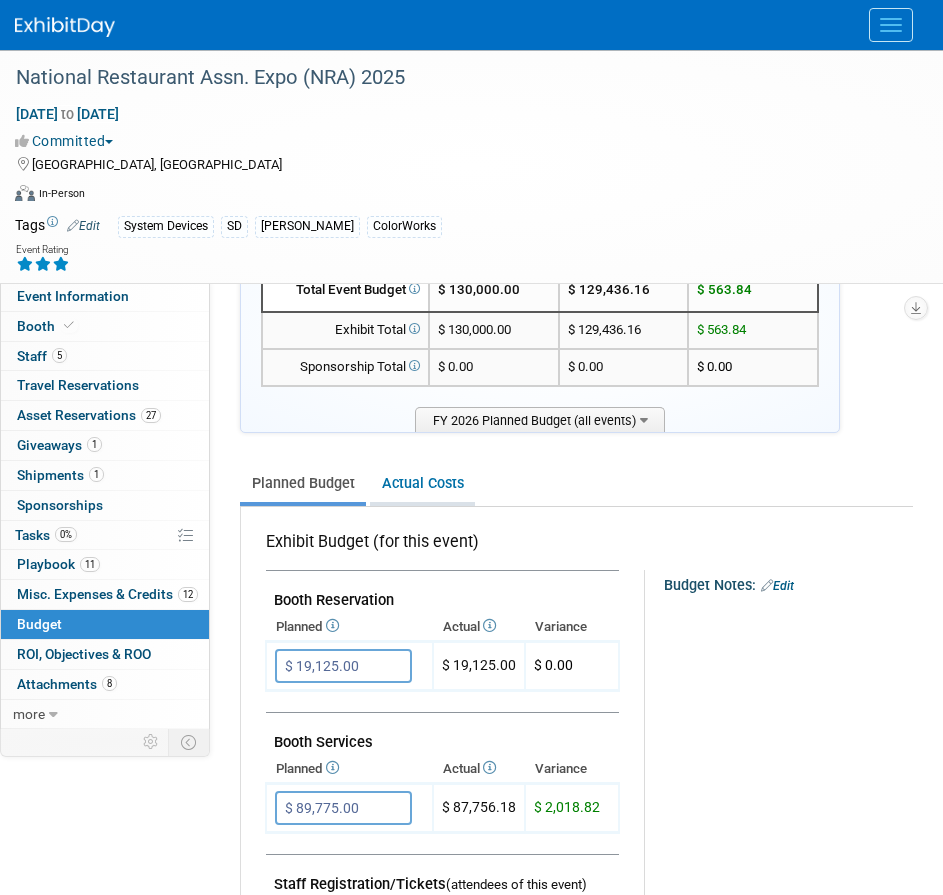 click on "Actual Costs" at bounding box center [422, 483] 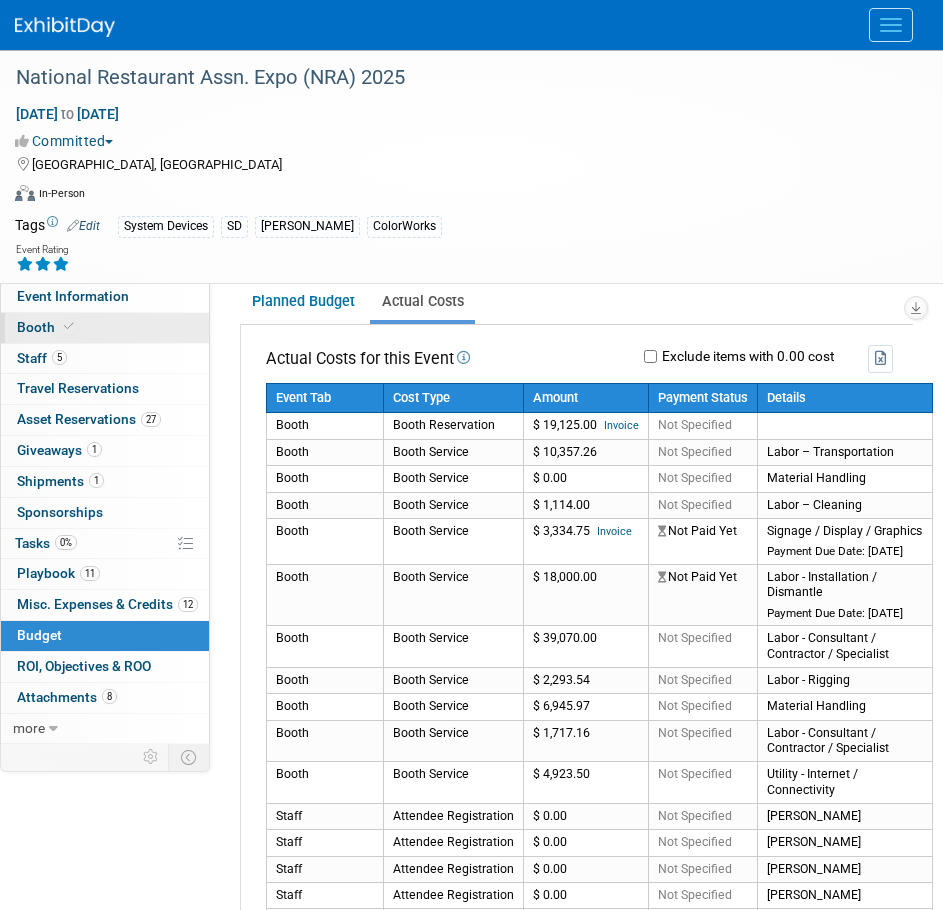 scroll, scrollTop: 52, scrollLeft: 0, axis: vertical 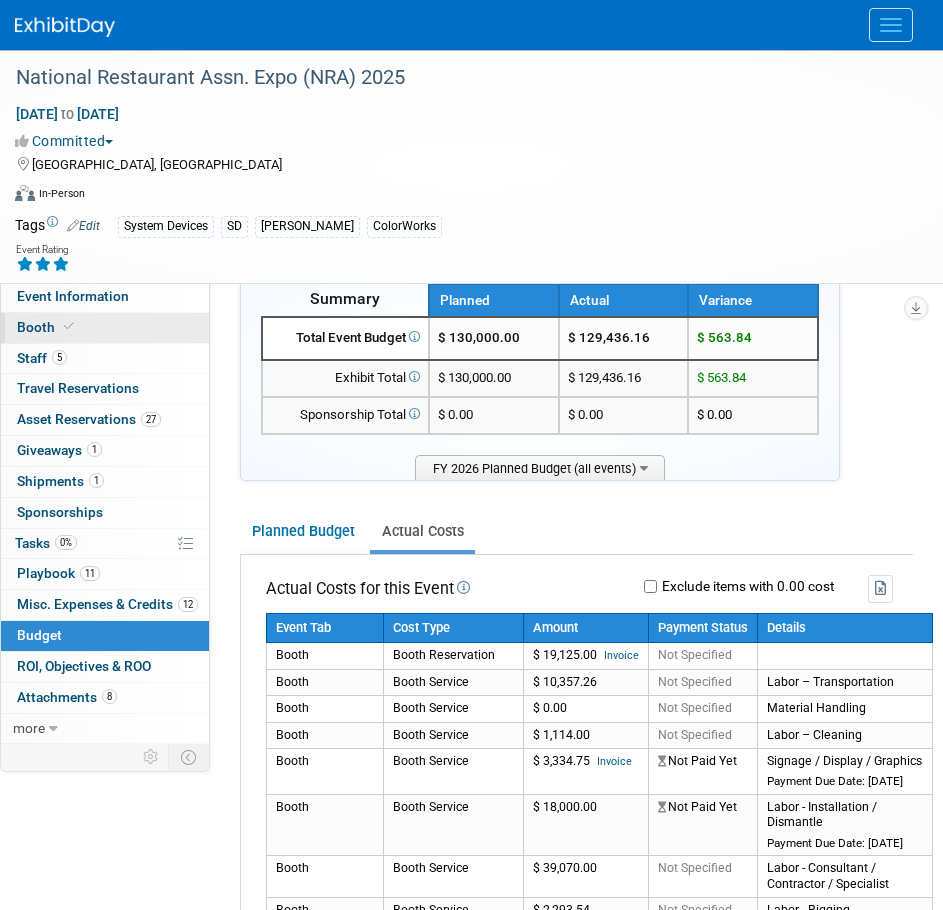 click on "Booth" at bounding box center (105, 328) 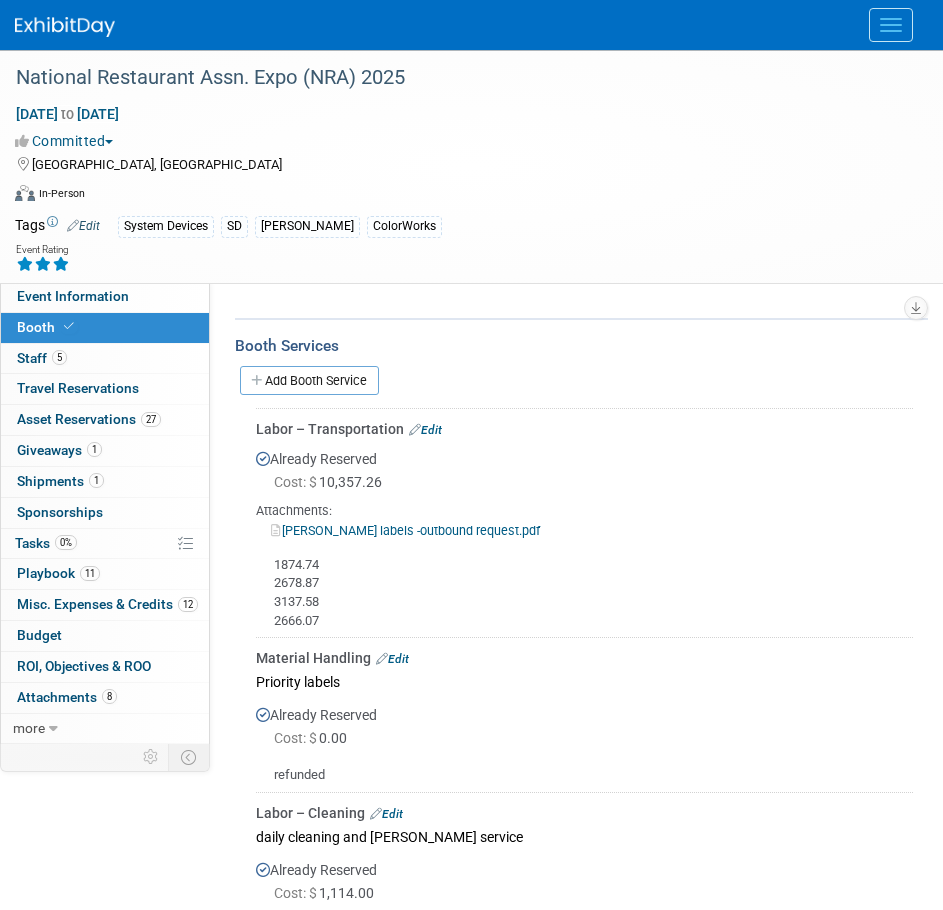 scroll, scrollTop: 0, scrollLeft: 0, axis: both 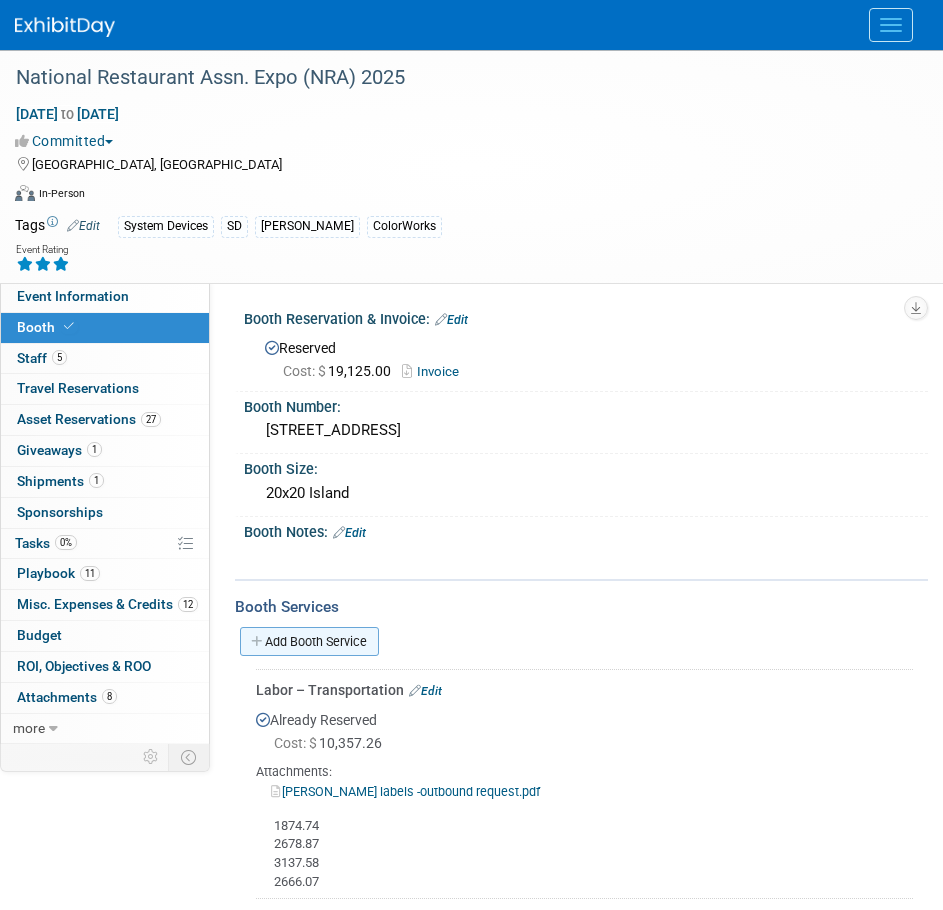 click on "Add Booth Service" at bounding box center [309, 641] 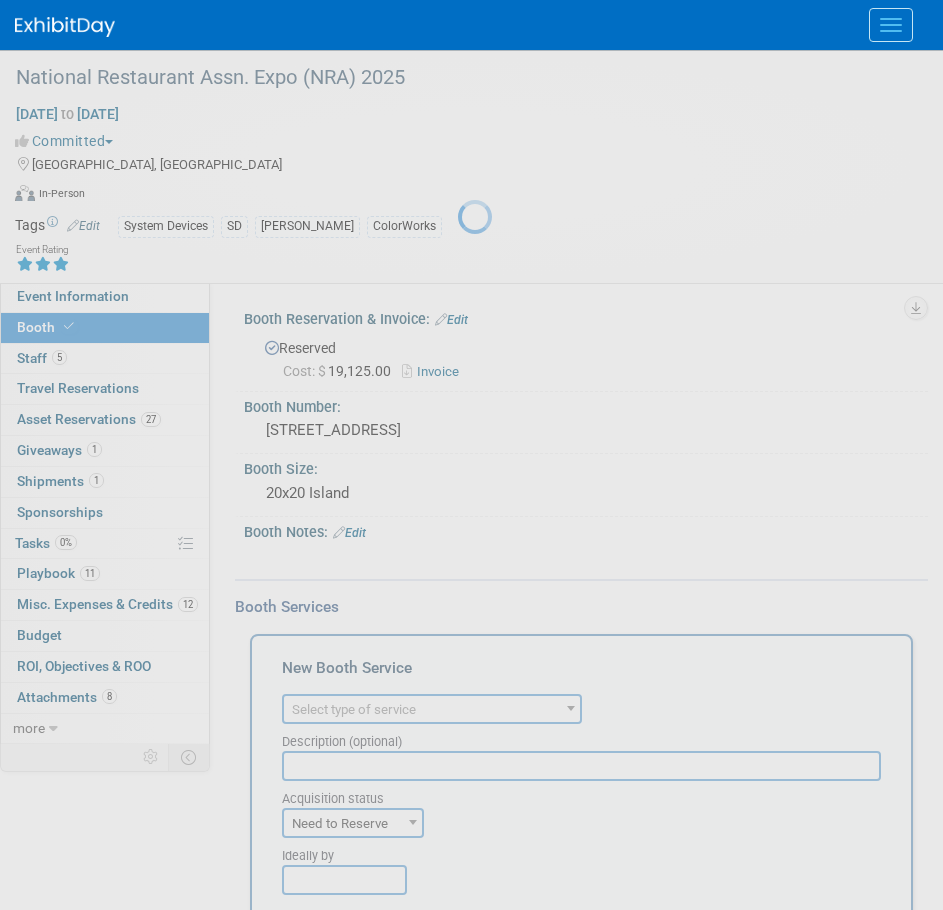 scroll, scrollTop: 0, scrollLeft: 0, axis: both 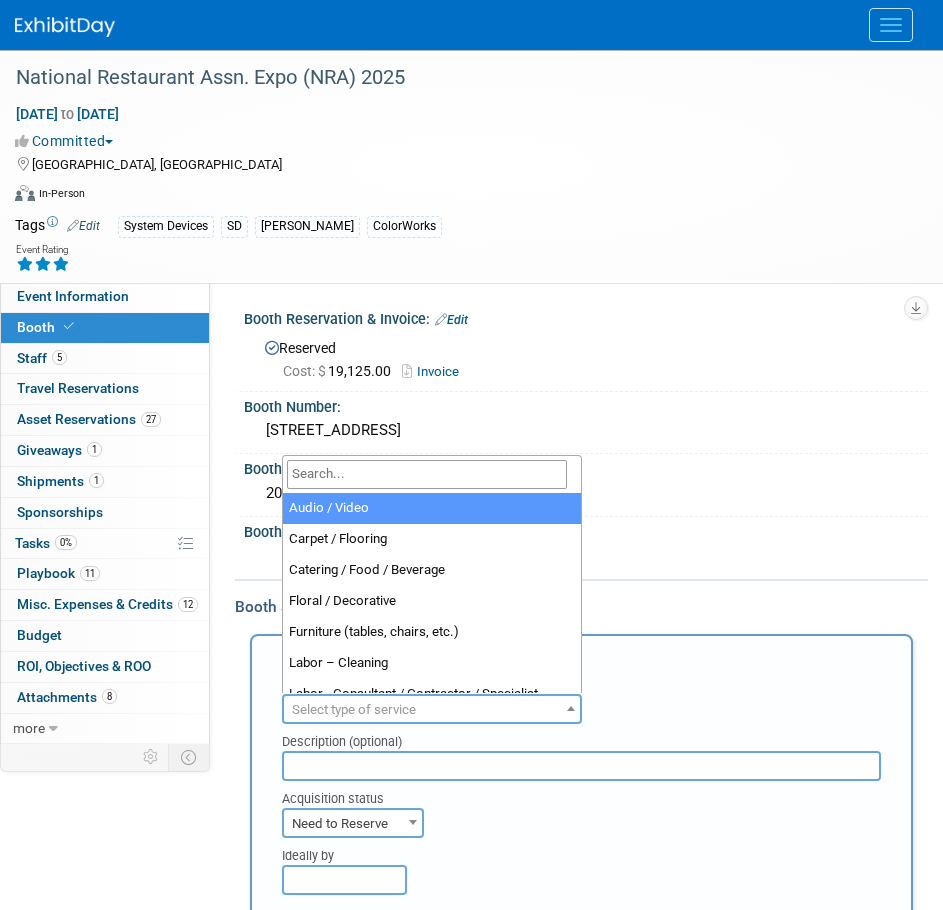 click on "Select type of service" at bounding box center (354, 709) 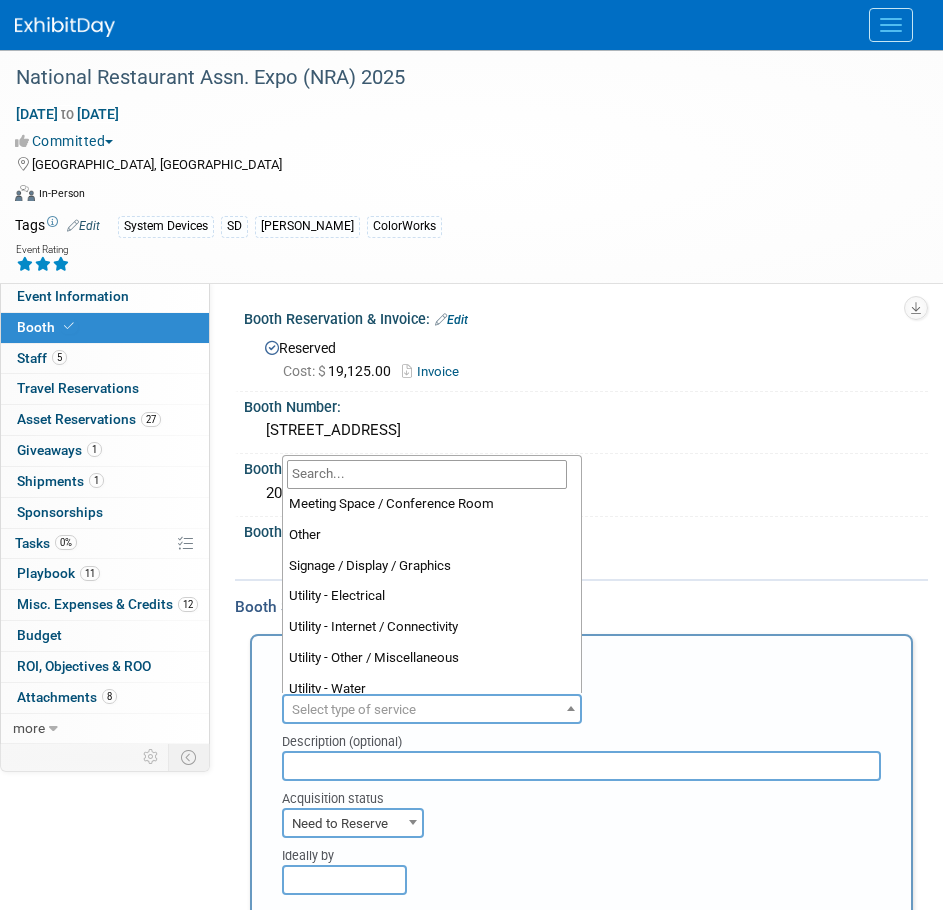 scroll, scrollTop: 512, scrollLeft: 0, axis: vertical 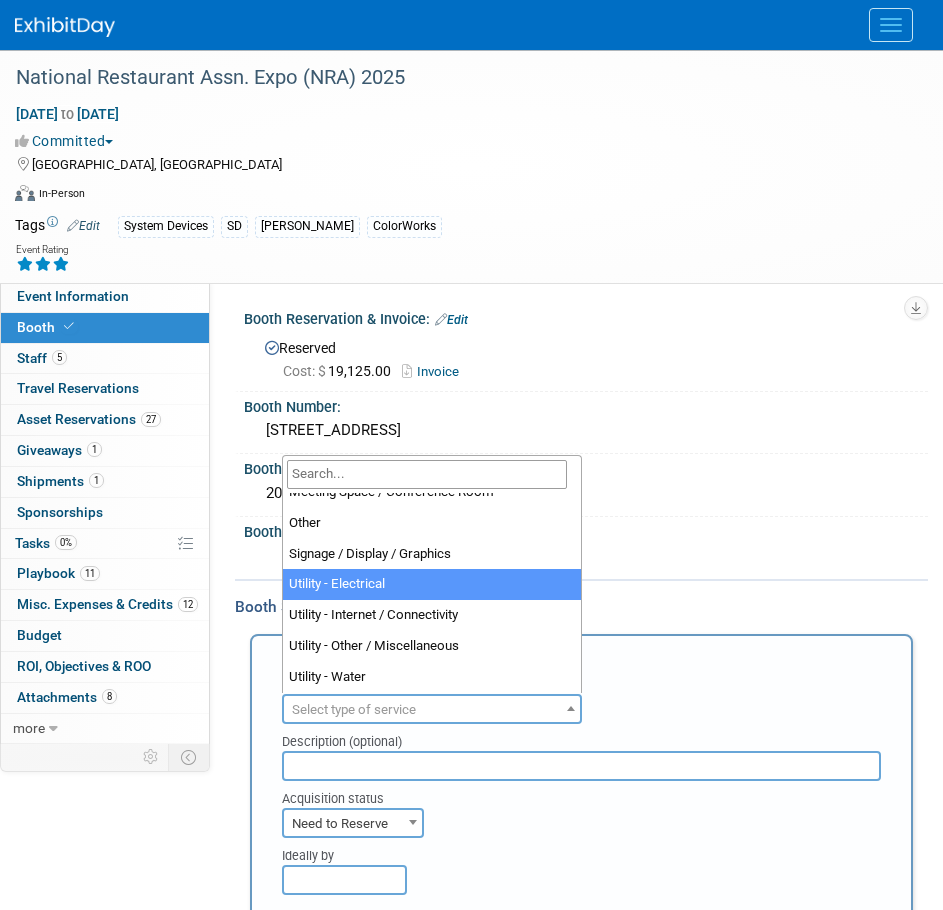 select on "8" 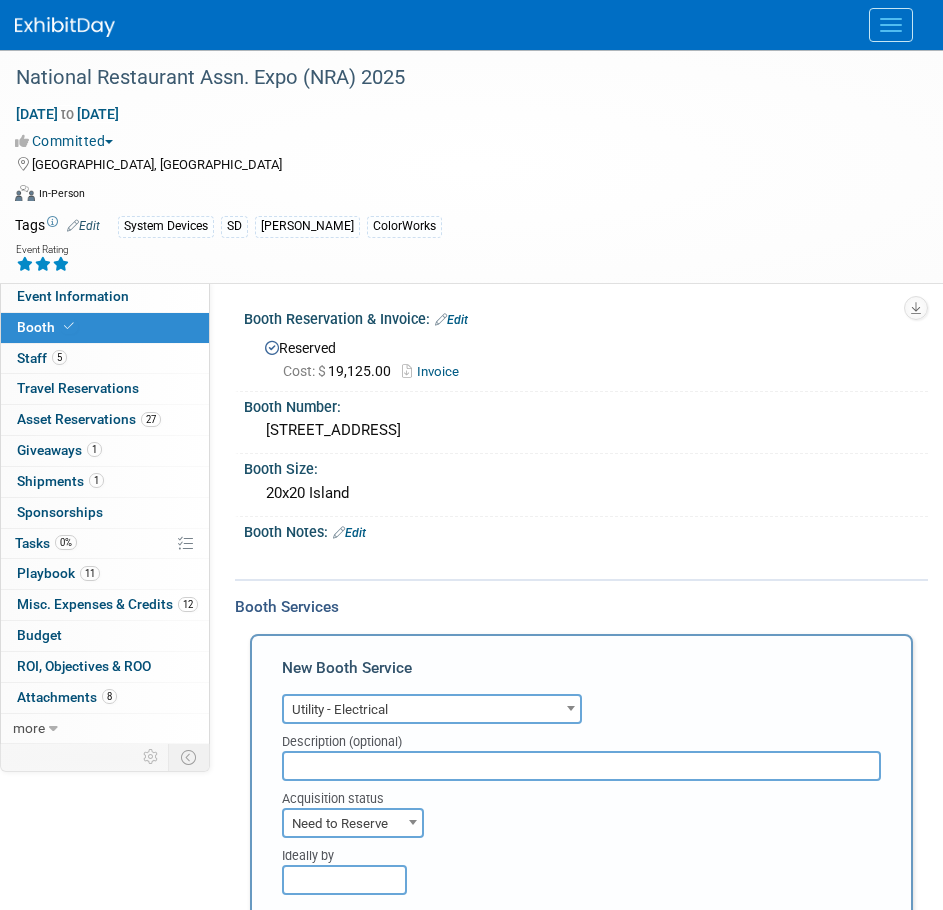 click at bounding box center (581, 766) 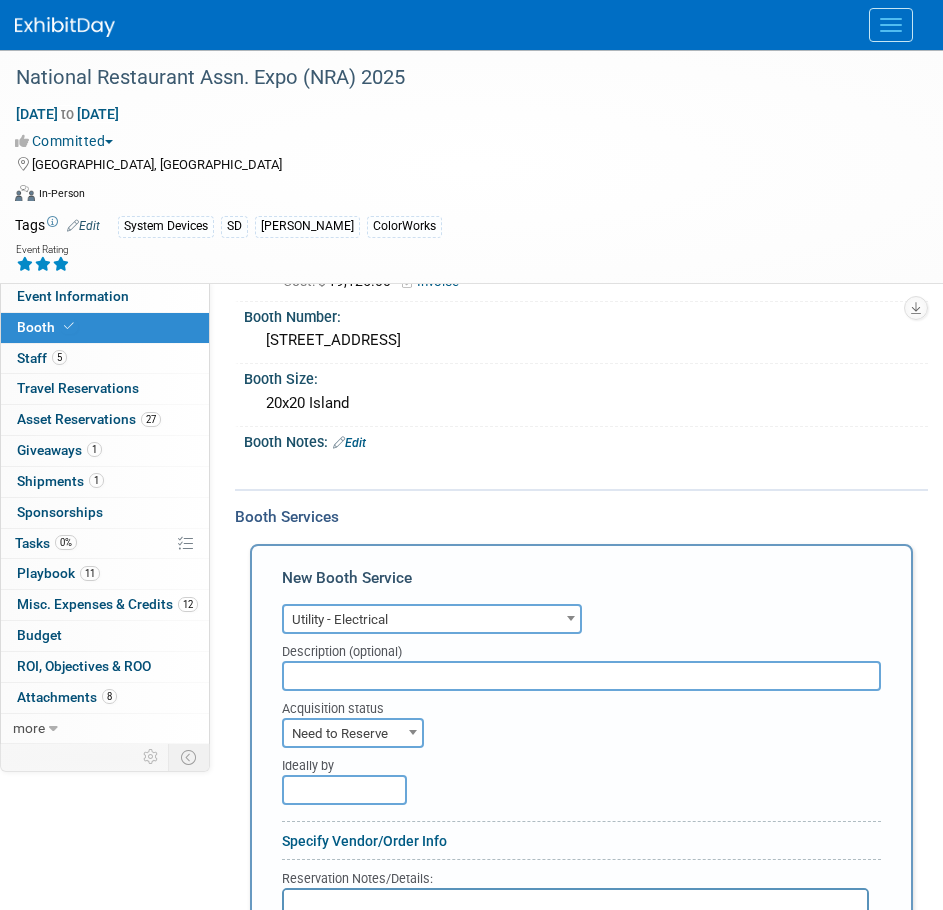 scroll, scrollTop: 100, scrollLeft: 0, axis: vertical 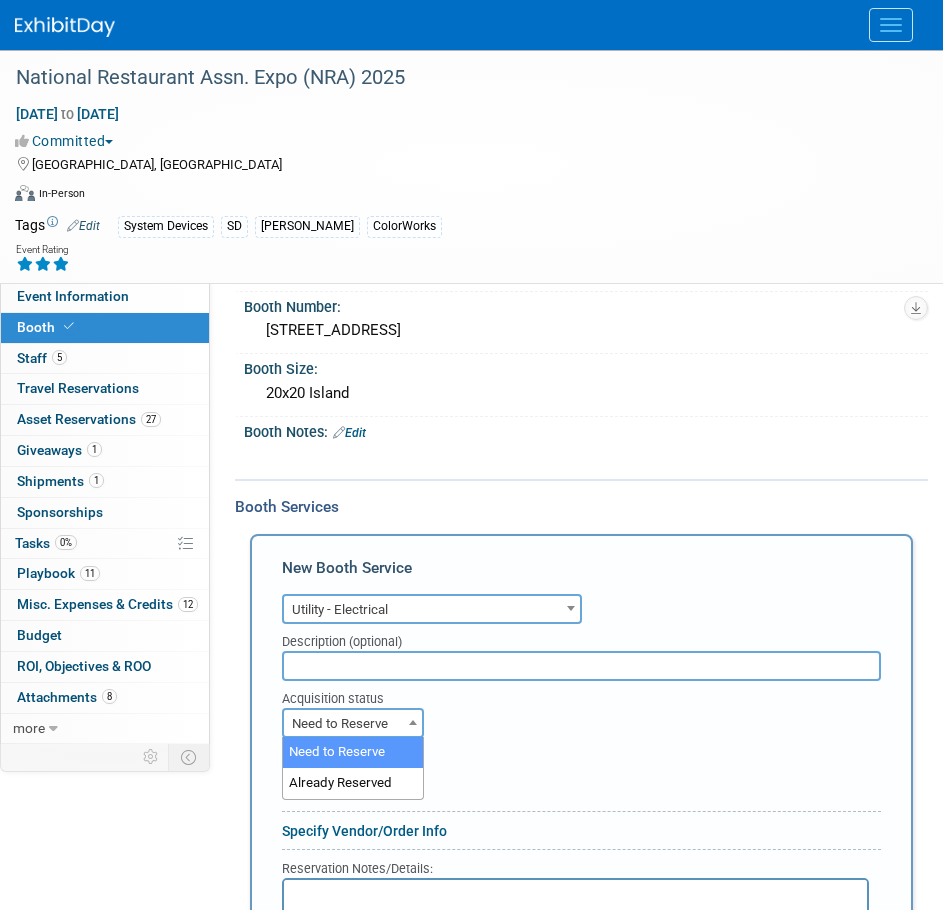 click on "Need to Reserve" at bounding box center (353, 724) 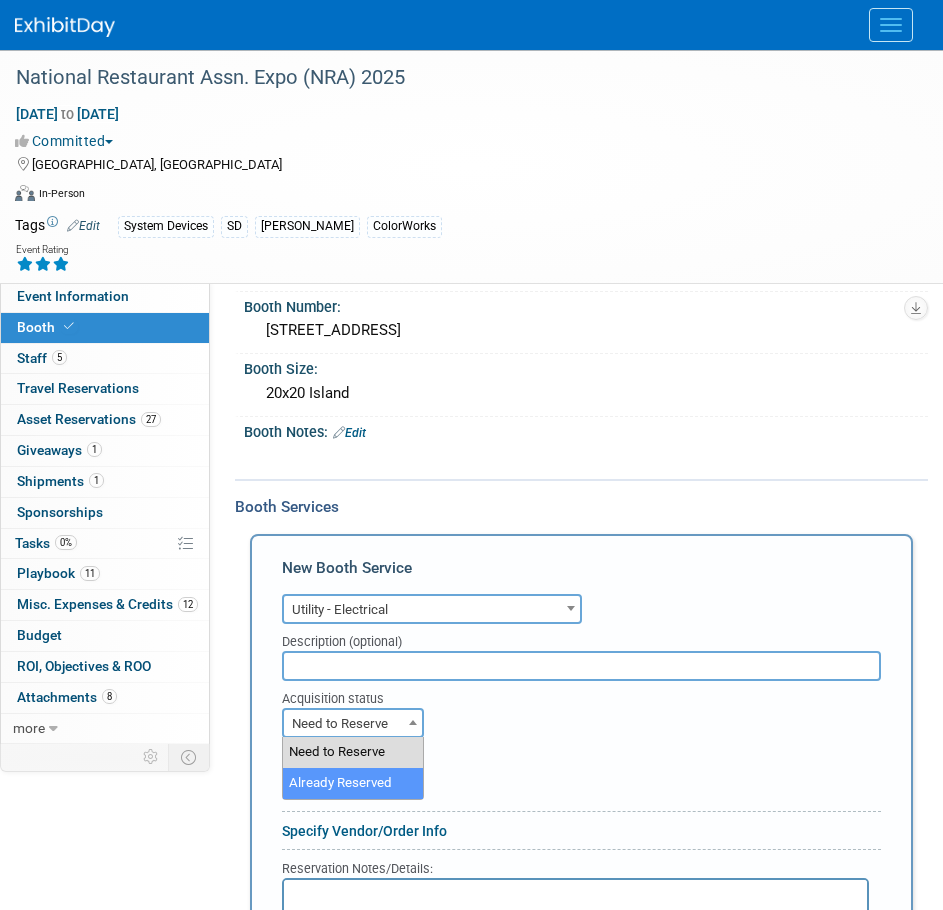 select on "2" 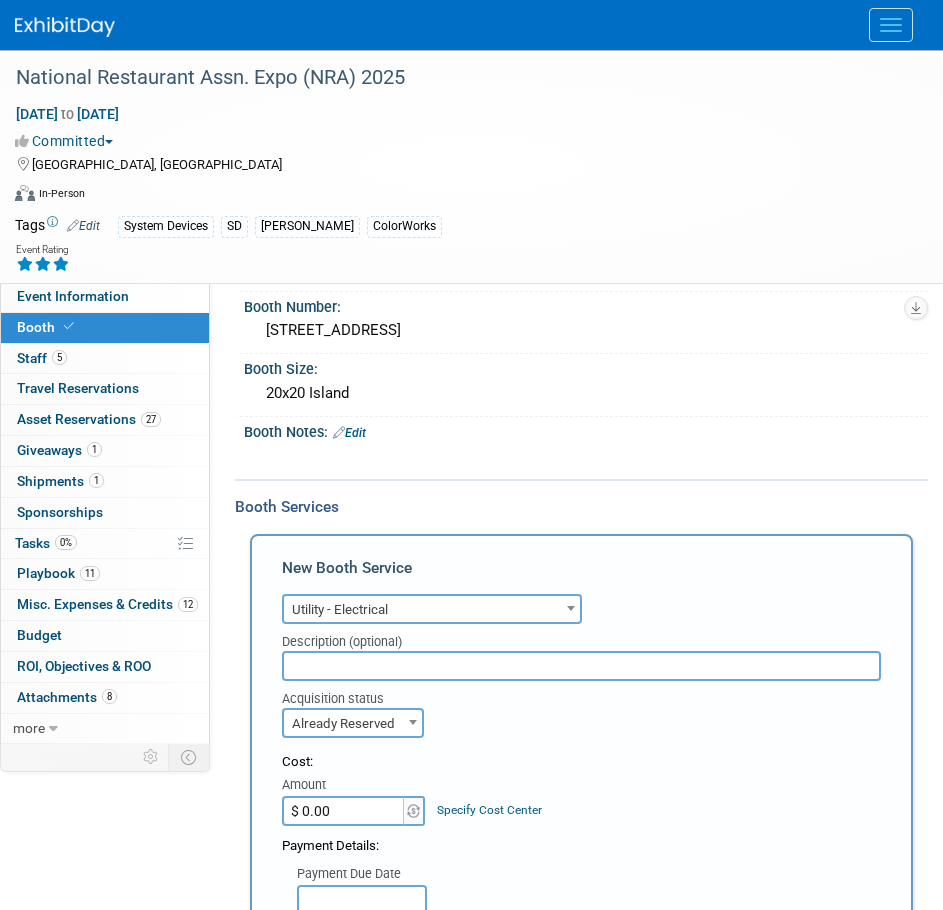 click on "$ 0.00" at bounding box center [344, 811] 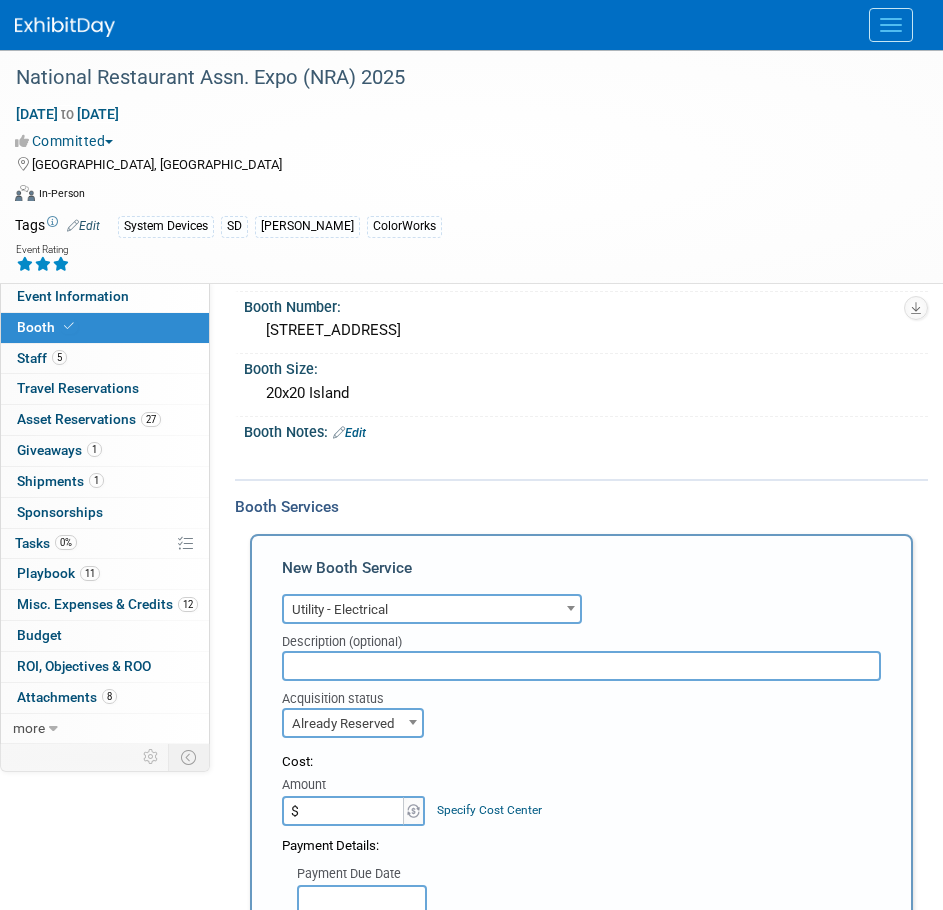 paste on "3,593.25" 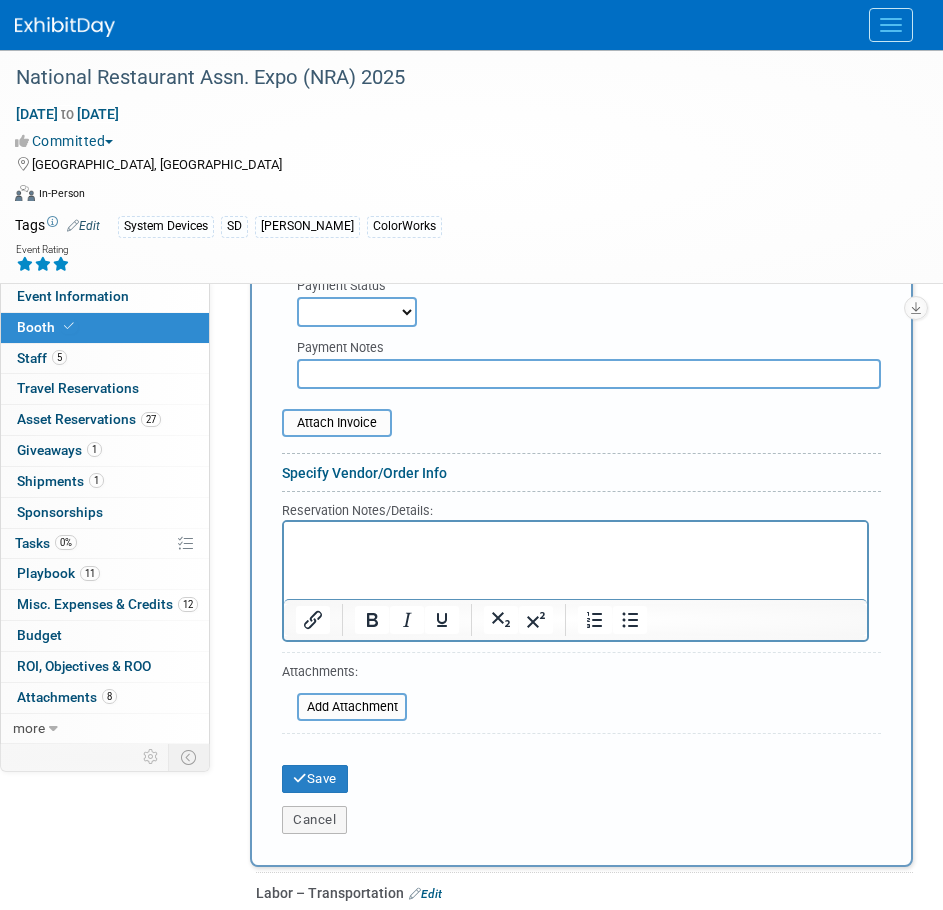 scroll, scrollTop: 800, scrollLeft: 0, axis: vertical 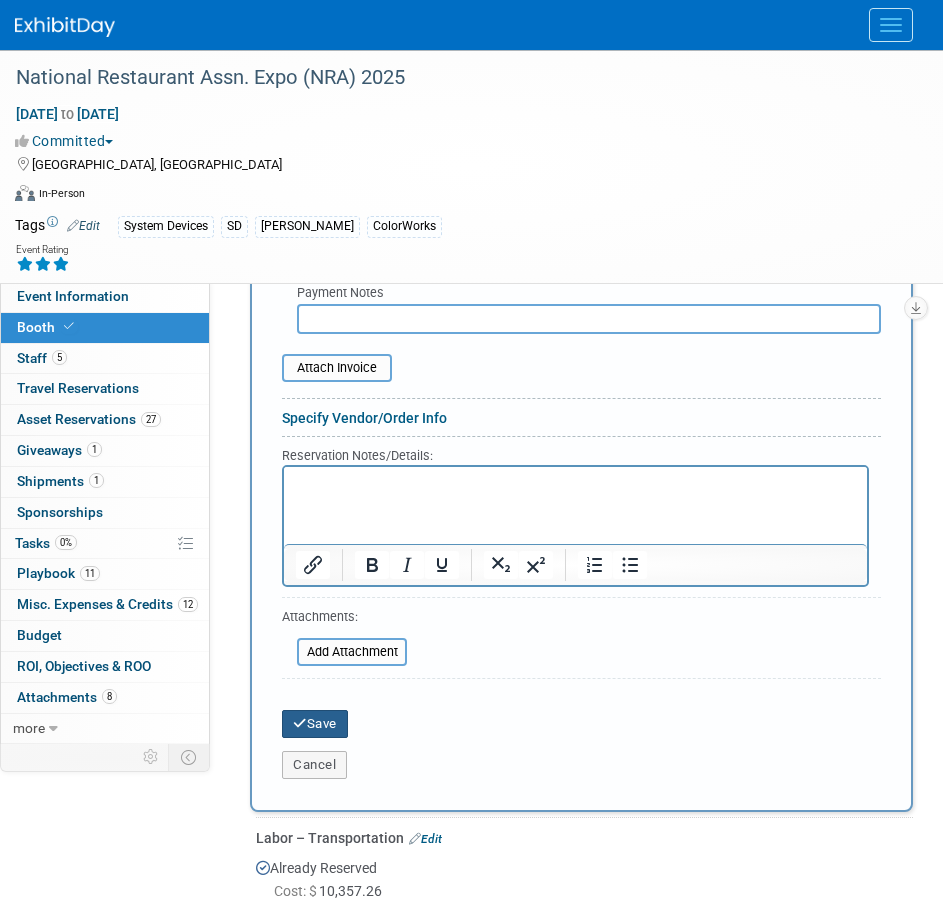 click on "Save" at bounding box center [315, 724] 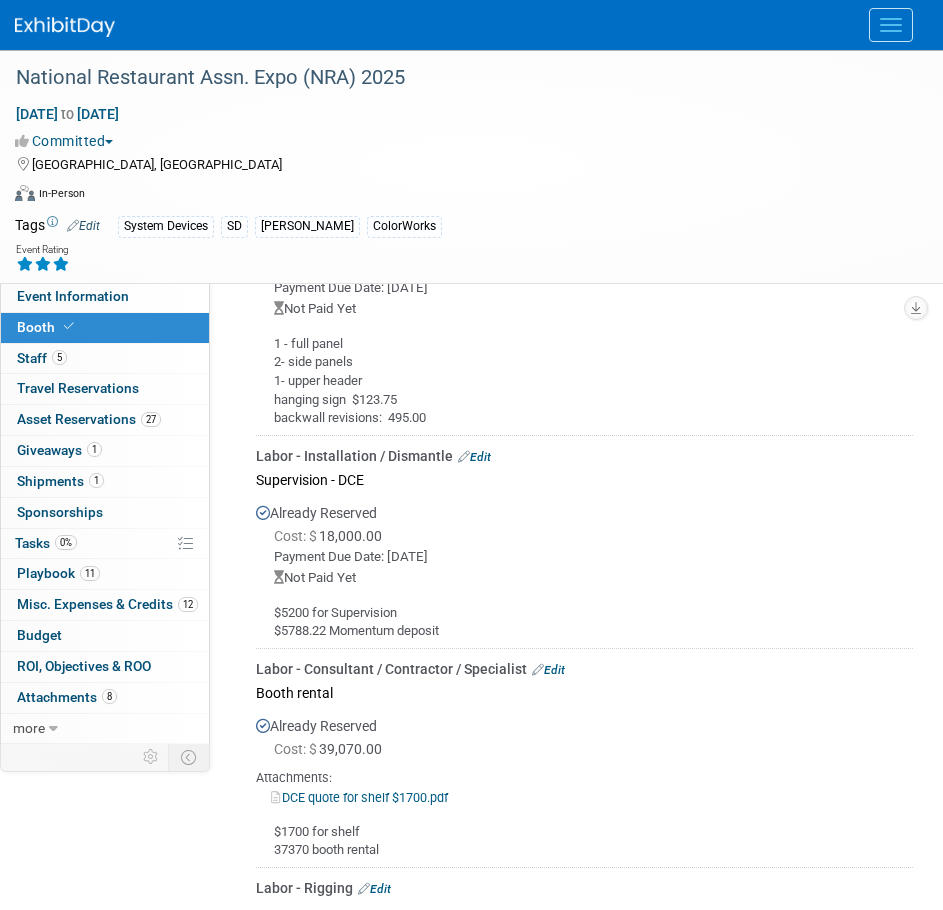scroll, scrollTop: 1069, scrollLeft: 0, axis: vertical 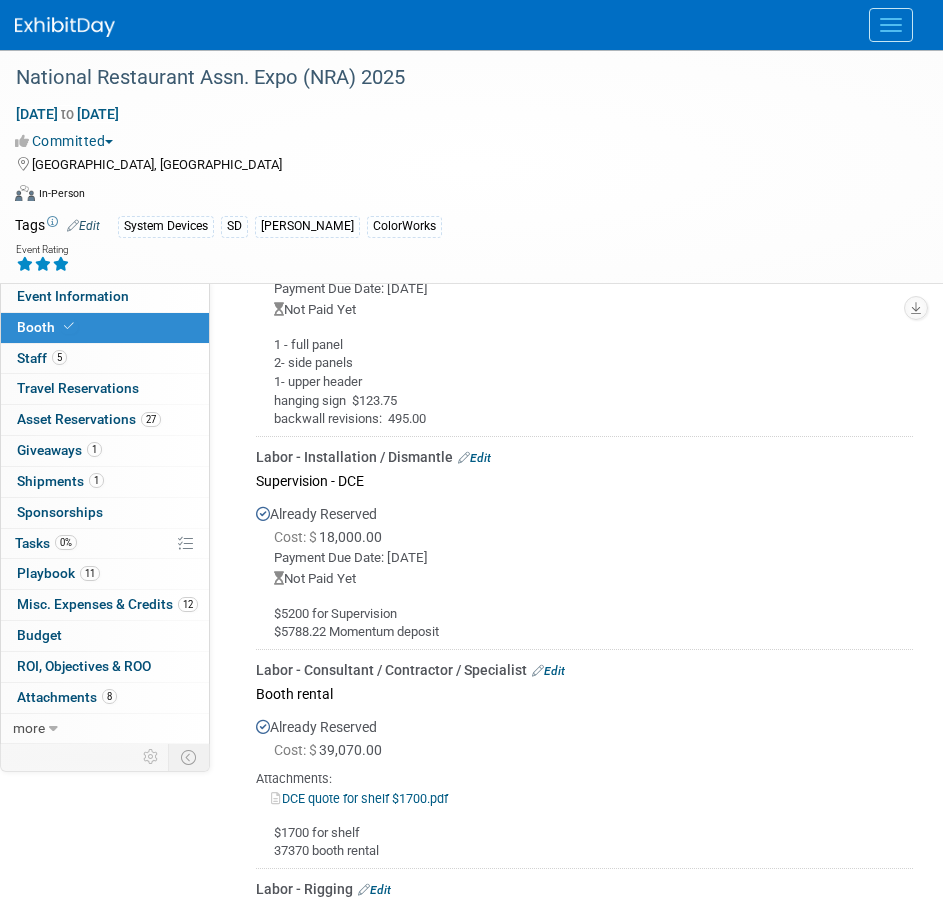 click on "Edit" at bounding box center [474, 458] 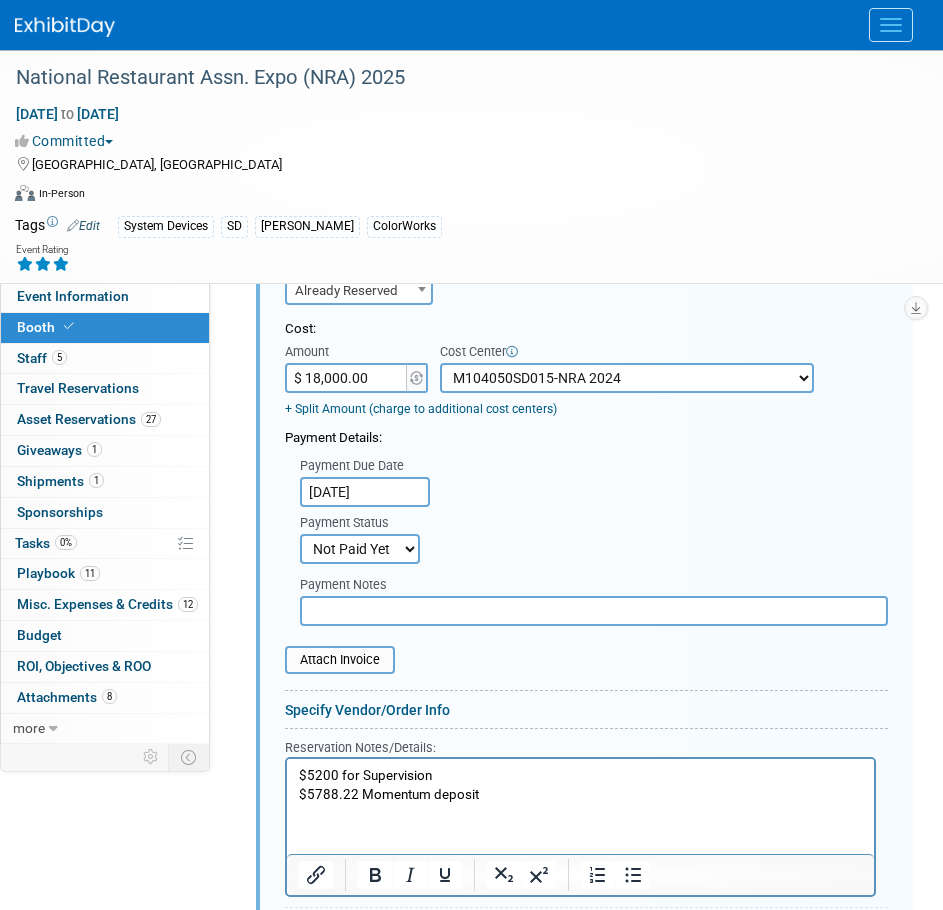 scroll, scrollTop: 1369, scrollLeft: 0, axis: vertical 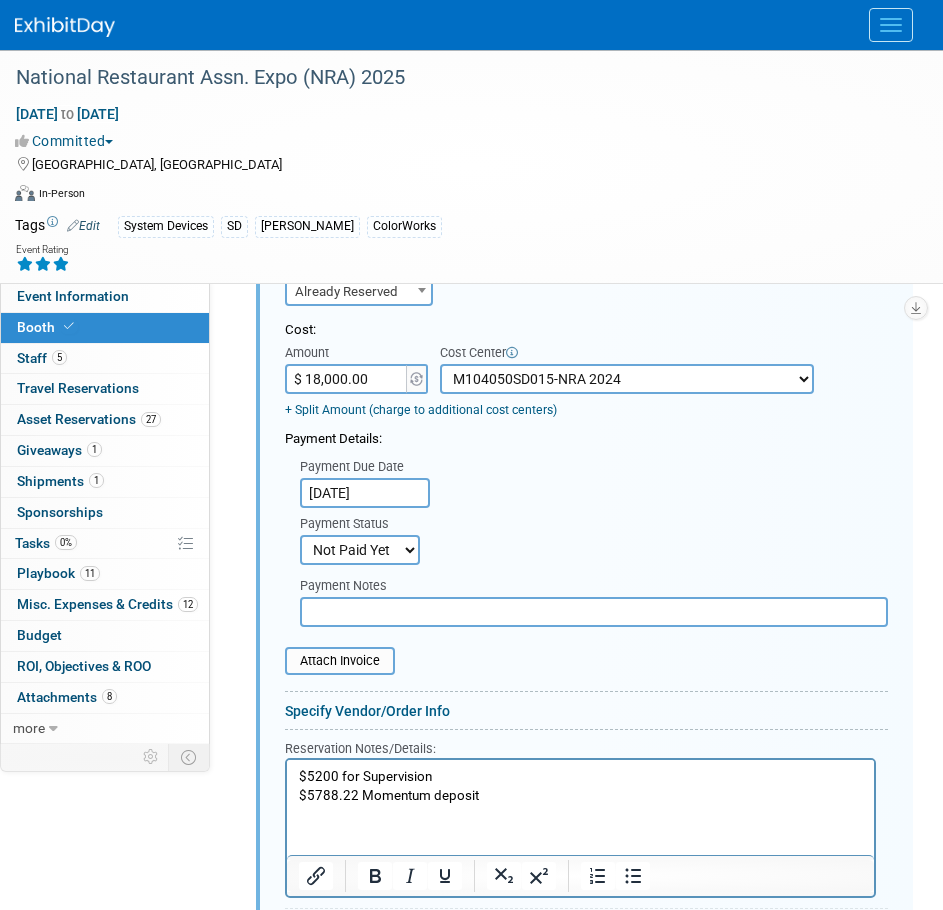 click on "$ 18,000.00" at bounding box center (347, 379) 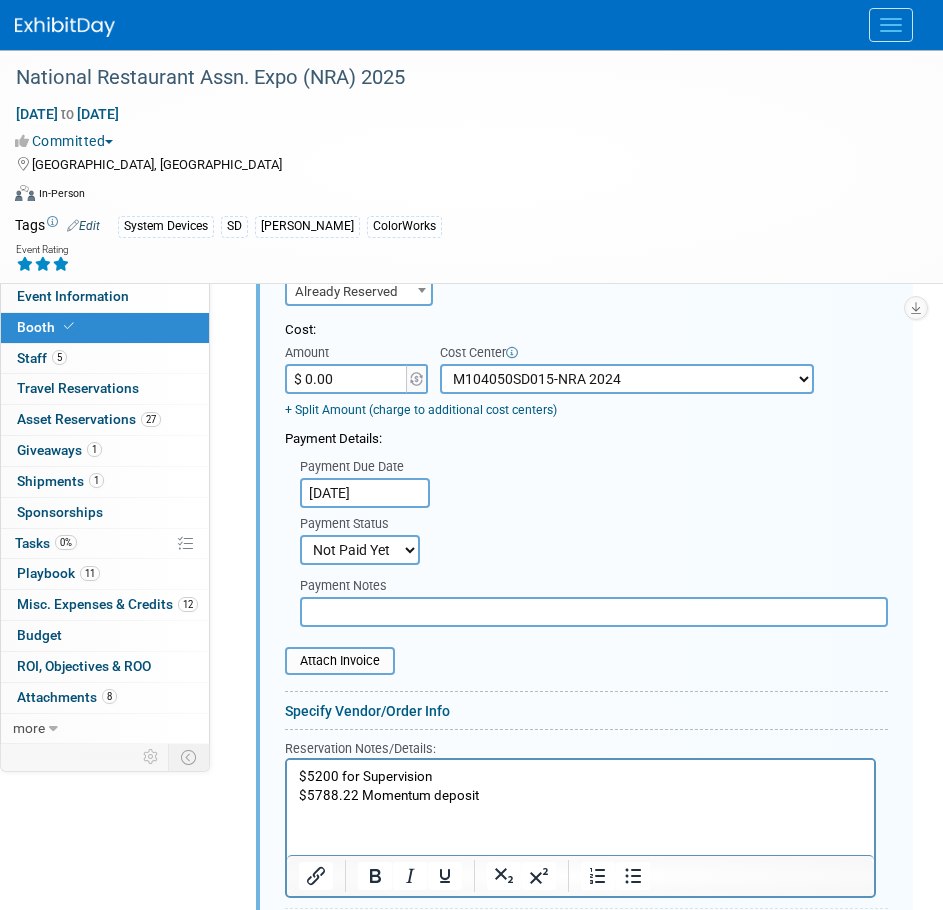 click on "$ 0.00" at bounding box center [347, 379] 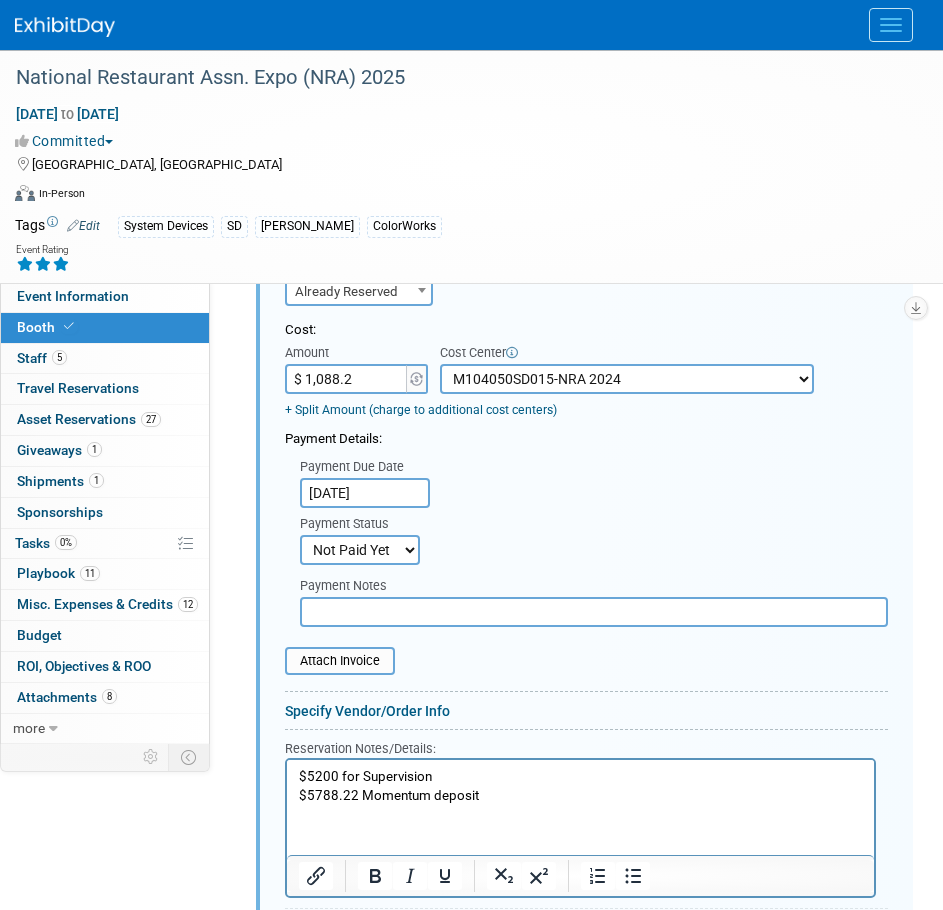 type on "$ 1,088.22" 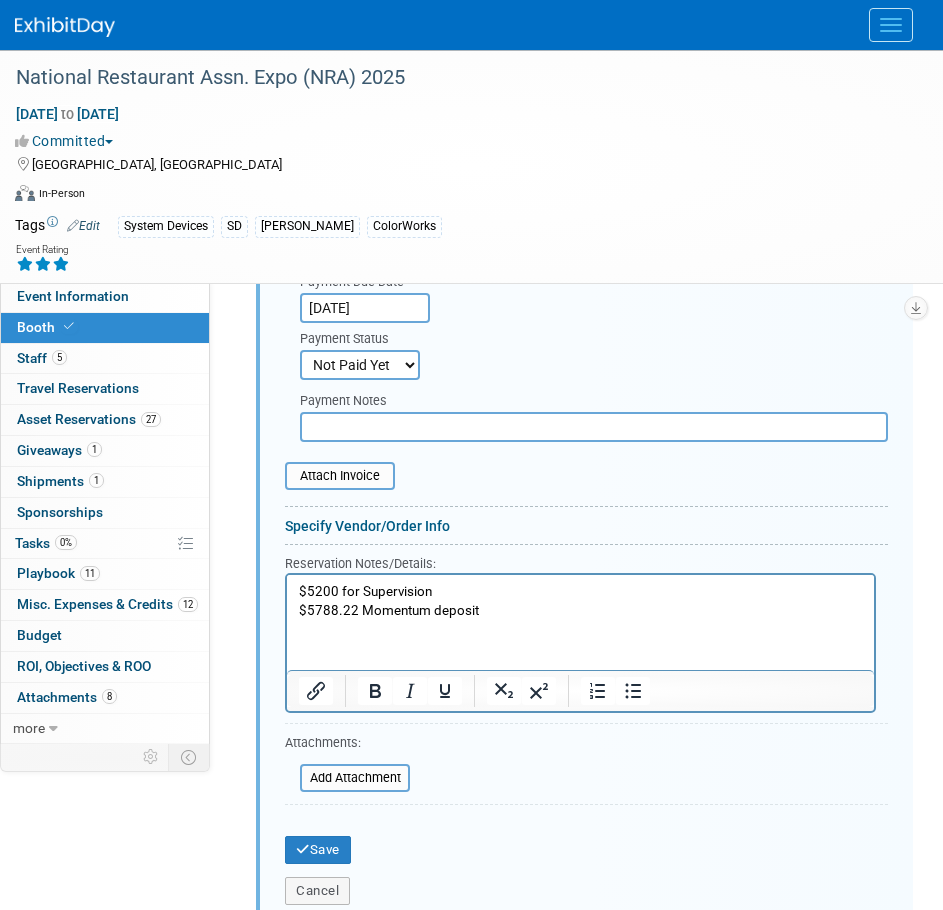 scroll, scrollTop: 1569, scrollLeft: 0, axis: vertical 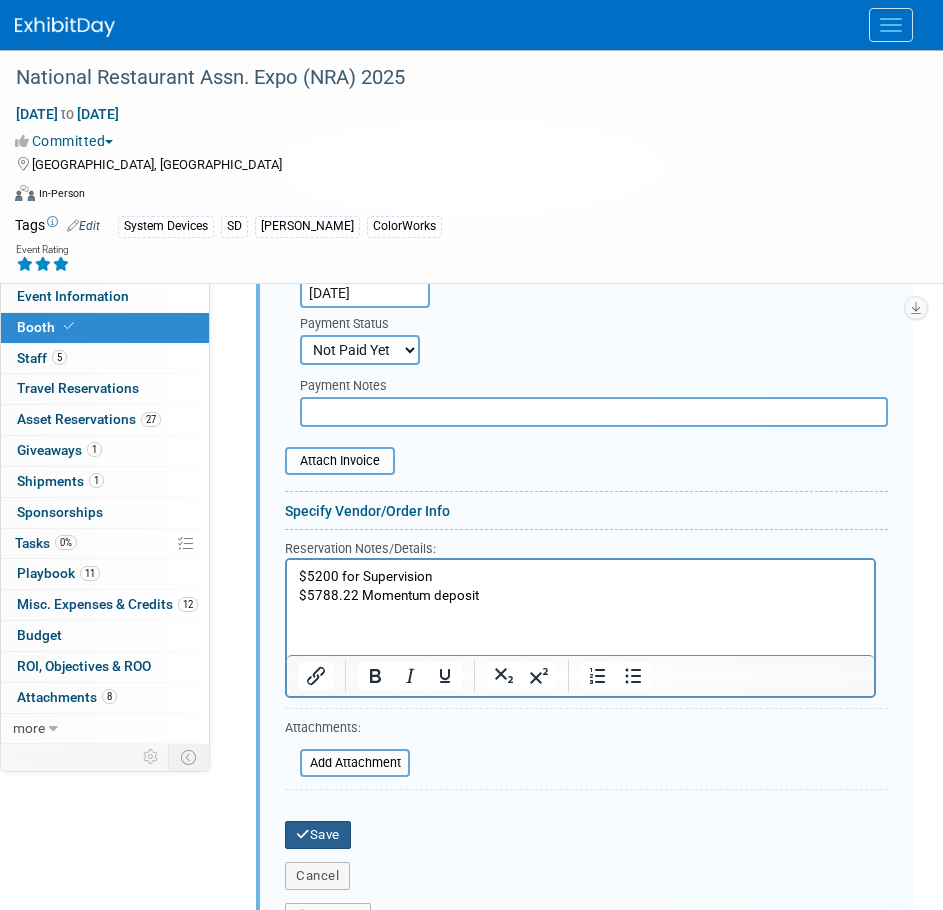 click on "Save" at bounding box center (318, 835) 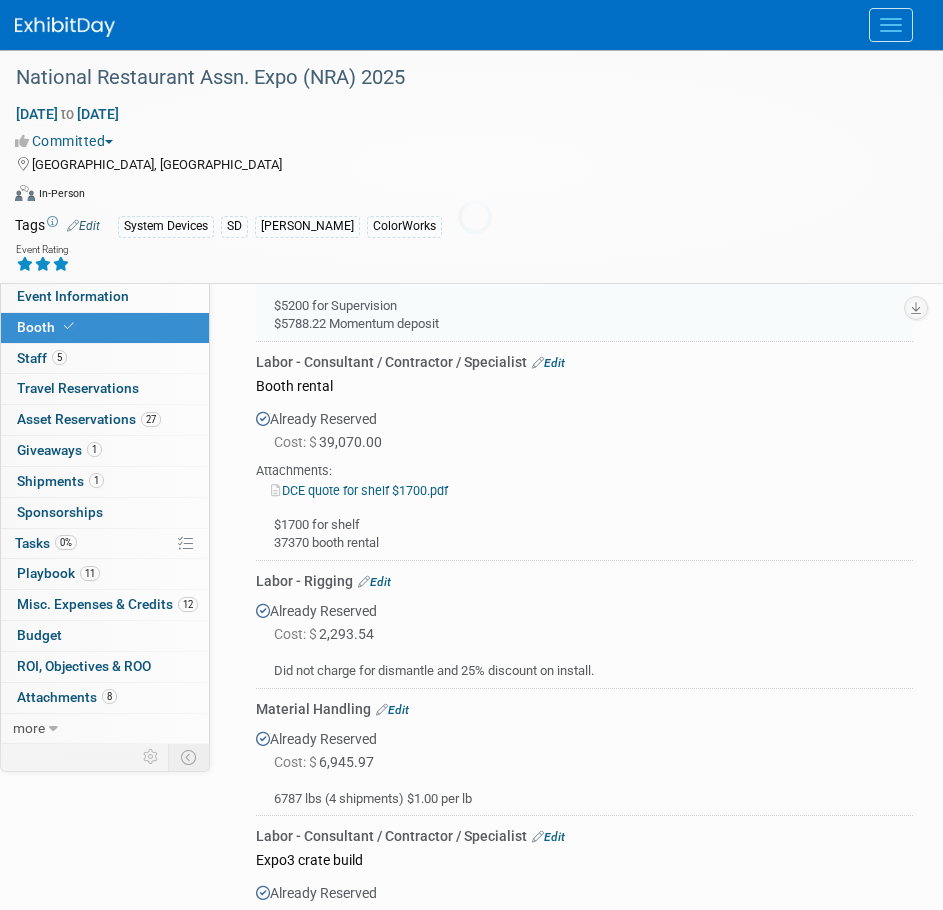 scroll, scrollTop: 1169, scrollLeft: 0, axis: vertical 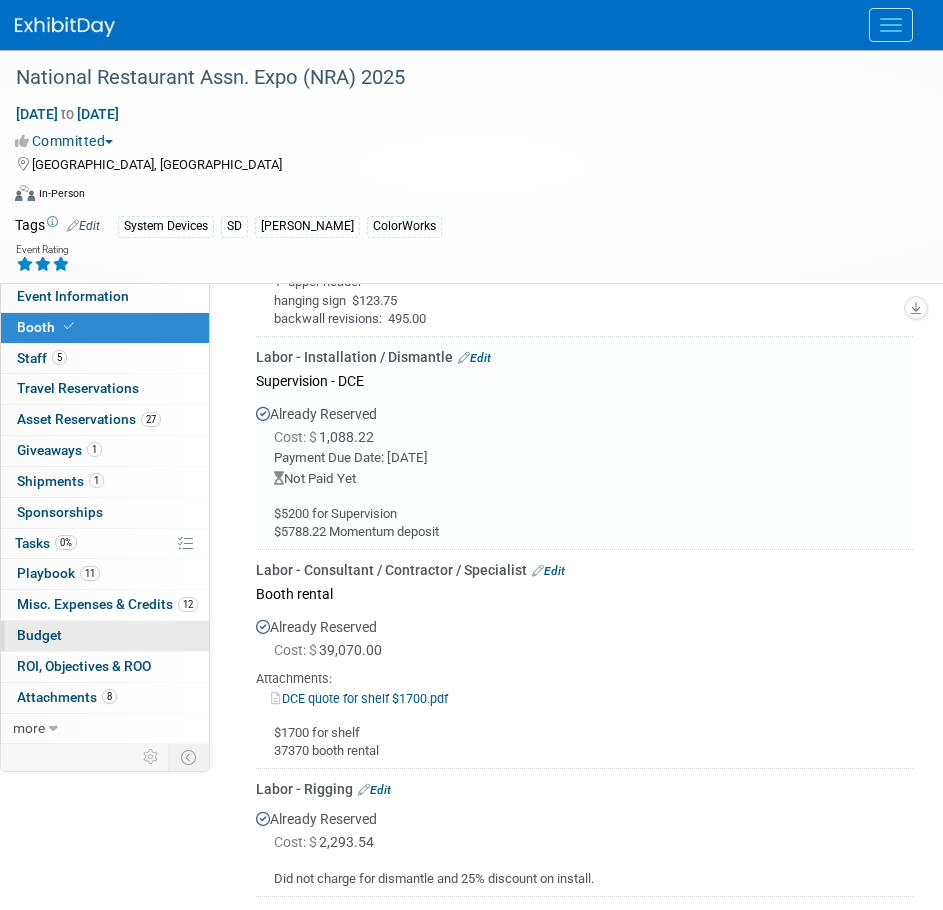 click on "Budget" at bounding box center [105, 636] 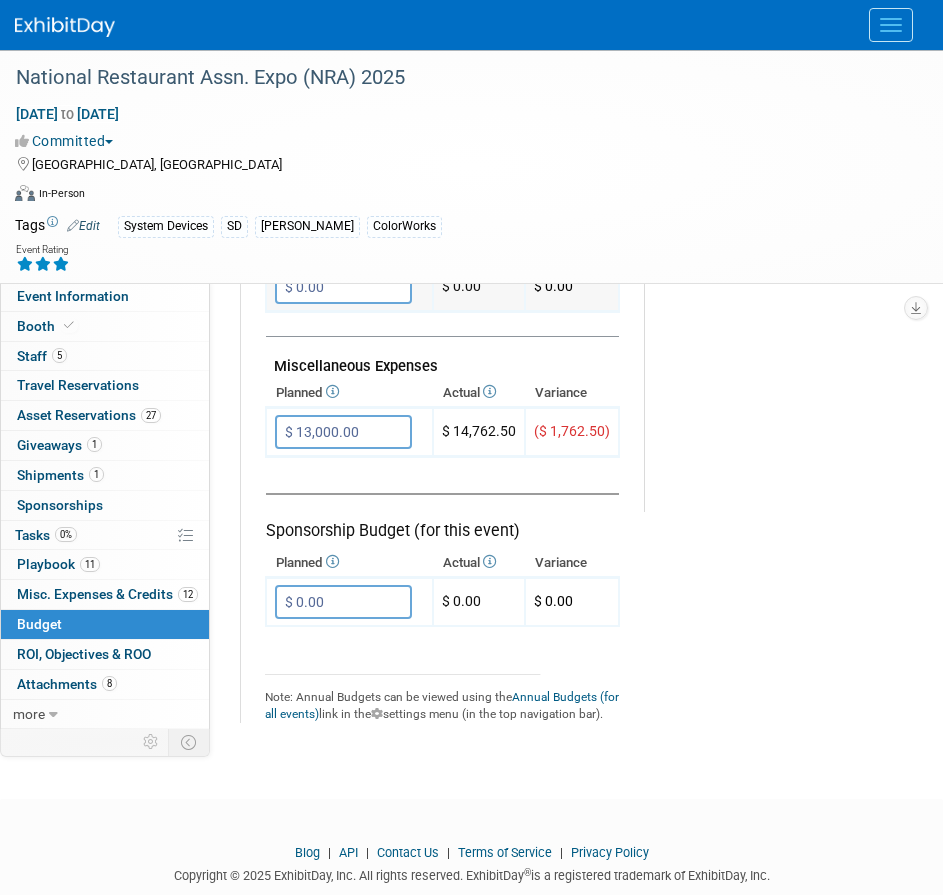 scroll, scrollTop: 1200, scrollLeft: 0, axis: vertical 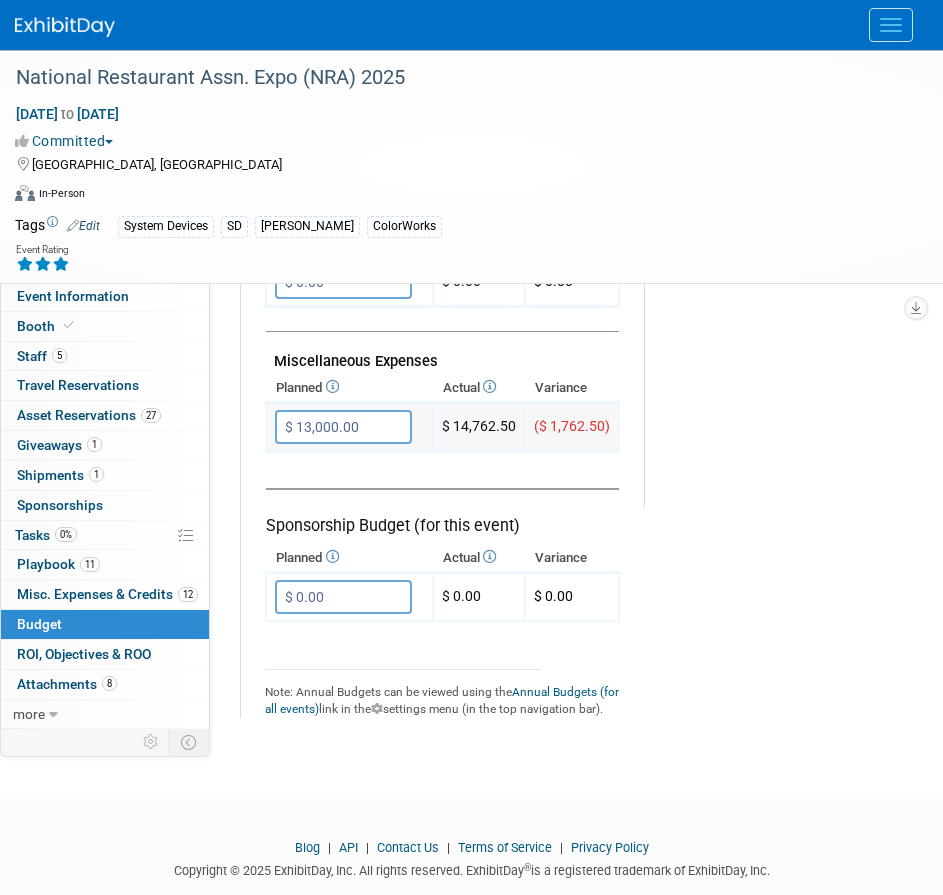 click on "$ 13,000.00" at bounding box center (343, 427) 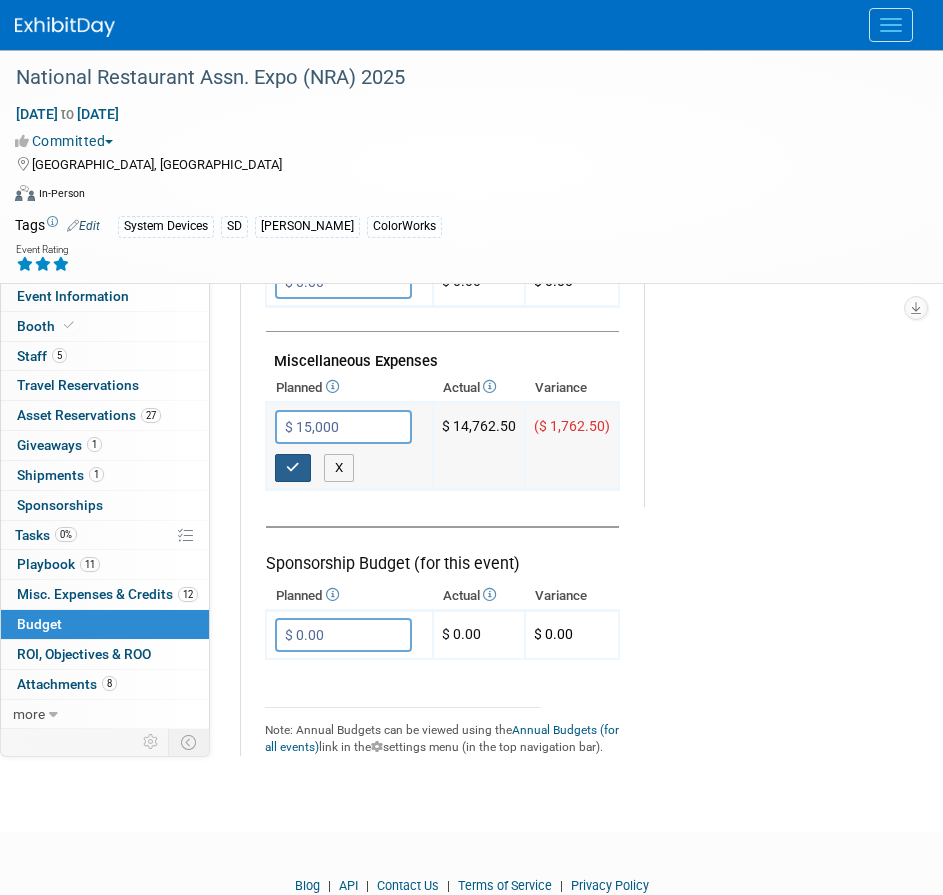 type on "$ 15,000.00" 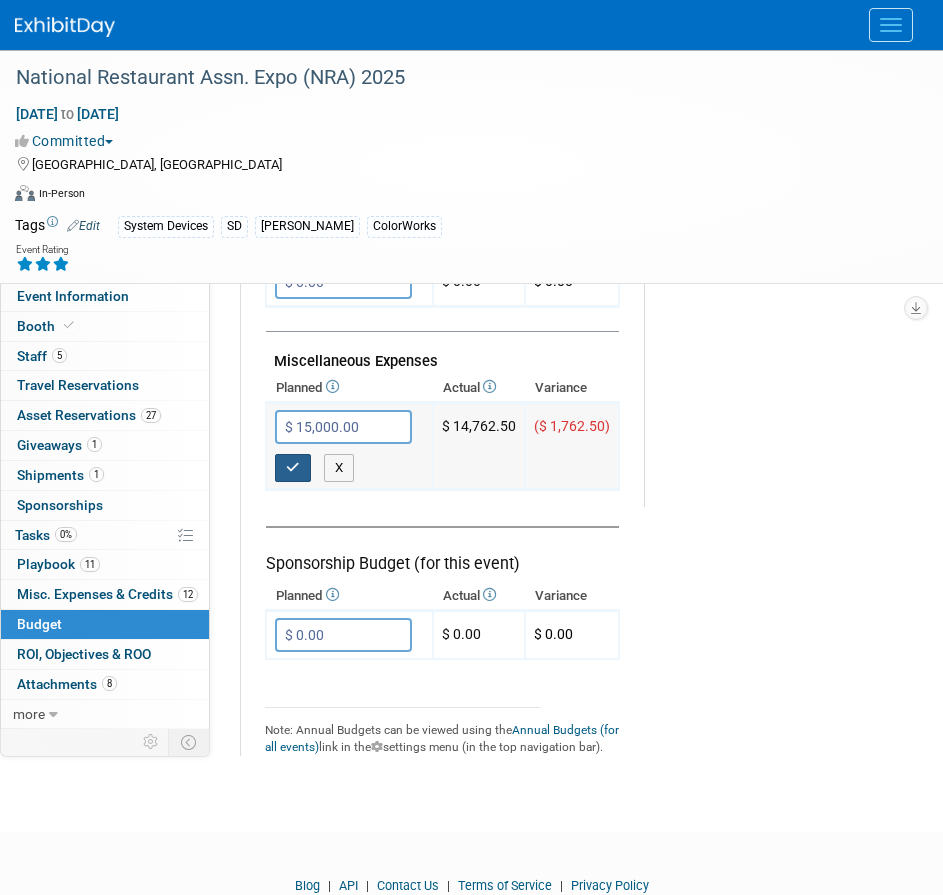 click at bounding box center (293, 468) 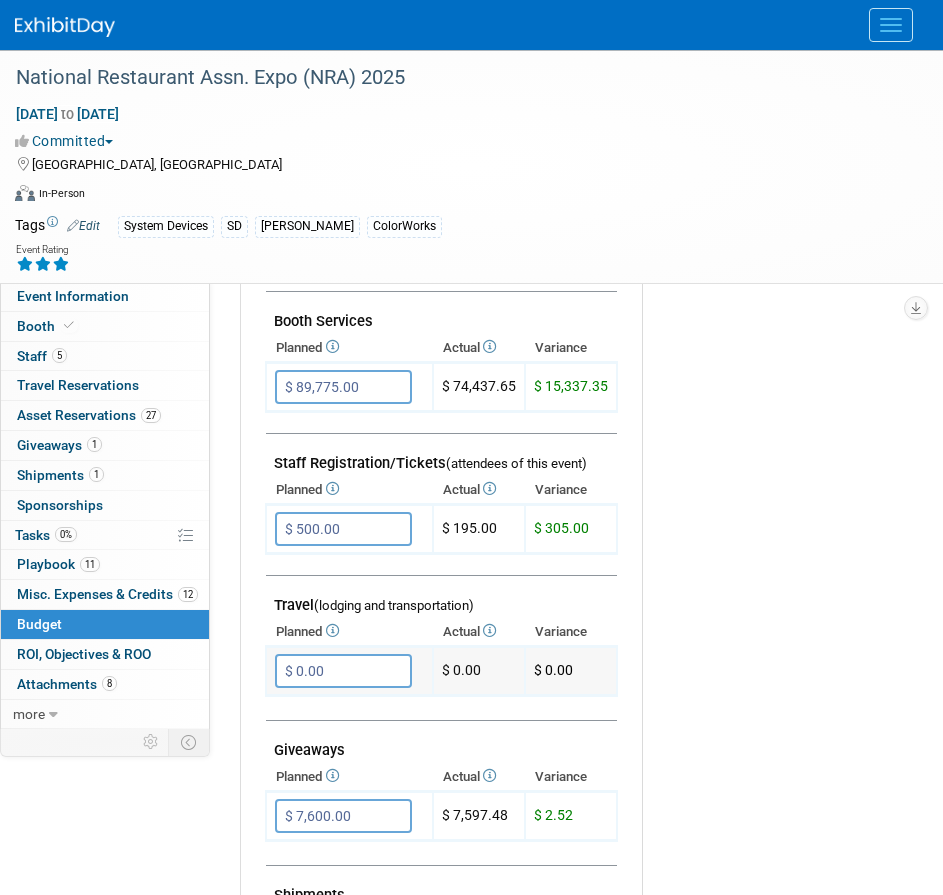 scroll, scrollTop: 500, scrollLeft: 0, axis: vertical 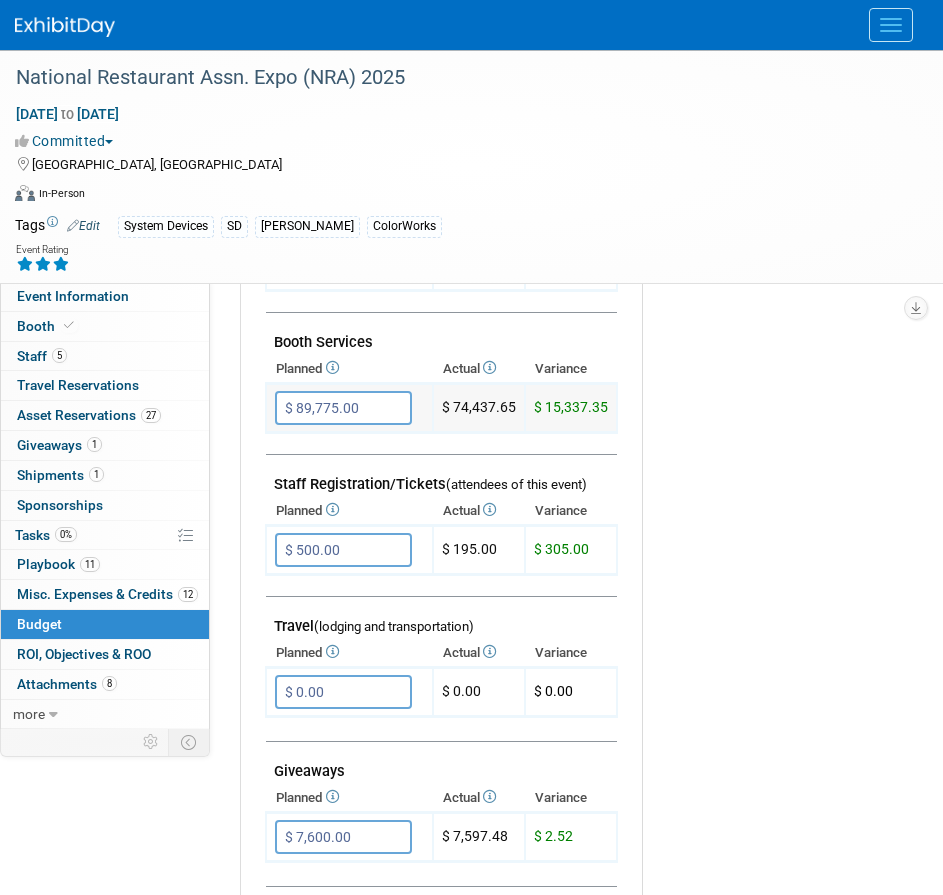click on "$ 89,775.00" at bounding box center (343, 408) 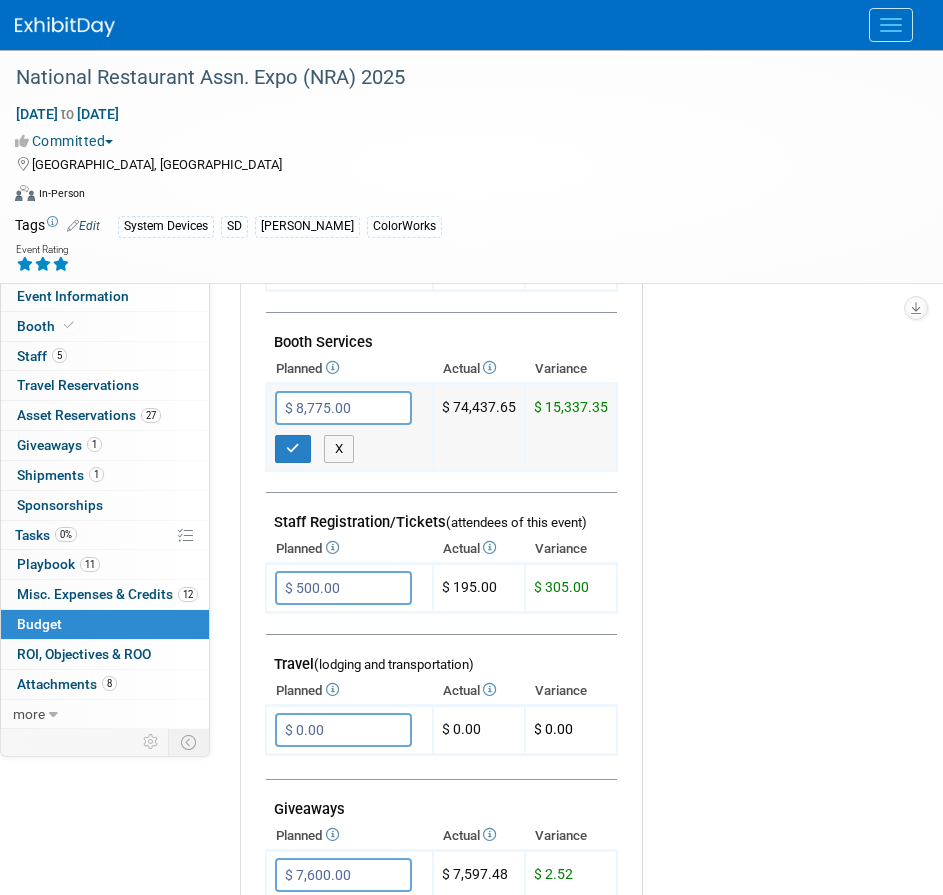 type on "$ 87,775.00" 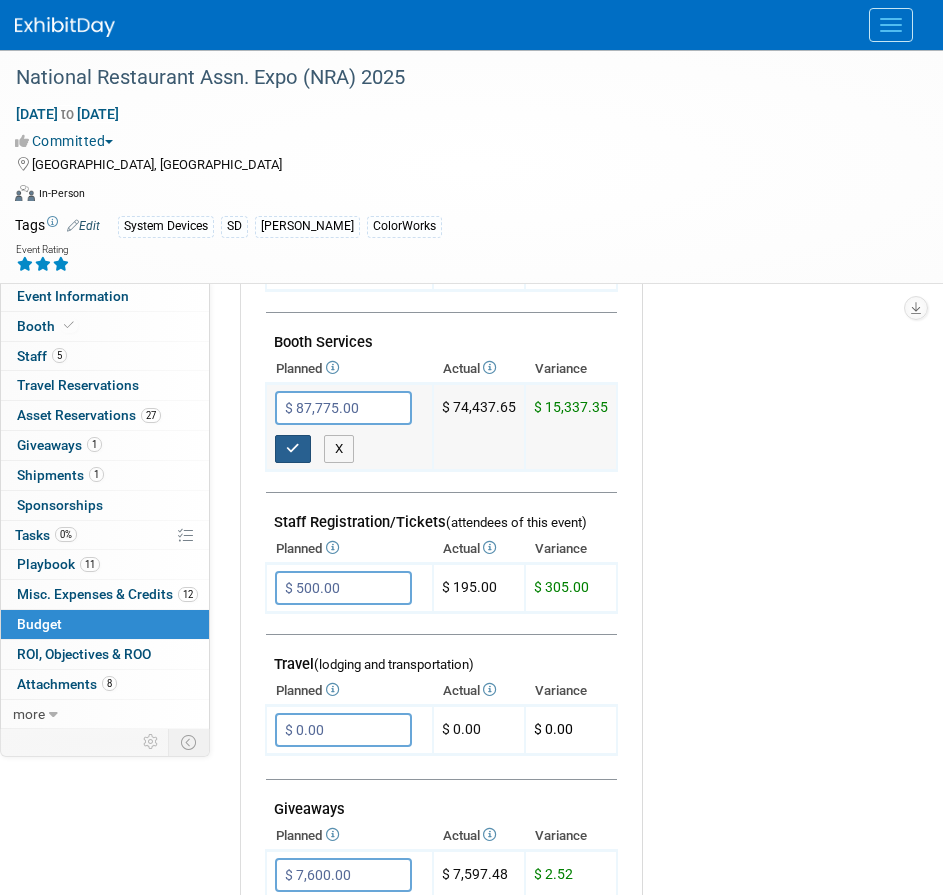 click at bounding box center [293, 448] 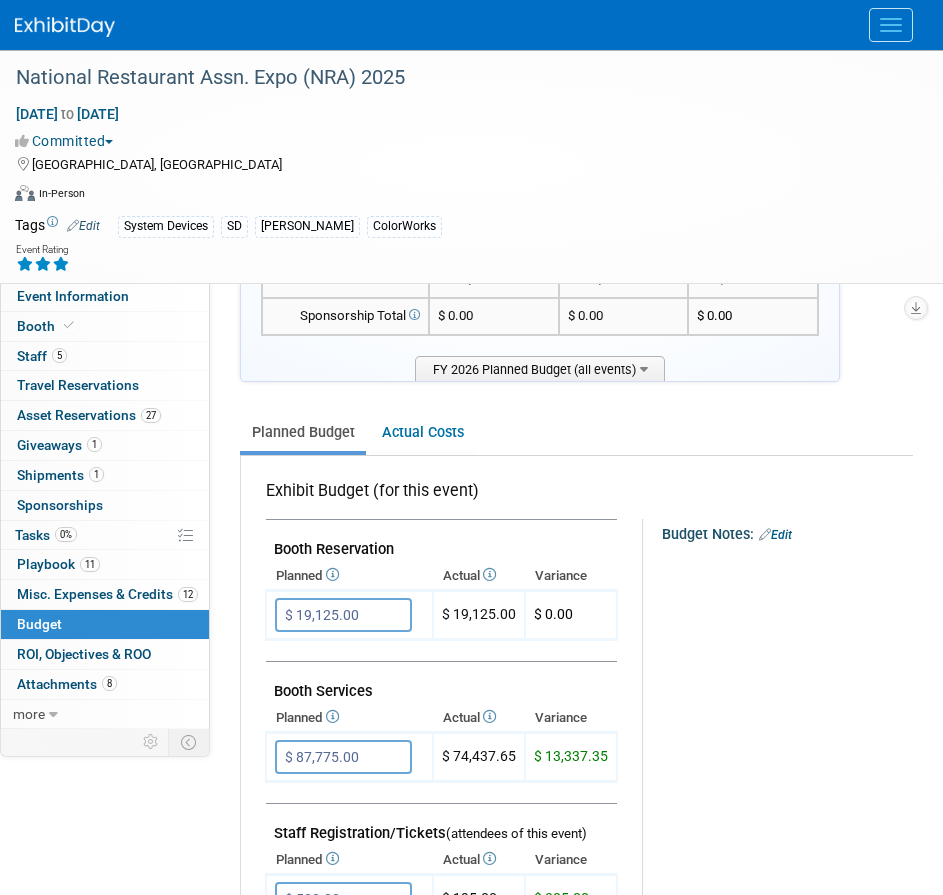scroll, scrollTop: 100, scrollLeft: 0, axis: vertical 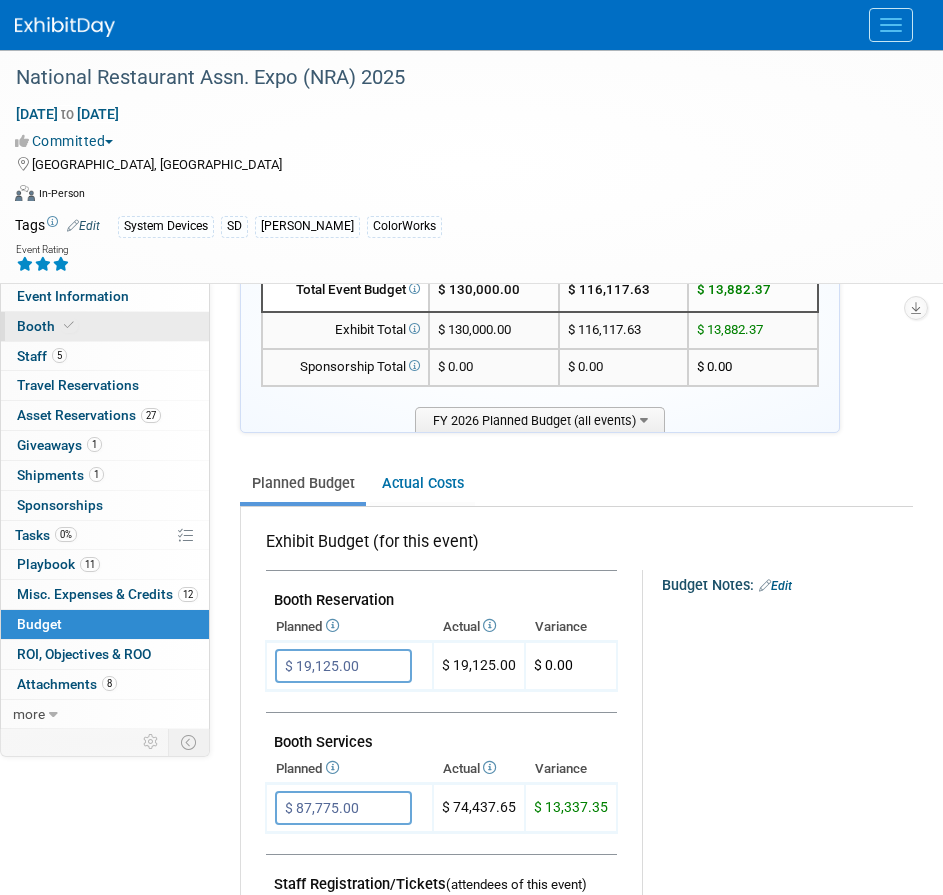 click on "Booth" at bounding box center (105, 326) 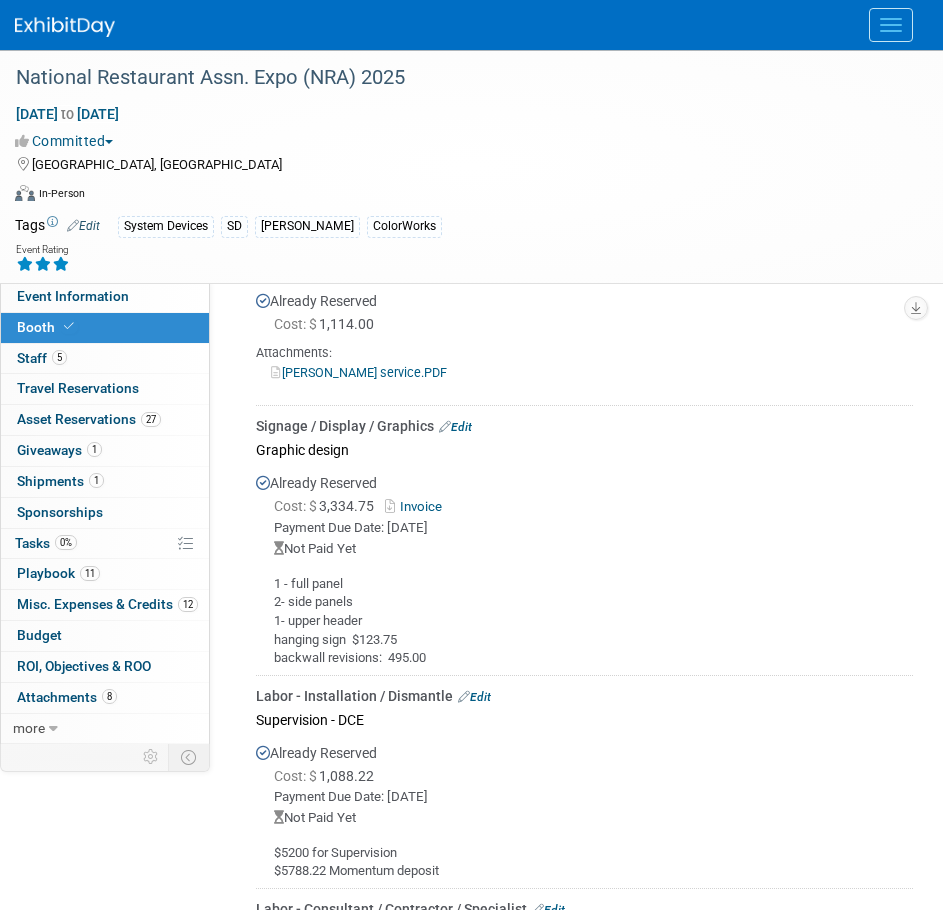 scroll, scrollTop: 1000, scrollLeft: 0, axis: vertical 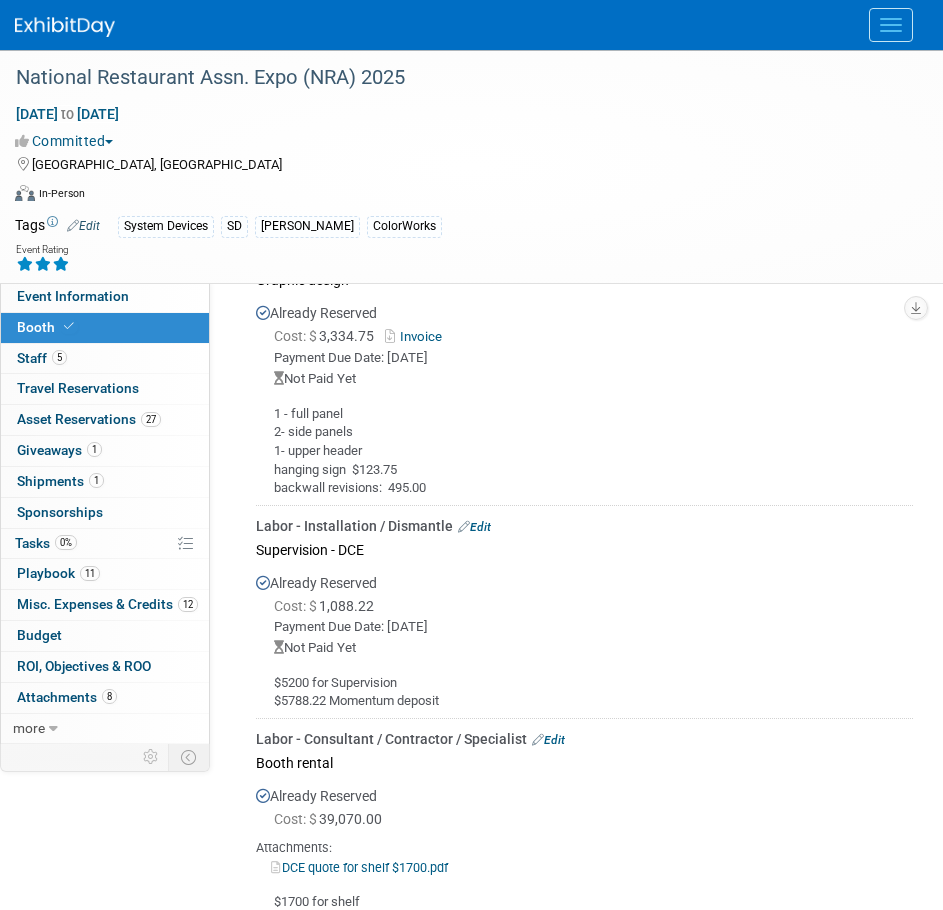 click on "Edit" at bounding box center (474, 527) 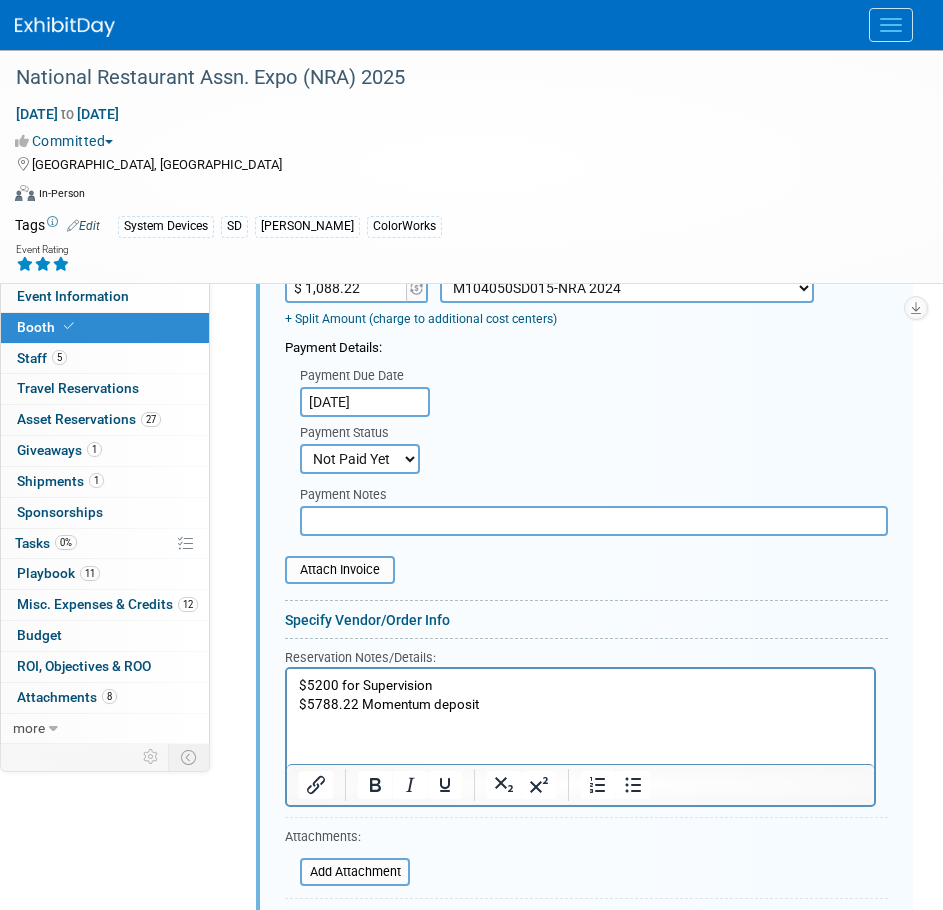 scroll, scrollTop: 1469, scrollLeft: 0, axis: vertical 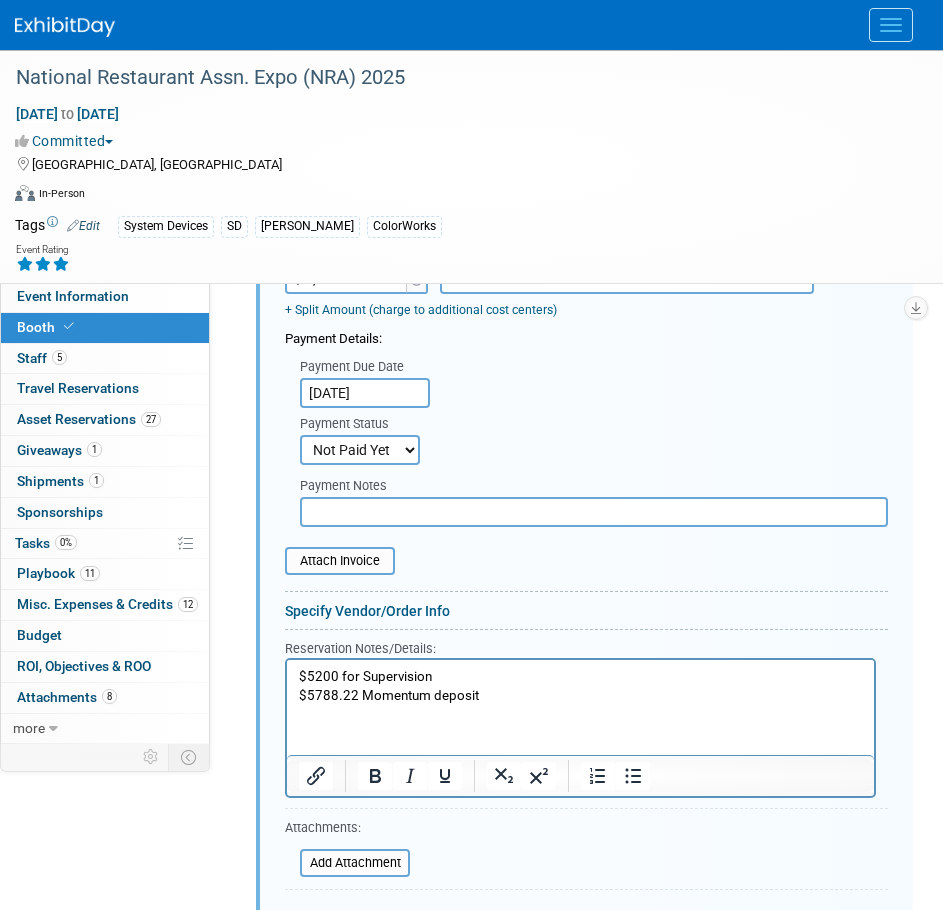 click on "$5200 for Supervision $5788.22 Momentum deposit" at bounding box center [581, 686] 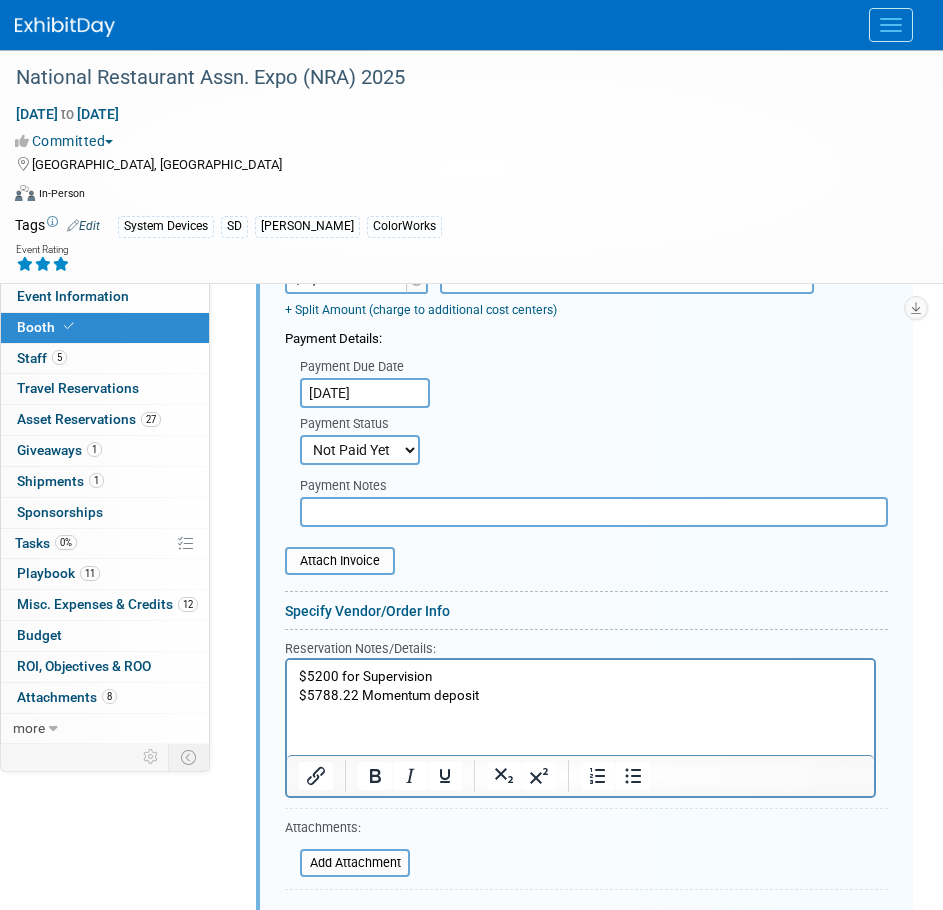 type 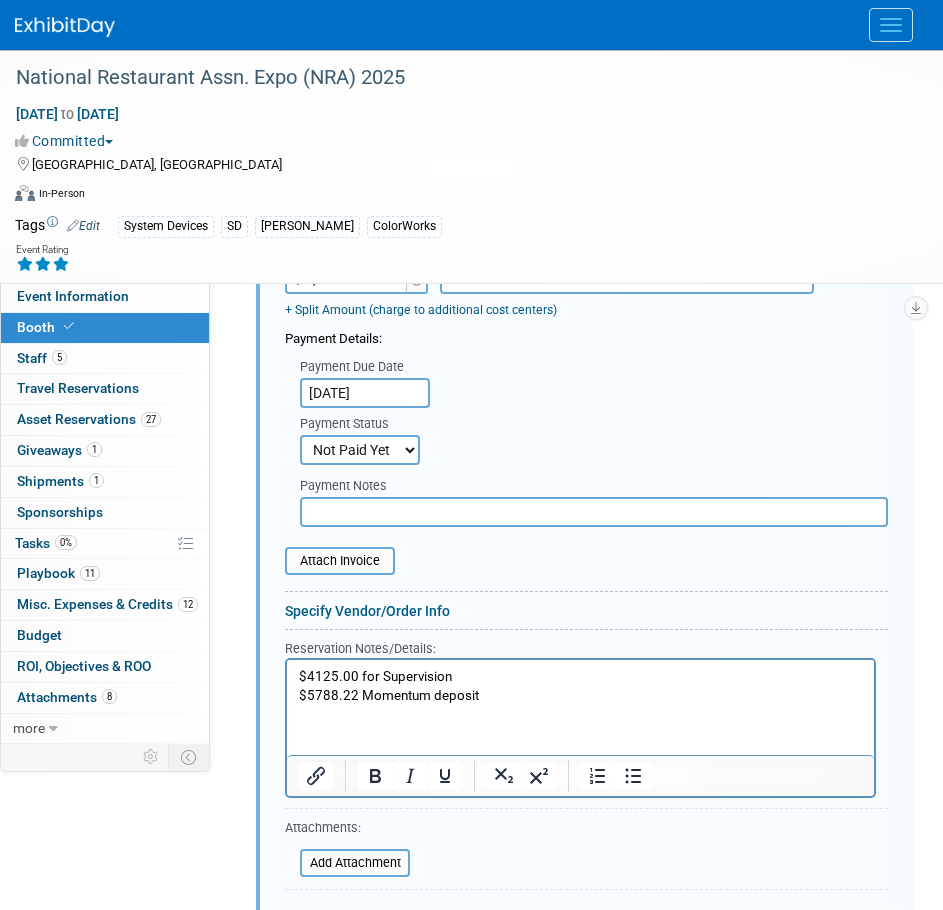 click on "$4125.00 for Supervision $5788.22 Momentum deposit" at bounding box center [581, 686] 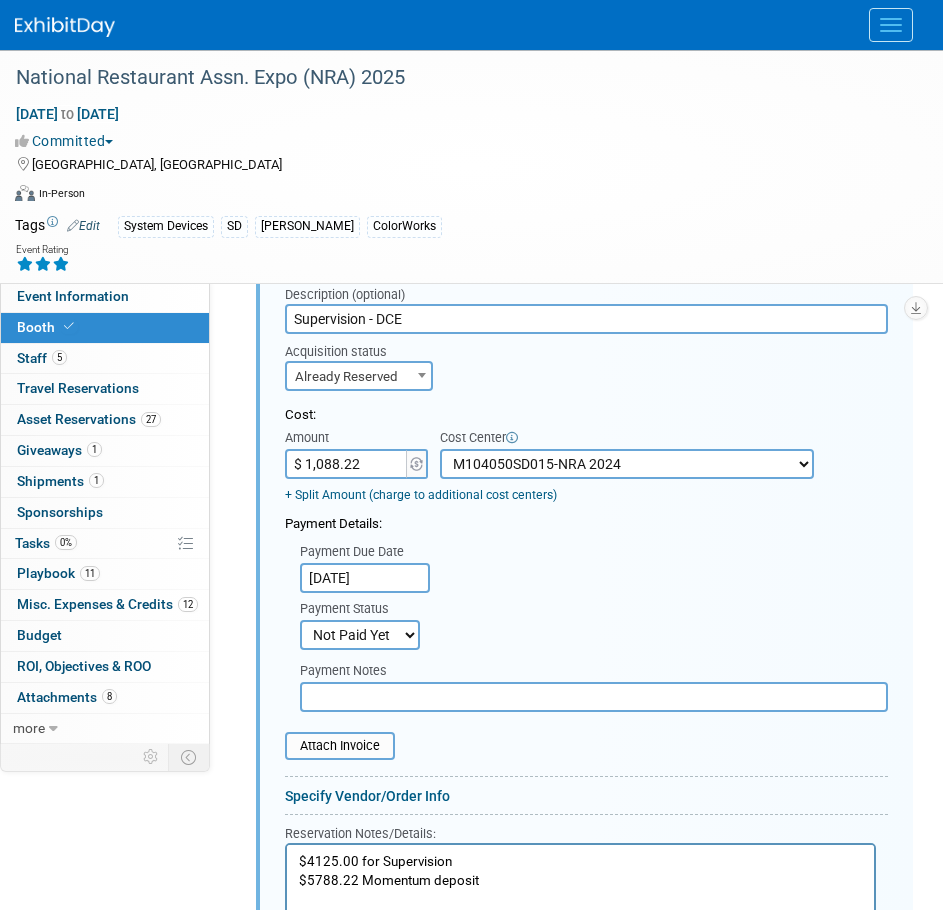 scroll, scrollTop: 1269, scrollLeft: 0, axis: vertical 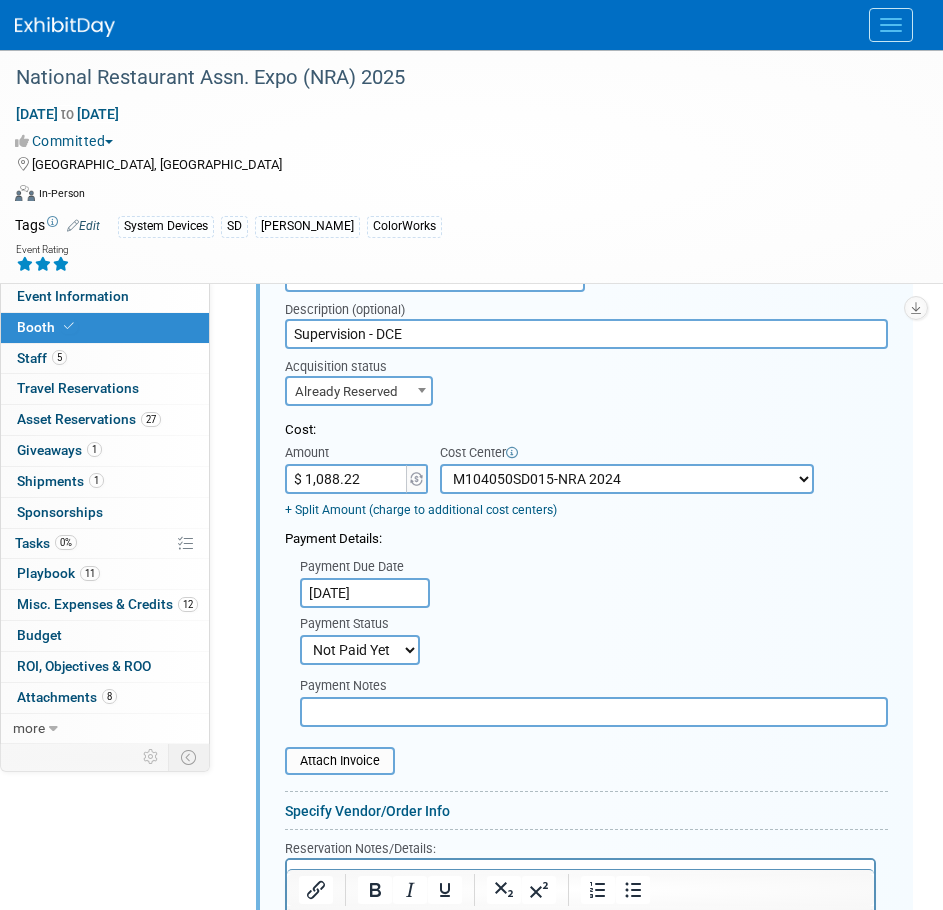 click on "$ 1,088.22" at bounding box center (347, 479) 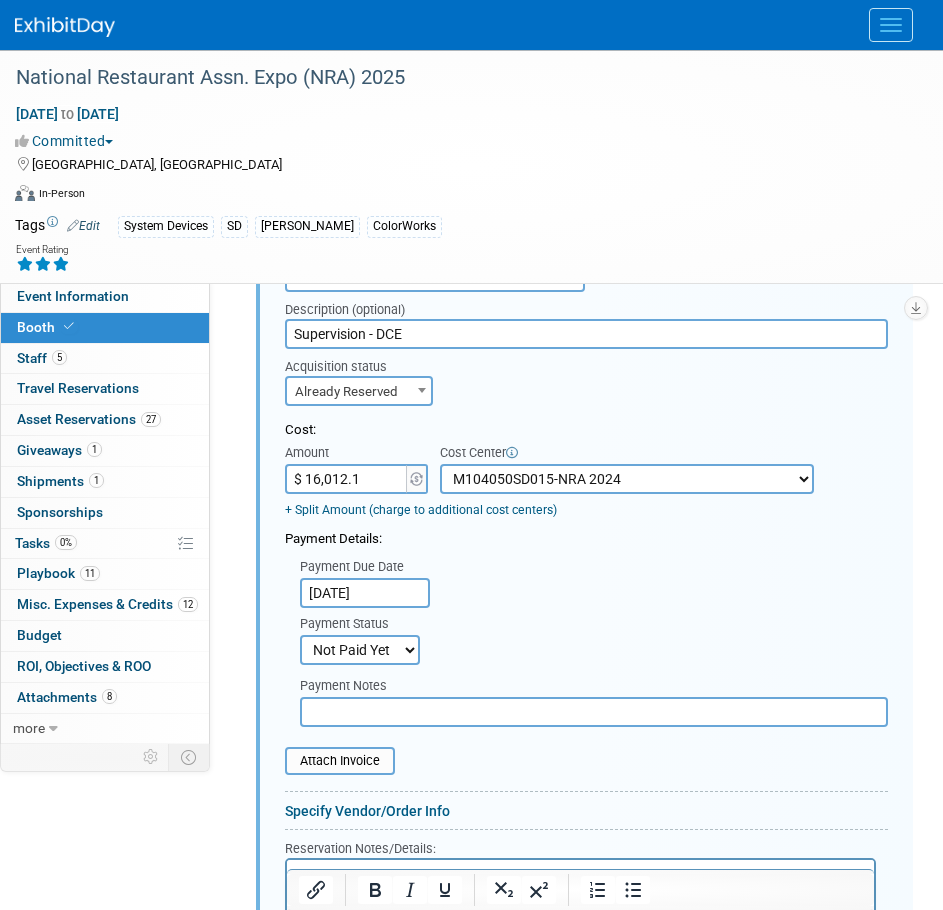 type on "$ 16,012.18" 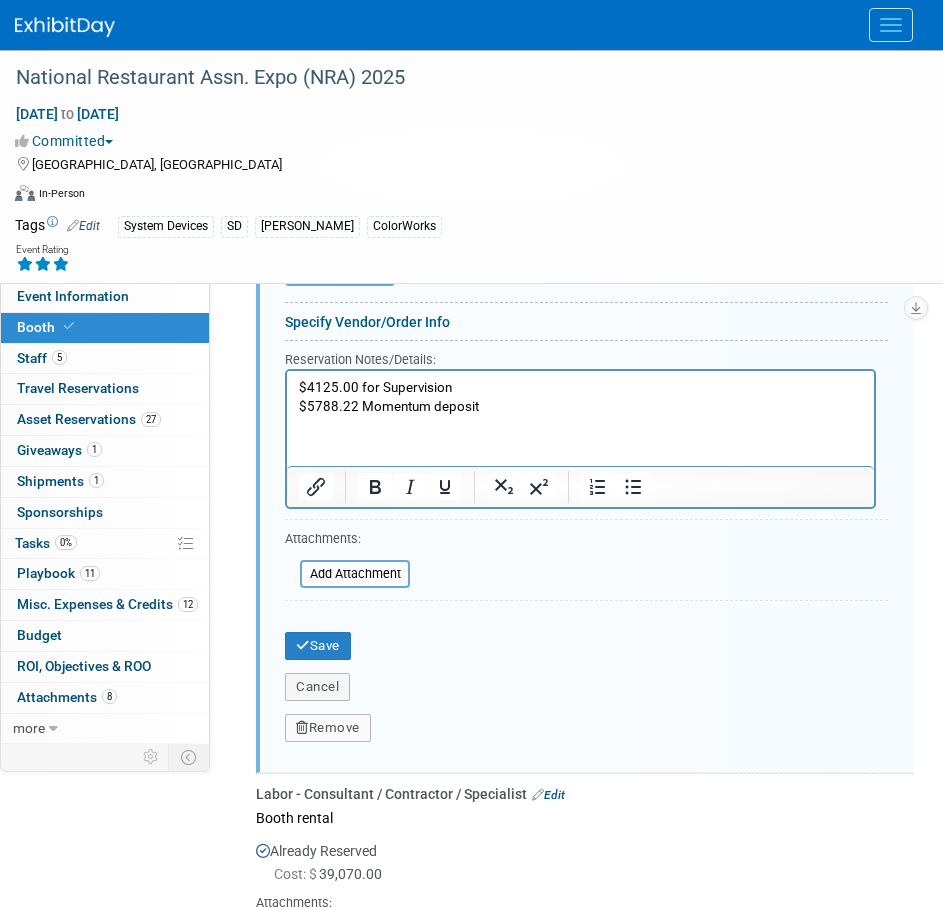 scroll, scrollTop: 1769, scrollLeft: 0, axis: vertical 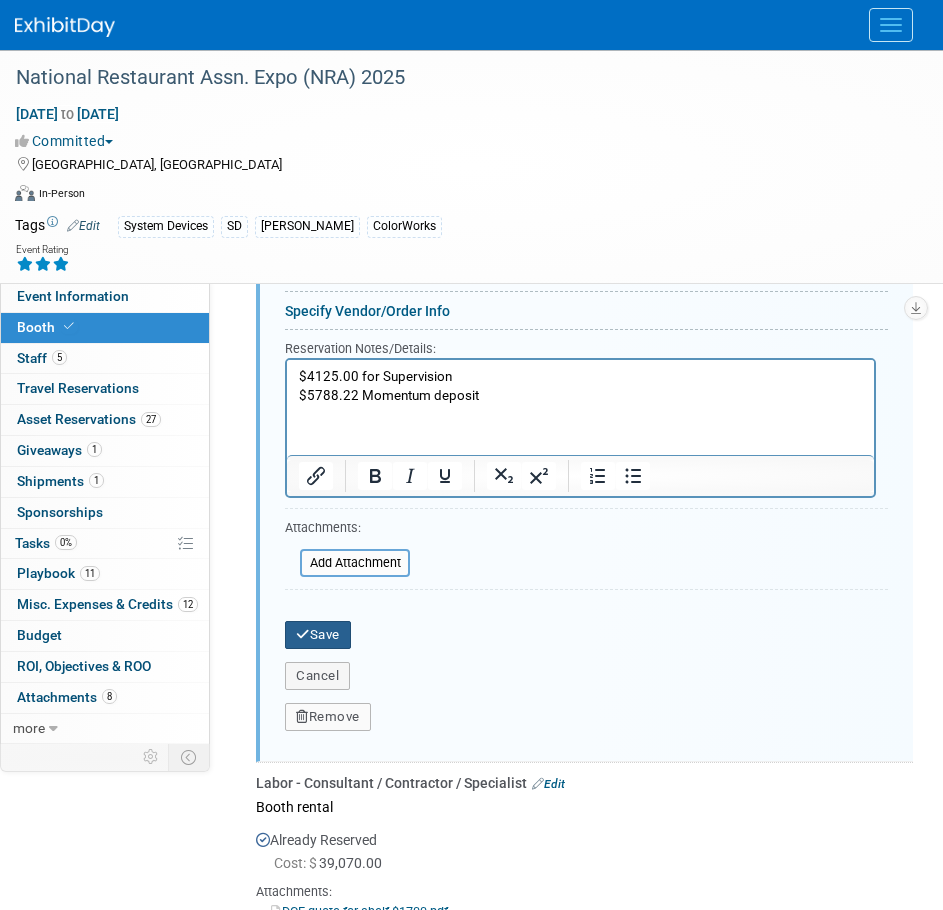 click on "Save" at bounding box center [318, 635] 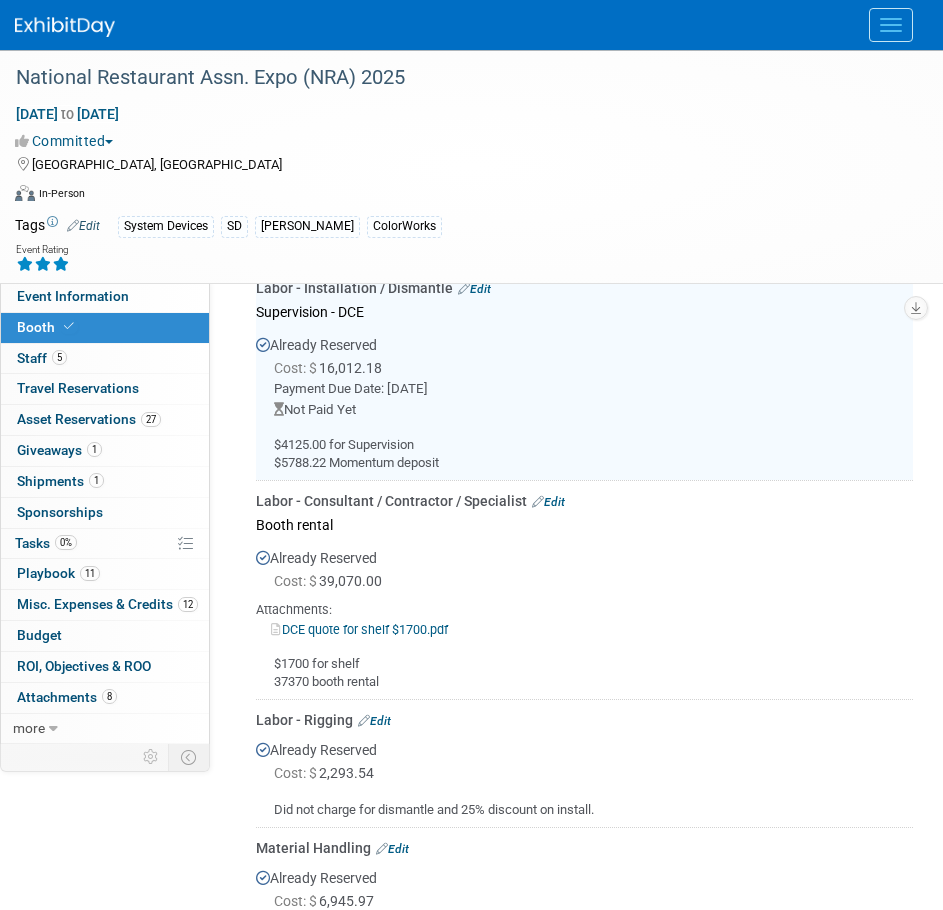 scroll, scrollTop: 1169, scrollLeft: 0, axis: vertical 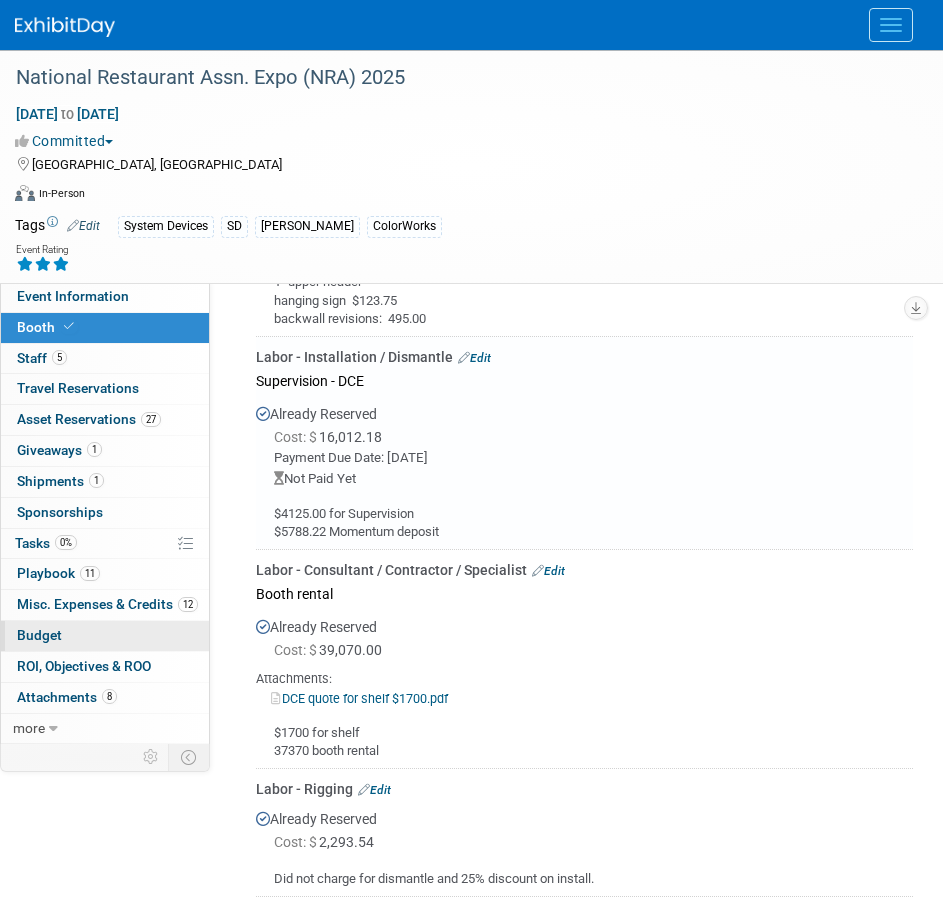 click on "Budget" at bounding box center [39, 635] 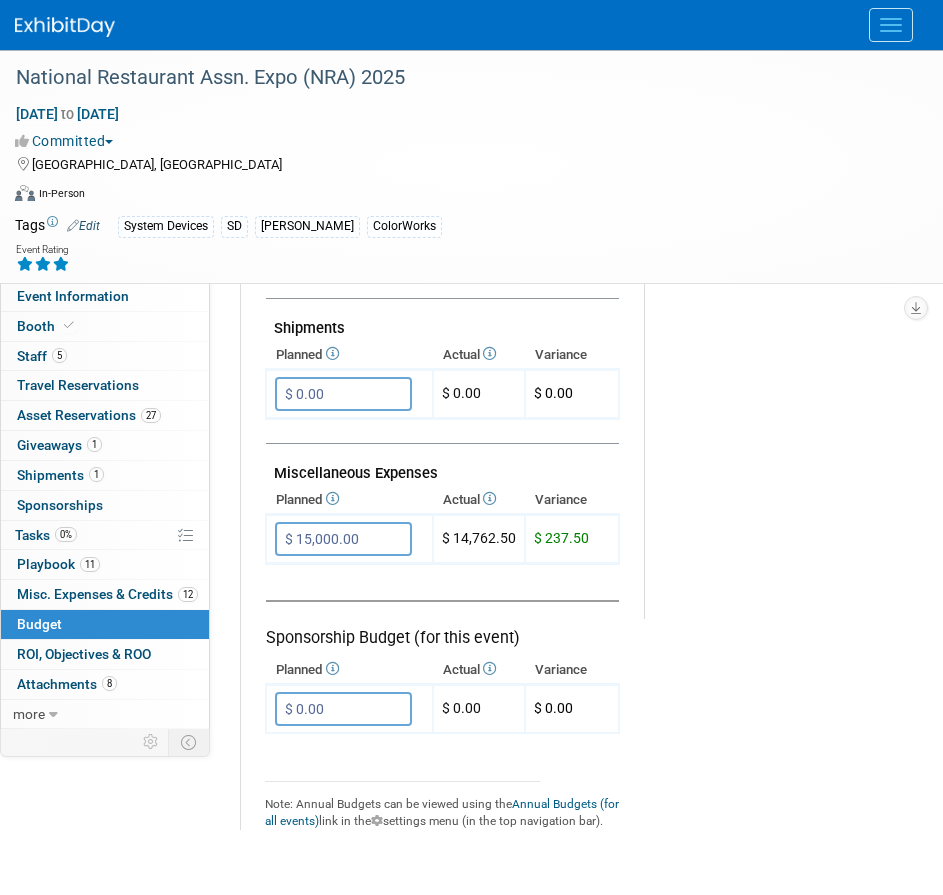 scroll, scrollTop: 1100, scrollLeft: 0, axis: vertical 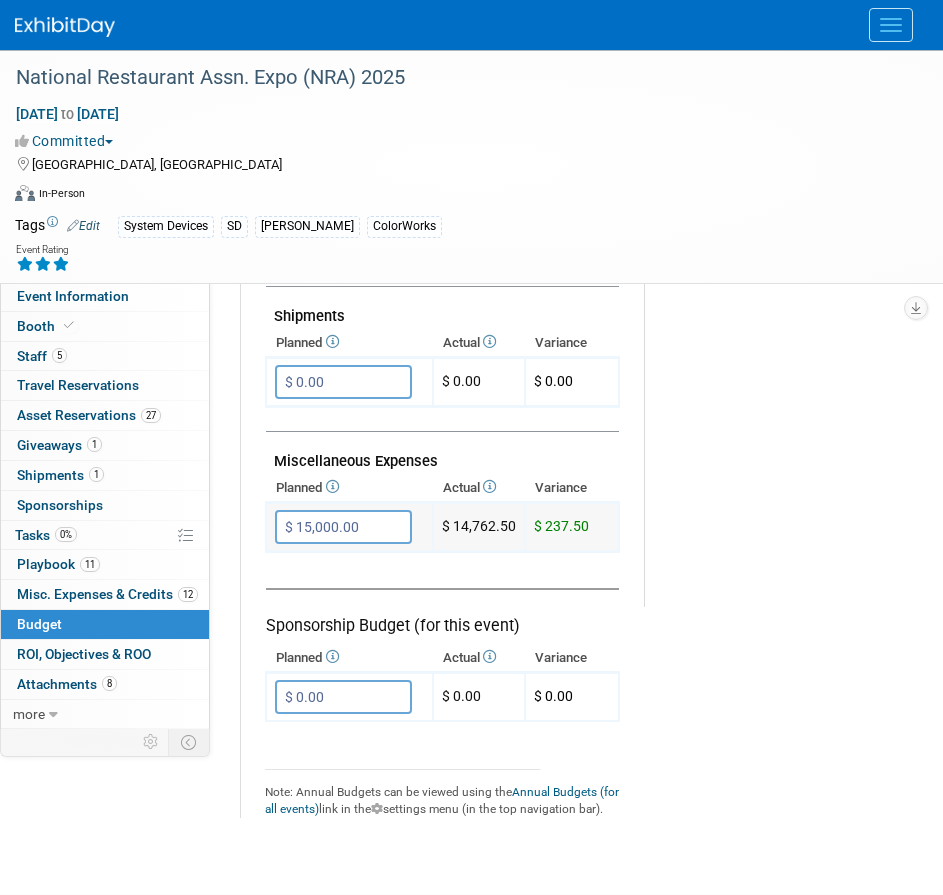 click on "$ 15,000.00" at bounding box center (343, 527) 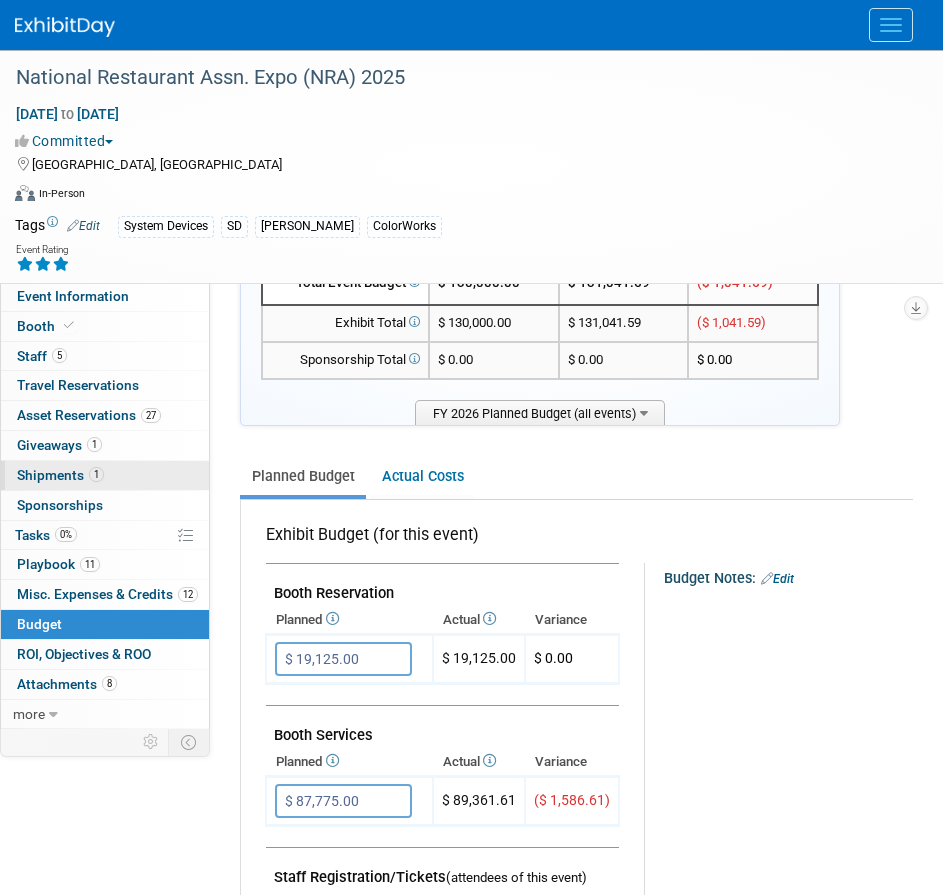 scroll, scrollTop: 100, scrollLeft: 0, axis: vertical 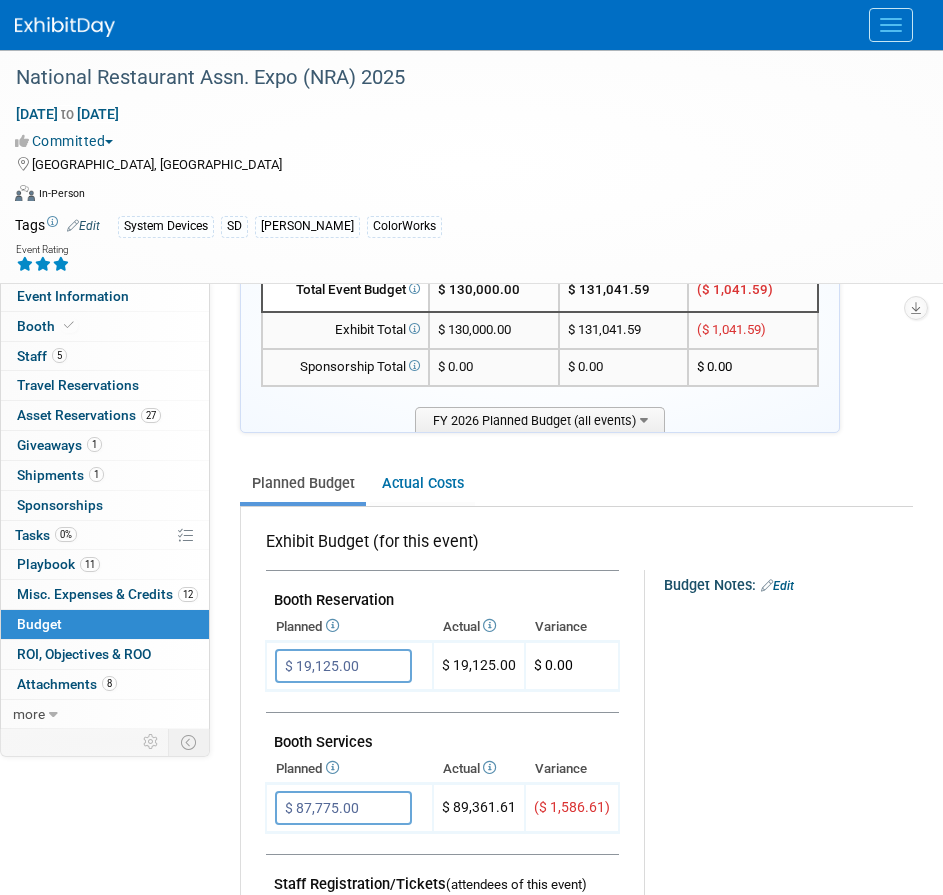 click on "Budget Notes:
Edit
X" at bounding box center [807, 1088] 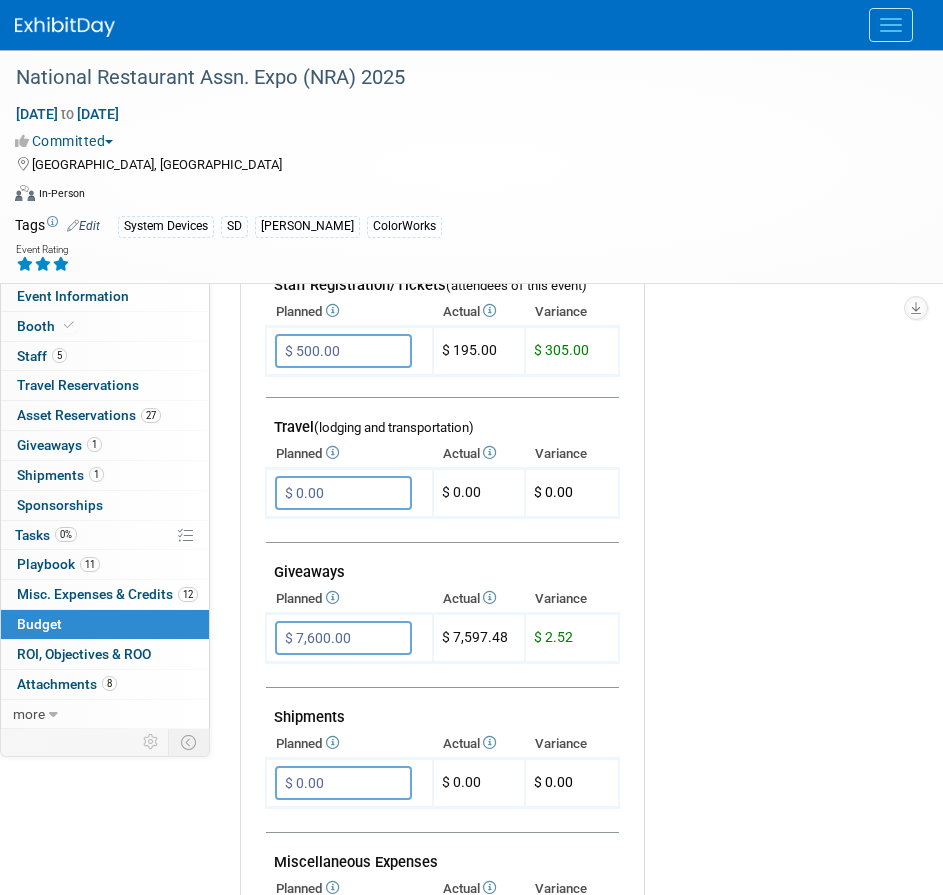 scroll, scrollTop: 700, scrollLeft: 0, axis: vertical 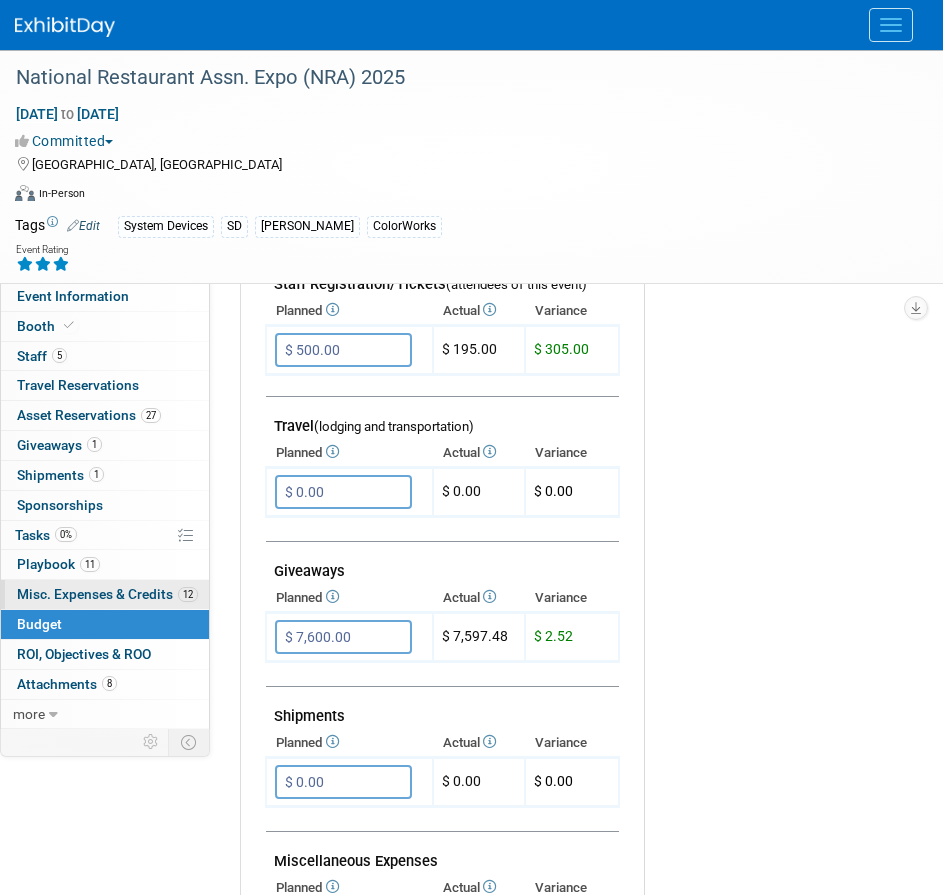 click on "12
Misc. Expenses & Credits 12" at bounding box center (105, 594) 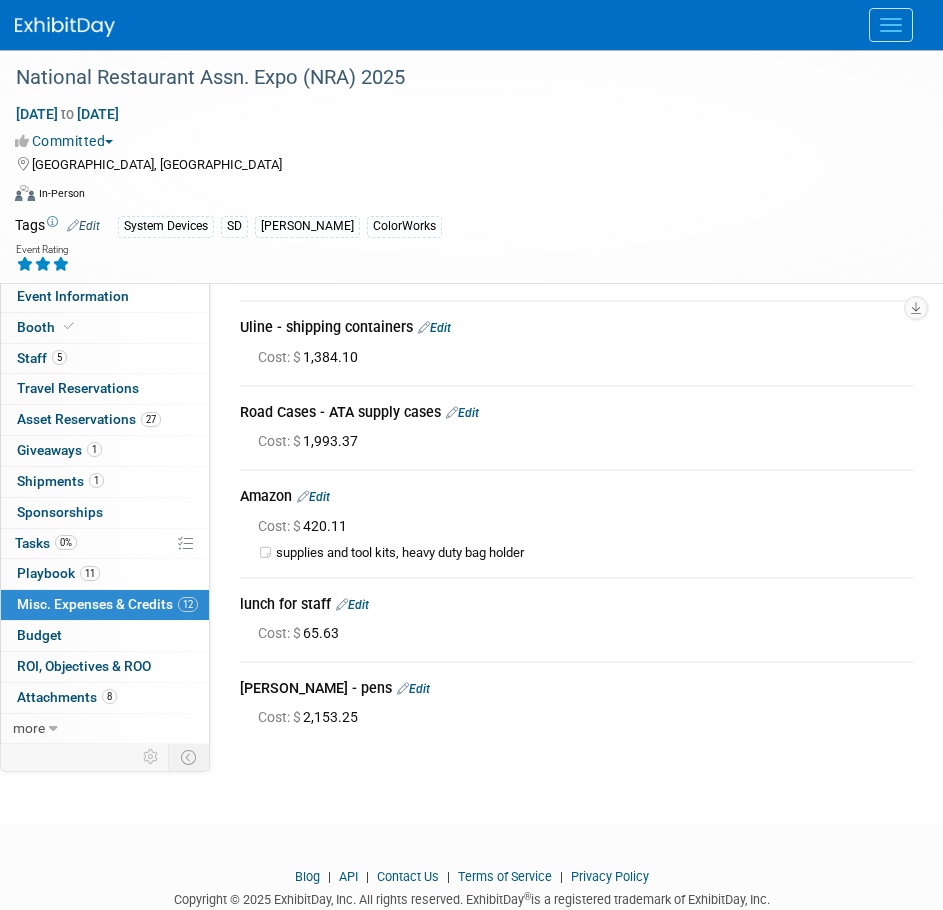 scroll, scrollTop: 675, scrollLeft: 0, axis: vertical 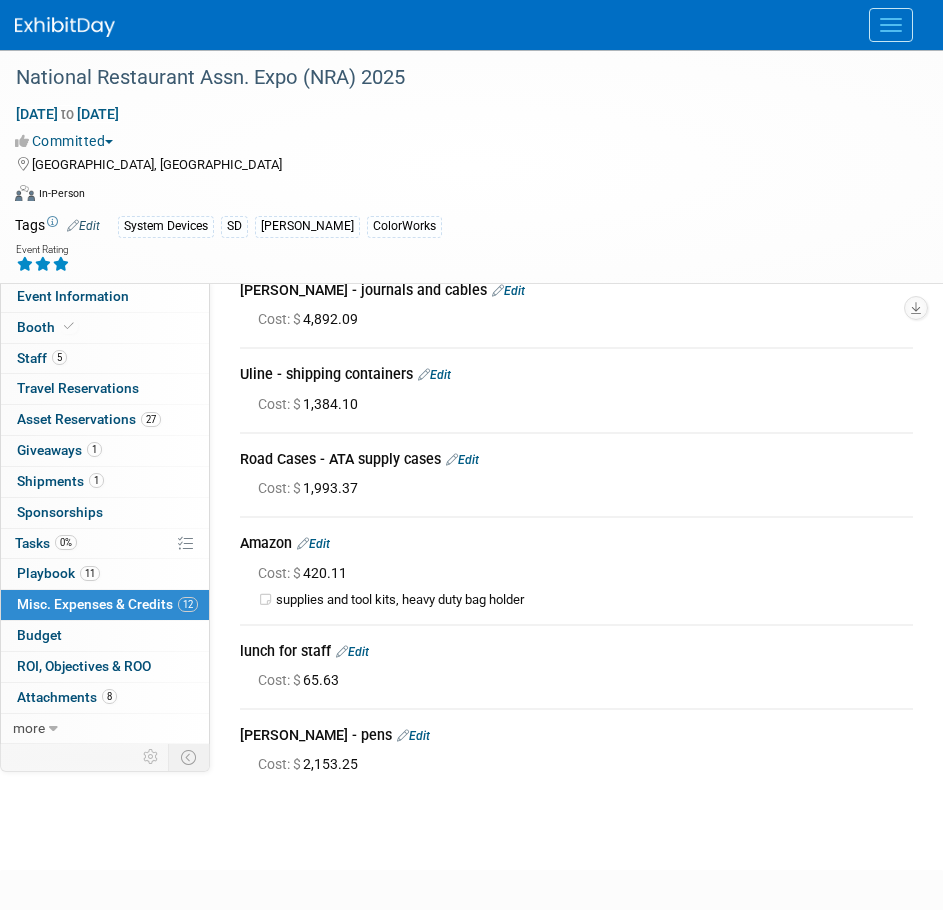 click on "Edit" at bounding box center [352, 652] 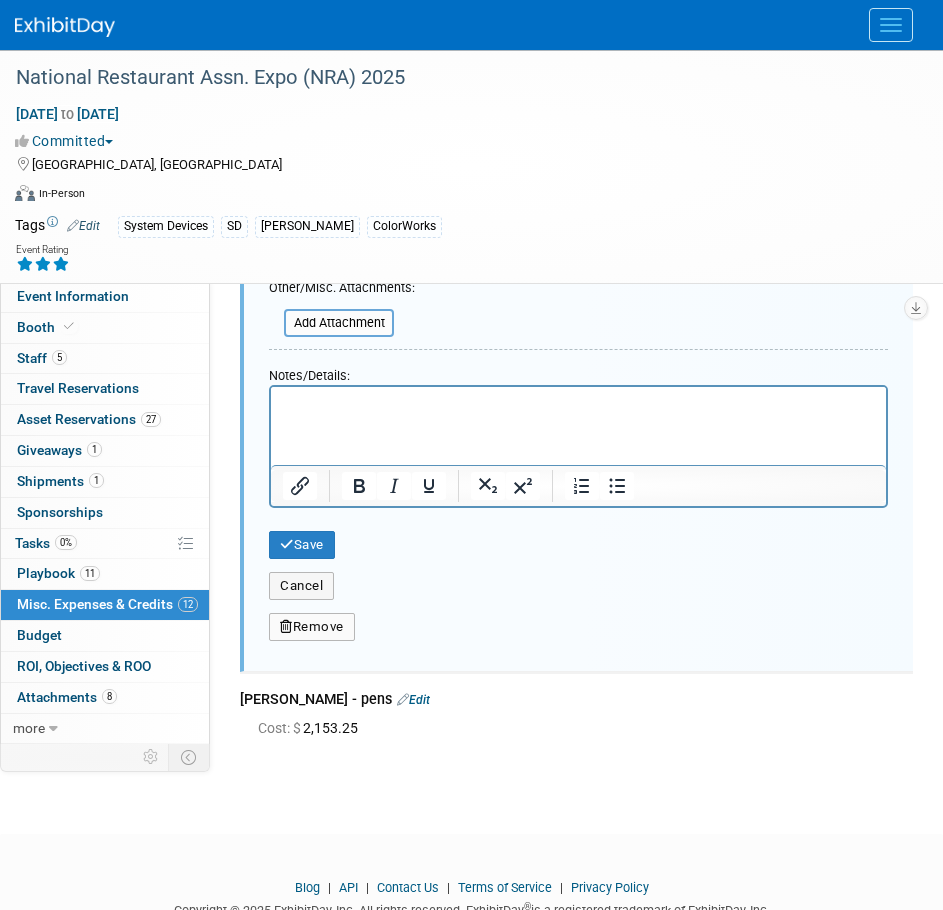 scroll, scrollTop: 1366, scrollLeft: 0, axis: vertical 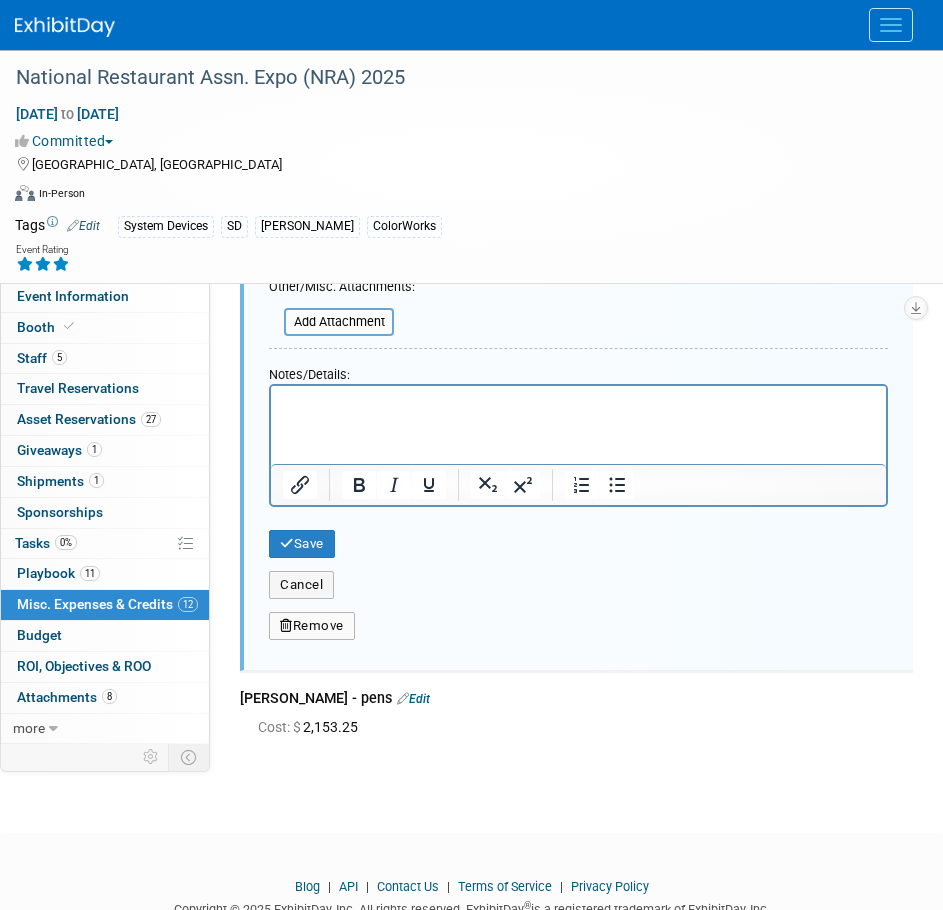 click on "Remove" at bounding box center [312, 626] 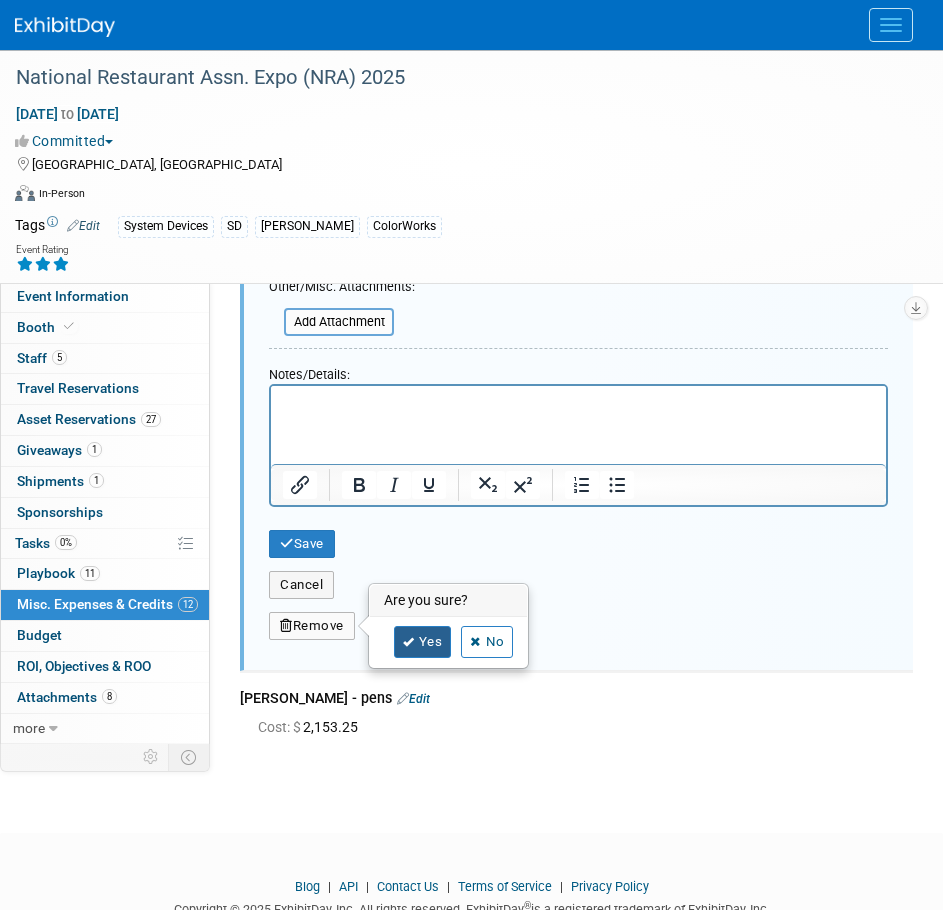 click on "Yes" at bounding box center (423, 642) 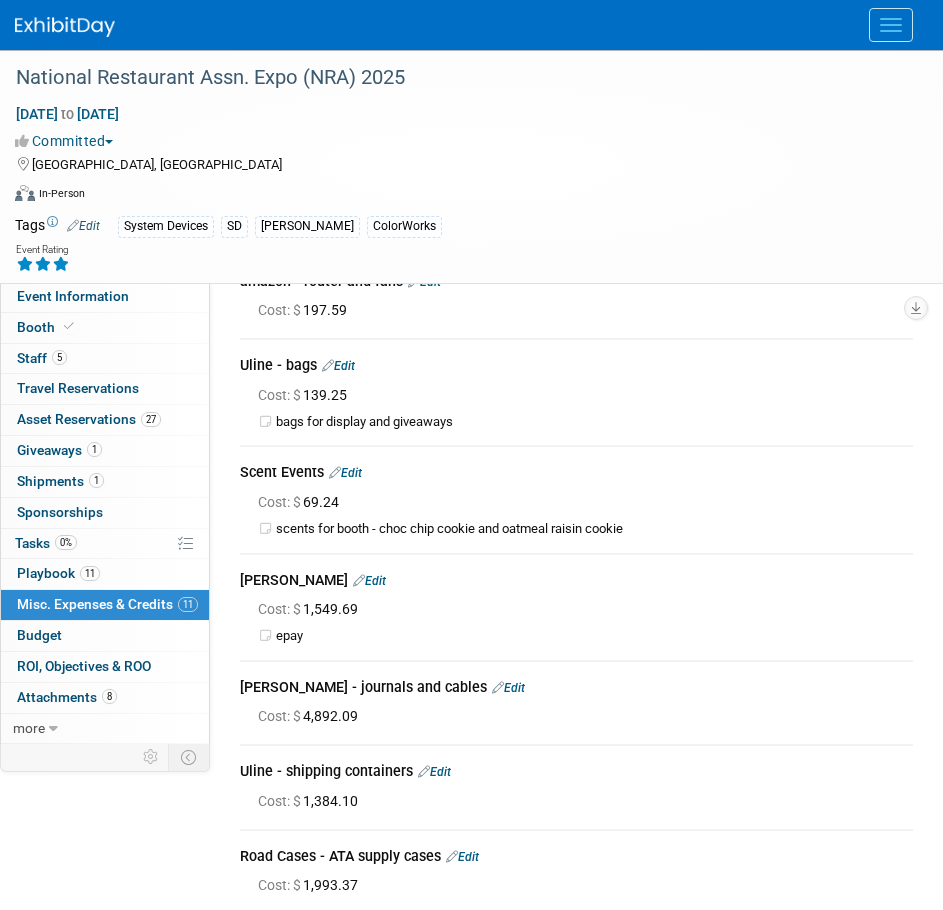 scroll, scrollTop: 191, scrollLeft: 0, axis: vertical 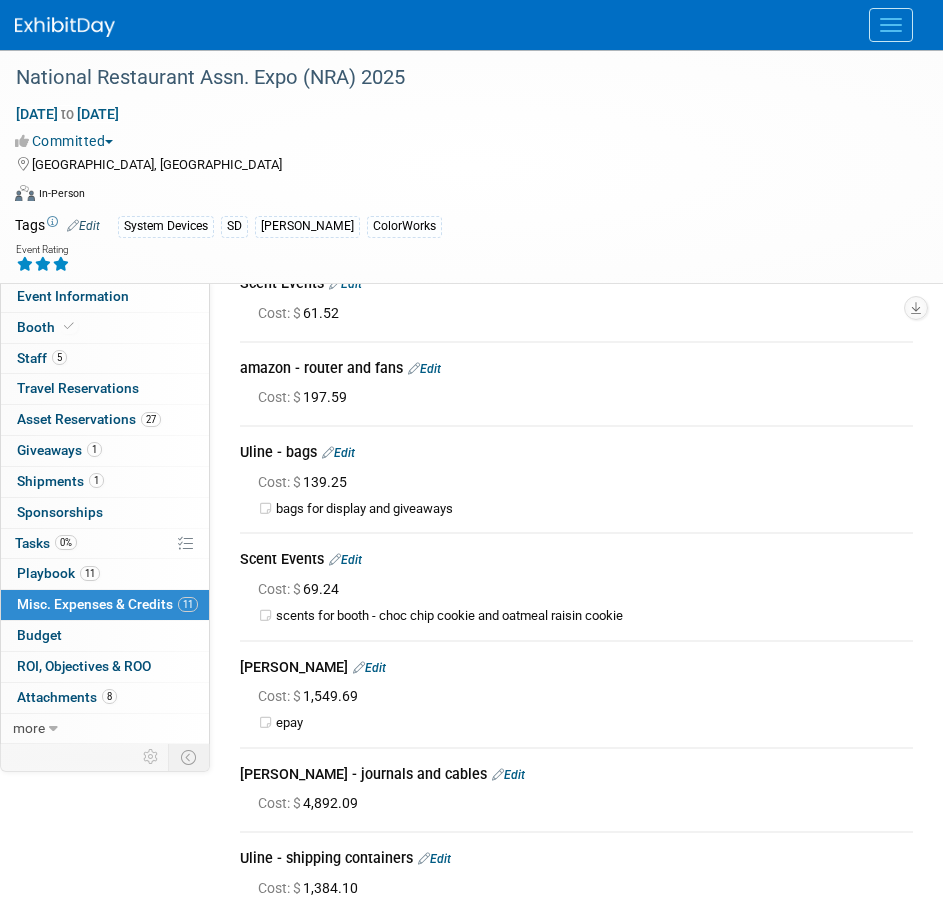click at bounding box center [65, 27] 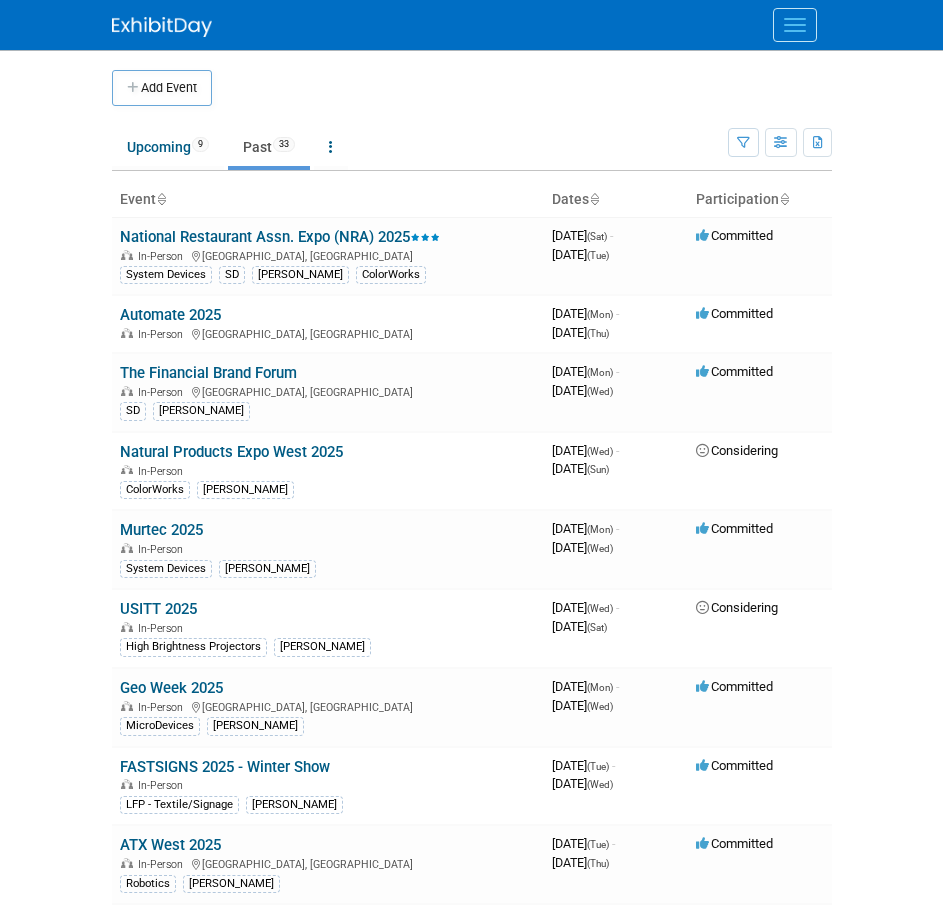 scroll, scrollTop: 0, scrollLeft: 0, axis: both 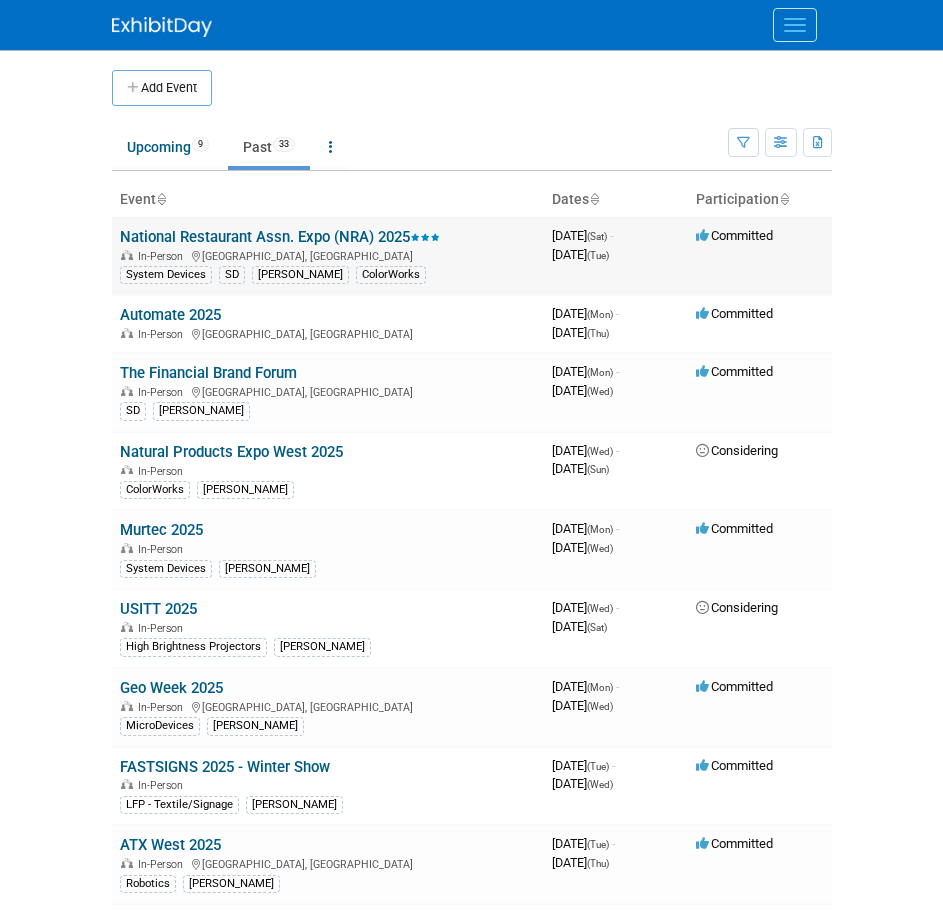 click on "National Restaurant Assn. Expo (NRA) 2025" at bounding box center (280, 237) 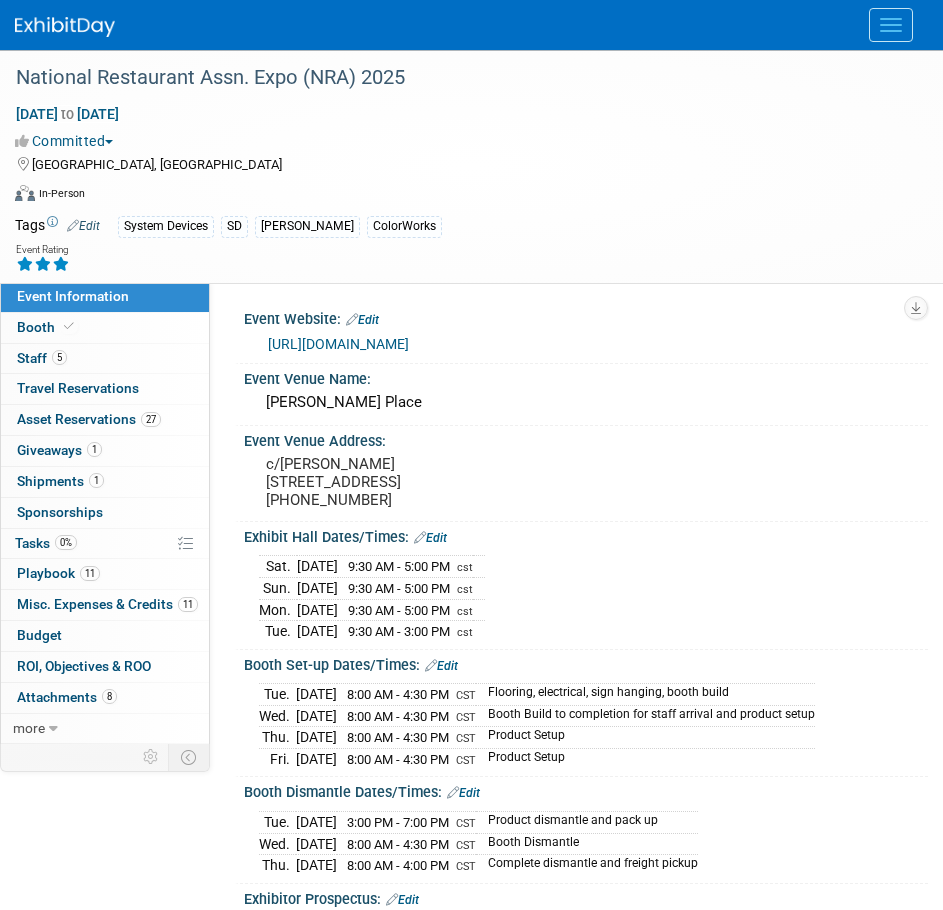 scroll, scrollTop: 0, scrollLeft: 0, axis: both 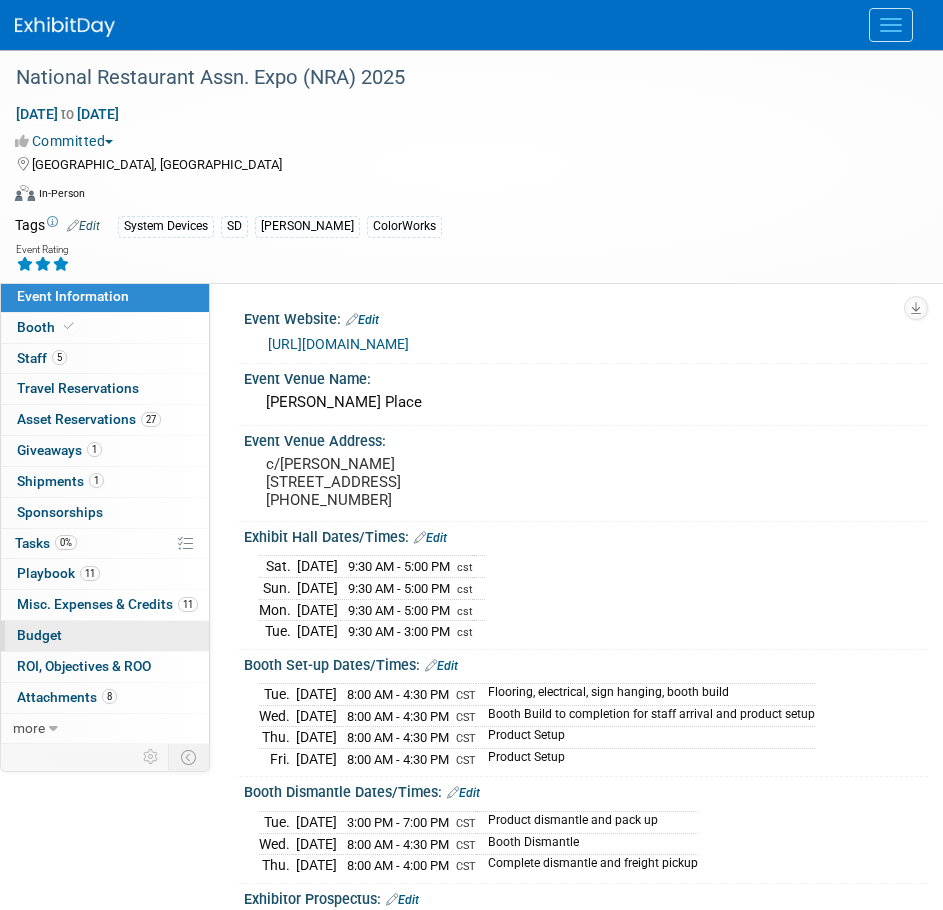 click on "Budget" at bounding box center [105, 636] 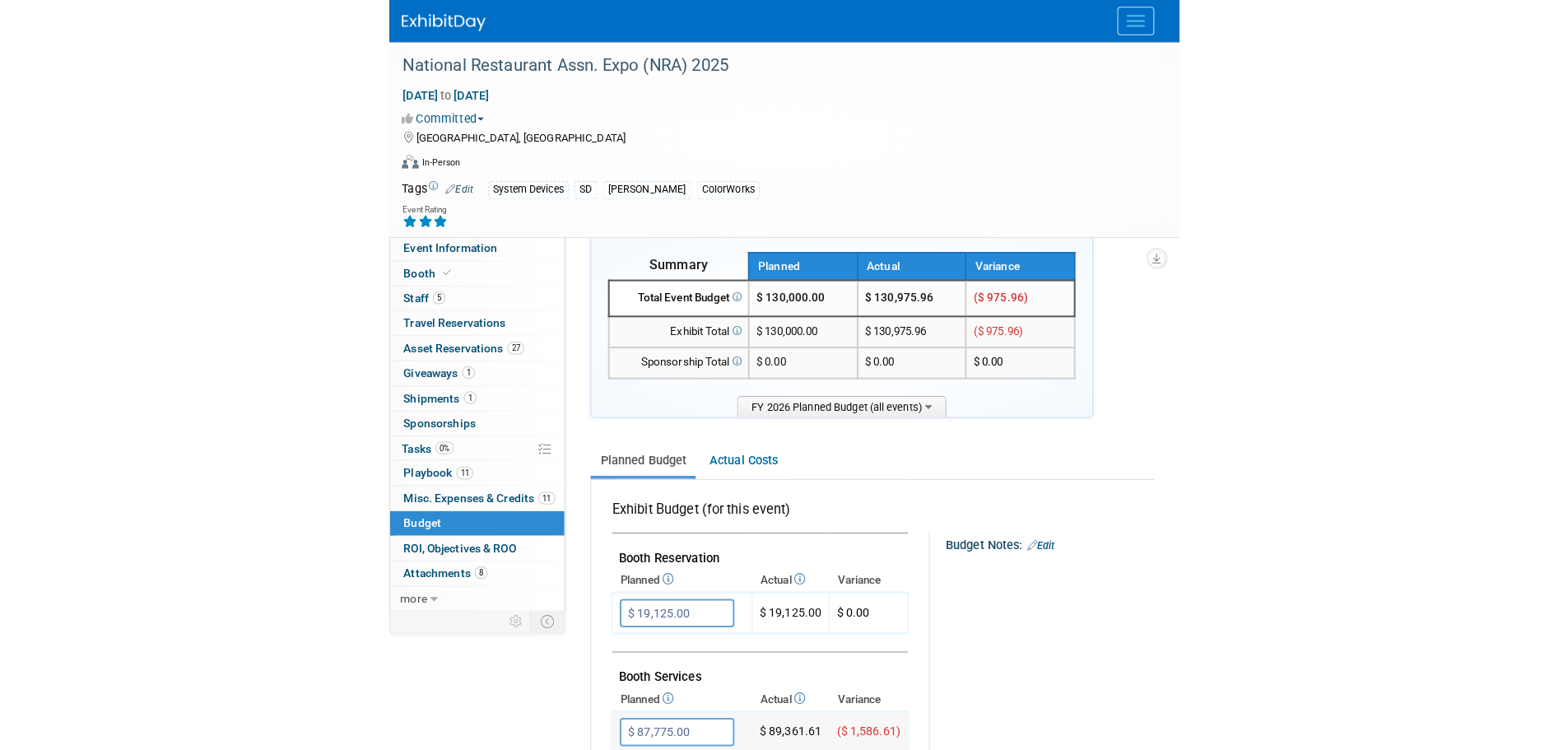 scroll, scrollTop: 0, scrollLeft: 0, axis: both 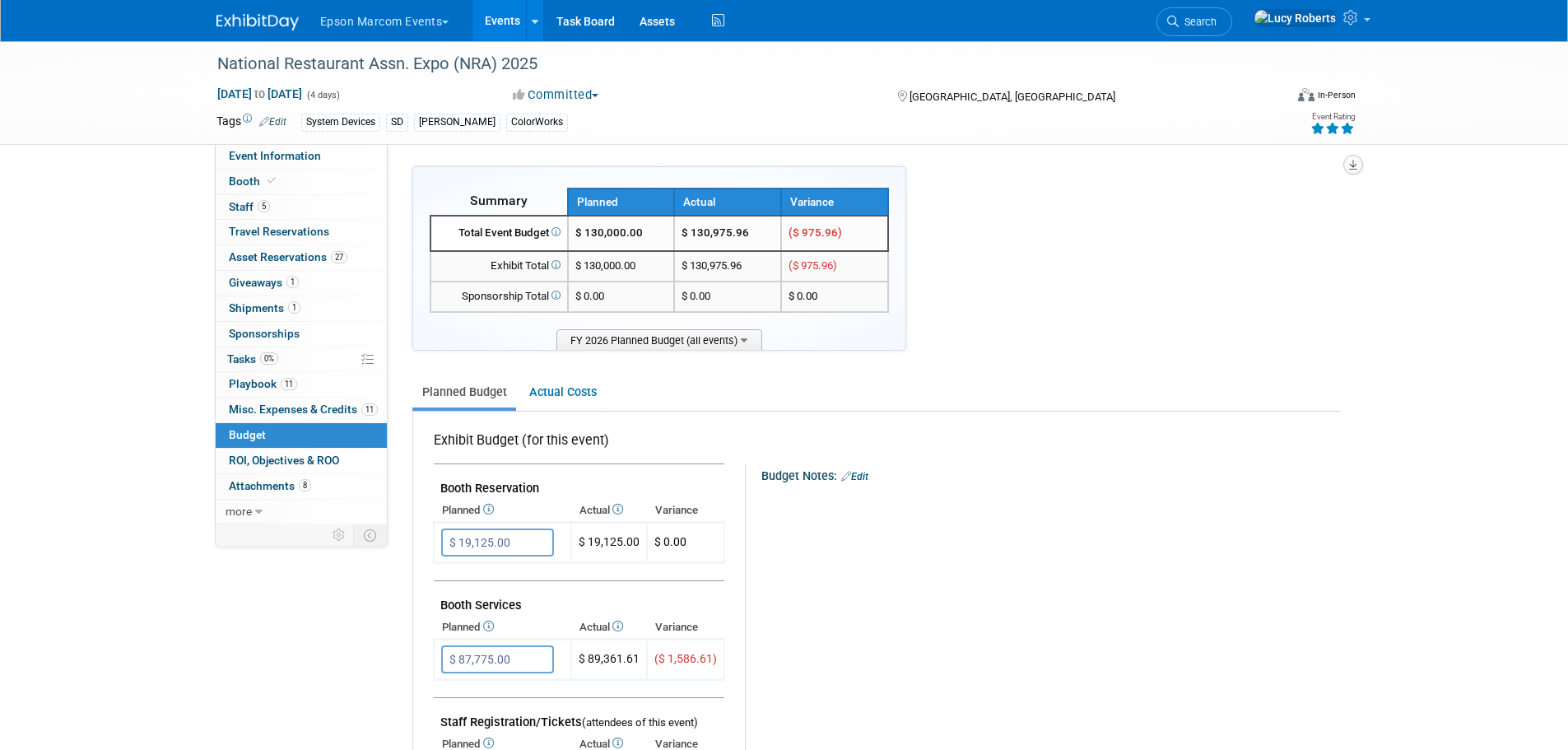 click at bounding box center (1353, 165) 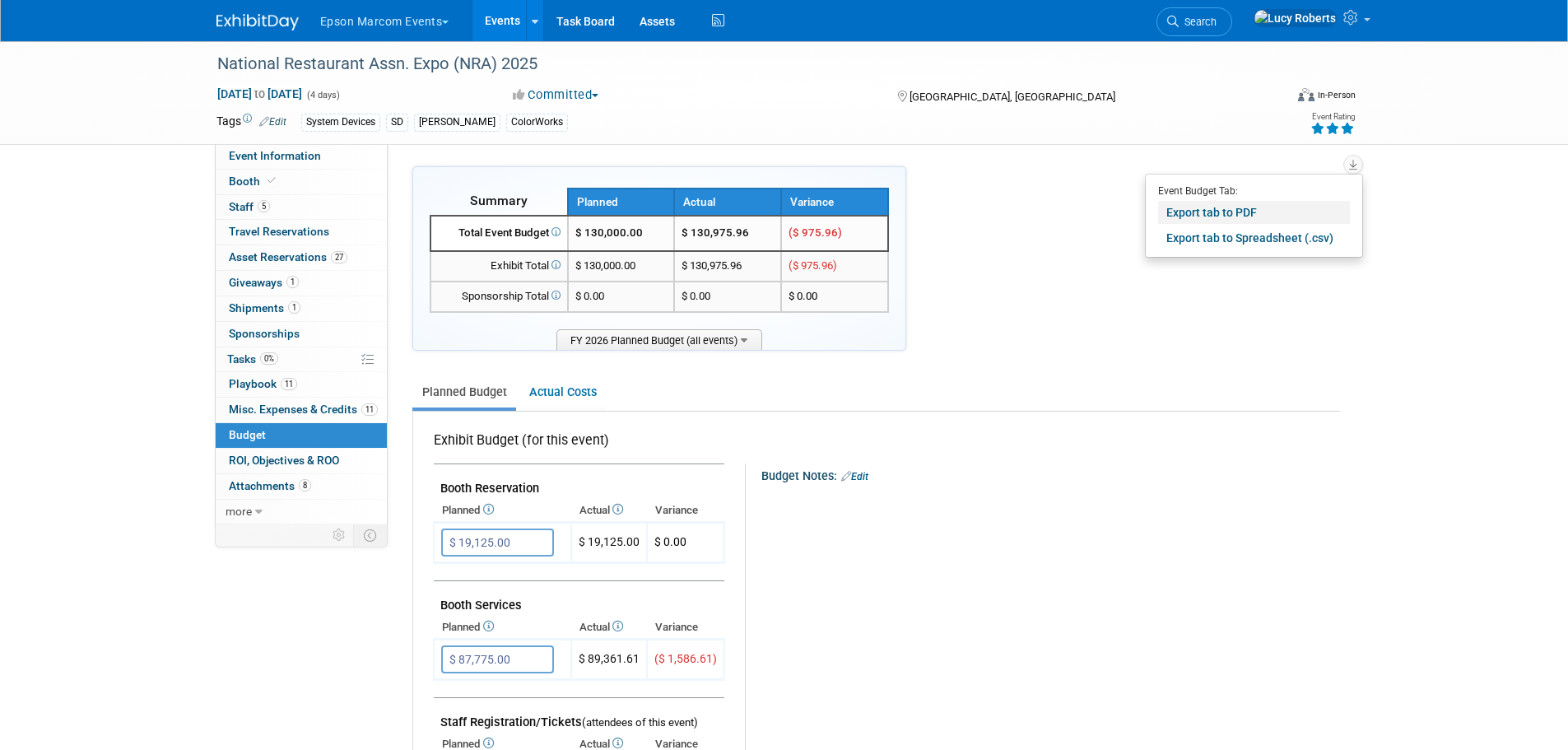 click on "Export tab to PDF" at bounding box center (1254, 212) 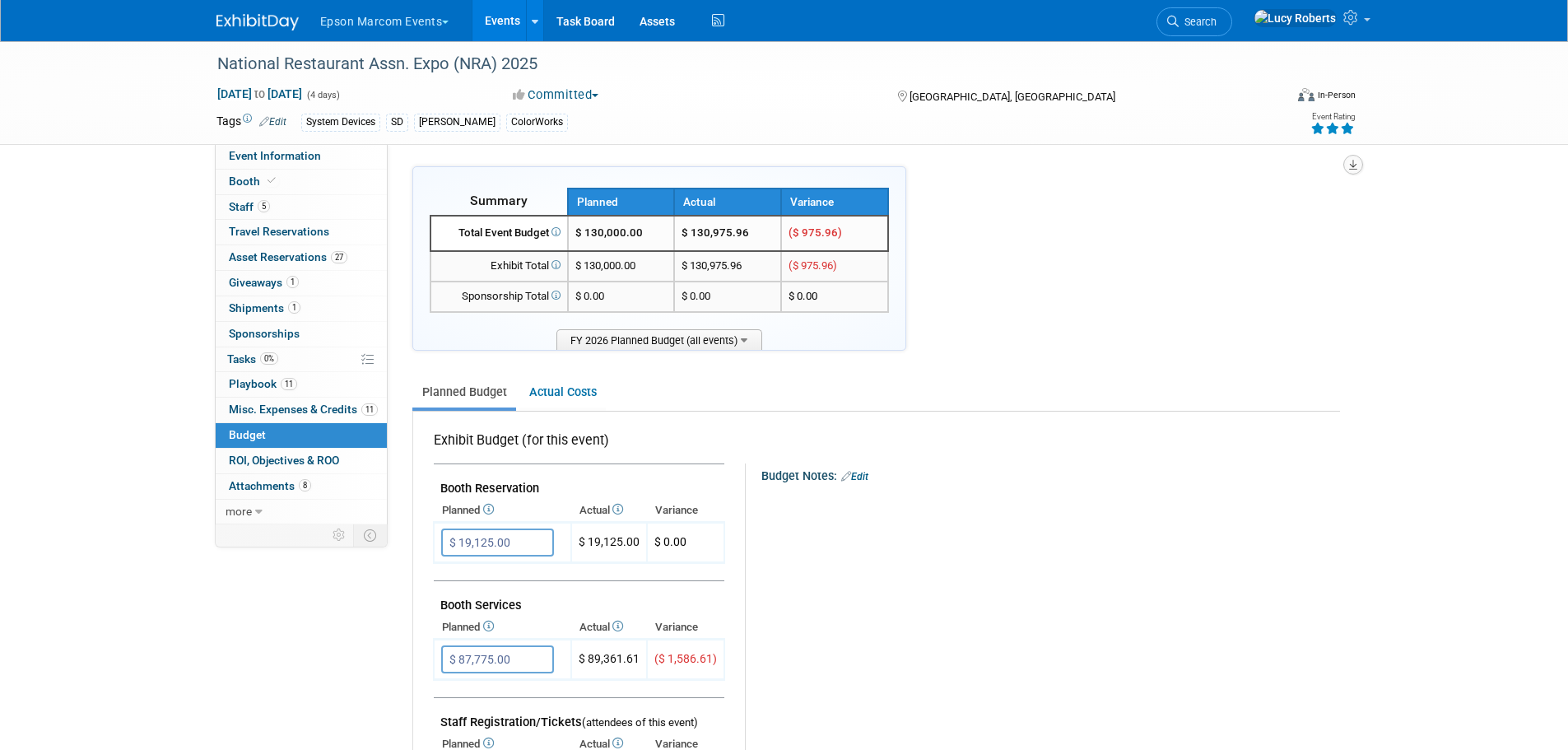 click at bounding box center (1353, 165) 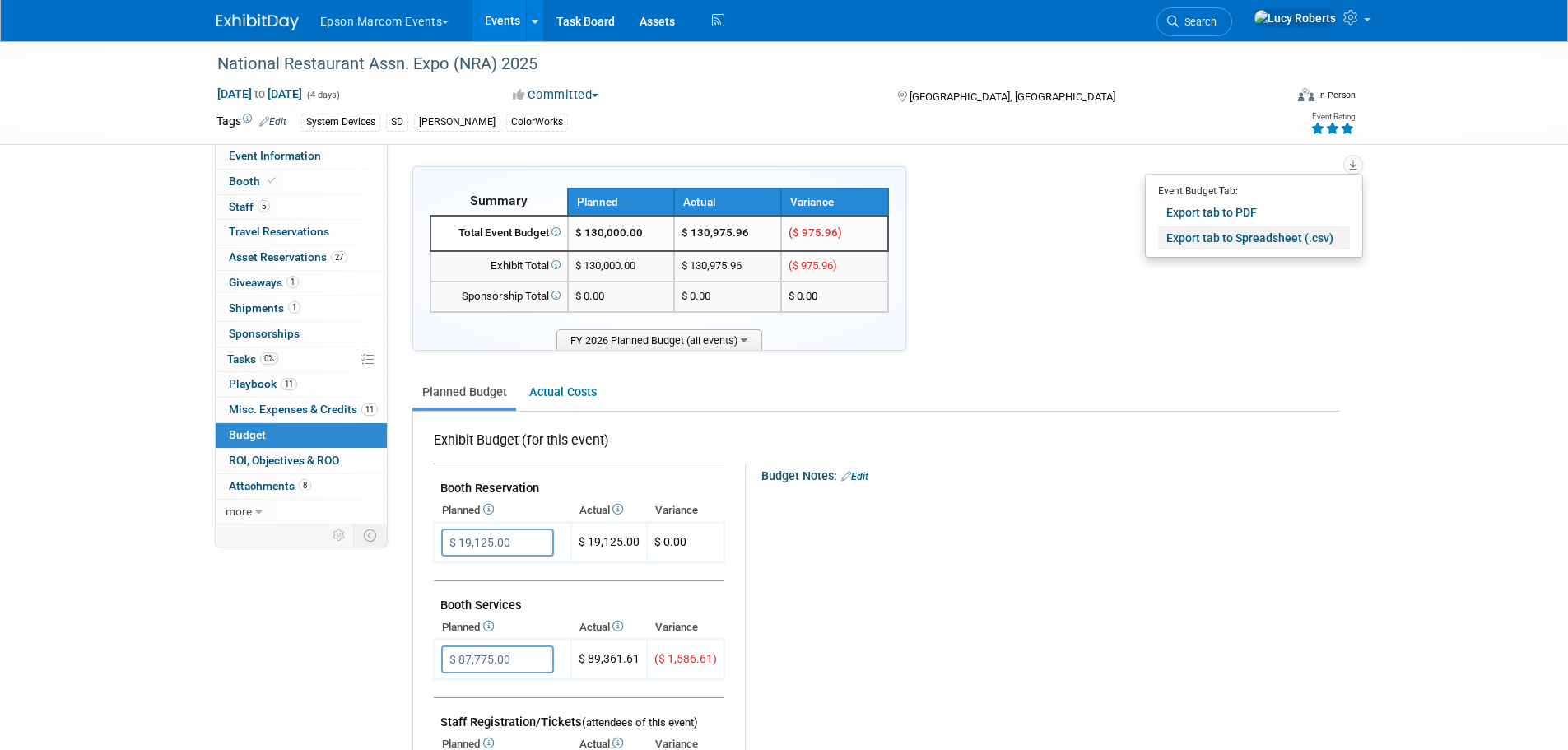 click on "Export tab to Spreadsheet (.csv)" at bounding box center (1254, 238) 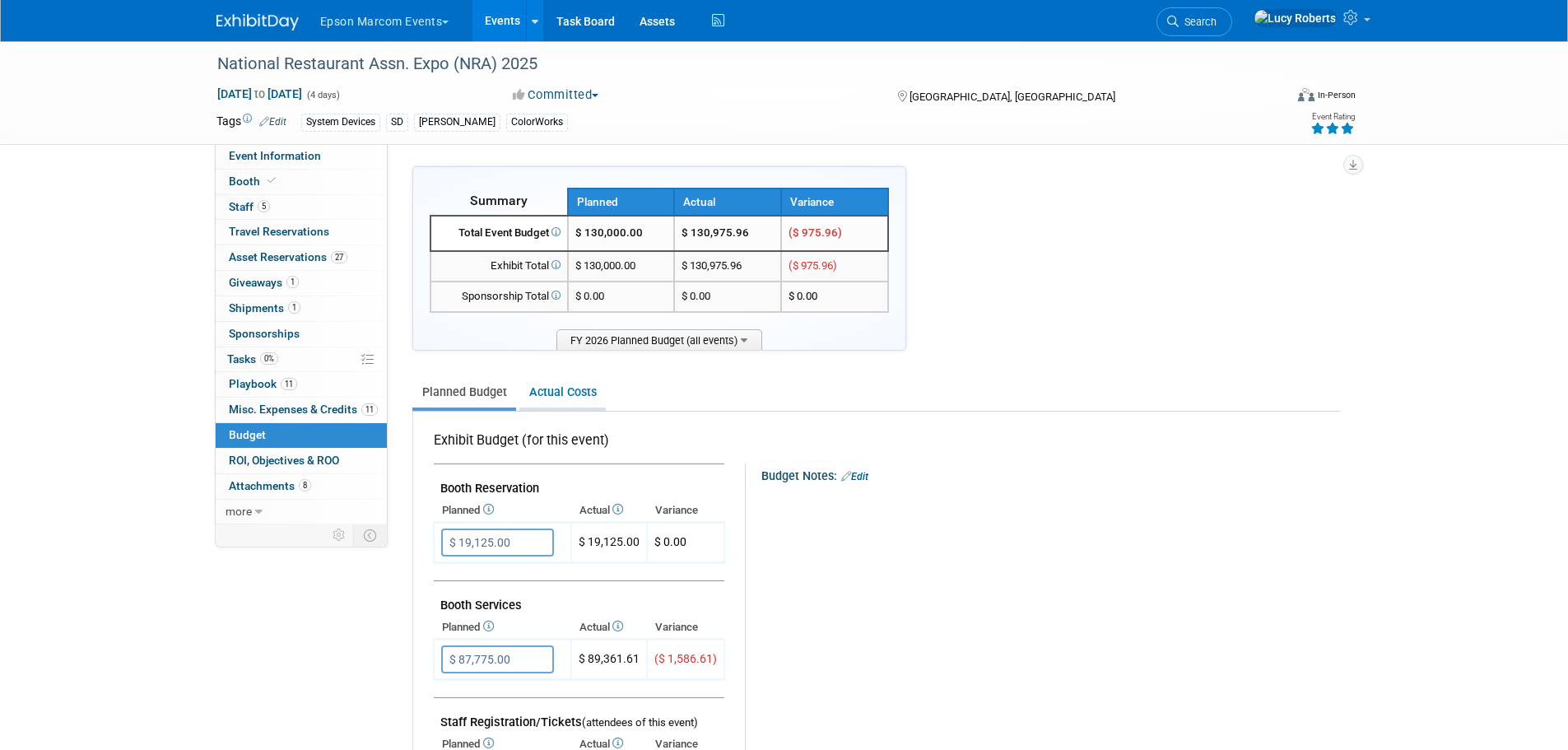 click on "Actual Costs" at bounding box center (562, 392) 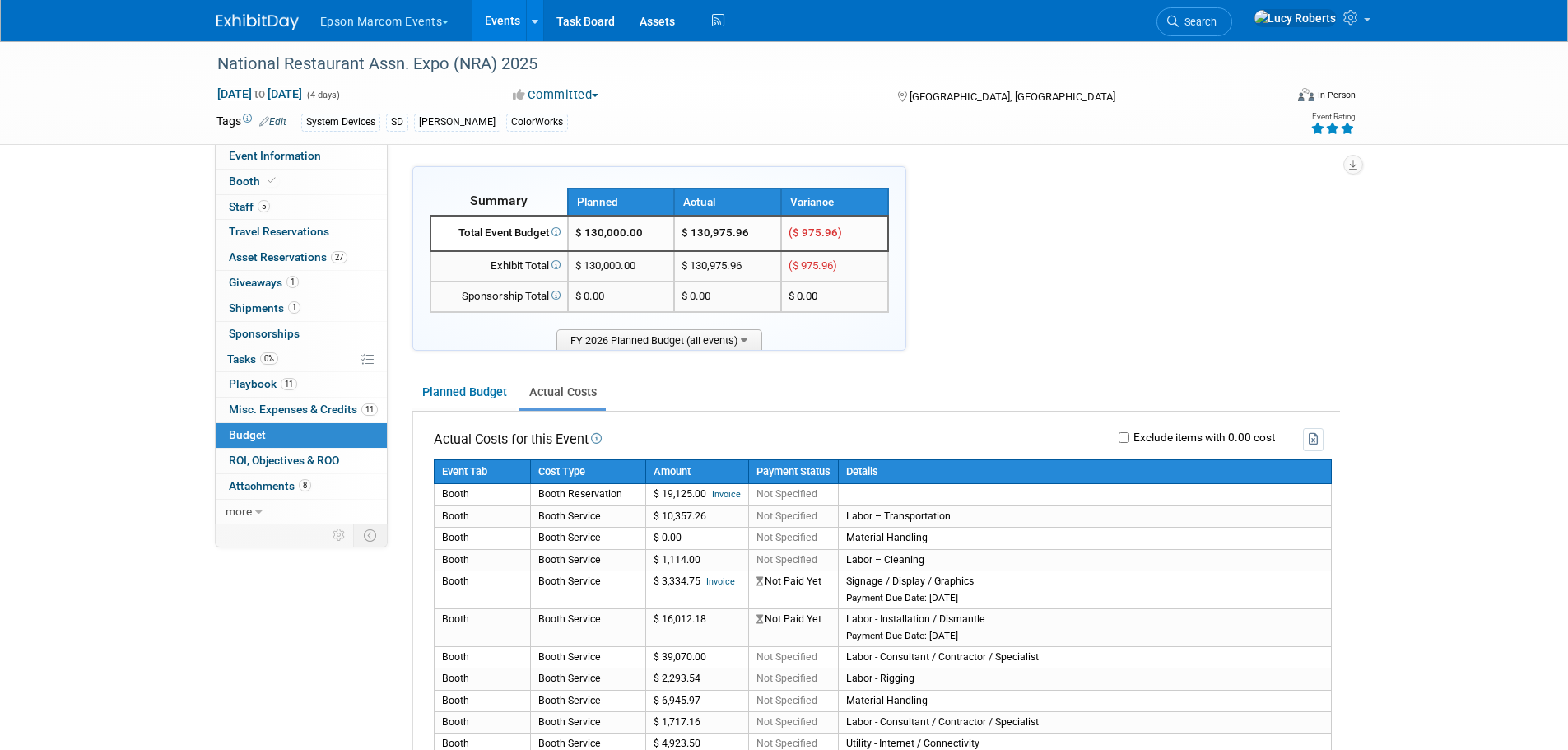click on "Exclude items with 0.00 cost" at bounding box center [1202, 438] 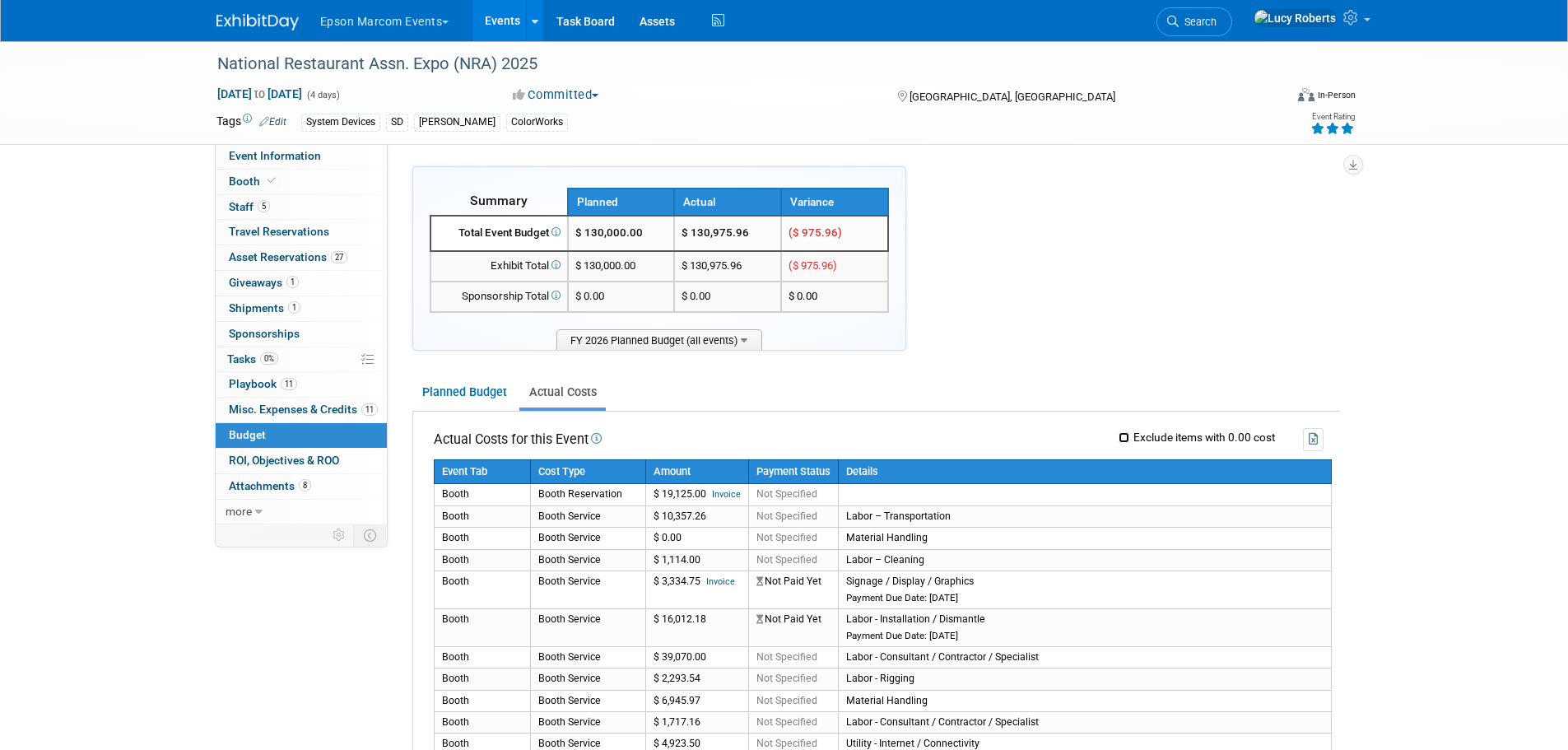 click on "Exclude items with 0.00 cost" at bounding box center (1124, 437) 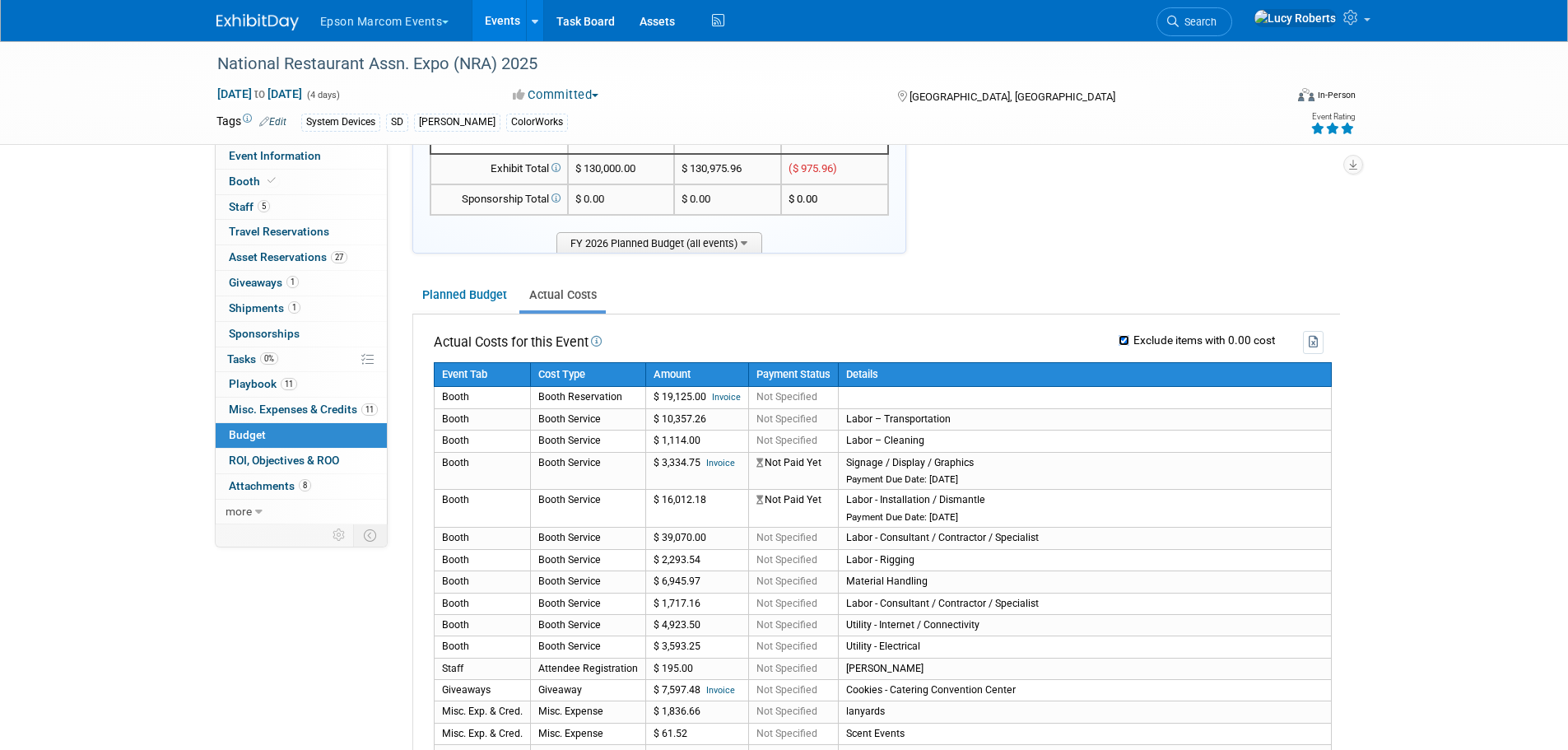 scroll, scrollTop: 0, scrollLeft: 0, axis: both 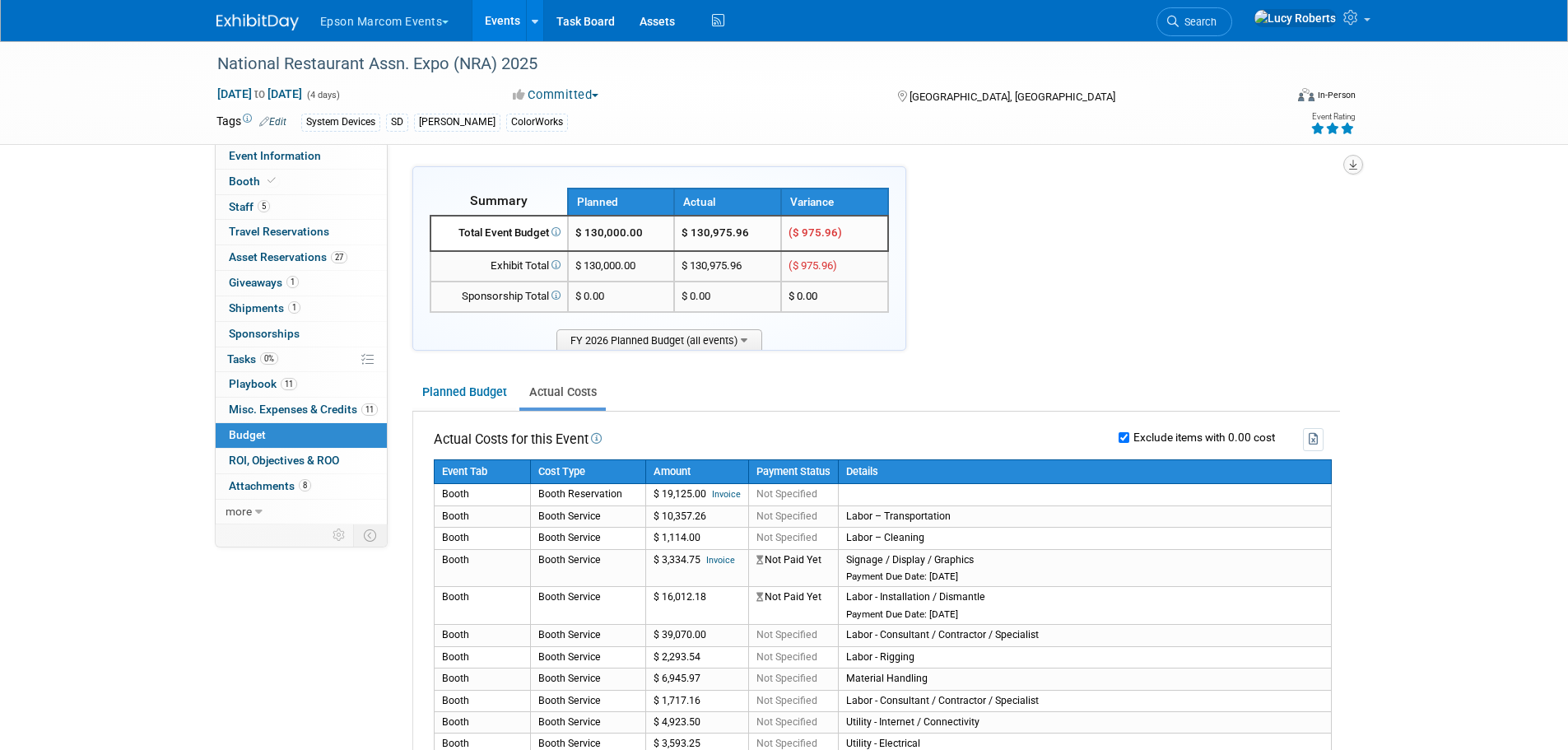 click at bounding box center (1353, 165) 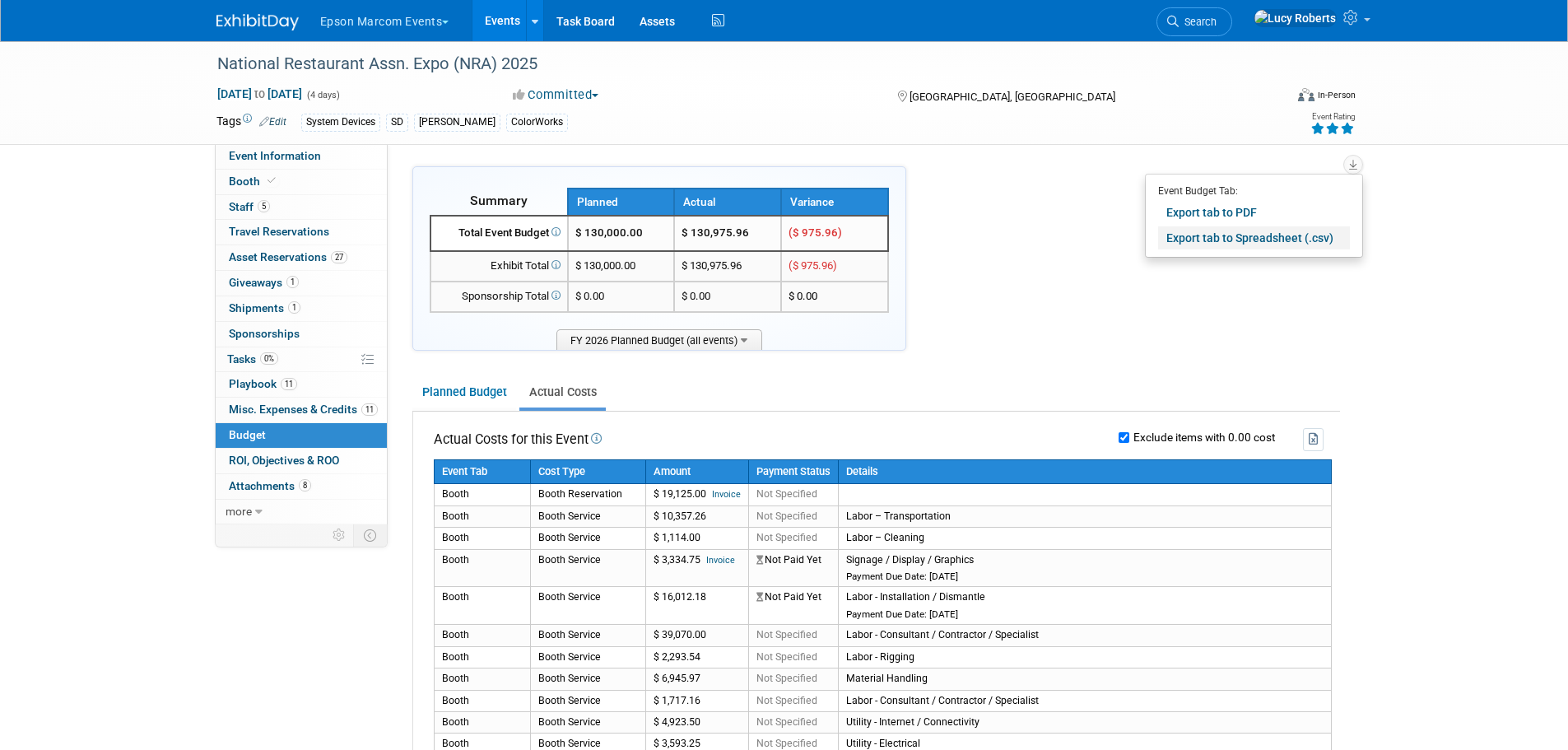 click on "Export tab to Spreadsheet (.csv)" at bounding box center (1254, 238) 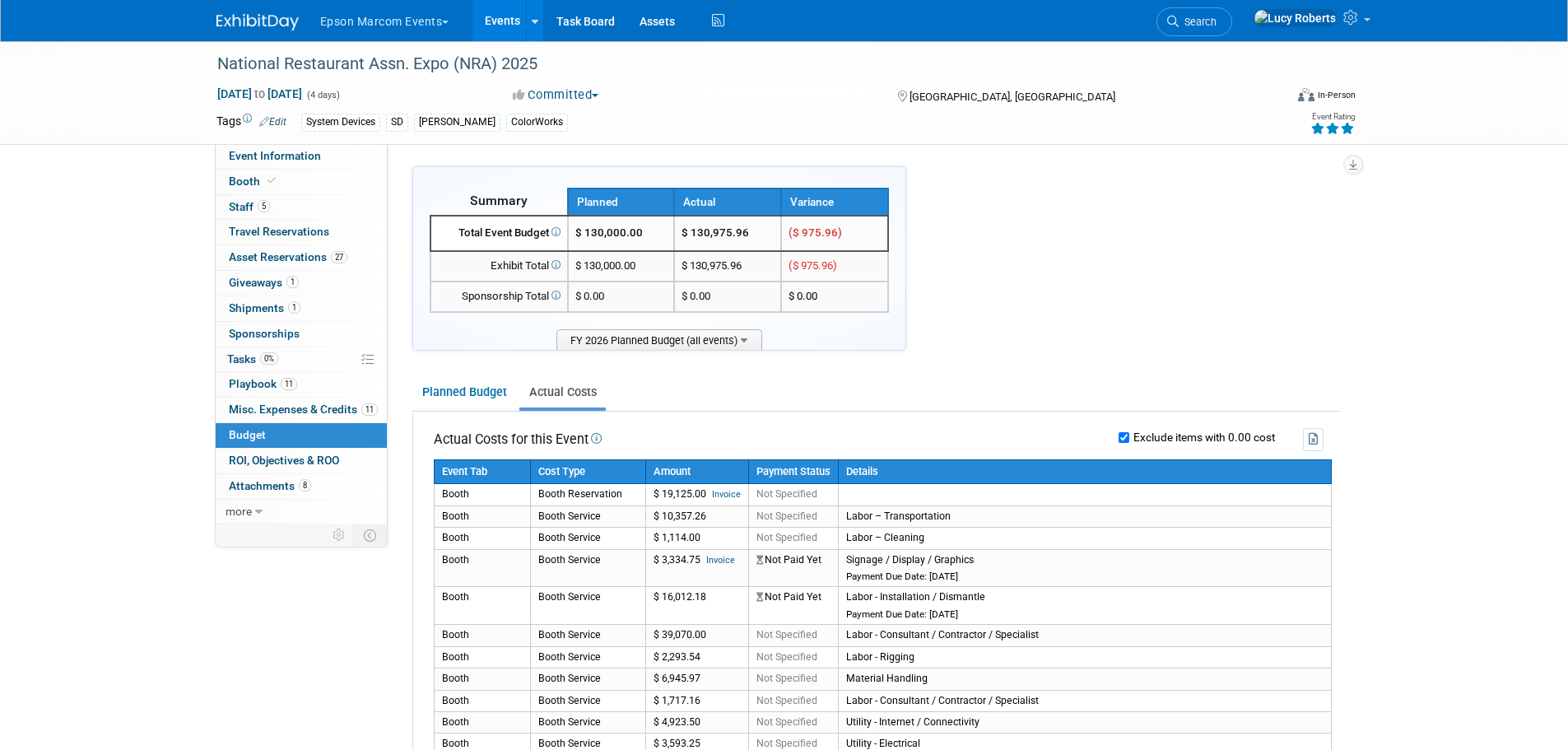 click on "Summary
Planned
Actual
Variance
X" at bounding box center (876, 701) 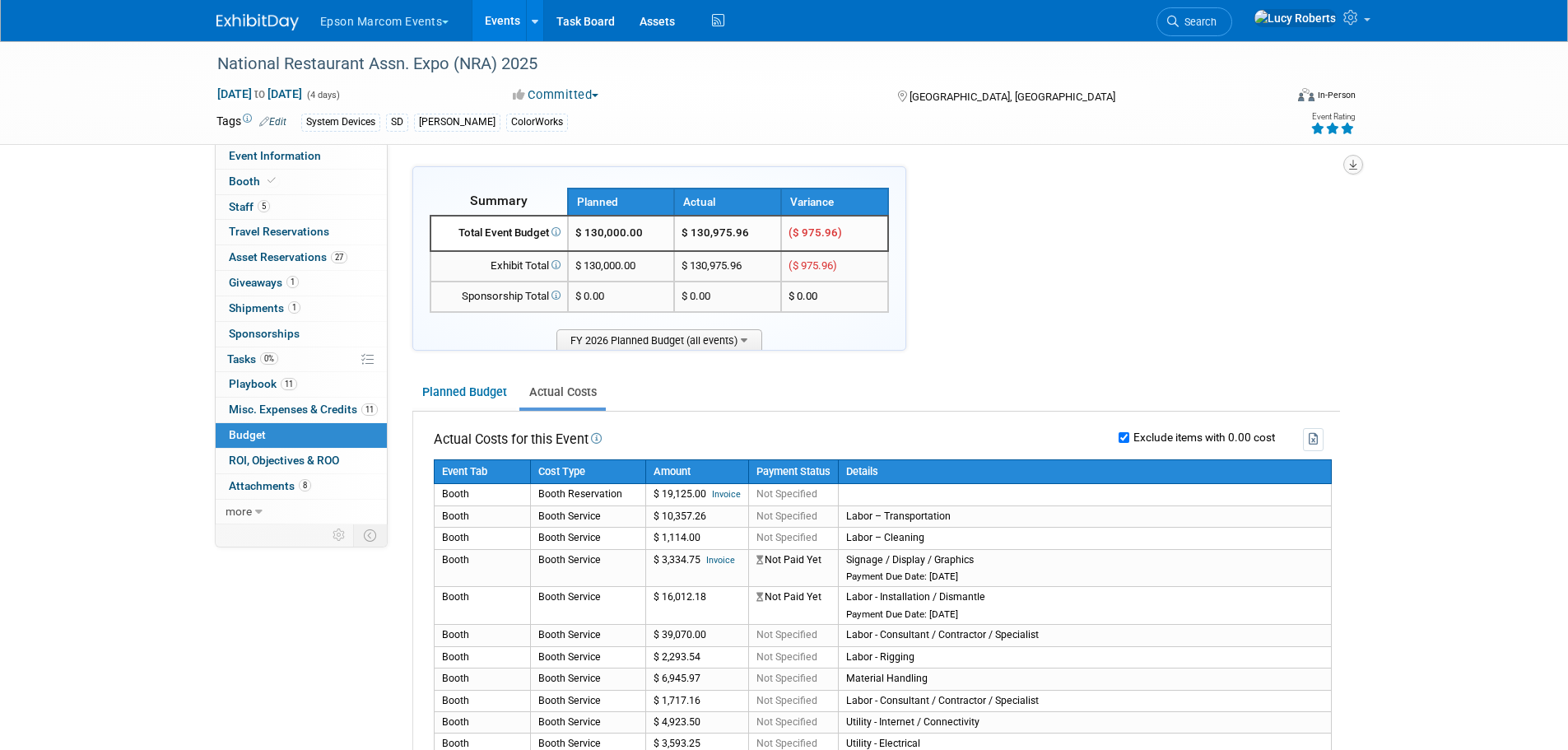click at bounding box center [1353, 165] 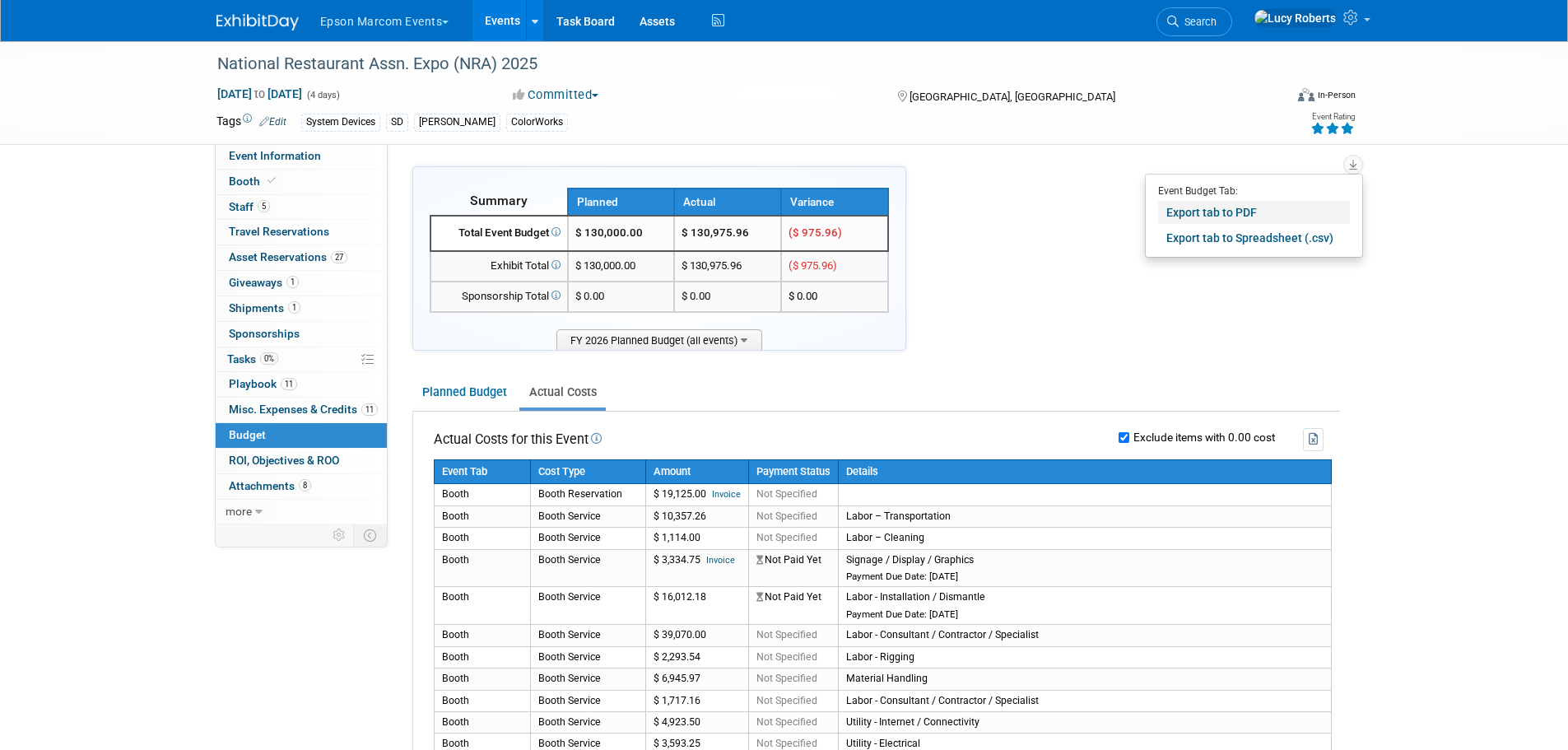 click on "Export tab to PDF" at bounding box center (1254, 212) 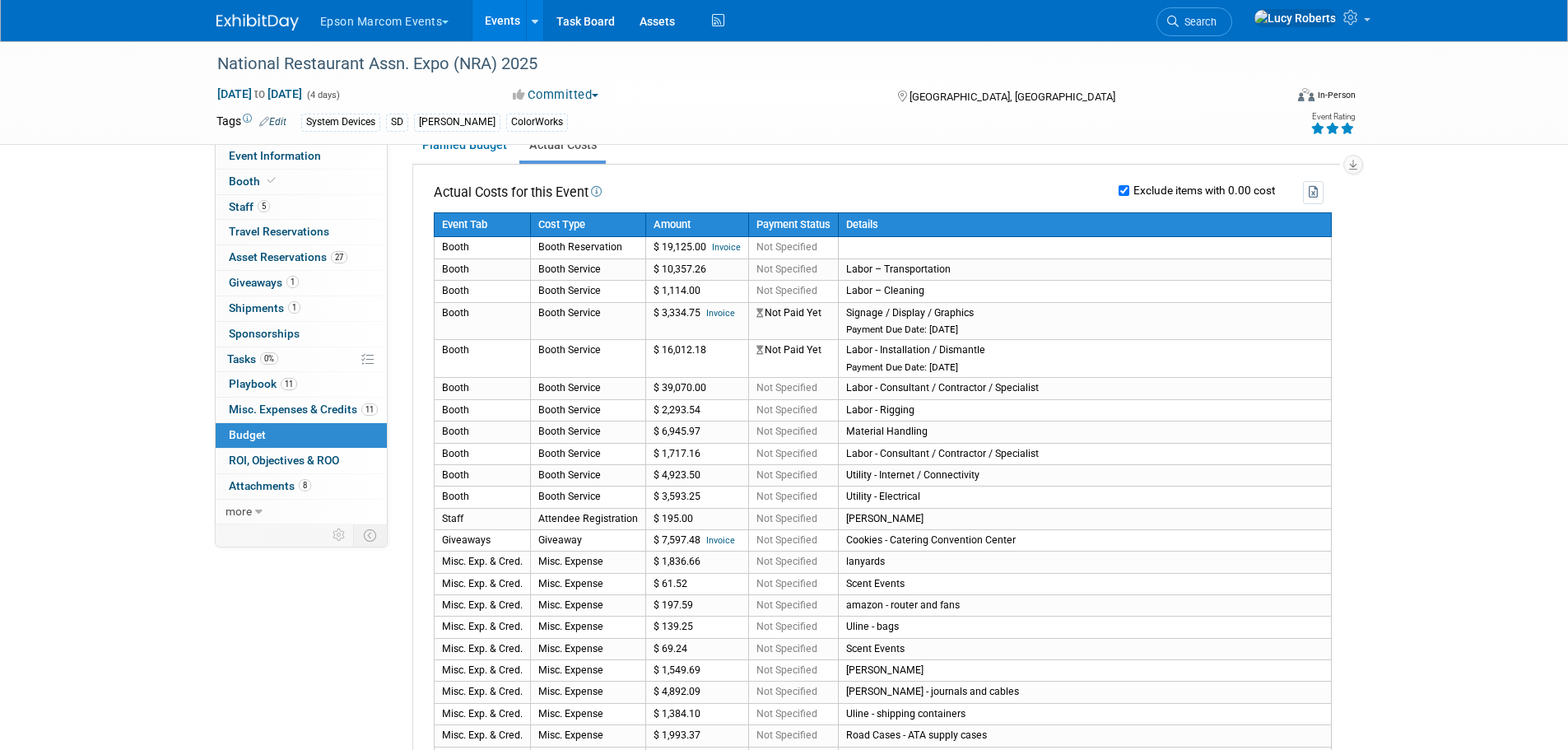 scroll, scrollTop: 329, scrollLeft: 0, axis: vertical 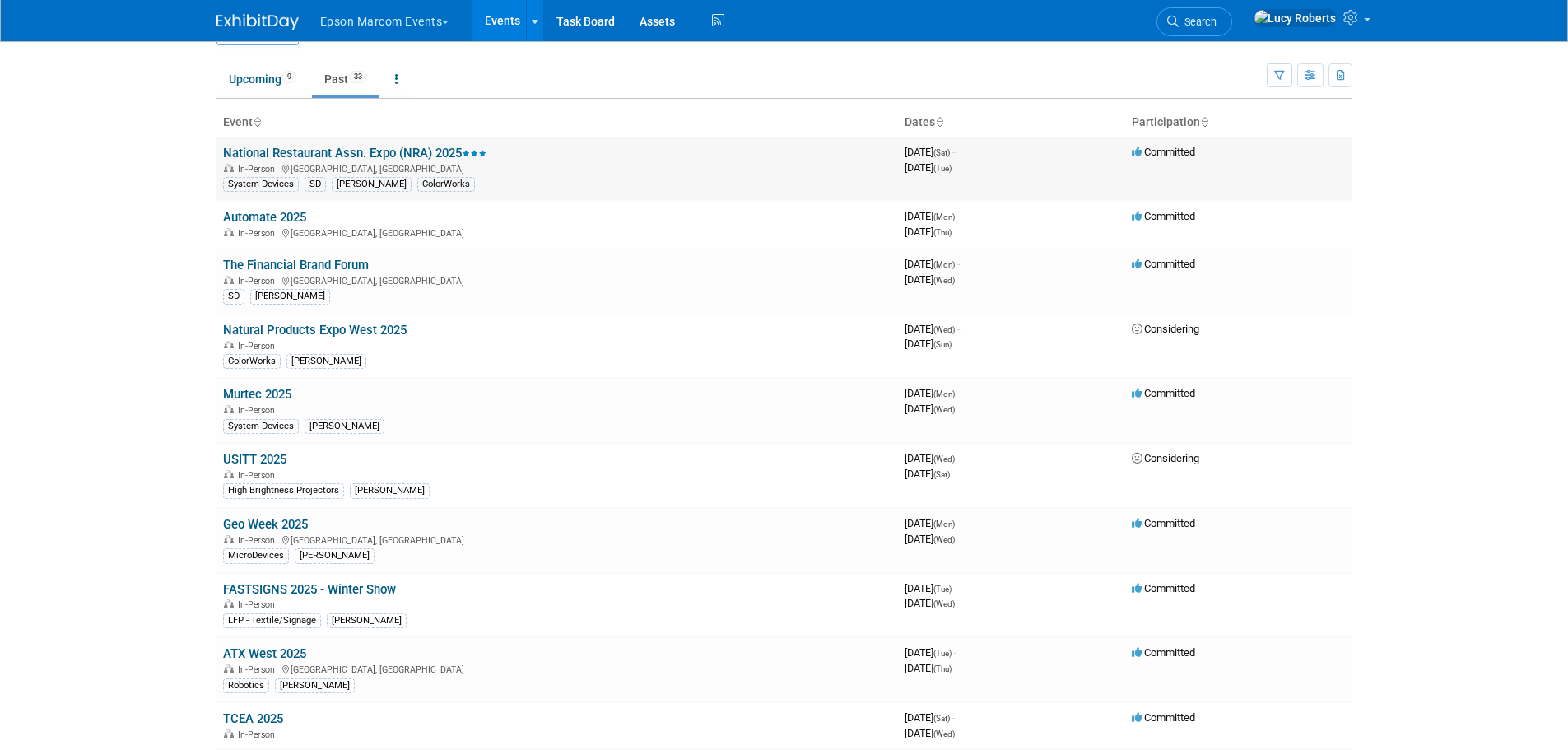 click on "National Restaurant Assn. Expo (NRA) 2025" at bounding box center [355, 153] 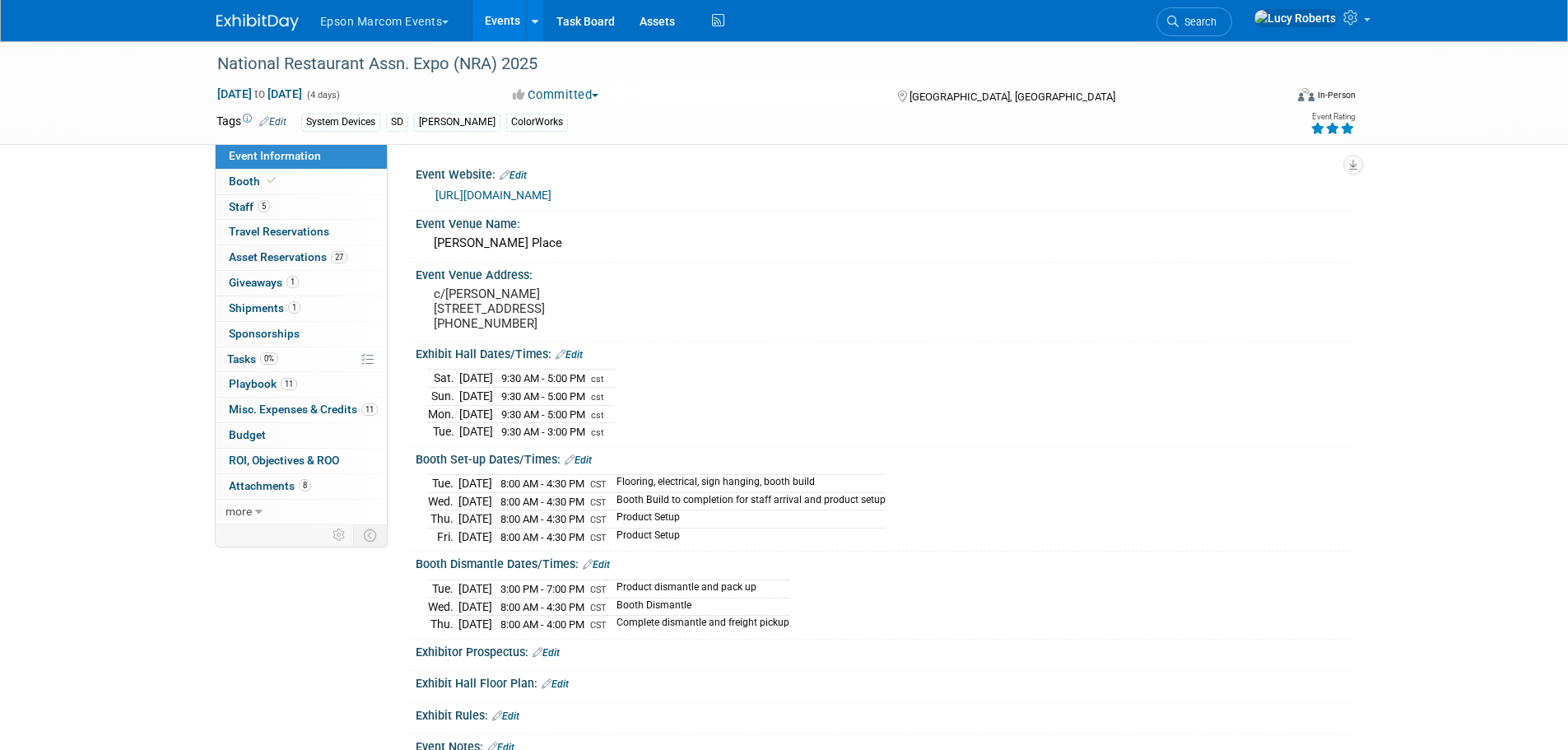 scroll, scrollTop: 0, scrollLeft: 0, axis: both 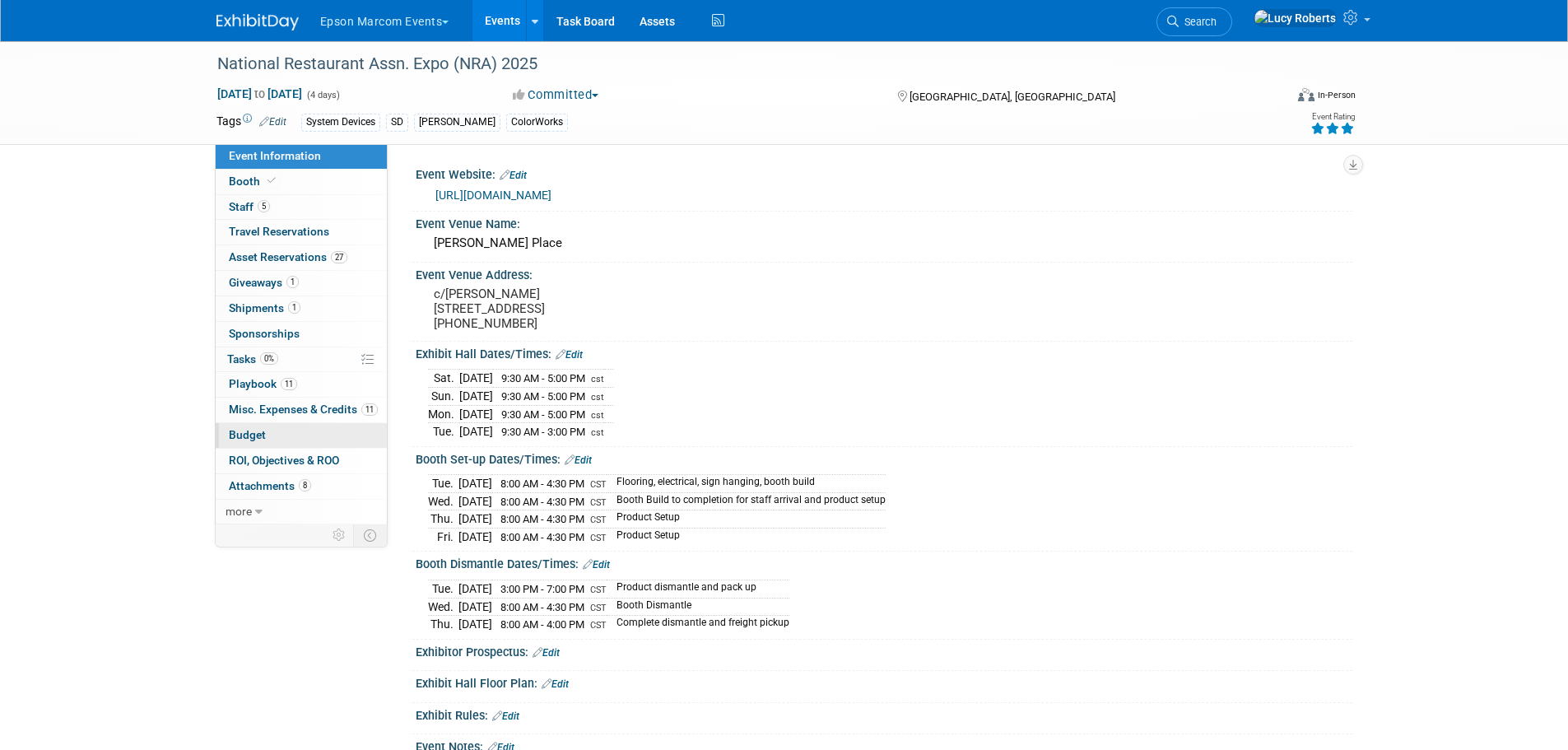 click on "Budget" at bounding box center (301, 436) 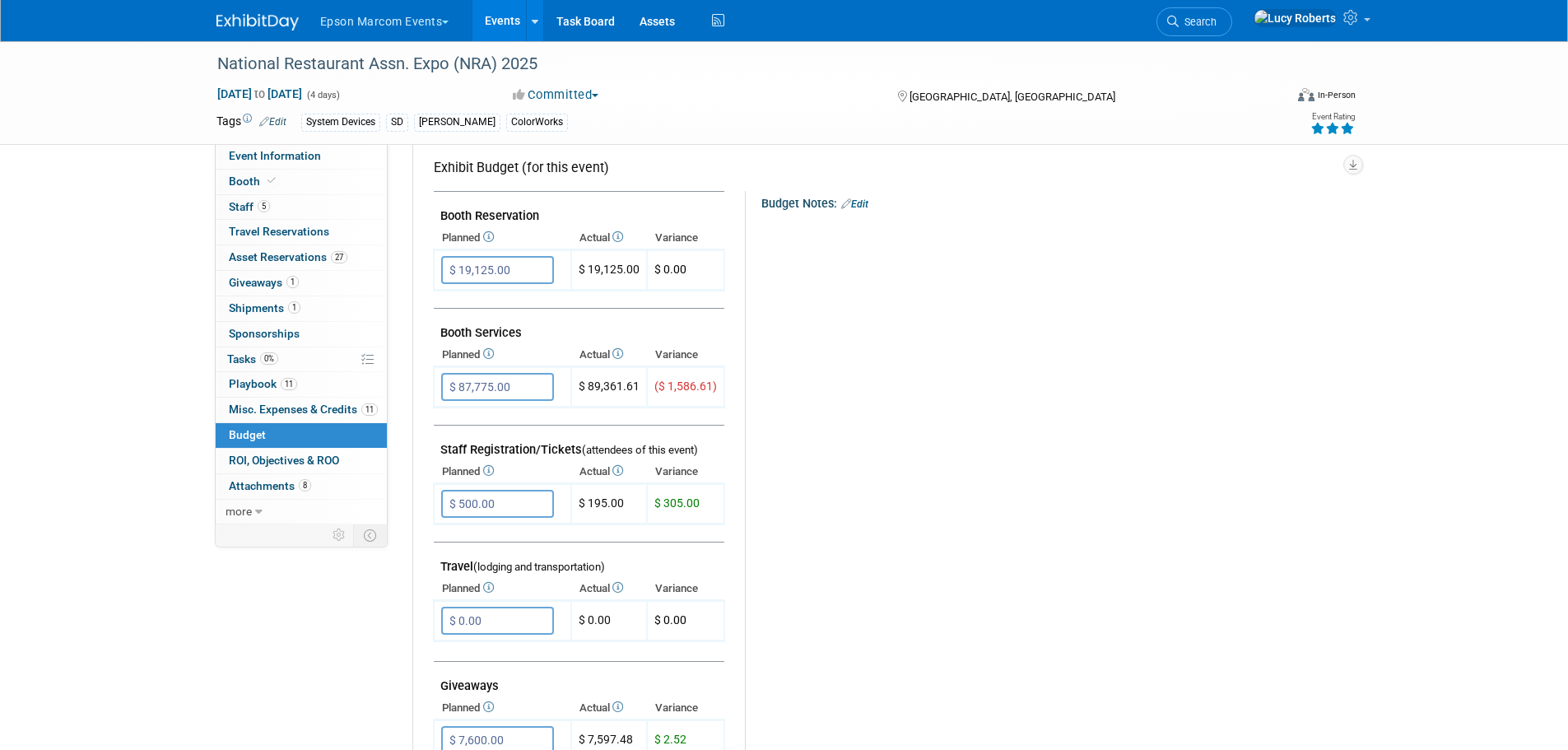 scroll, scrollTop: 247, scrollLeft: 0, axis: vertical 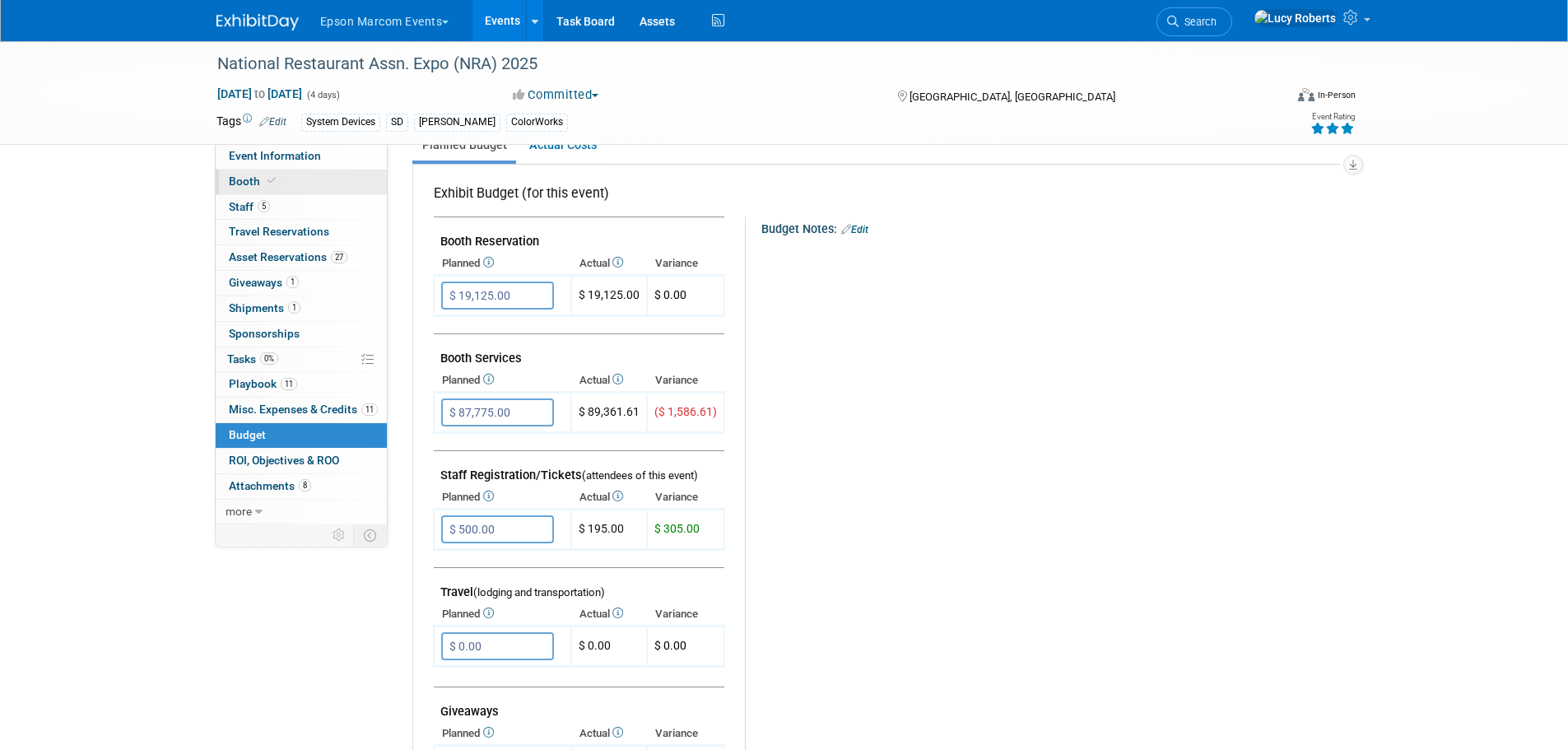 click on "Booth" at bounding box center (254, 181) 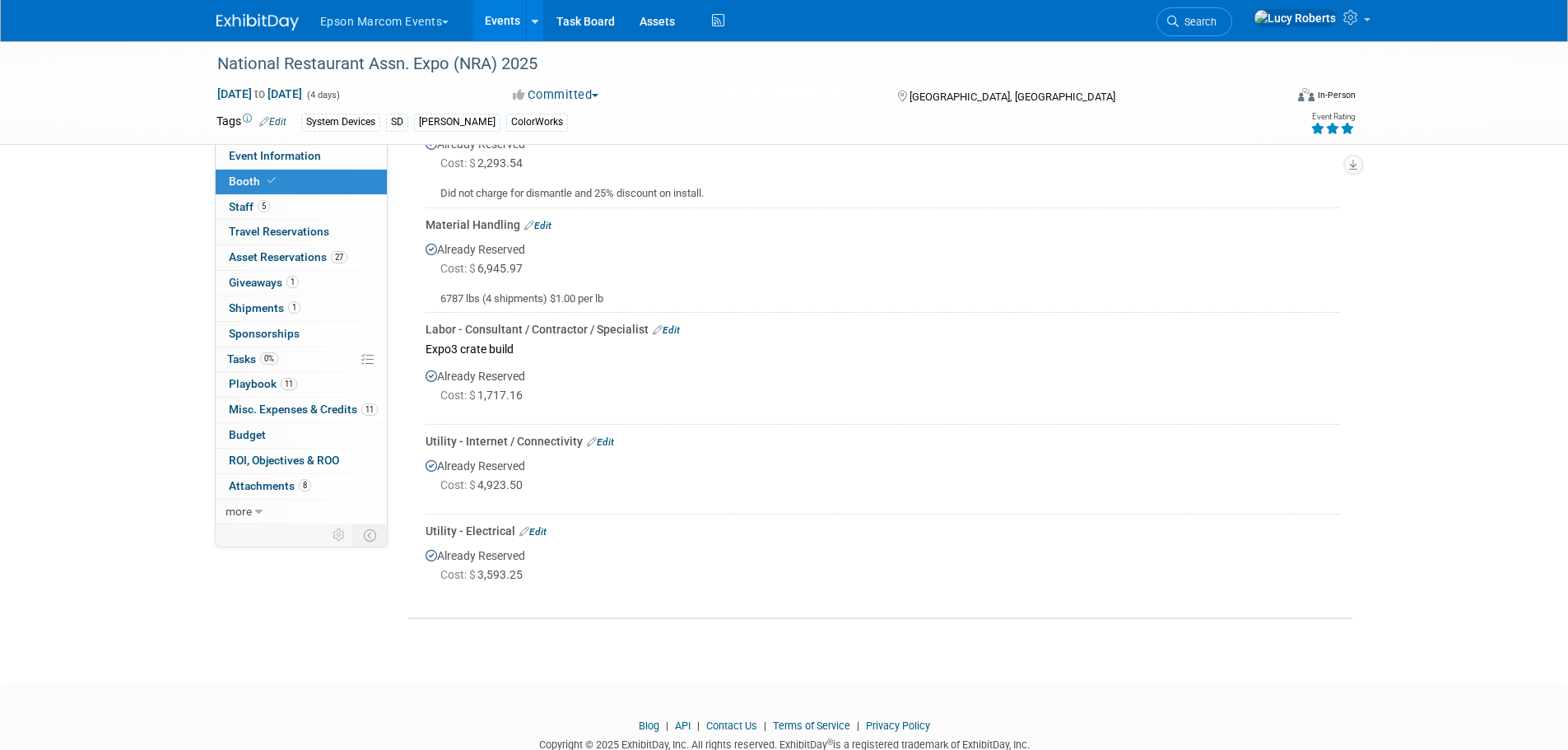 scroll, scrollTop: 1317, scrollLeft: 0, axis: vertical 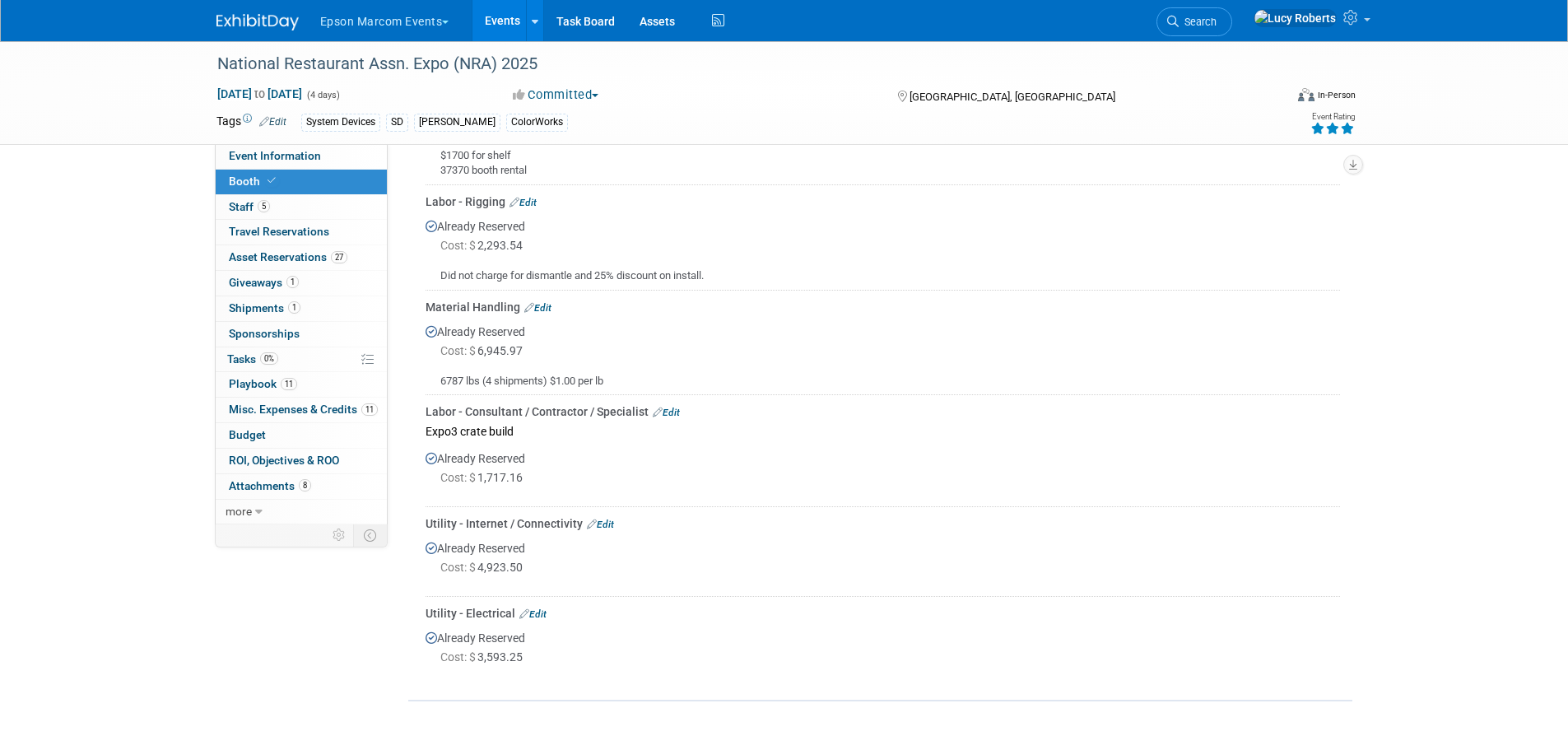click on "Edit" at bounding box center [600, 524] 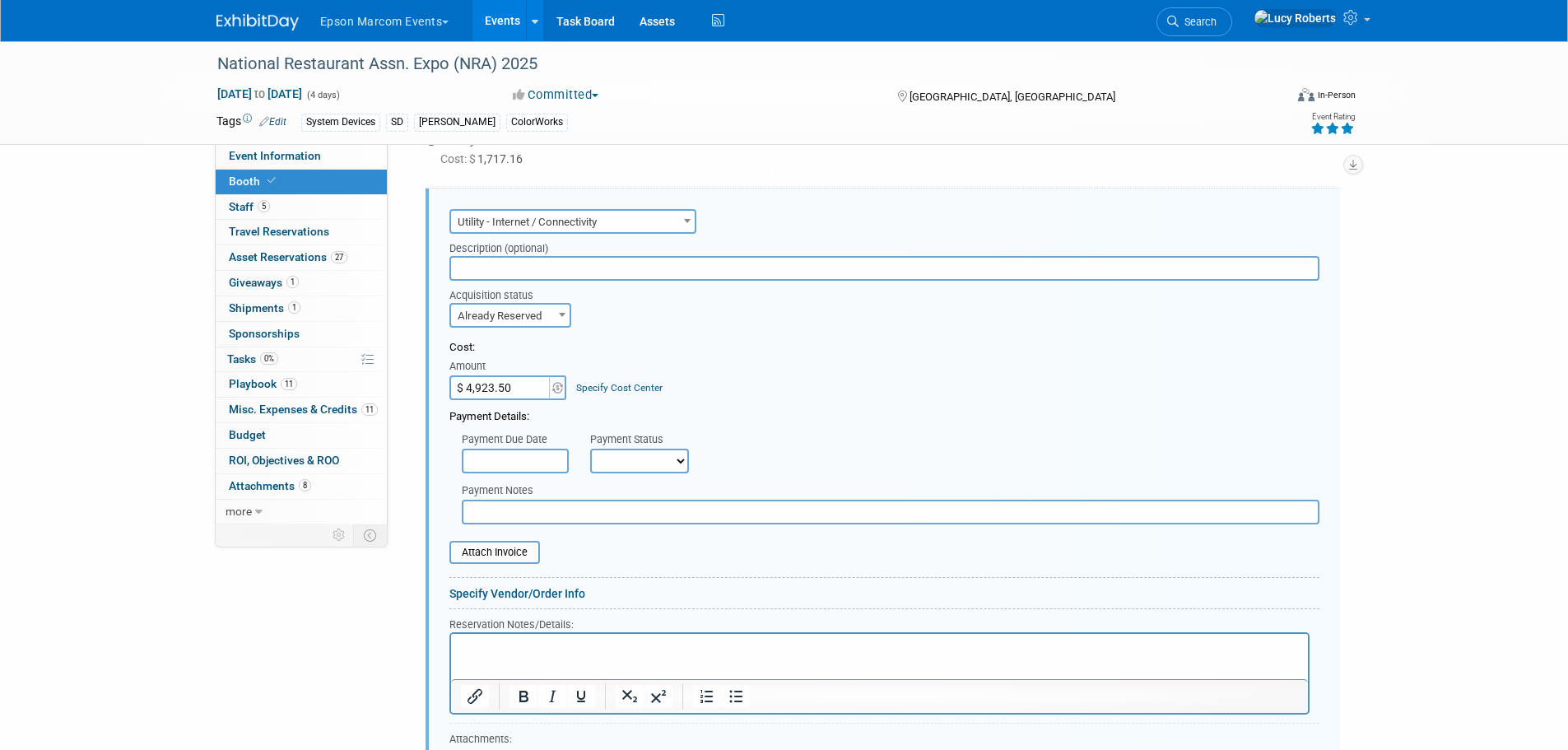 scroll, scrollTop: 0, scrollLeft: 0, axis: both 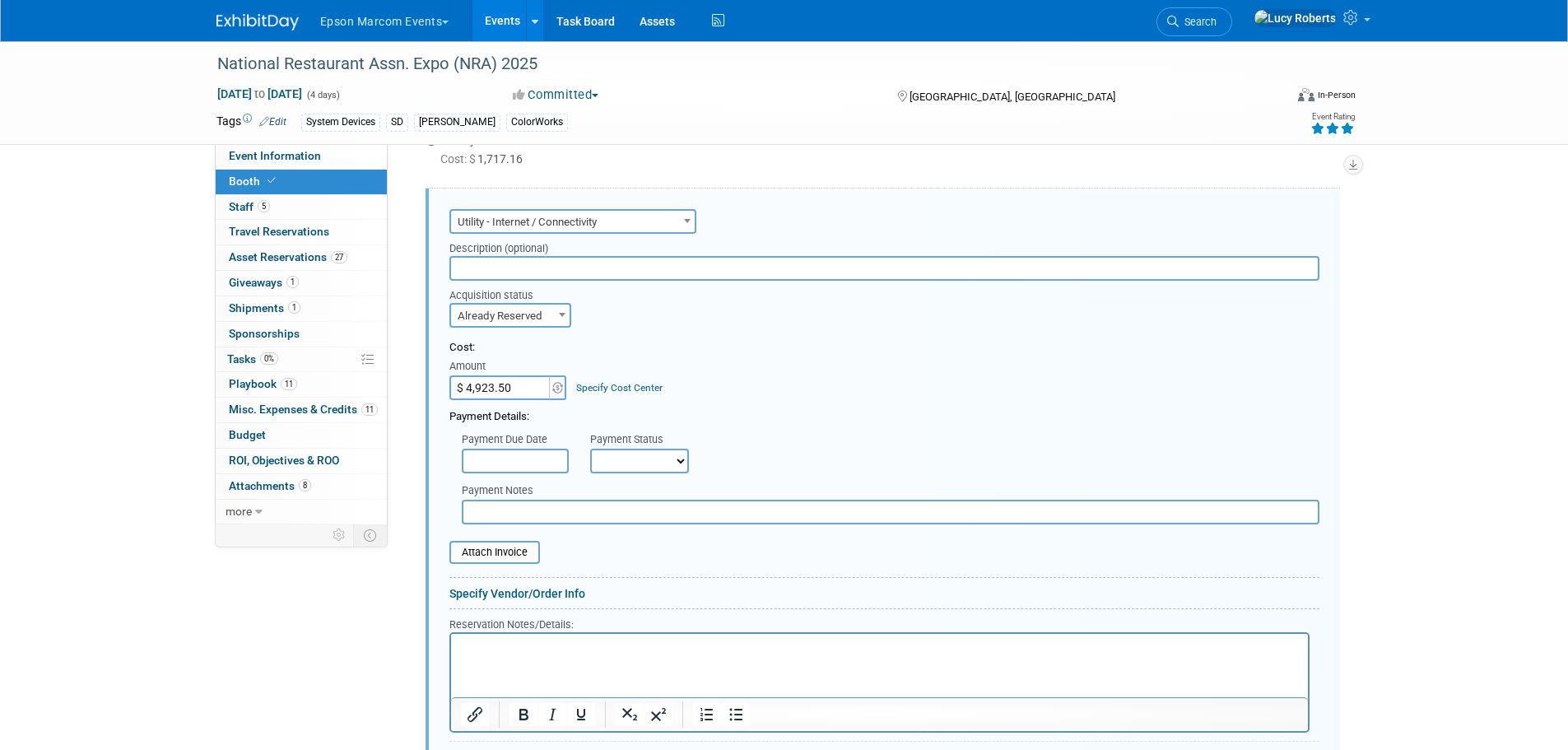 click at bounding box center (879, 648) 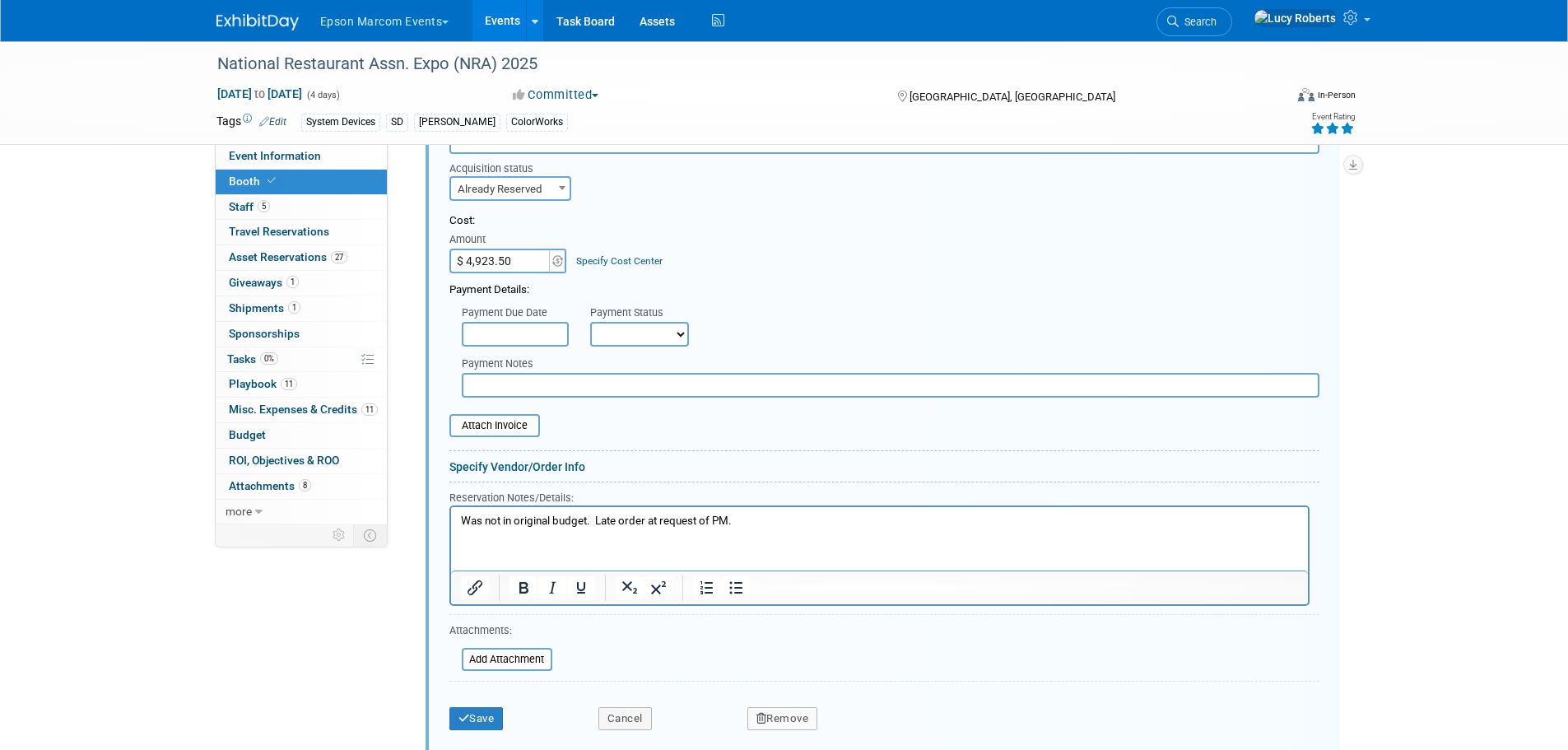 scroll, scrollTop: 1965, scrollLeft: 0, axis: vertical 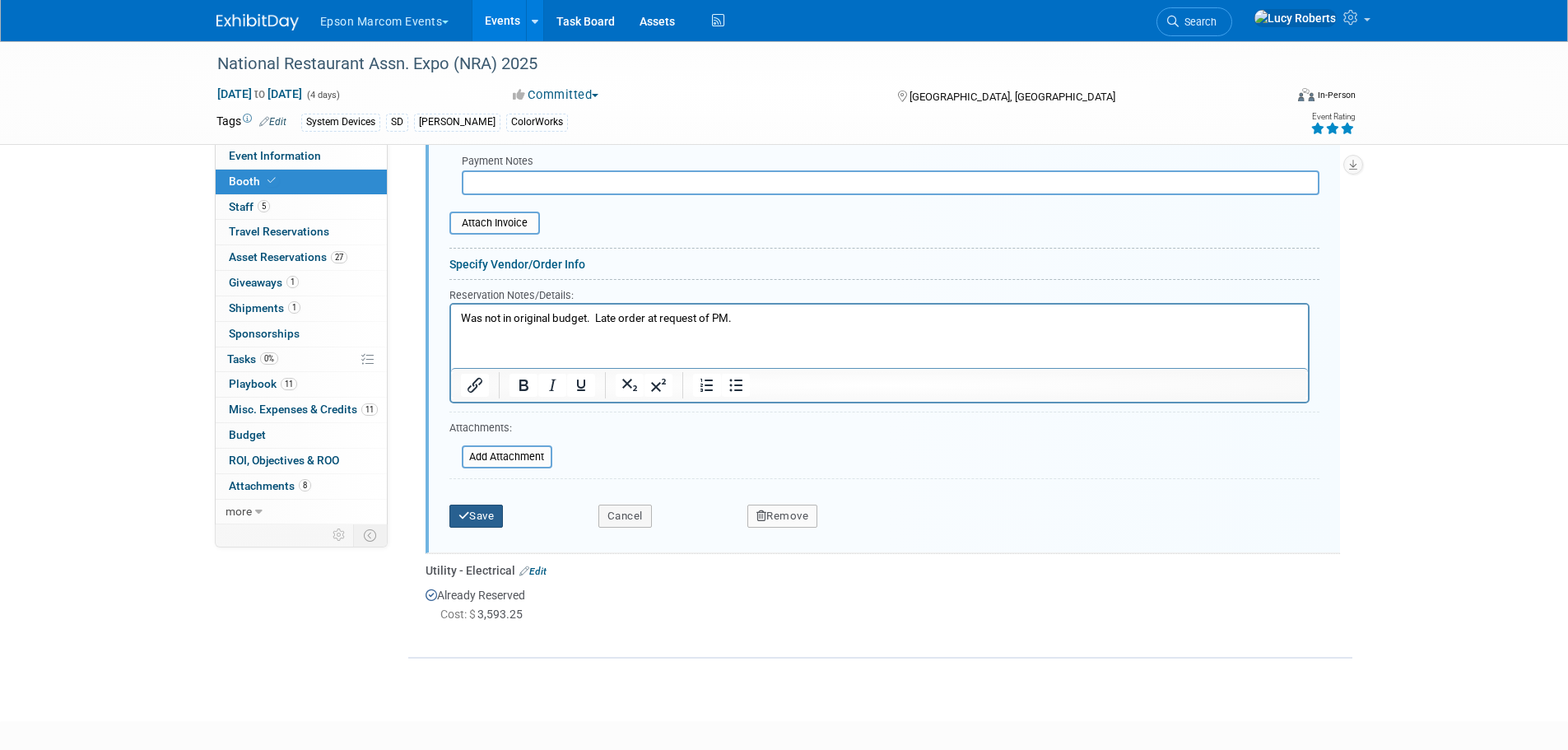 click on "Save" at bounding box center [477, 516] 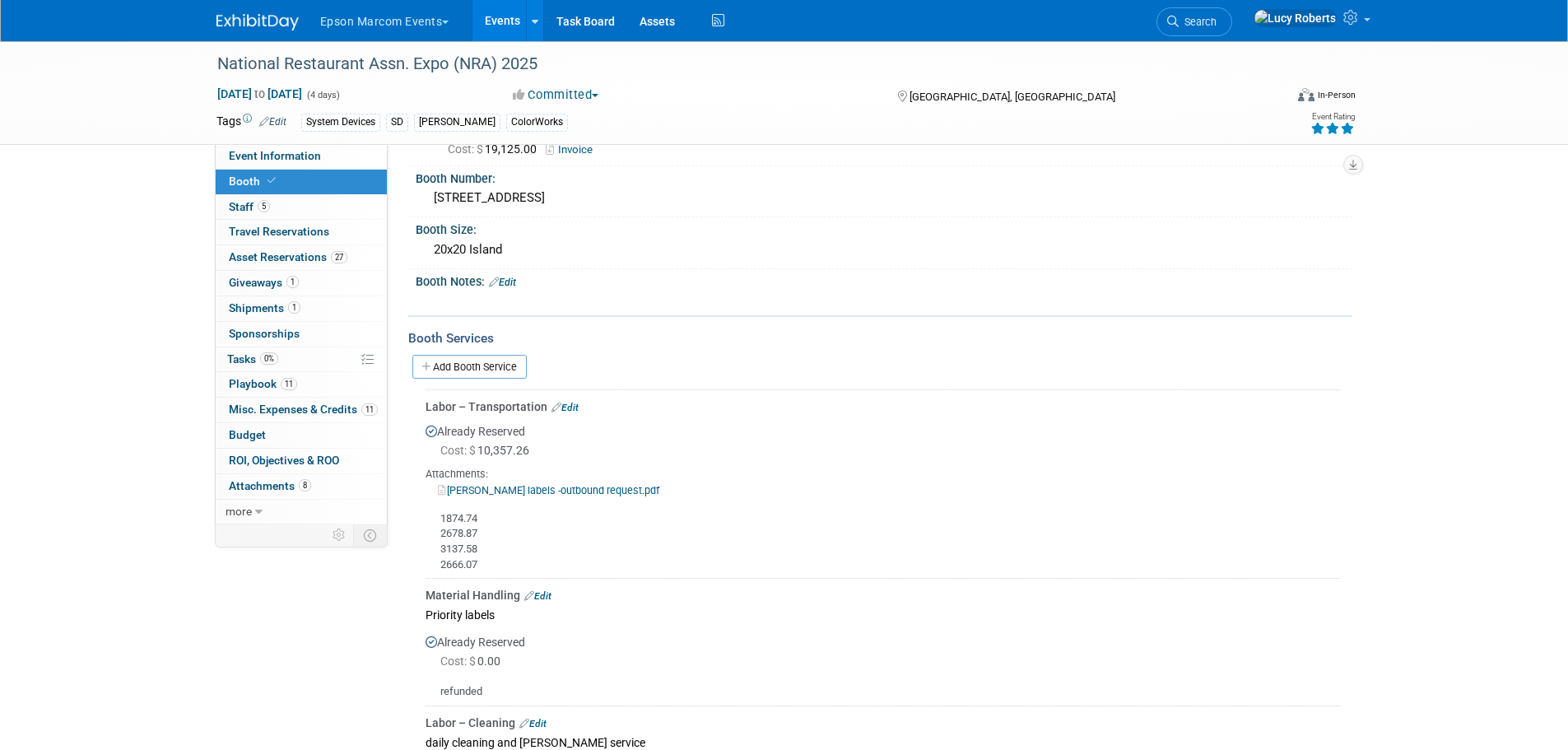 scroll, scrollTop: 0, scrollLeft: 0, axis: both 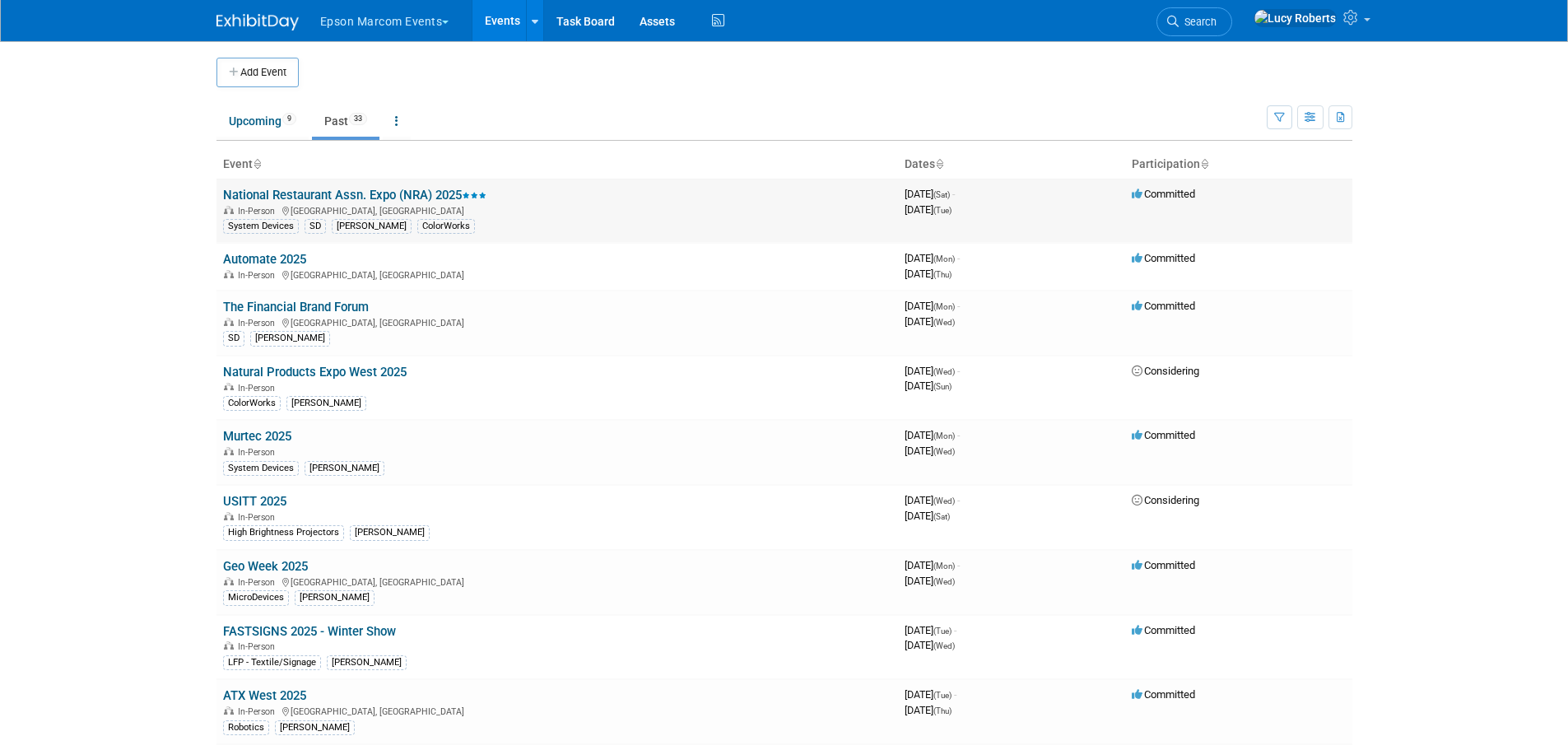 click at bounding box center (474, 195) 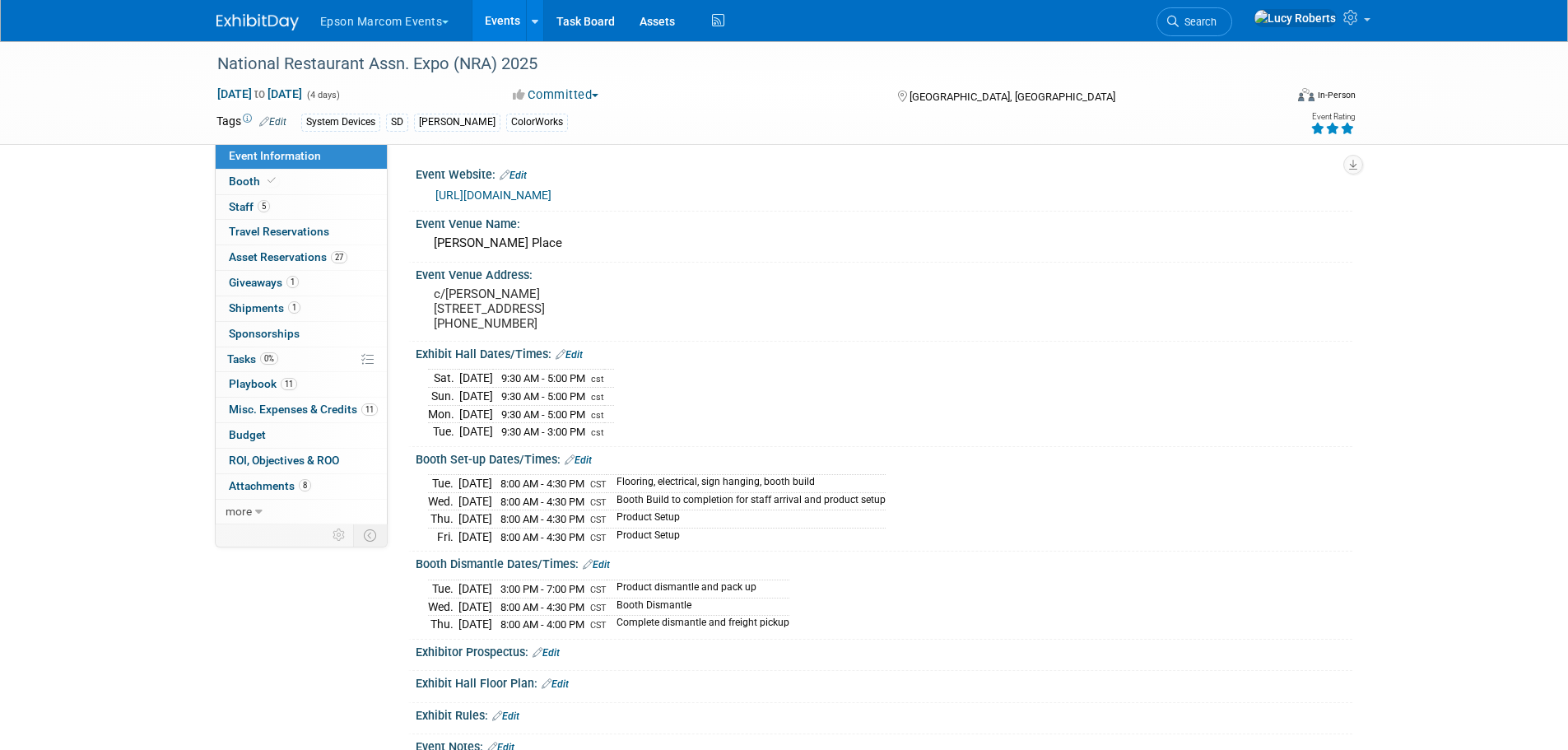 scroll, scrollTop: 0, scrollLeft: 0, axis: both 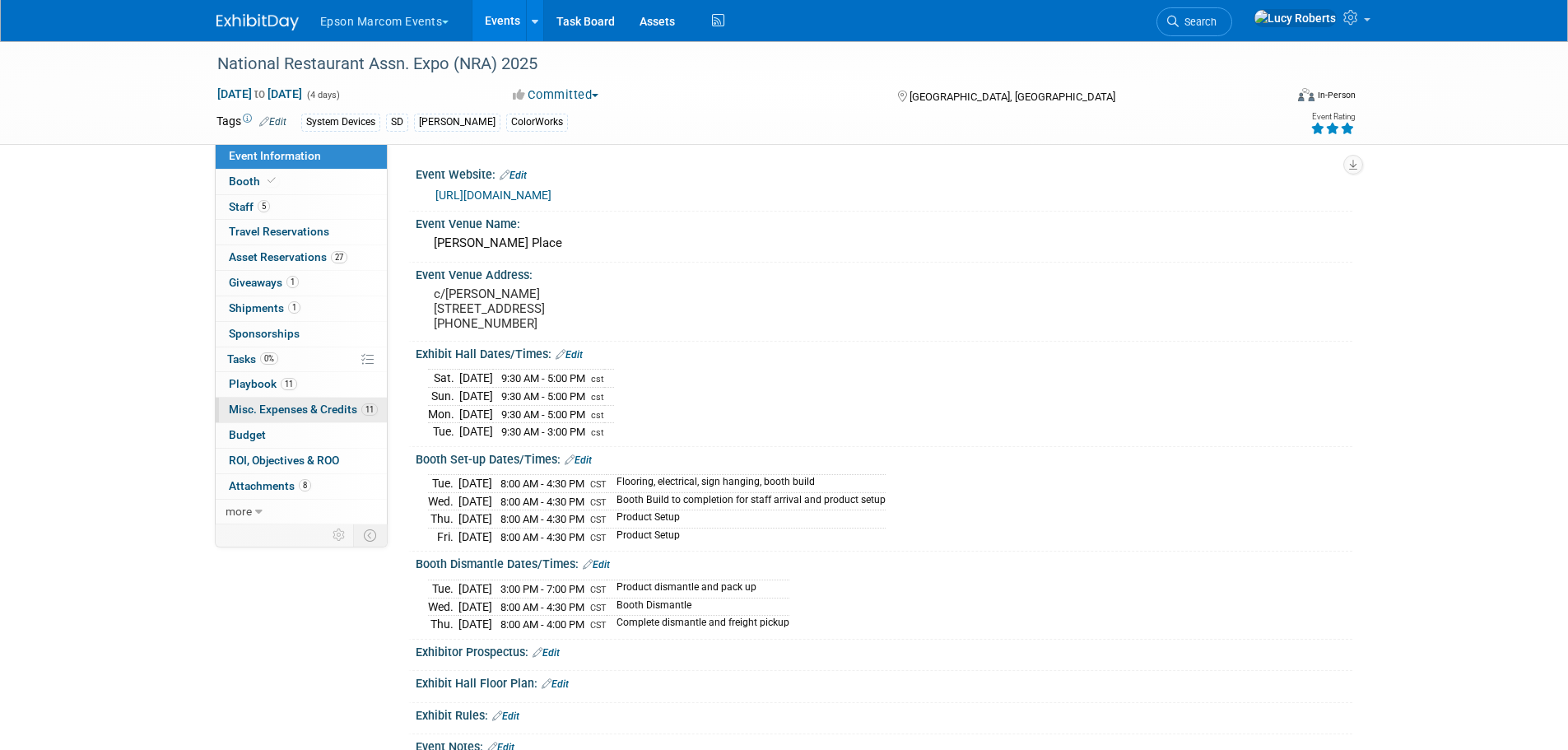 click on "Misc. Expenses & Credits 11" at bounding box center (303, 409) 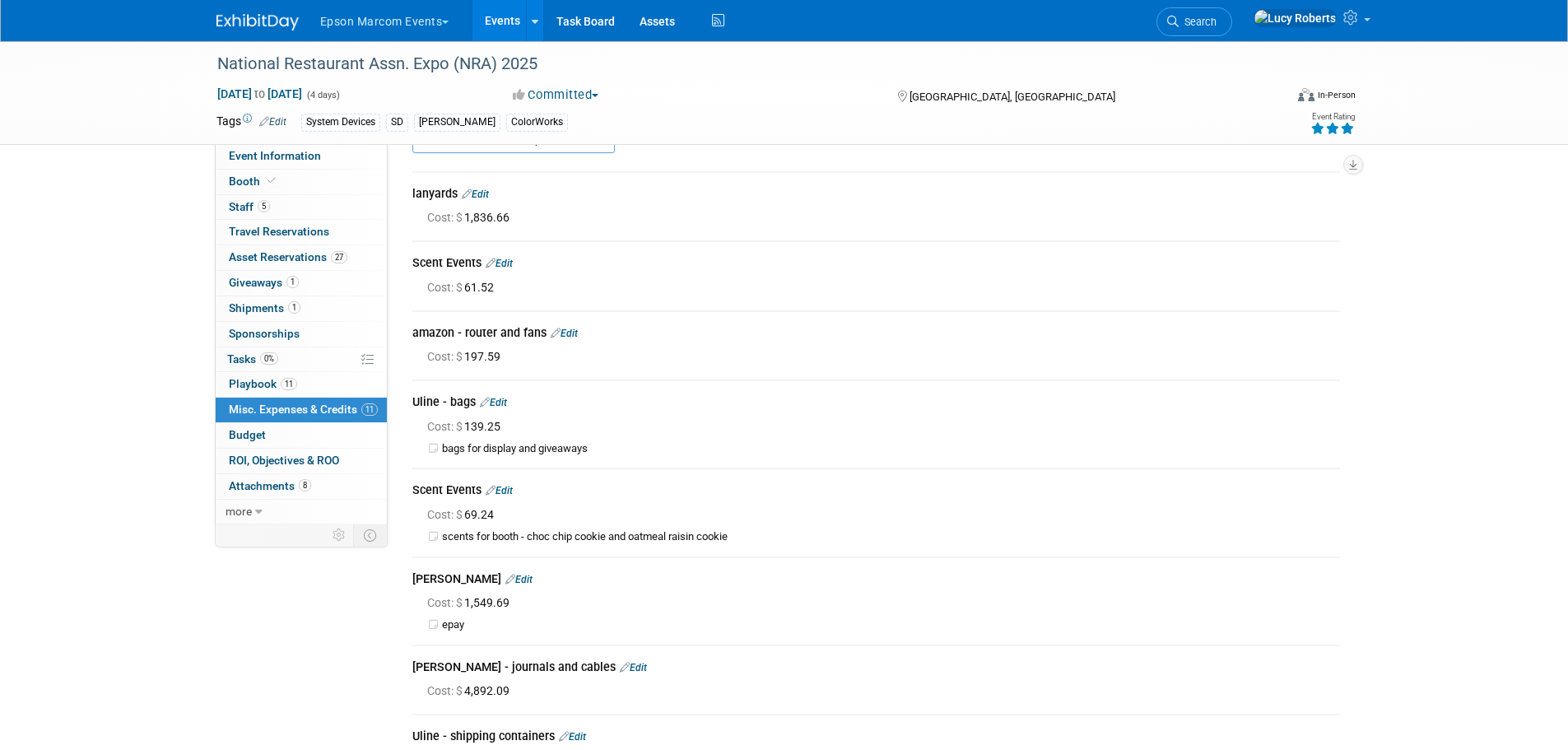 scroll, scrollTop: 0, scrollLeft: 0, axis: both 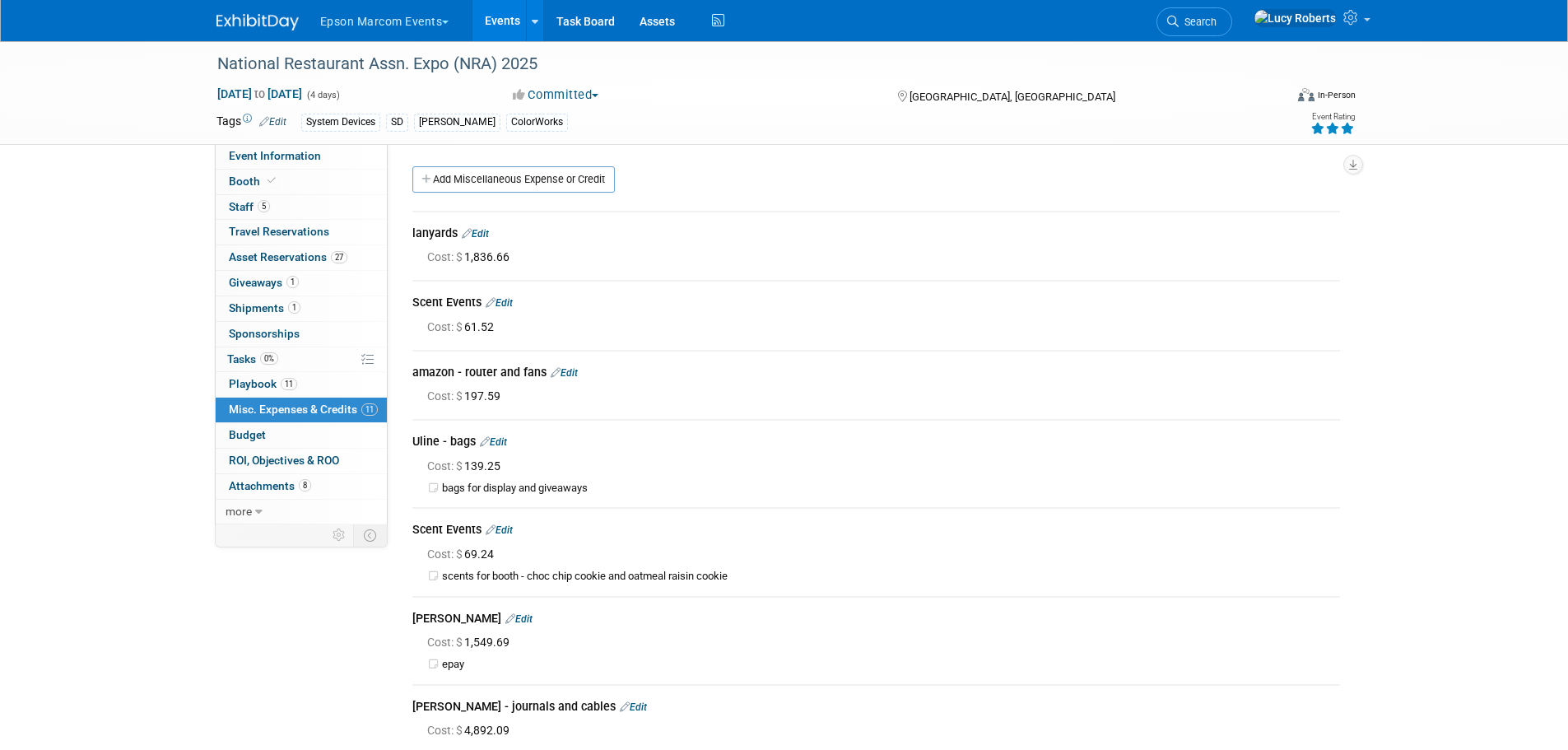 click on "Event Information
Event Info
Booth
Booth
5
Staff 5
Staff
0
Travel Reservations 0
Travel Reservations
27
Asset Reservations 27
Asset Reservations
1
Giveaways 1
Giveaways
1
Shipments 1
Shipments
0
Sponsorships 0
Sponsorships
0%
Tasks 0%
Tasks
11
Playbook 11
Playbook
11
Misc. Expenses & Credits 11
Misc. Expenses & Credits
Budget
Budget
0
ROI, Objectives & ROO 0
ROI, Objectives & ROO
8
Attachments 8
Attachments
more
more...
Event Binder (.pdf export)
Event Binder (.pdf export)
Copy/Duplicate Event
Copy/Duplicate Event
Event Settings
Event Settings
Logs
Logs
Delete Event
Delete Event
Event Website:
Edit
[URL][DOMAIN_NAME]
Event Venue Name:" at bounding box center [784, 547] 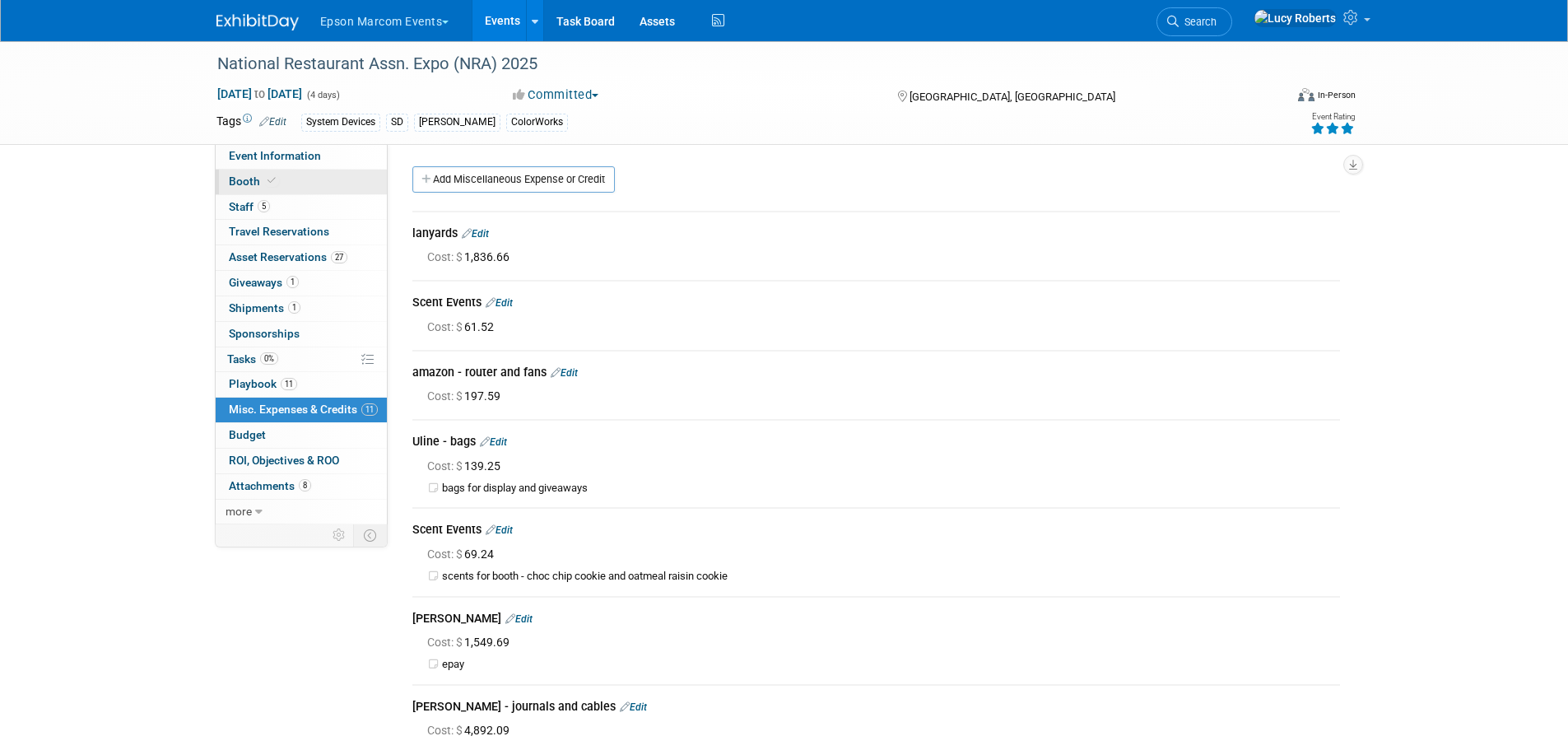 click on "Booth" at bounding box center [254, 181] 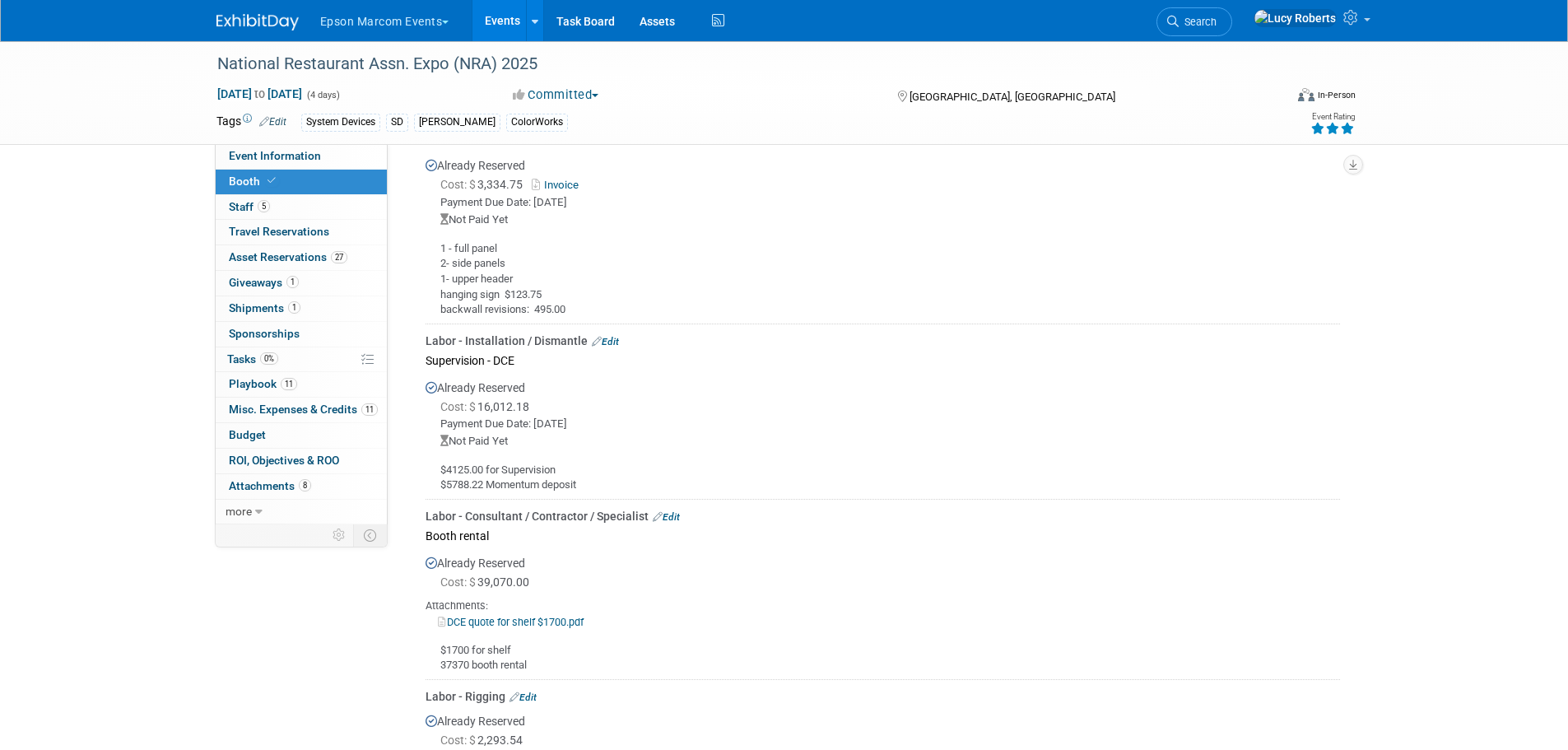 scroll, scrollTop: 823, scrollLeft: 0, axis: vertical 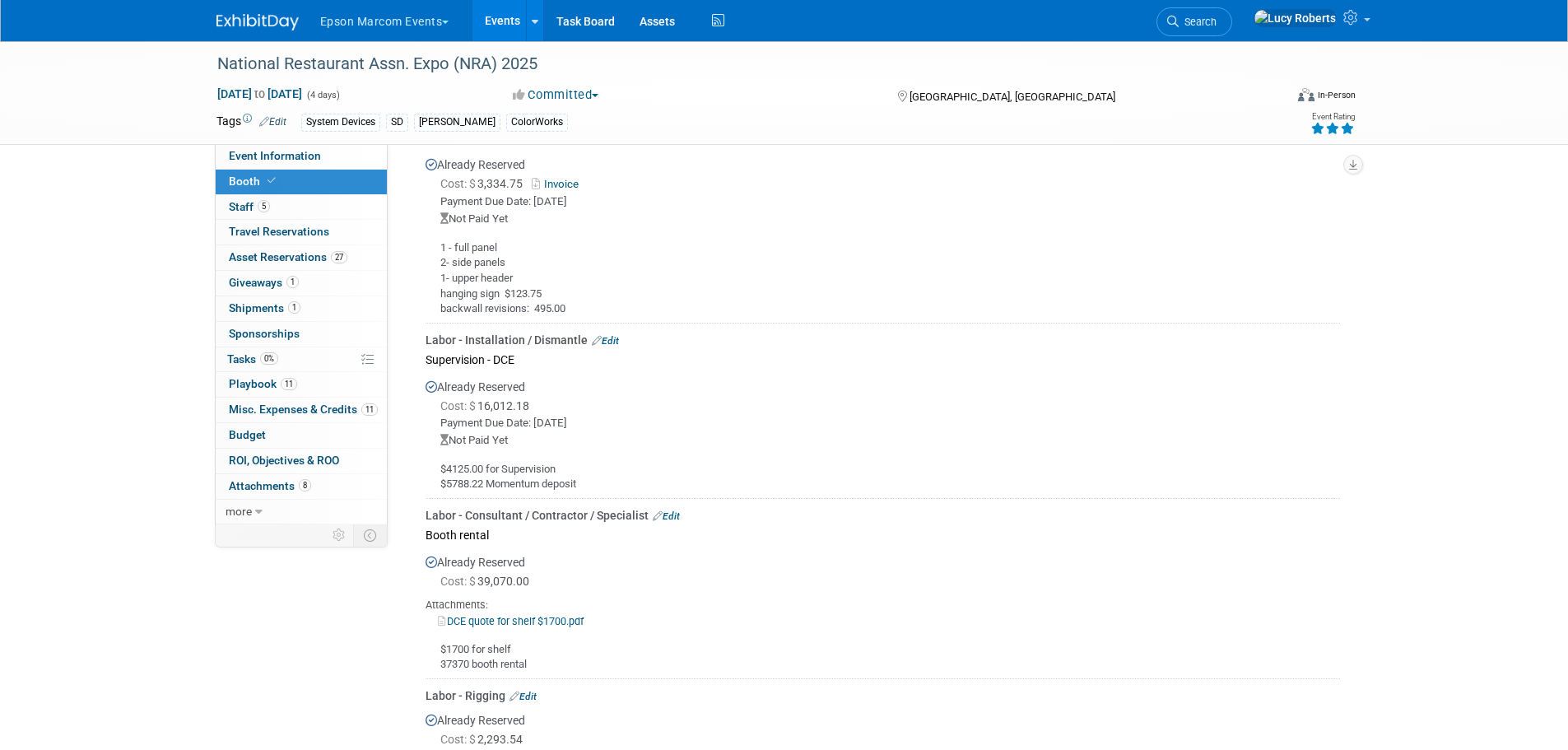 click on "Edit" at bounding box center (605, 341) 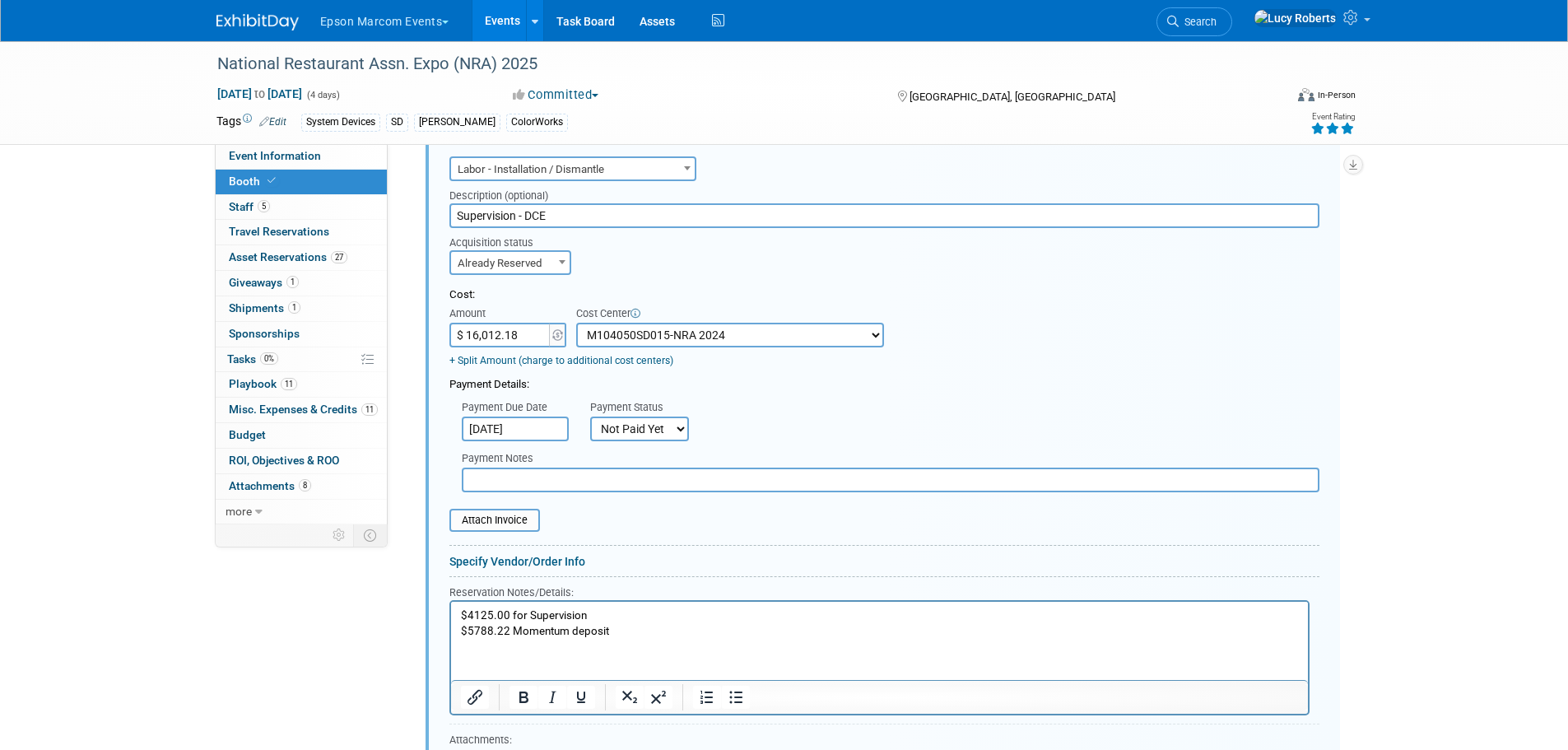 scroll, scrollTop: 1122, scrollLeft: 0, axis: vertical 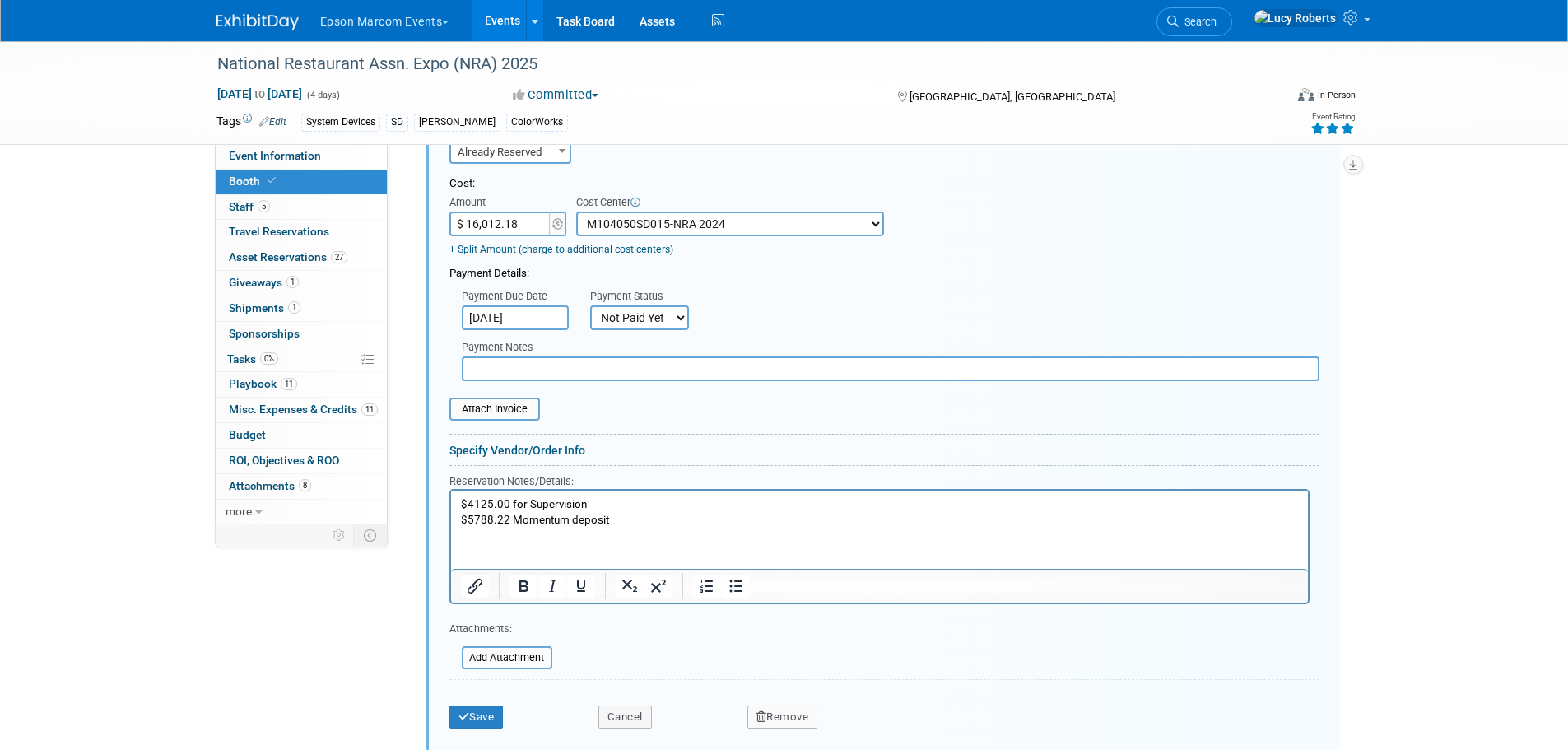 click on "$4125.00 for Supervision $5788.22 Momentum deposit" at bounding box center [878, 509] 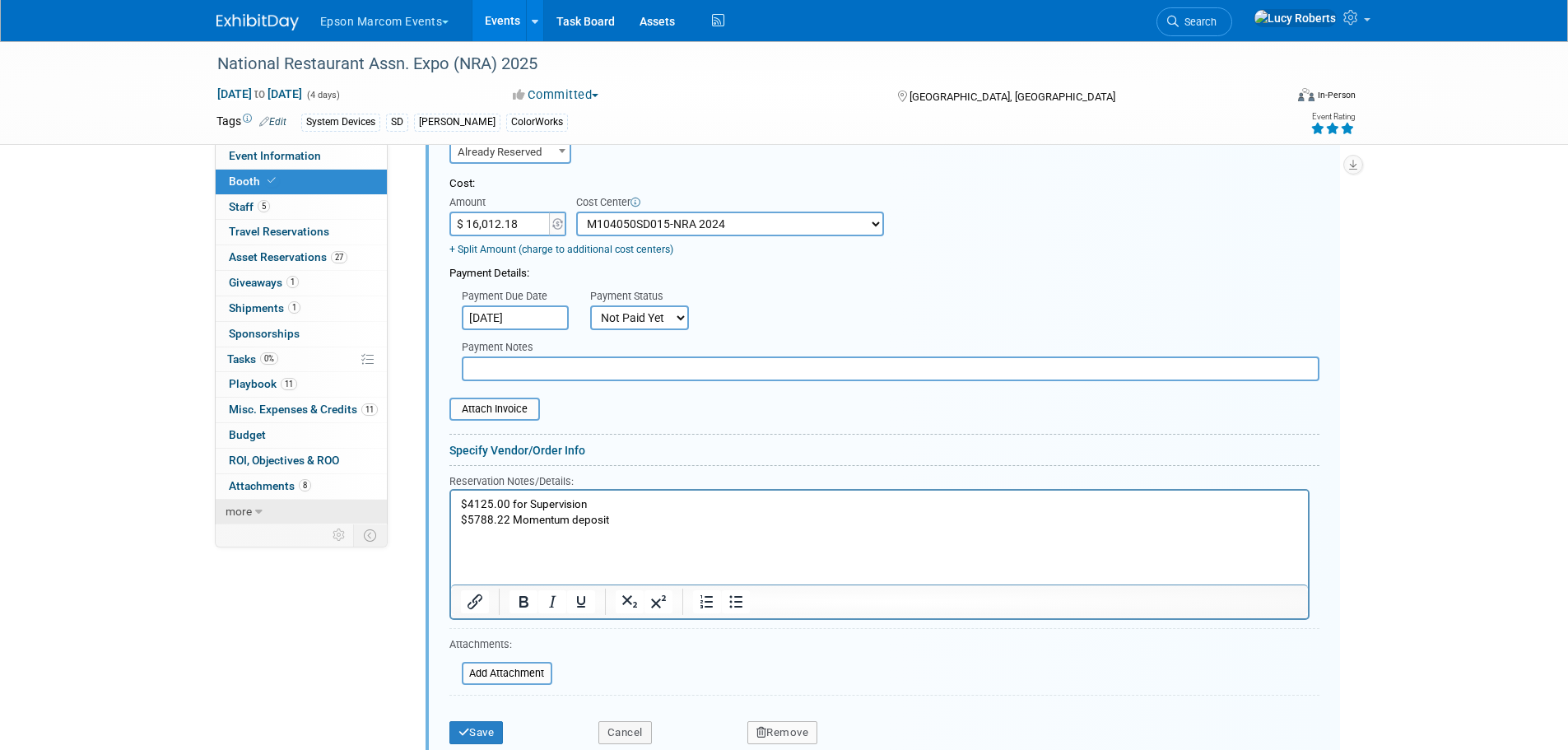 type 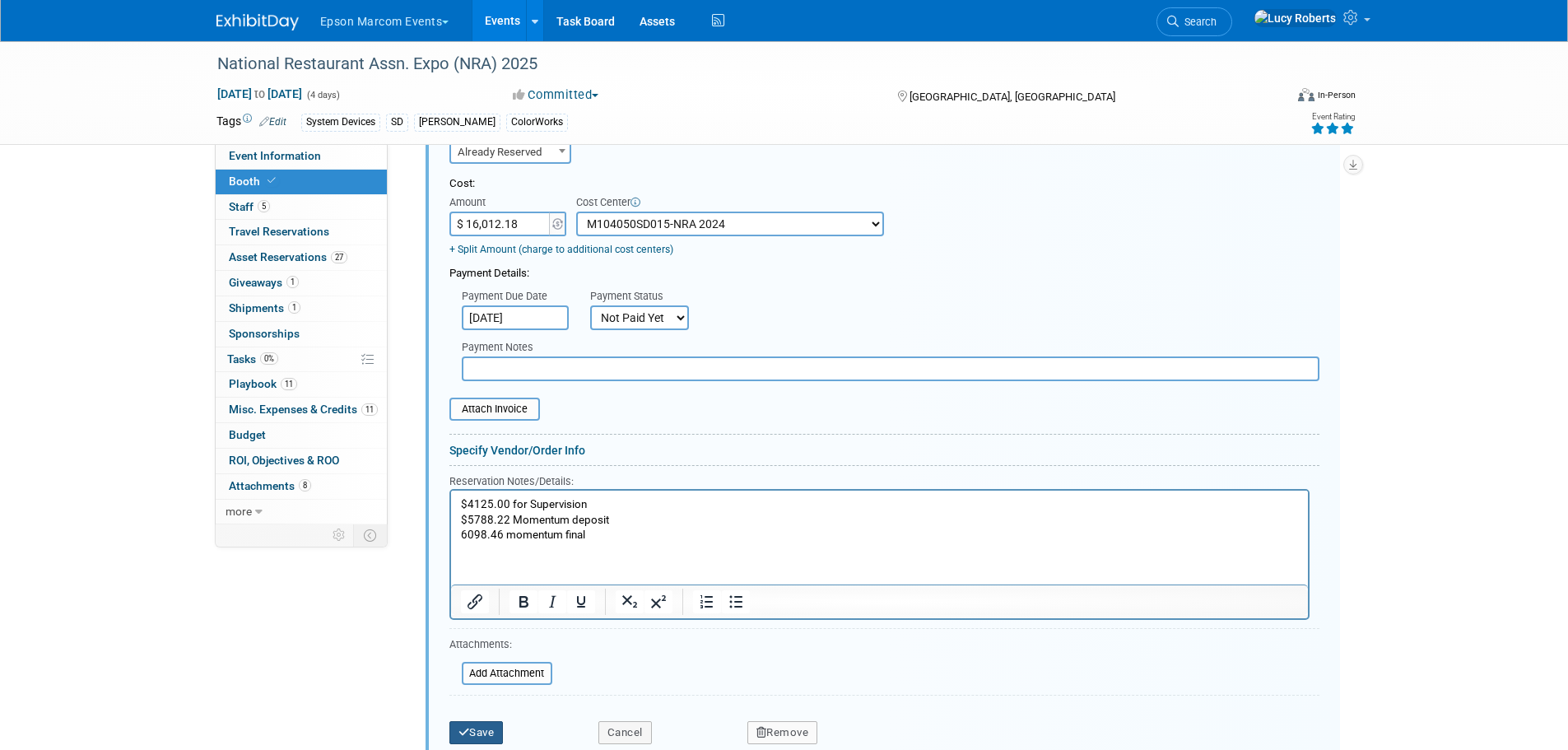 click on "Save" at bounding box center [477, 733] 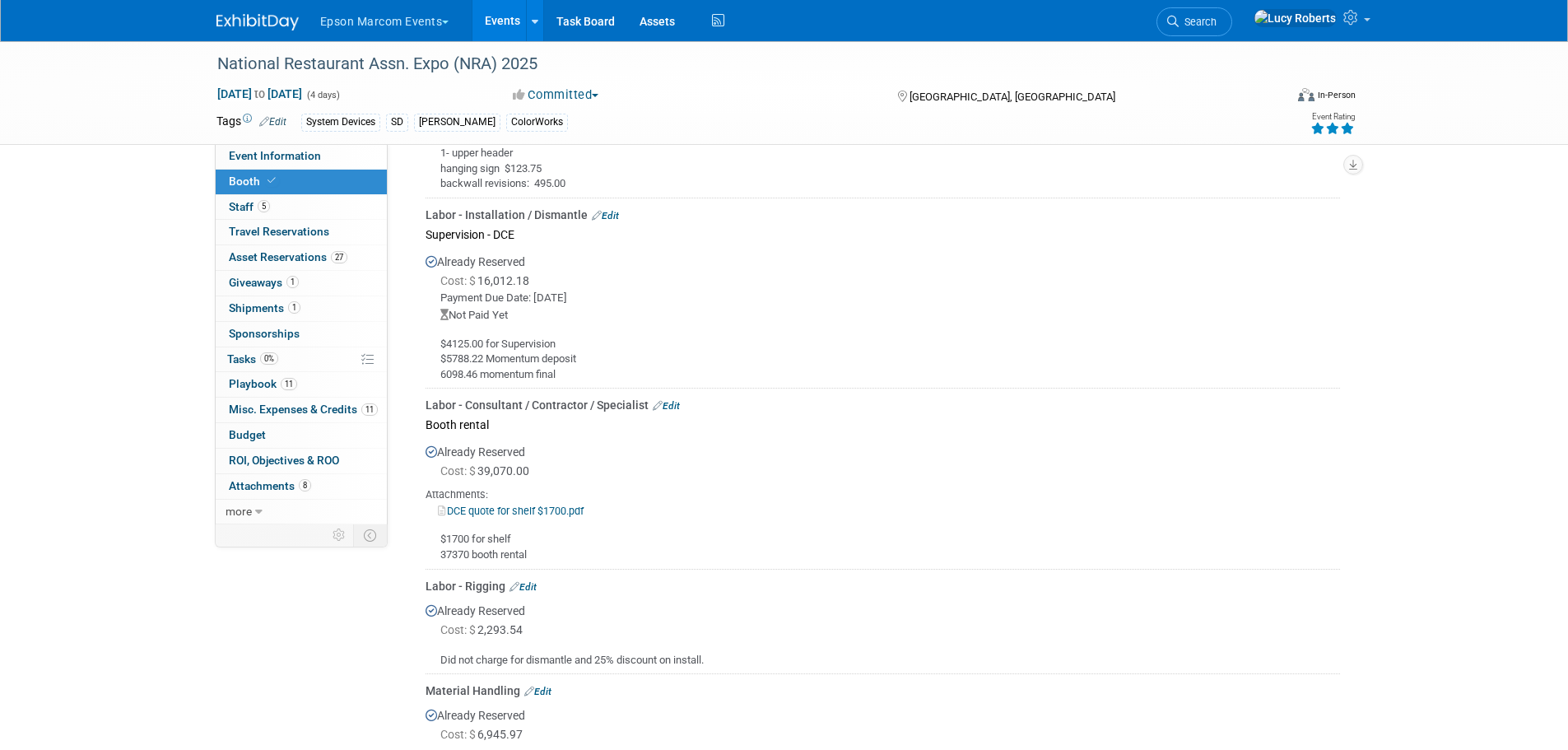 scroll, scrollTop: 988, scrollLeft: 0, axis: vertical 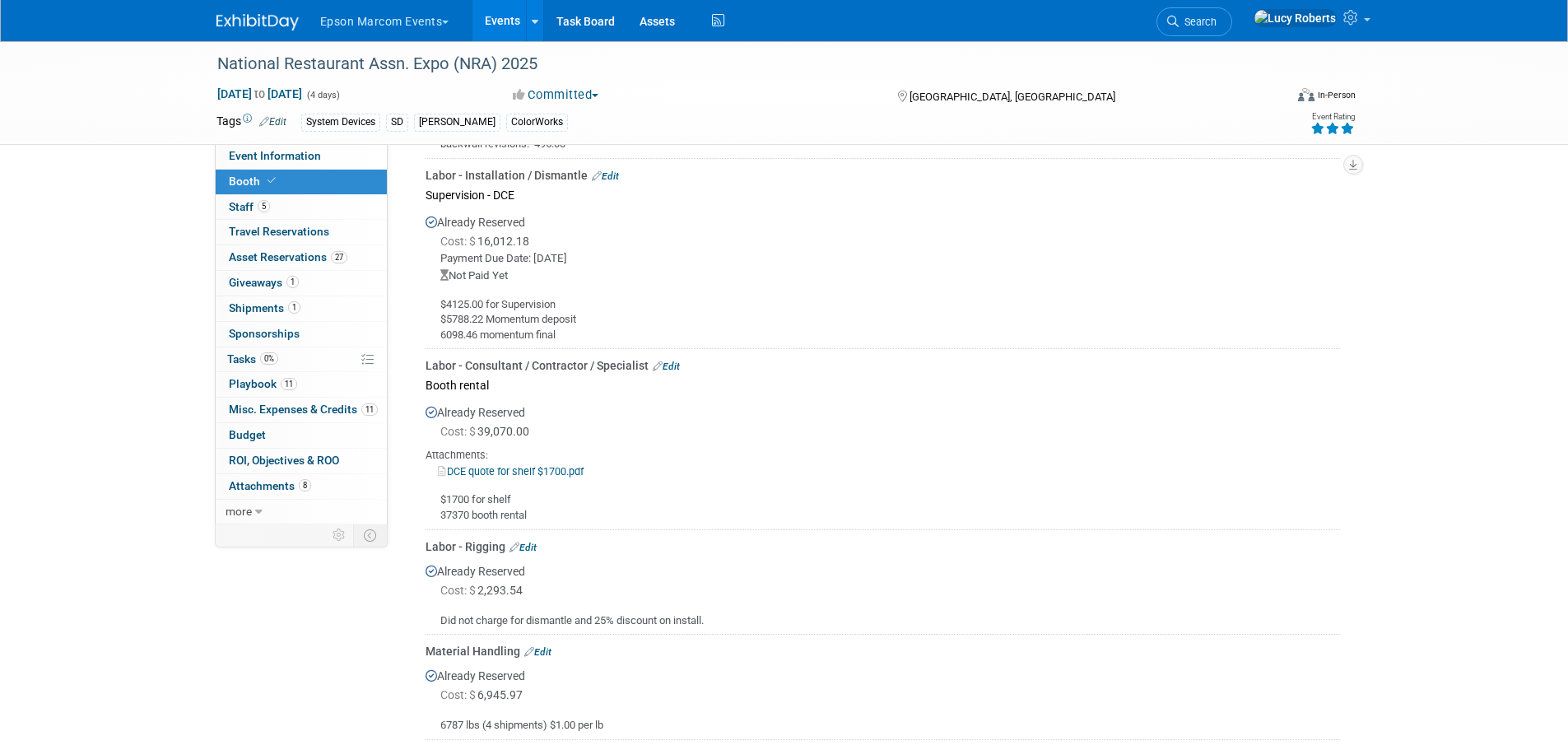 click on "Edit" at bounding box center (666, 366) 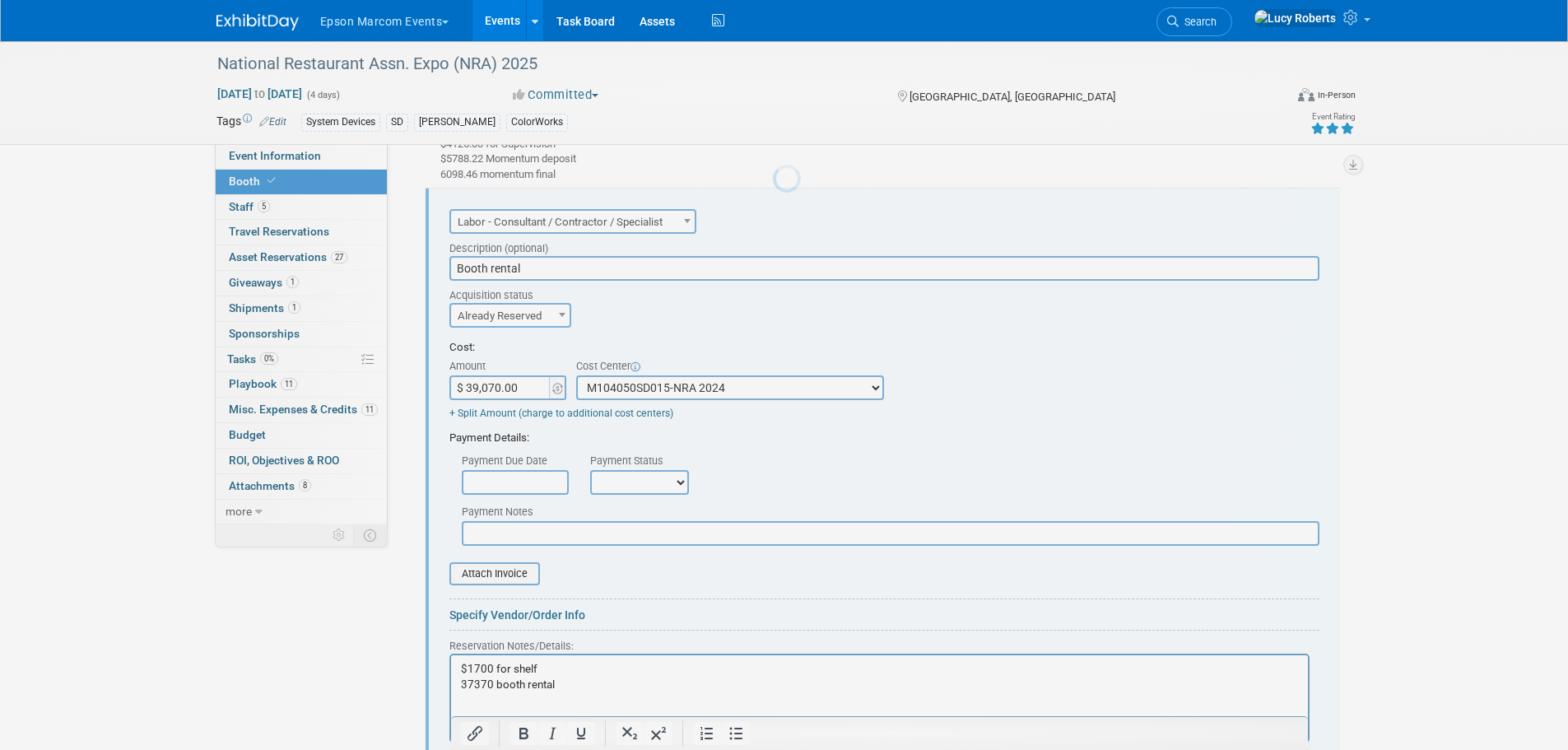 scroll, scrollTop: 0, scrollLeft: 0, axis: both 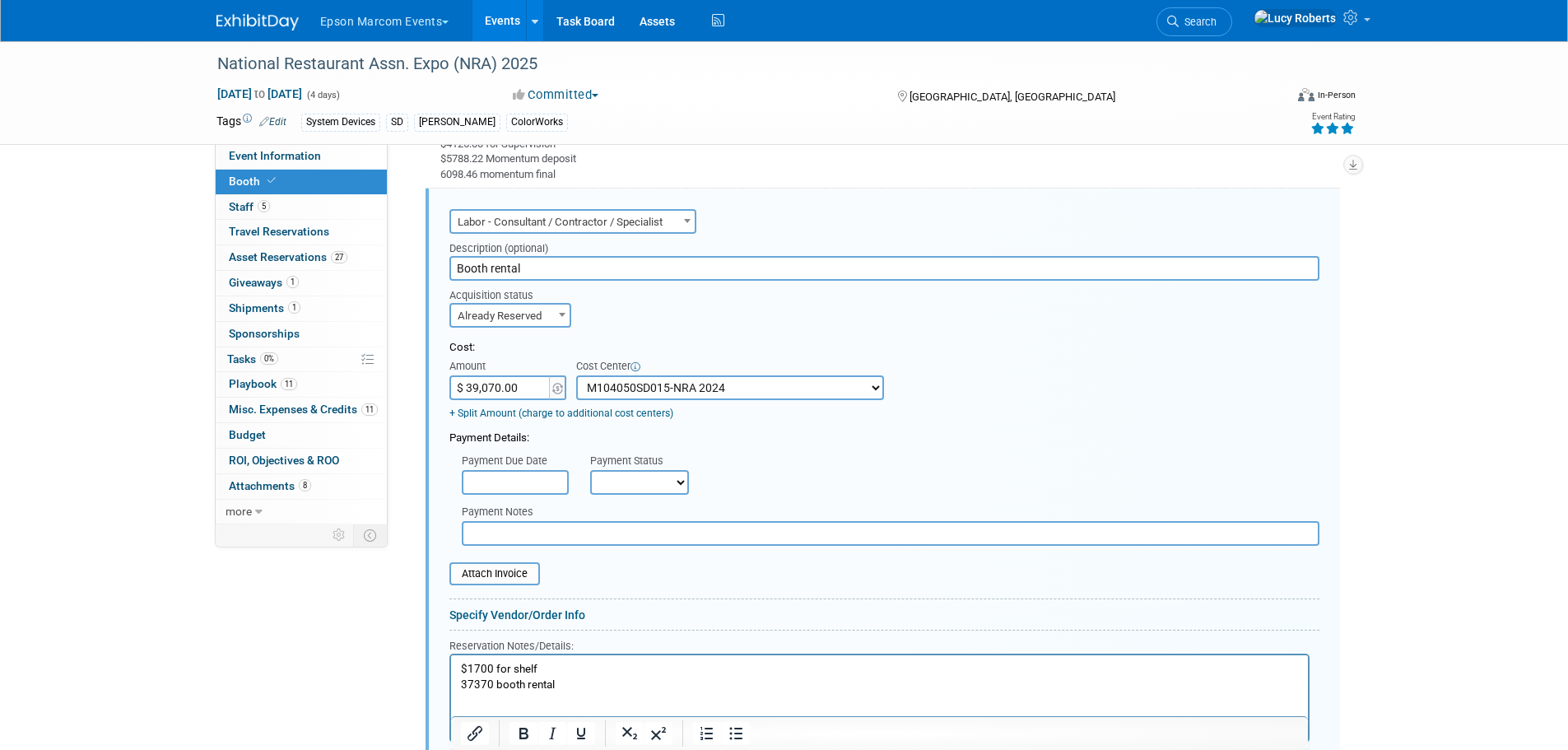 click on "$ 39,070.00" at bounding box center [500, 388] 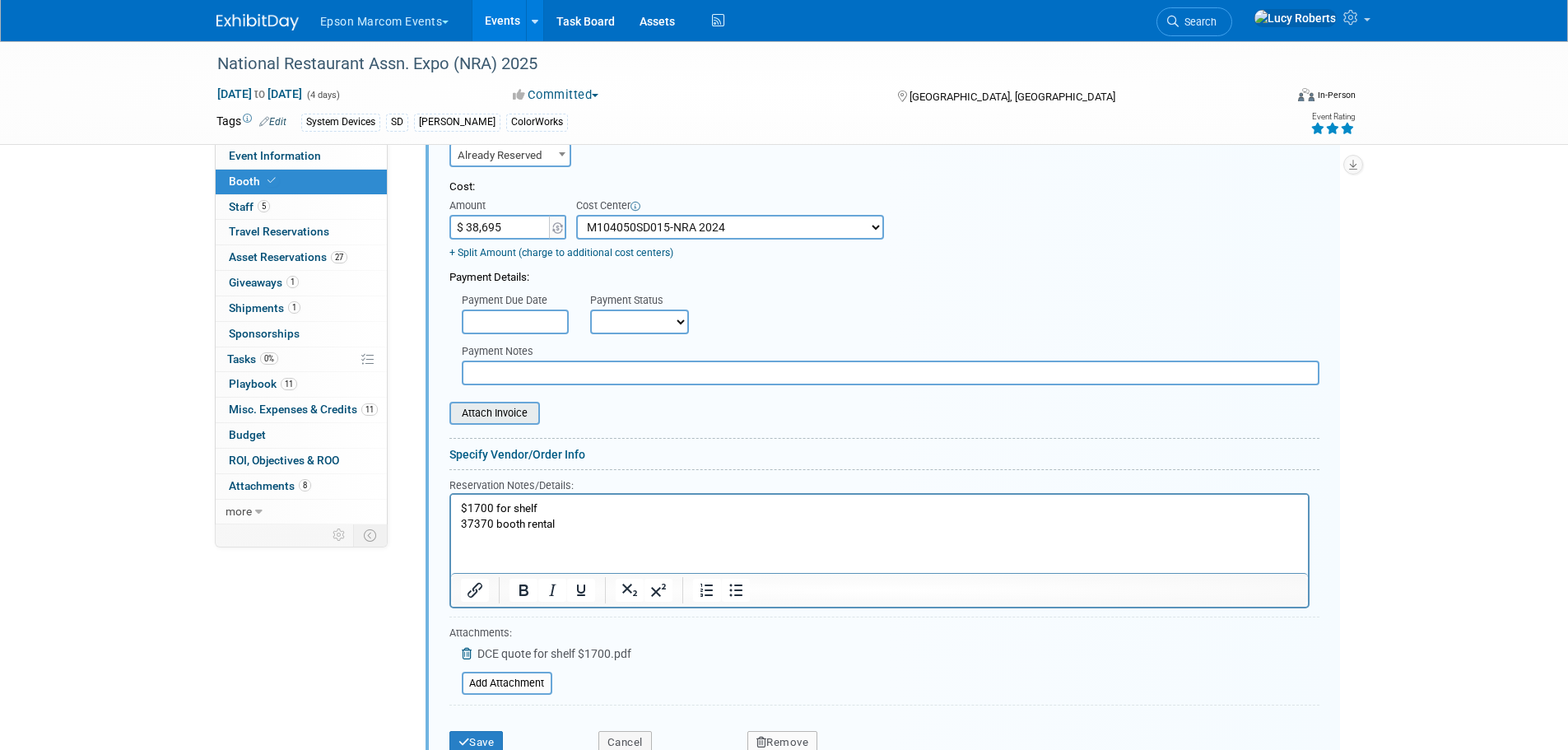scroll, scrollTop: 1313, scrollLeft: 0, axis: vertical 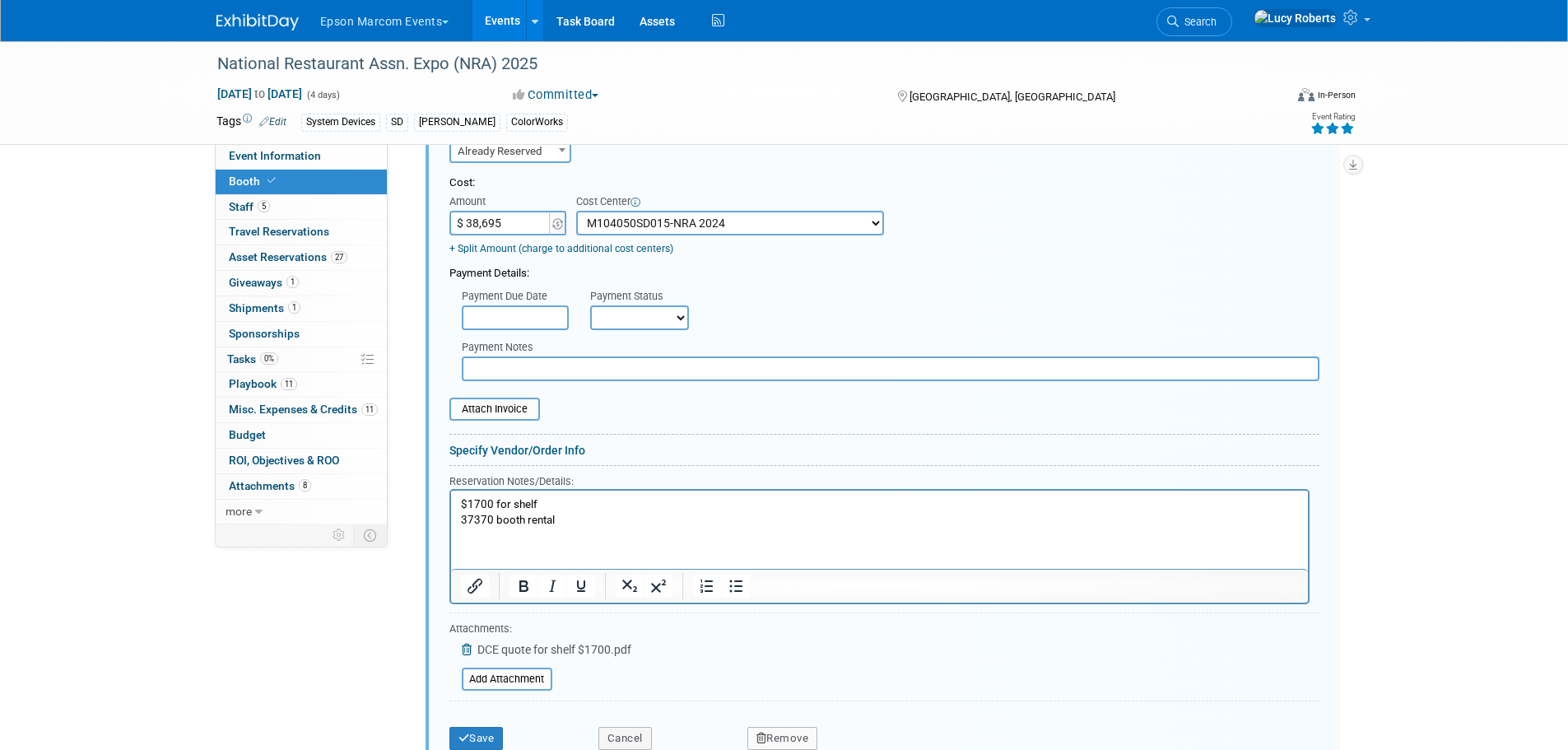type on "$ 38,695.00" 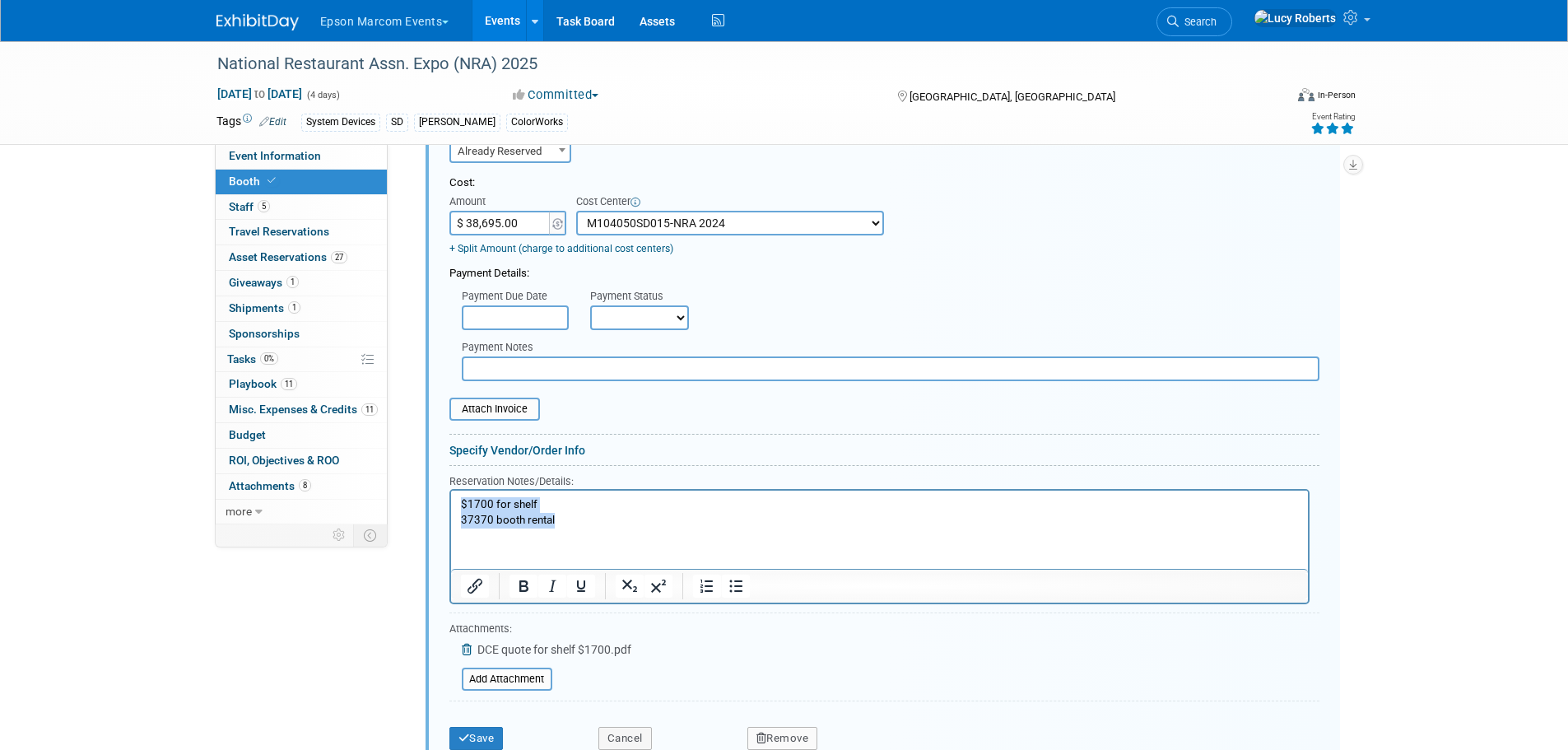 drag, startPoint x: 528, startPoint y: 513, endPoint x: 384, endPoint y: 507, distance: 144.12495 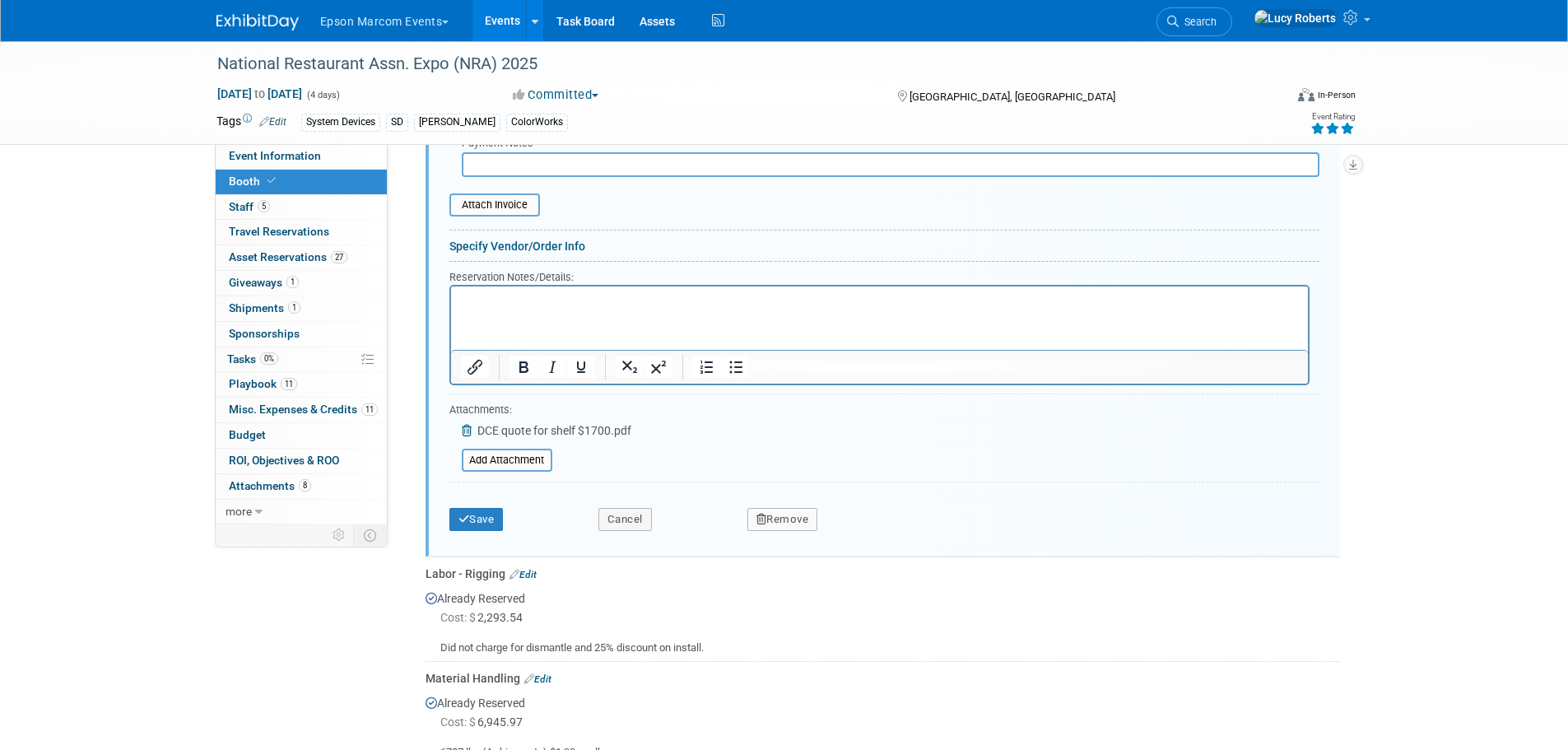 scroll, scrollTop: 1560, scrollLeft: 0, axis: vertical 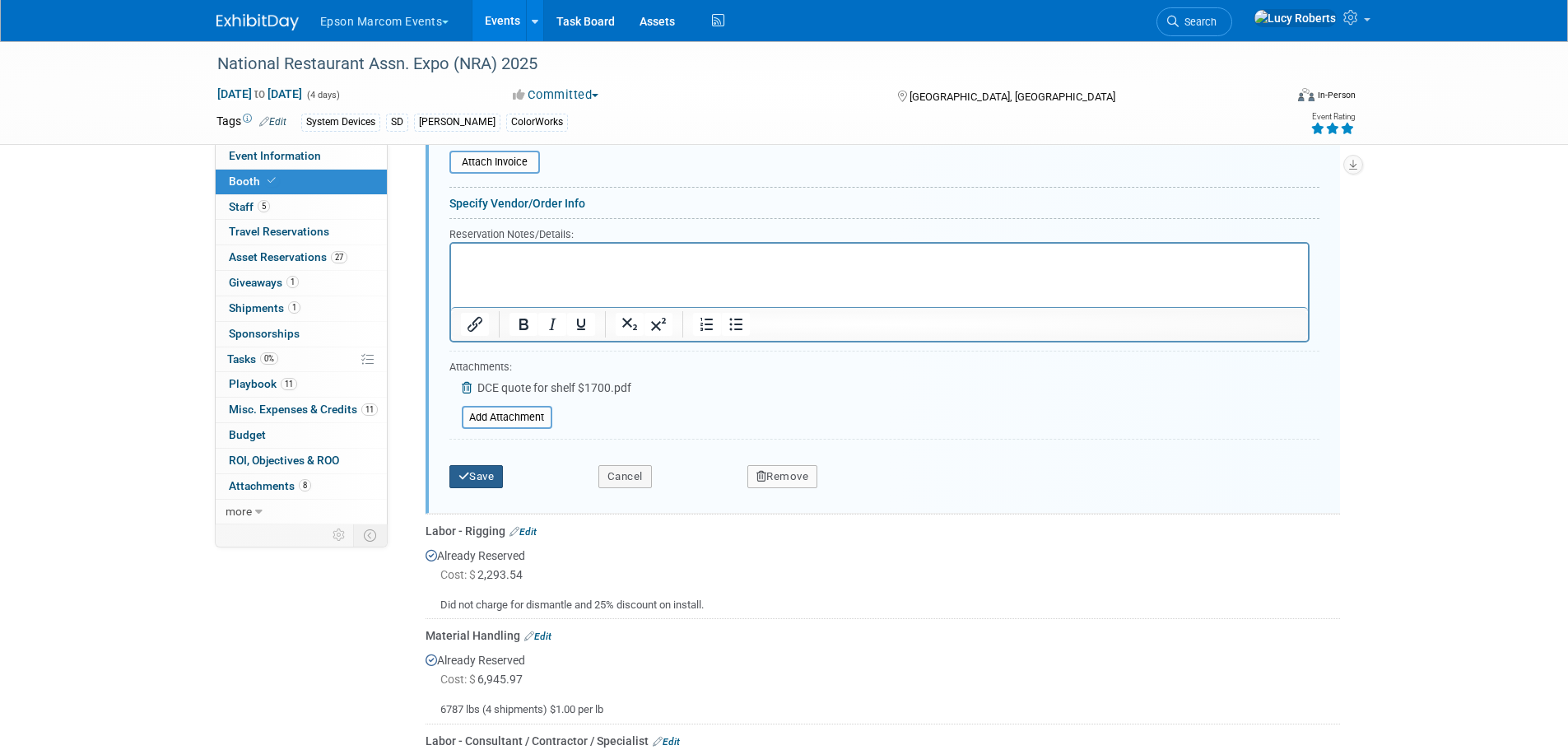 click on "Save" at bounding box center (477, 477) 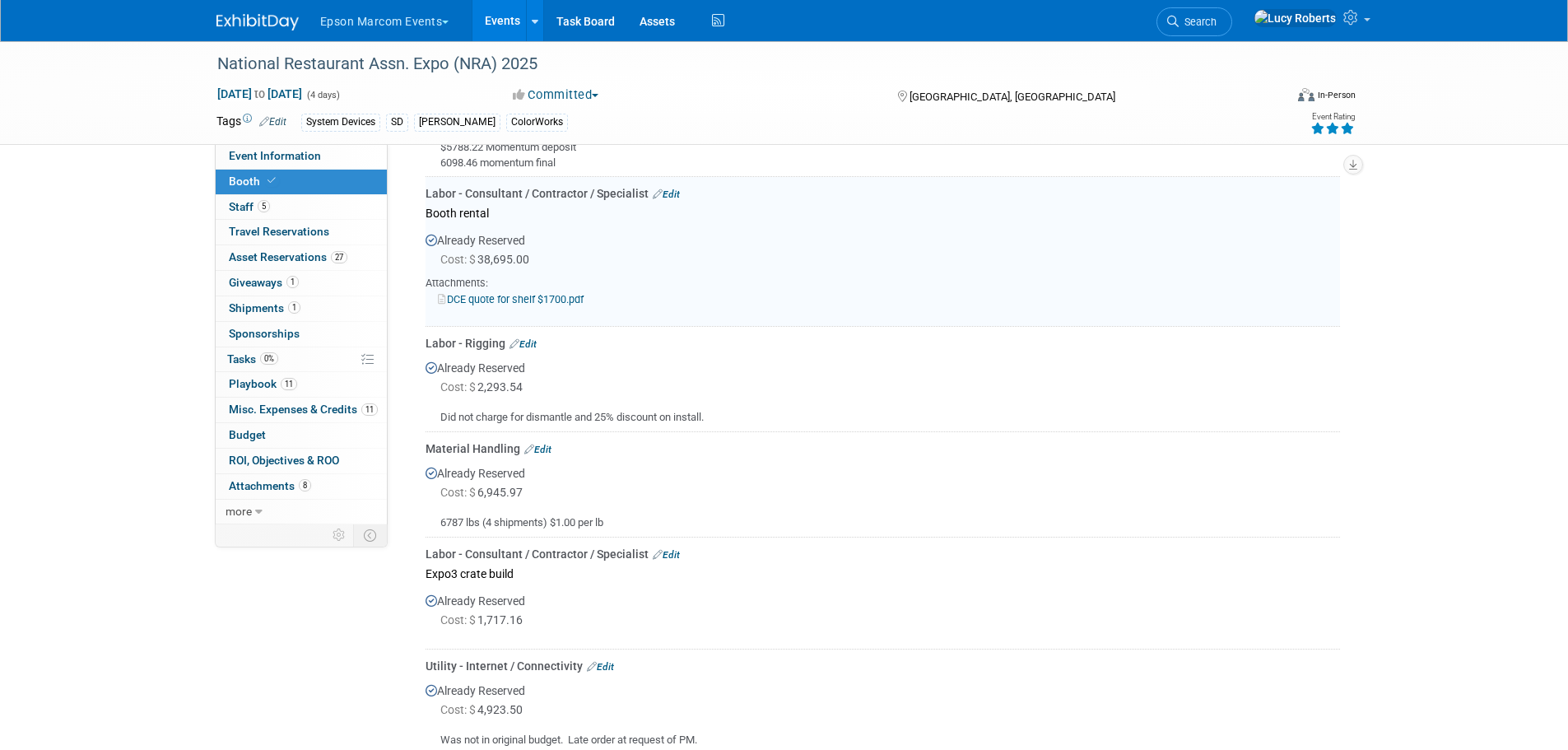 scroll, scrollTop: 1148, scrollLeft: 0, axis: vertical 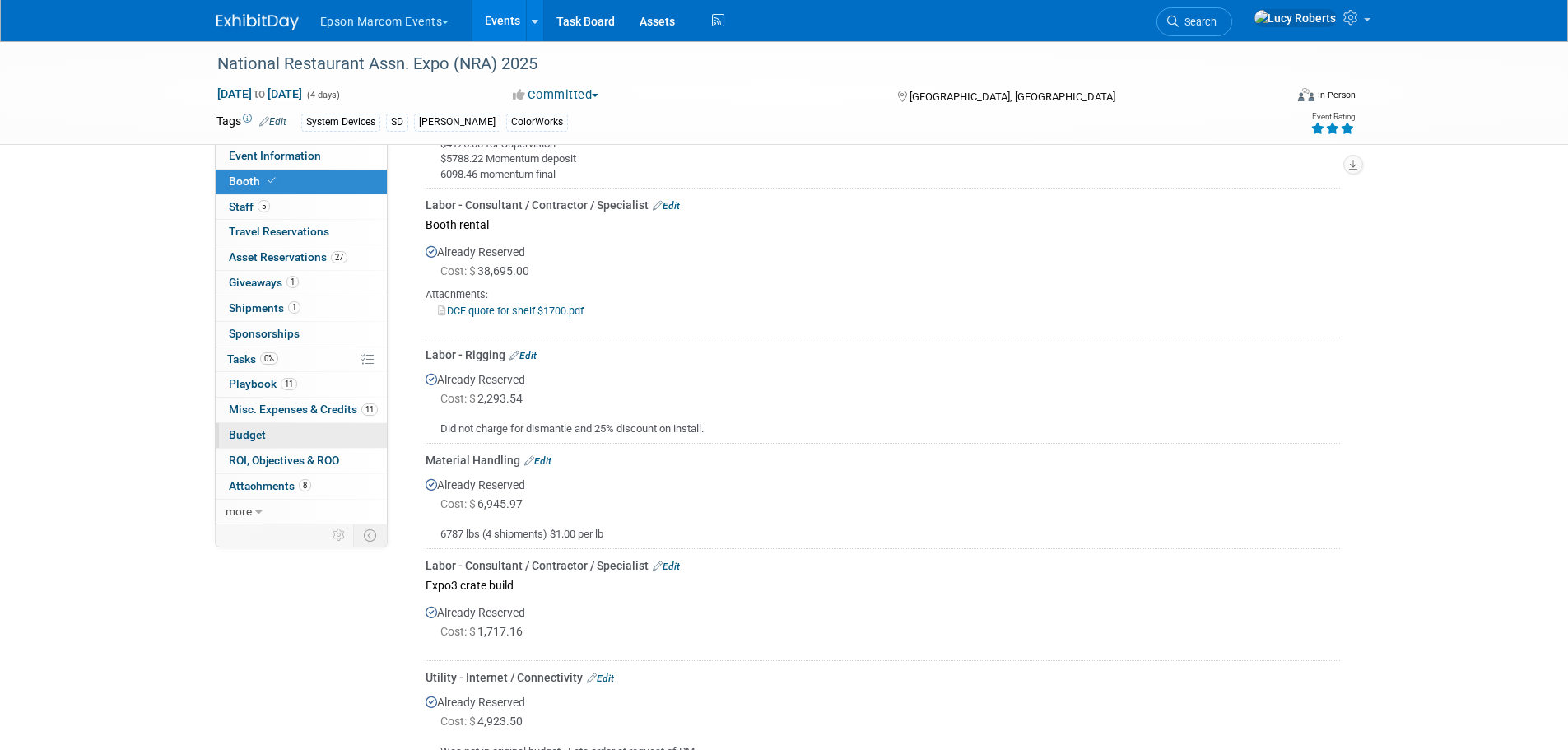 click on "Budget" at bounding box center (247, 435) 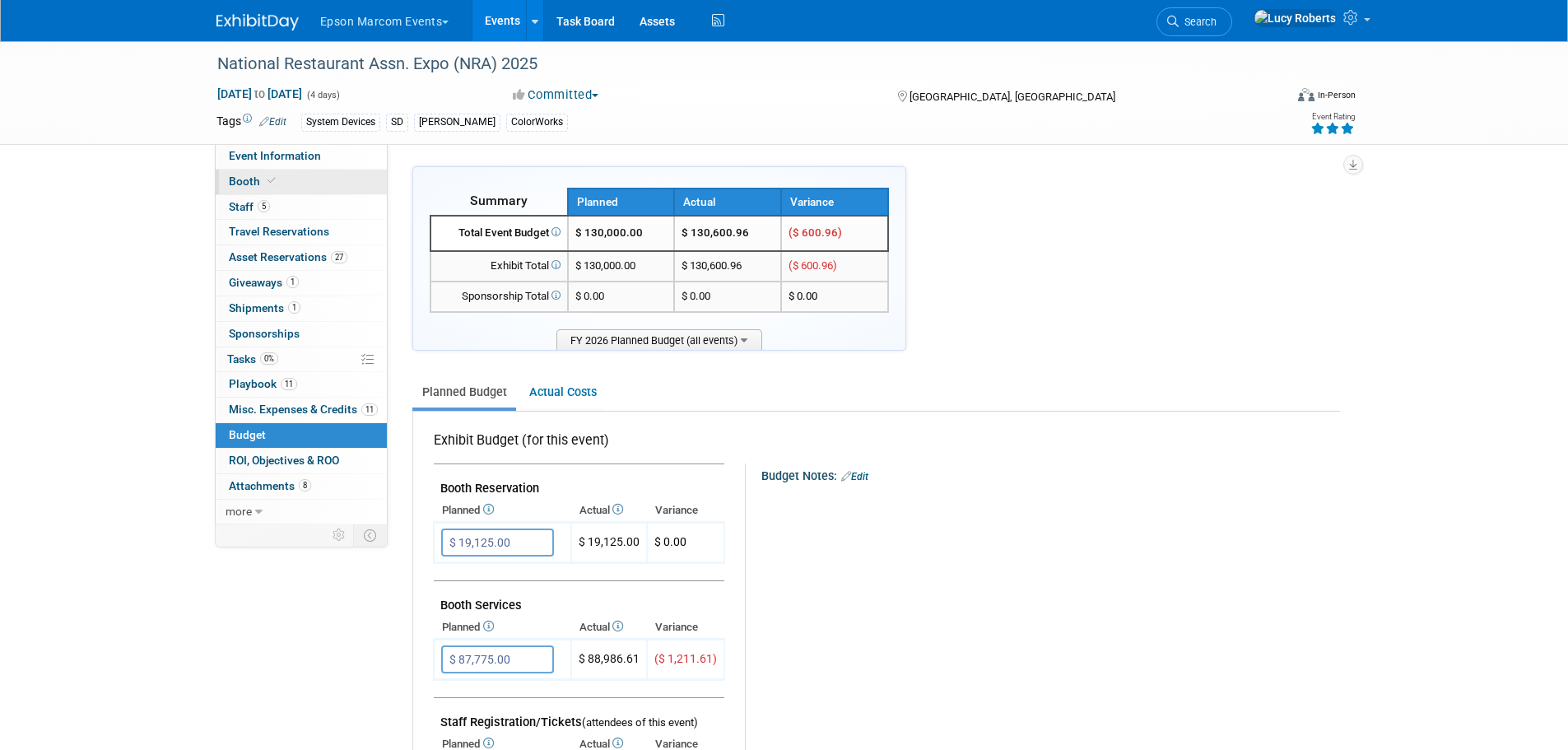 click at bounding box center [272, 180] 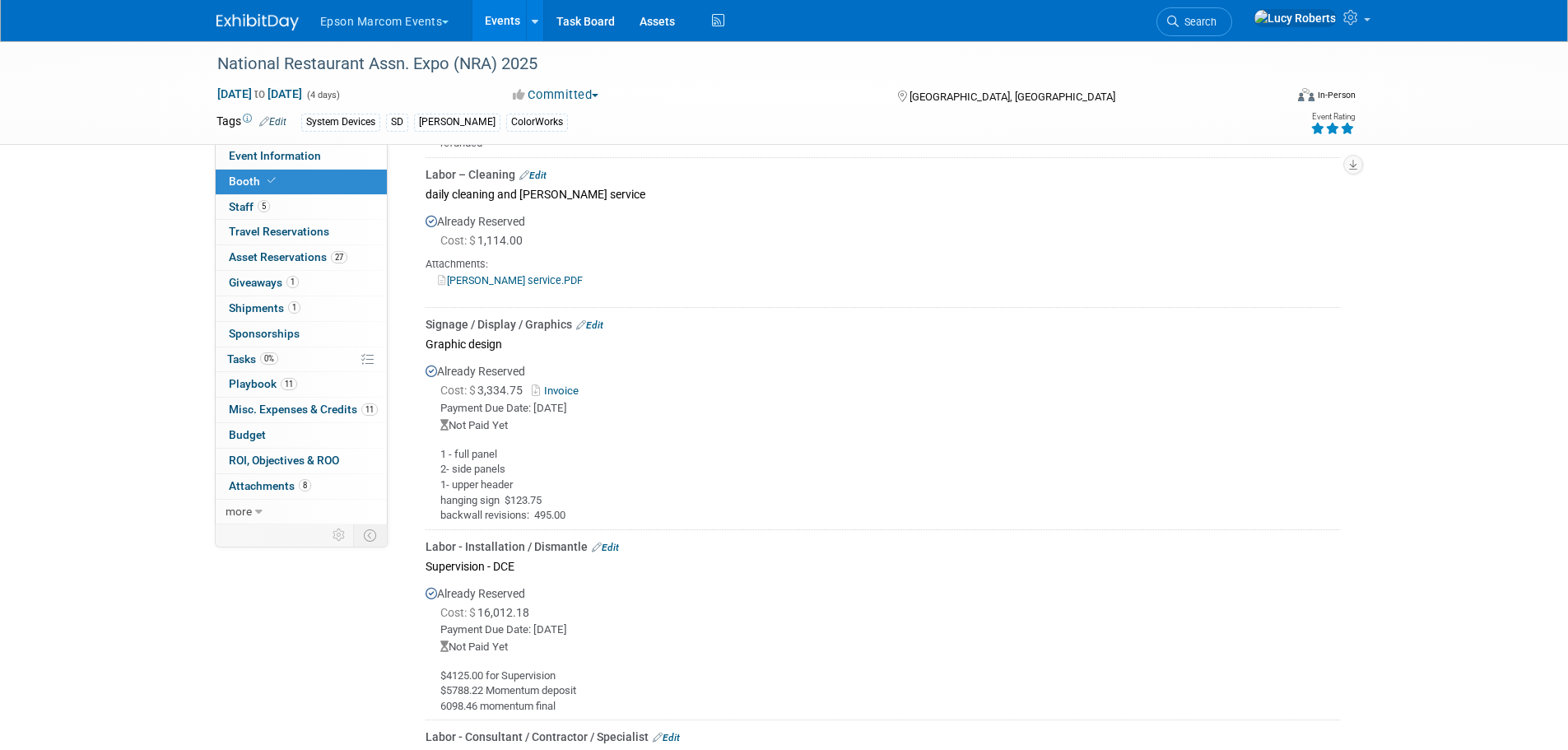 scroll, scrollTop: 659, scrollLeft: 0, axis: vertical 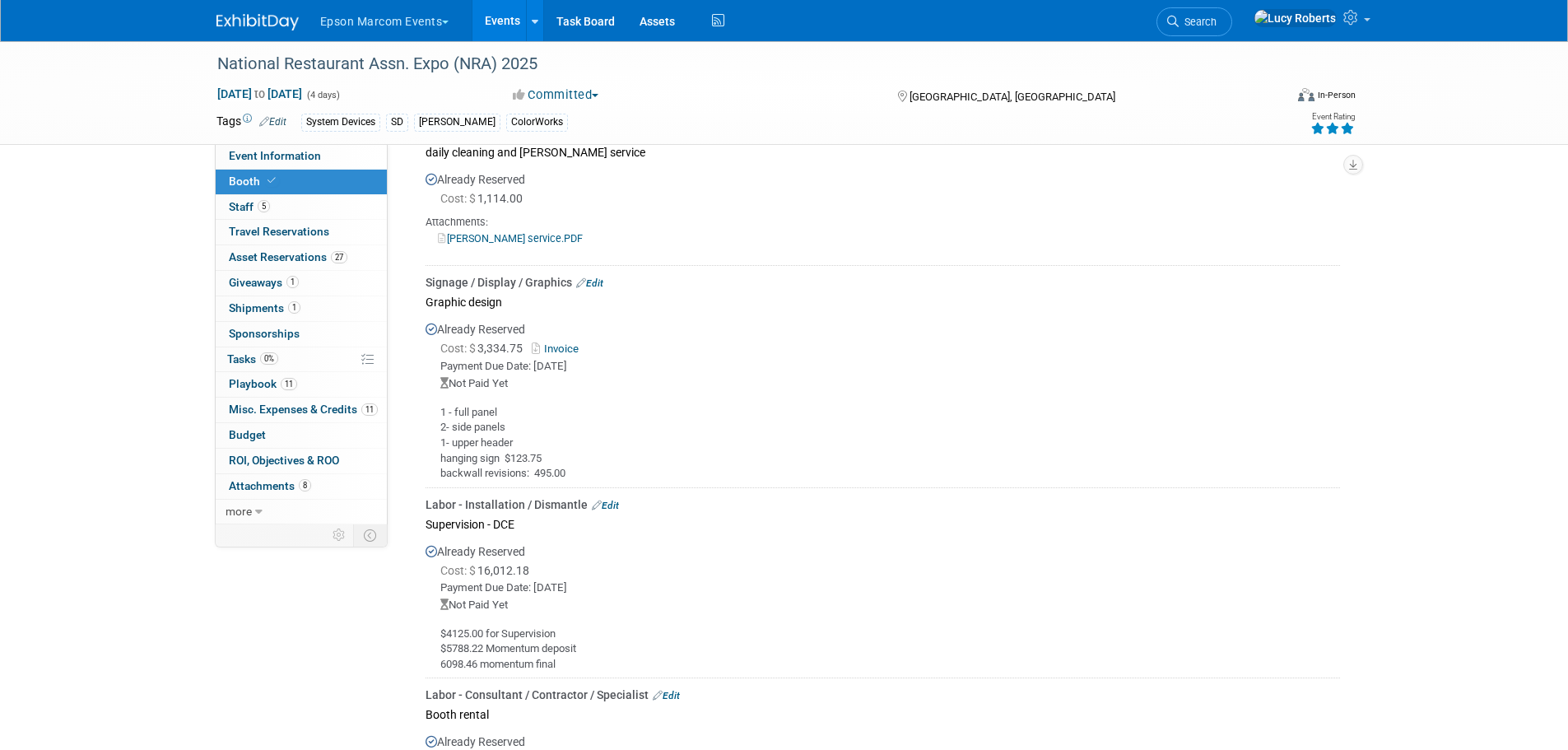 click on "Signage / Display / Graphics
Edit" at bounding box center [882, 282] 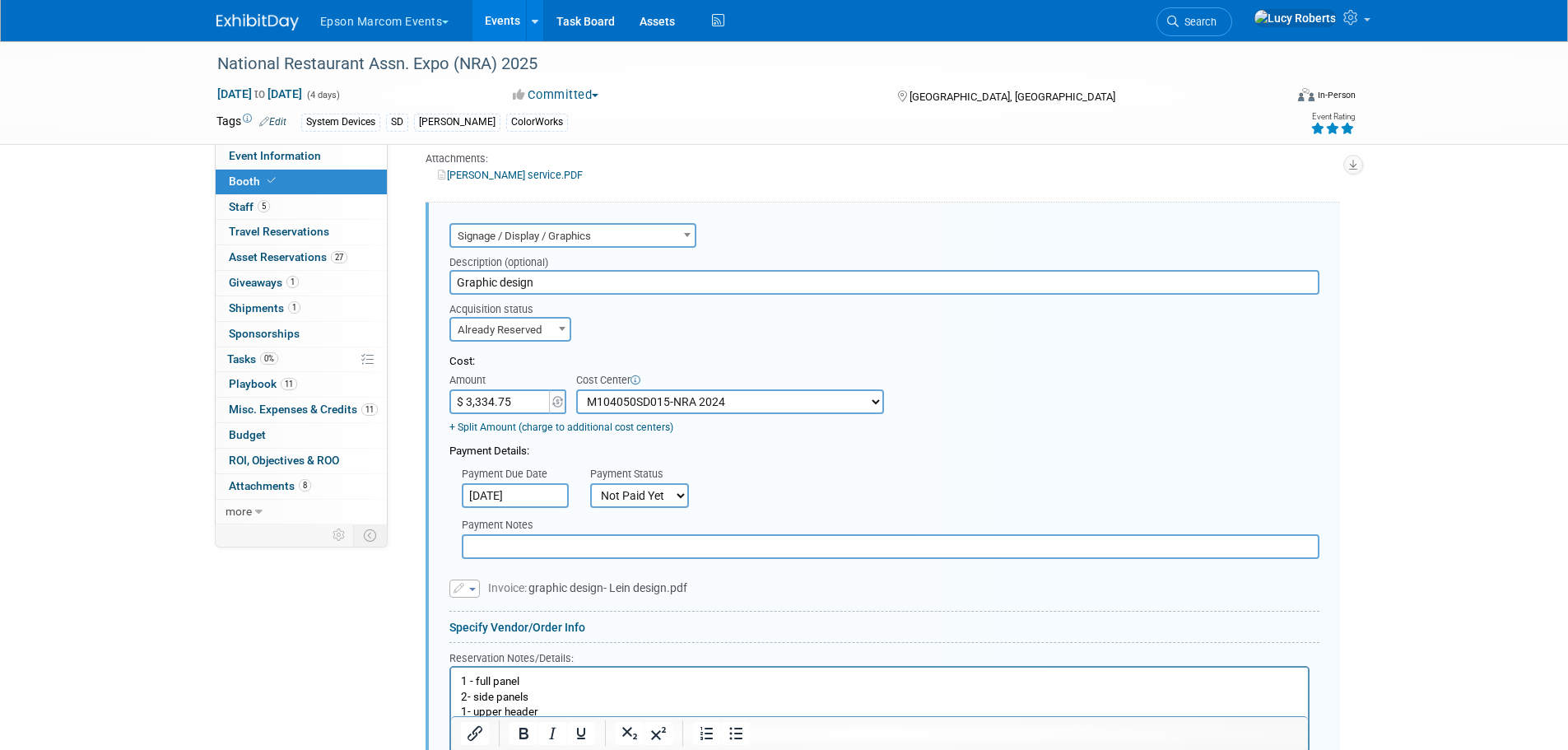 scroll, scrollTop: 736, scrollLeft: 0, axis: vertical 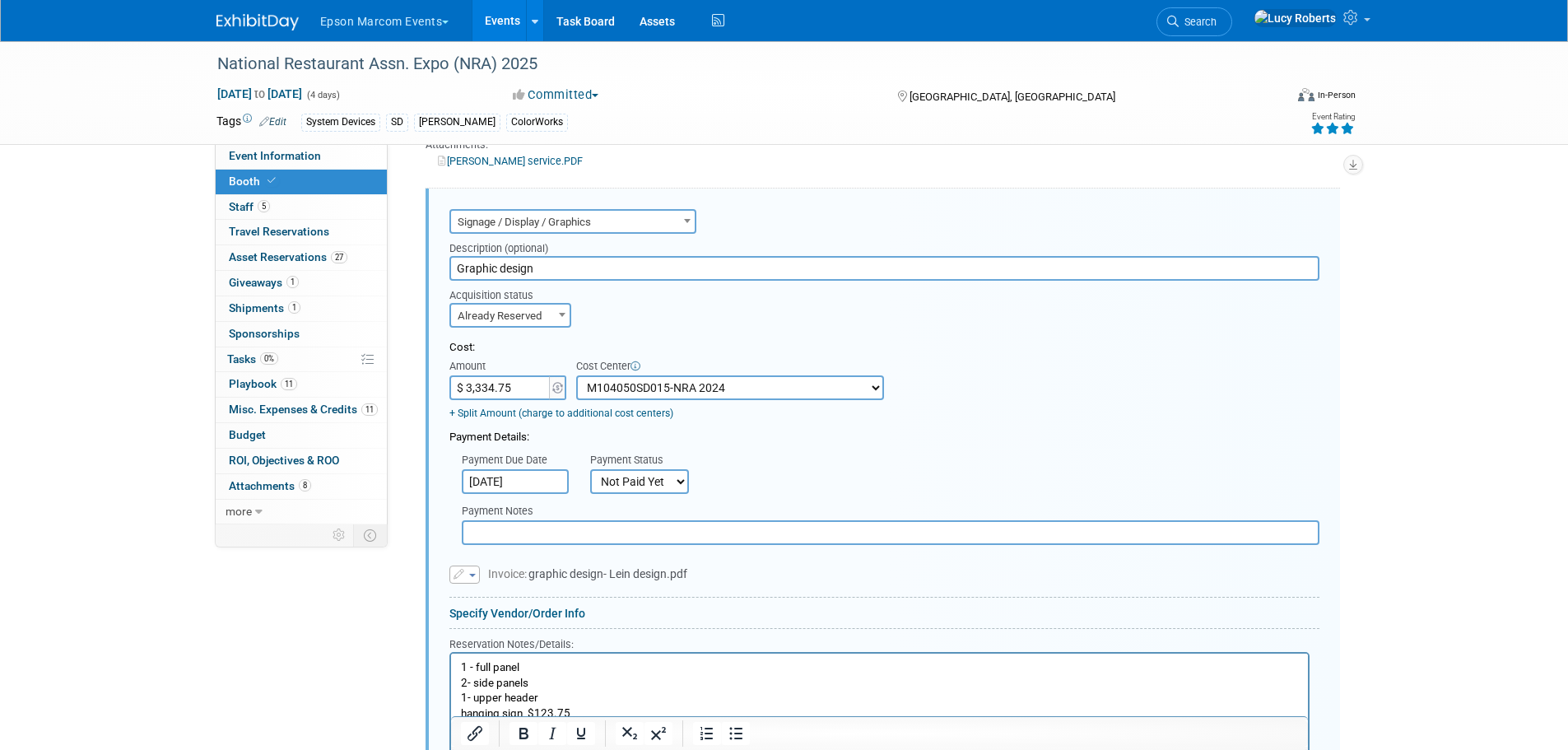 click on "$ 3,334.75" at bounding box center (500, 388) 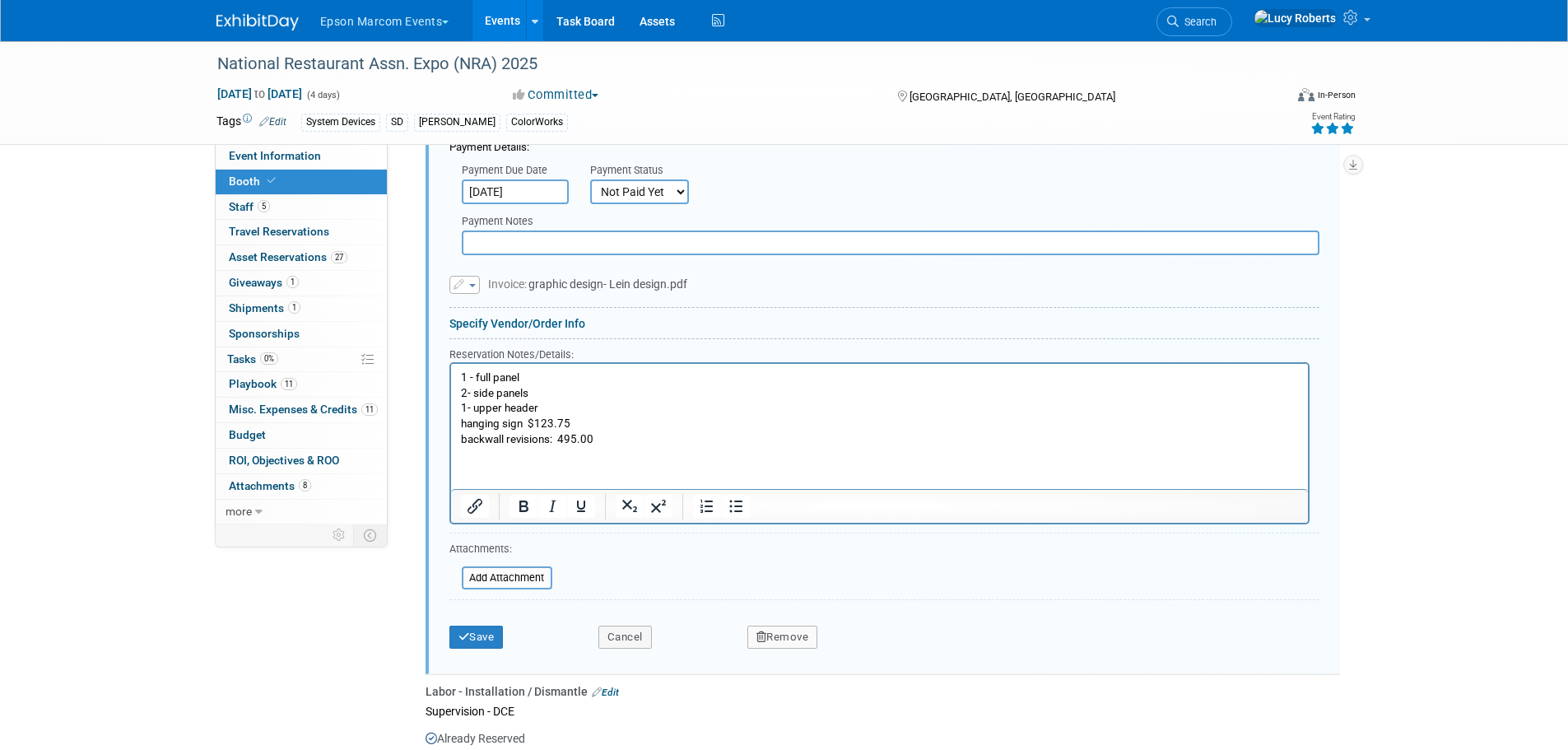 scroll, scrollTop: 1065, scrollLeft: 0, axis: vertical 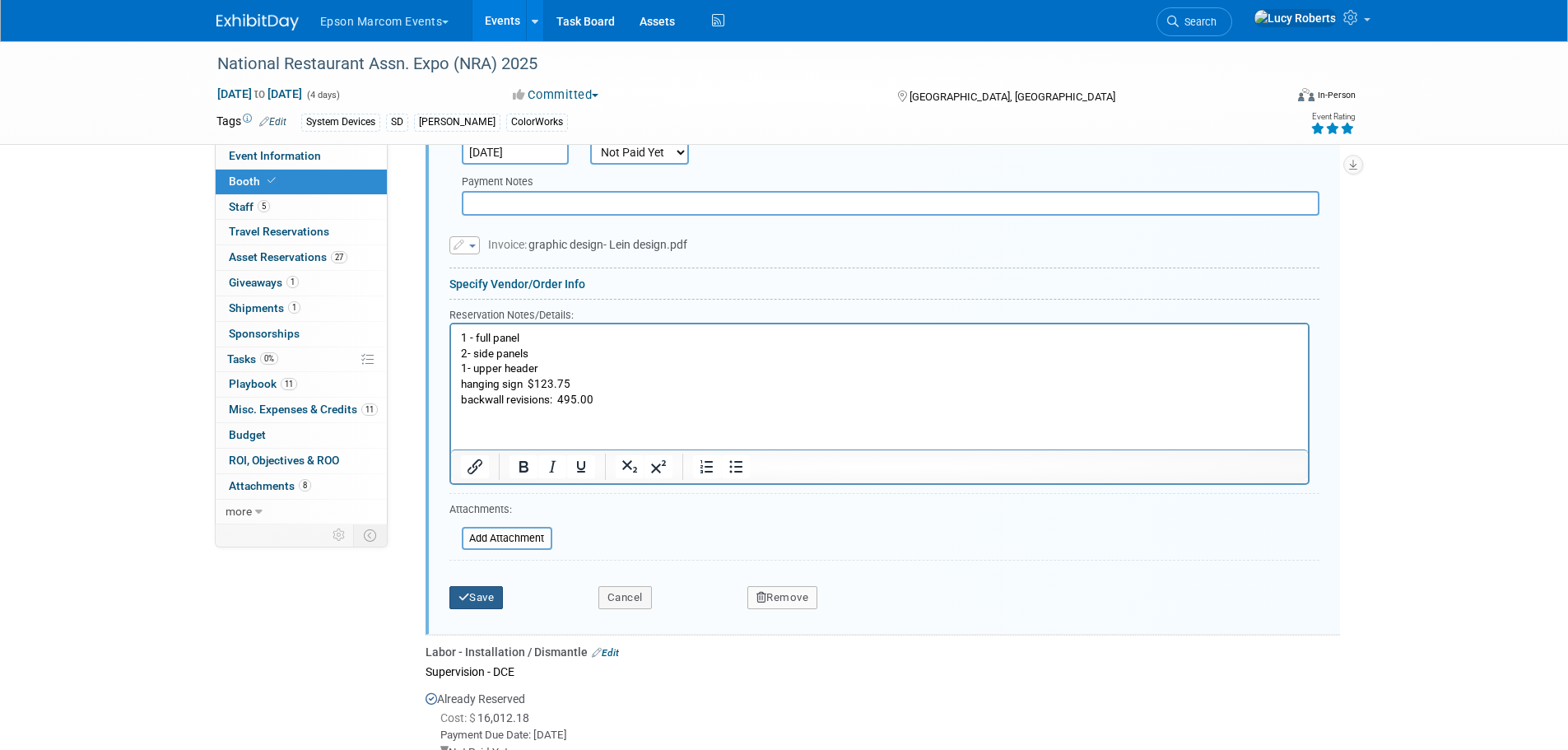 type on "$ 3,211.00" 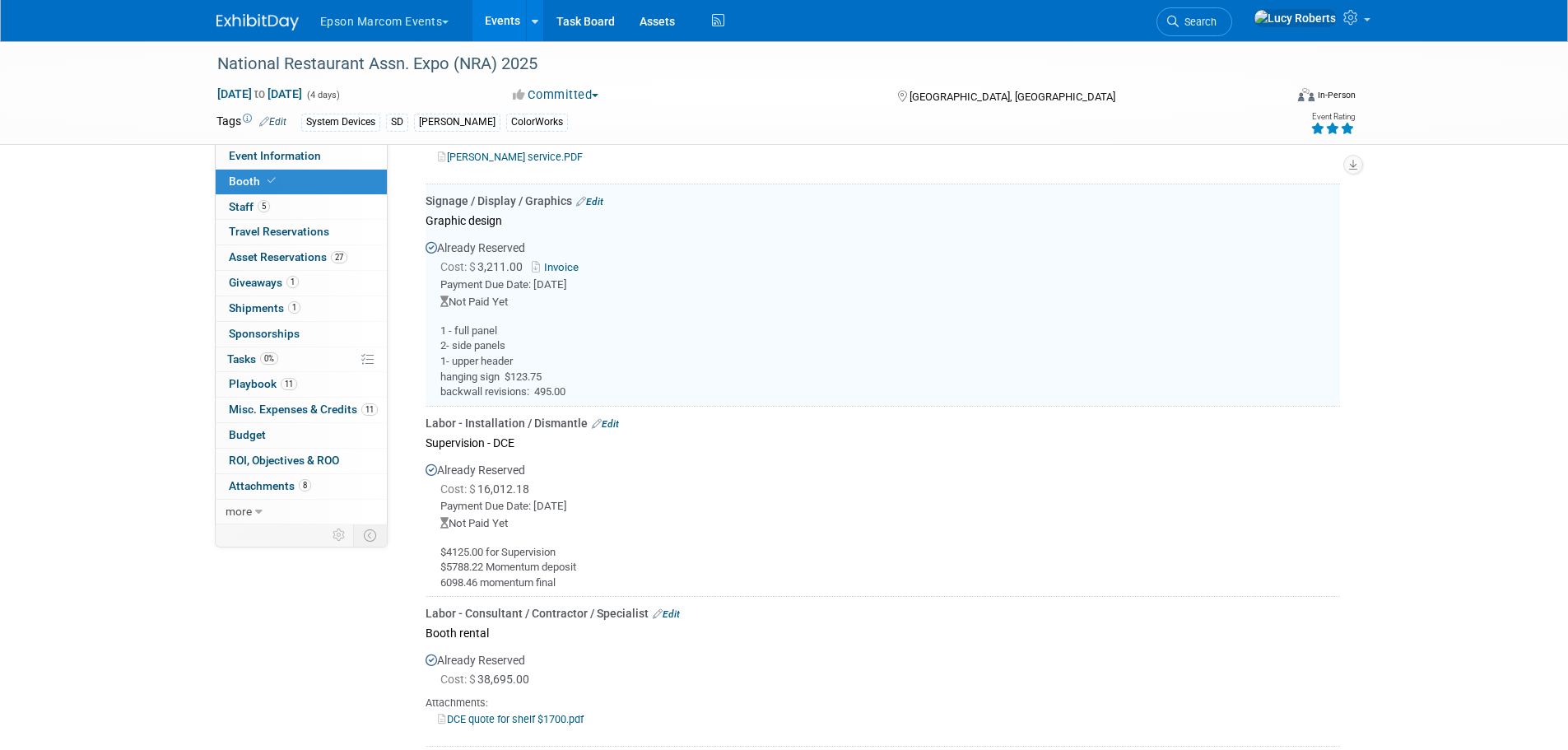 scroll, scrollTop: 736, scrollLeft: 0, axis: vertical 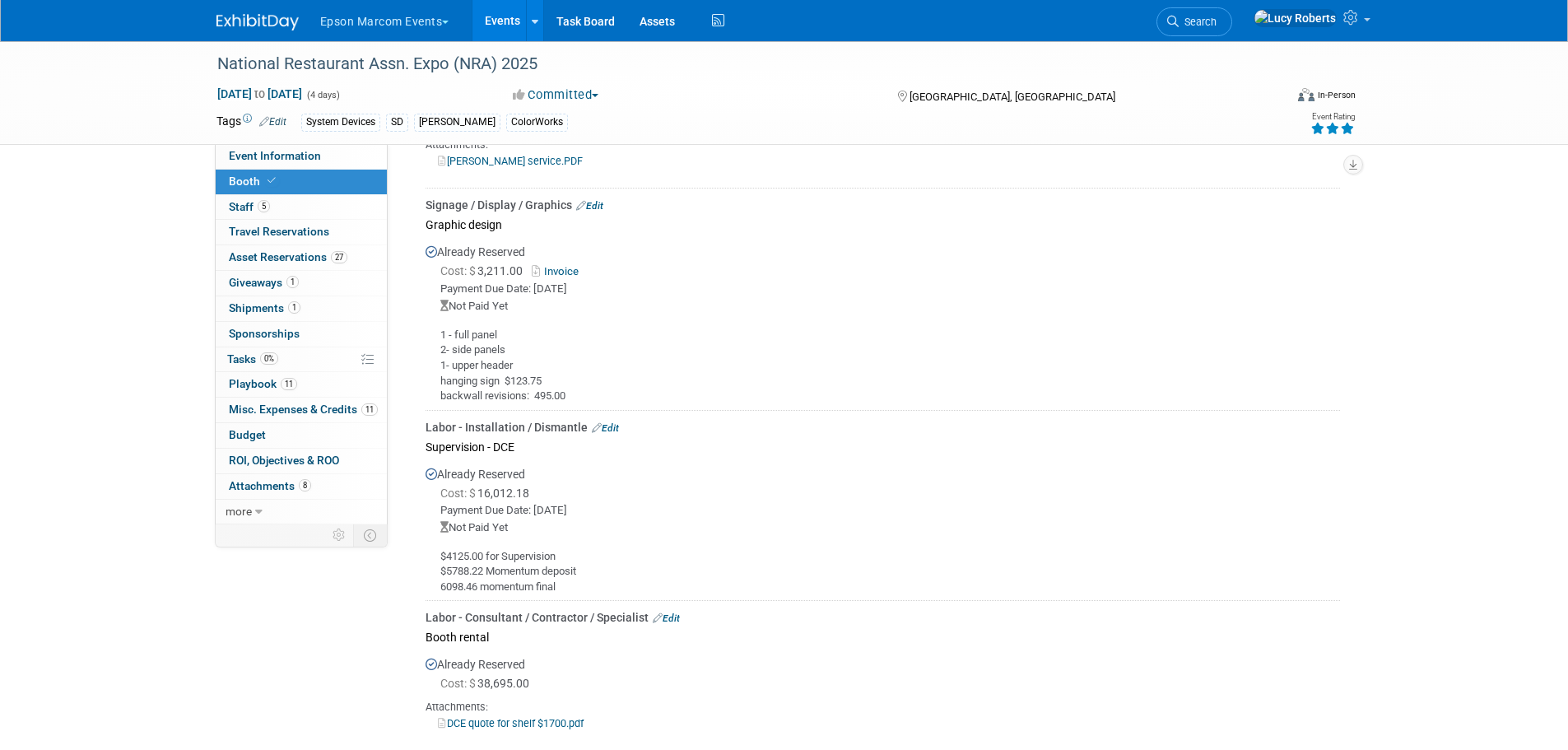 click on "Edit" at bounding box center (589, 206) 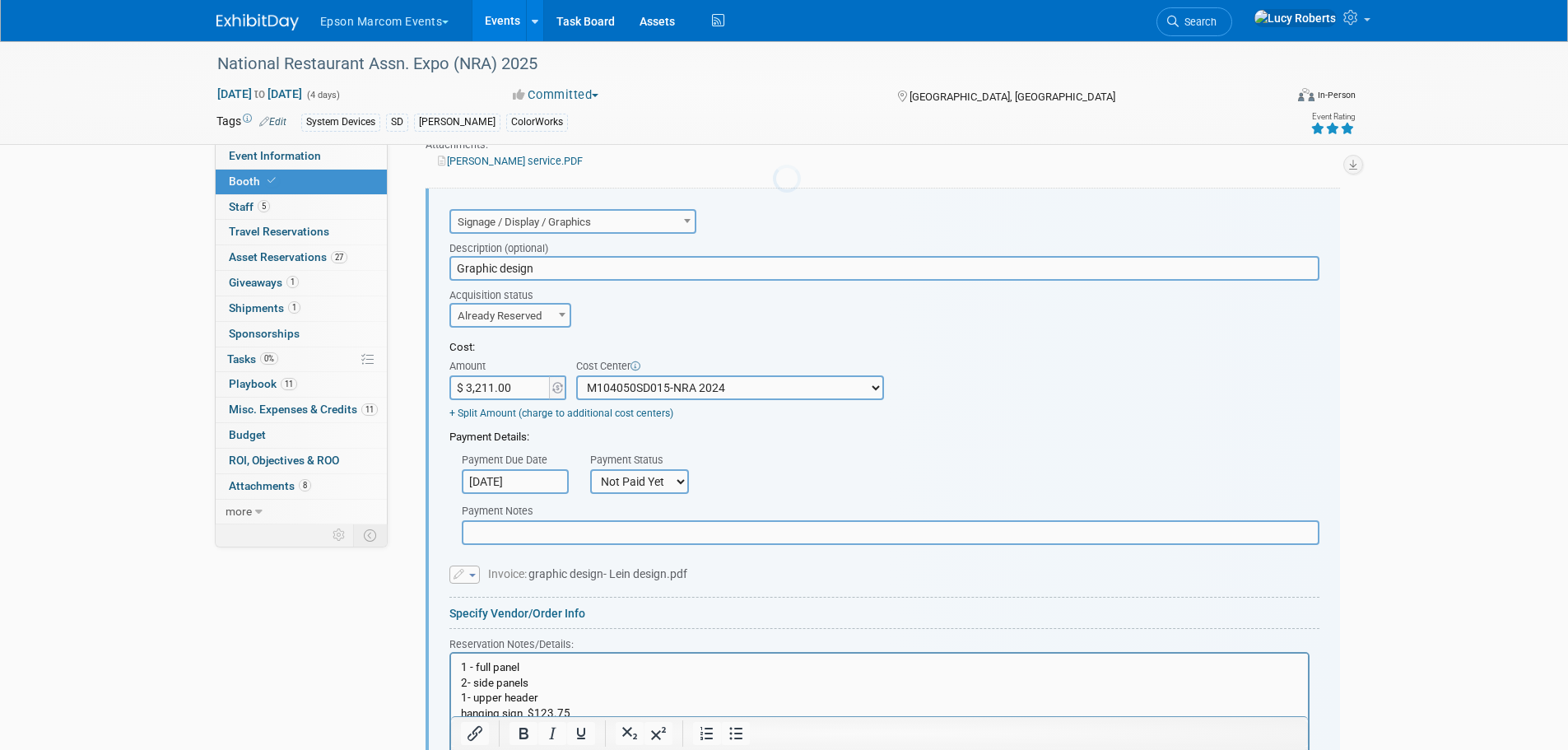 scroll, scrollTop: 0, scrollLeft: 0, axis: both 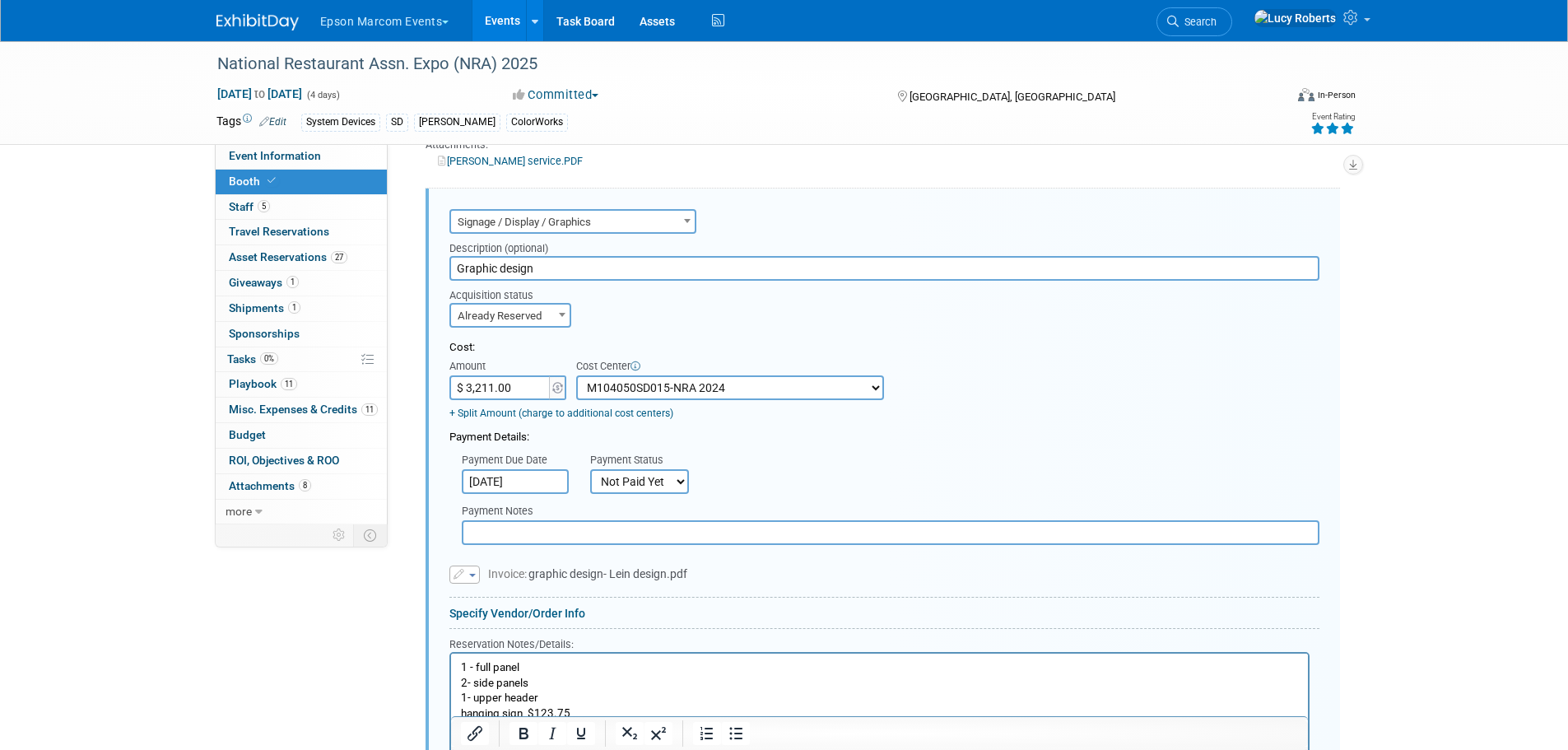 click on "$ 3,211.00" at bounding box center (500, 388) 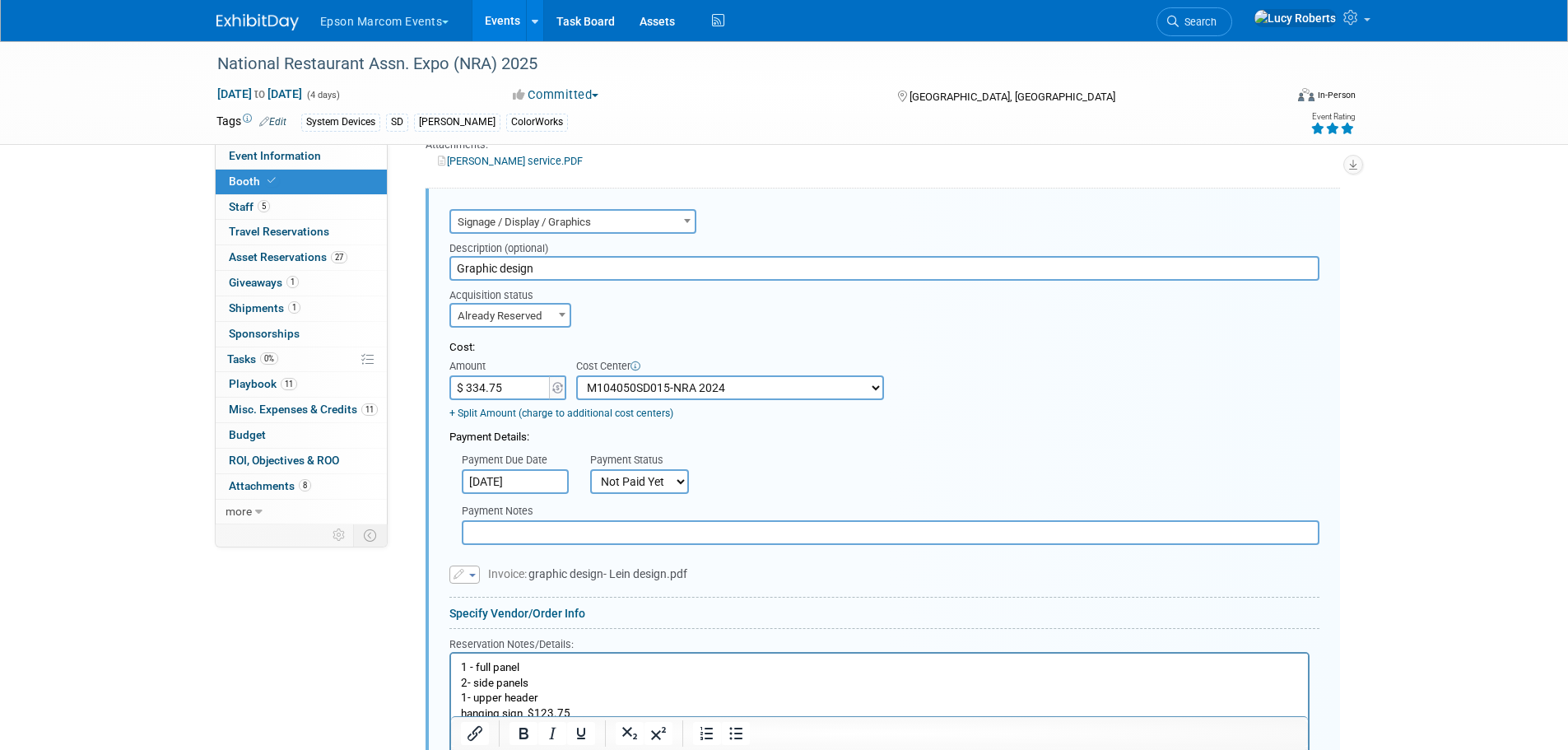 click on "$ 334.75" at bounding box center (500, 388) 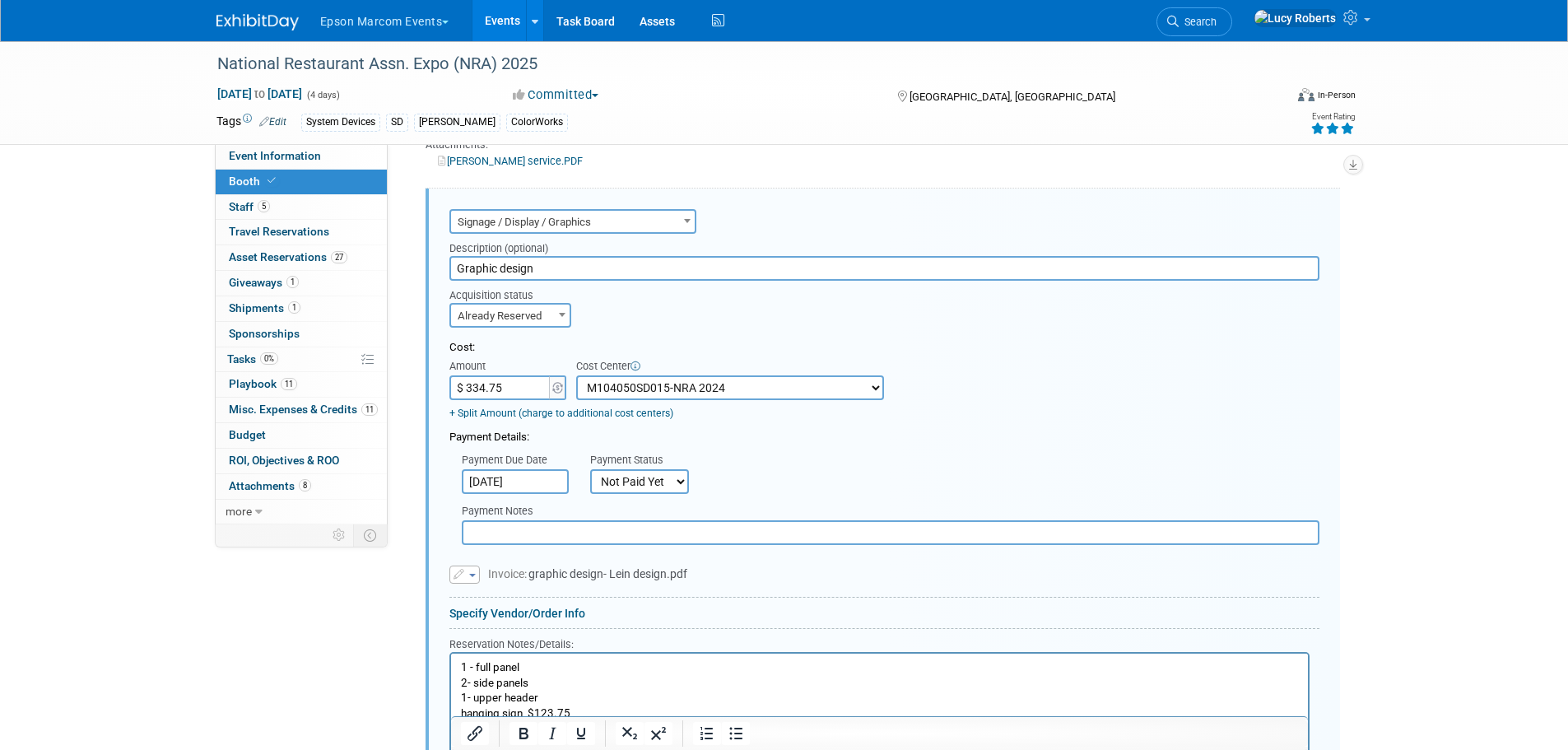 type on "$ 3,334.75" 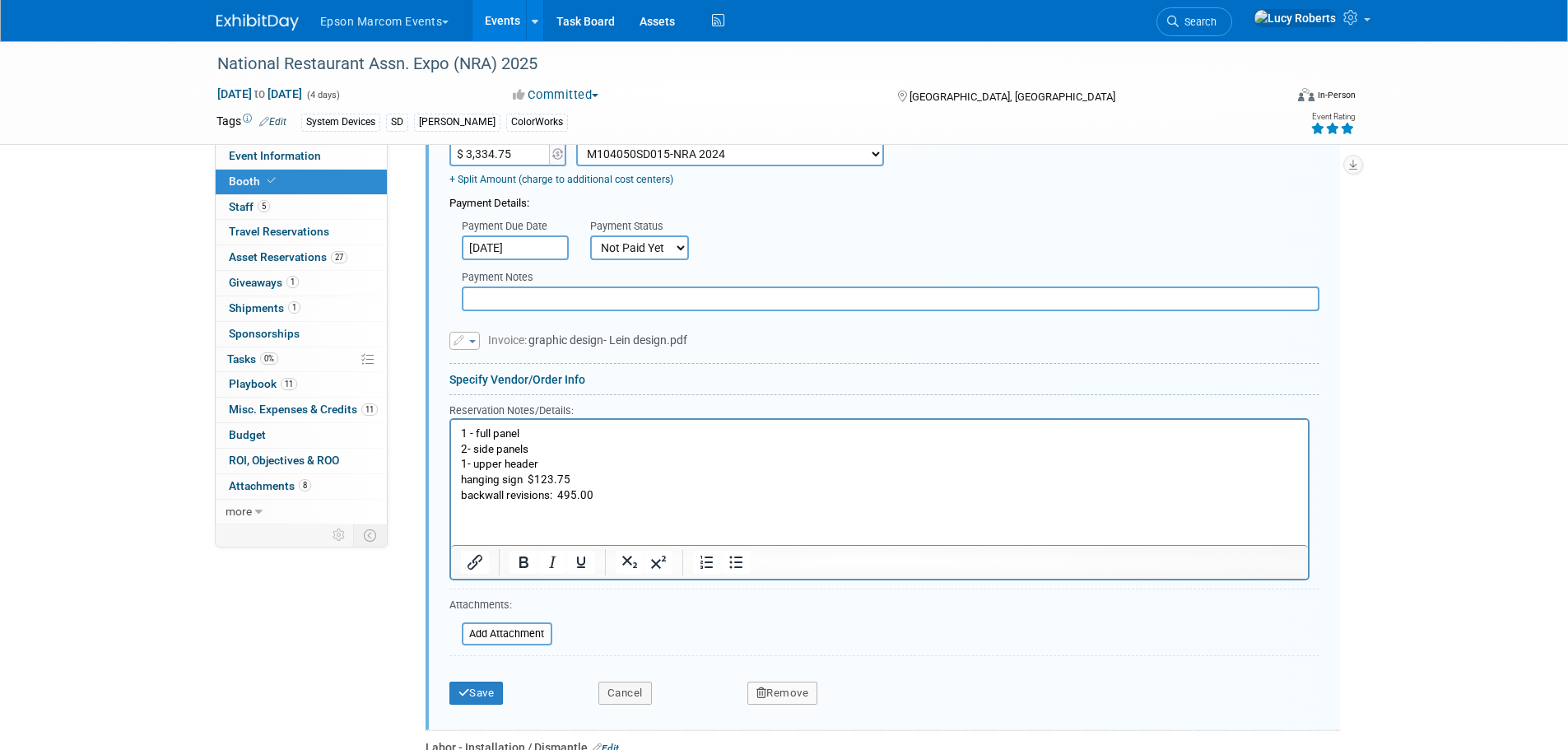 scroll, scrollTop: 1148, scrollLeft: 0, axis: vertical 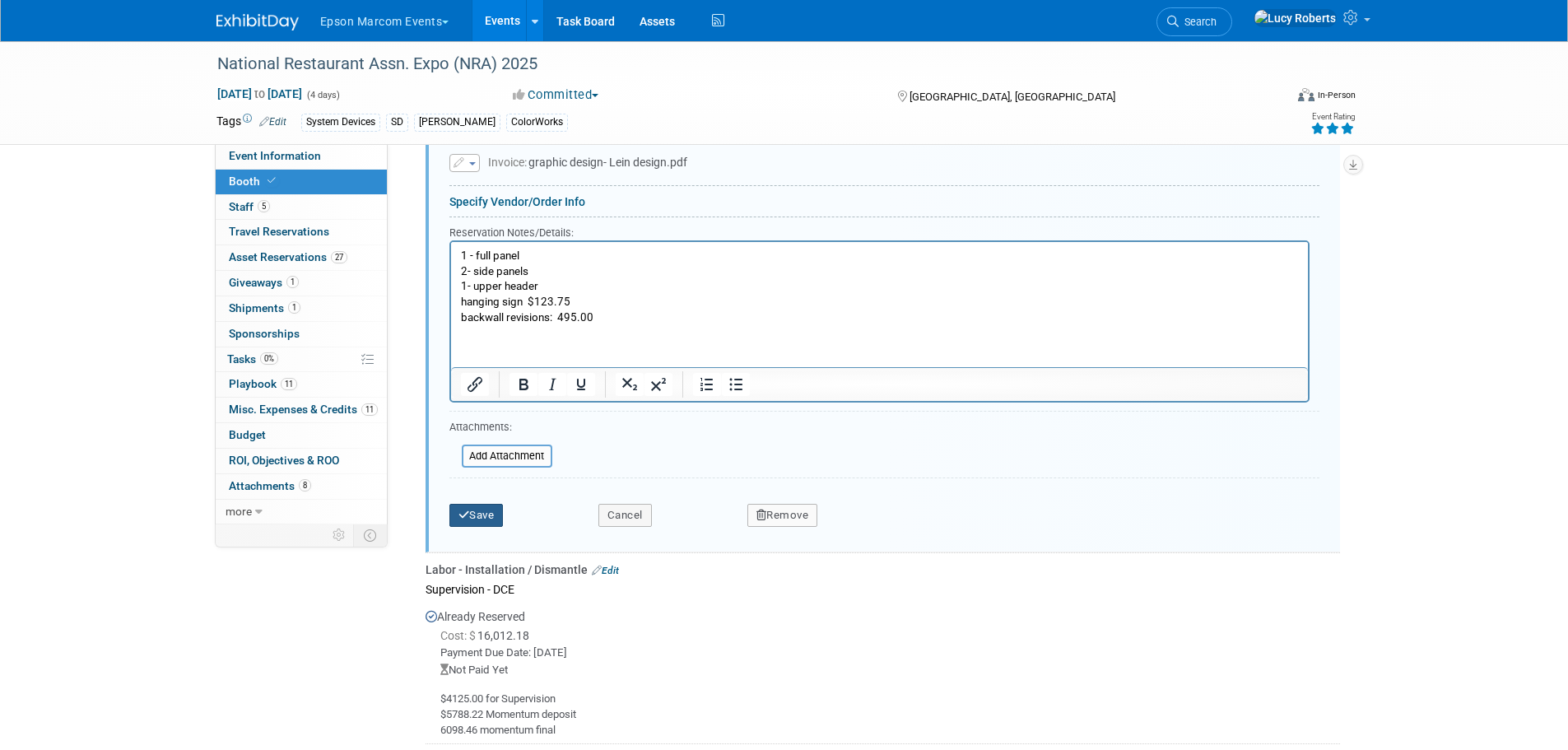 click on "Save" at bounding box center [477, 515] 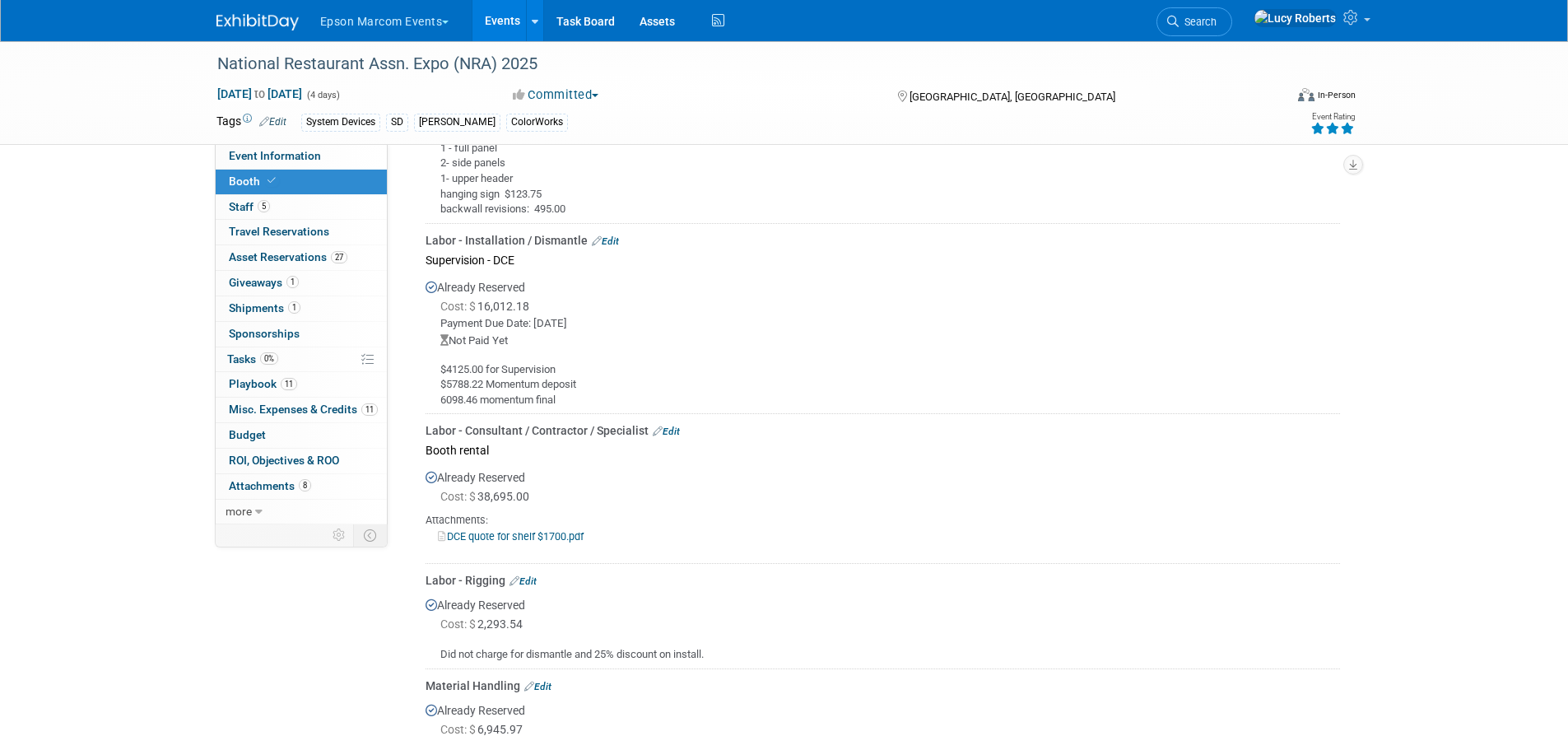 scroll, scrollTop: 901, scrollLeft: 0, axis: vertical 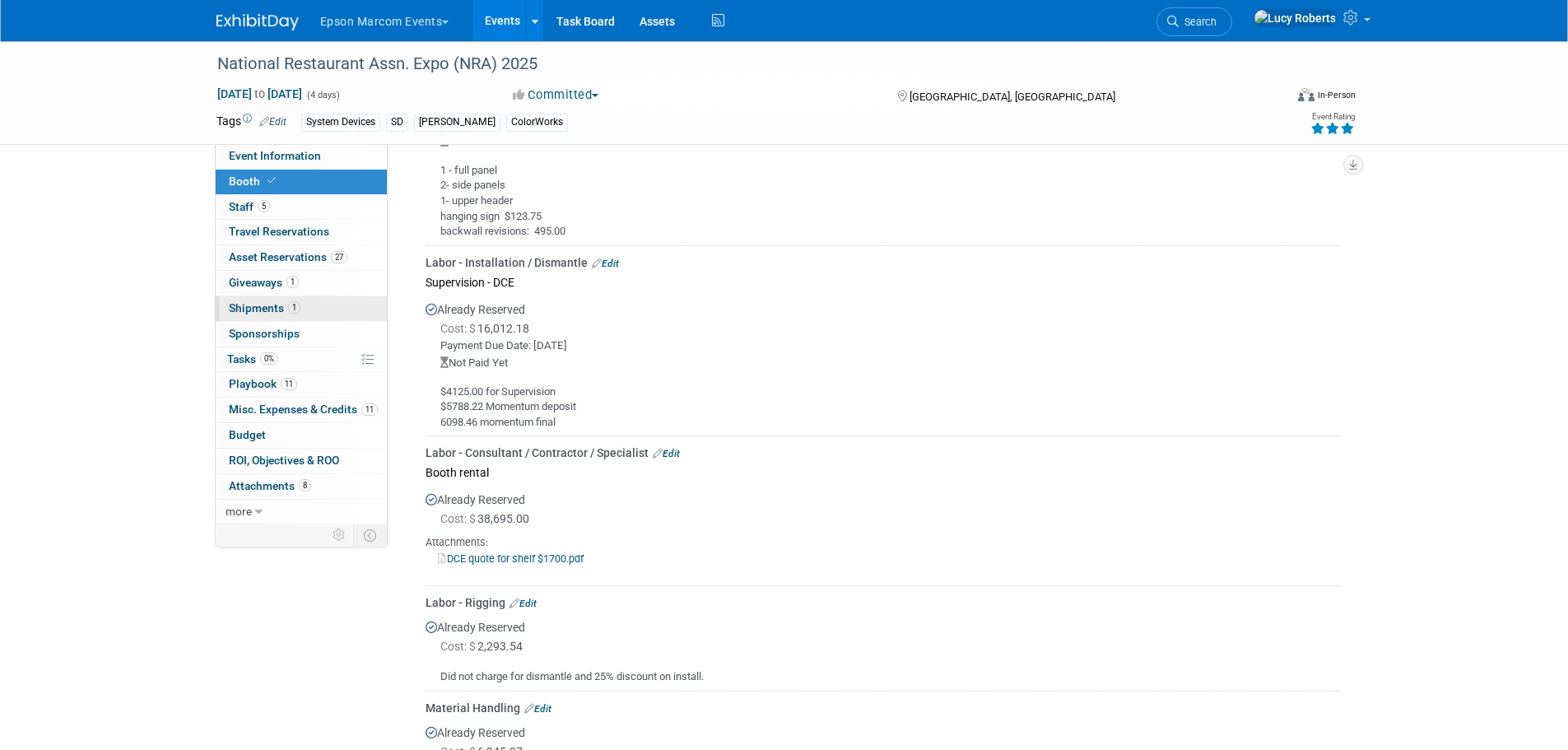 click on "Shipments 1" at bounding box center [264, 308] 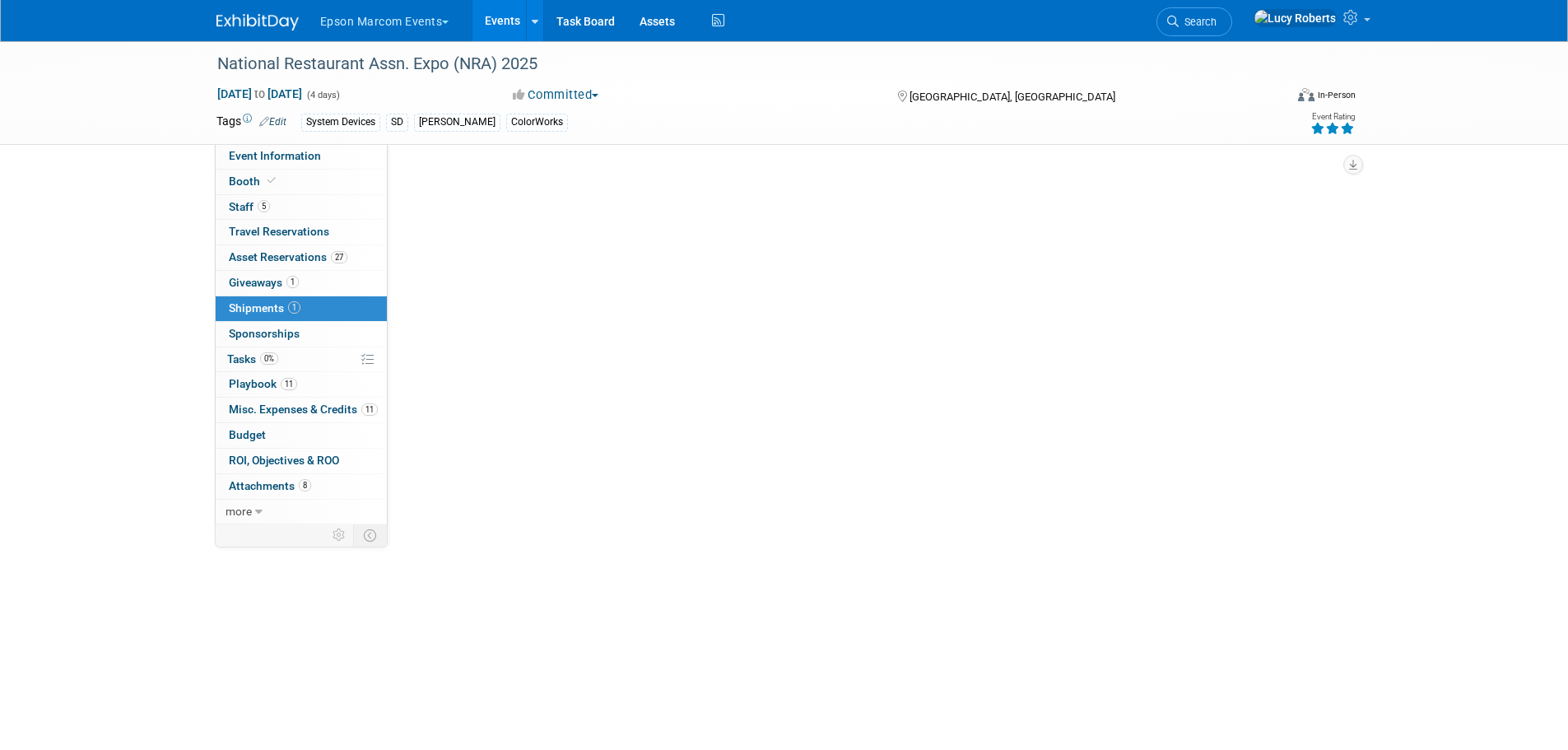 scroll, scrollTop: 0, scrollLeft: 0, axis: both 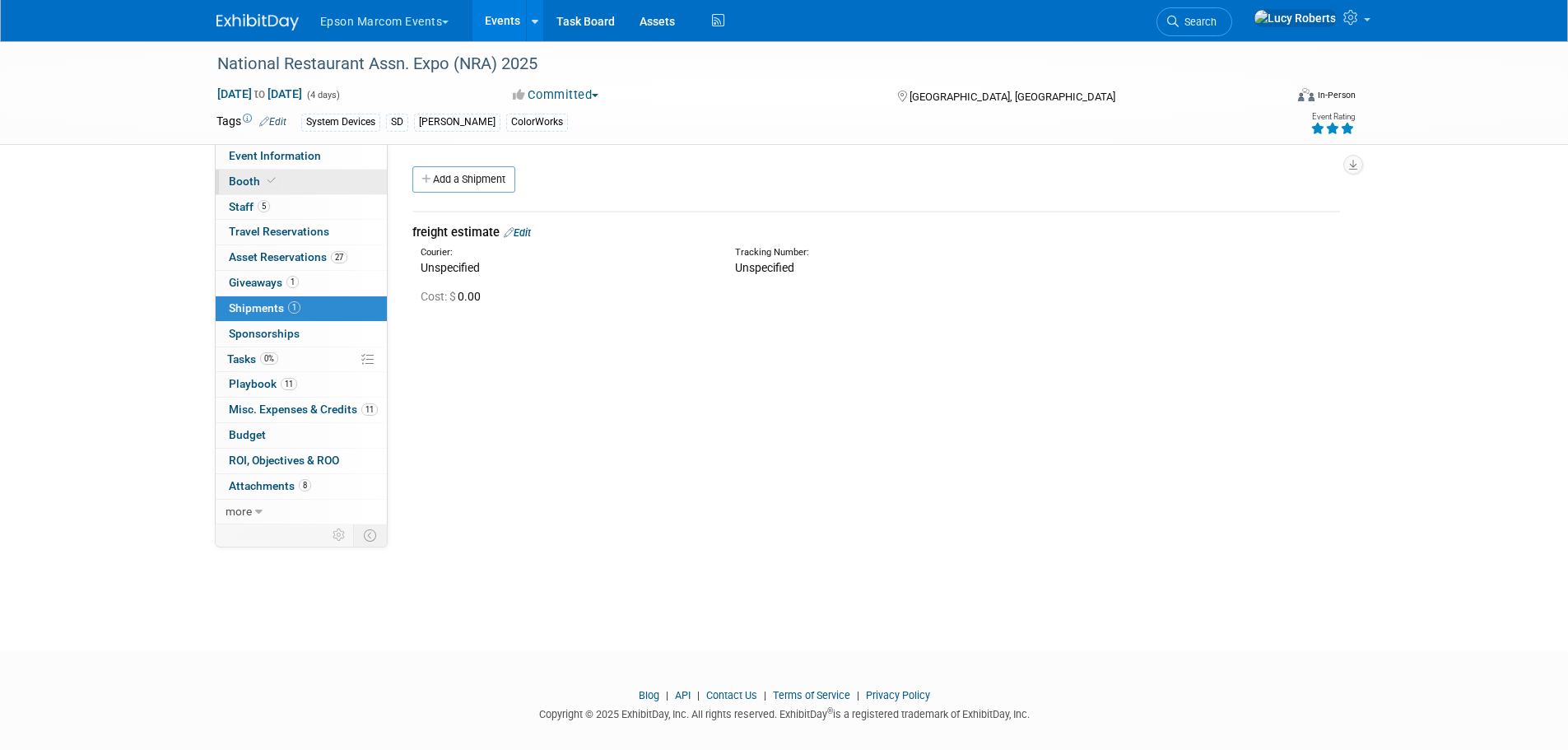 click on "Booth" at bounding box center [301, 182] 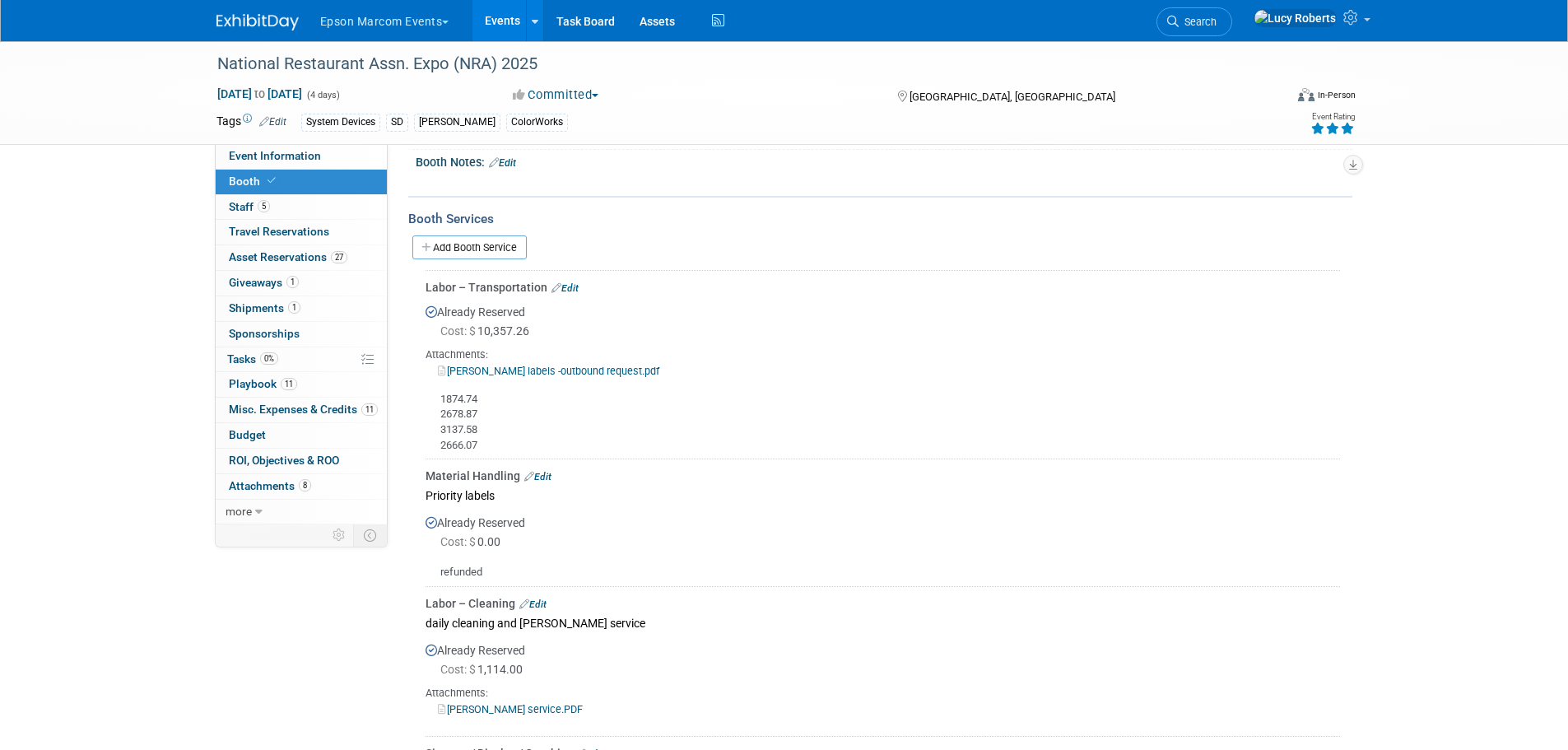 scroll, scrollTop: 45, scrollLeft: 0, axis: vertical 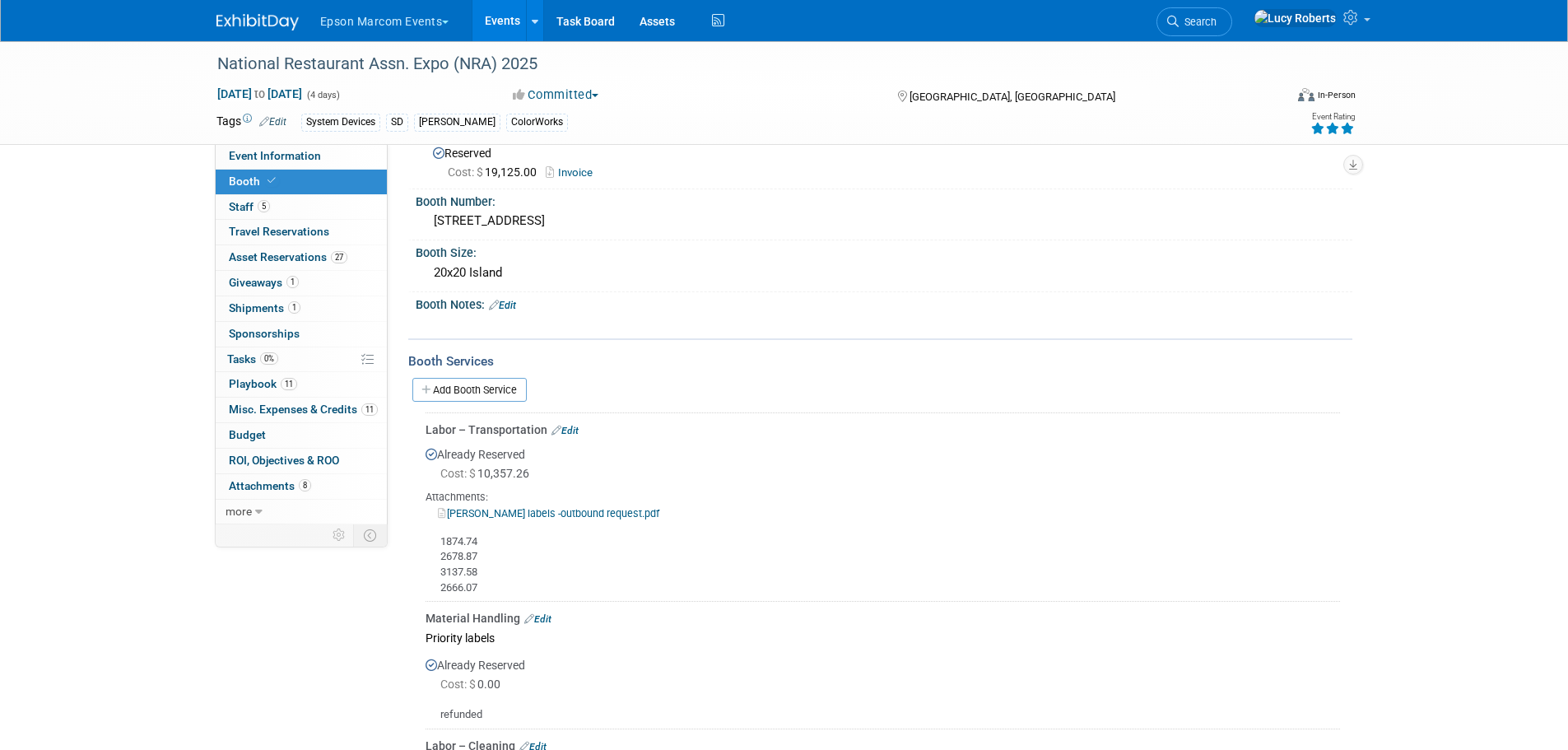click on "Edit" at bounding box center [565, 431] 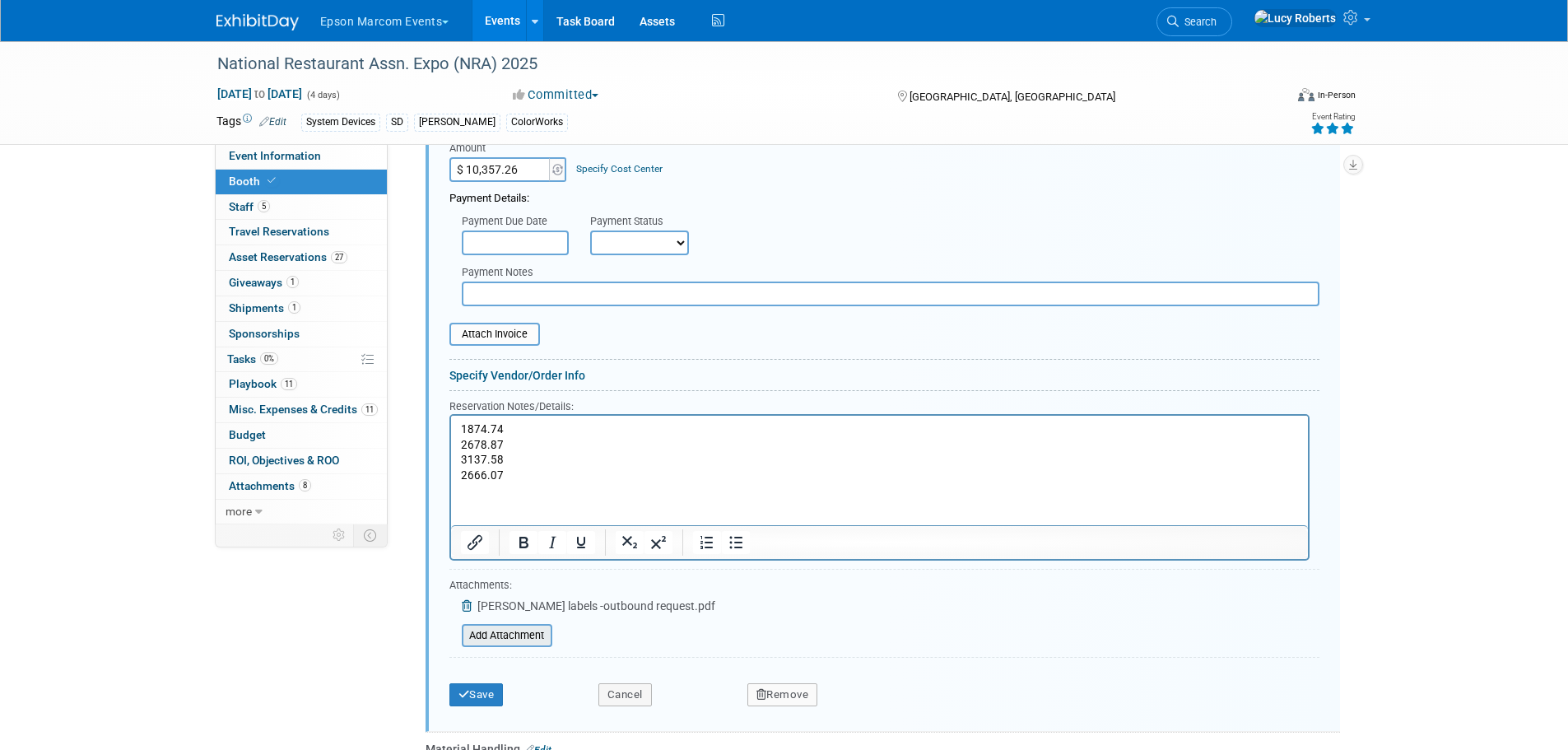 scroll, scrollTop: 517, scrollLeft: 0, axis: vertical 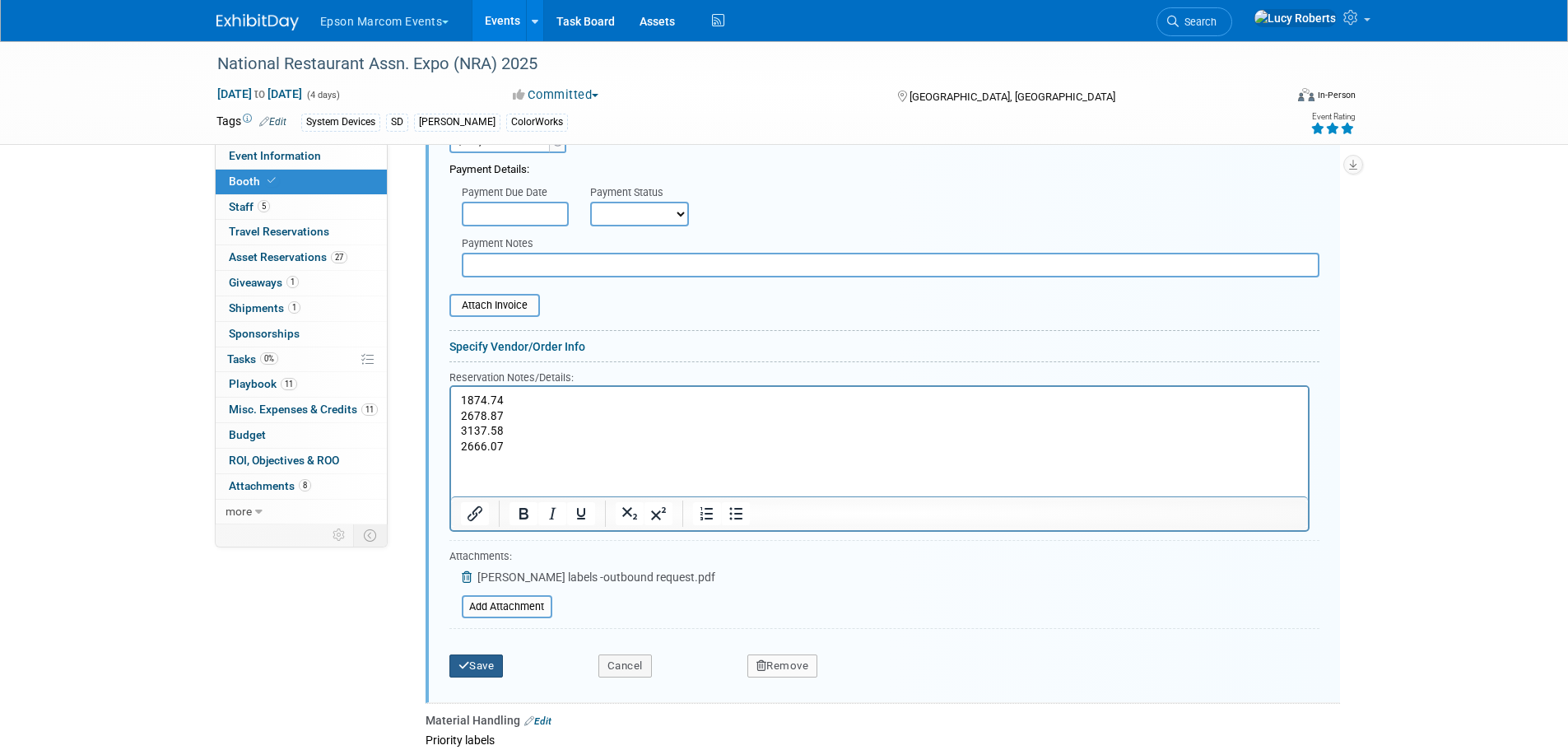 click on "Save" at bounding box center [477, 666] 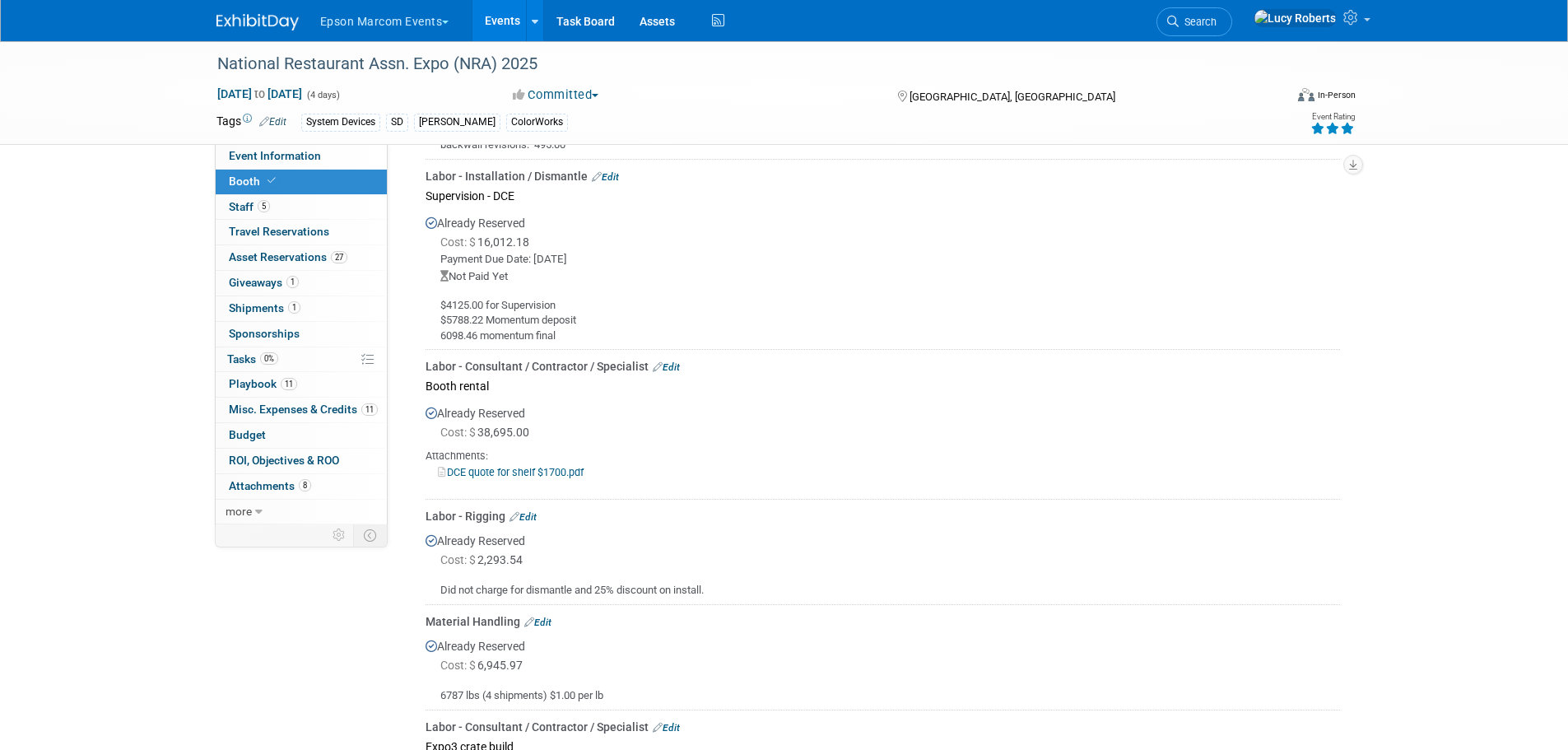 scroll, scrollTop: 929, scrollLeft: 0, axis: vertical 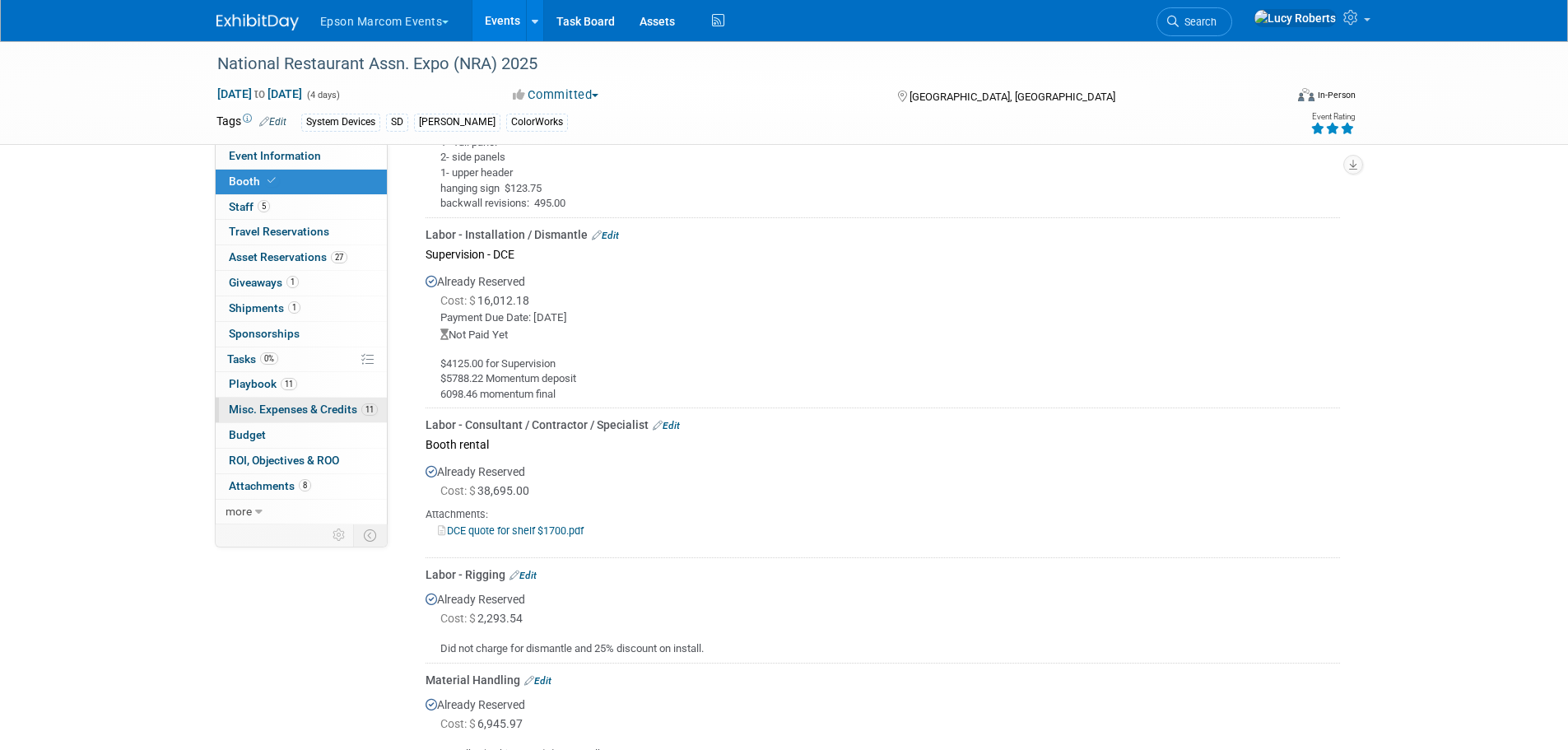click on "11
Misc. Expenses & Credits 11" at bounding box center (301, 410) 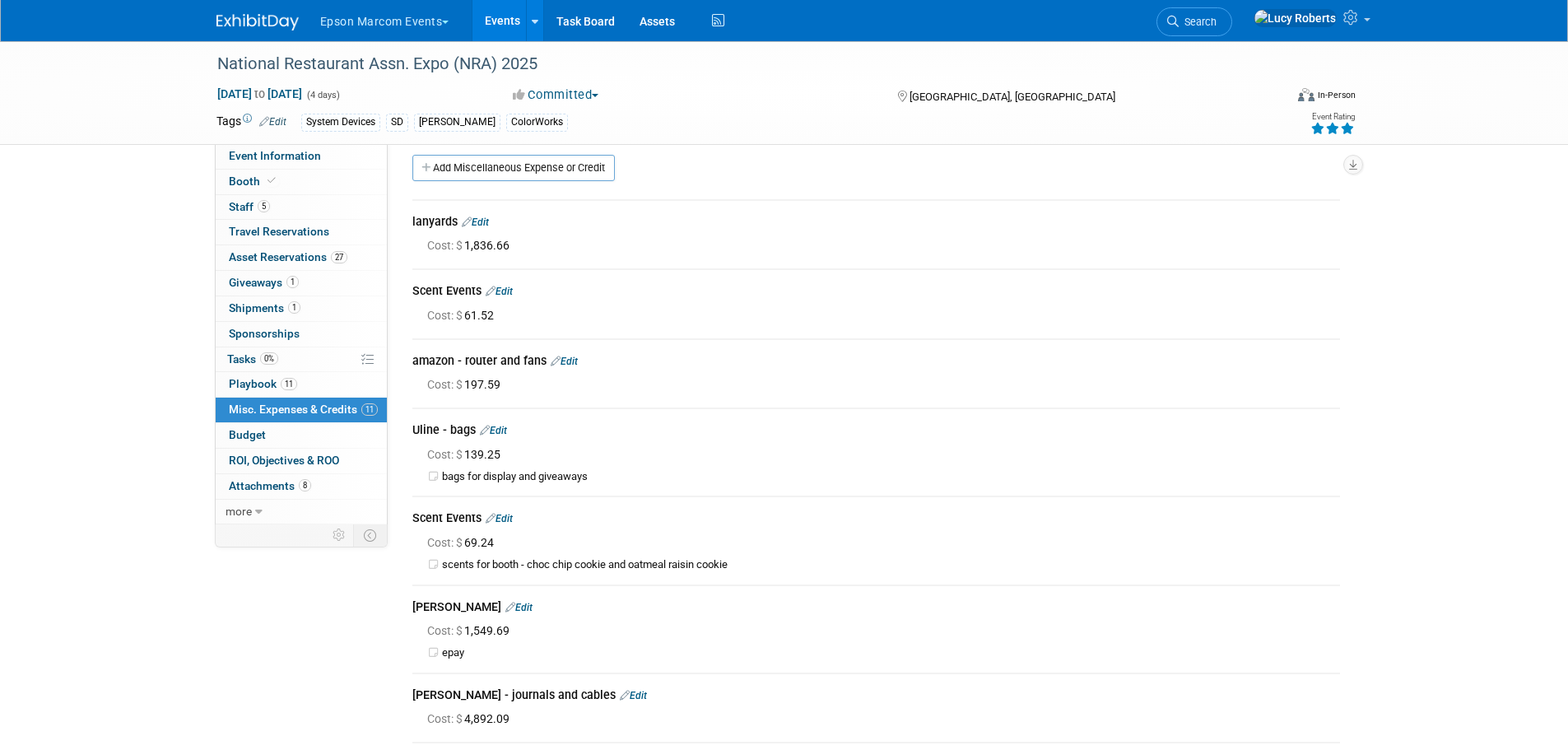 scroll, scrollTop: 0, scrollLeft: 0, axis: both 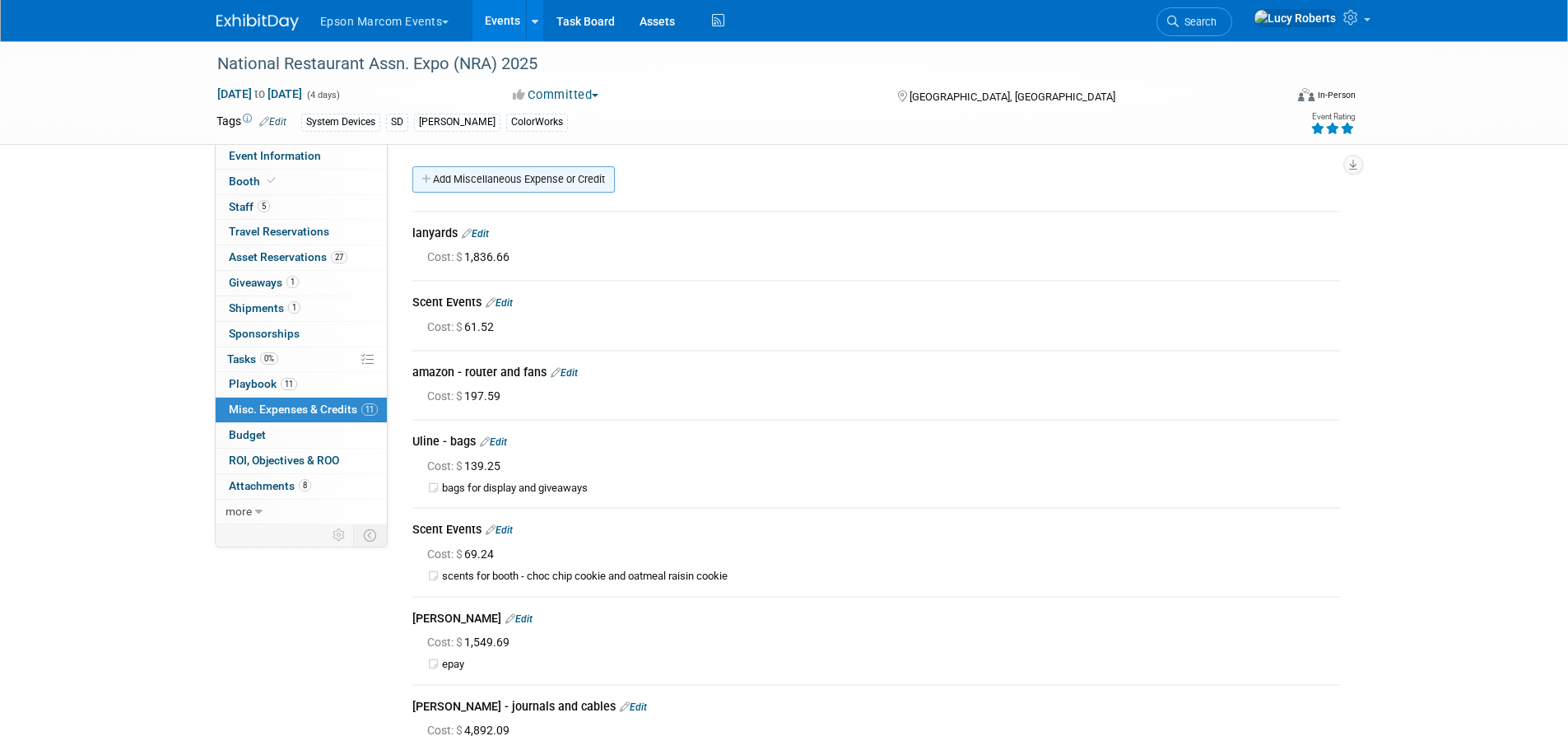 click on "Add Miscellaneous Expense or Credit" at bounding box center [514, 179] 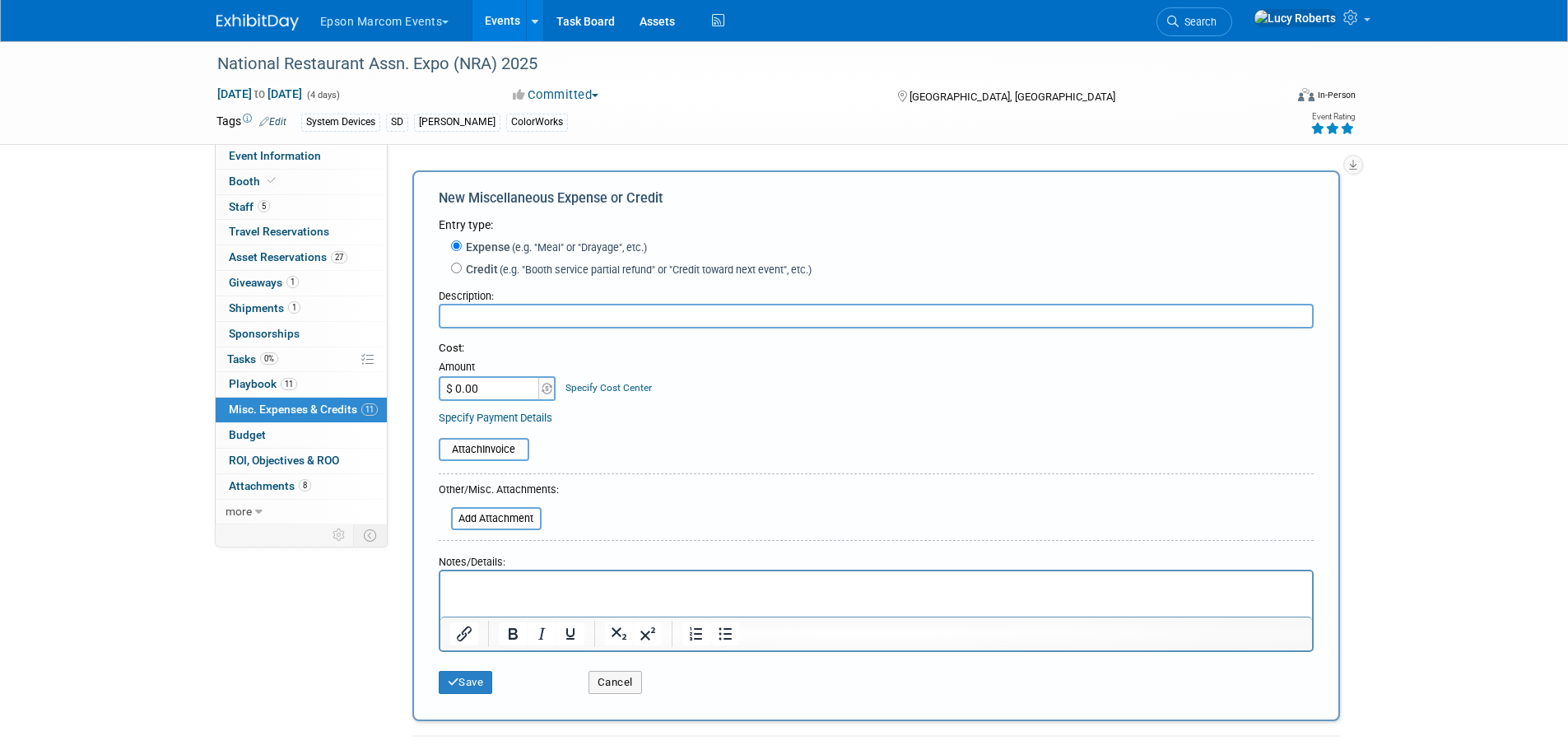 scroll, scrollTop: 0, scrollLeft: 0, axis: both 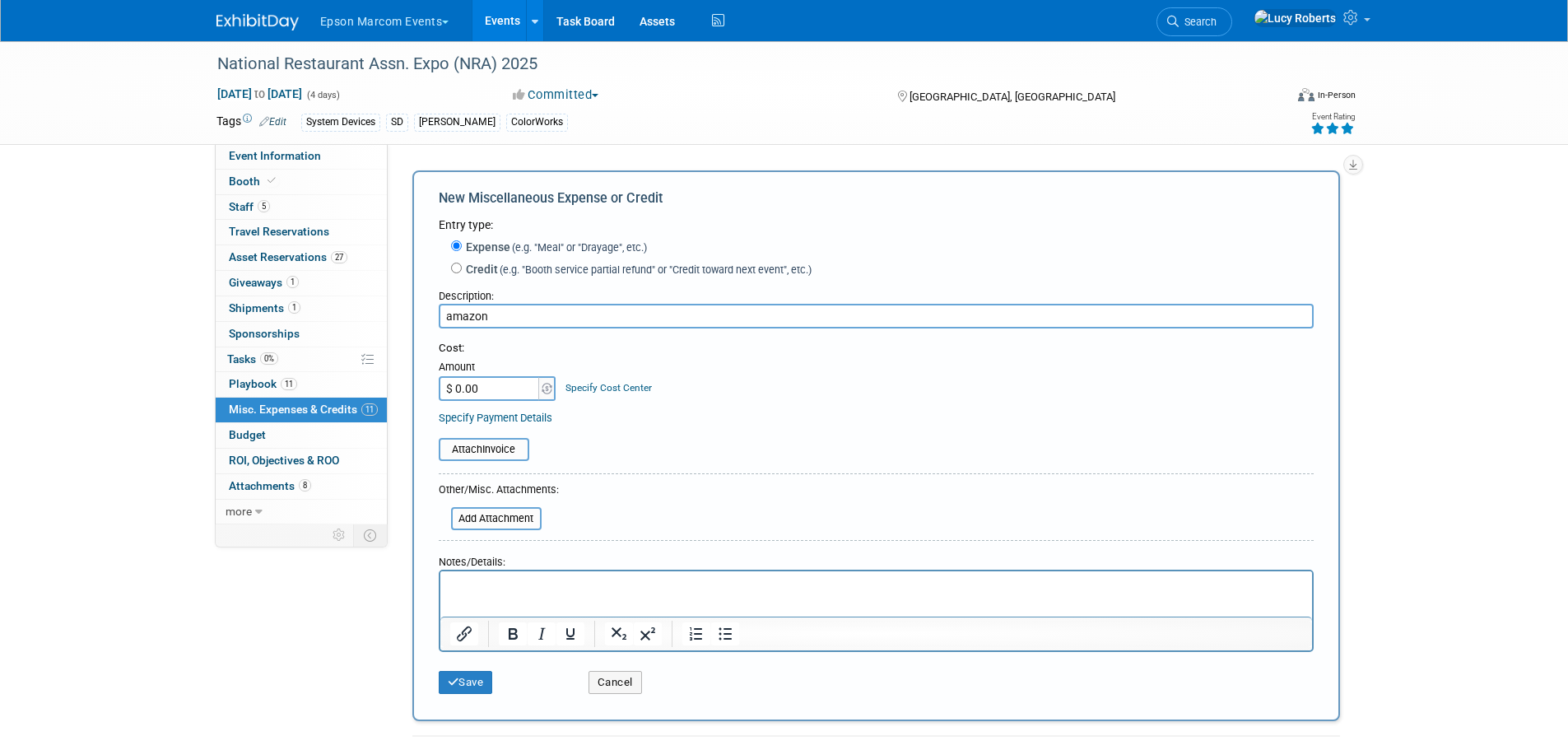 type on "amazon" 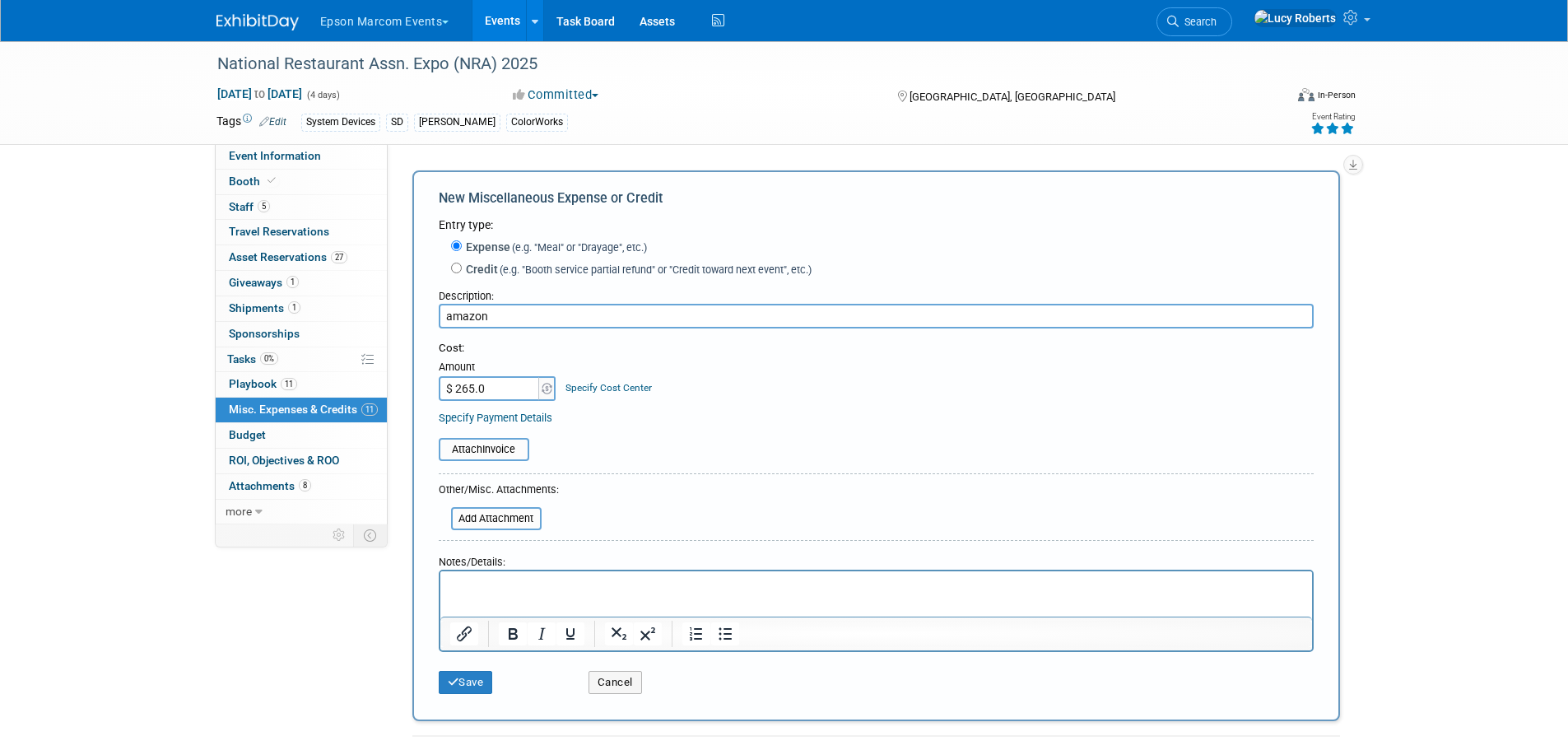 type on "$ 265.08" 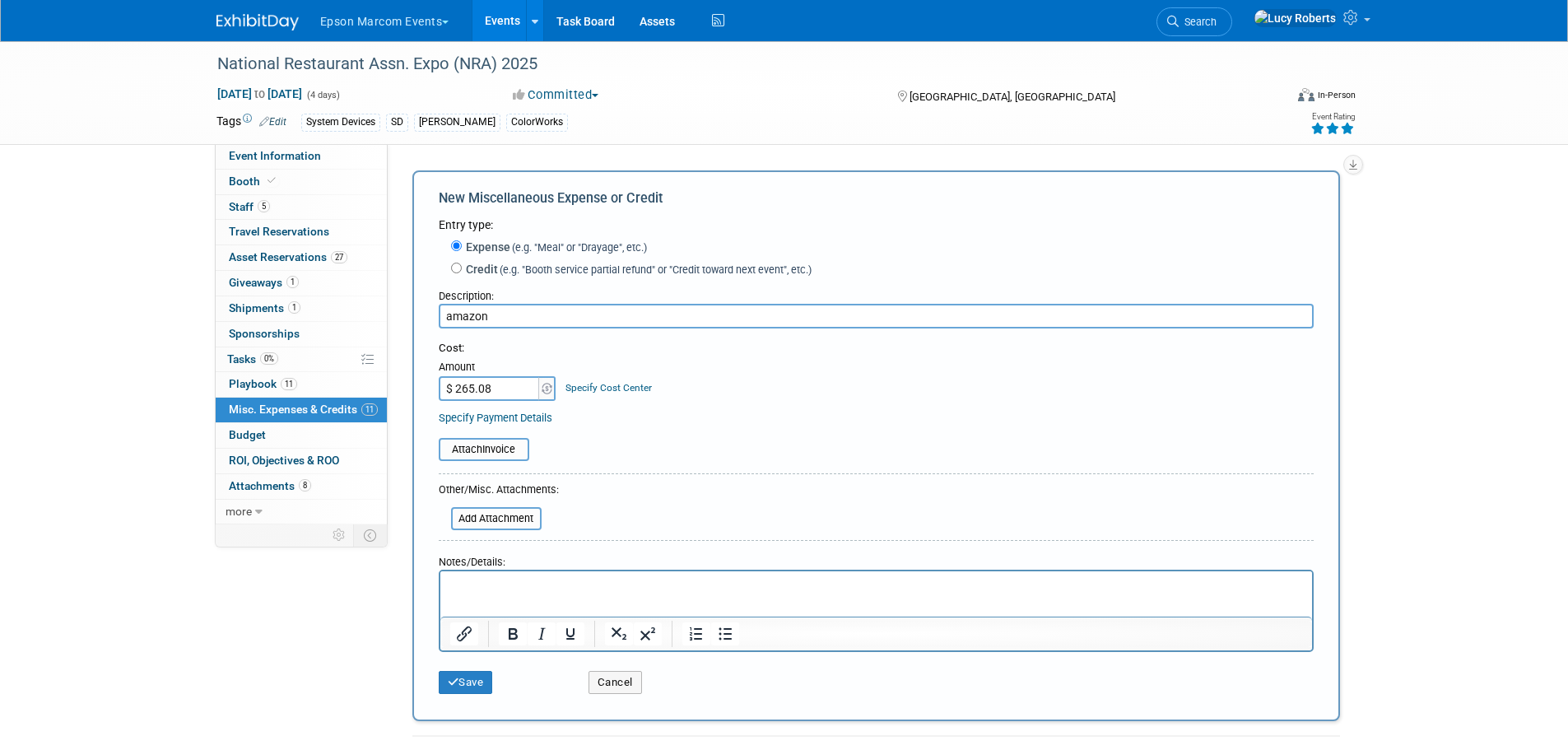 click on "amazon" at bounding box center [876, 316] 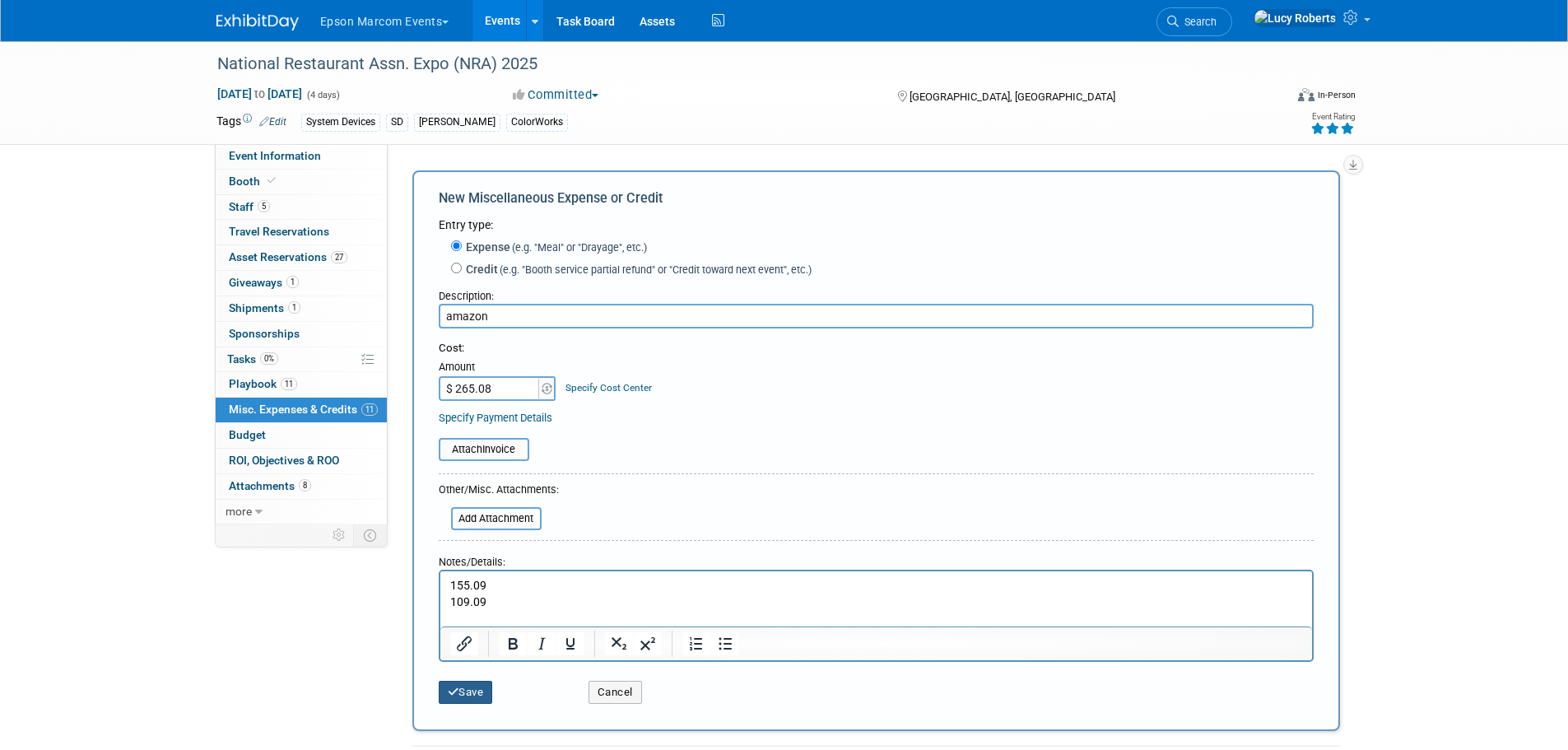 click on "Save" at bounding box center [466, 692] 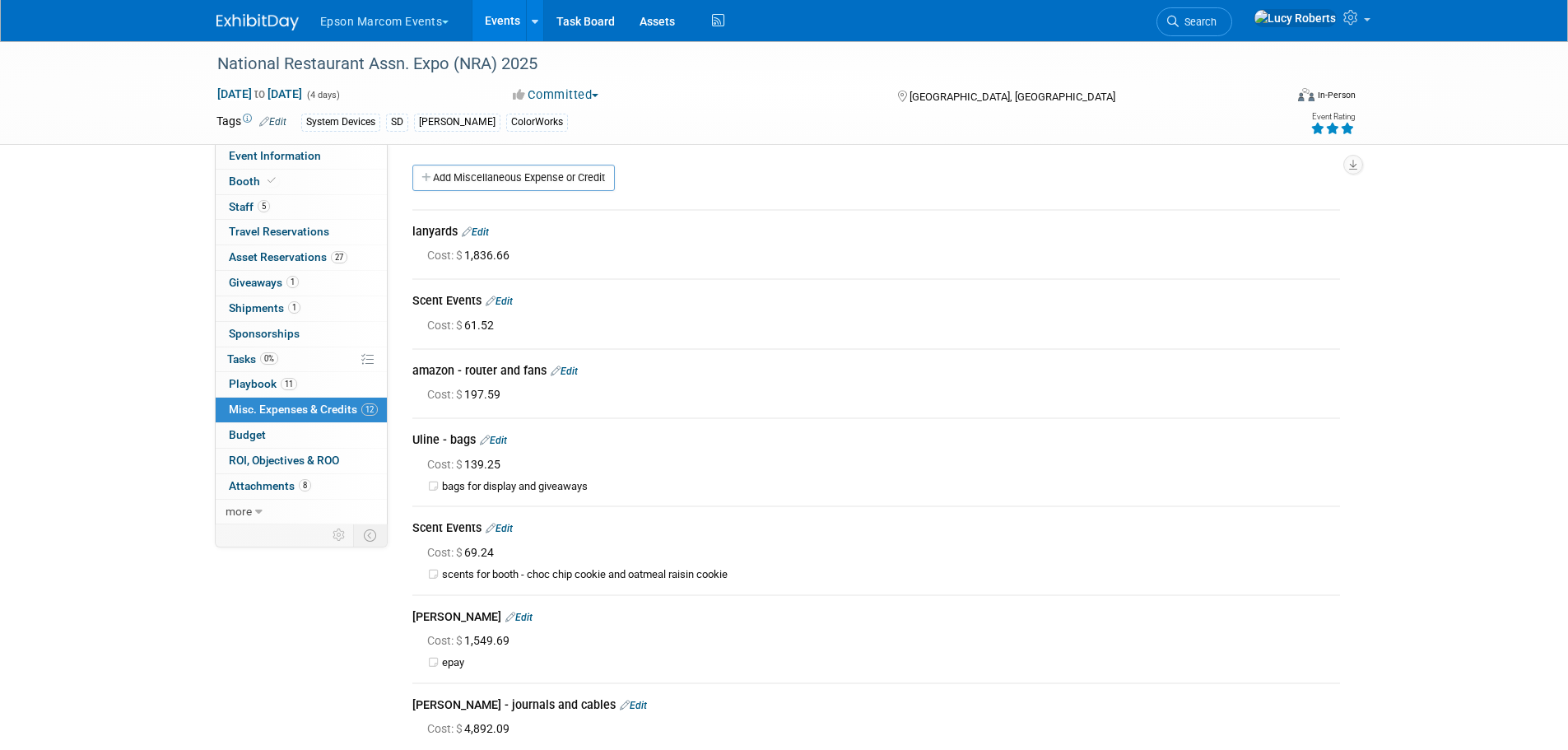 scroll, scrollTop: 0, scrollLeft: 0, axis: both 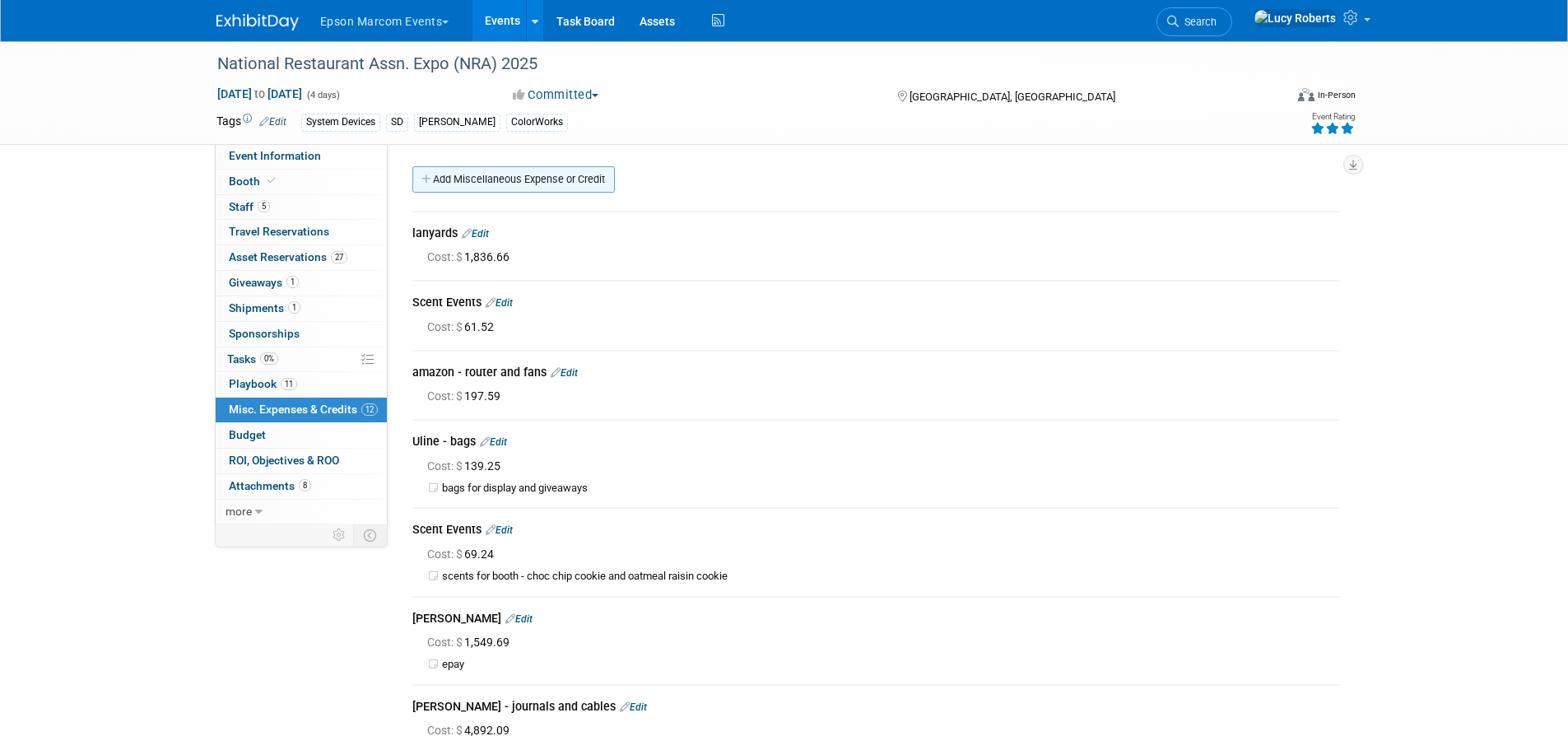 click on "Add Miscellaneous Expense or Credit" at bounding box center (514, 179) 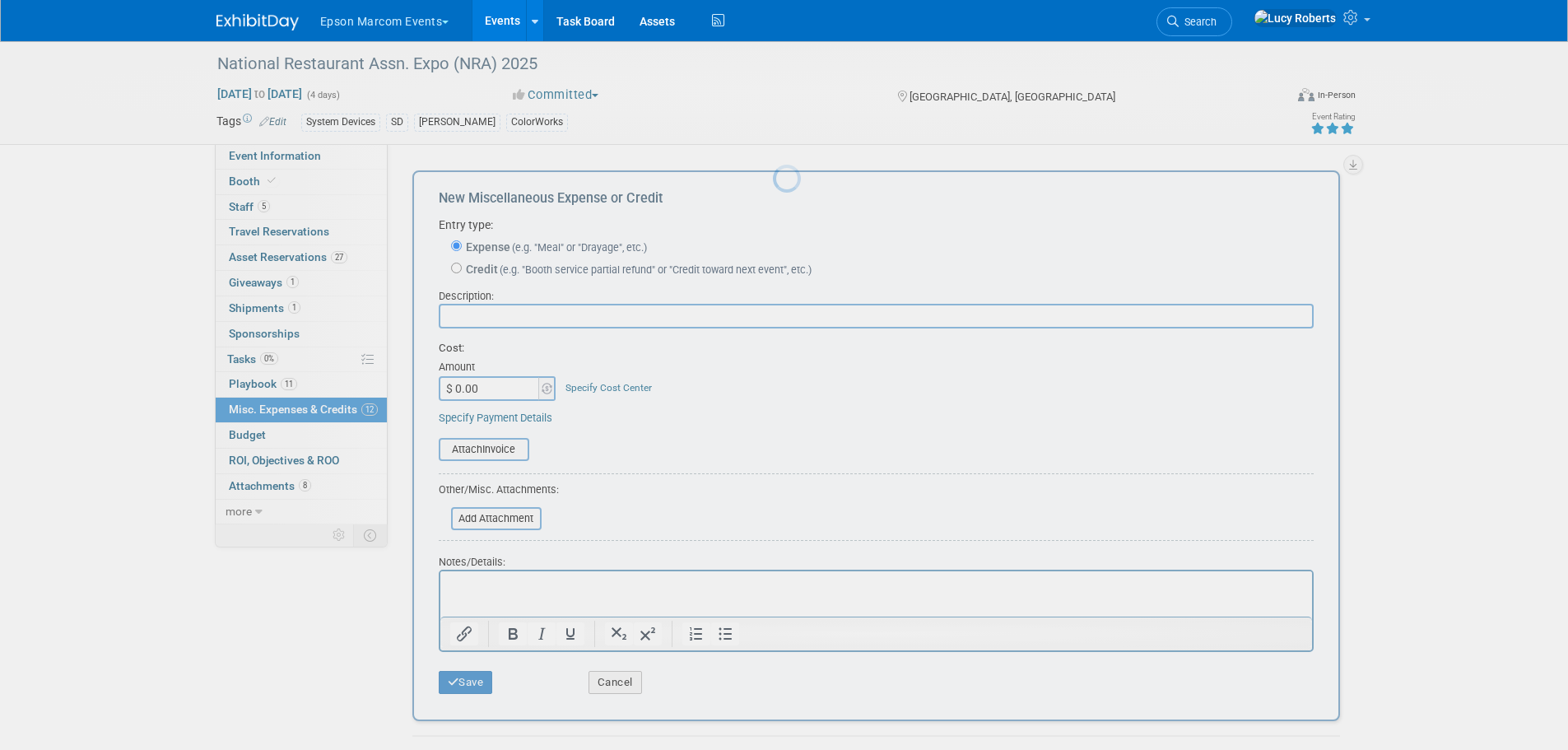 scroll, scrollTop: 0, scrollLeft: 0, axis: both 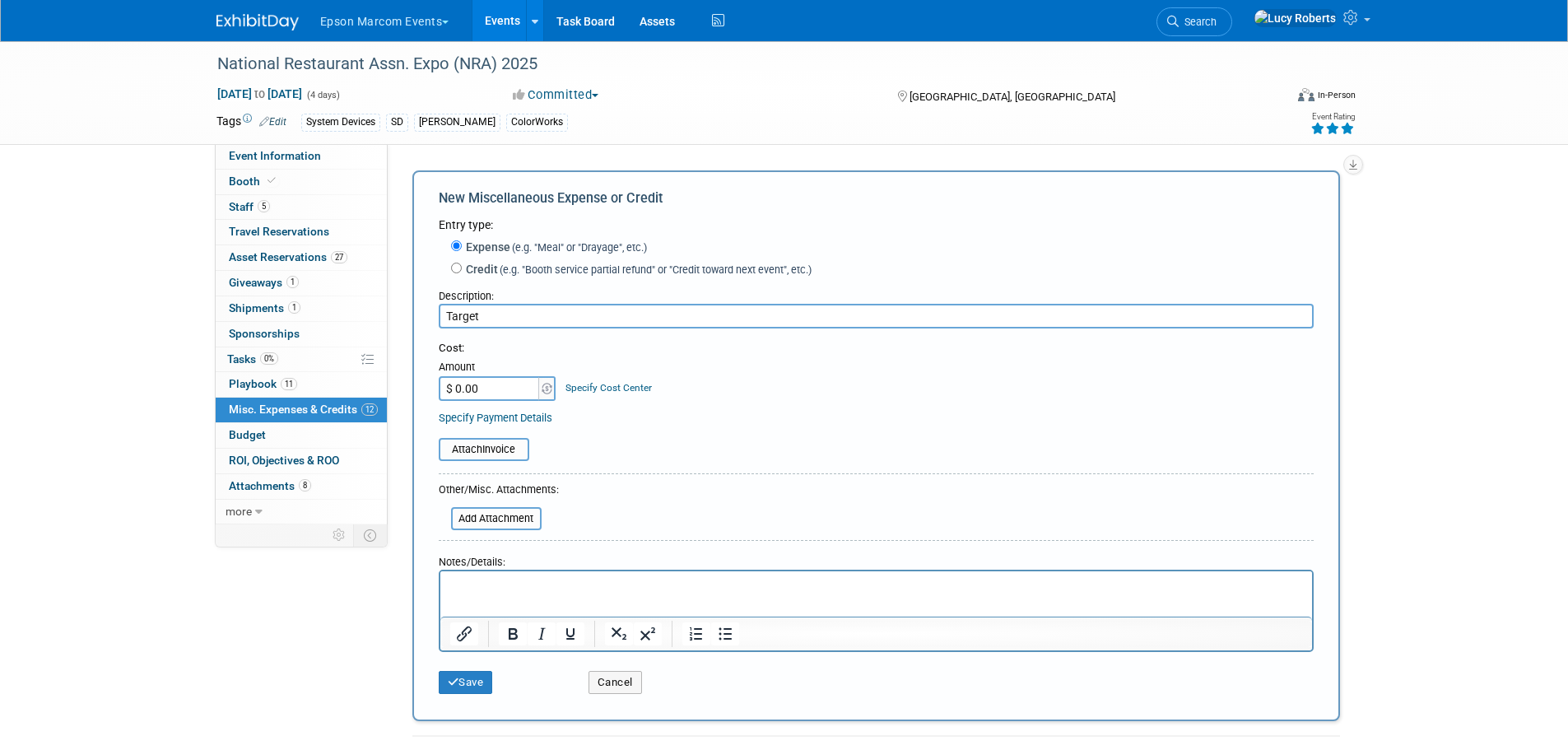 type on "Target" 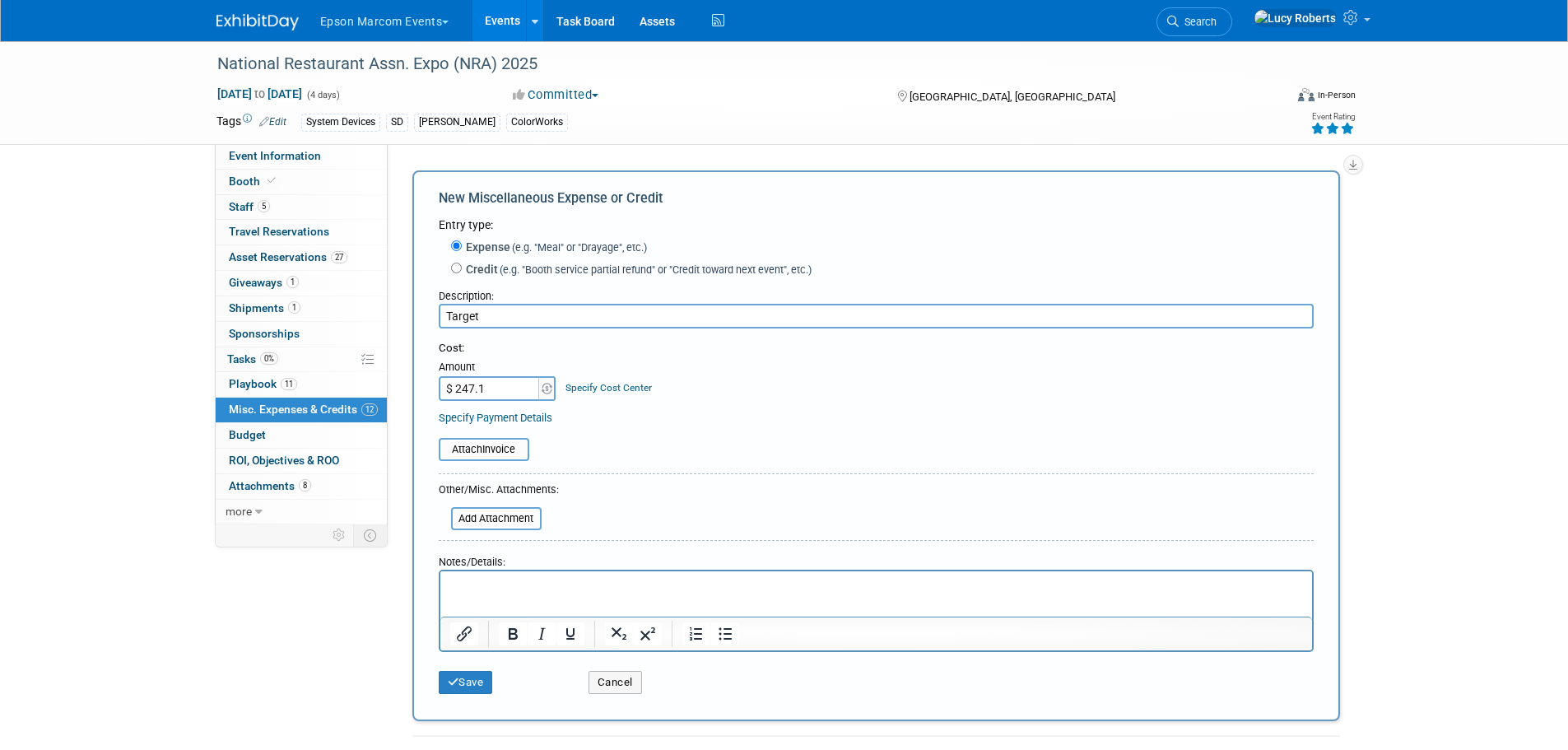 type on "$ 247.17" 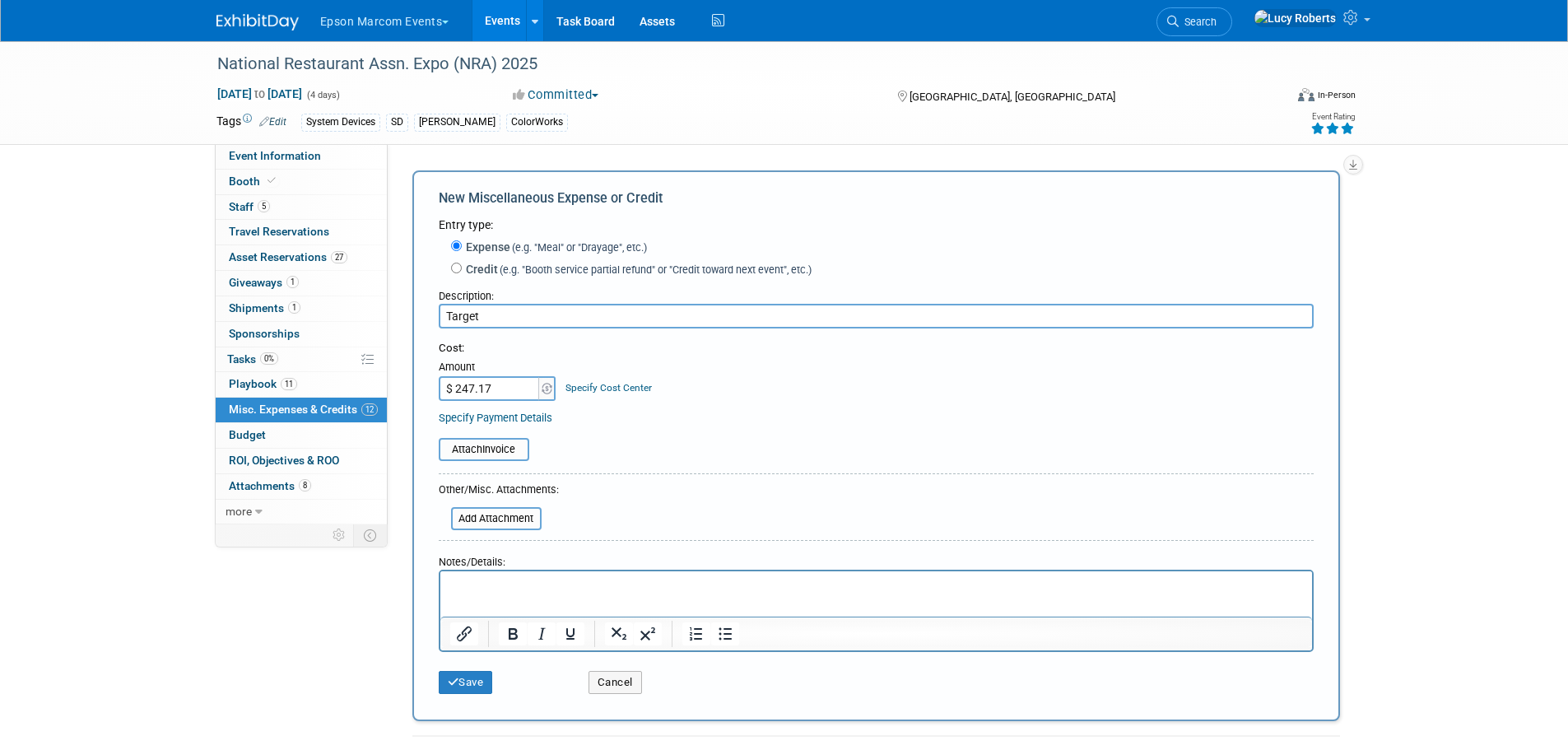 click at bounding box center (876, 586) 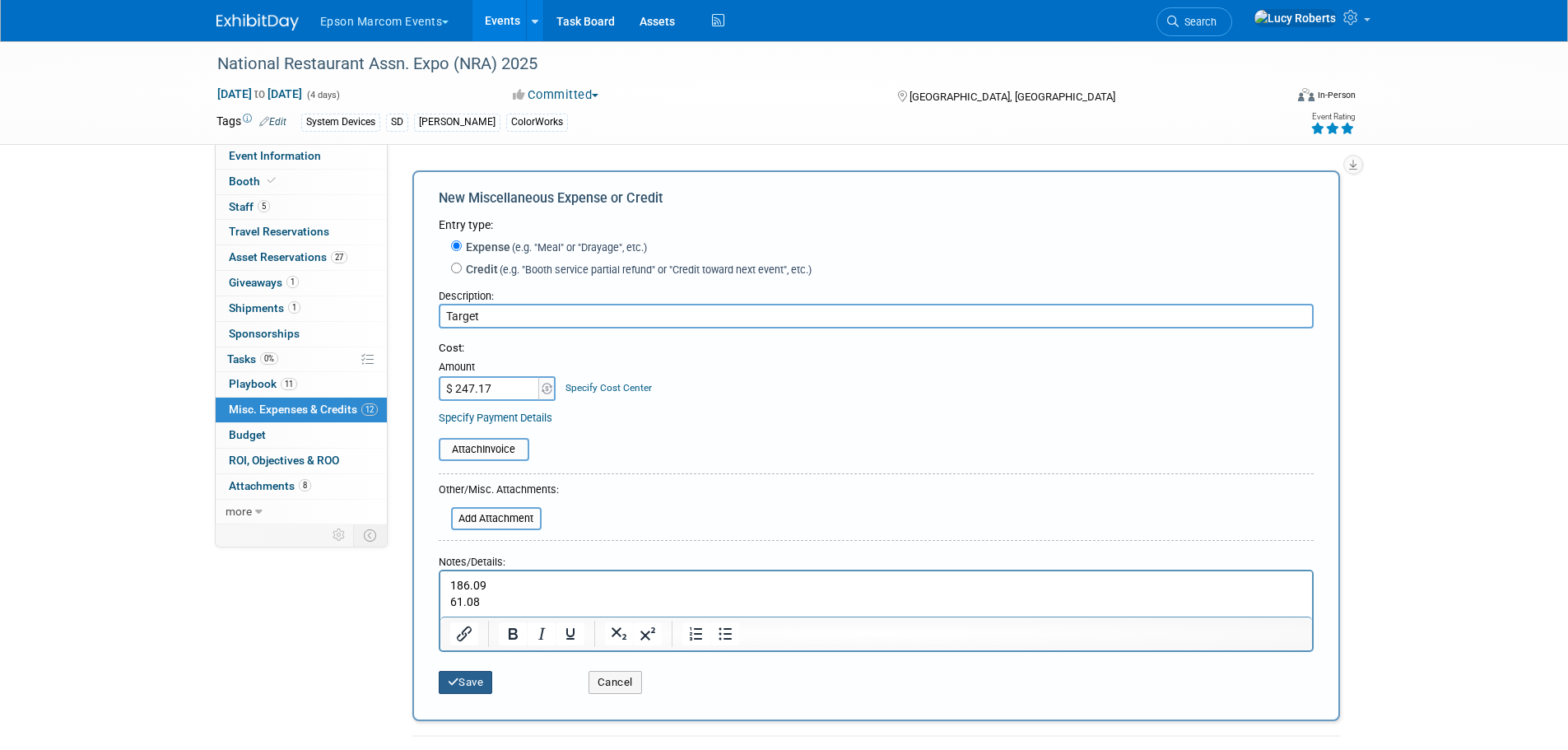 click on "Save" at bounding box center (466, 682) 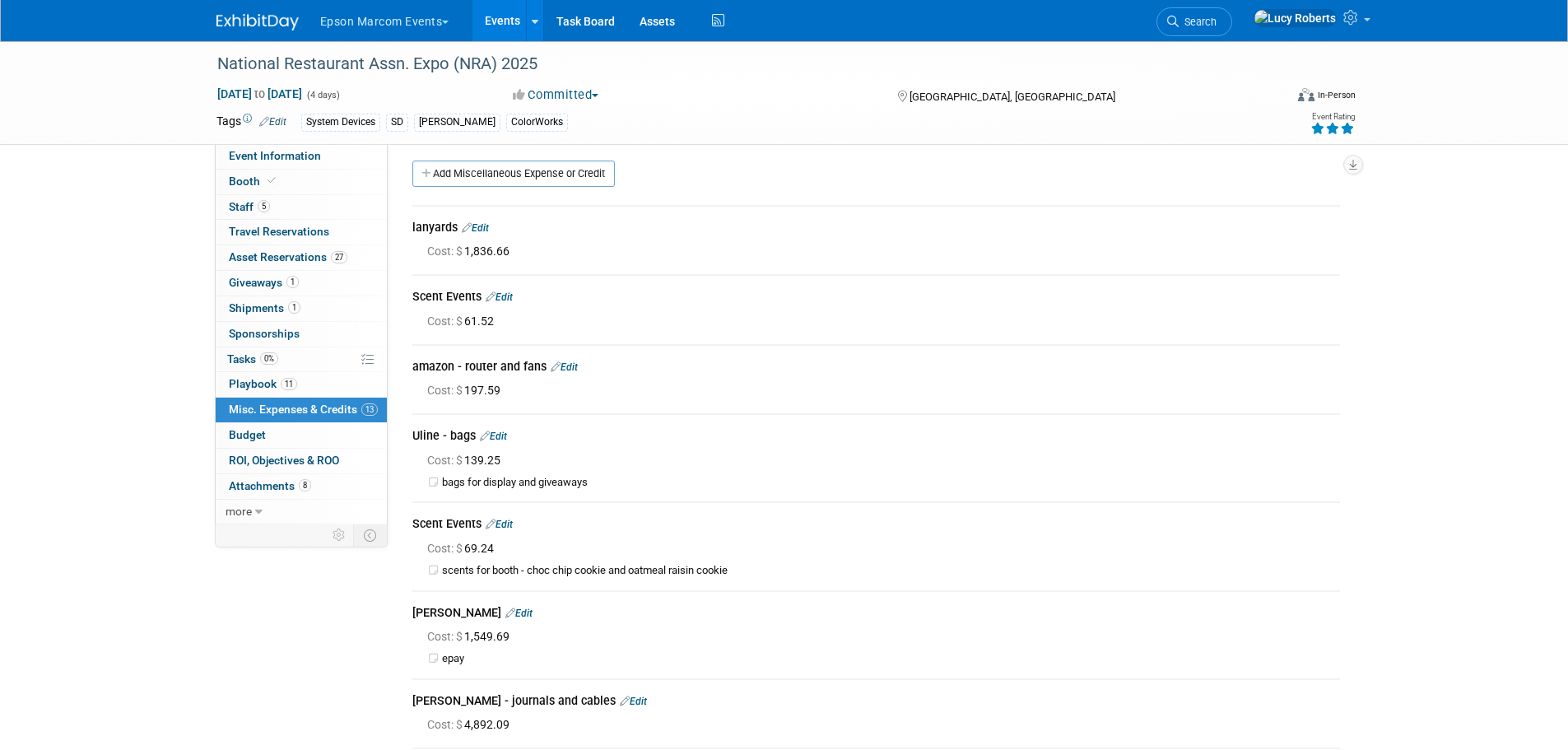 scroll, scrollTop: 0, scrollLeft: 0, axis: both 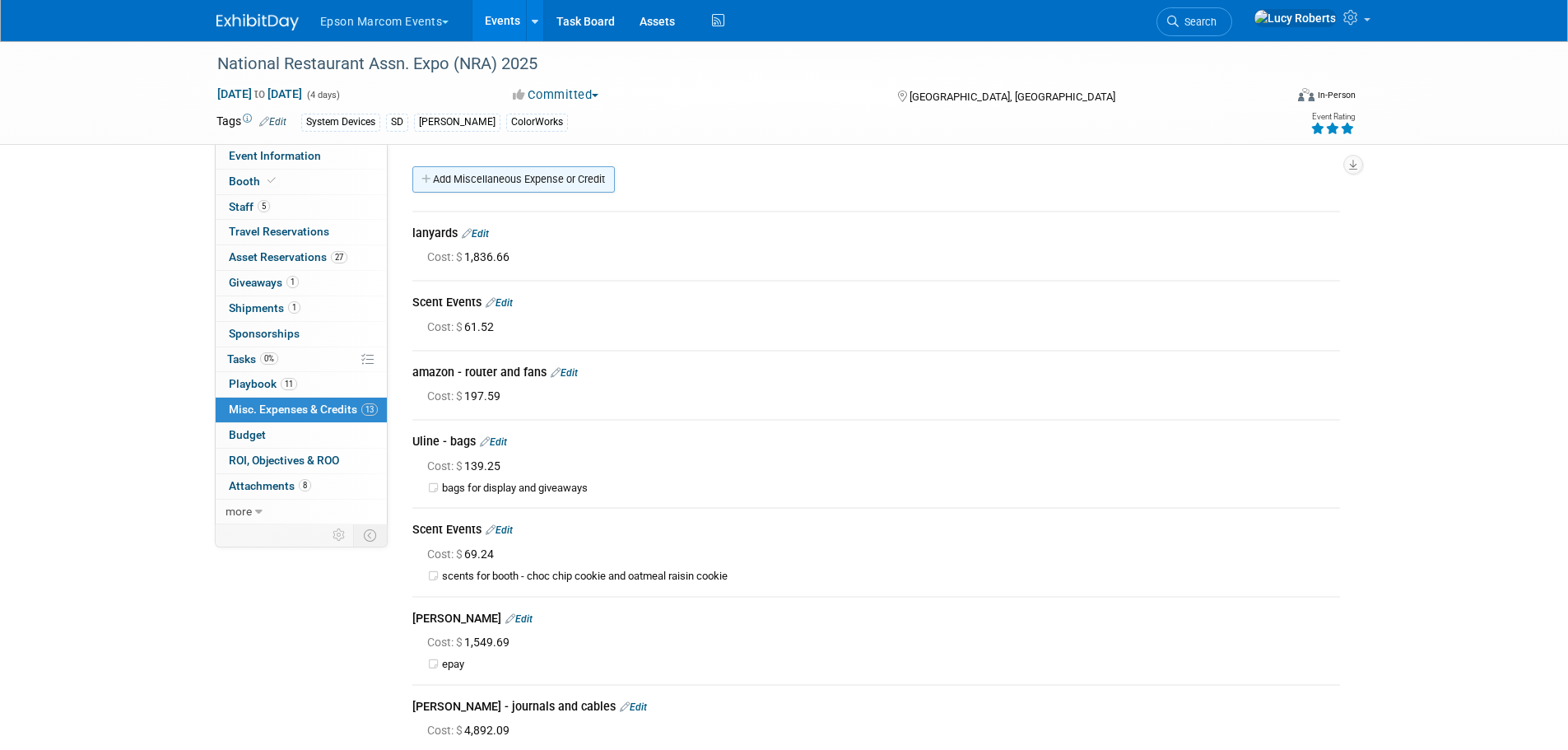 click on "Add Miscellaneous Expense or Credit" at bounding box center [514, 179] 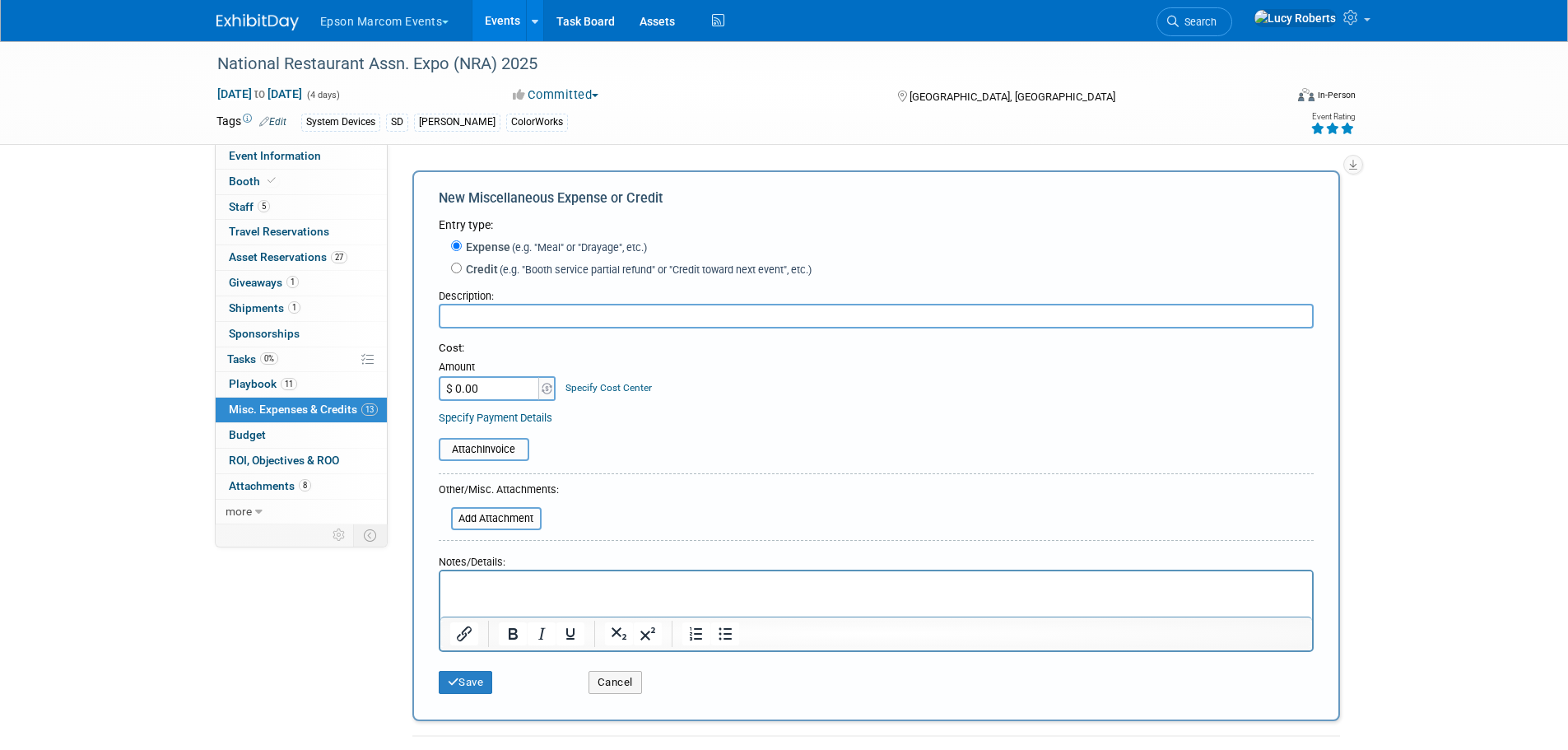 scroll, scrollTop: 0, scrollLeft: 0, axis: both 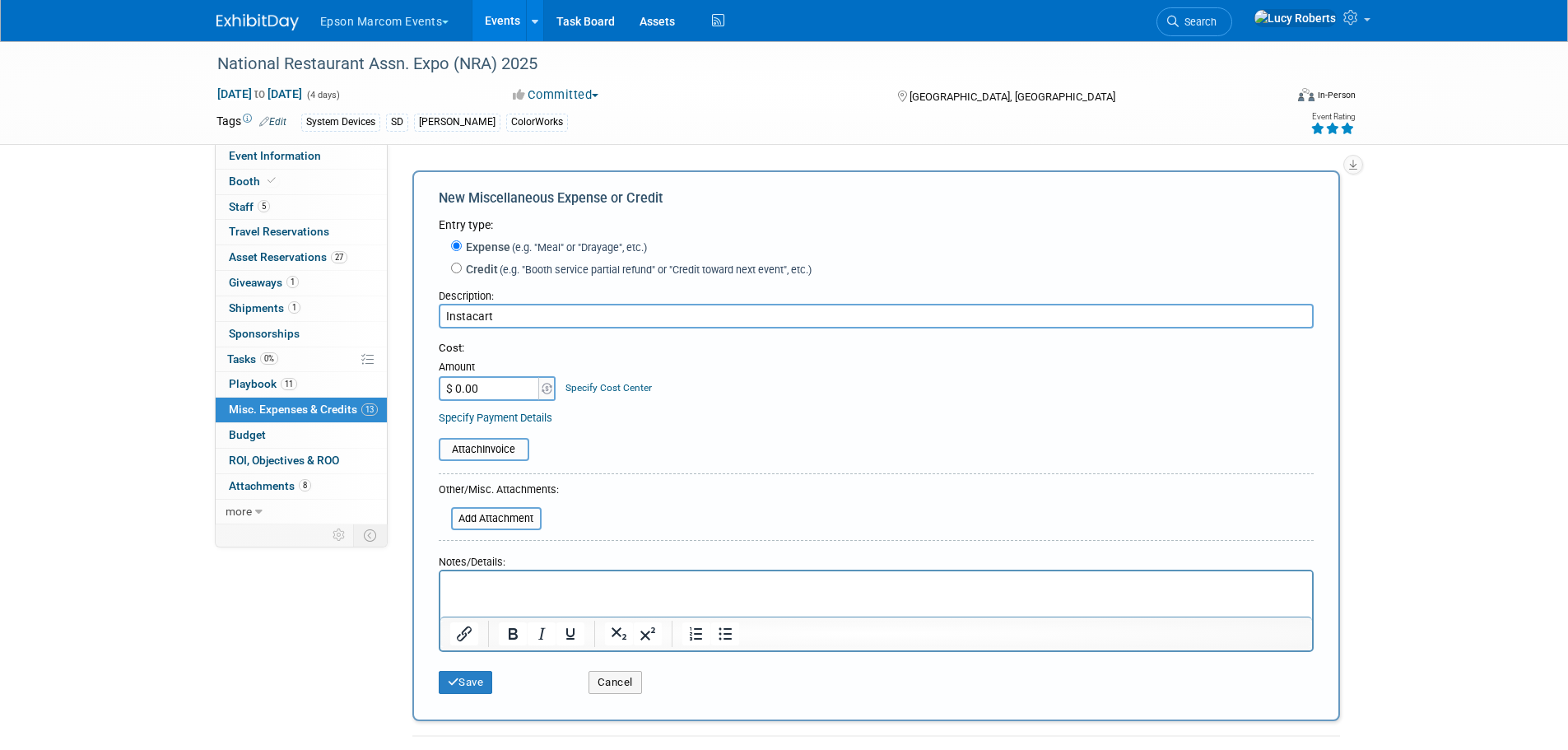 type on "Instacart" 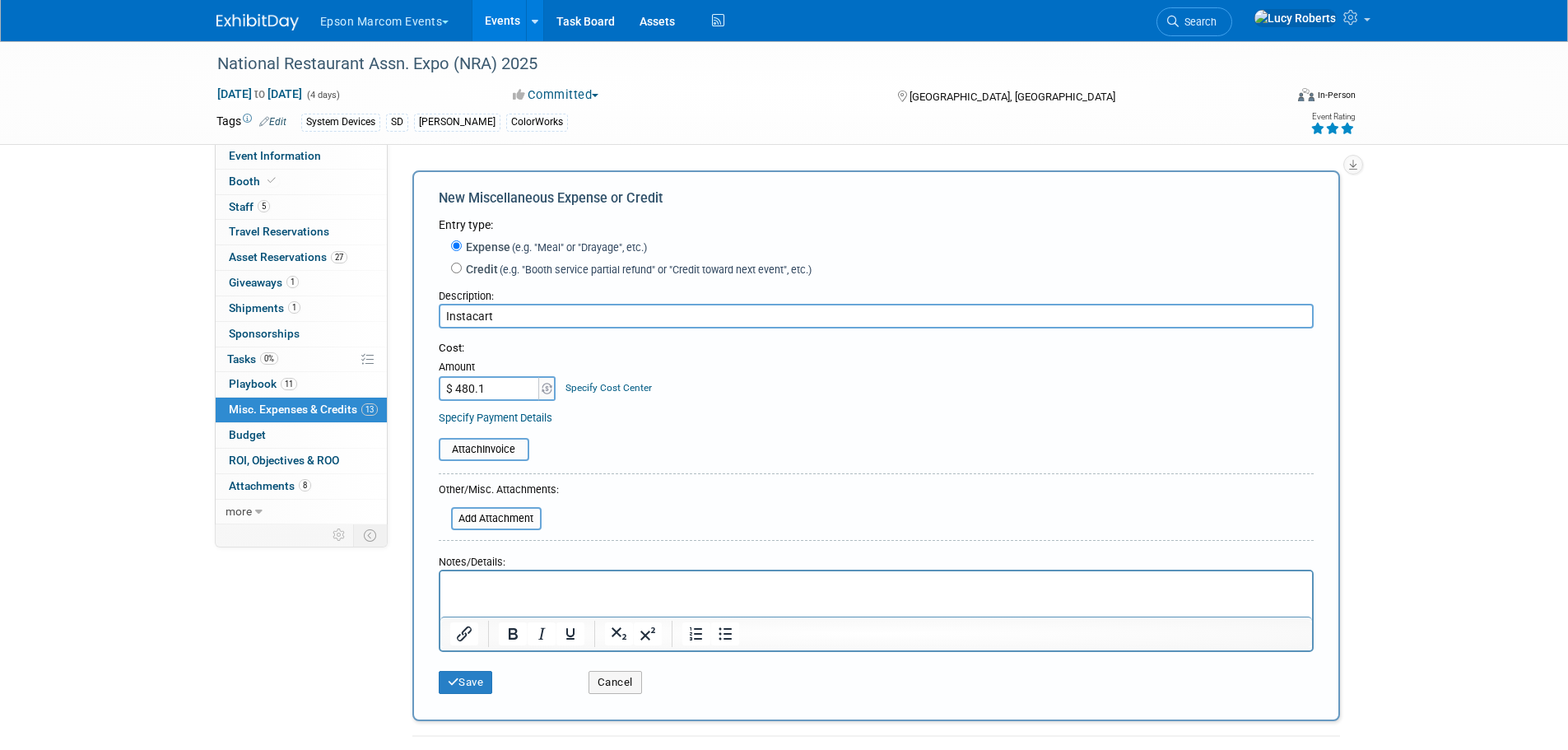 type on "$ 480.18" 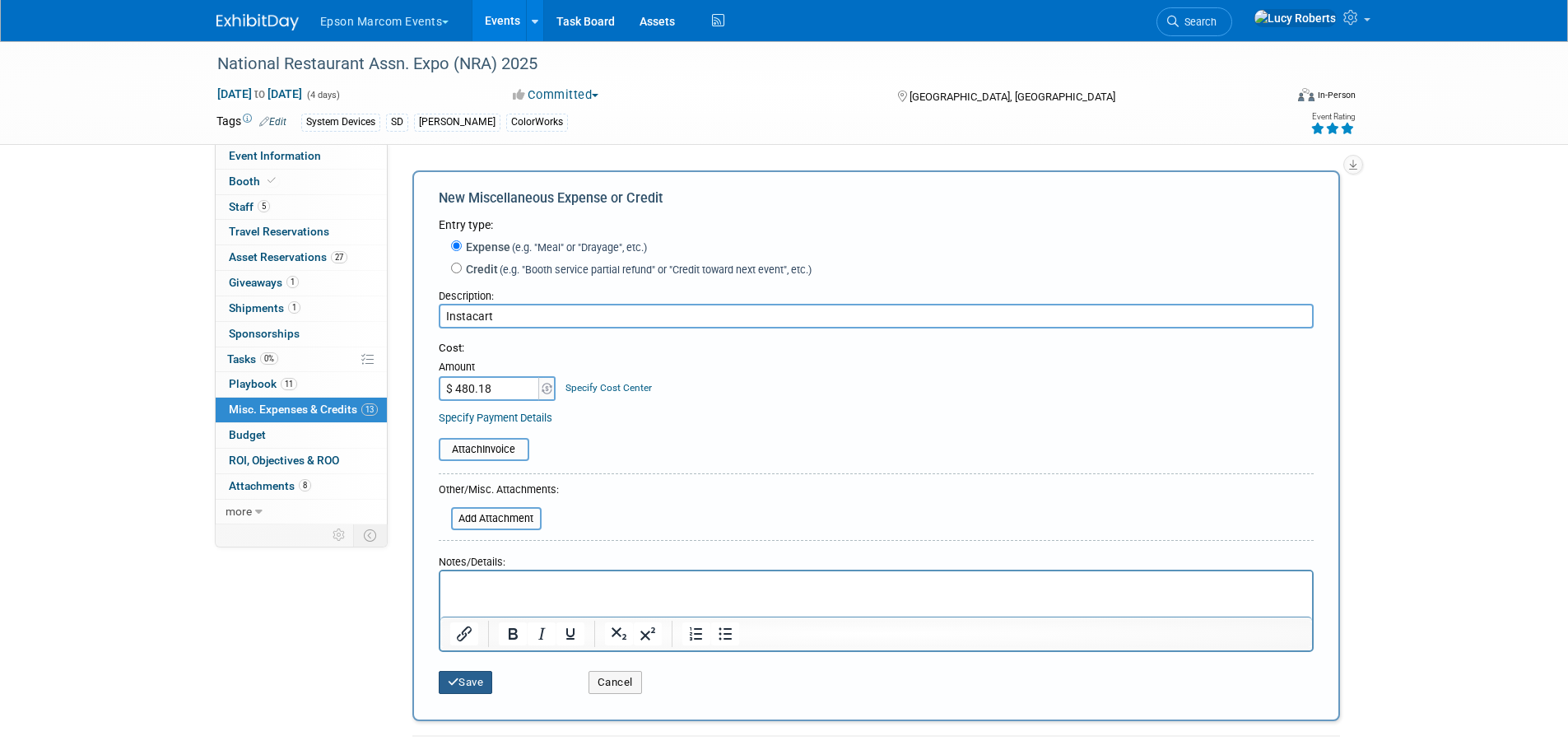 click on "Save" at bounding box center [466, 682] 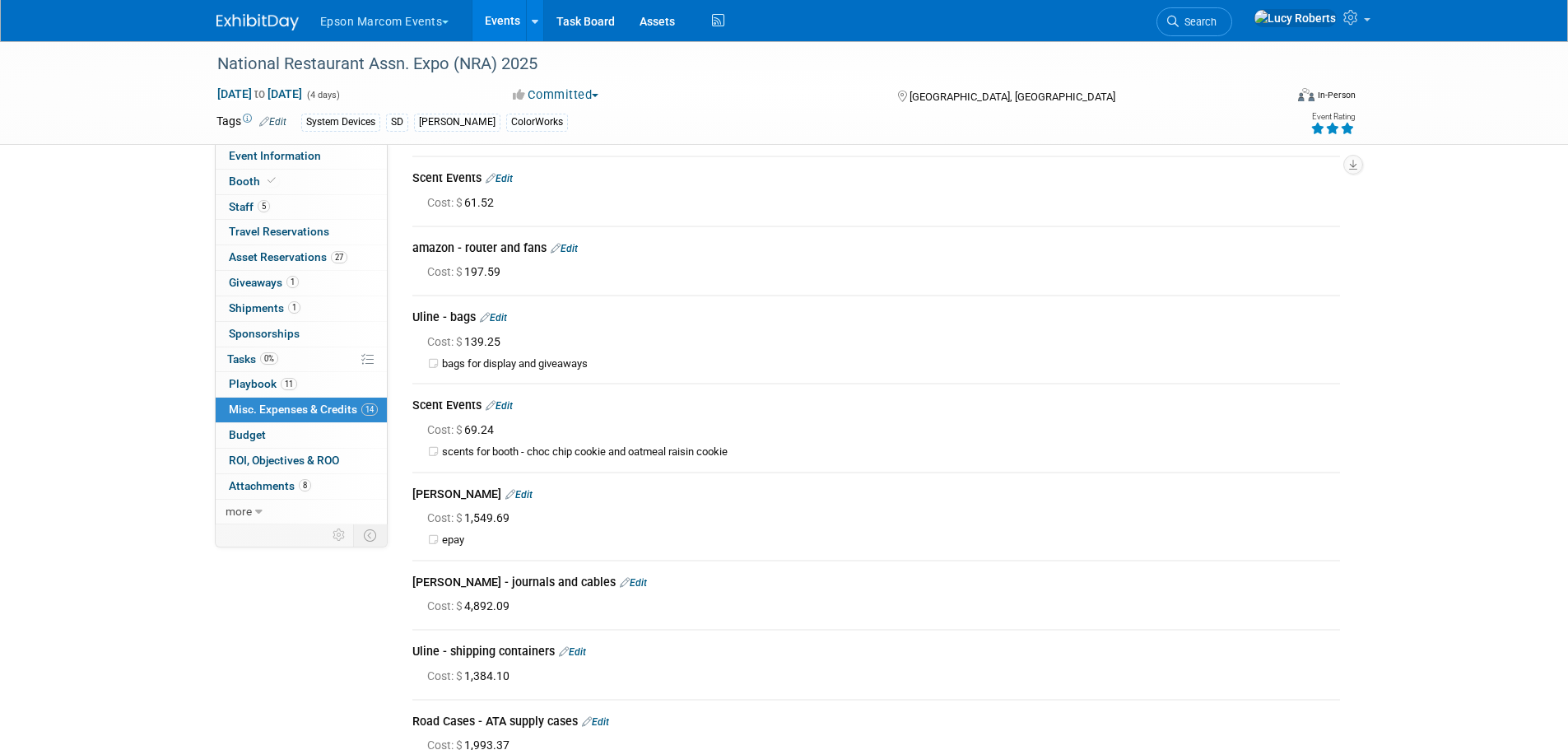 scroll, scrollTop: 95, scrollLeft: 0, axis: vertical 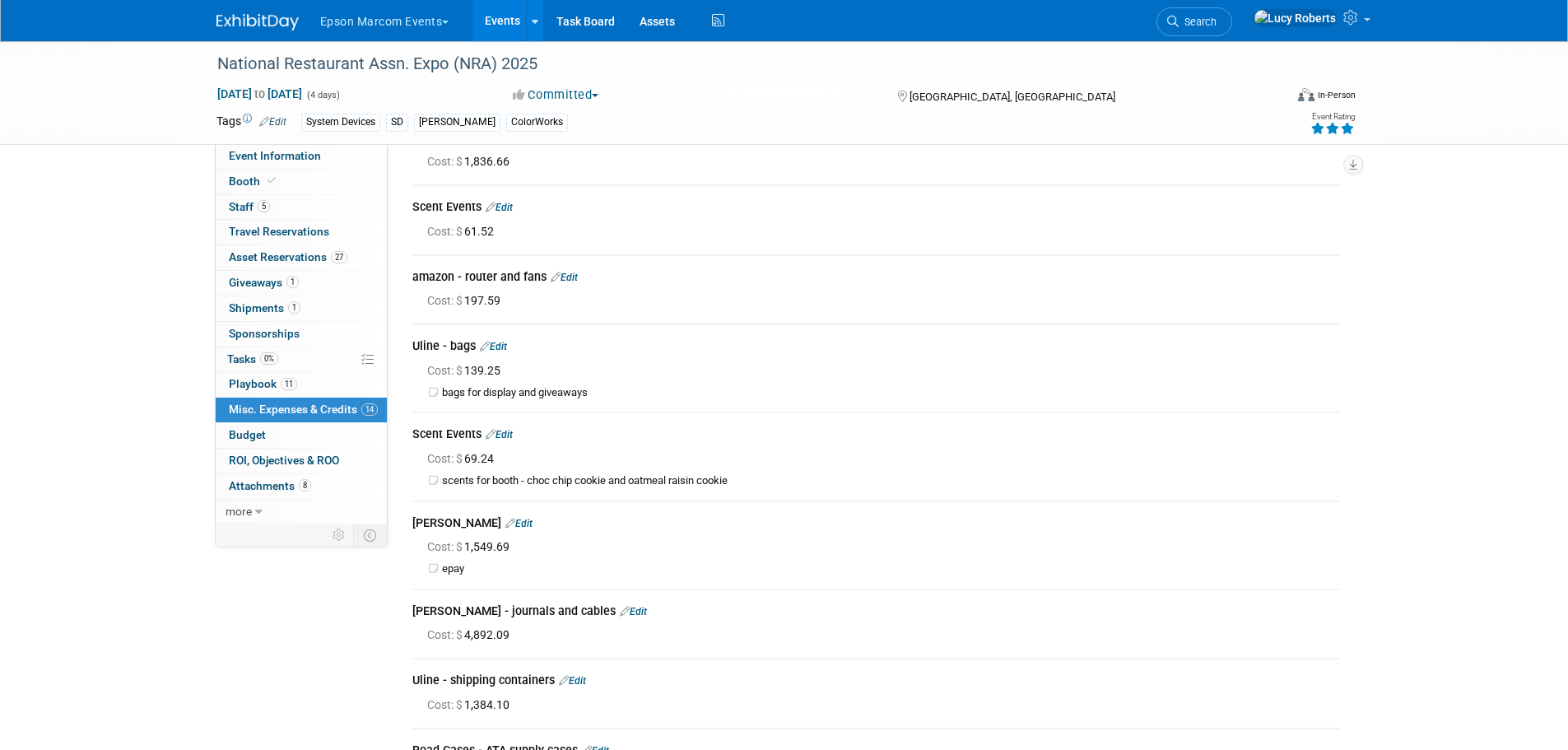 click on "Event Information
Event Info
Booth
Booth
5
Staff 5
Staff
0
Travel Reservations 0
Travel Reservations
27
Asset Reservations 27
Asset Reservations
1
Giveaways 1
Giveaways
1
Shipments 1
Shipments
0
Sponsorships 0
Sponsorships
0%
Tasks 0%
Tasks
11
Playbook 11
Playbook
14
Misc. Expenses & Credits 14
Misc. Expenses & Credits
Budget
Budget
0
ROI, Objectives & ROO 0
ROI, Objectives & ROO
8
Attachments 8
Attachments
more
more...
Event Binder (.pdf export)
Event Binder (.pdf export)
Copy/Duplicate Event
Copy/Duplicate Event
Event Settings
Event Settings
Logs
Logs
Delete Event
Delete Event
Event Website:
Edit
[URL][DOMAIN_NAME]
Event Venue Name:" at bounding box center [784, 588] 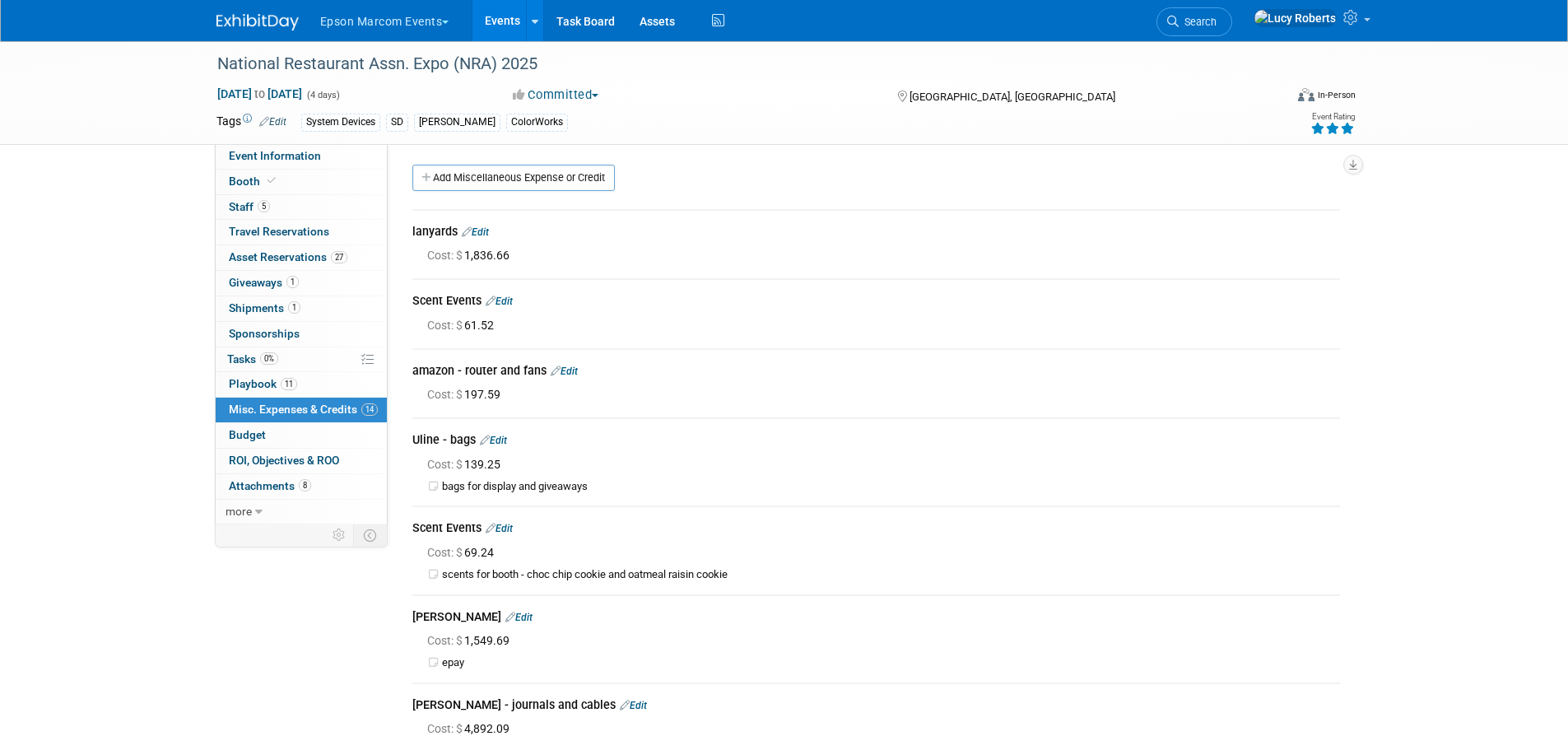scroll, scrollTop: 0, scrollLeft: 0, axis: both 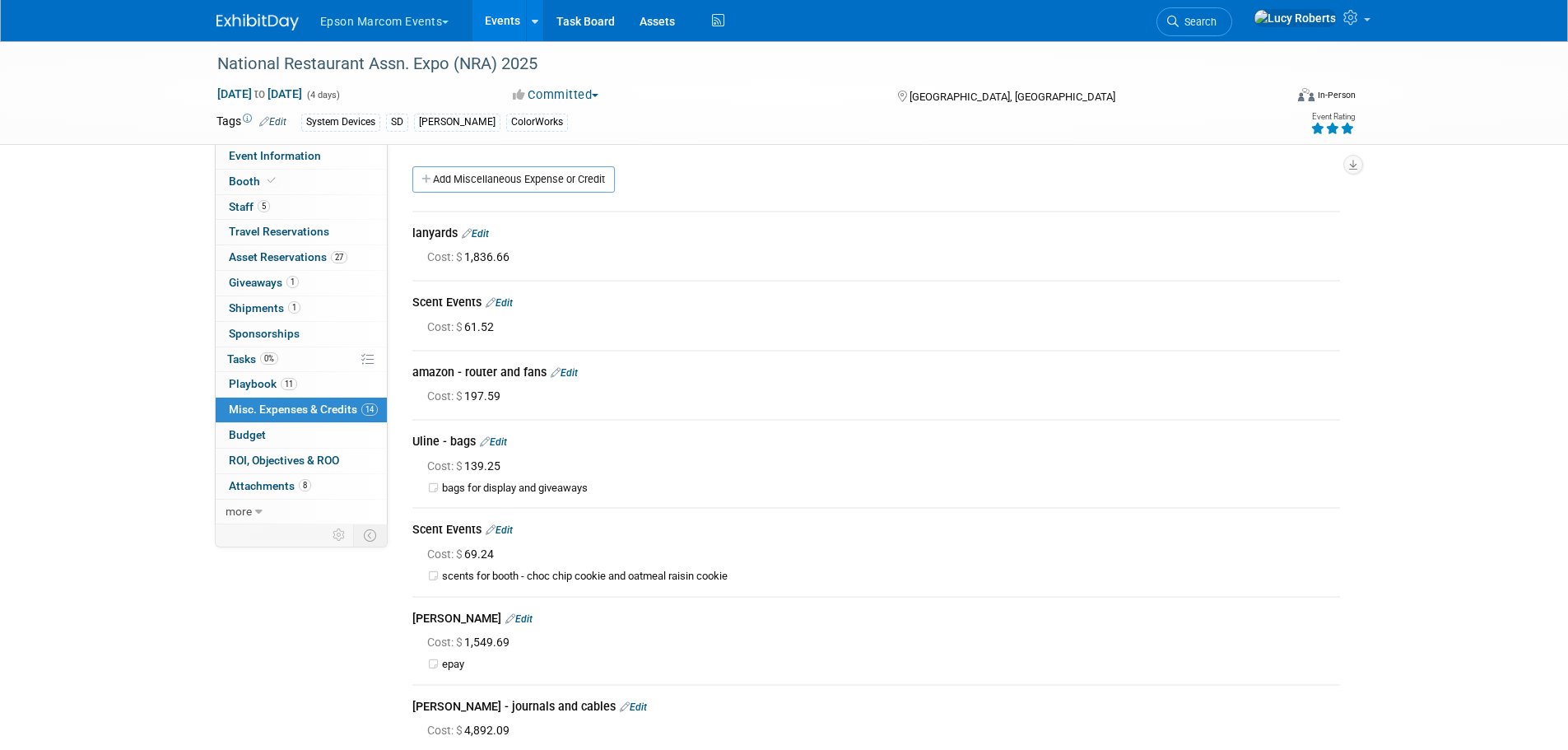 drag, startPoint x: 371, startPoint y: 597, endPoint x: 375, endPoint y: 589, distance: 8.94427 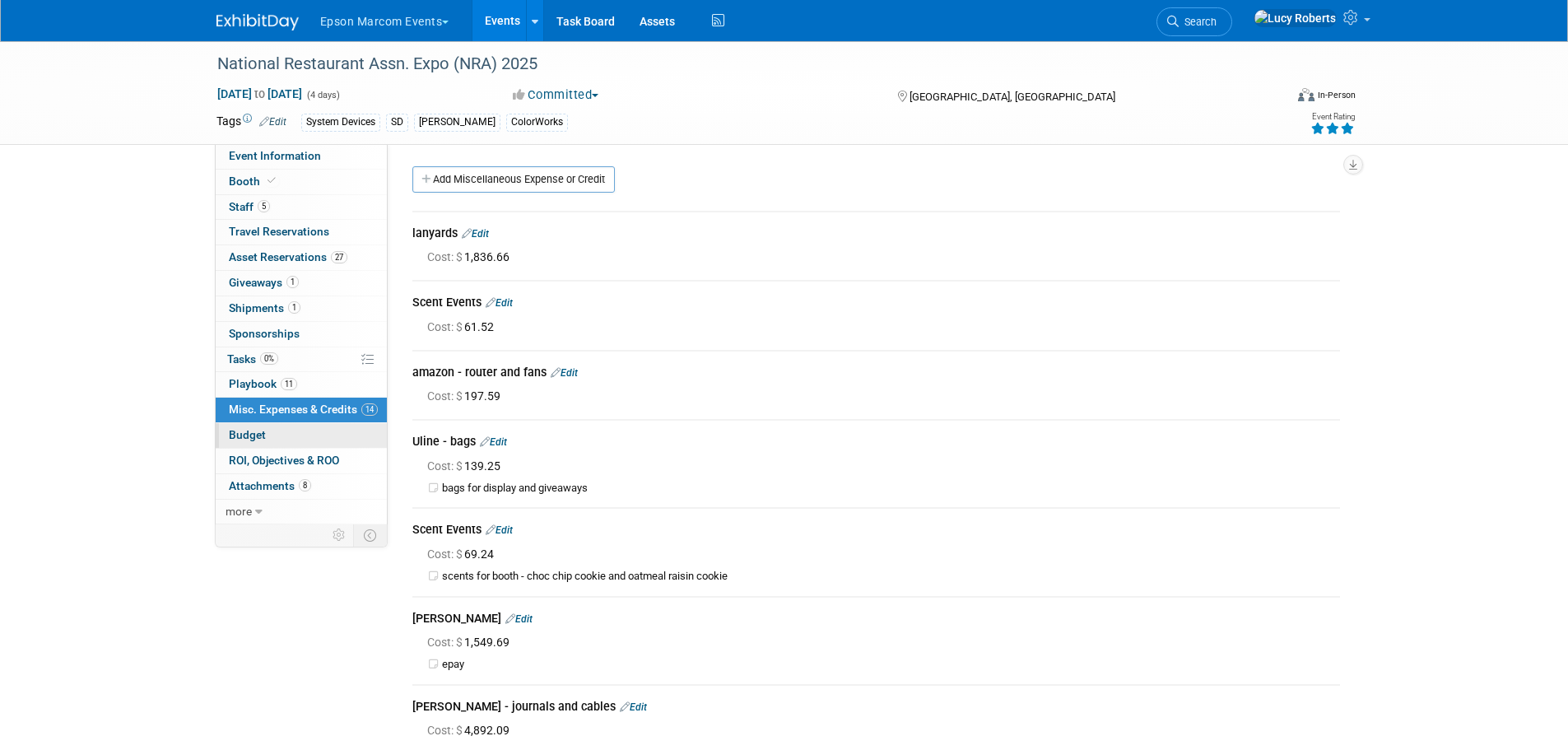 click on "Budget" at bounding box center [247, 435] 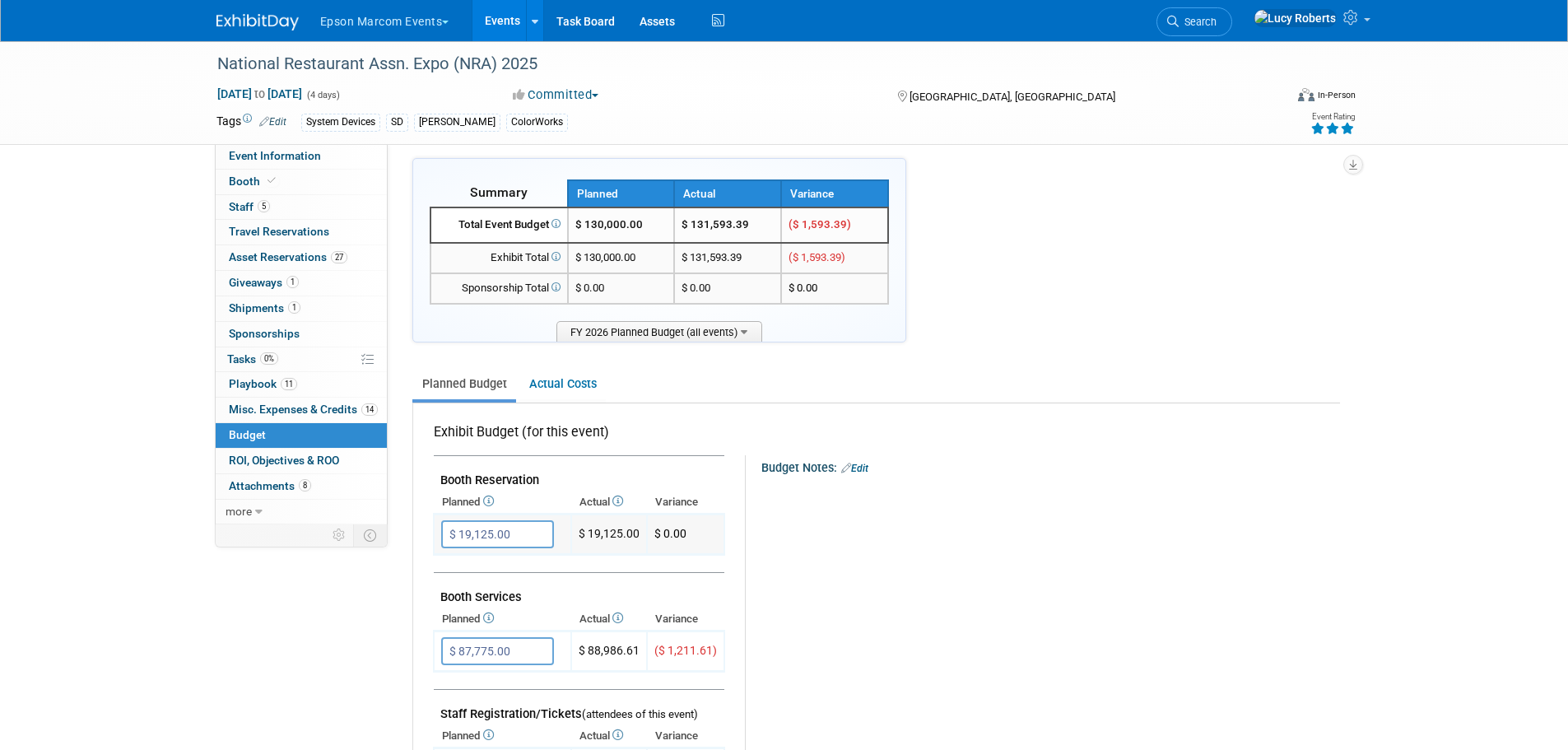 scroll, scrollTop: 0, scrollLeft: 0, axis: both 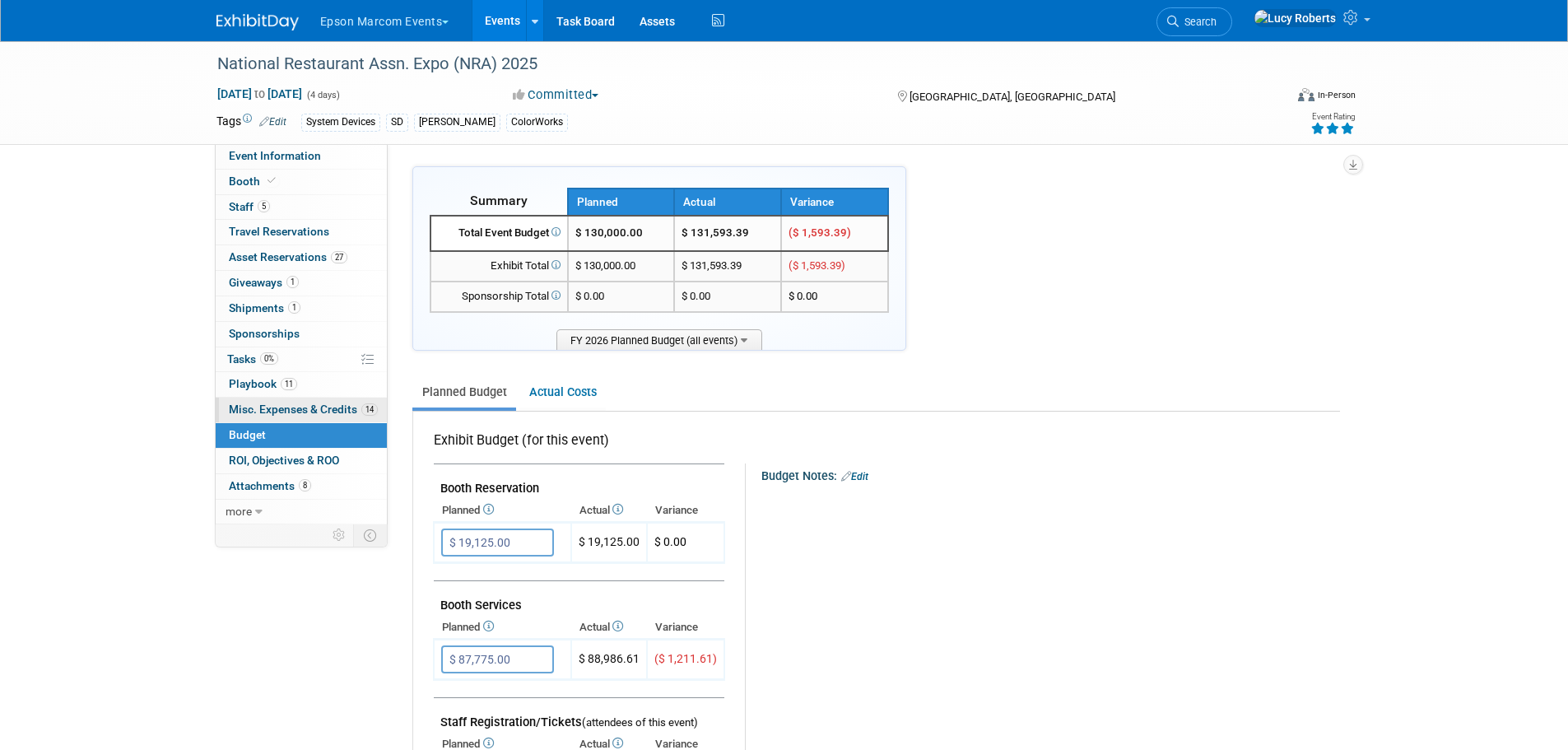 click on "Misc. Expenses & Credits 14" at bounding box center (303, 409) 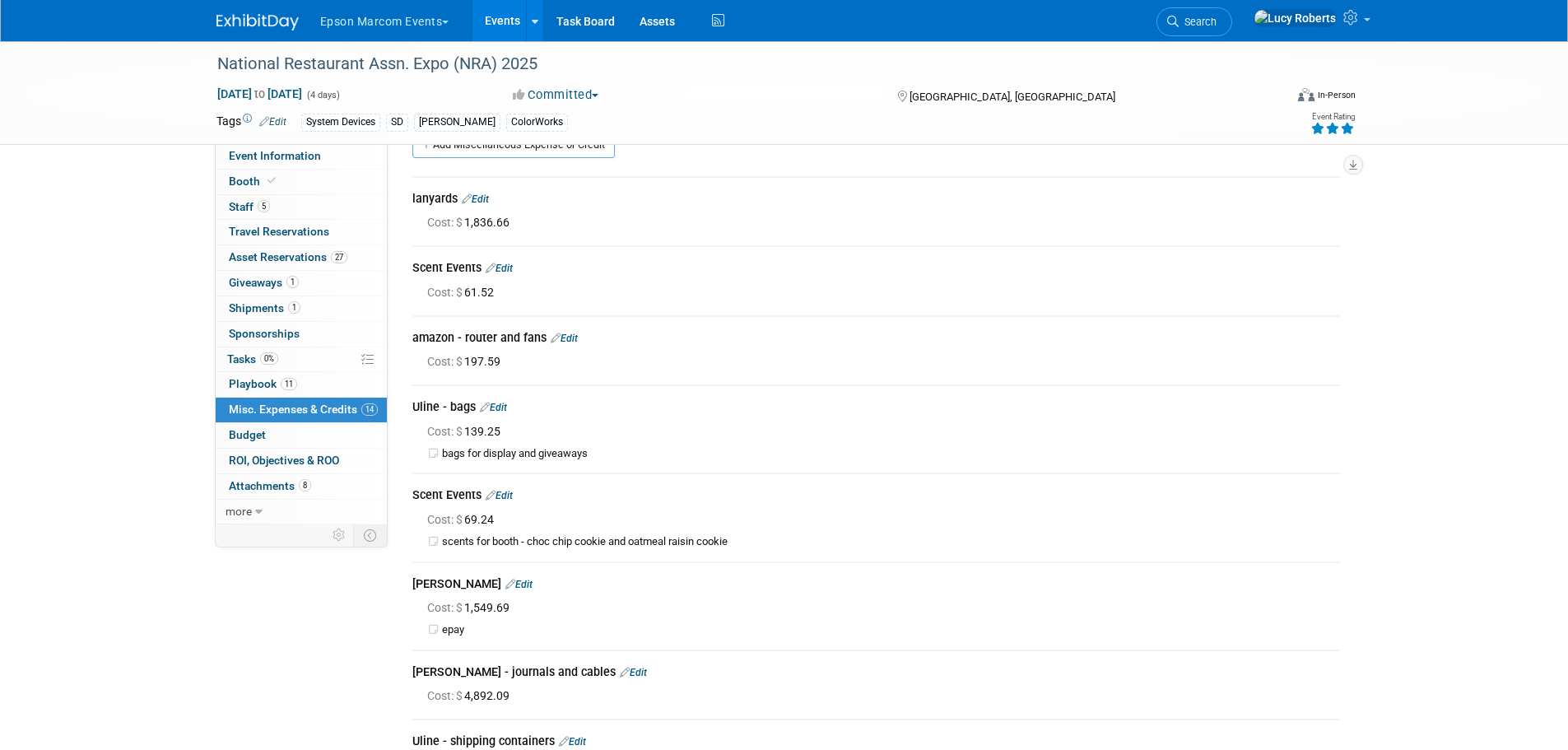 scroll, scrollTop: 0, scrollLeft: 0, axis: both 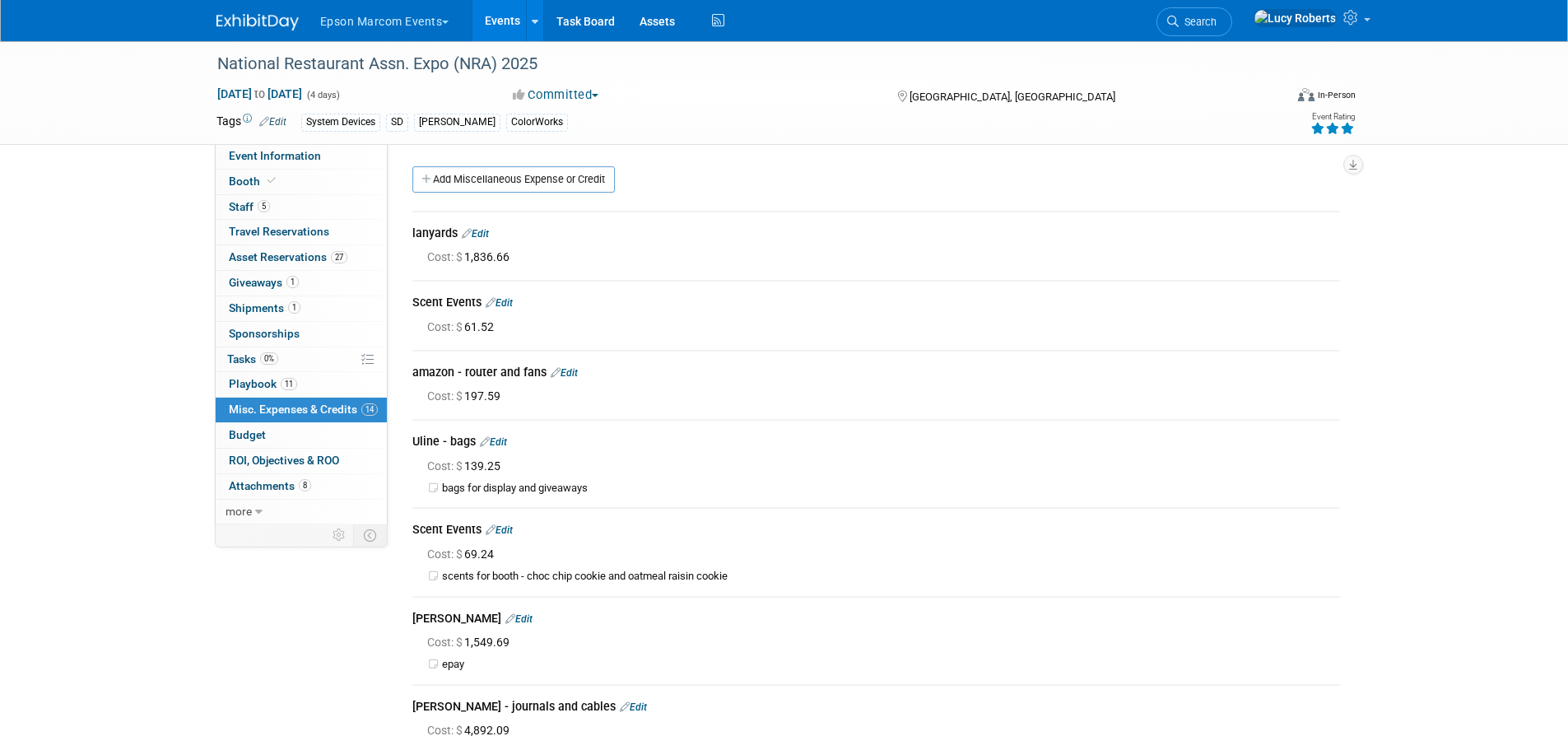 click on "Edit" at bounding box center (475, 234) 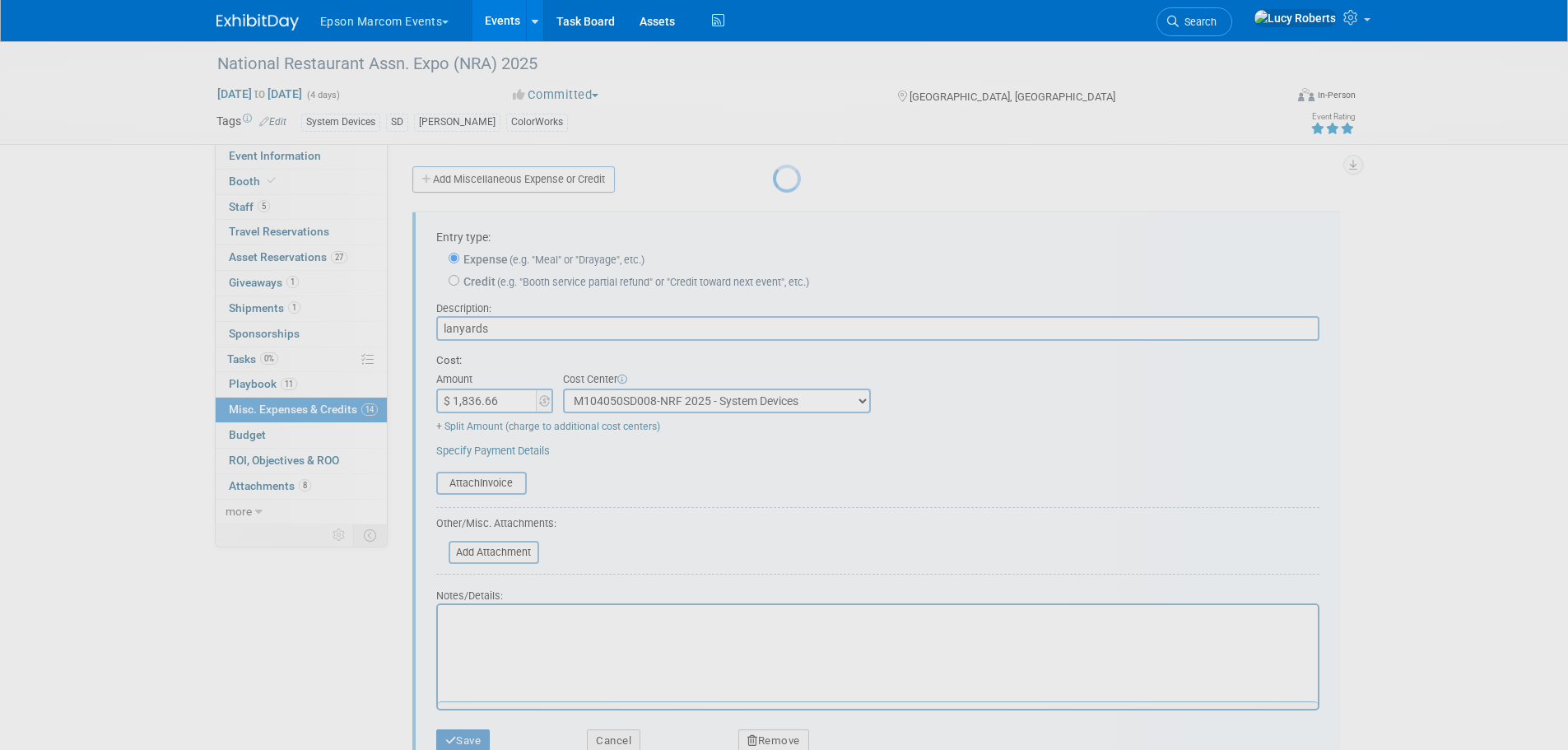 scroll, scrollTop: 23, scrollLeft: 0, axis: vertical 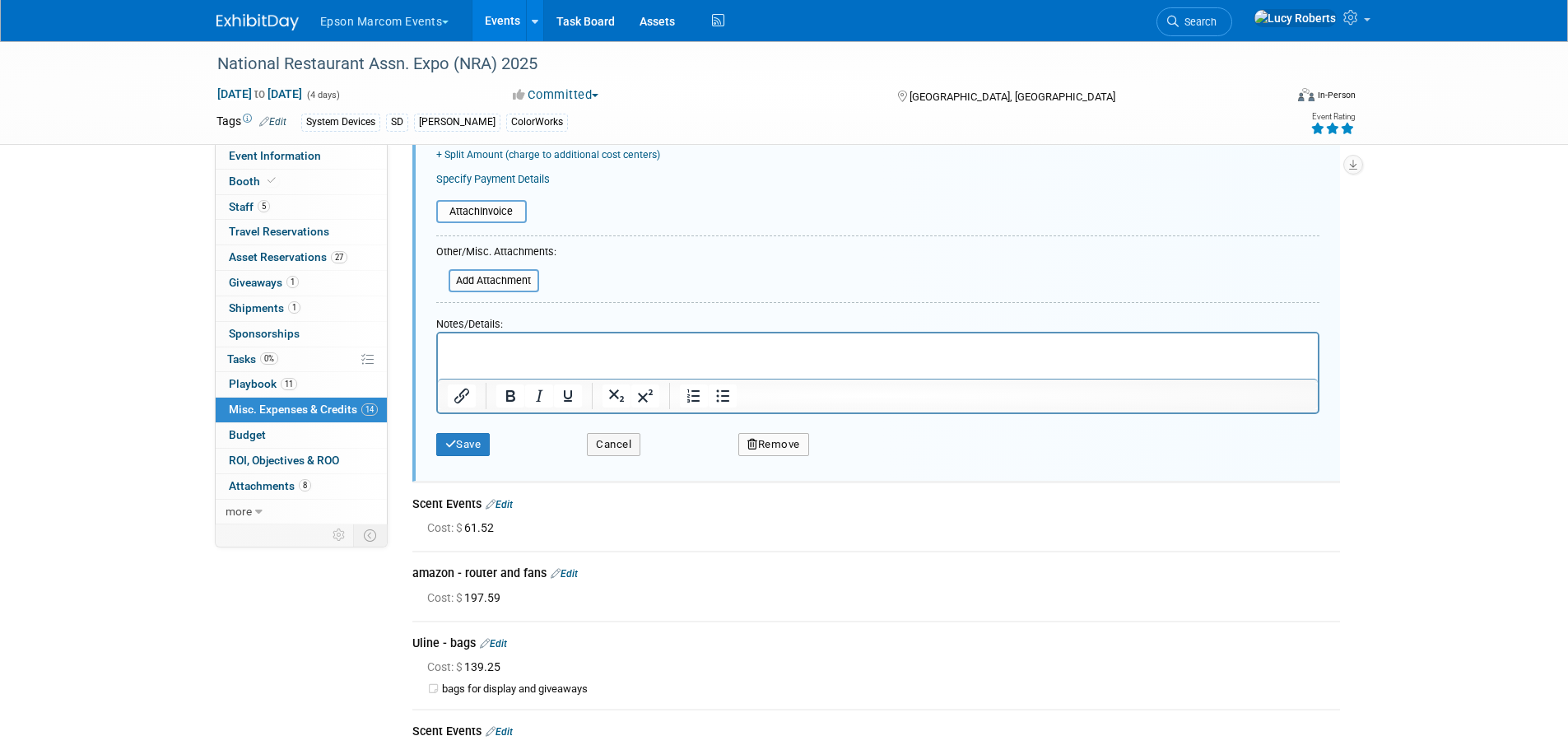 click on "Remove" at bounding box center (774, 445) 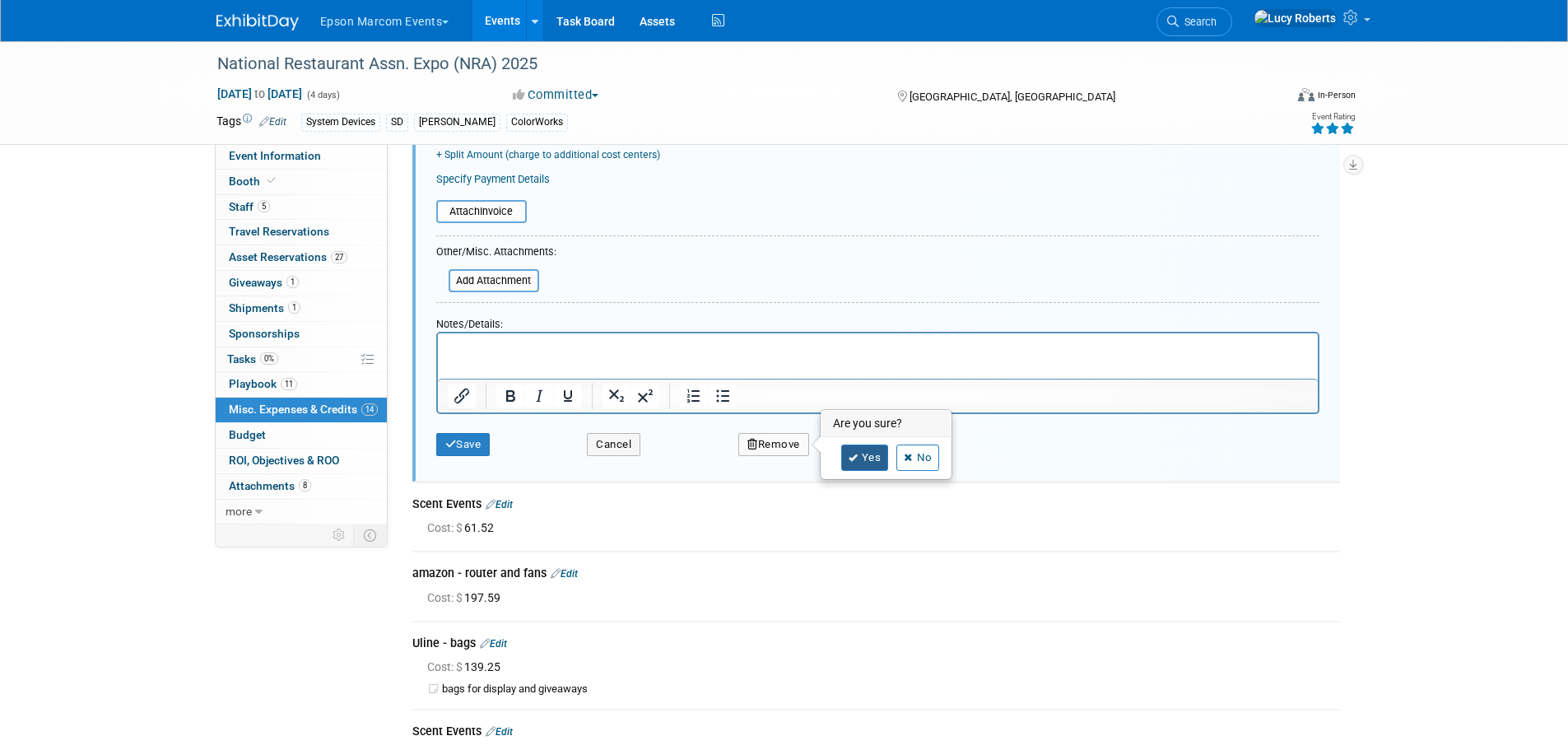 click at bounding box center [854, 458] 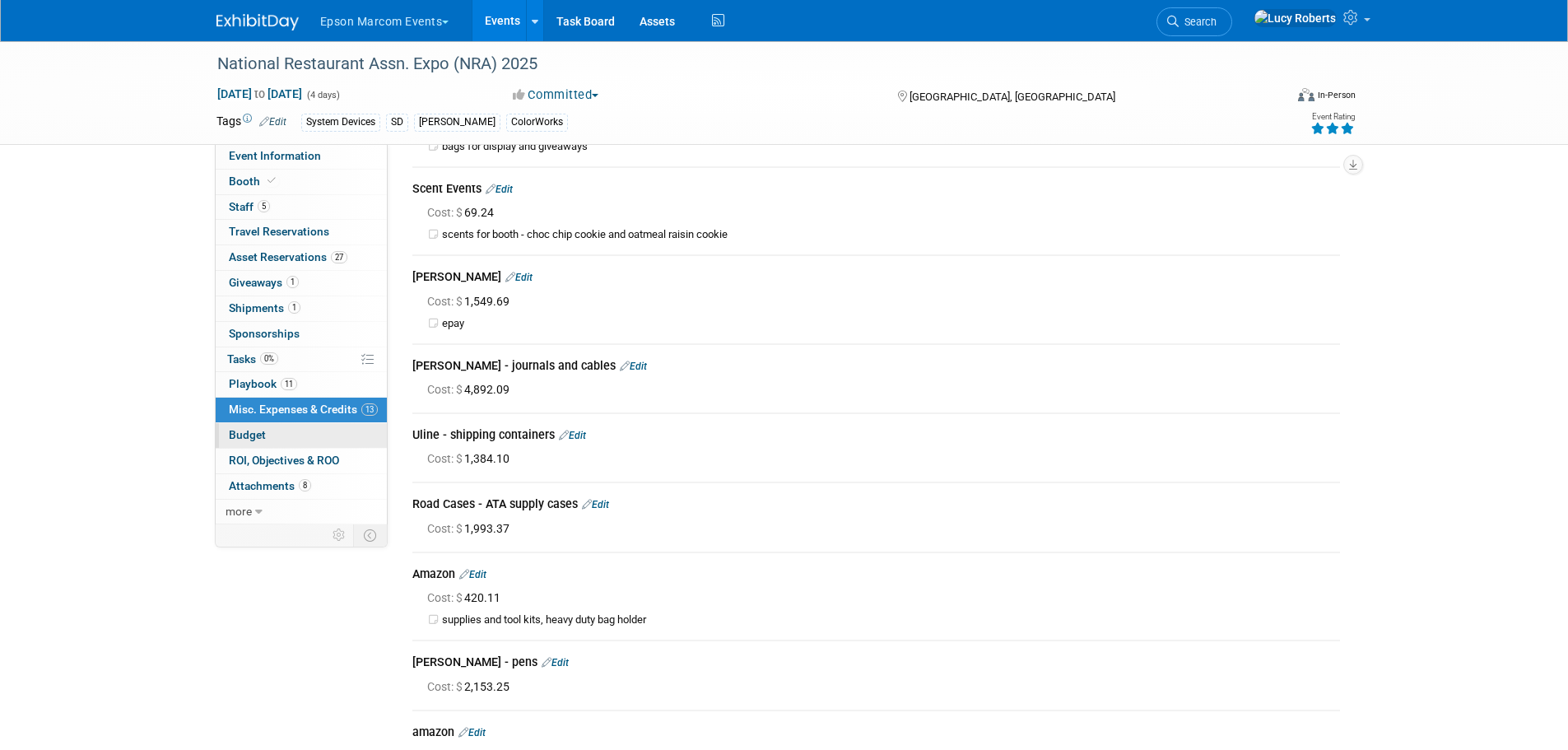 click on "Budget" at bounding box center [247, 435] 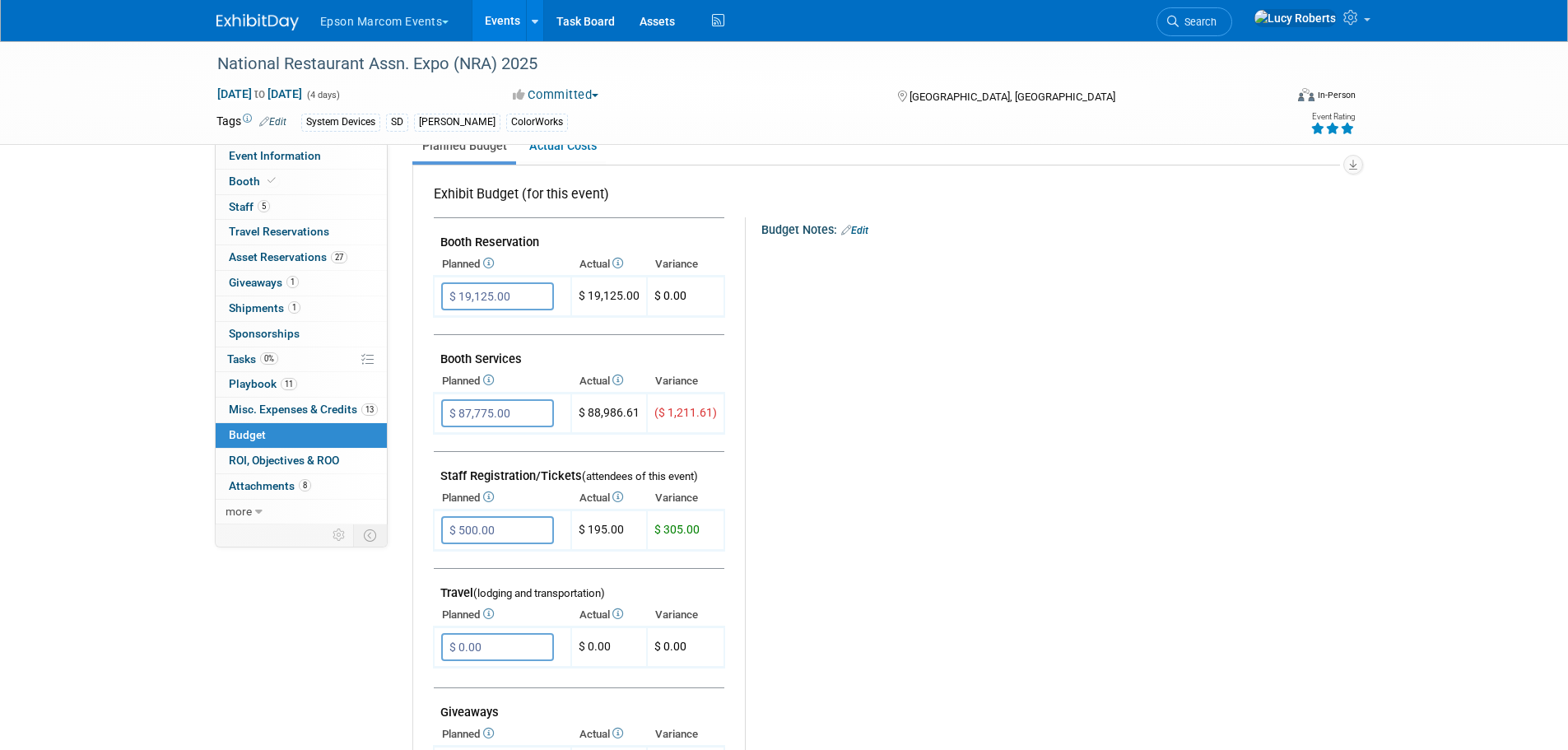 scroll, scrollTop: 247, scrollLeft: 0, axis: vertical 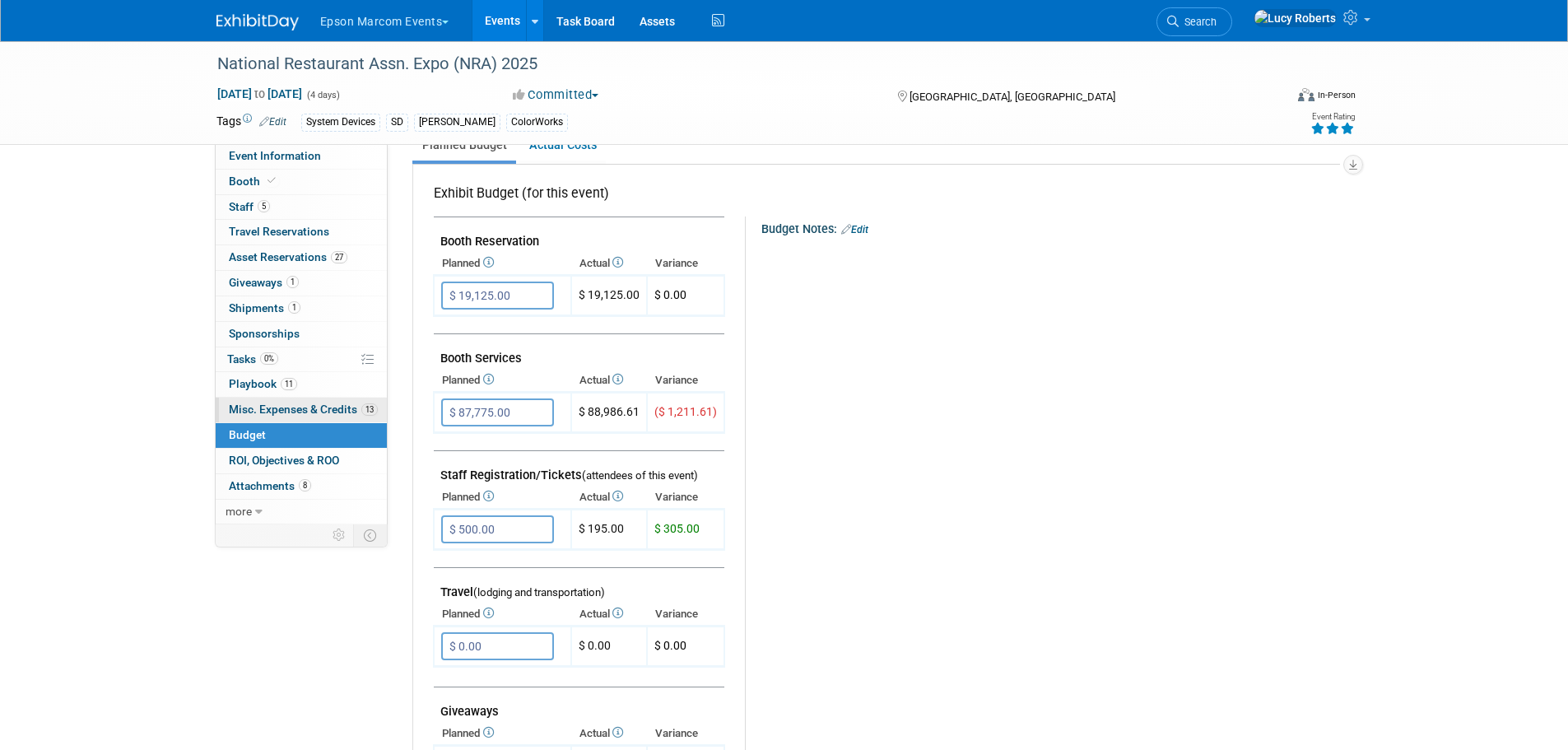 click on "13
Misc. Expenses & Credits 13" at bounding box center [301, 410] 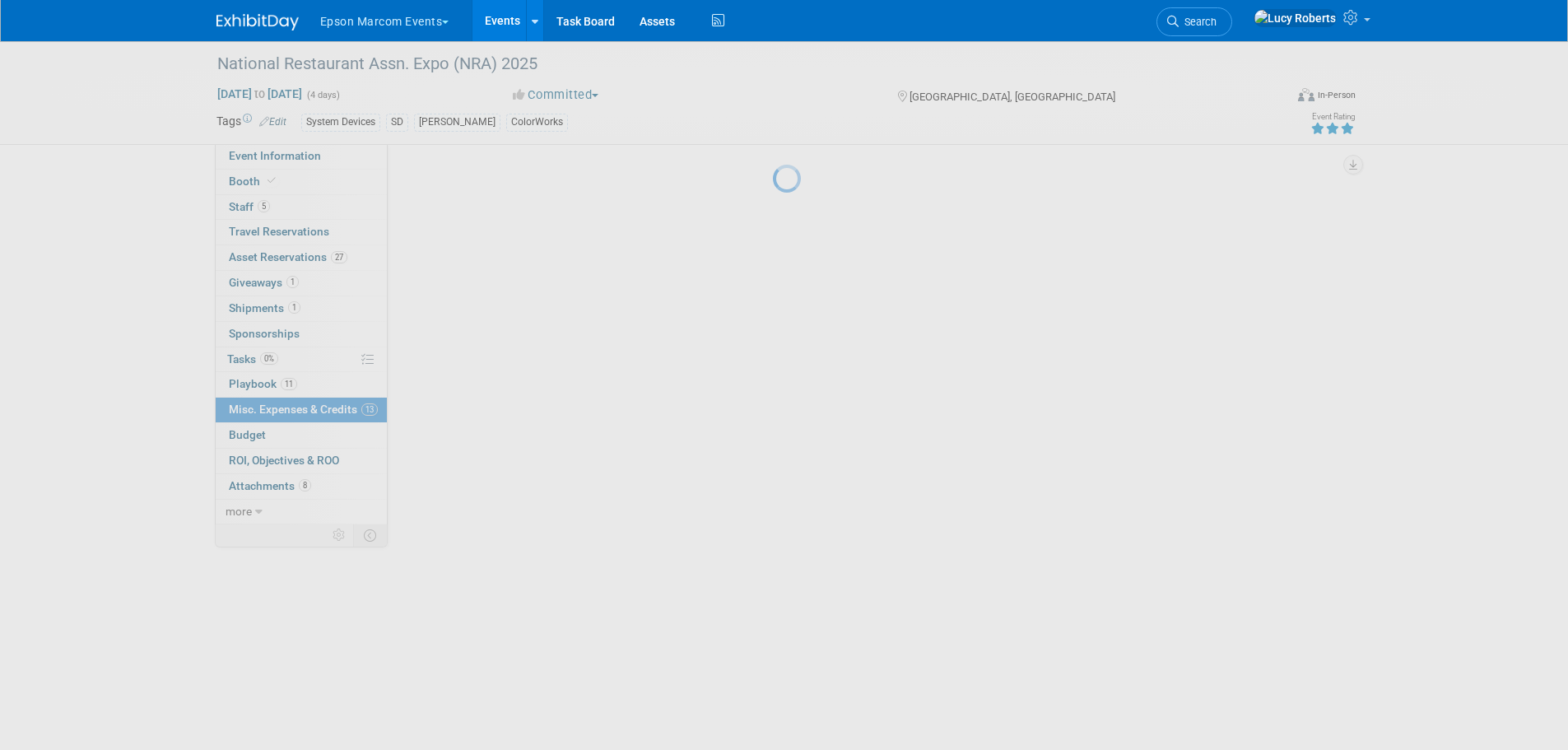 scroll, scrollTop: 0, scrollLeft: 0, axis: both 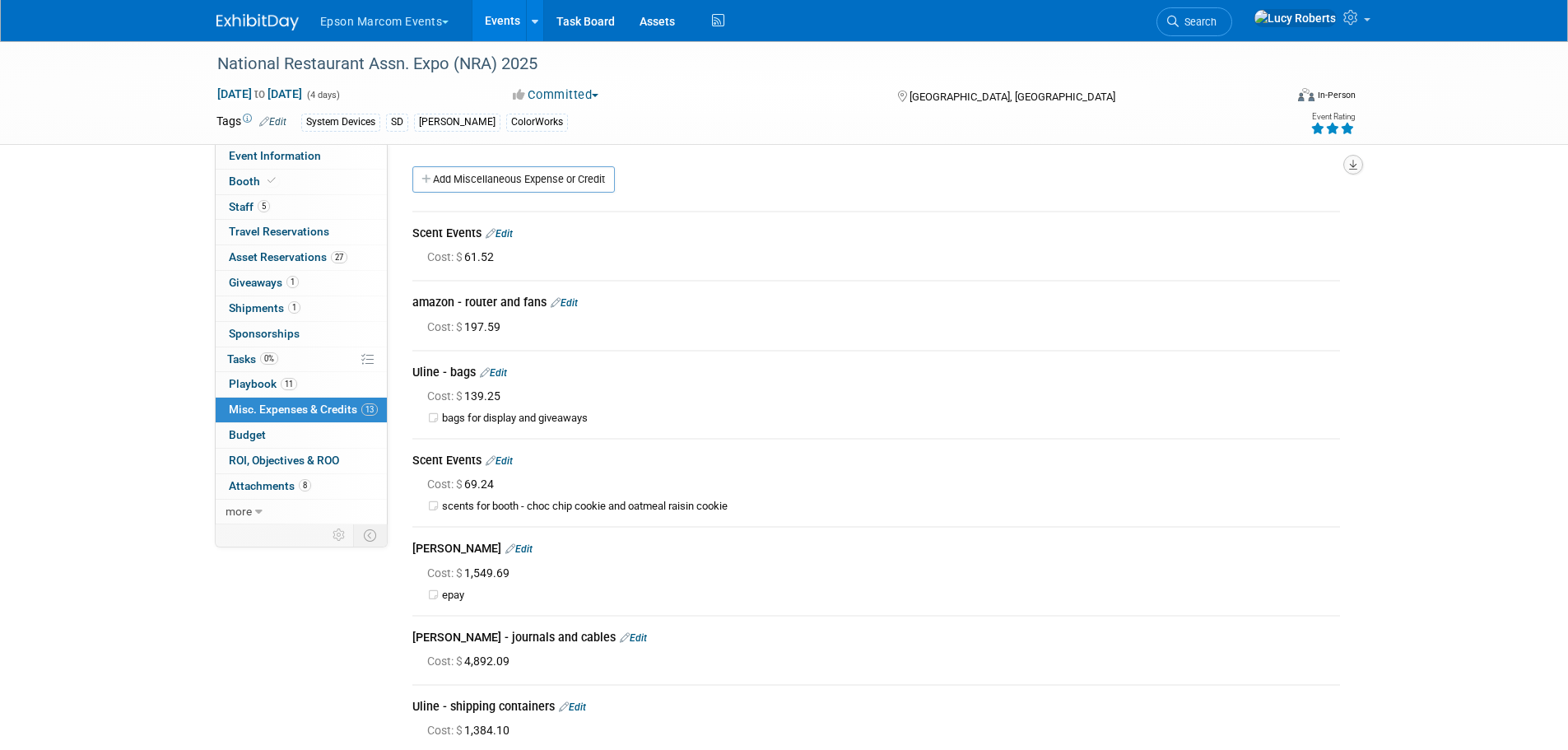 click at bounding box center (1353, 165) 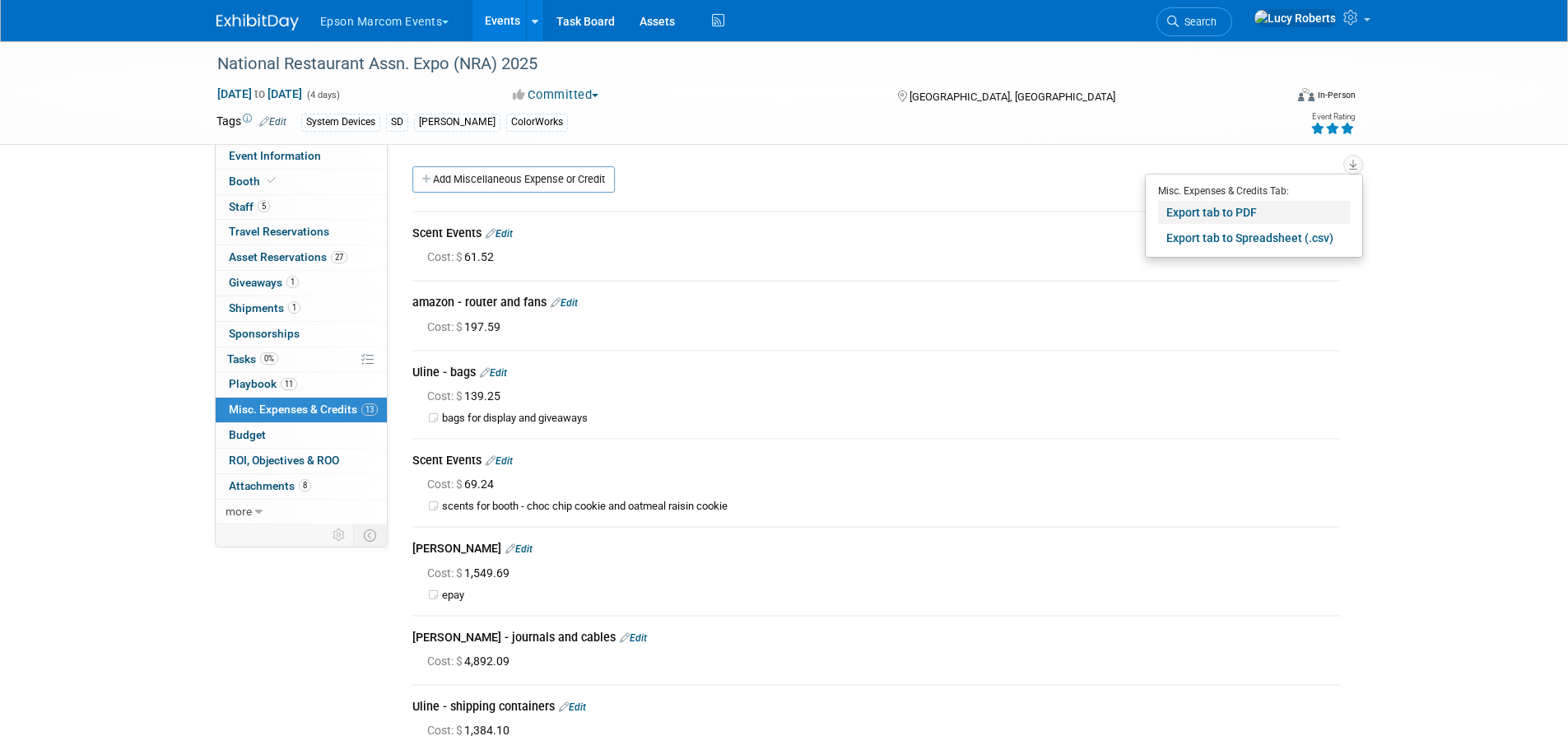 click on "Export tab to PDF" at bounding box center [1254, 212] 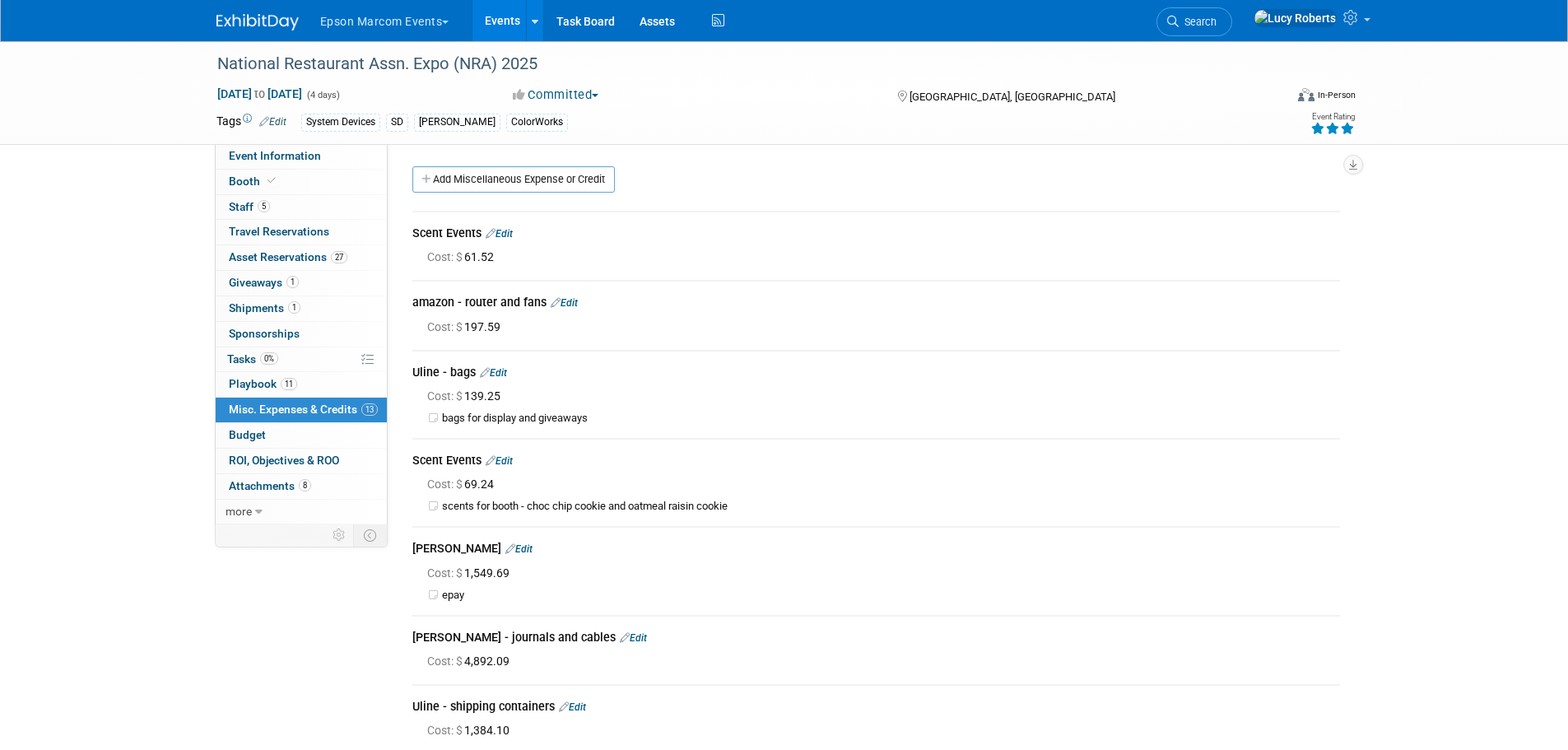 click on "National Restaurant Assn. Expo (NRA) 2025
[DATE]  to  [DATE]
(4 days)
[DATE] to [DATE]
Committed
Committed
Considering
Not Going
[GEOGRAPHIC_DATA], [GEOGRAPHIC_DATA]
Virtual
In-Person
Hybrid
<img src="[URL][DOMAIN_NAME]" style="width: 22px; height: 18px; margin-top: 2px; margin-bottom: 2px; margin-left: 2px; filter: Grayscale(70%); opacity: 0.9;" />   Virtual
<img src="[URL][DOMAIN_NAME]" style="width: 22px; height: 18px; margin-top: 2px; margin-bottom: 2px; margin-left: 2px; filter: Grayscale(70%); opacity: 0.9;" />   In-Person
<img src="[URL][DOMAIN_NAME]" style="width: 22px; height: 18px; margin-top: 2px; margin-bottom: 2px; margin-left: 2px; filter: Grayscale(70%); opacity: 0.9;" />   Hybrid
Tags
Edit" at bounding box center [784, 665] 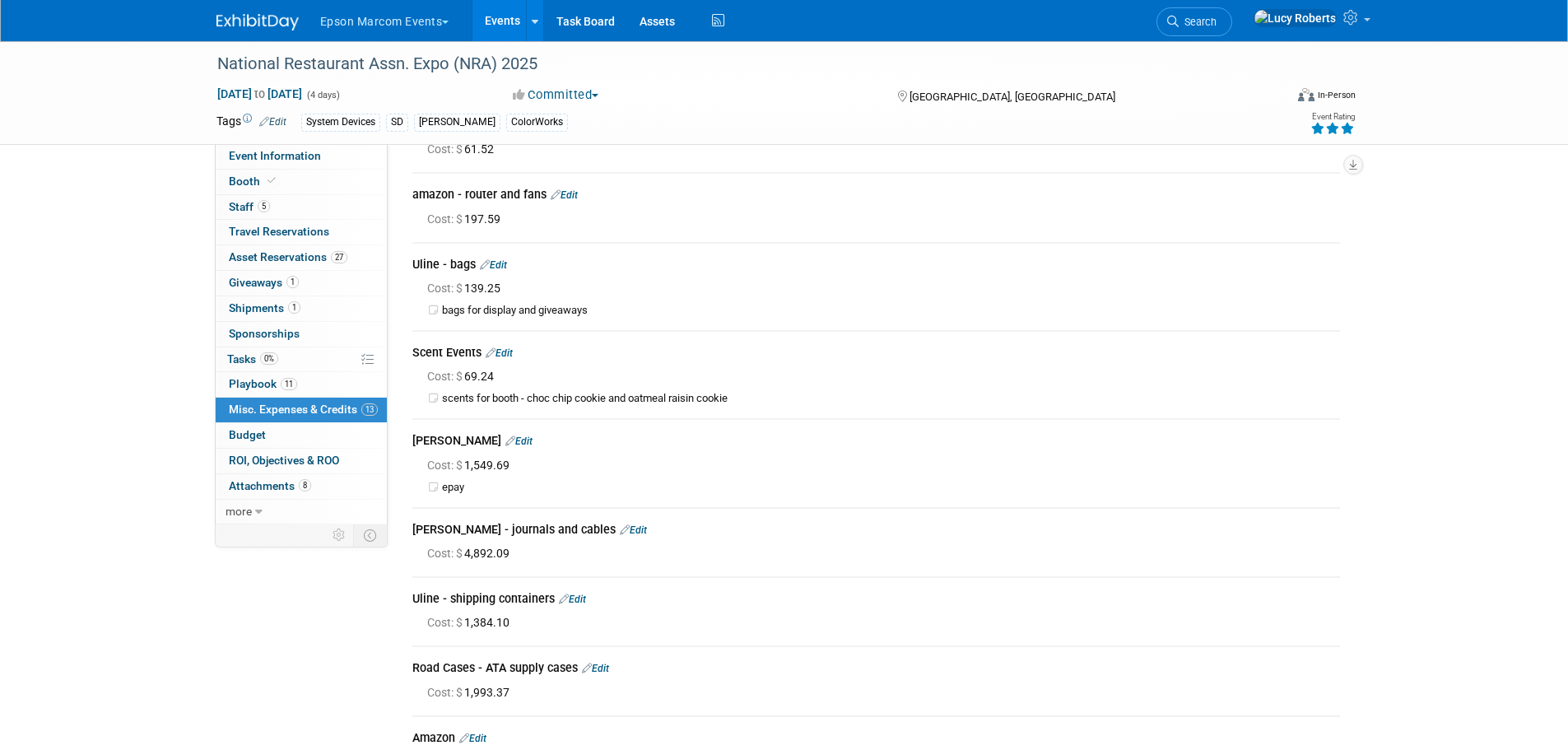 scroll, scrollTop: 0, scrollLeft: 0, axis: both 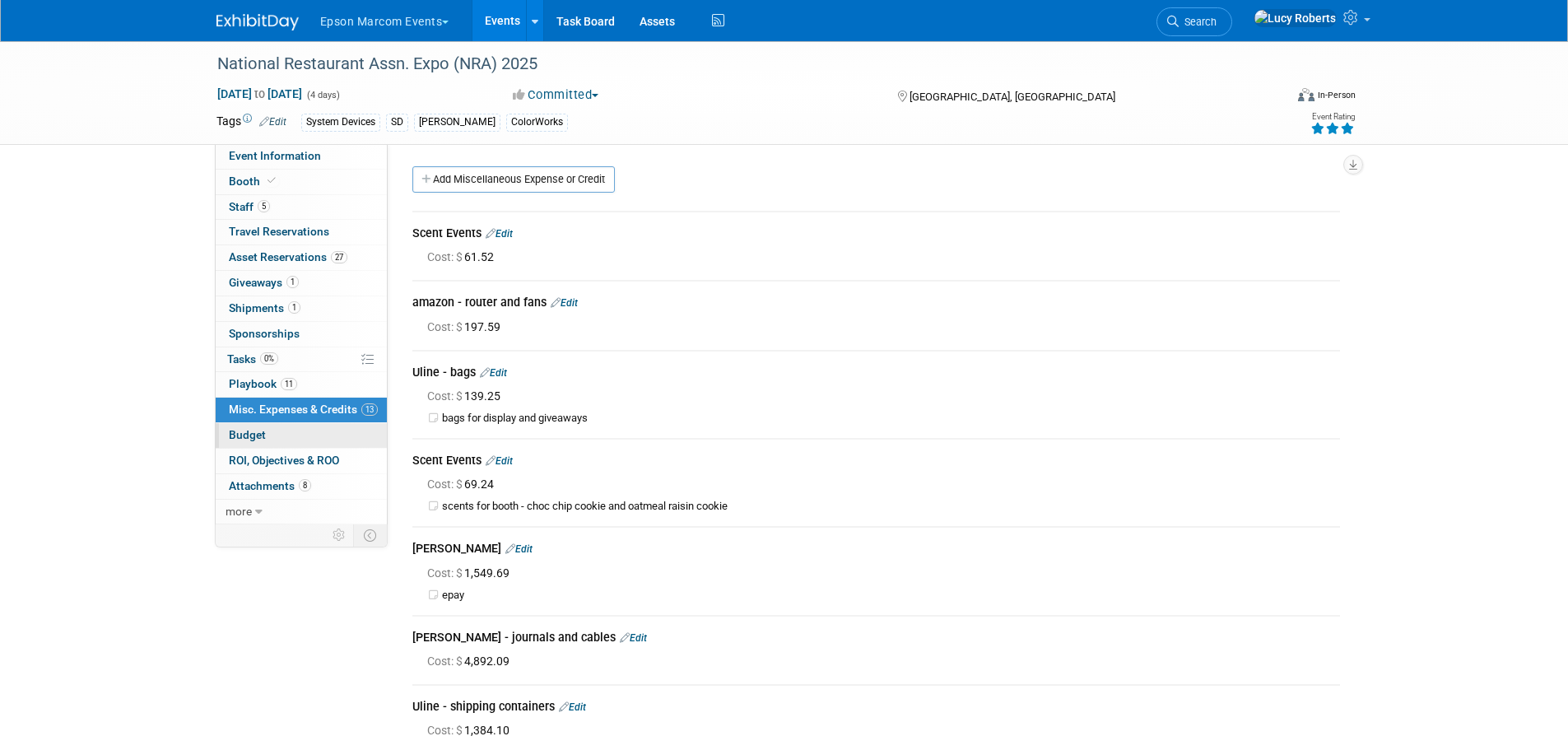 click on "Budget" at bounding box center (301, 436) 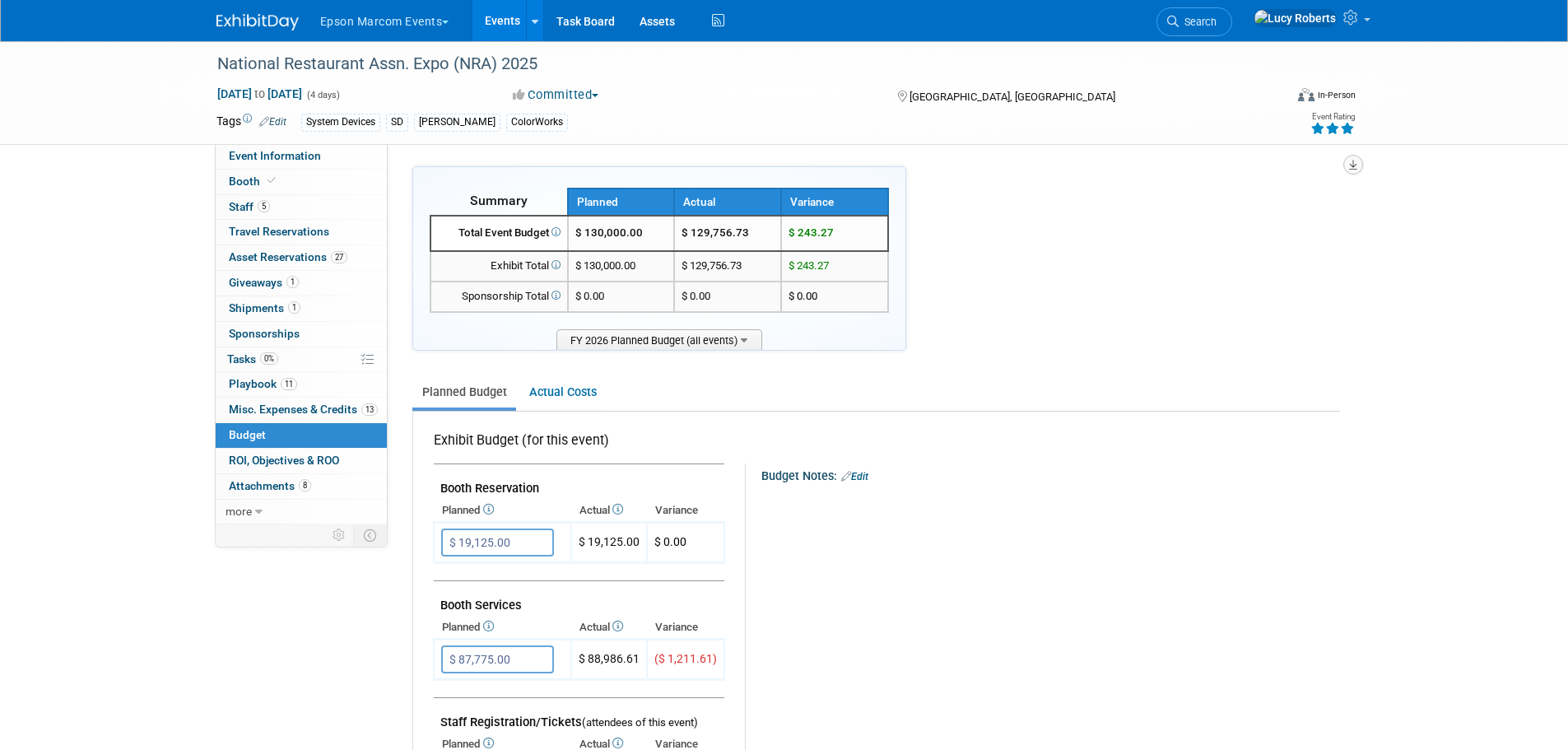 click at bounding box center (1353, 165) 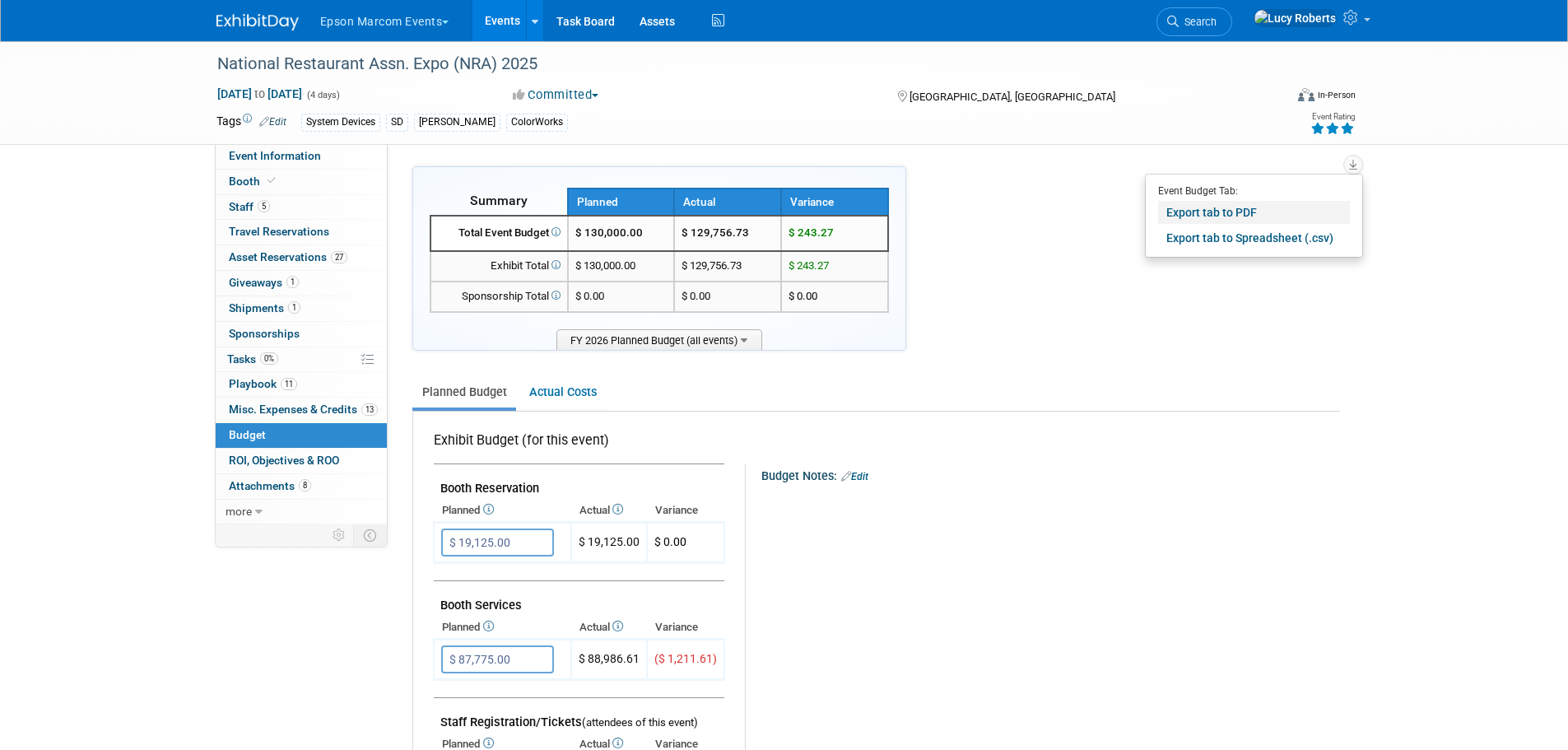 click on "Export tab to PDF" at bounding box center [1254, 212] 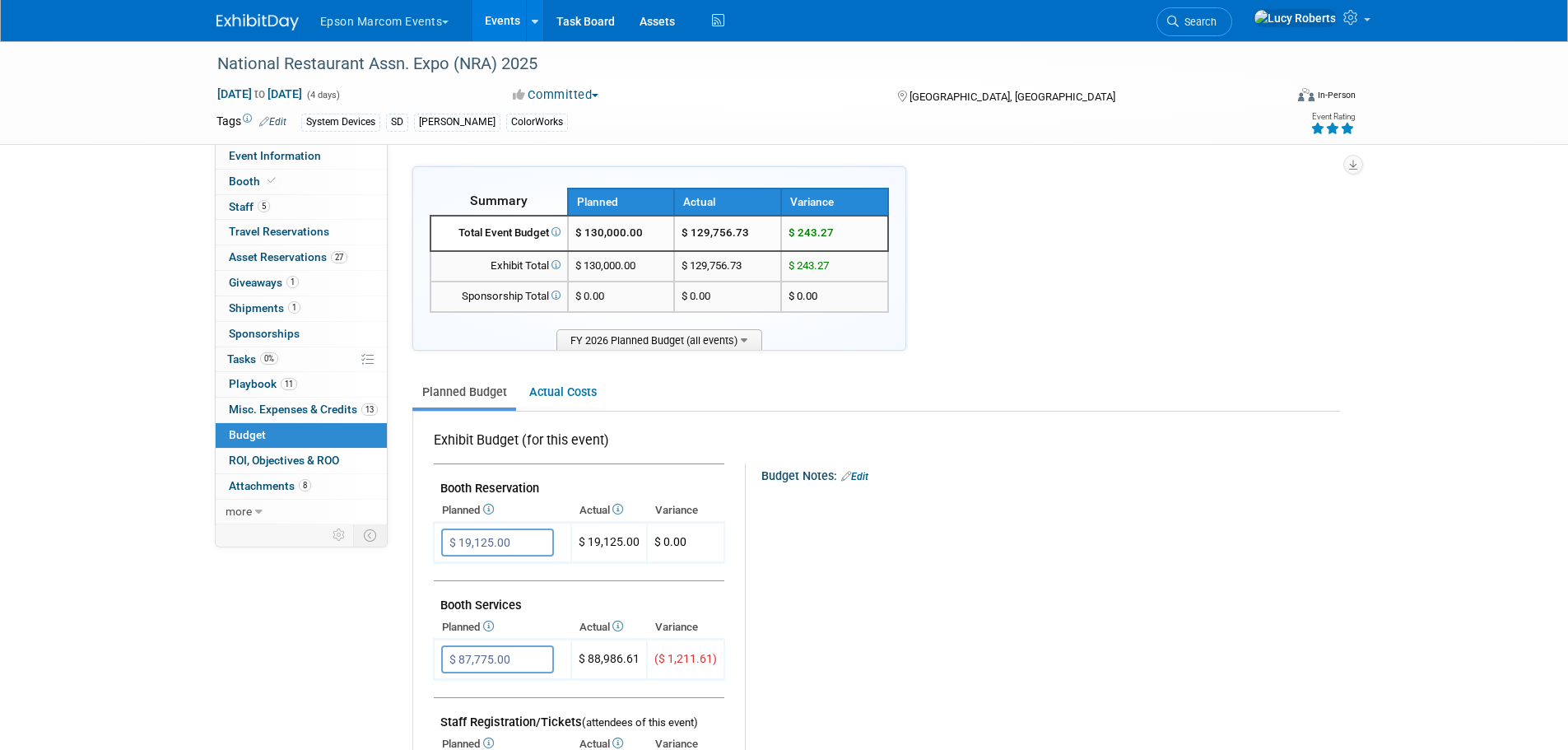 click on "Summary
Planned
Actual
Variance
X" at bounding box center [876, 828] 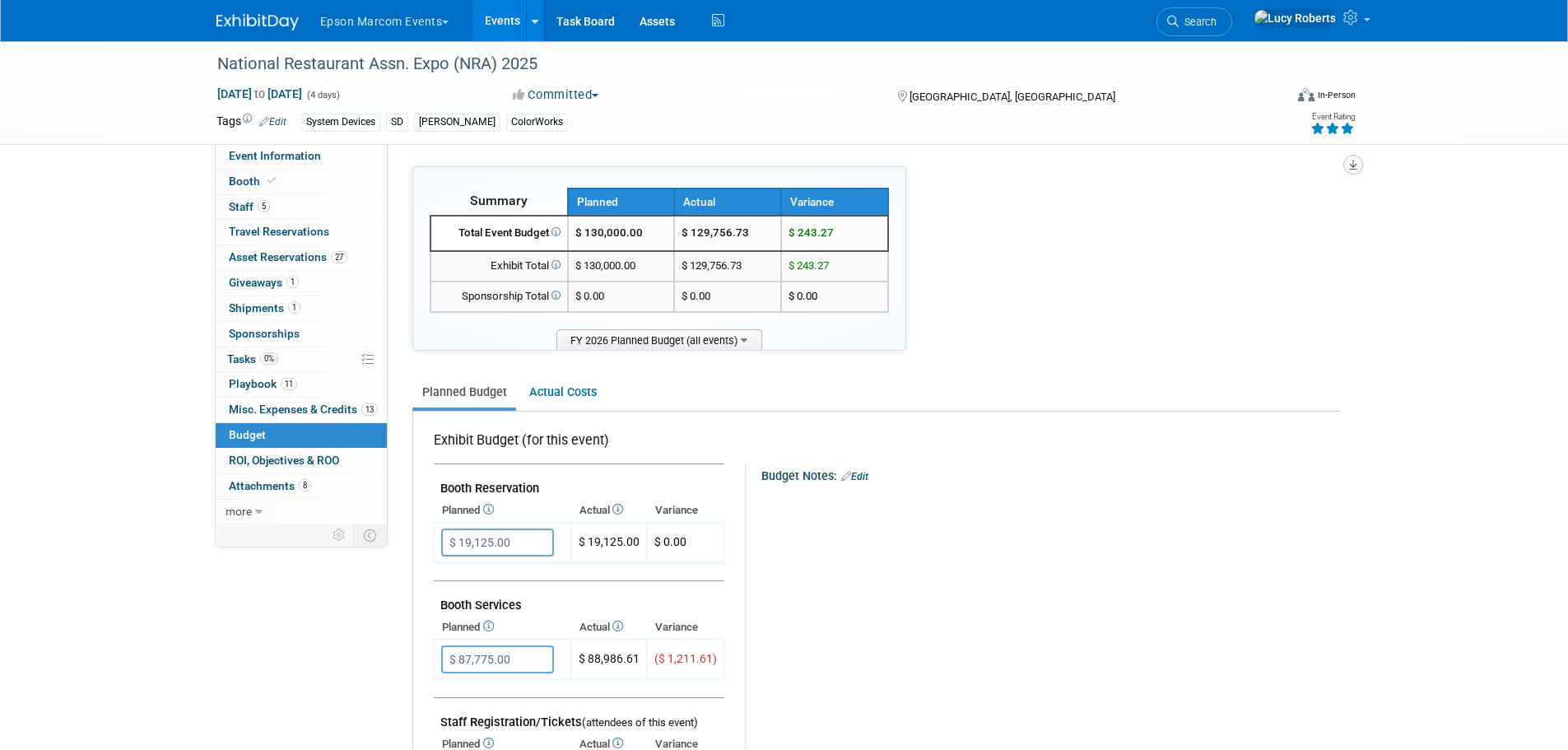 click at bounding box center (1353, 165) 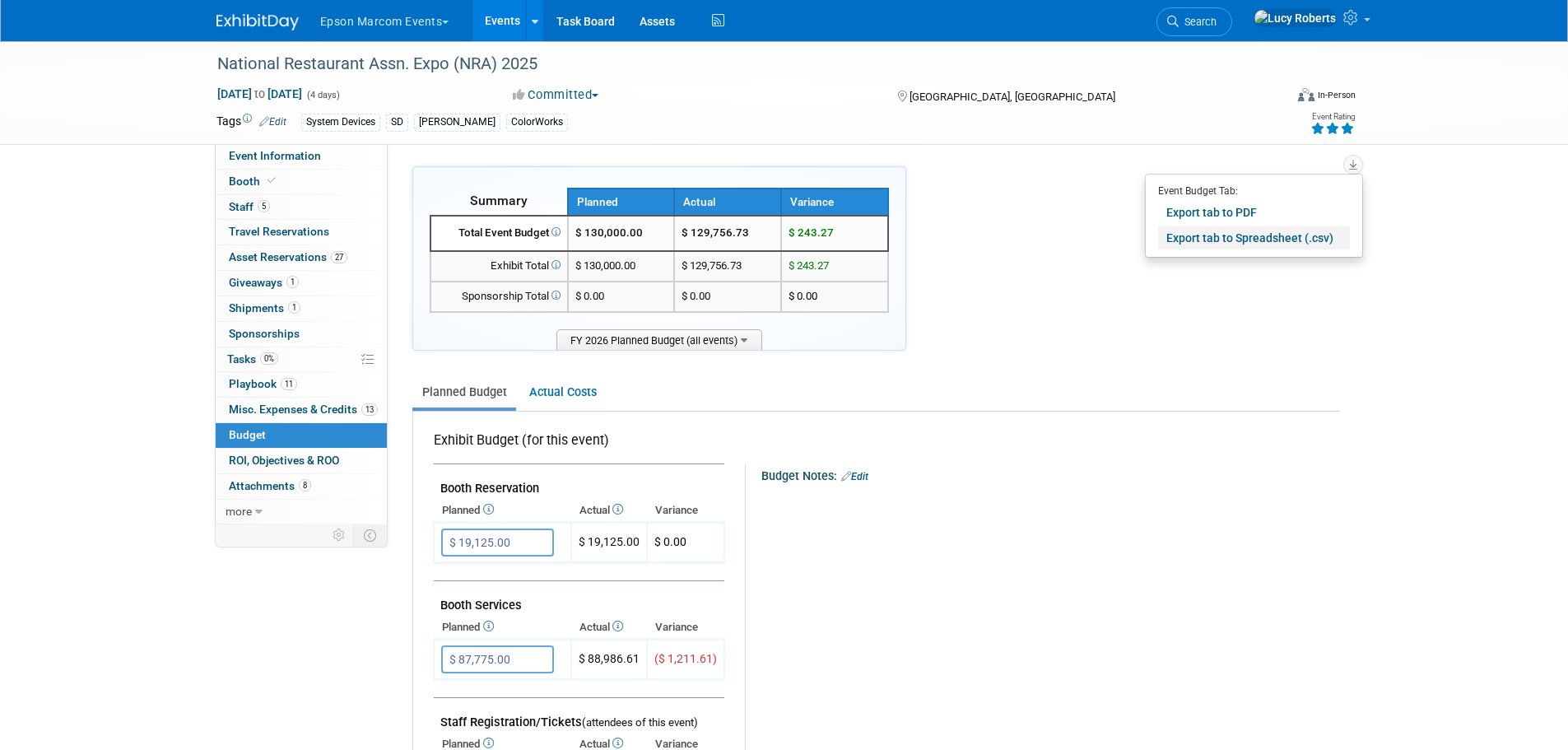 click on "Export tab to Spreadsheet (.csv)" at bounding box center (1254, 238) 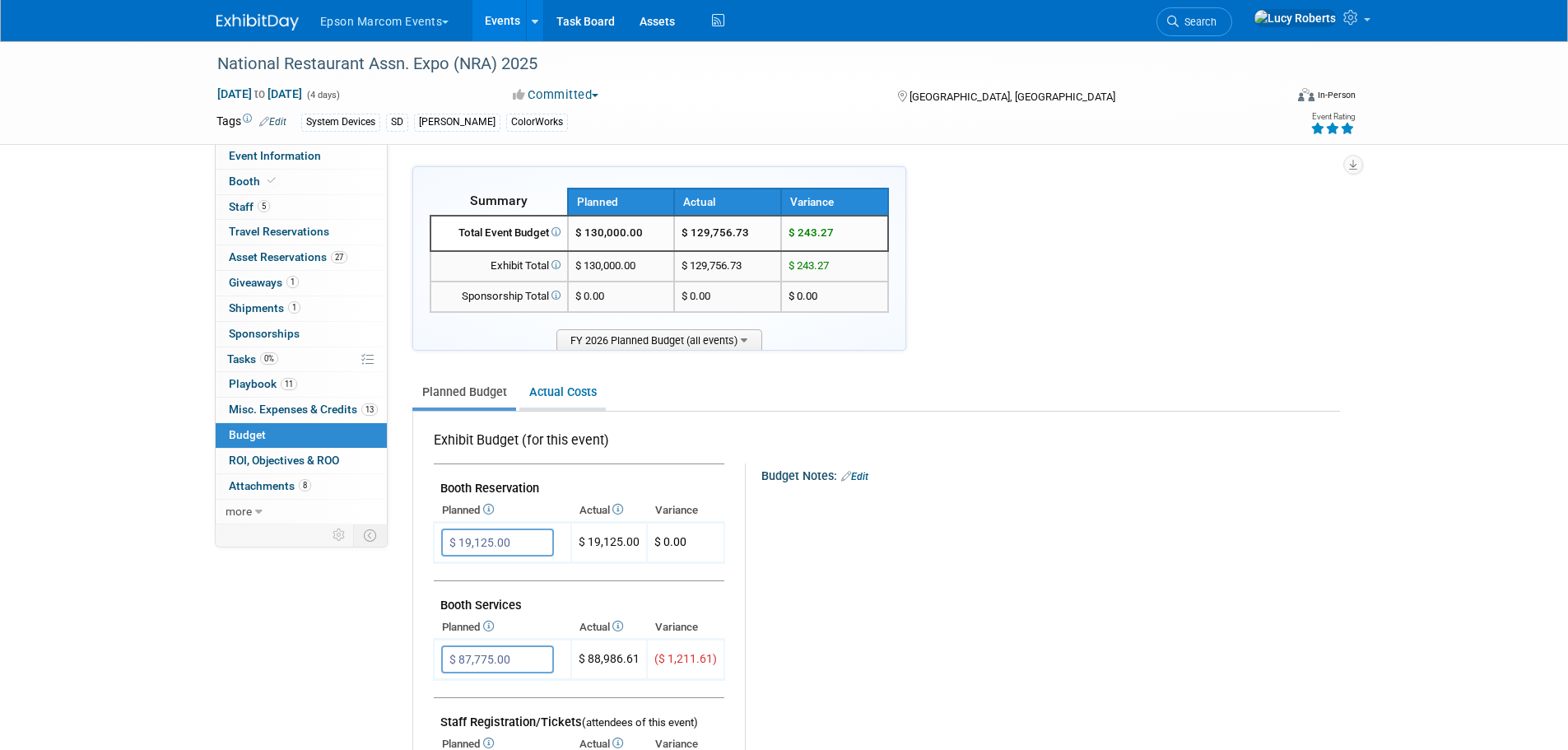 click on "Actual Costs" at bounding box center (562, 392) 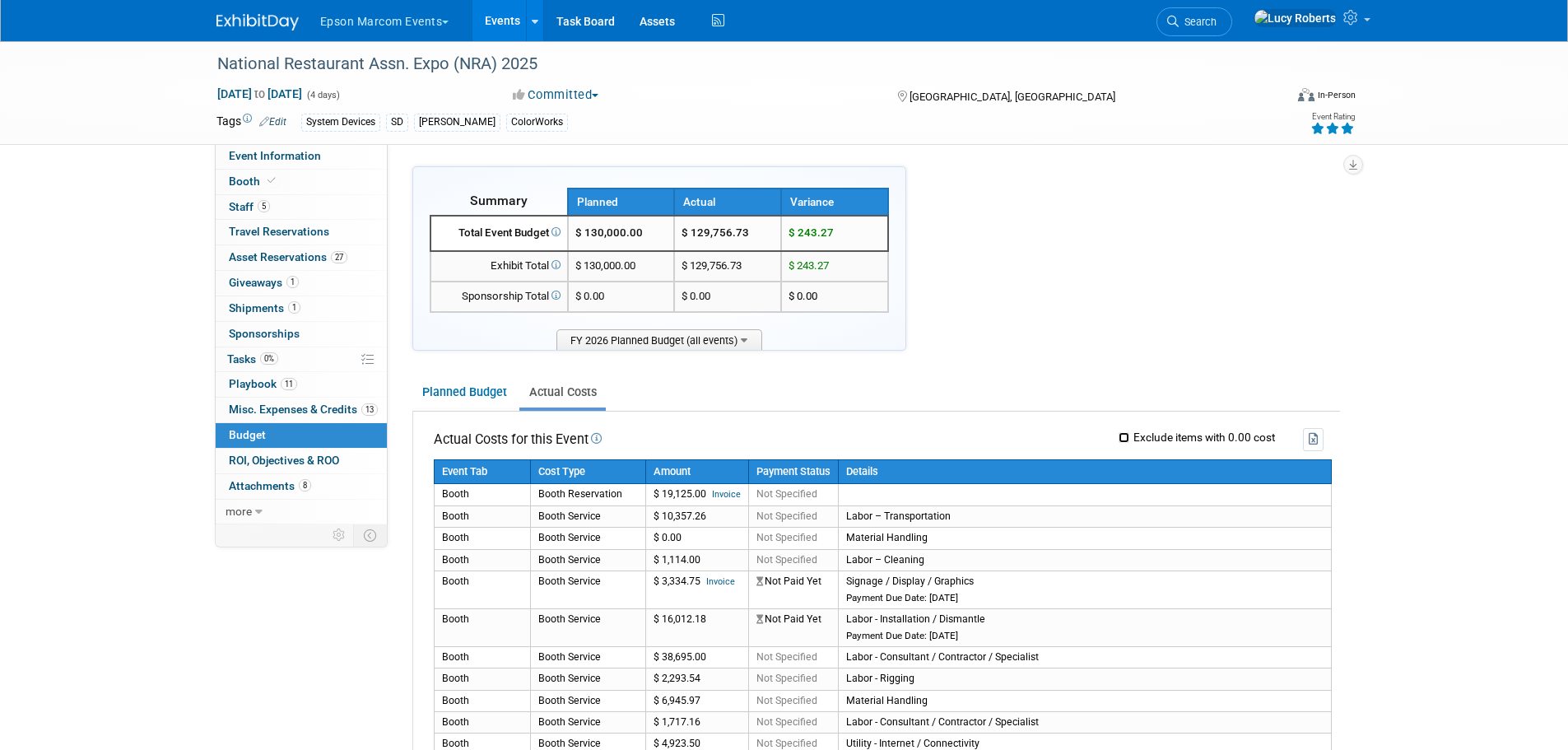 click on "Exclude items with 0.00 cost" at bounding box center (1124, 437) 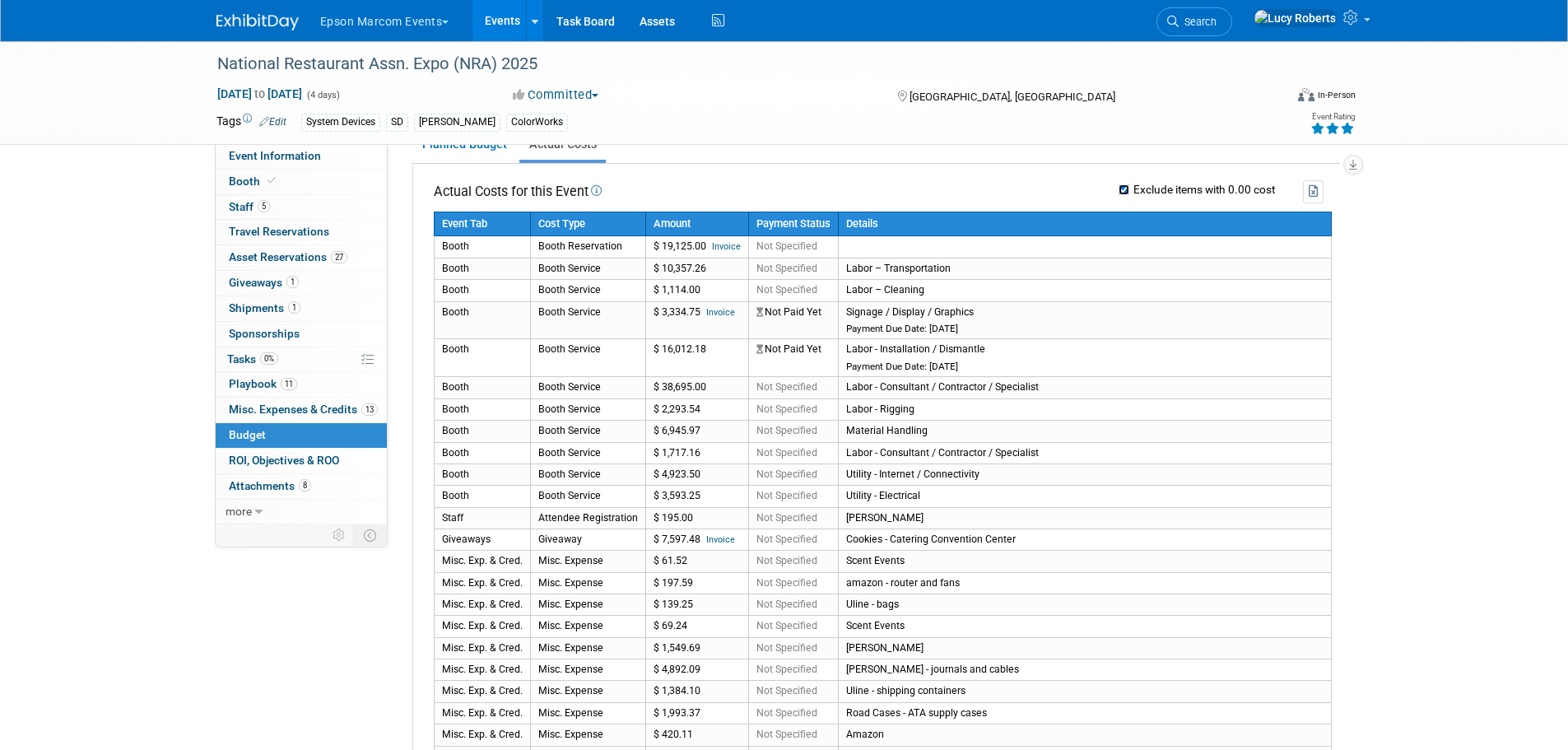 scroll, scrollTop: 0, scrollLeft: 0, axis: both 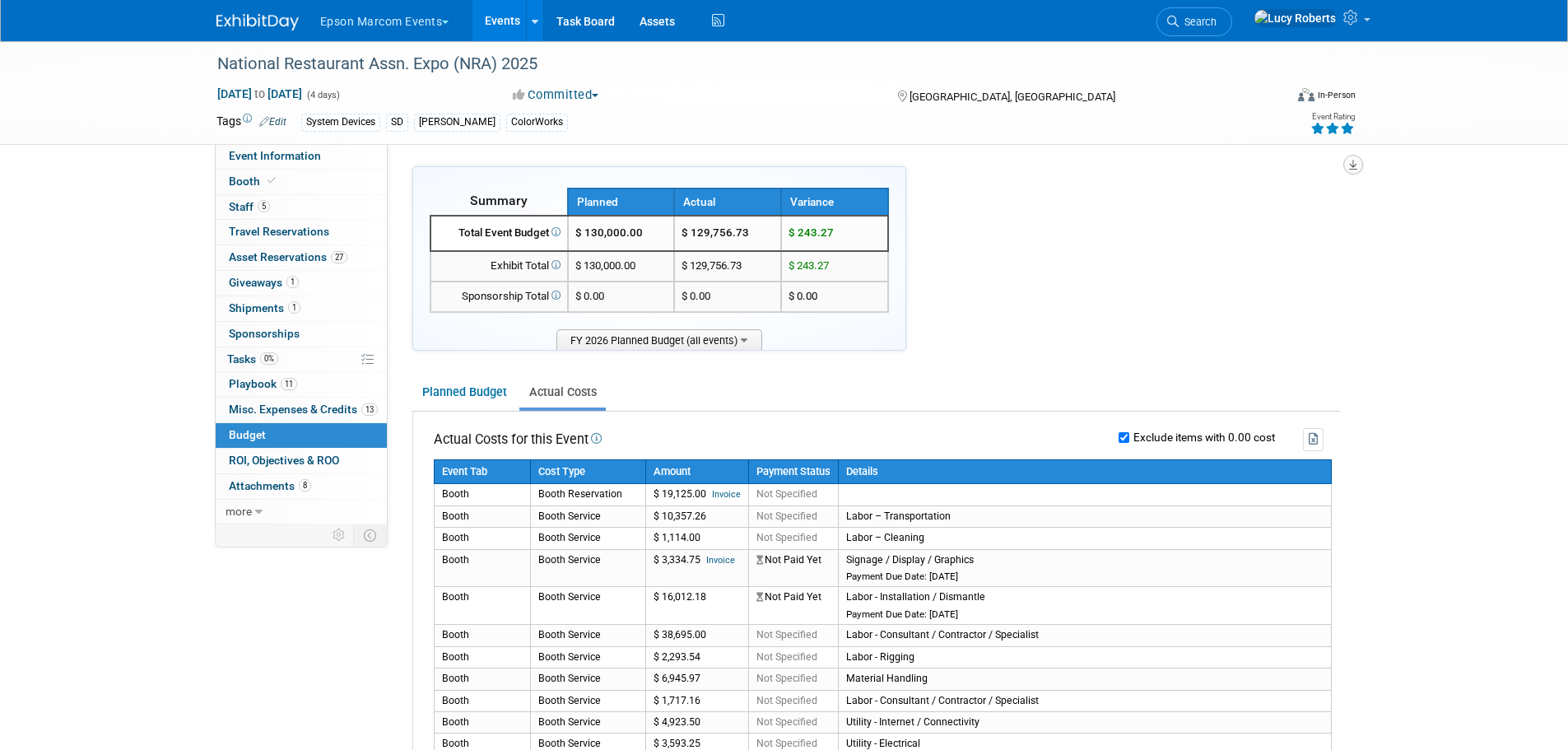 click at bounding box center (1353, 165) 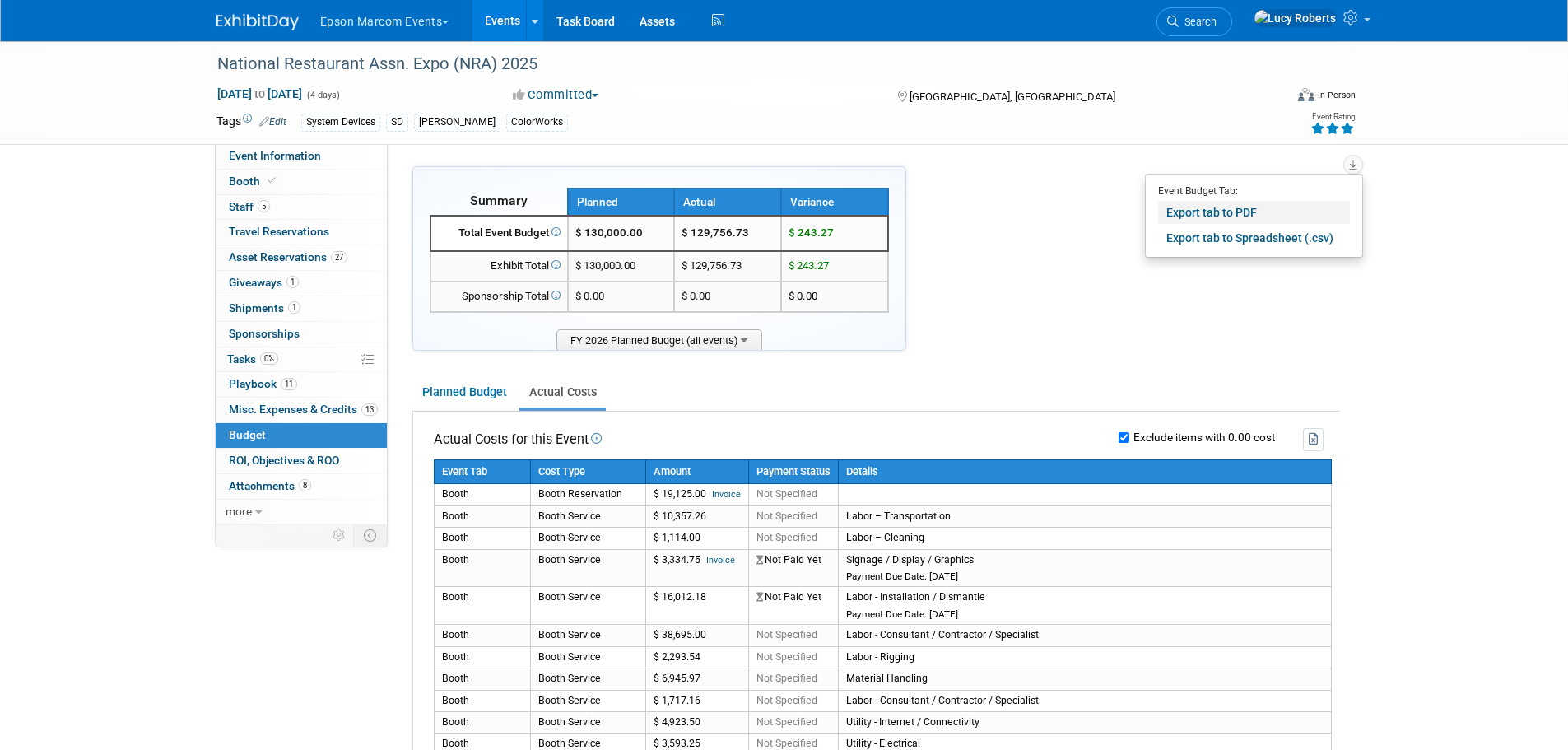 click on "Export tab to PDF" at bounding box center [1254, 212] 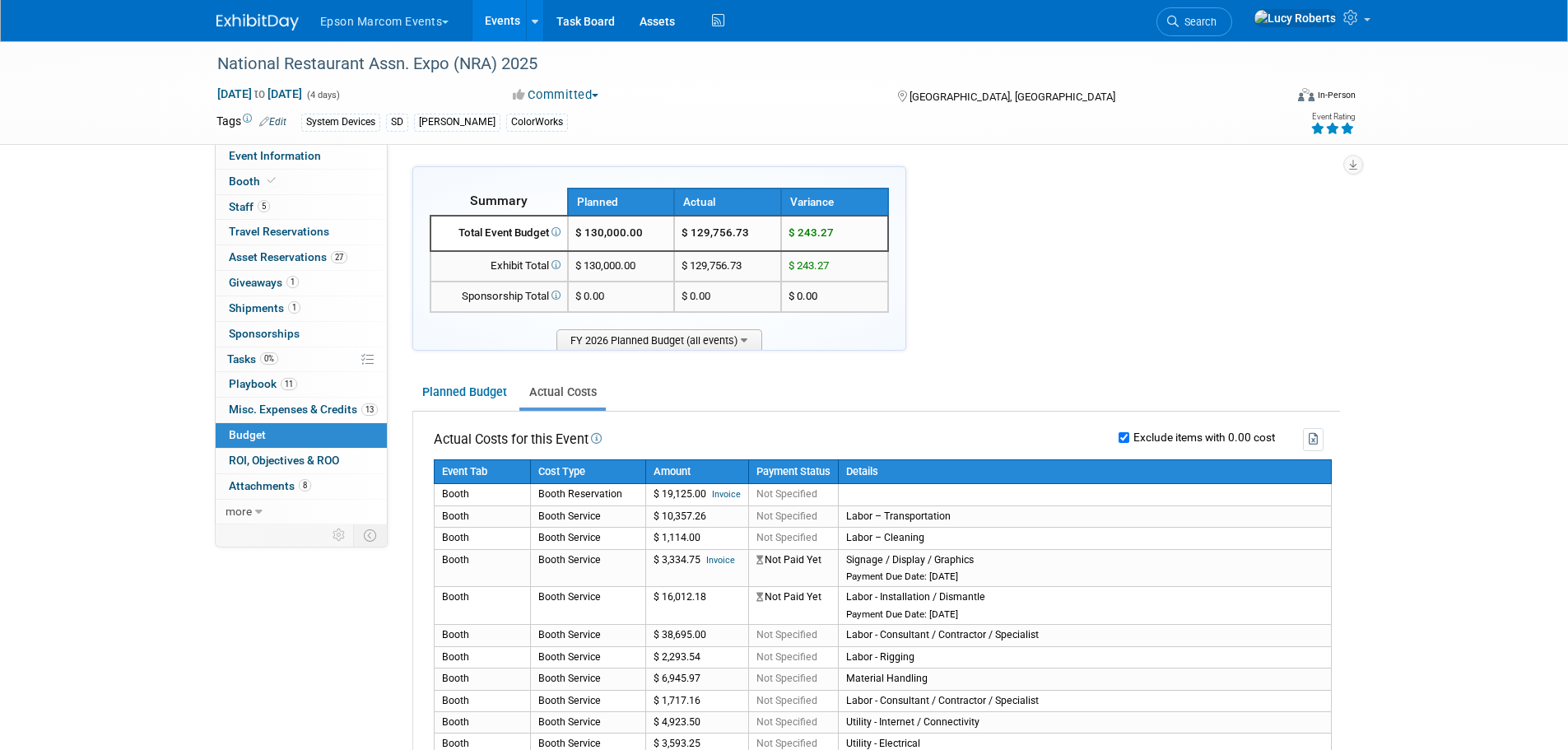click on "Summary
Planned
Actual
Variance
X" at bounding box center (876, 701) 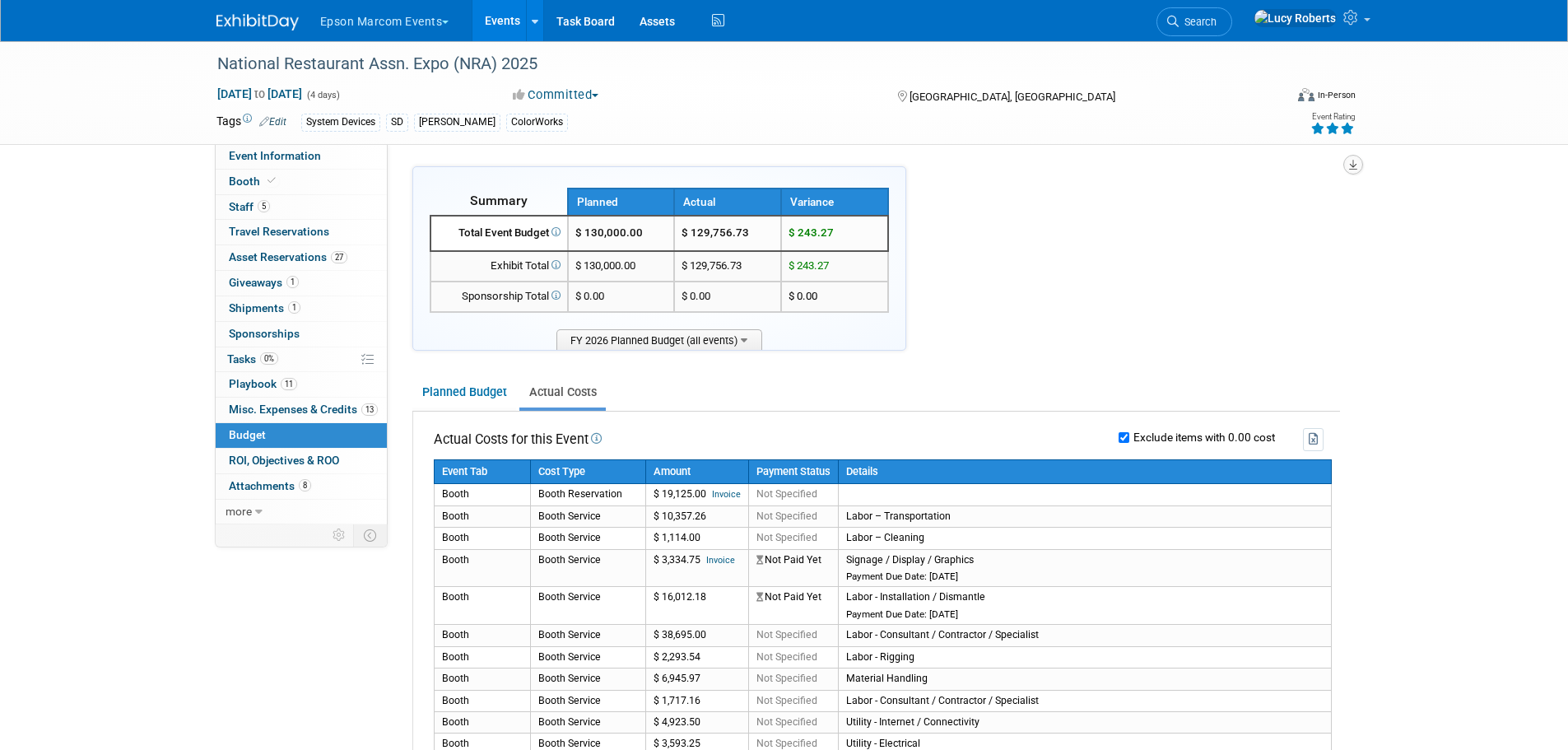click at bounding box center [1353, 165] 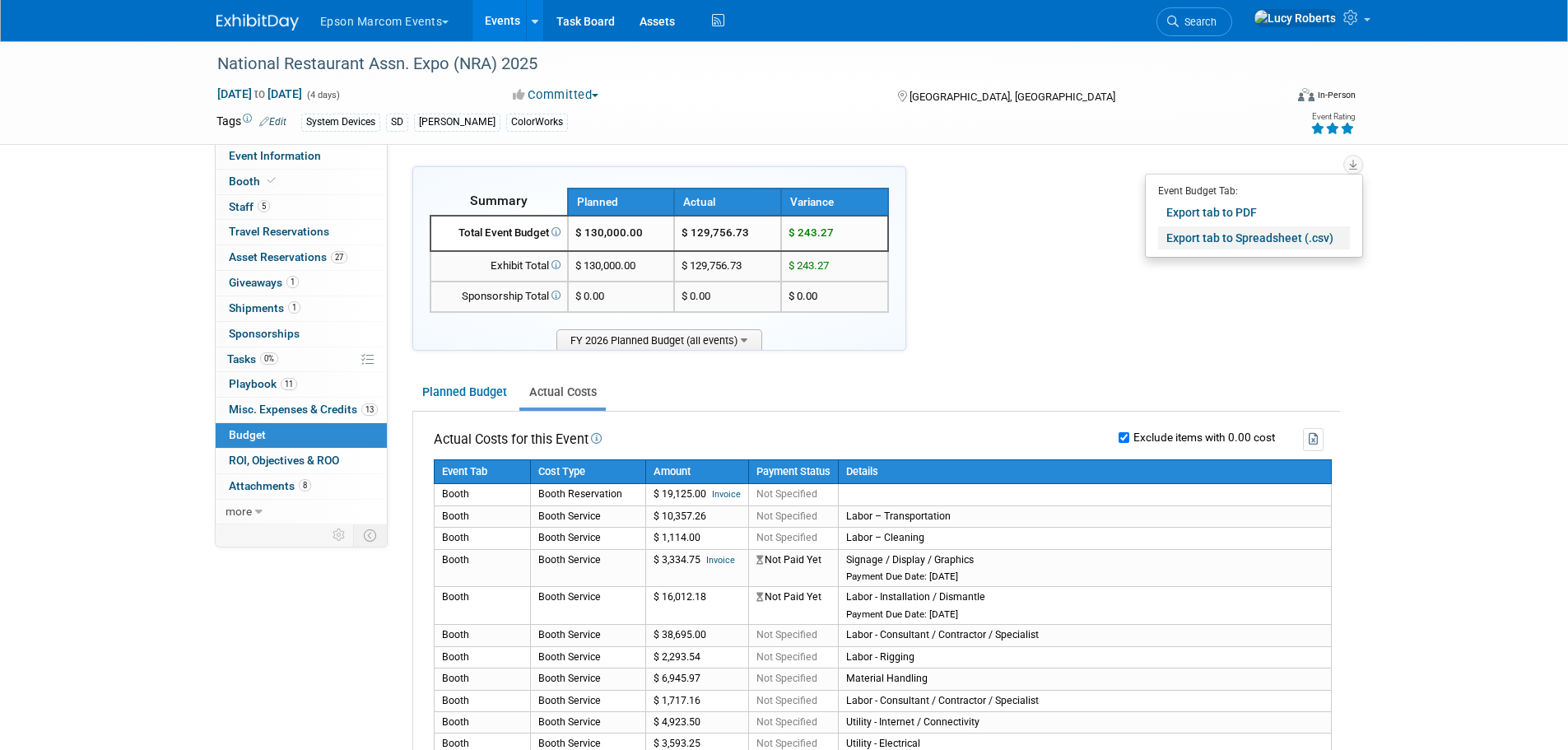 click on "Export tab to Spreadsheet (.csv)" at bounding box center [1254, 238] 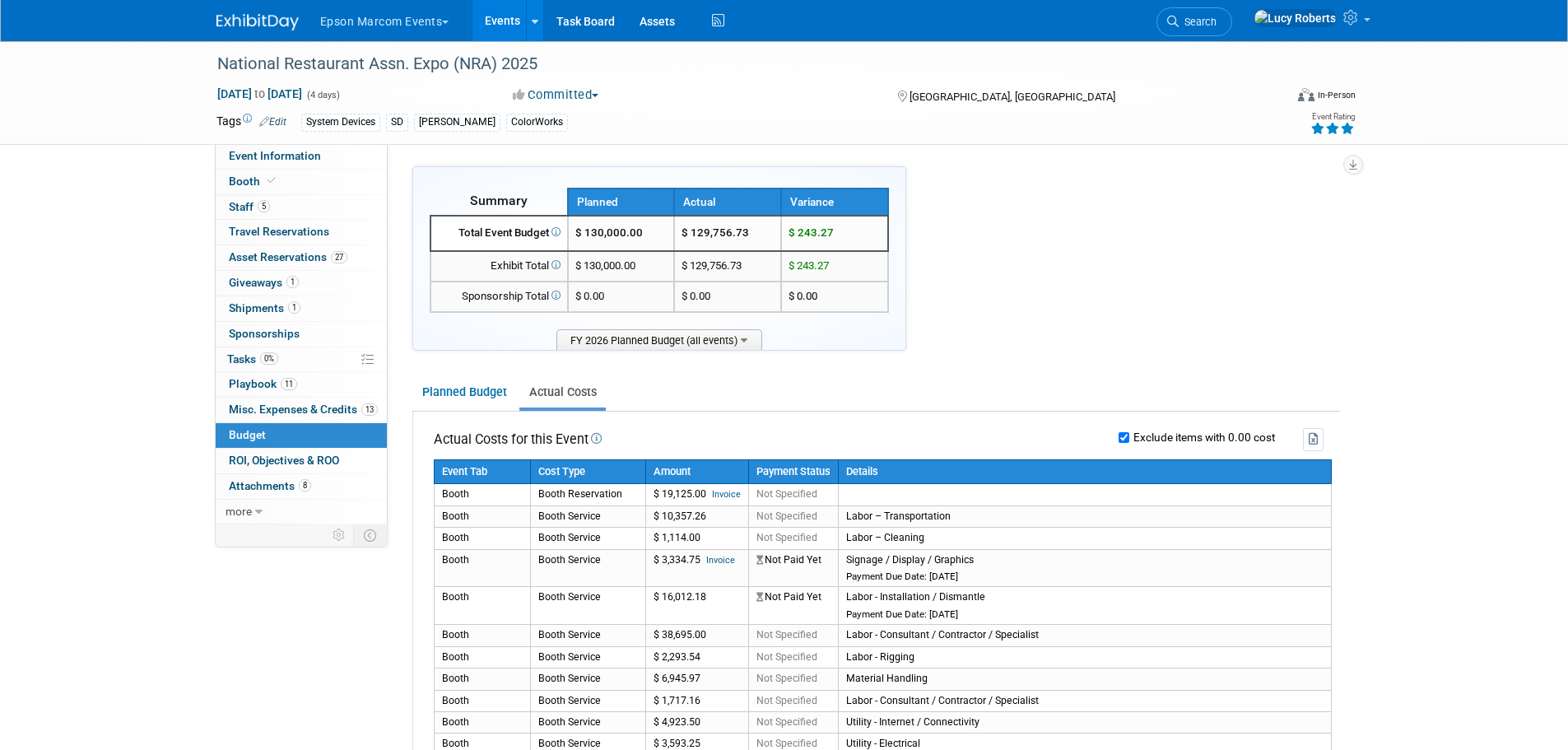 click on "Exclude items with 0.00 cost" at bounding box center (970, 439) 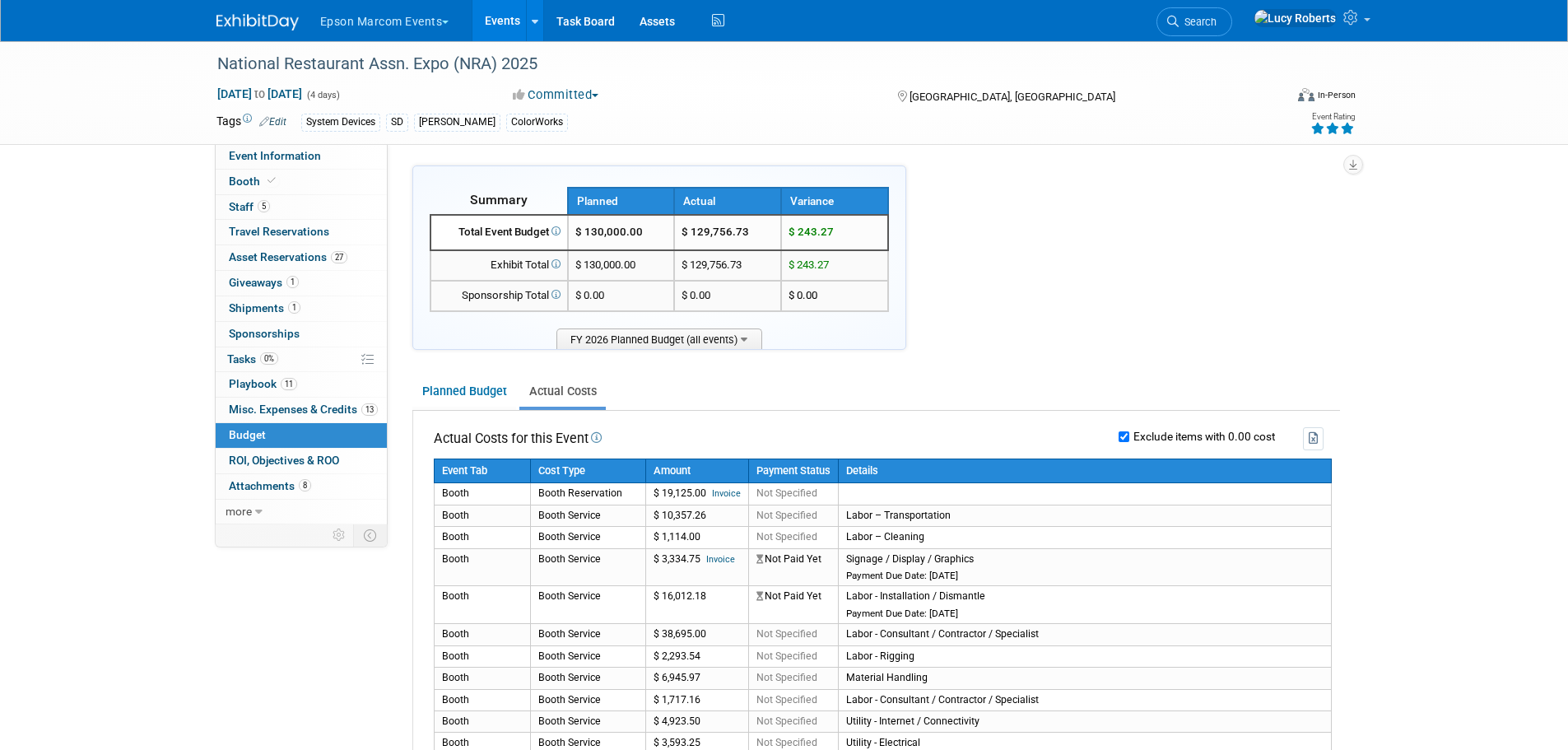 scroll, scrollTop: 0, scrollLeft: 0, axis: both 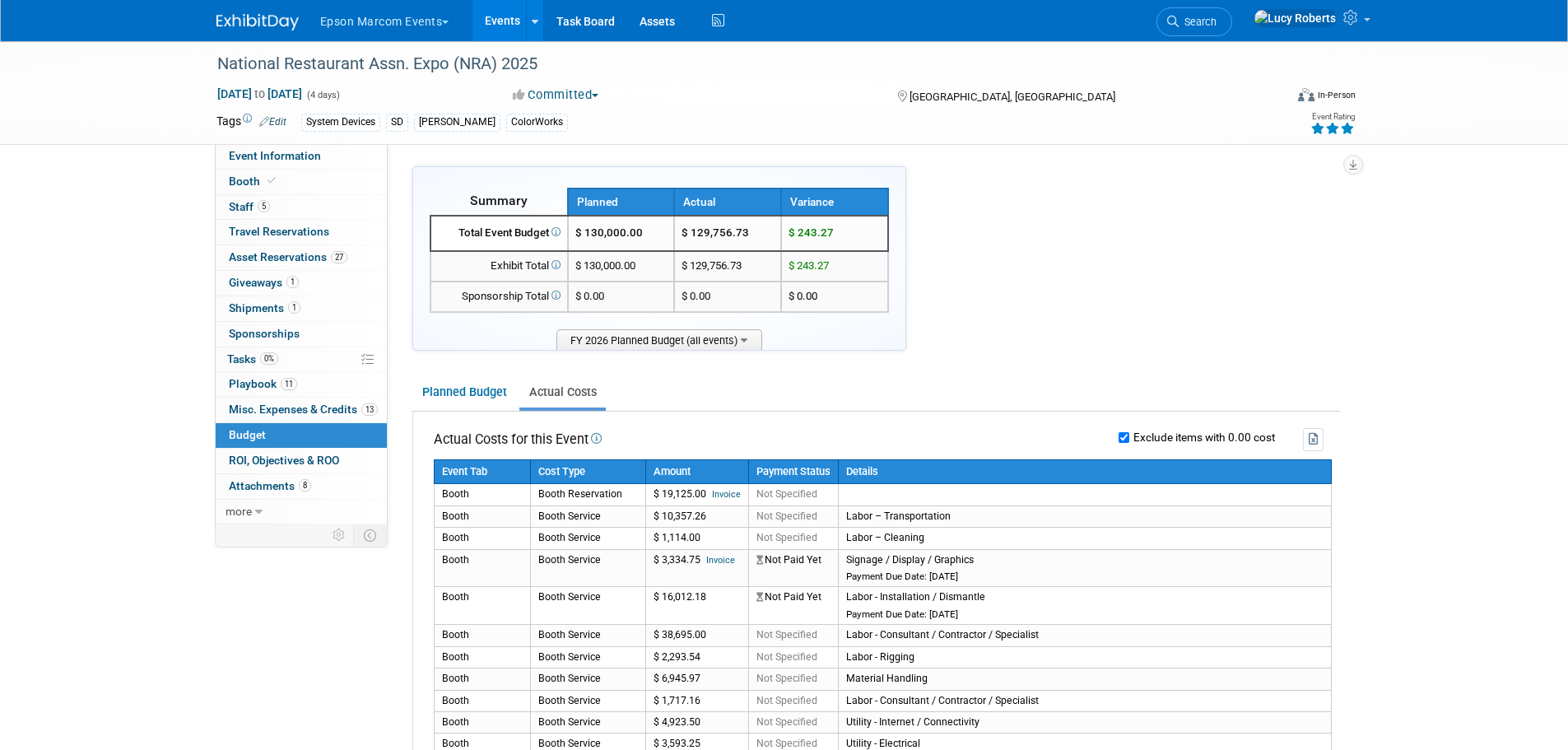click on "Exclude items with 0.00 cost" at bounding box center [970, 439] 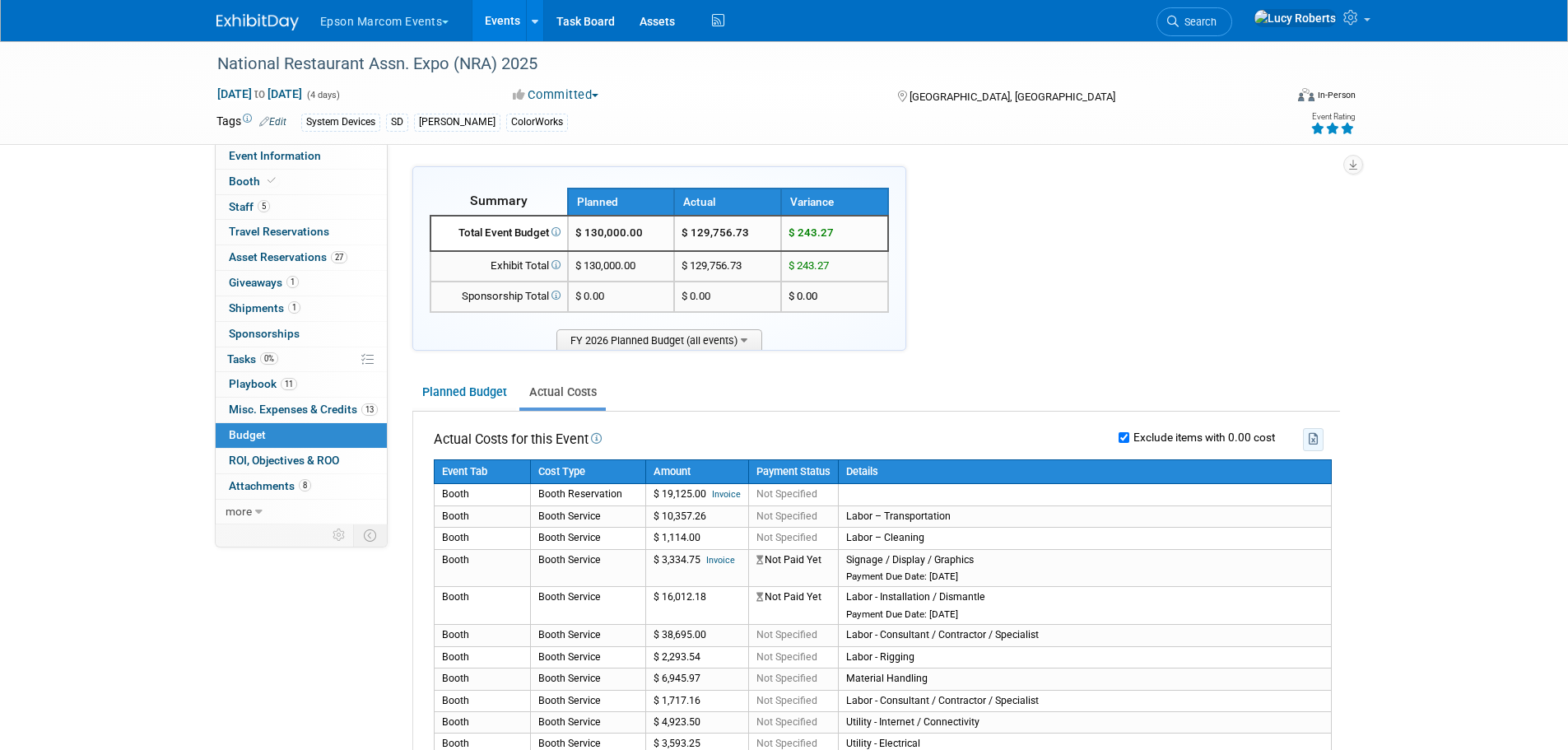 click at bounding box center (1313, 439) 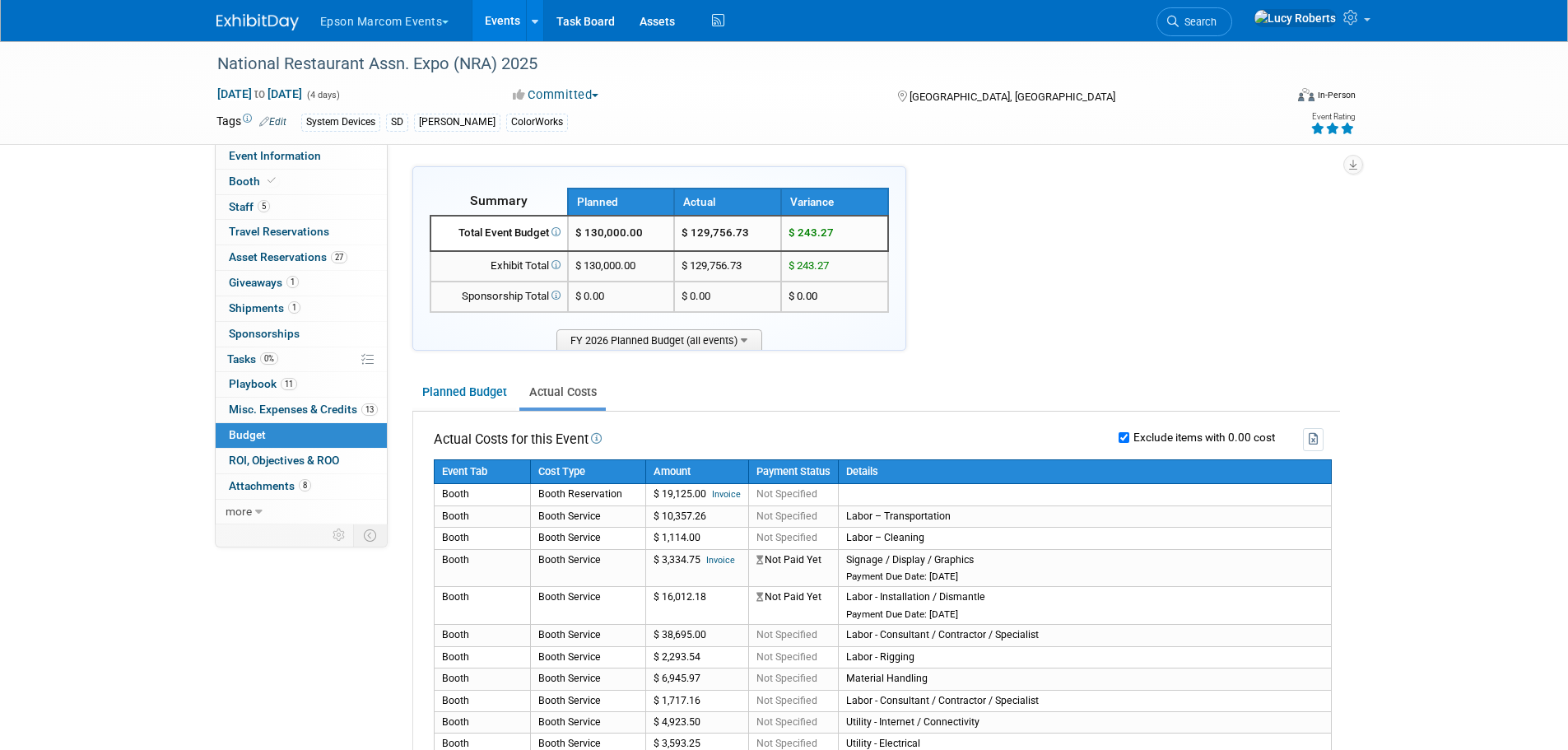 click on "Event Information
Event Info
Booth
Booth
5
Staff 5
Staff
0
Travel Reservations 0
Travel Reservations
27
Asset Reservations 27
Asset Reservations
1
Giveaways 1
Giveaways
1
Shipments 1
Shipments
0
Sponsorships 0
Sponsorships
0%
Tasks 0%
Tasks
11
Playbook 11
Playbook
13
Misc. Expenses & Credits 13
Misc. Expenses & Credits
Budget
Budget
0
ROI, Objectives & ROO 0
ROI, Objectives & ROO
8
Attachments 8
Attachments
more
more...
Event Binder (.pdf export)
Event Binder (.pdf export)
Copy/Duplicate Event
Copy/Duplicate Event
Event Settings
Event Settings
Logs
Logs
Delete Event
Delete Event
Event Website:
Edit
[URL][DOMAIN_NAME]
Event Venue Name:" at bounding box center (784, 638) 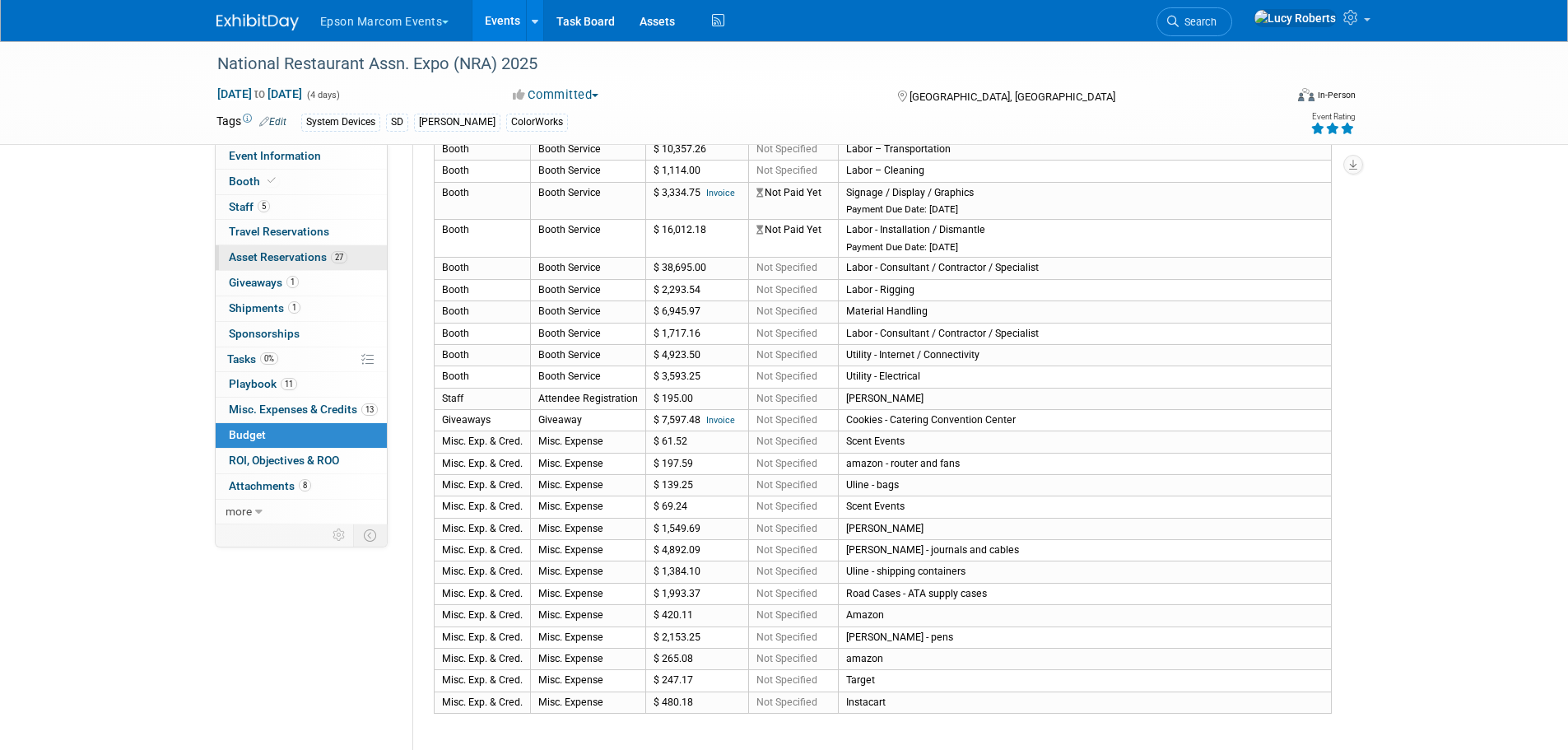 scroll, scrollTop: 329, scrollLeft: 0, axis: vertical 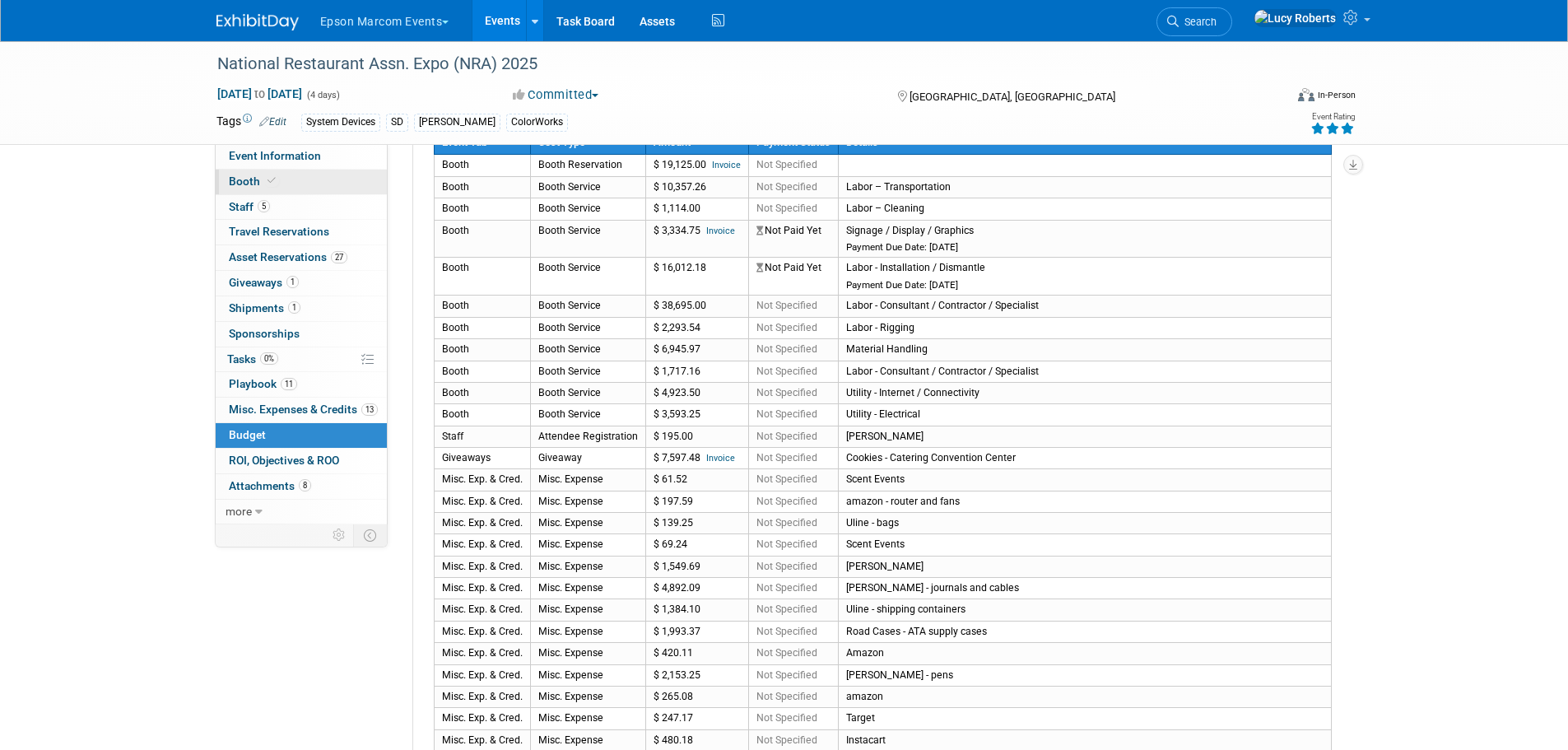 click on "Booth" at bounding box center (301, 182) 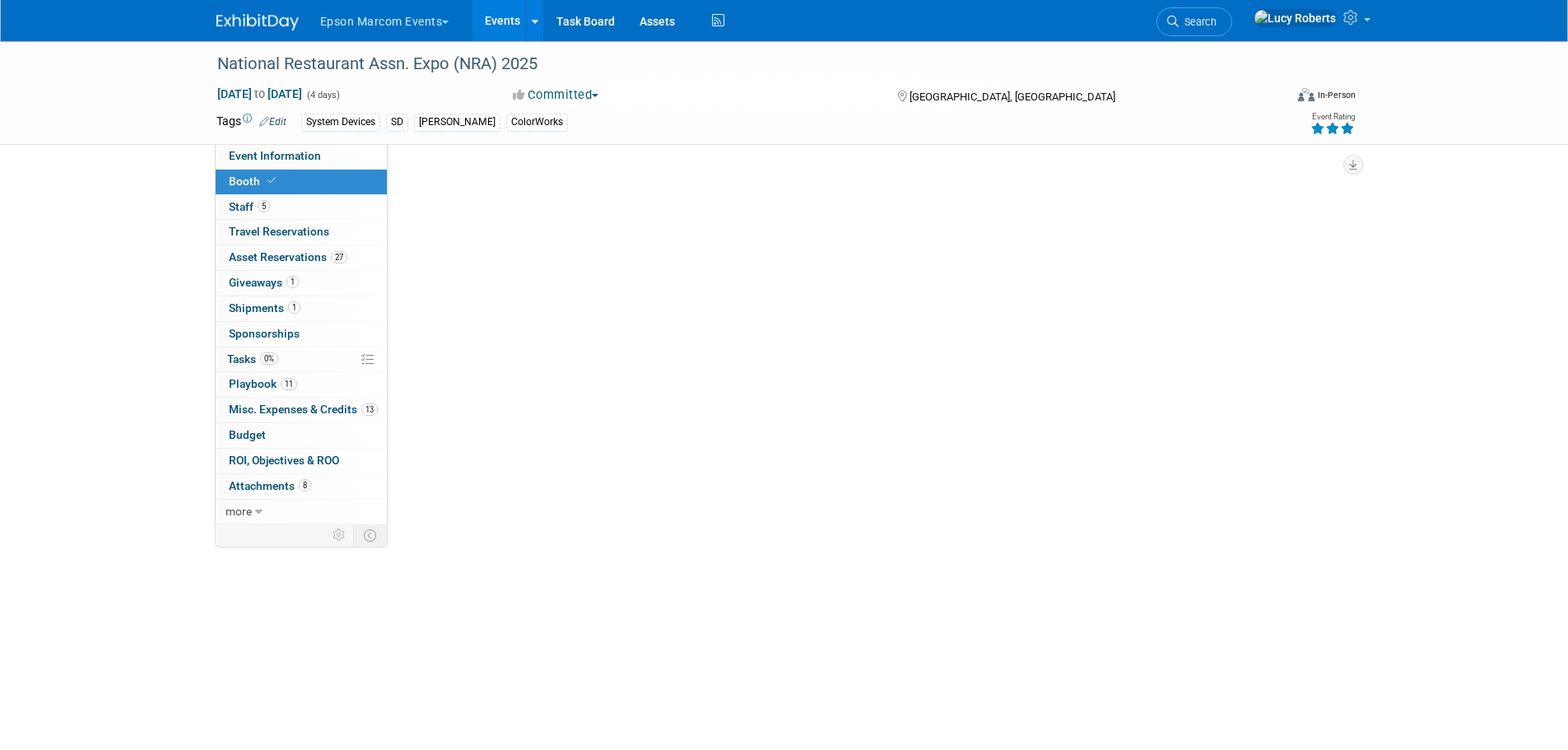 scroll, scrollTop: 0, scrollLeft: 0, axis: both 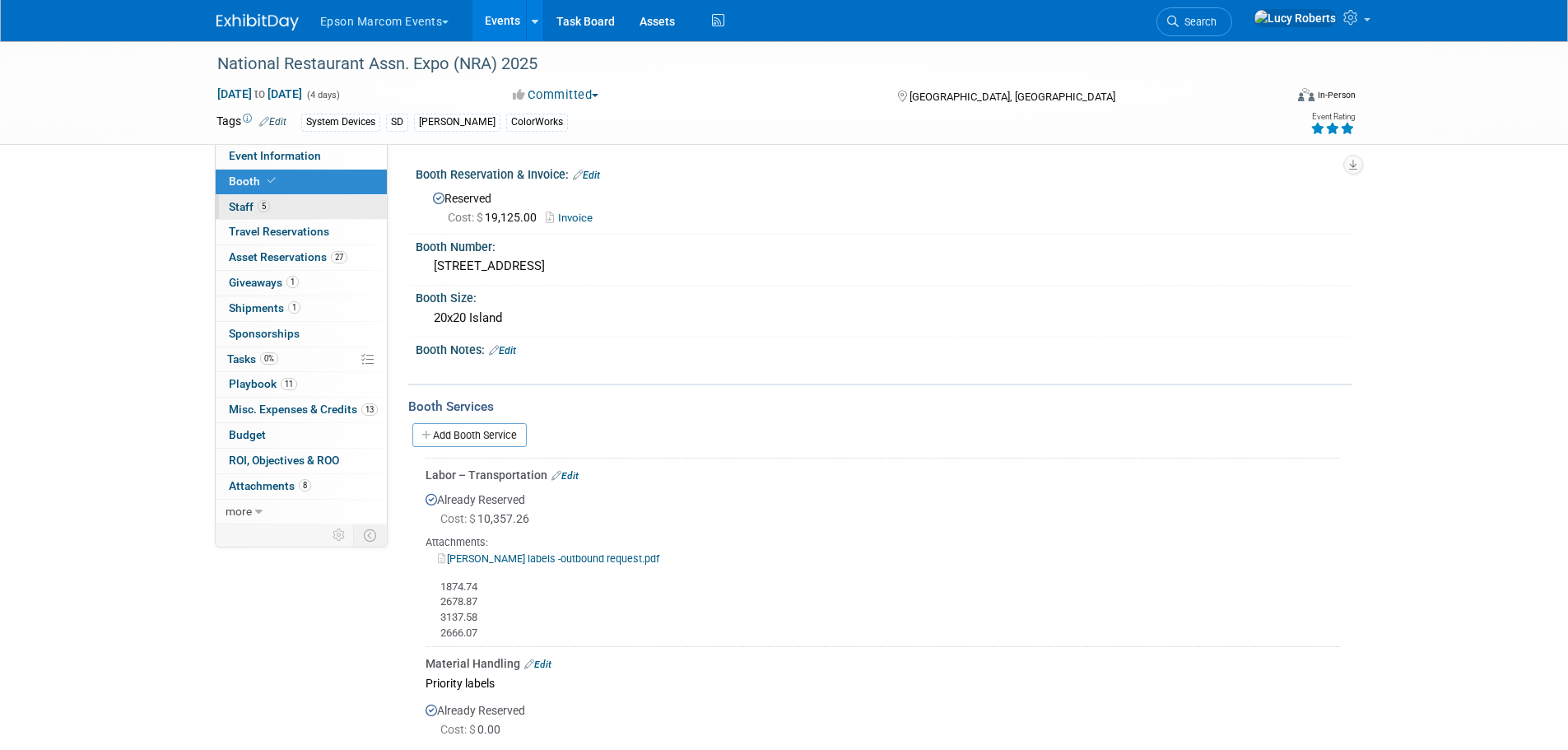 click on "5" at bounding box center (263, 206) 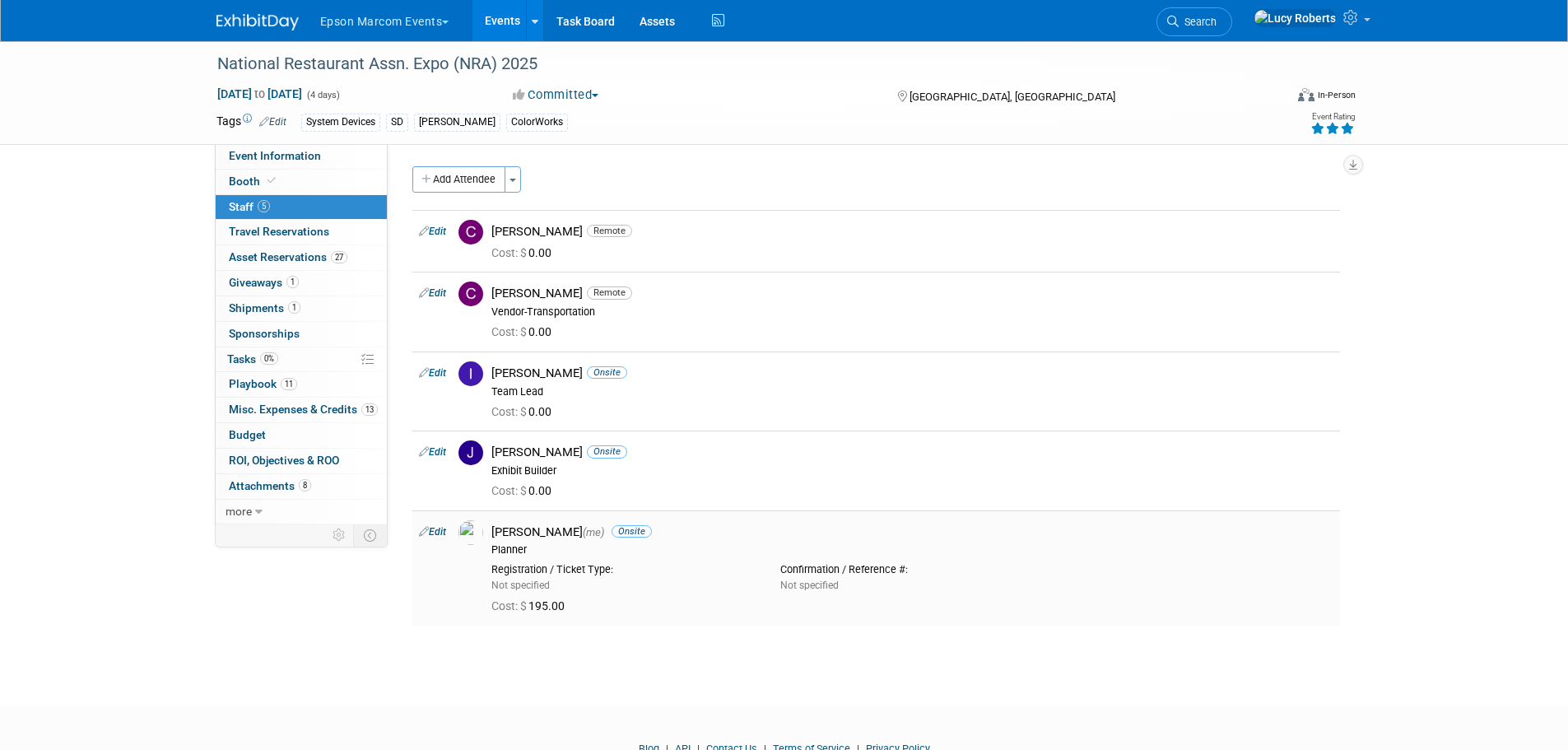 click on "Edit" at bounding box center (432, 532) 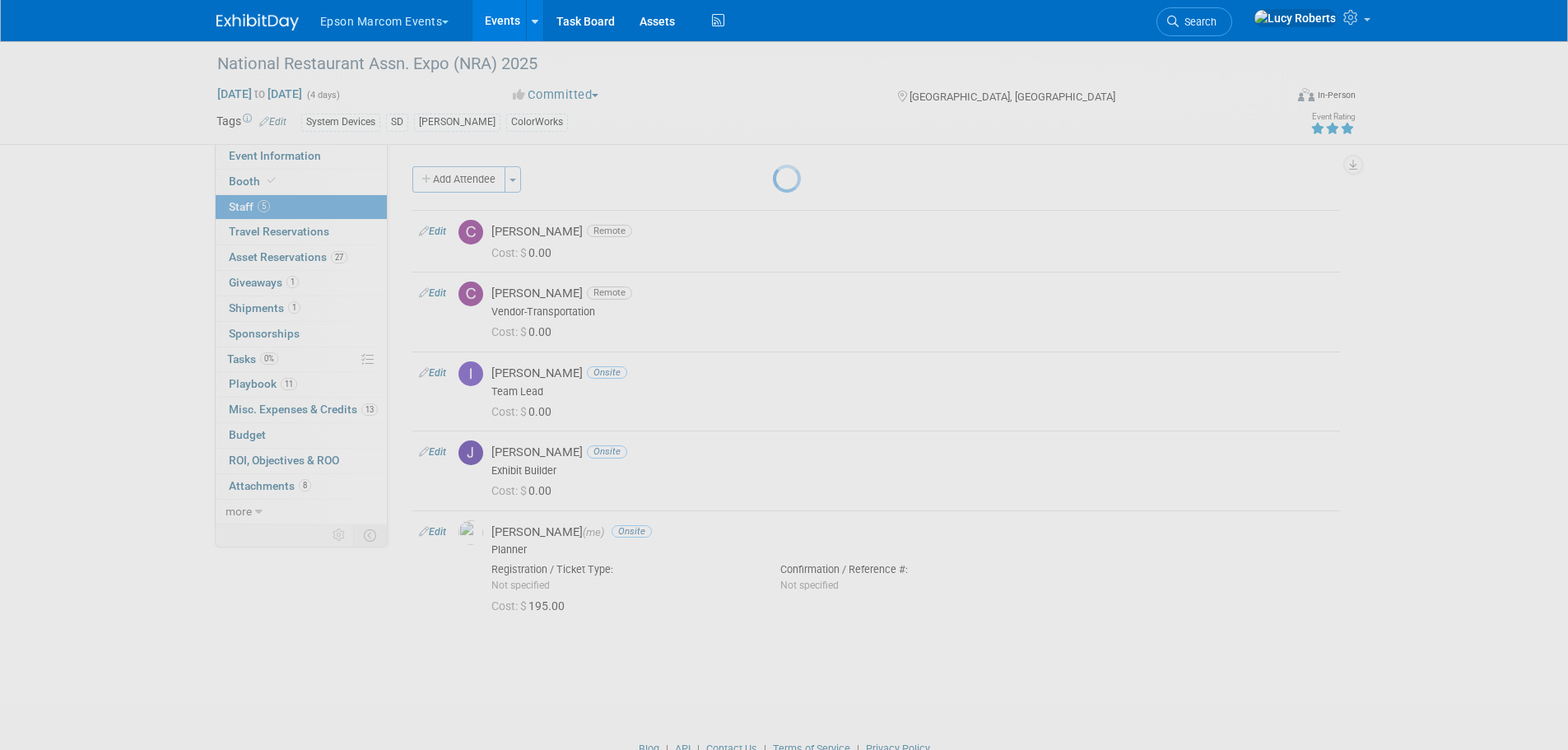 select on "71abe8f6-6f63-4ecd-ba38-dfec793b3639" 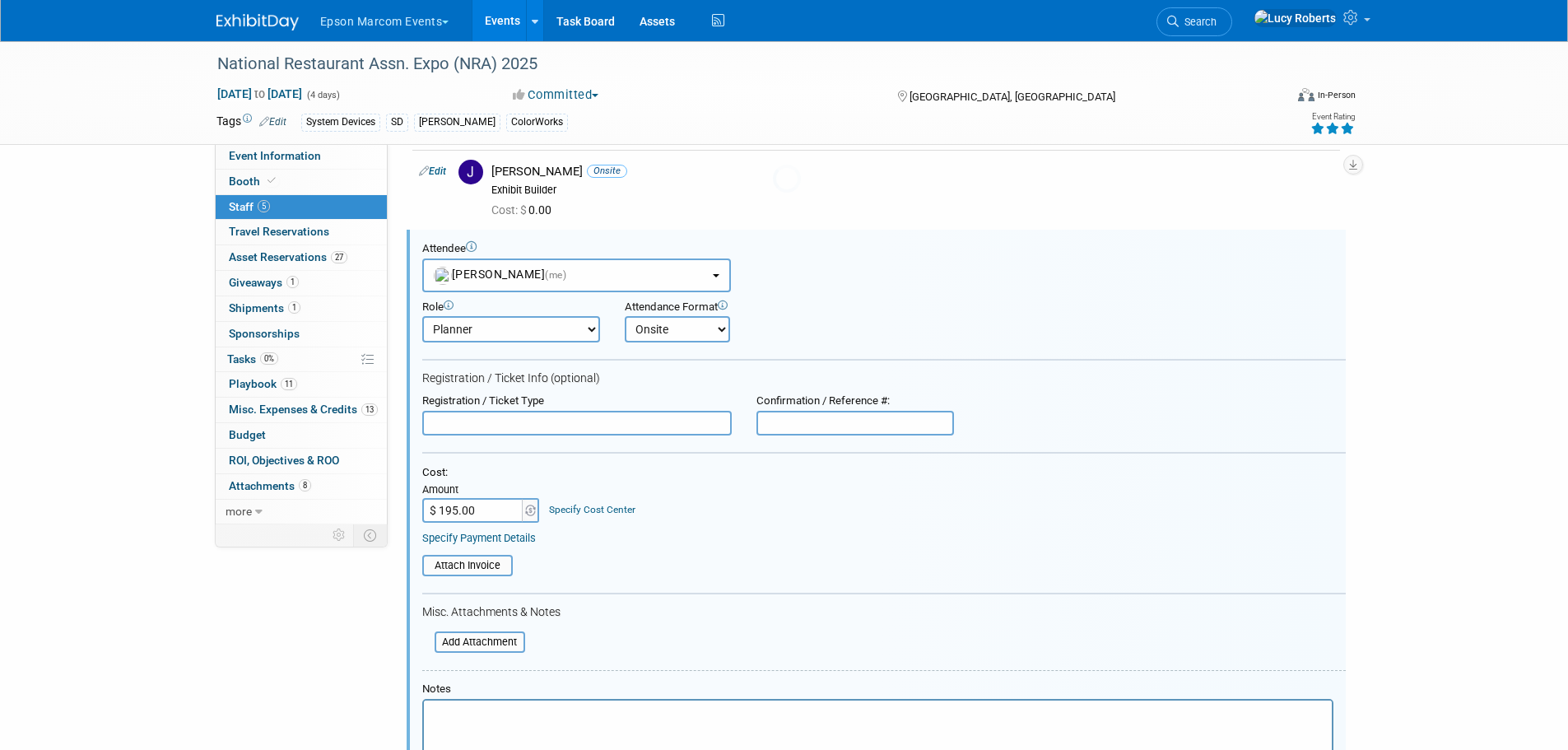 scroll, scrollTop: 324, scrollLeft: 0, axis: vertical 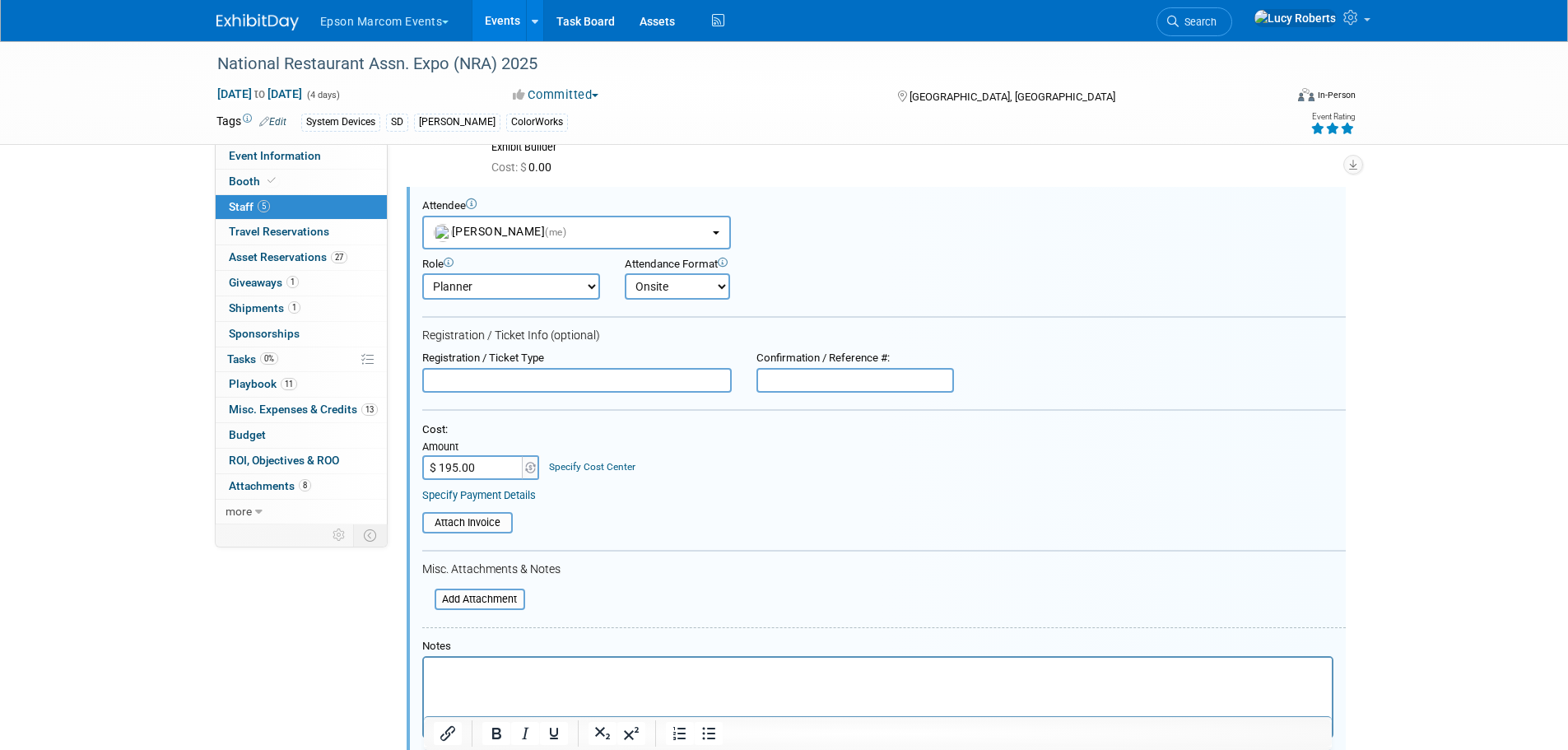 click on "$ 195.00" at bounding box center [473, 468] 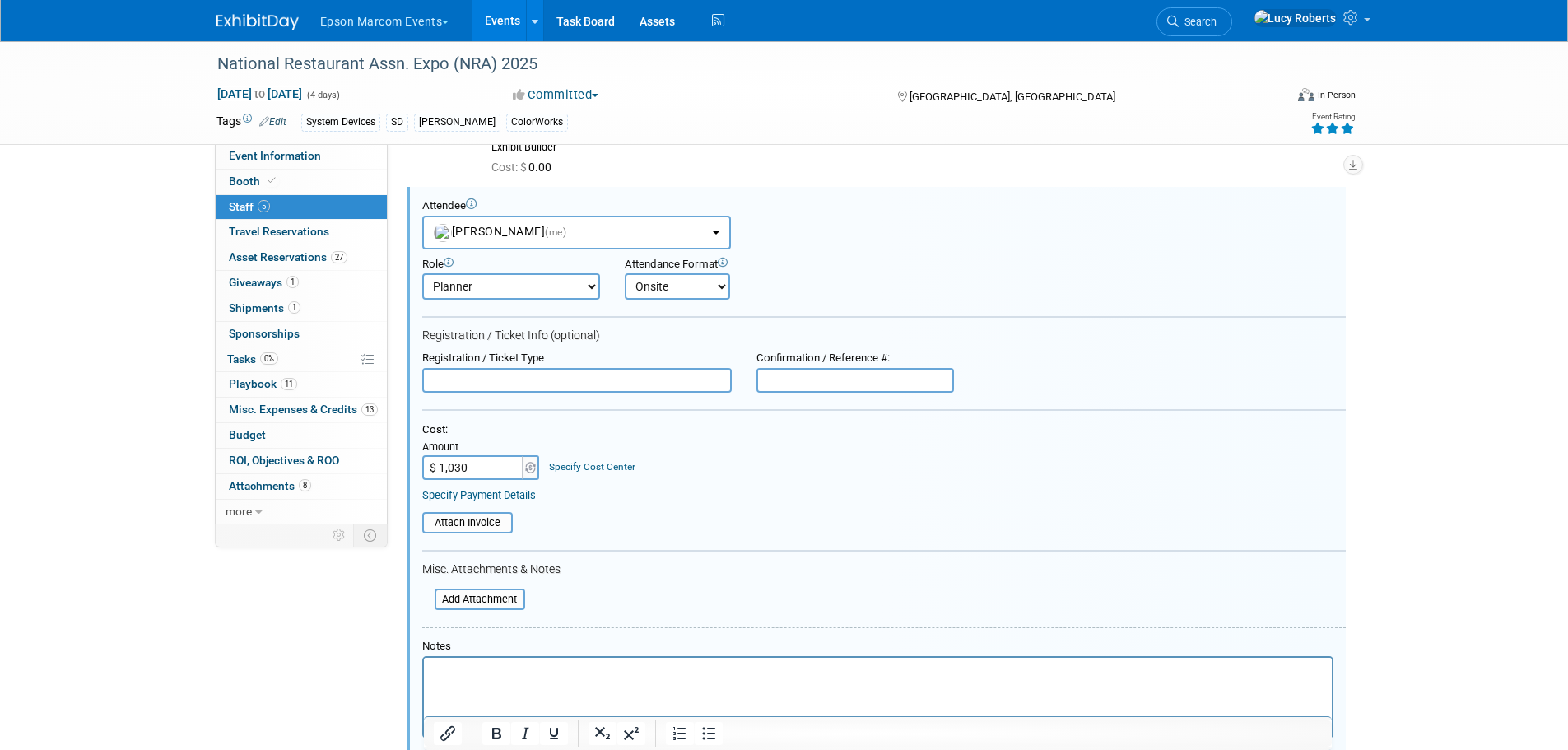 type on "$ 1,030.00" 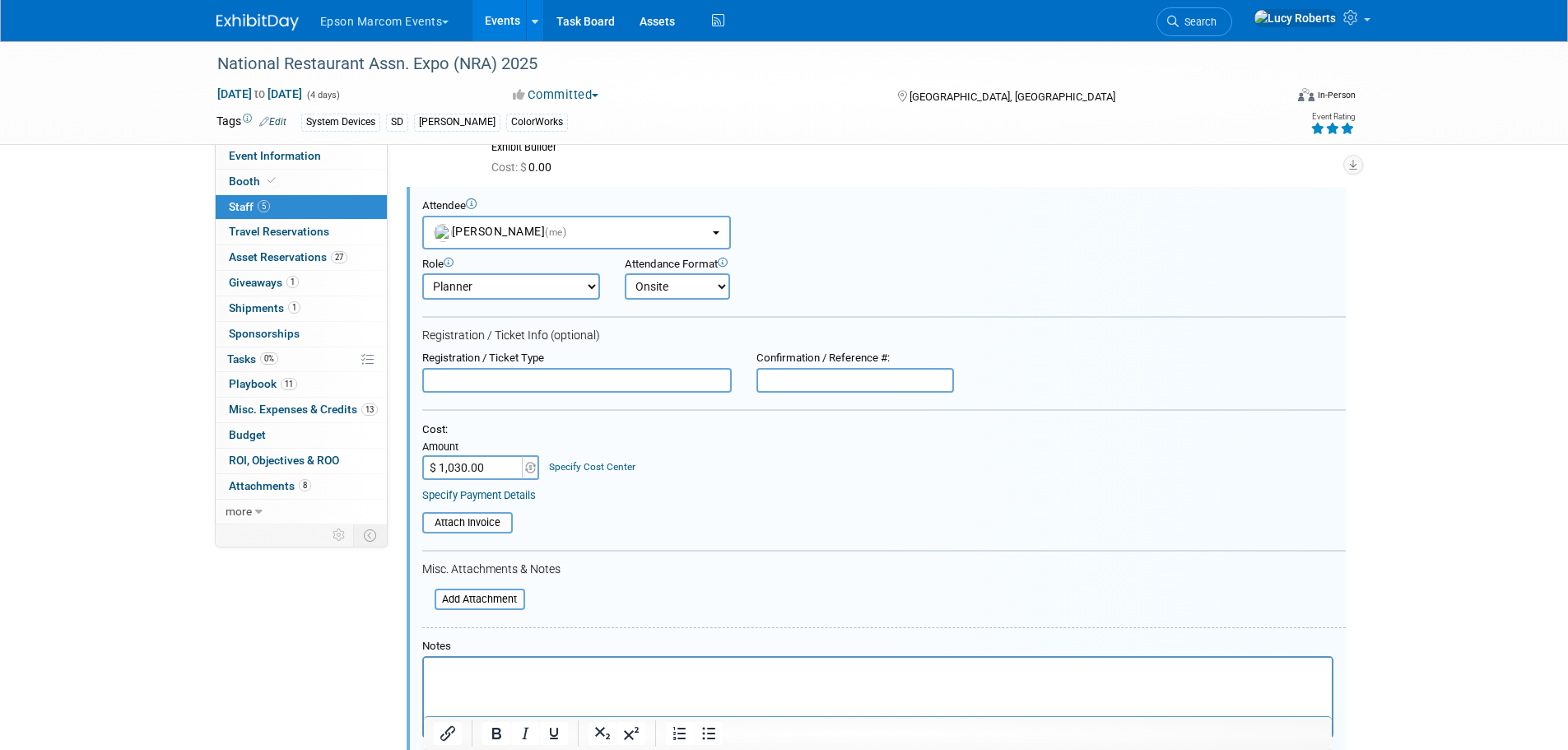 click at bounding box center (877, 672) 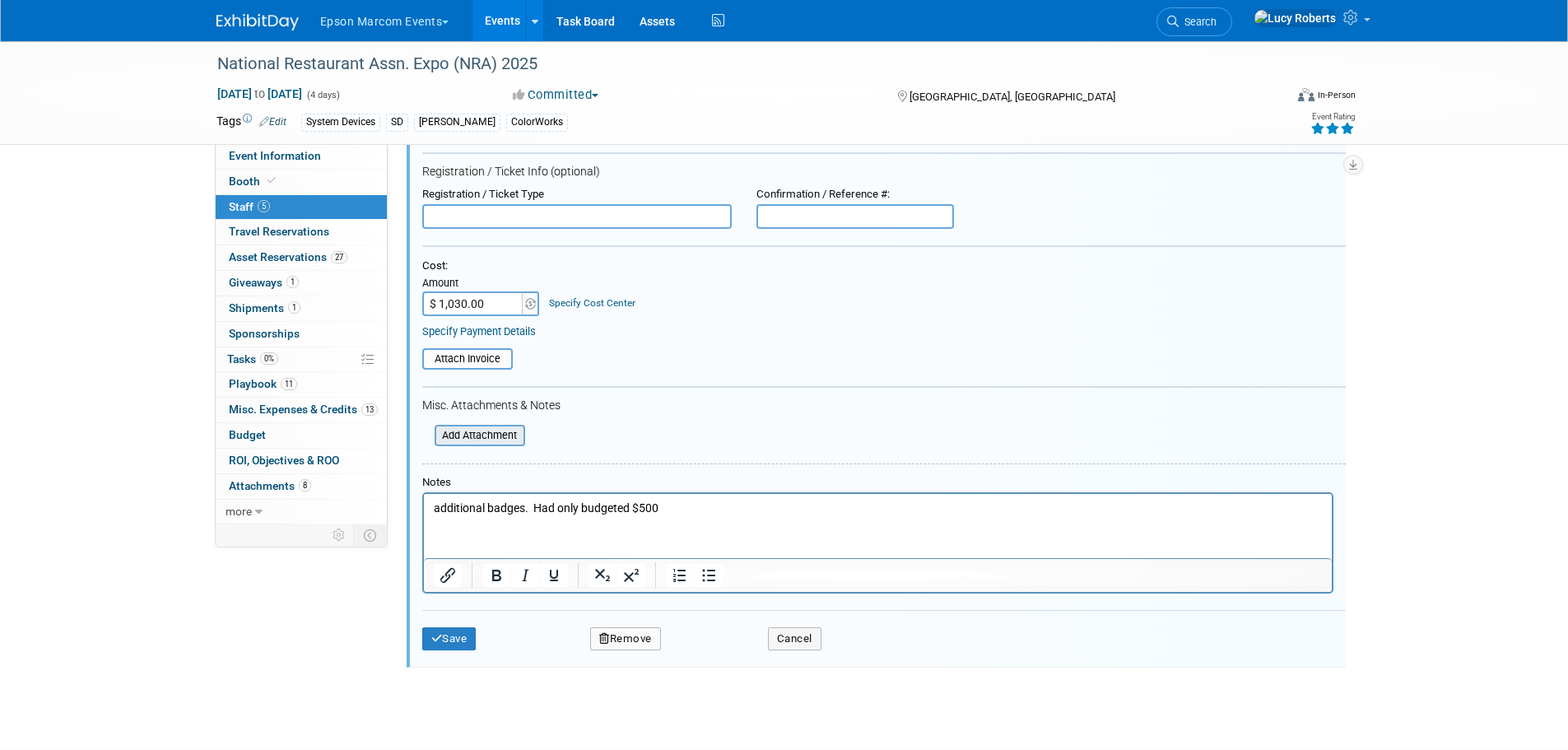 scroll, scrollTop: 488, scrollLeft: 0, axis: vertical 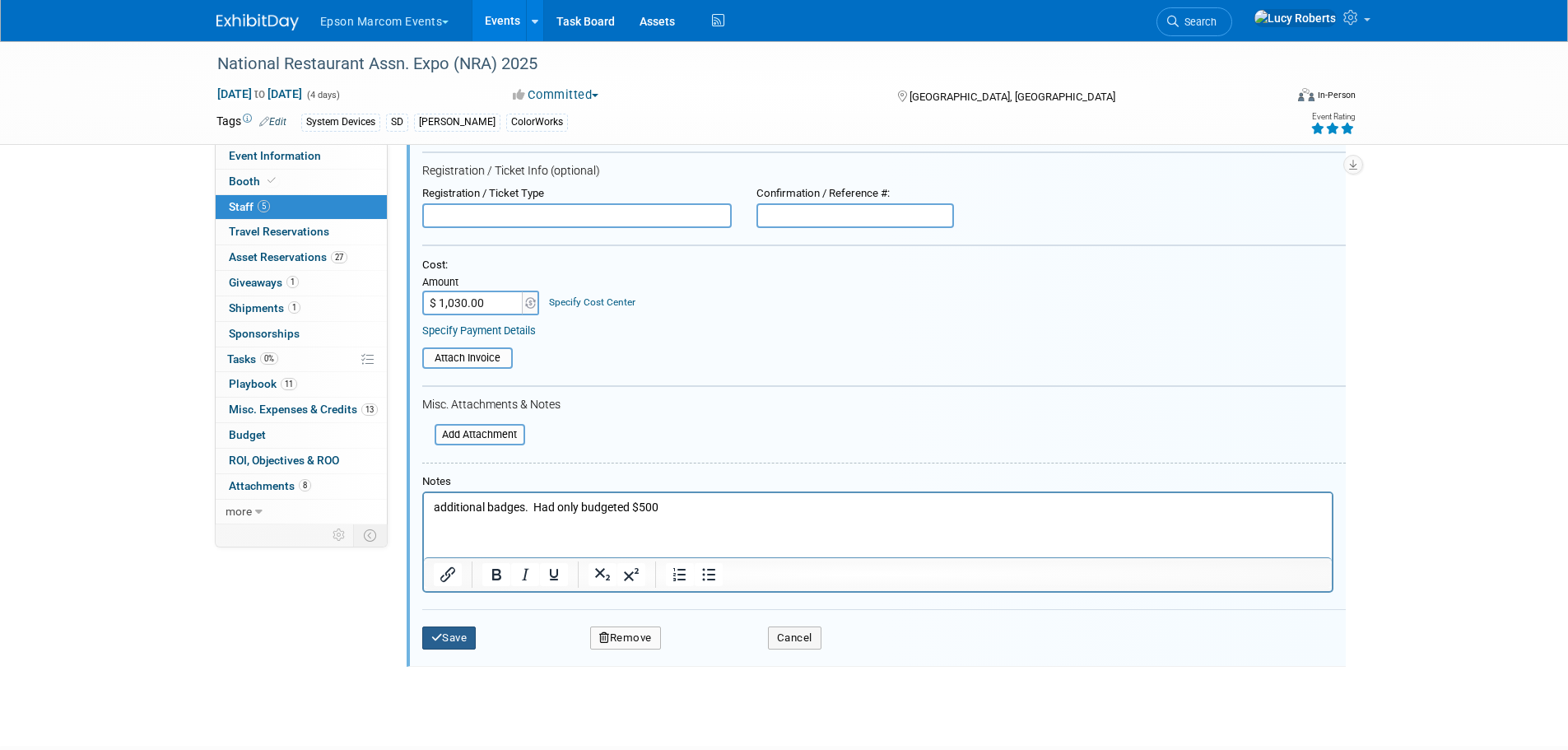 click at bounding box center [437, 637] 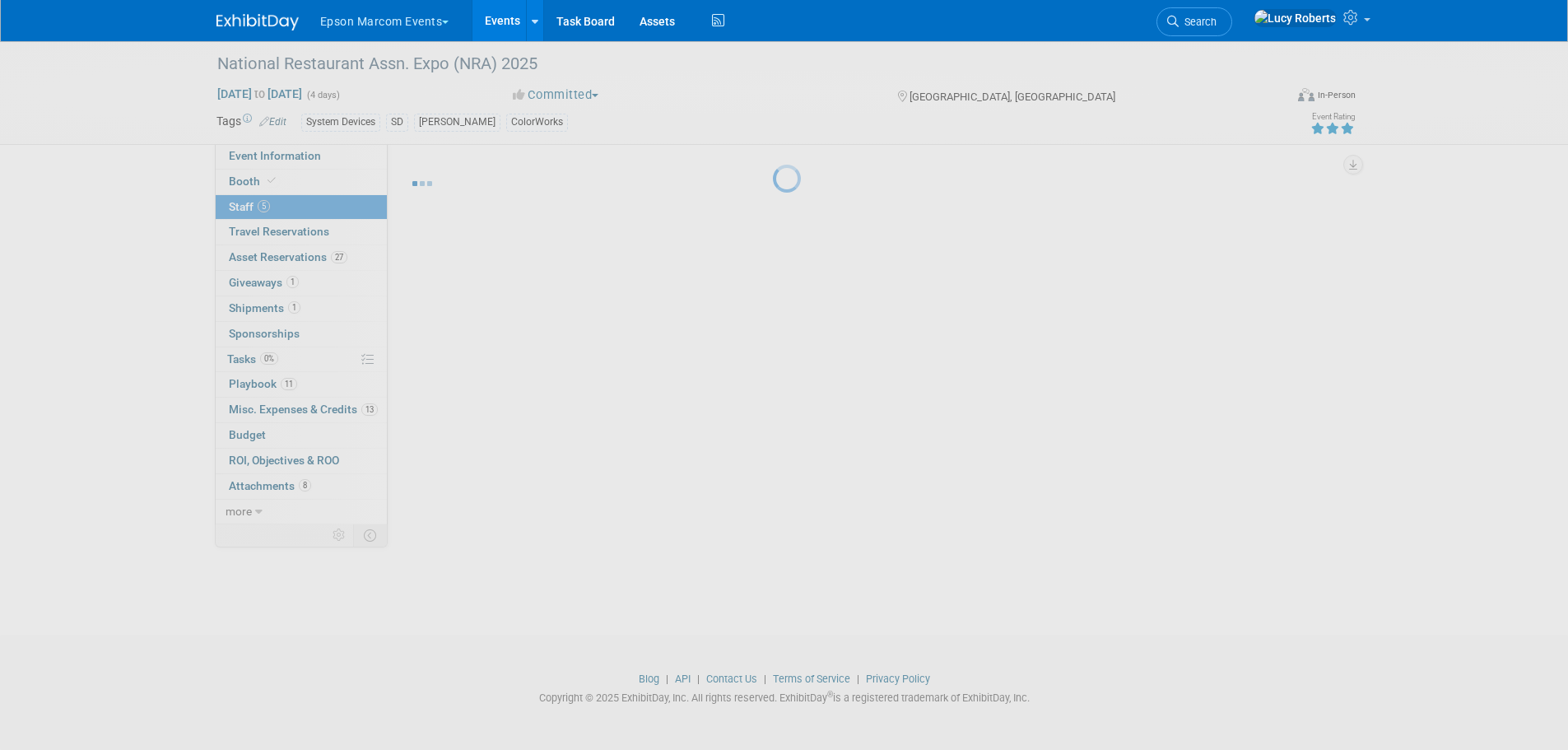 scroll, scrollTop: 96, scrollLeft: 0, axis: vertical 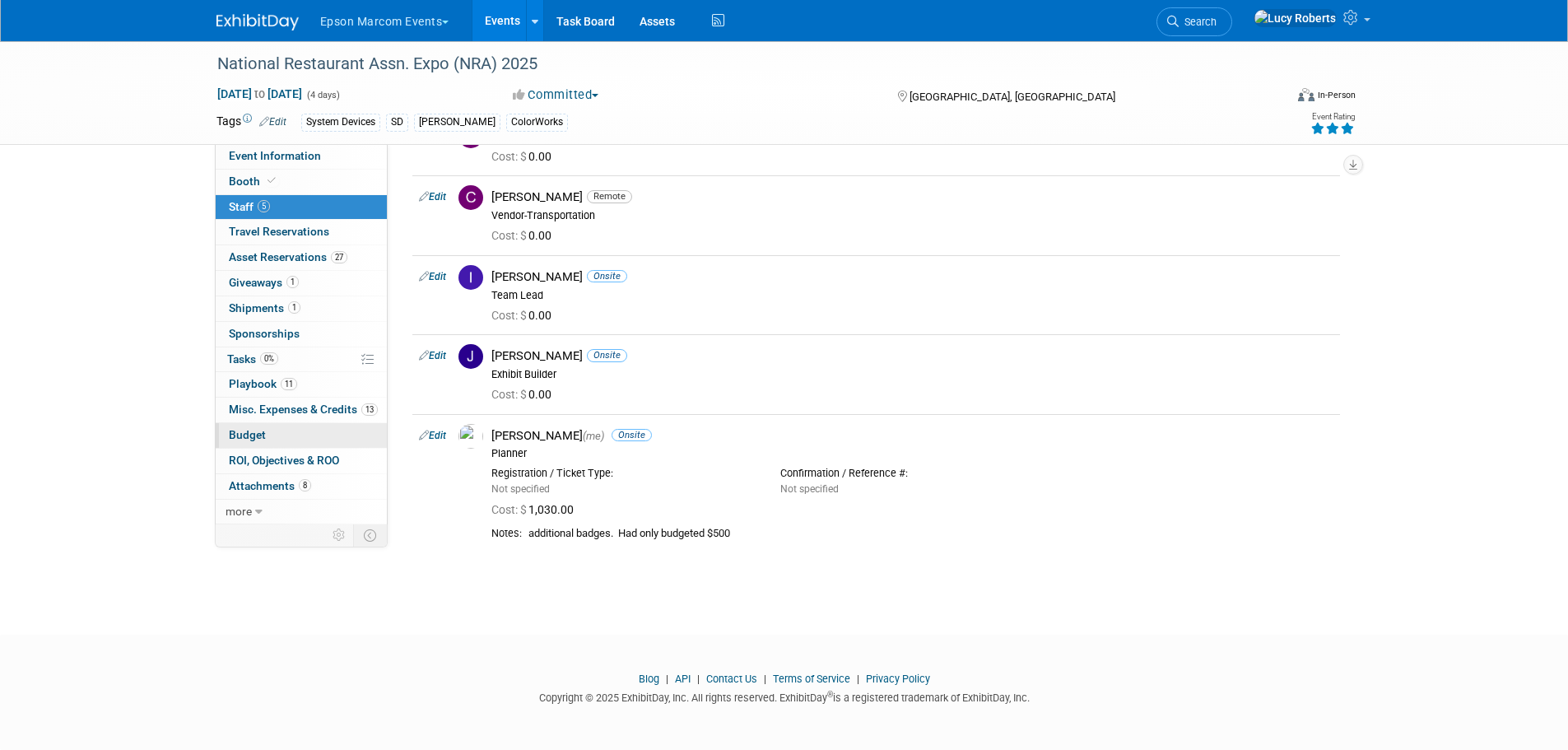 click on "Budget" at bounding box center [301, 436] 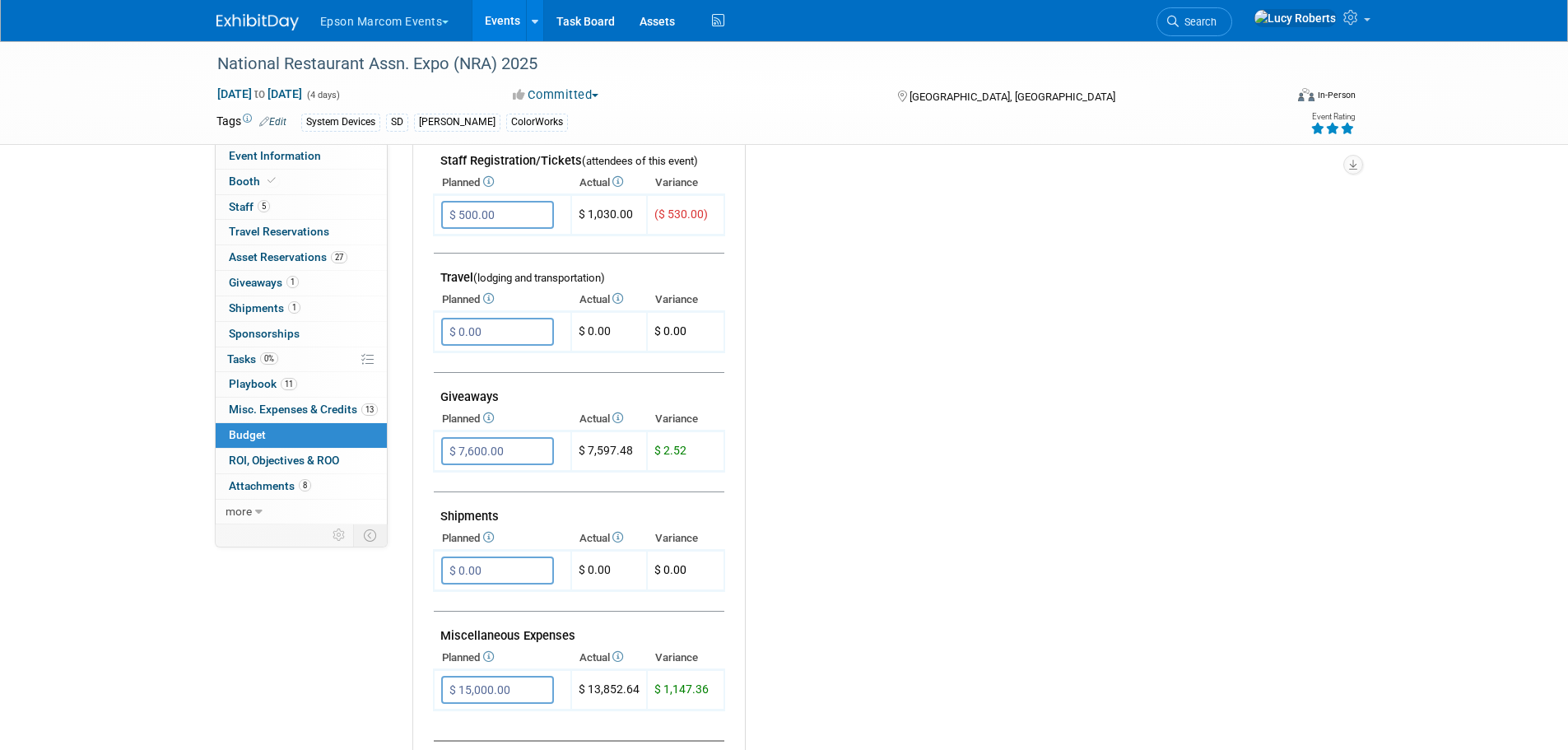 scroll, scrollTop: 659, scrollLeft: 0, axis: vertical 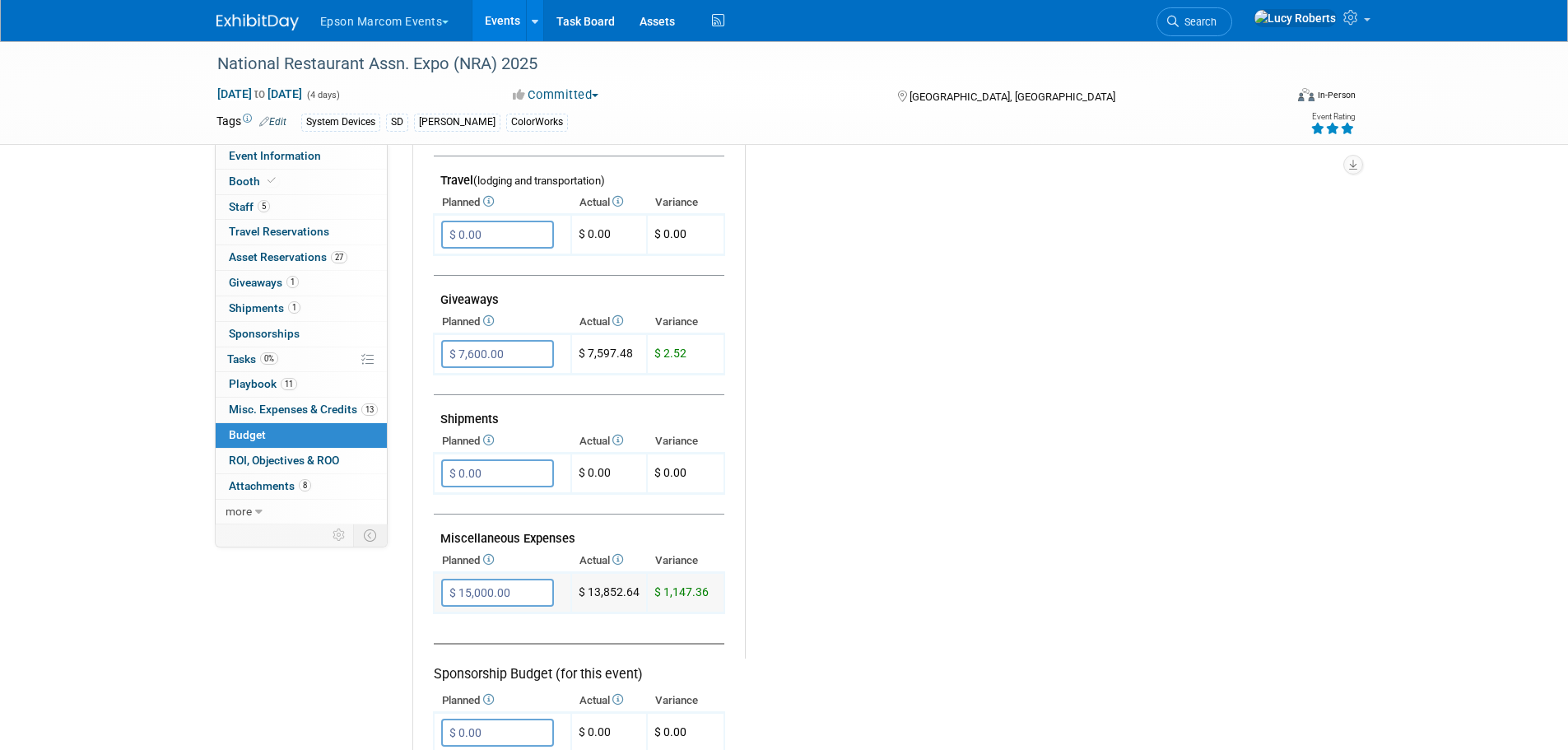 click on "$ 15,000.00" at bounding box center (497, 593) 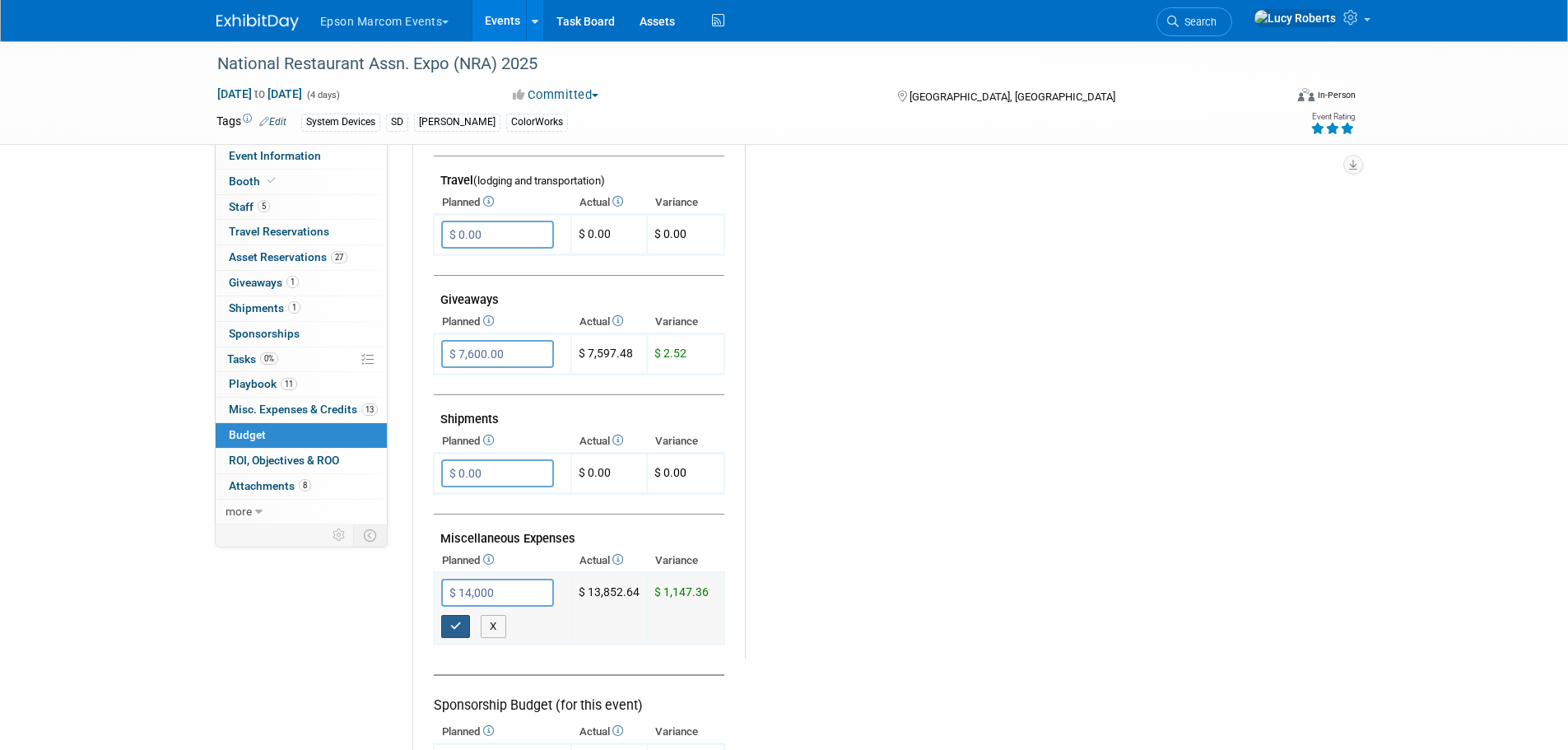 type on "$ 14,000.00" 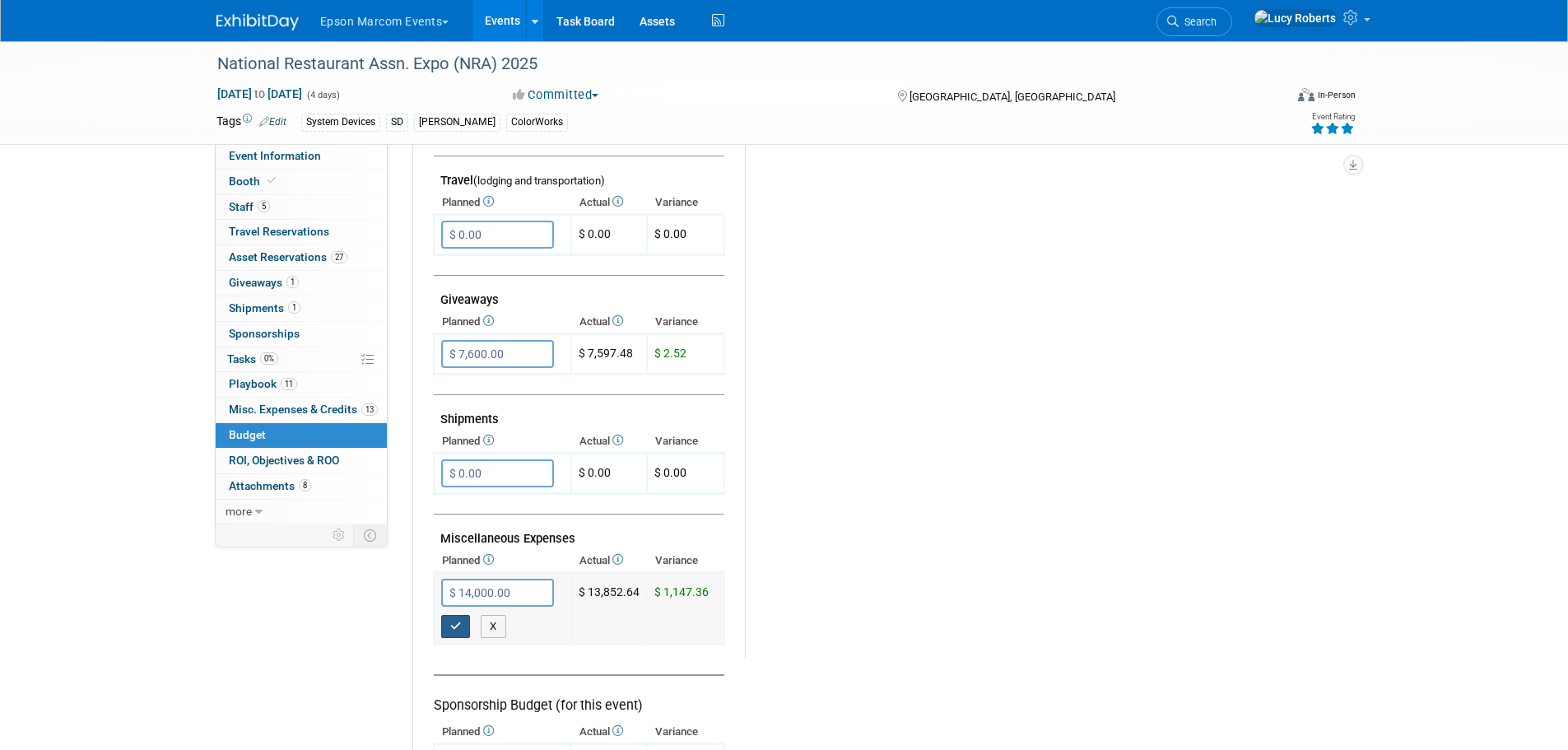 click at bounding box center [456, 626] 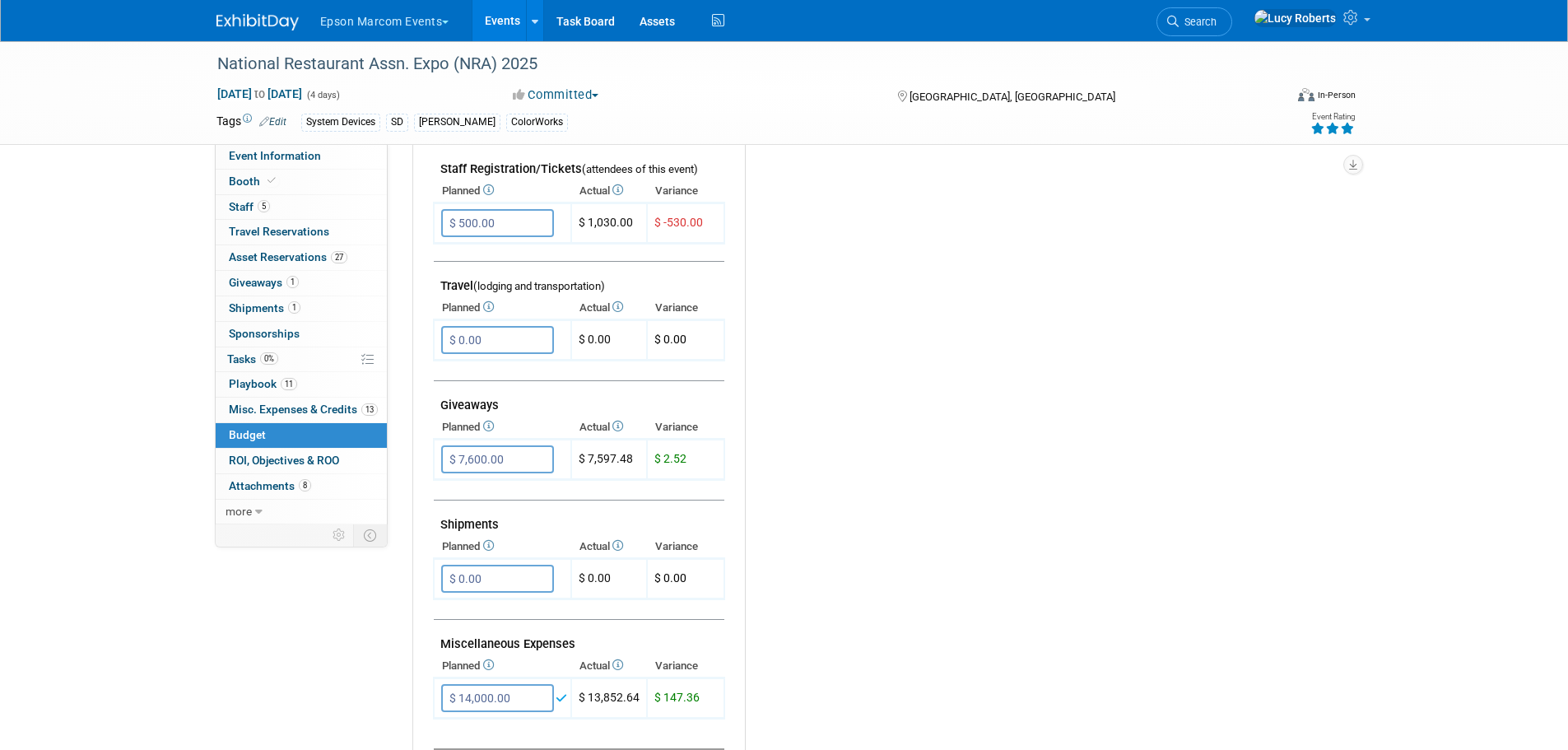 scroll, scrollTop: 412, scrollLeft: 0, axis: vertical 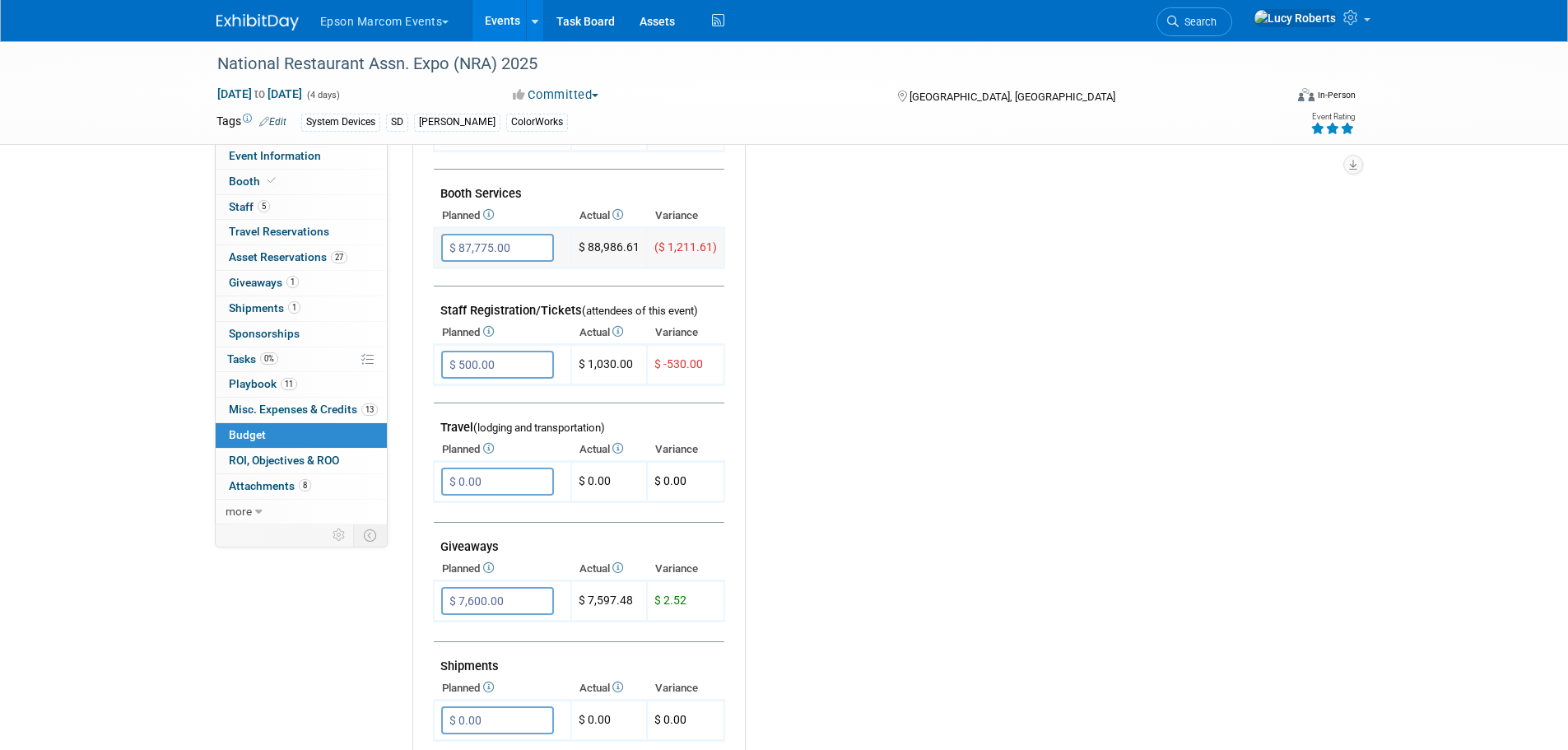 click on "$ 87,775.00" at bounding box center [497, 248] 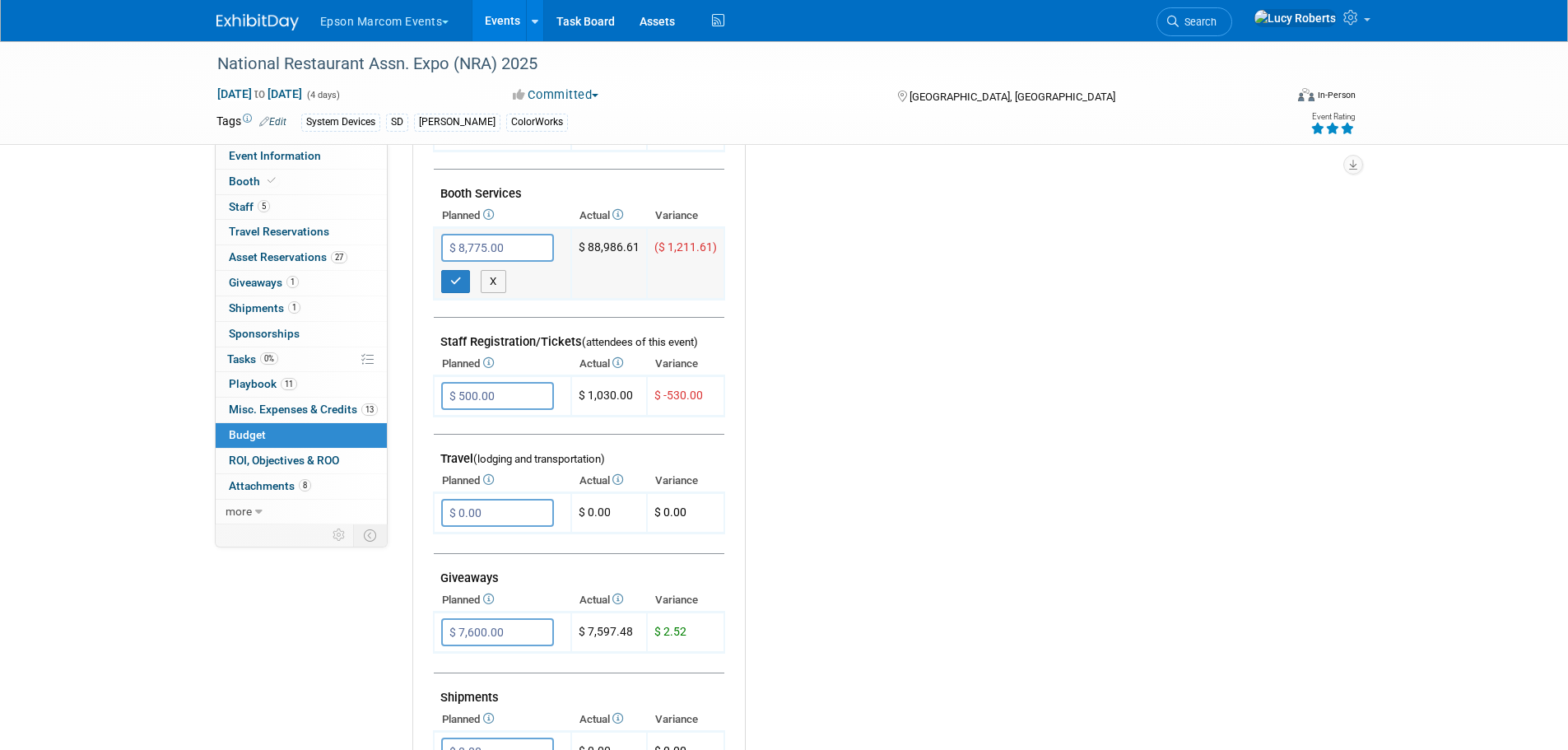 type on "$ 88,775.00" 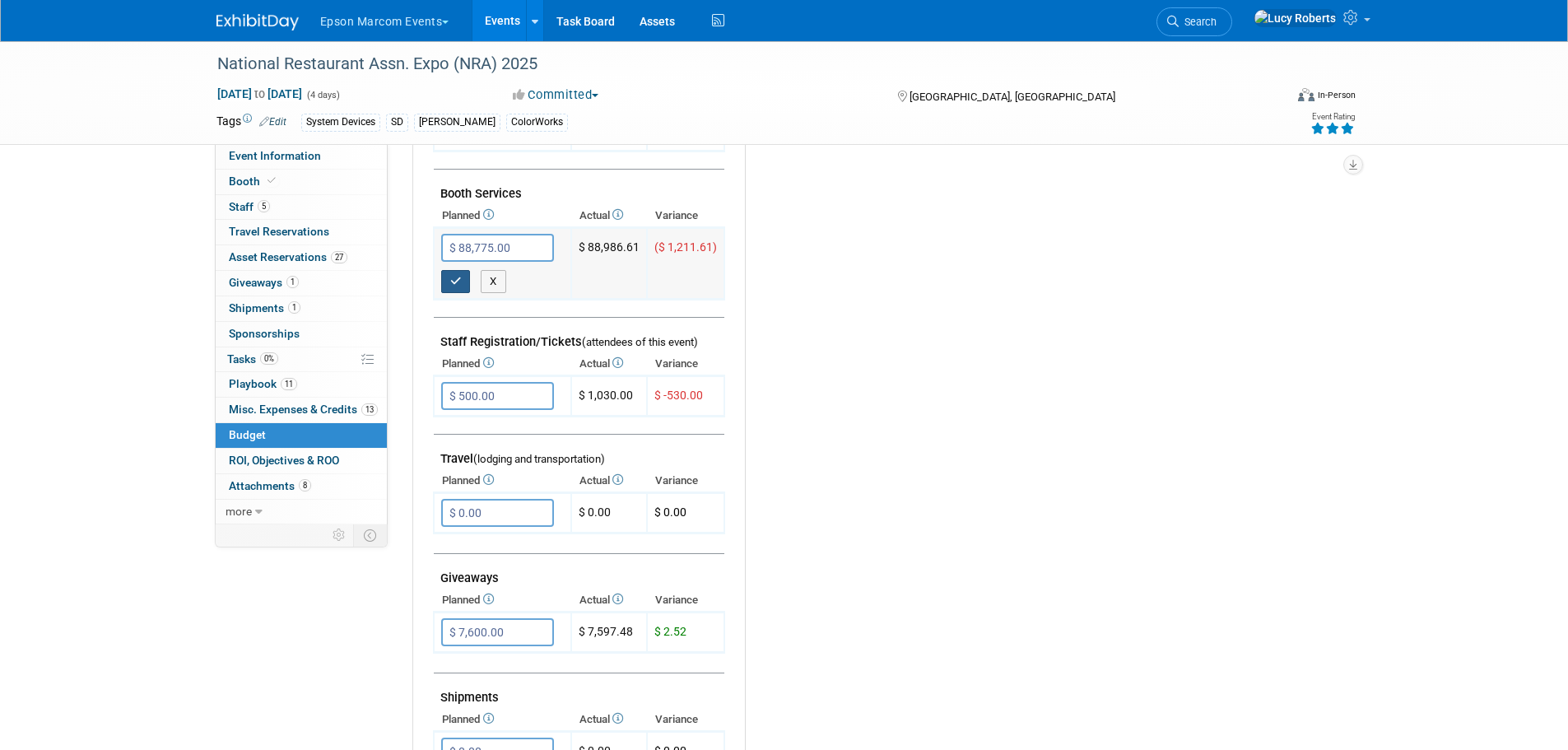 type 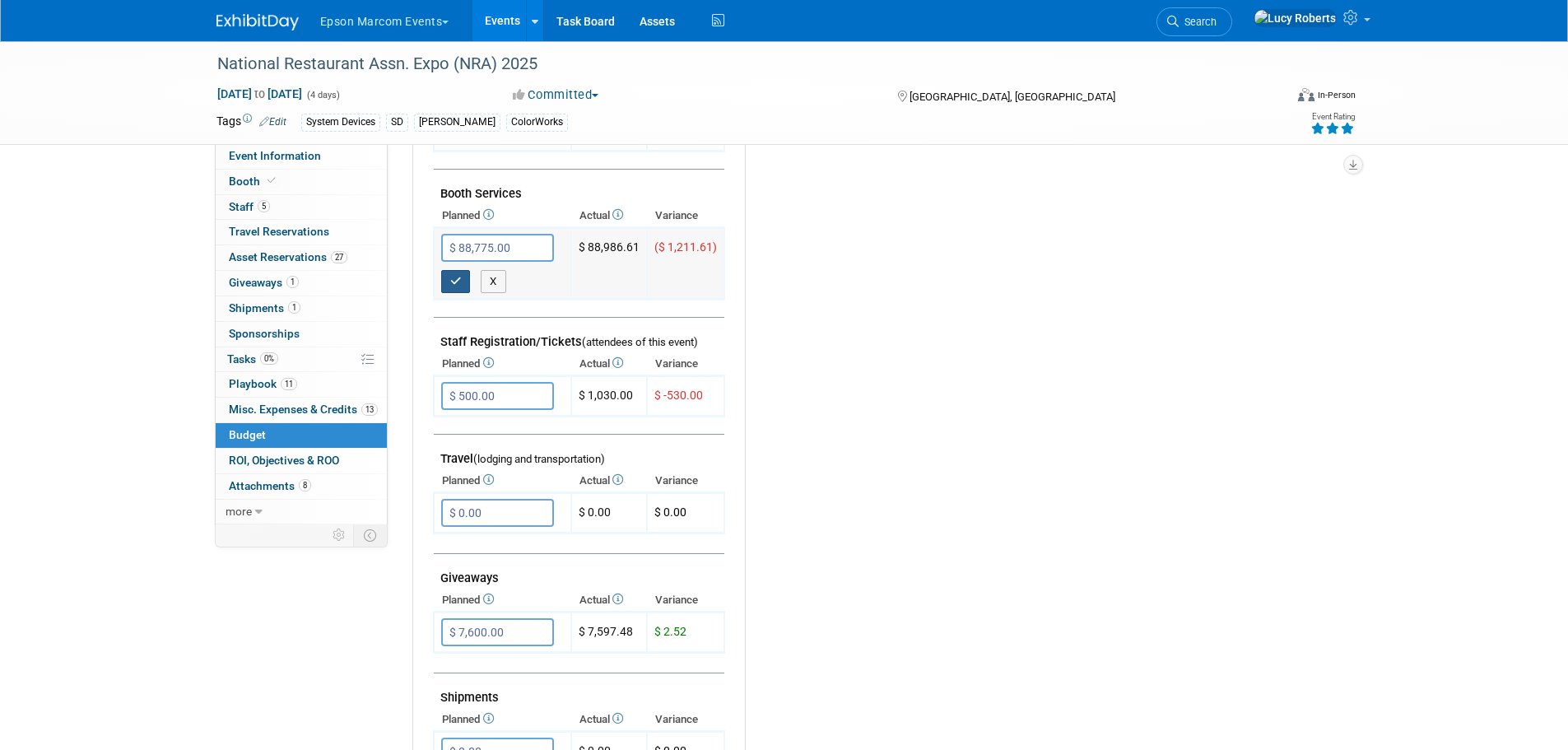 click at bounding box center (456, 282) 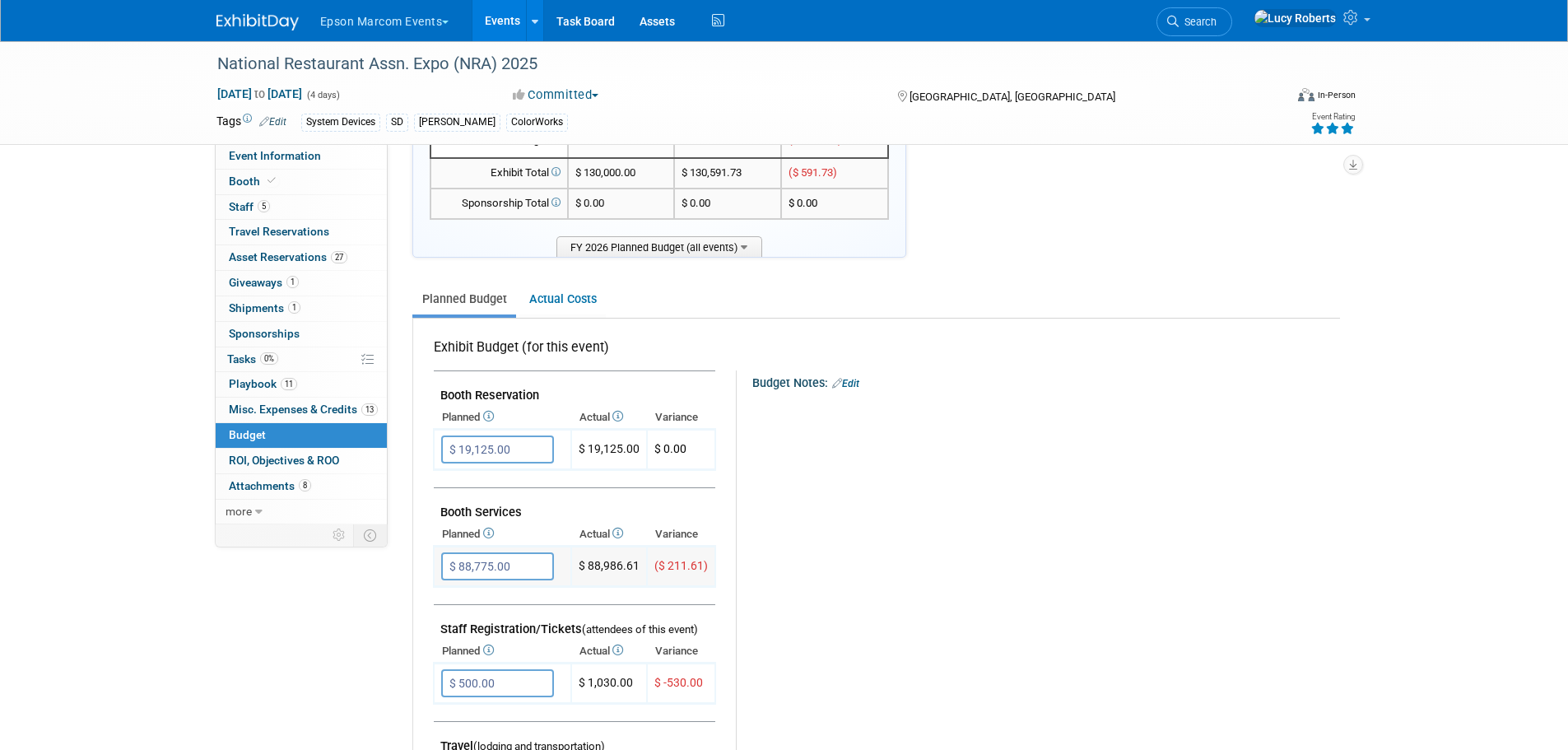 scroll, scrollTop: 82, scrollLeft: 0, axis: vertical 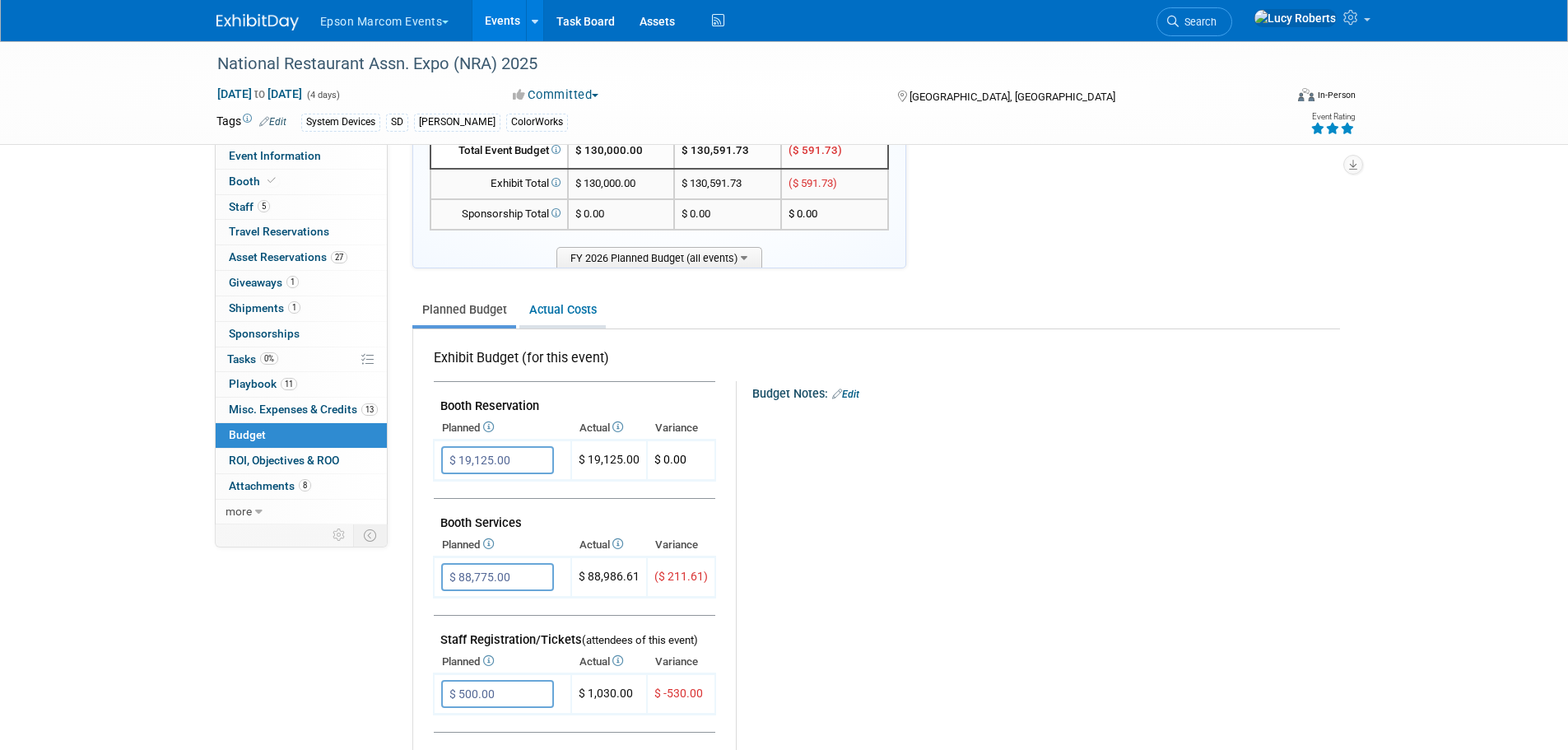 click on "Actual Costs" at bounding box center (562, 310) 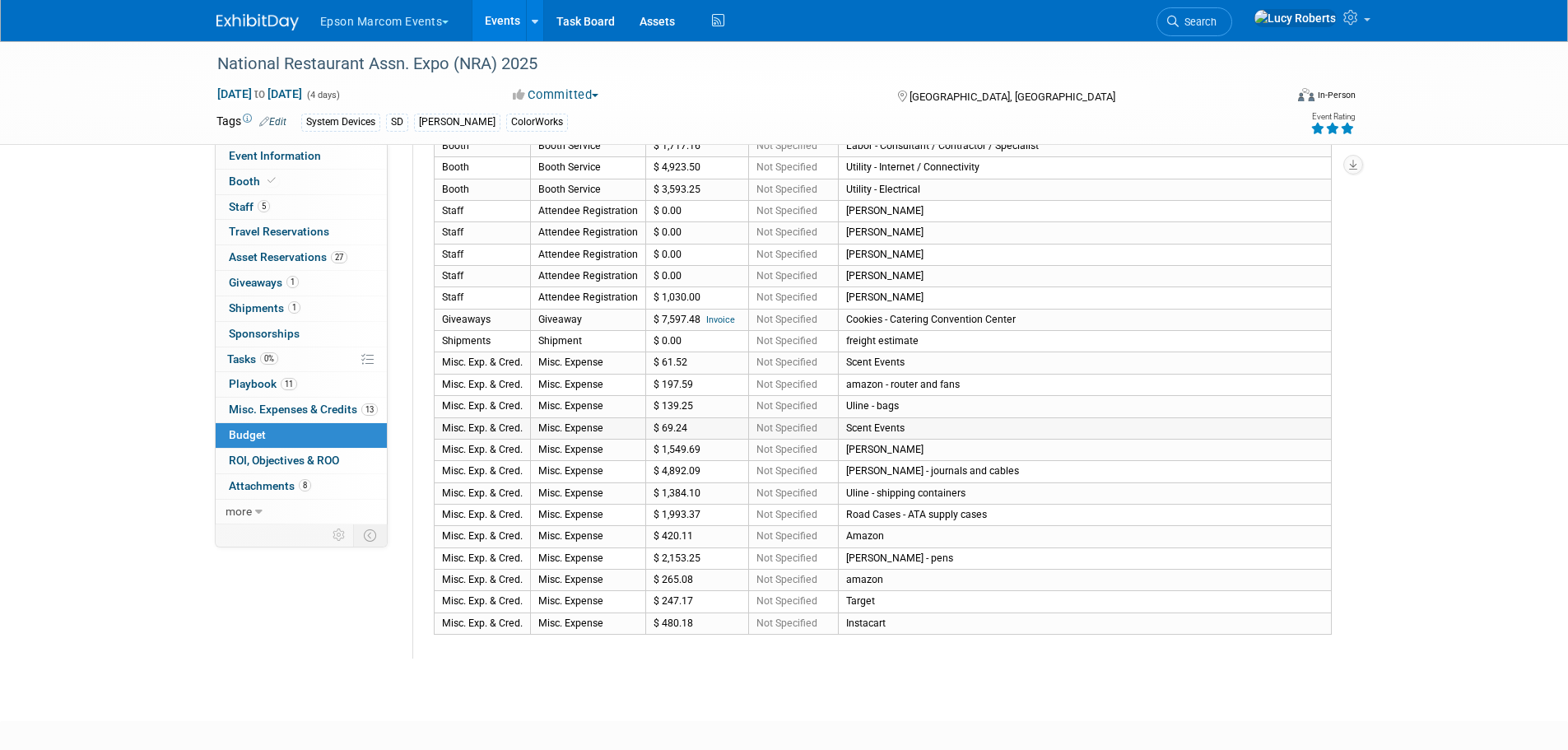 scroll, scrollTop: 412, scrollLeft: 0, axis: vertical 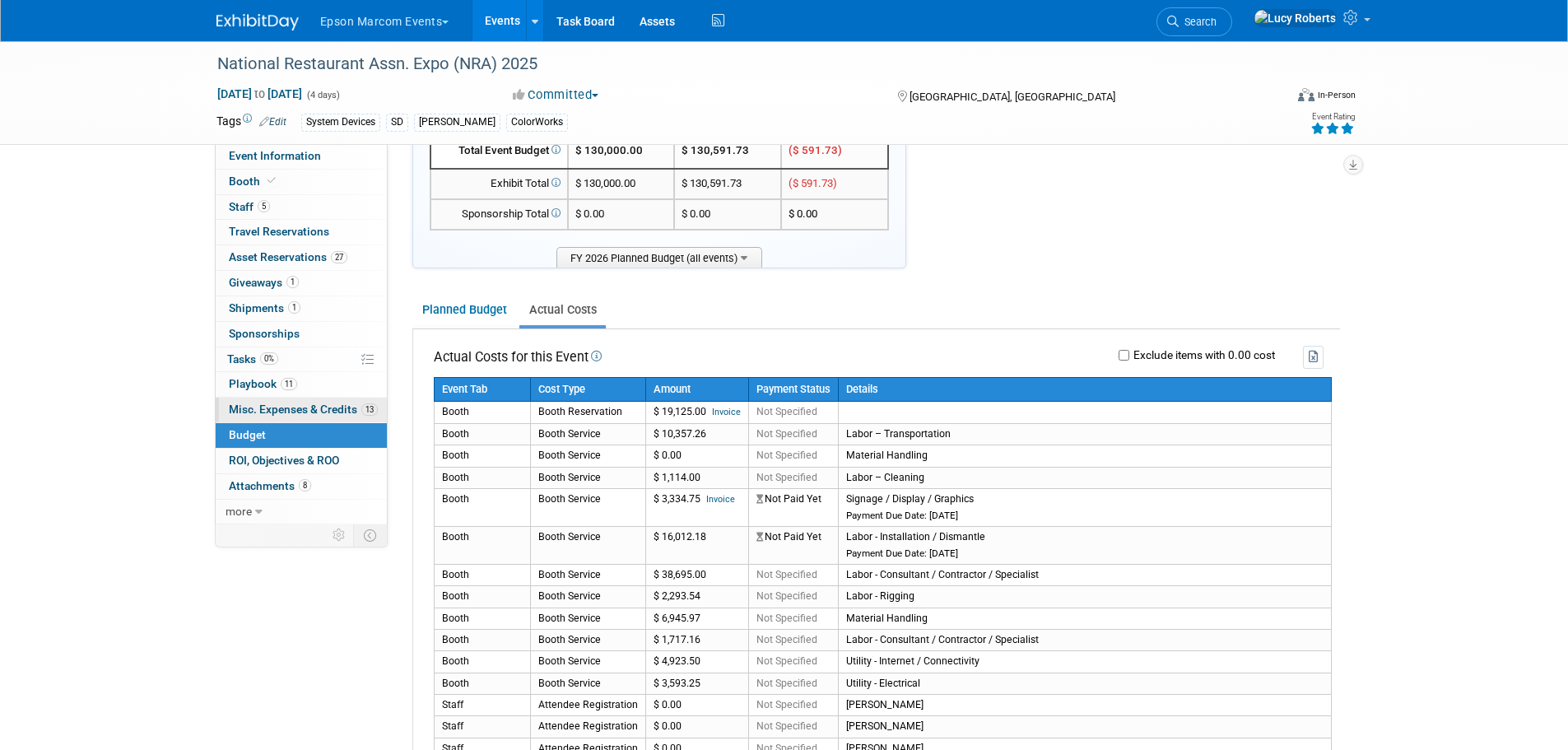 click on "Misc. Expenses & Credits 13" at bounding box center (303, 409) 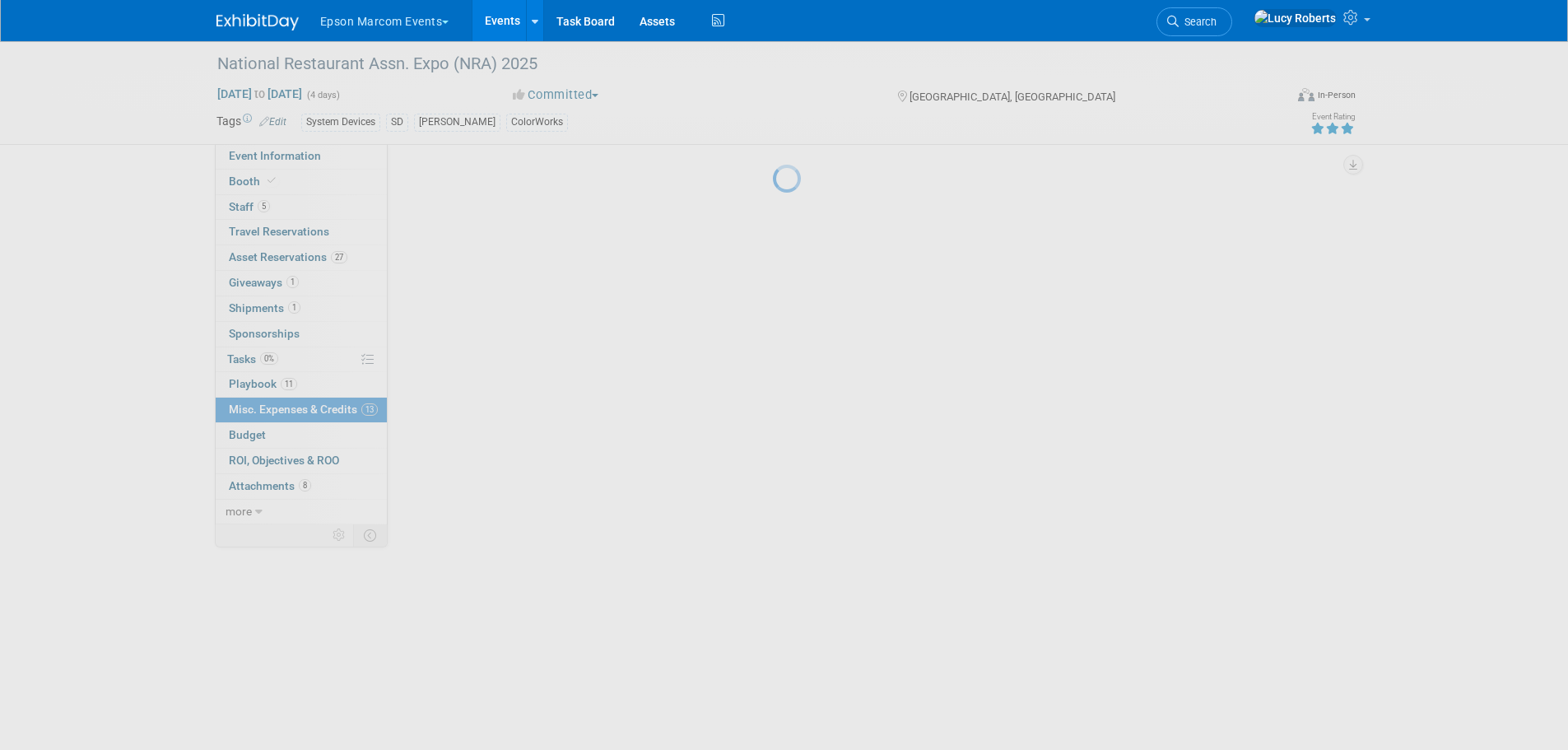 scroll, scrollTop: 0, scrollLeft: 0, axis: both 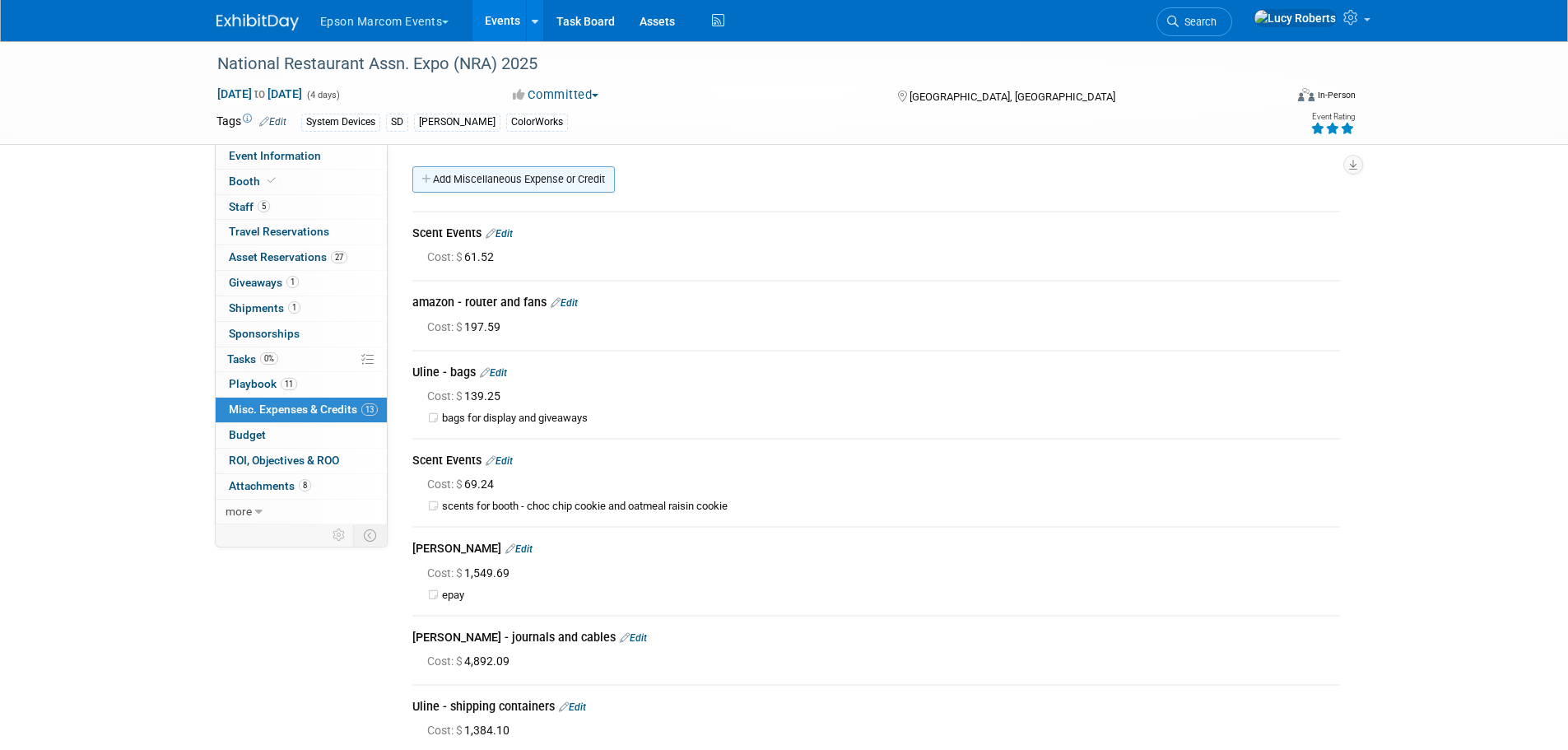 click on "Add Miscellaneous Expense or Credit" at bounding box center [514, 179] 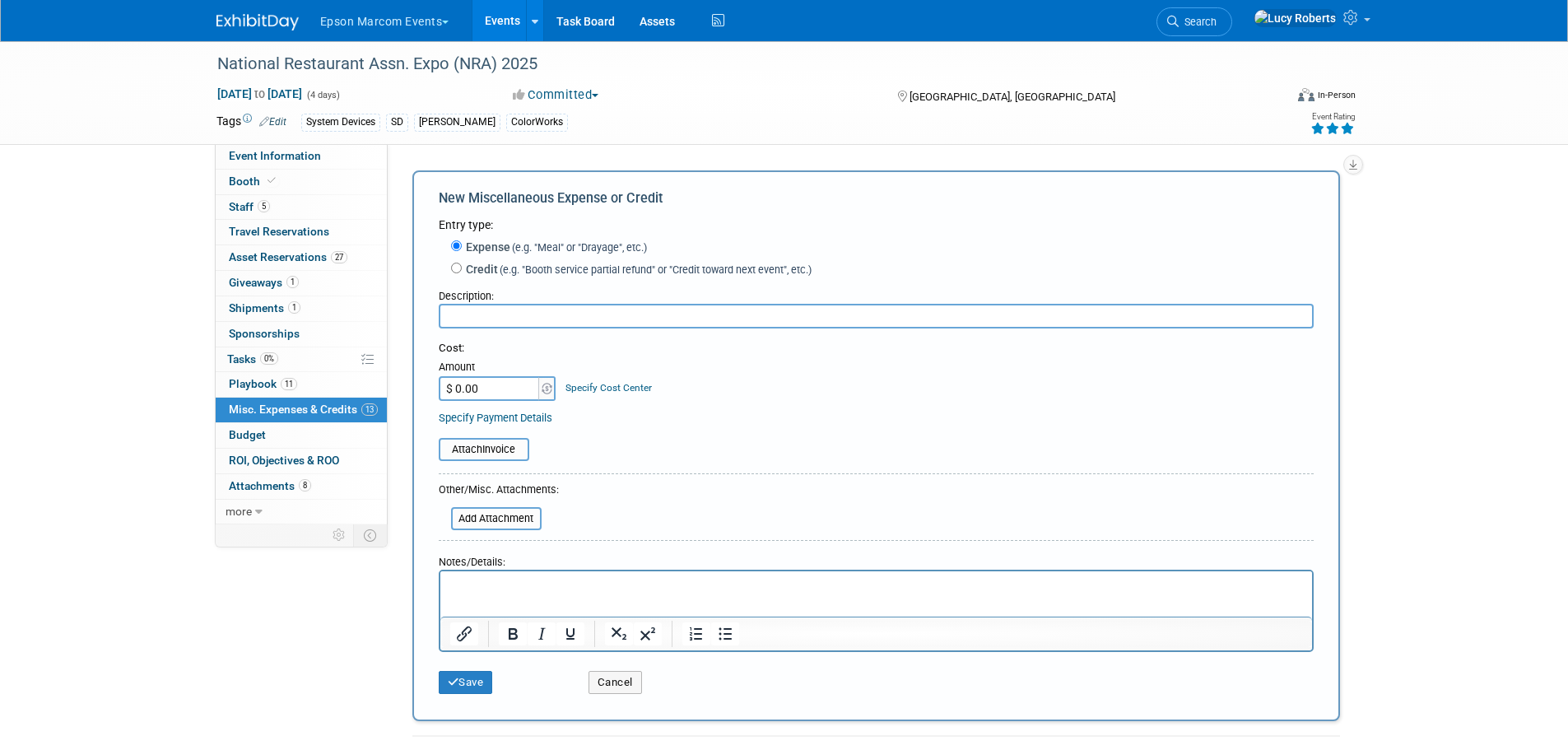 scroll, scrollTop: 0, scrollLeft: 0, axis: both 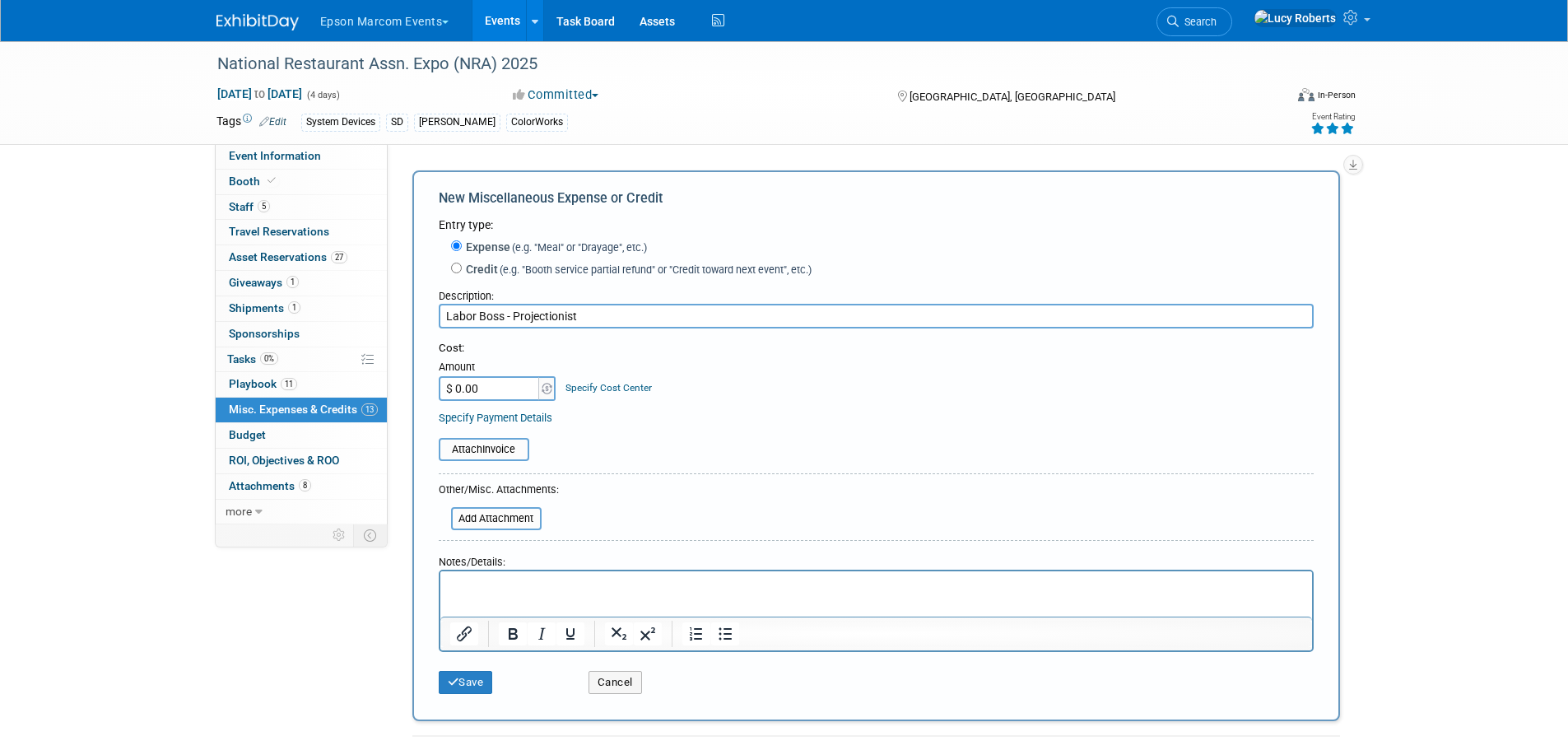 type on "Labor Boss - Projectionist" 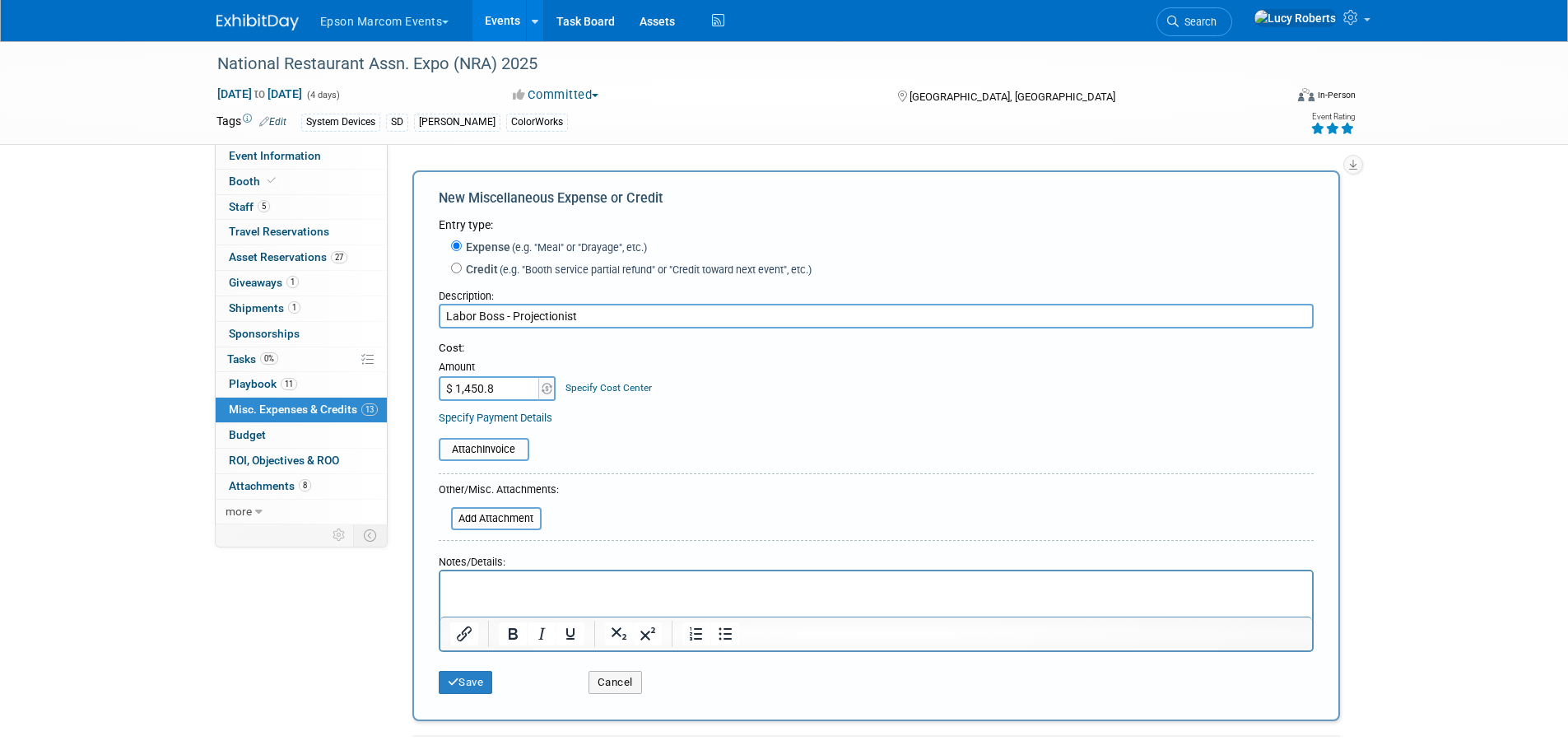 type on "$ 1,450.82" 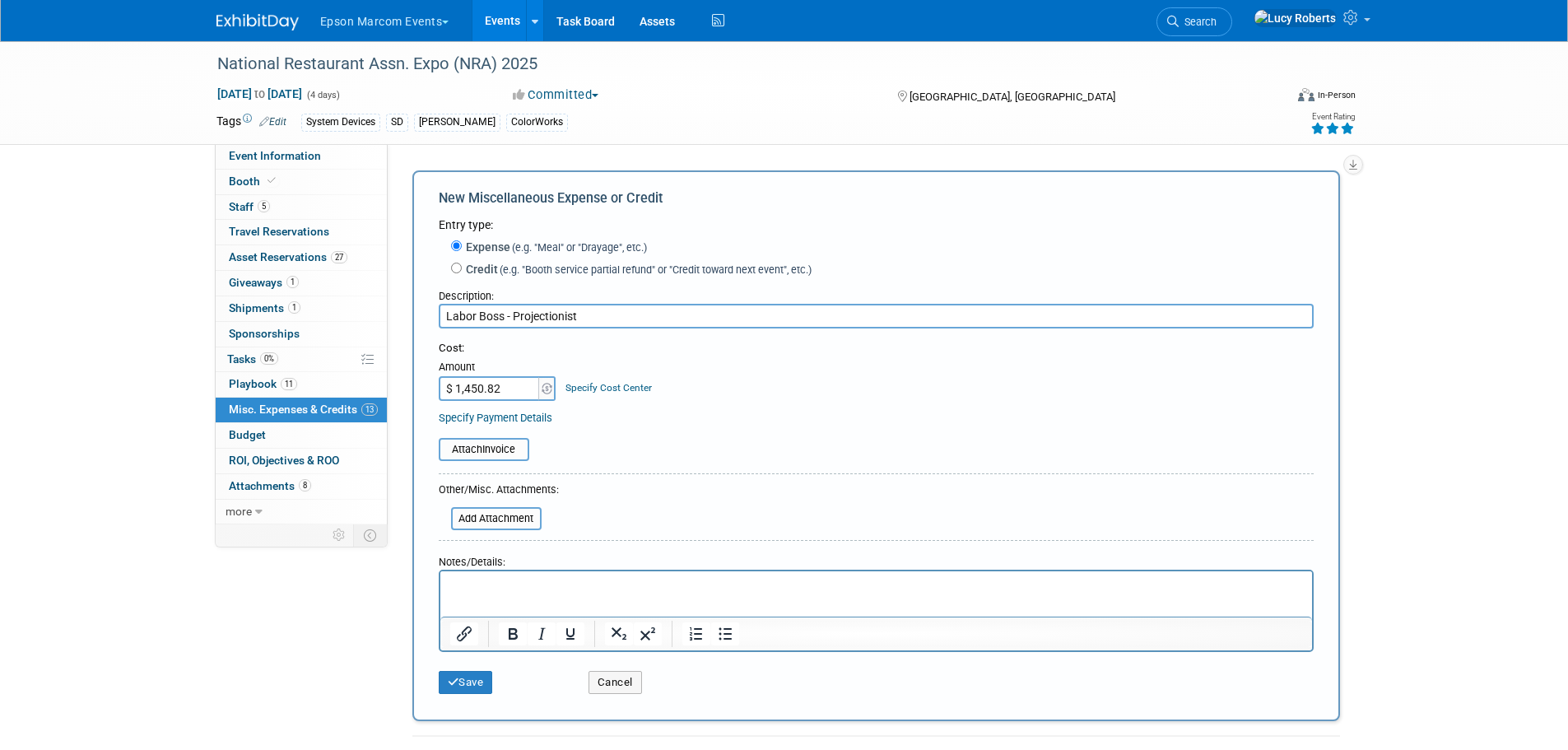 click at bounding box center (876, 586) 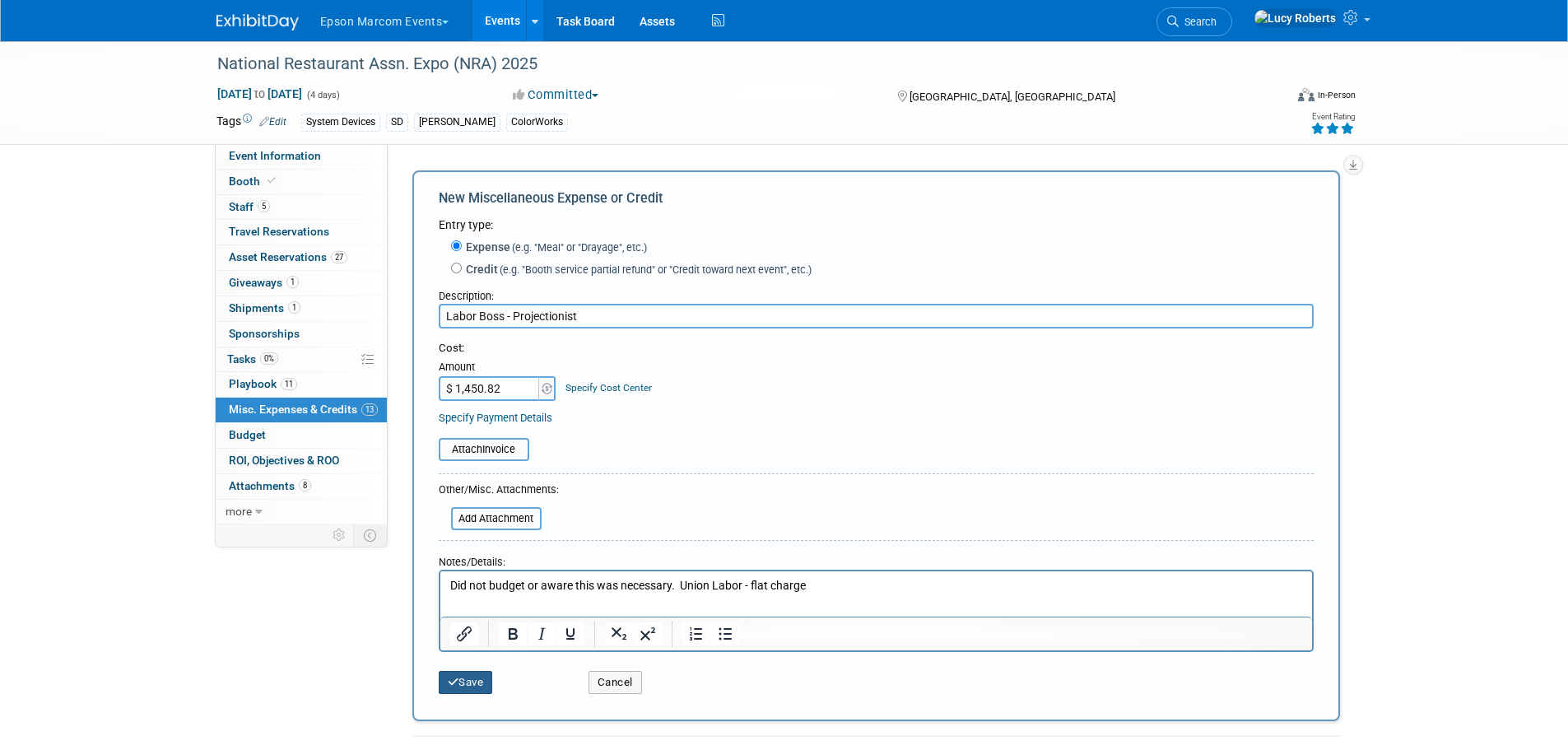 click on "Save" at bounding box center (466, 682) 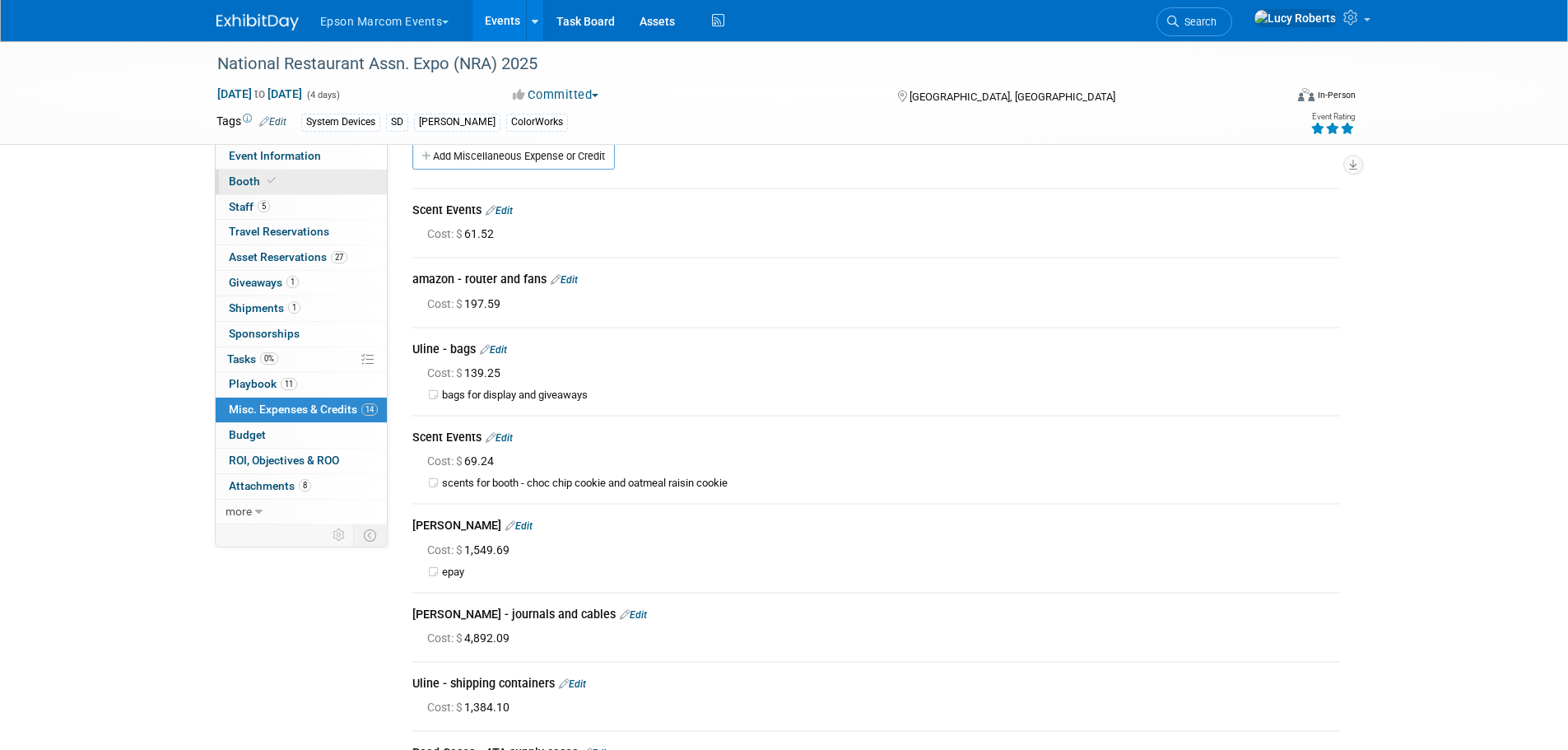 scroll, scrollTop: 0, scrollLeft: 0, axis: both 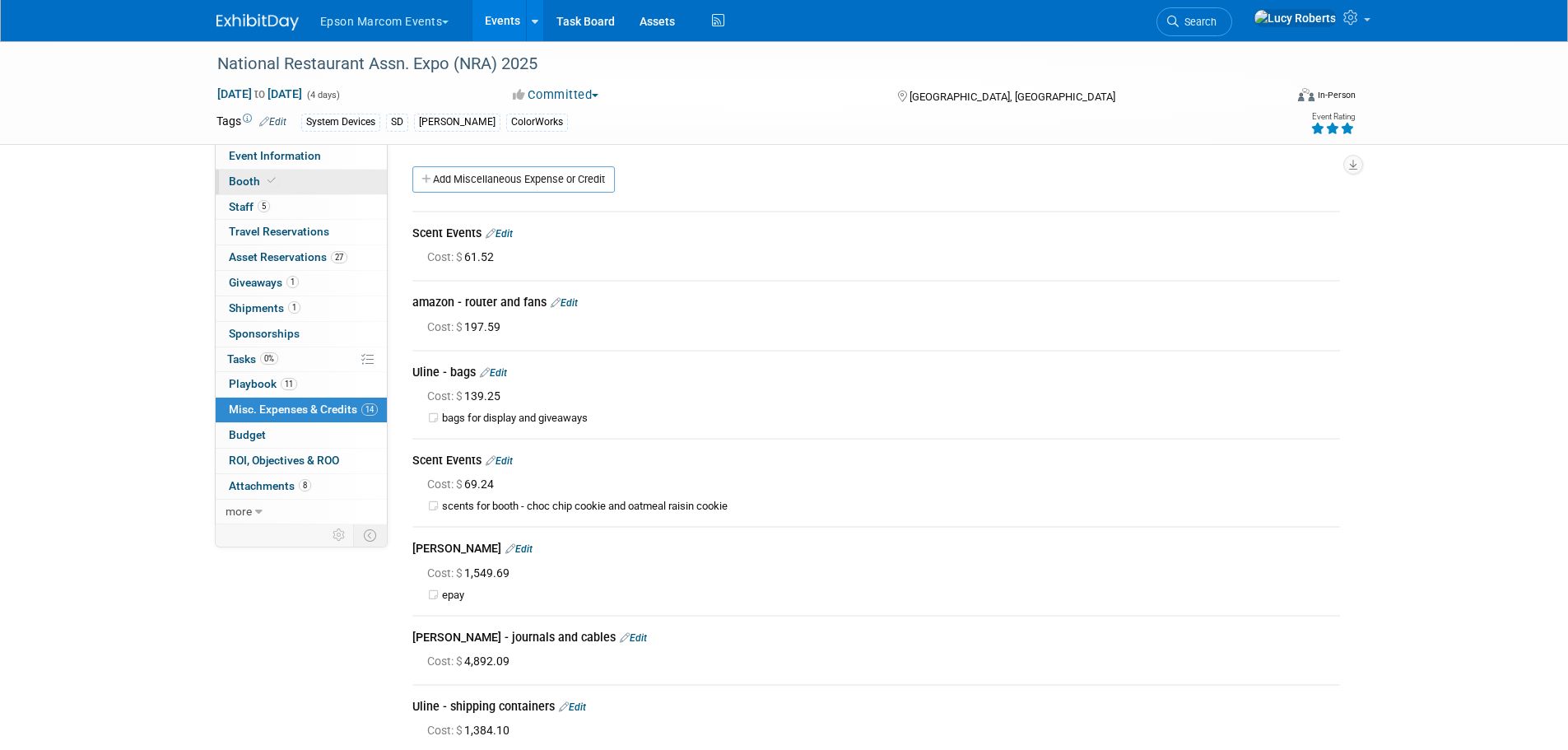 click on "Booth" at bounding box center [301, 182] 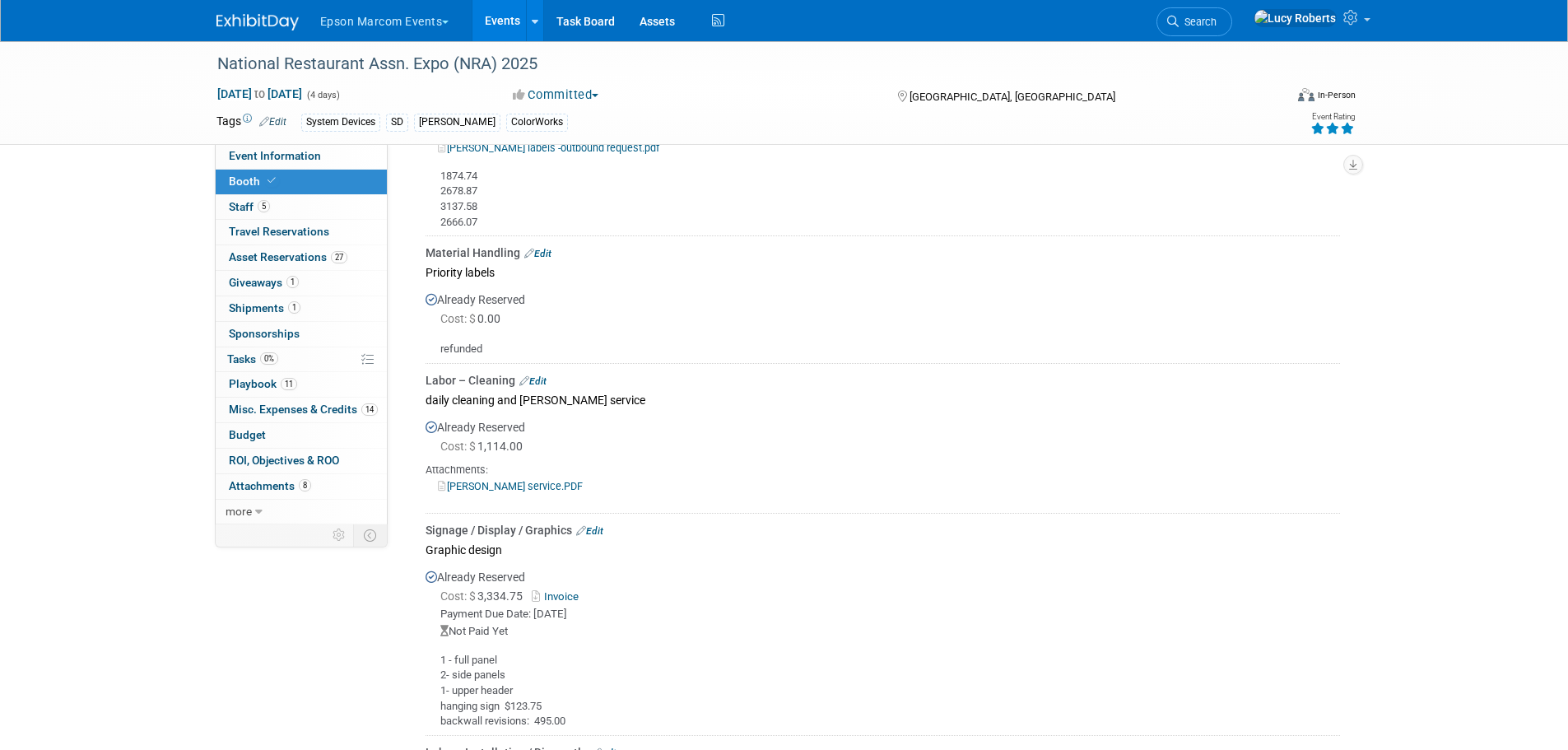 scroll, scrollTop: 494, scrollLeft: 0, axis: vertical 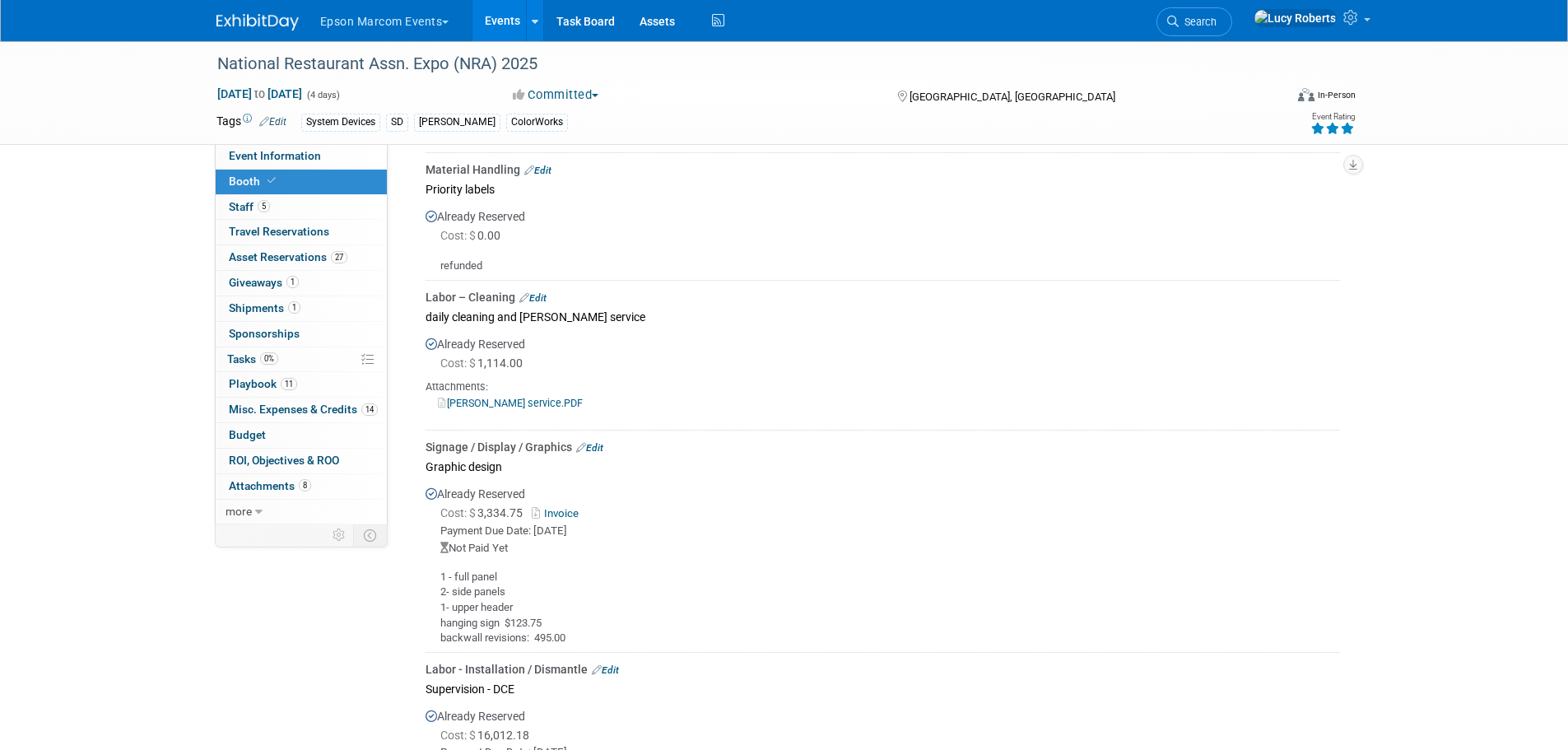 click on "Event Information
Event Info
Booth
Booth
5
Staff 5
Staff
0
Travel Reservations 0
Travel Reservations
27
Asset Reservations 27
Asset Reservations
1
Giveaways 1
Giveaways
1
Shipments 1
Shipments
0
Sponsorships 0
Sponsorships
0%
Tasks 0%
Tasks
11
Playbook 11
Playbook
14
Misc. Expenses & Credits 14
Misc. Expenses & Credits
Budget
Budget
0
ROI, Objectives & ROO 0
ROI, Objectives & ROO
8
Attachments 8
Attachments
more
more...
Event Binder (.pdf export)
Event Binder (.pdf export)
Copy/Duplicate Event
Copy/Duplicate Event
Event Settings
Event Settings
Logs
Logs
Delete Event
Delete Event
Event Website:
Edit
[URL][DOMAIN_NAME]
Event Venue Name:" at bounding box center (784, 536) 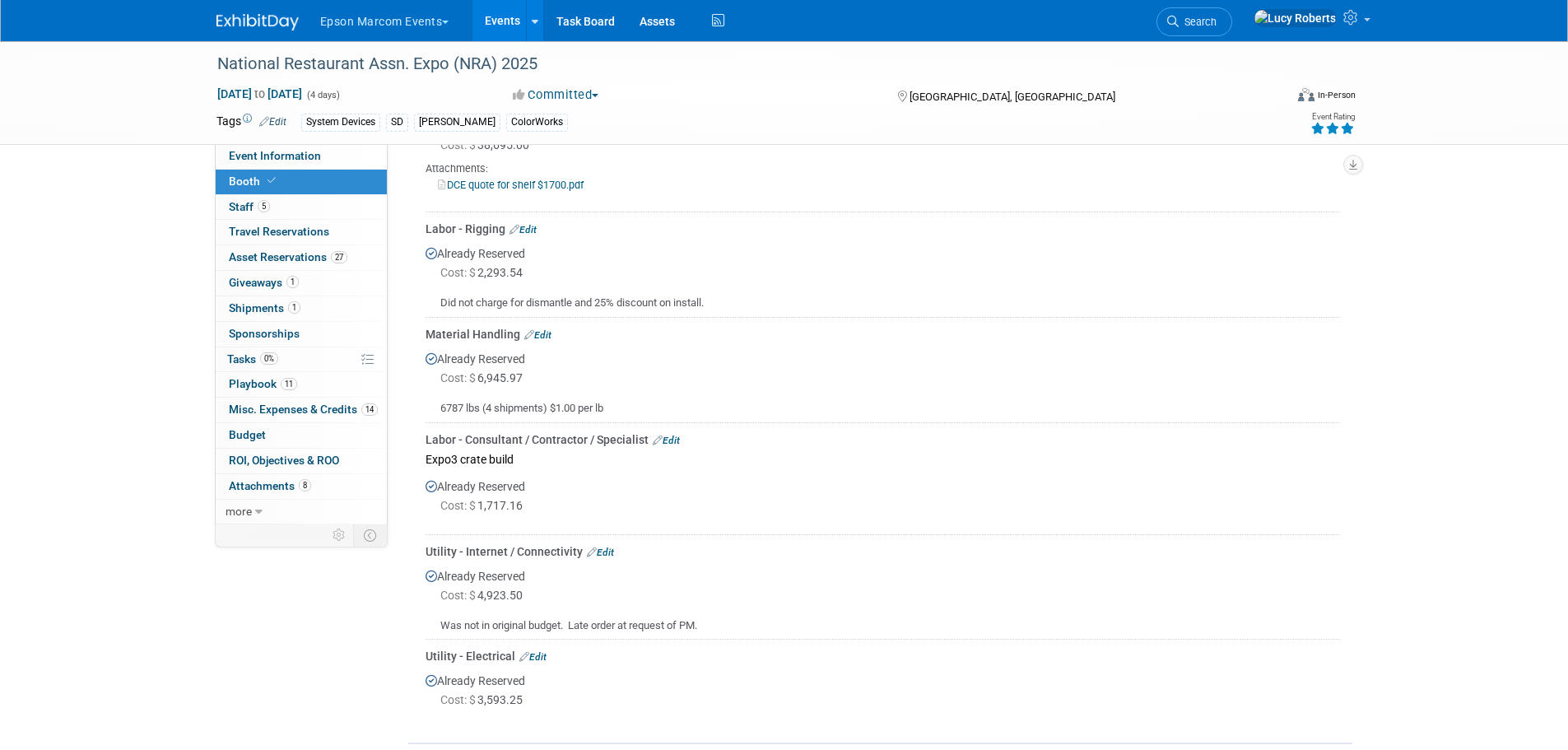 scroll, scrollTop: 1317, scrollLeft: 0, axis: vertical 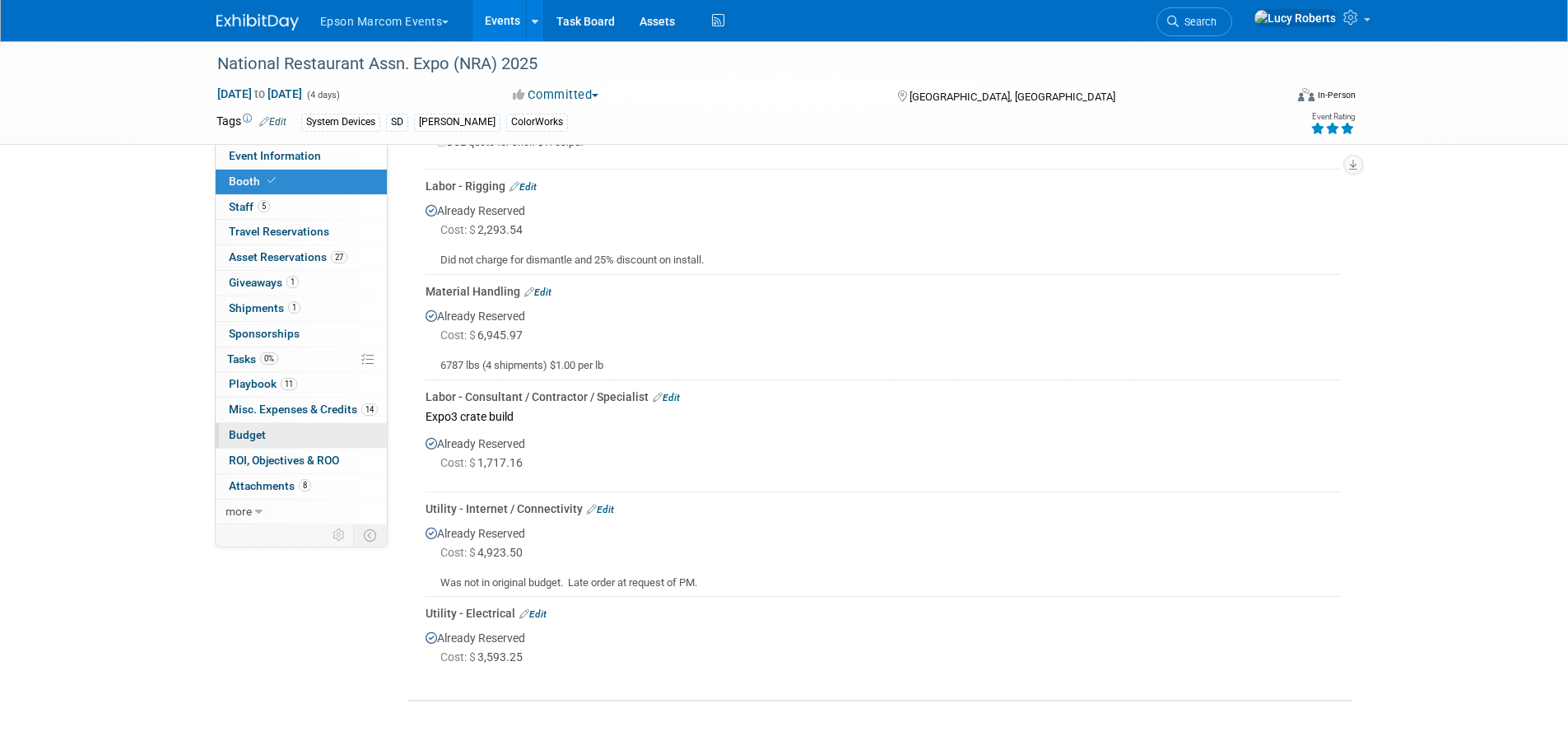 click on "Budget" at bounding box center (301, 436) 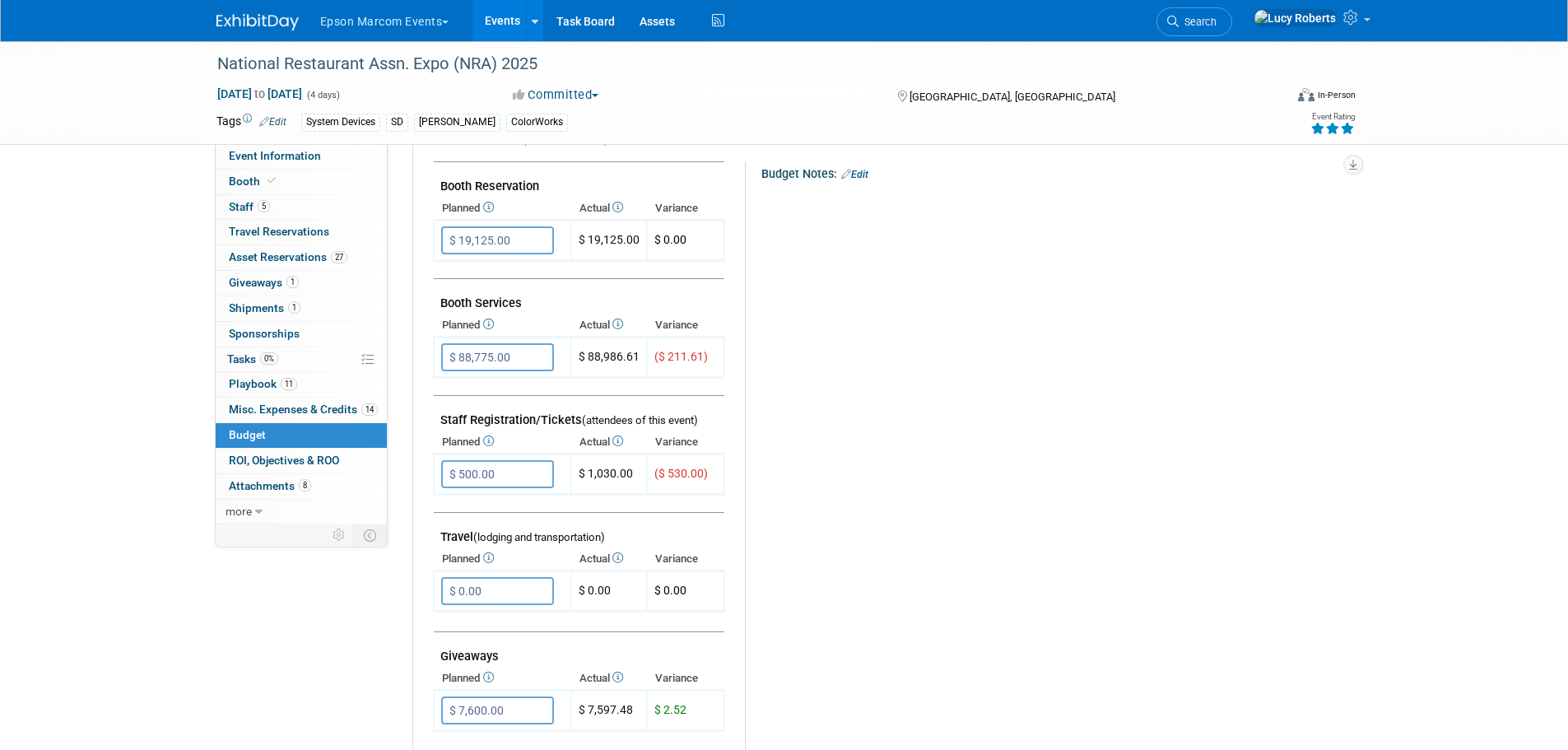 scroll, scrollTop: 329, scrollLeft: 0, axis: vertical 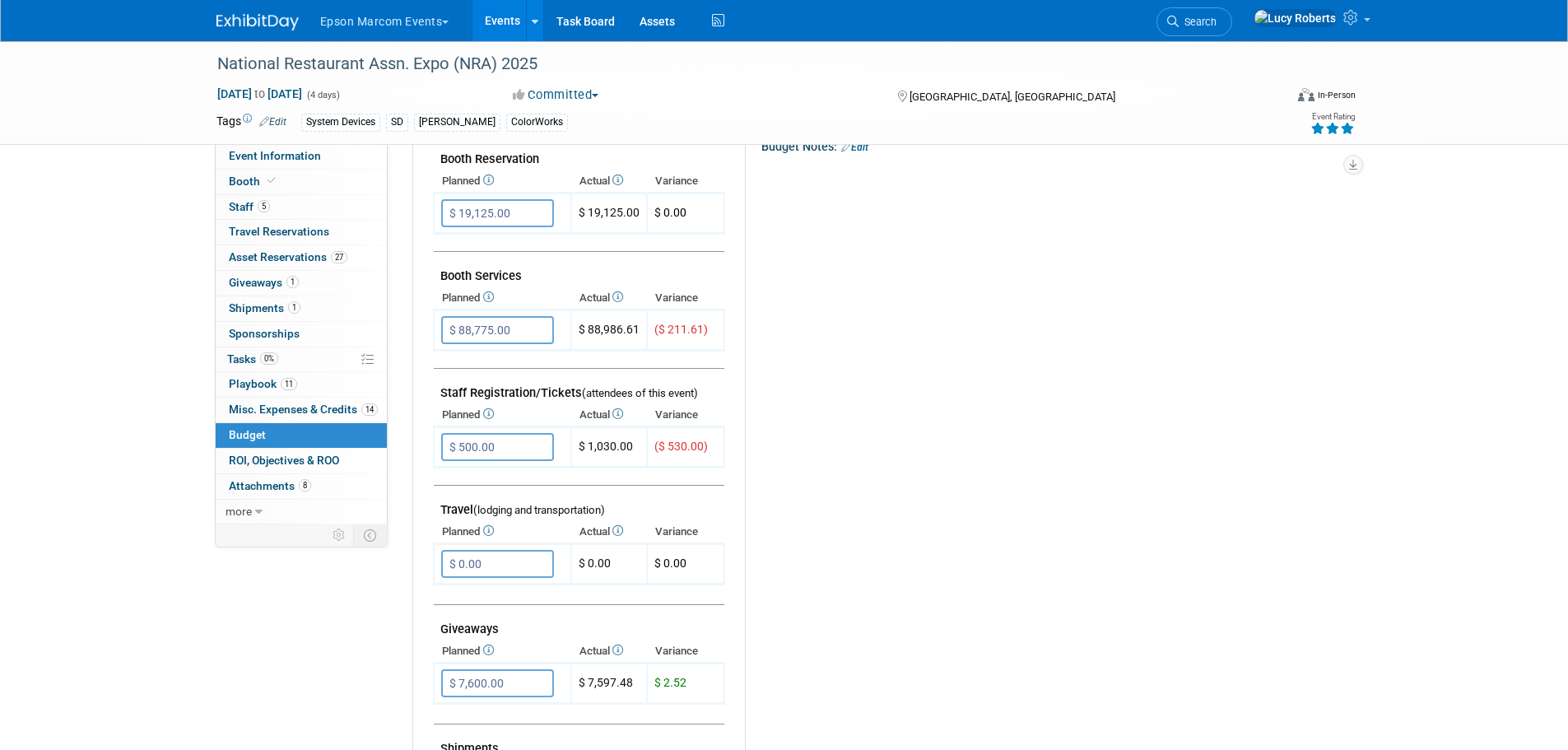 click on "Budget Notes:
Edit
X" at bounding box center [1035, 561] 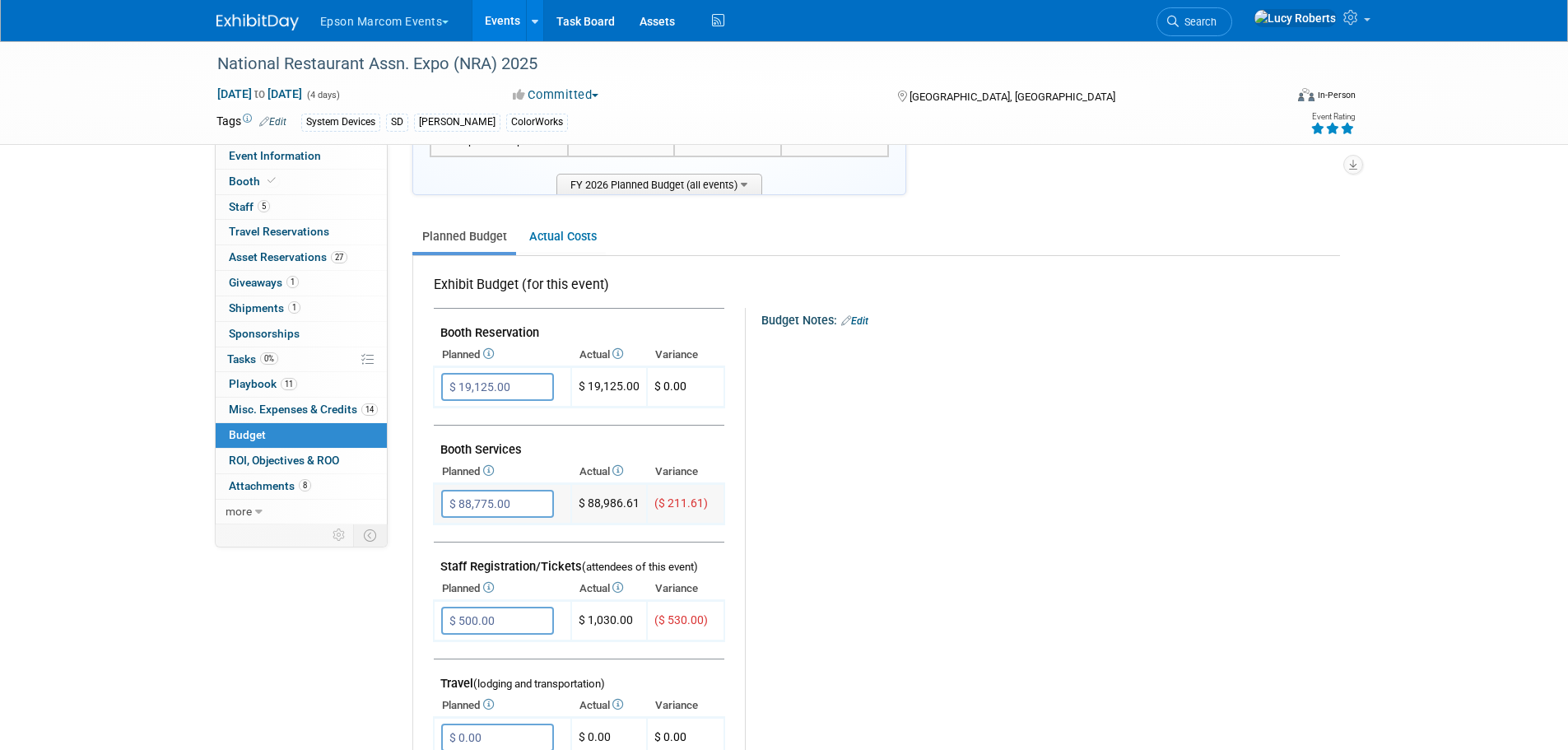 scroll, scrollTop: 82, scrollLeft: 0, axis: vertical 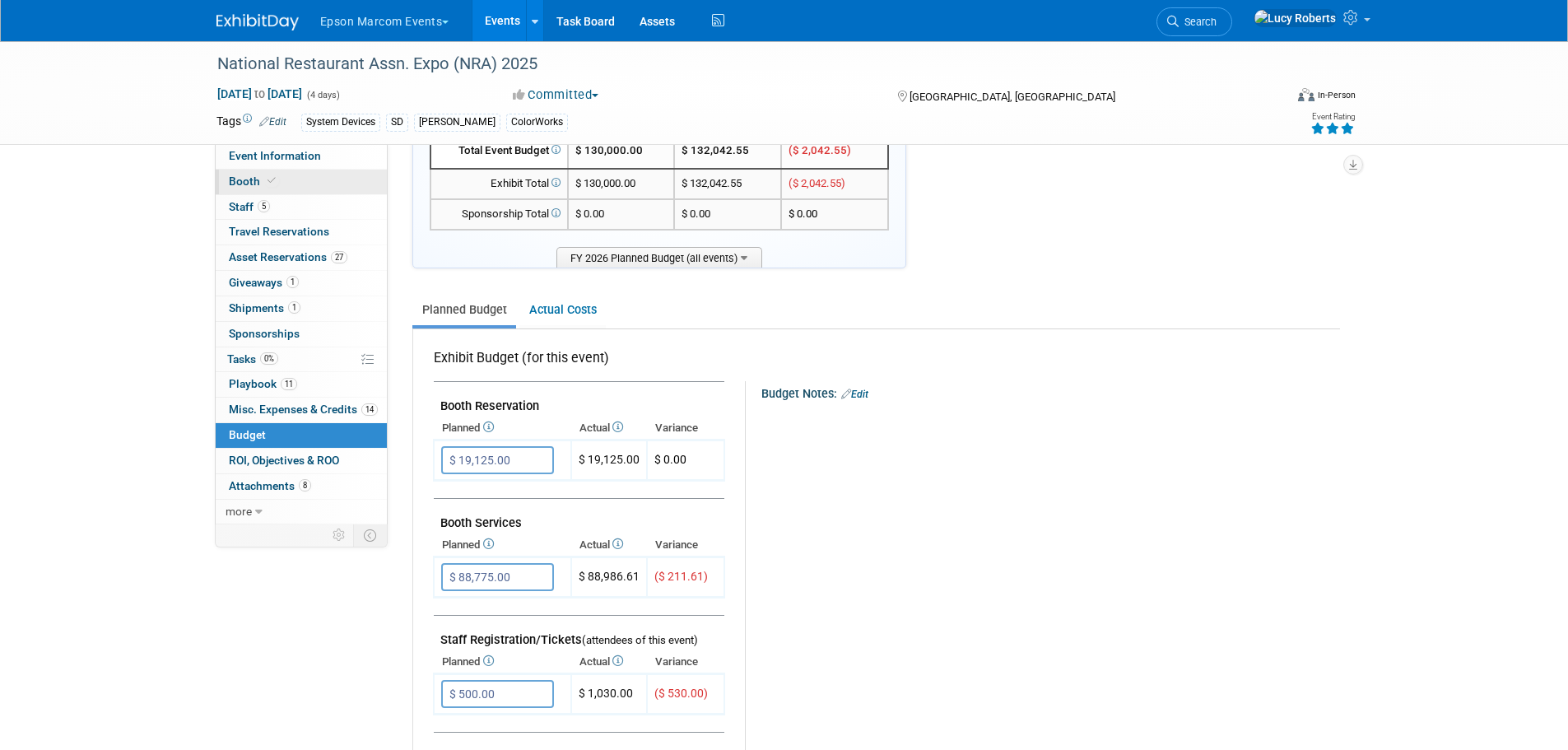 click on "Booth" at bounding box center (254, 181) 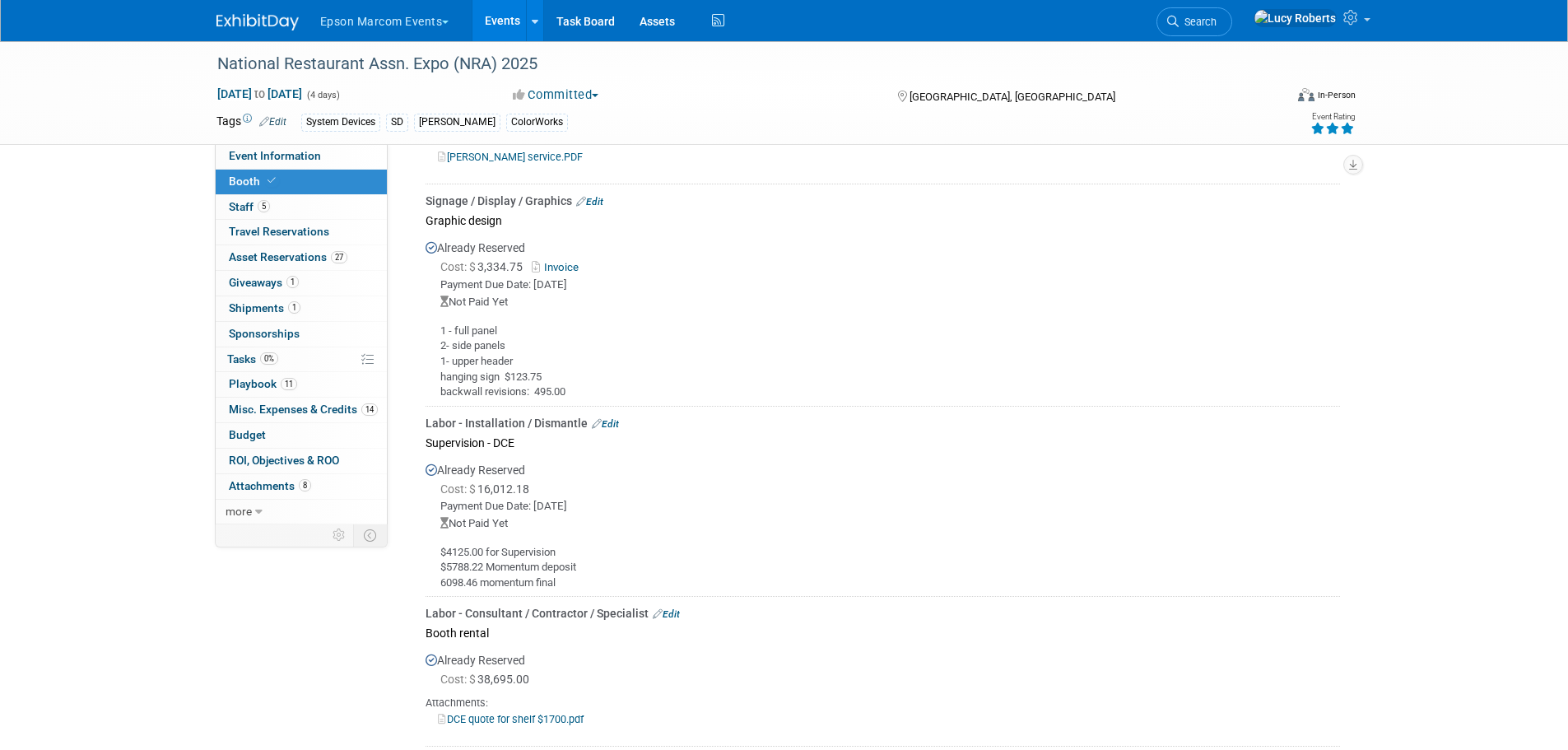 scroll, scrollTop: 741, scrollLeft: 0, axis: vertical 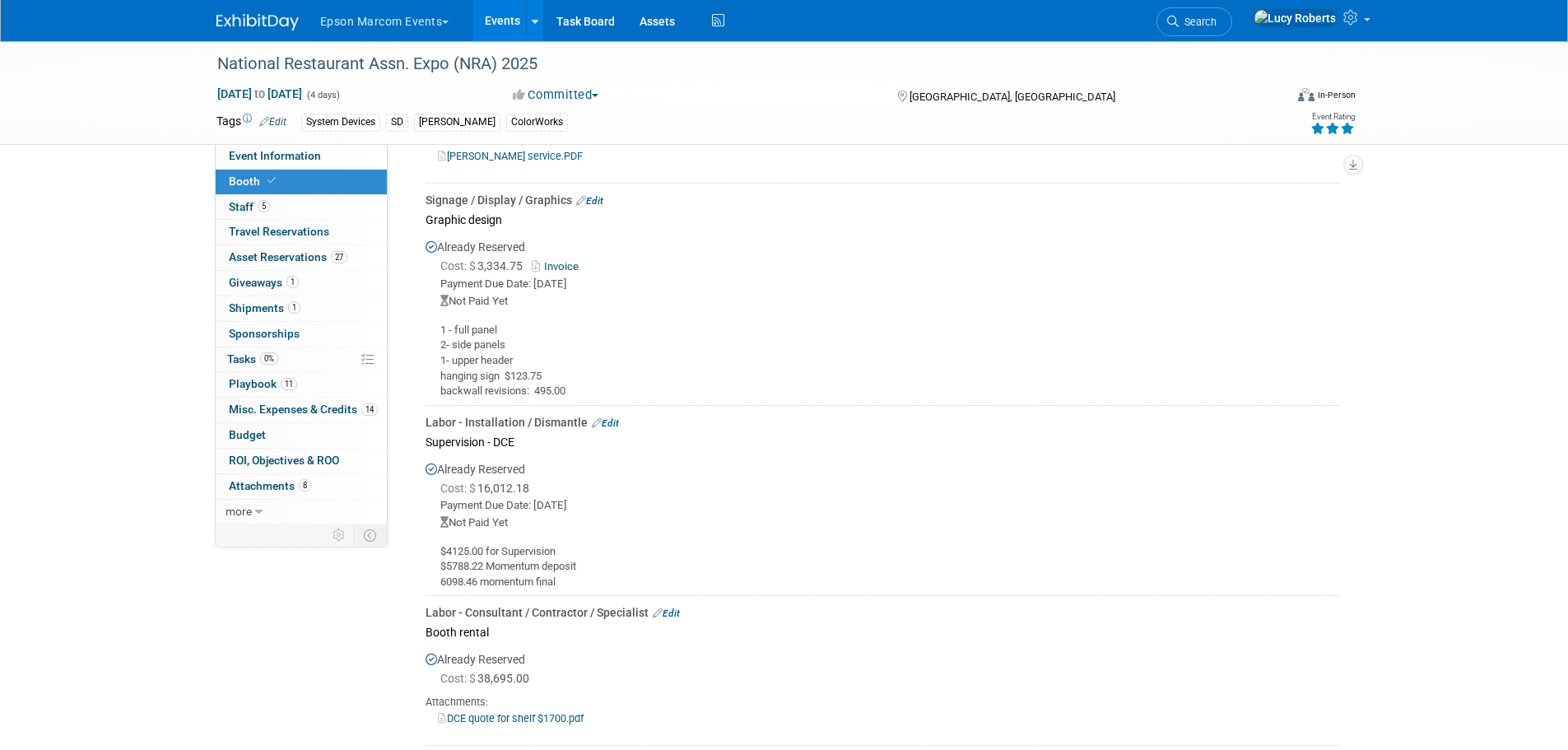 click on "Edit" at bounding box center (605, 423) 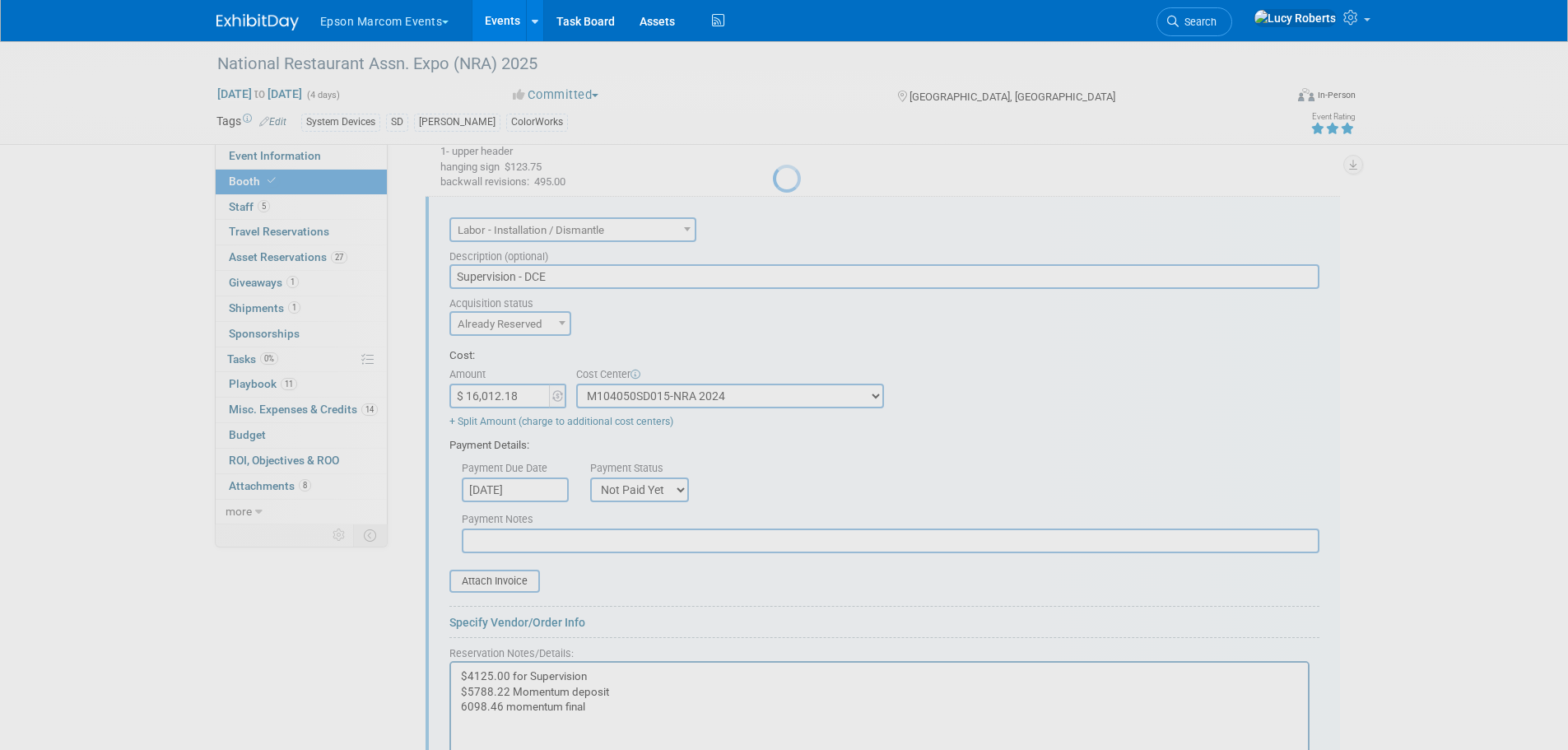scroll, scrollTop: 0, scrollLeft: 0, axis: both 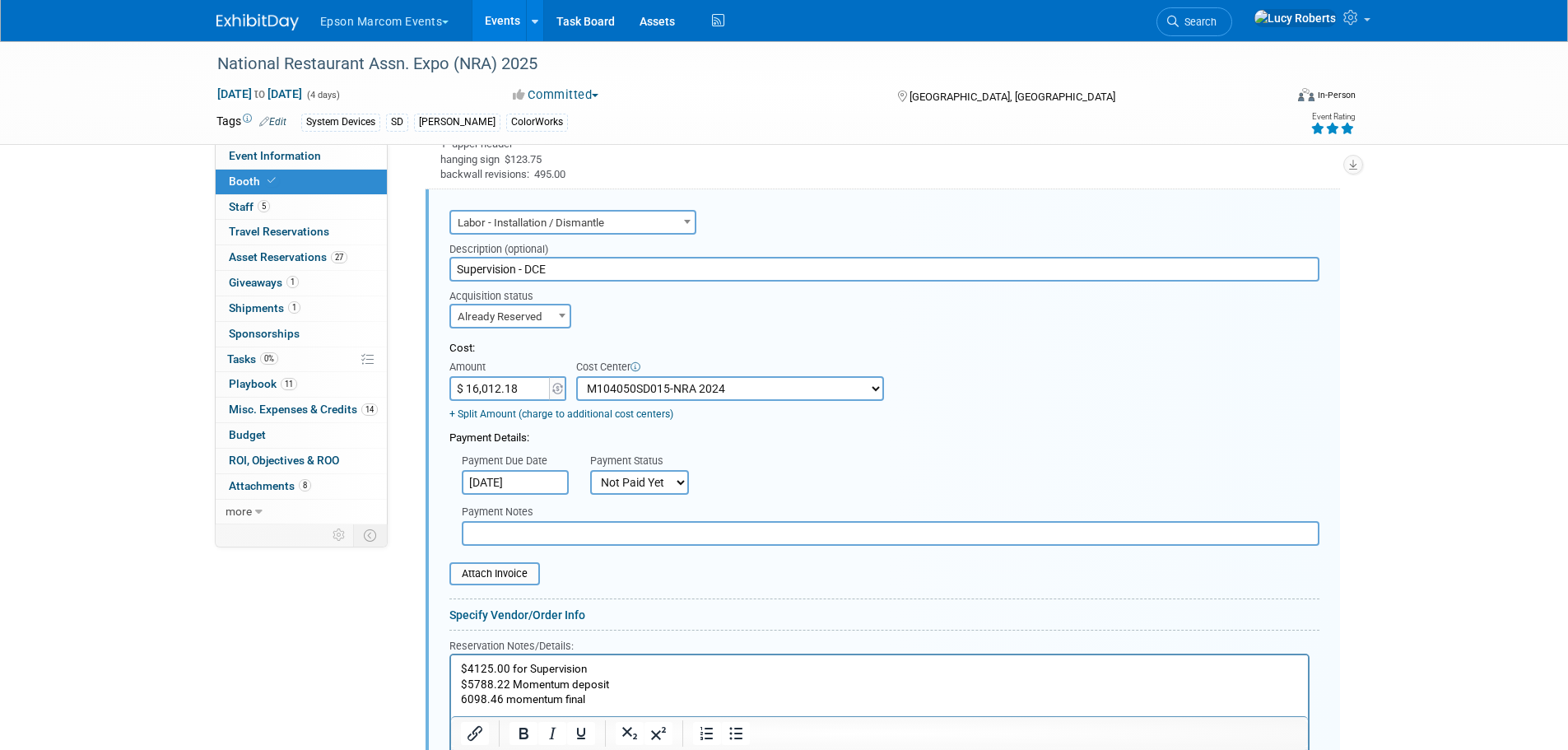drag, startPoint x: 564, startPoint y: 269, endPoint x: 408, endPoint y: 274, distance: 156.08011 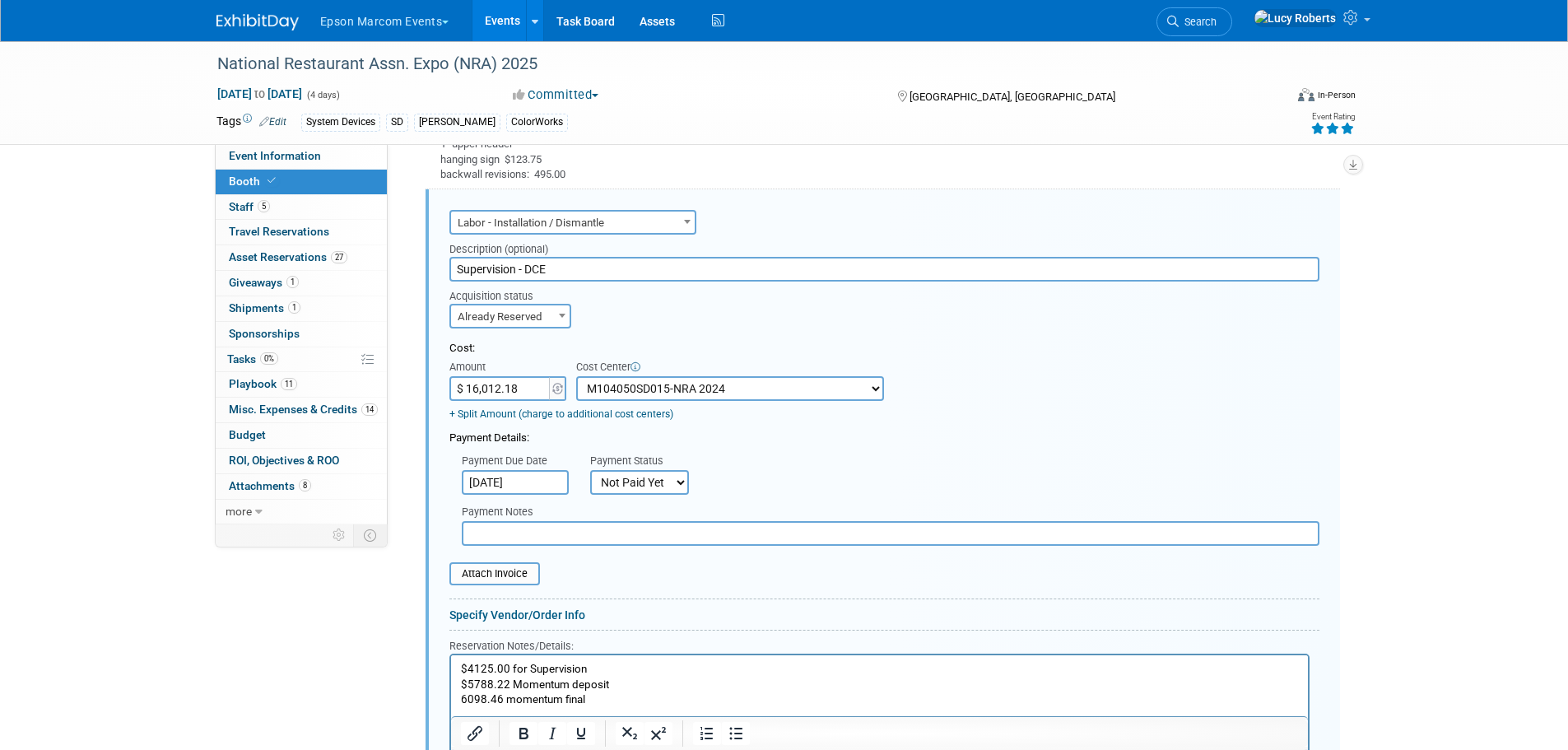 click on "Labor – Transportation
Edit
Already Reserved
Cost: $  10,357.26
2678.87 3137.58 2666.07" at bounding box center [880, 536] 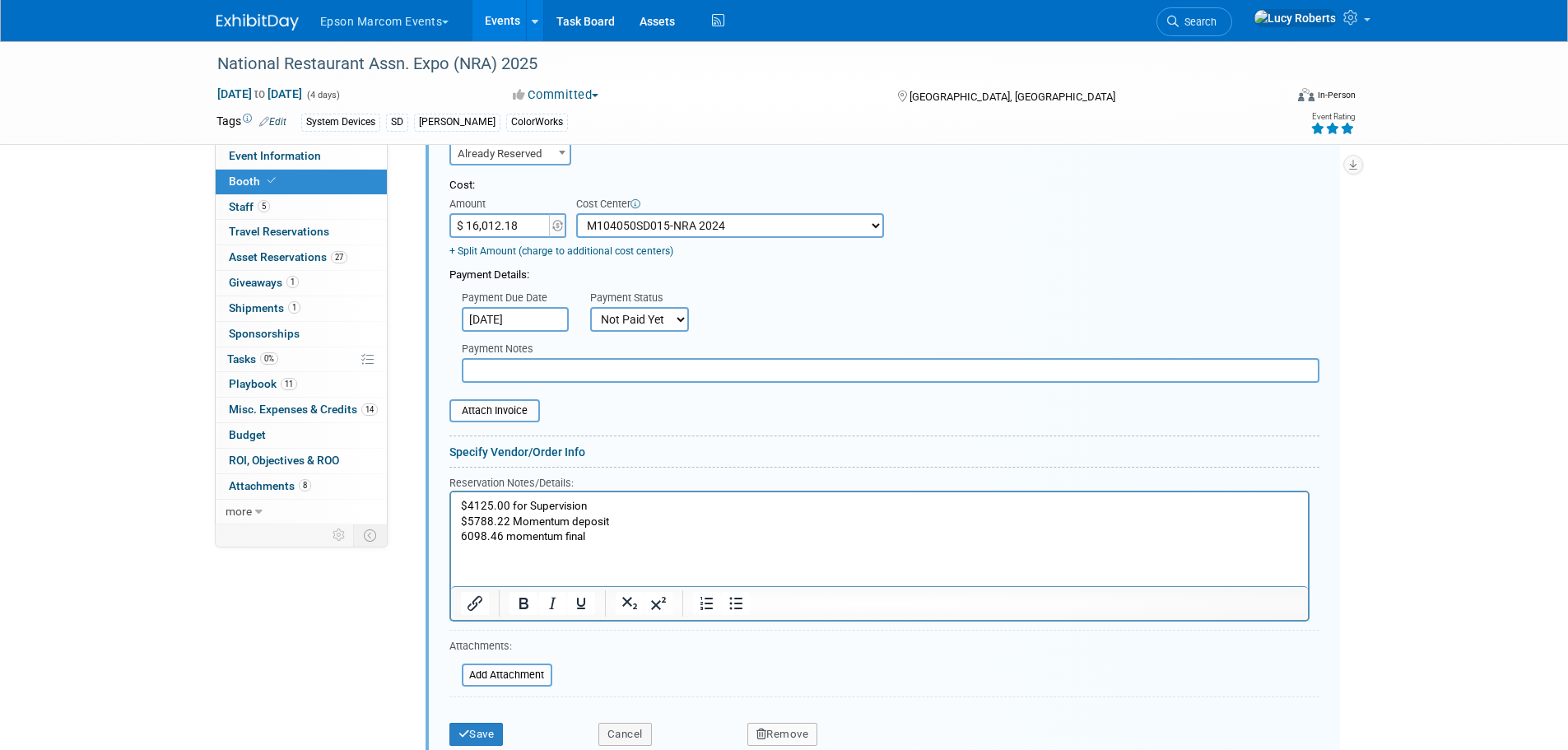 scroll, scrollTop: 1122, scrollLeft: 0, axis: vertical 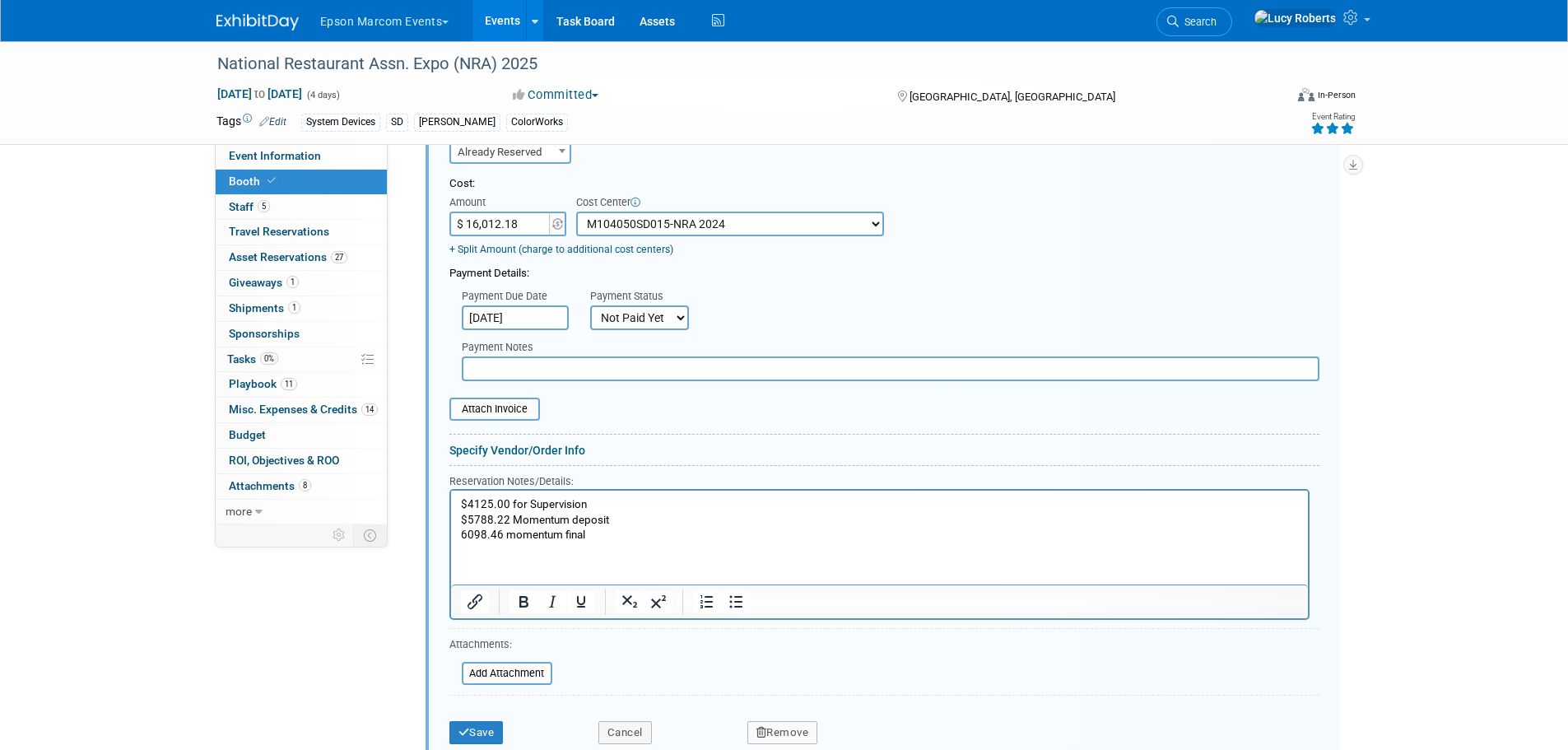 type on "Momentum" 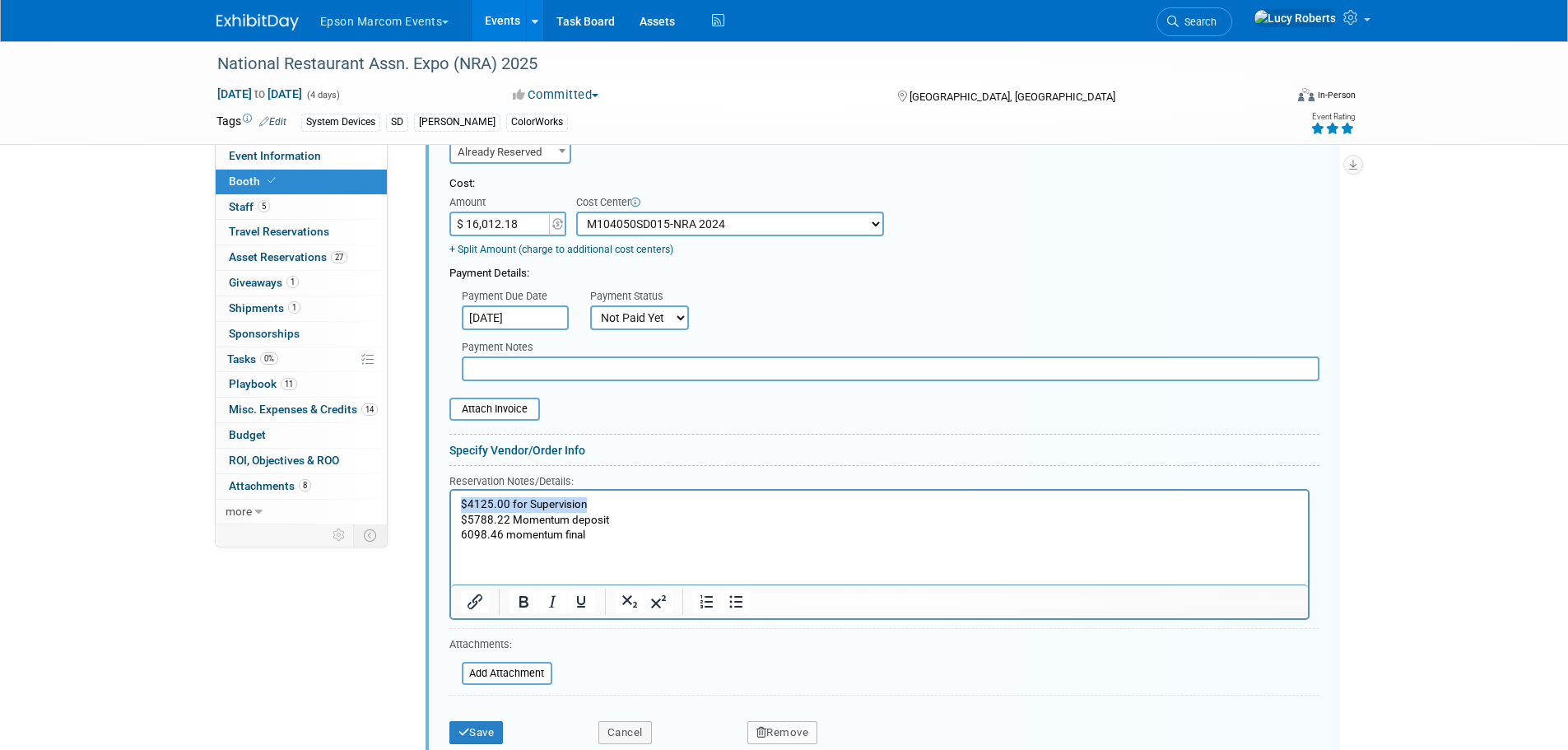 drag, startPoint x: 582, startPoint y: 505, endPoint x: 384, endPoint y: 484, distance: 199.11052 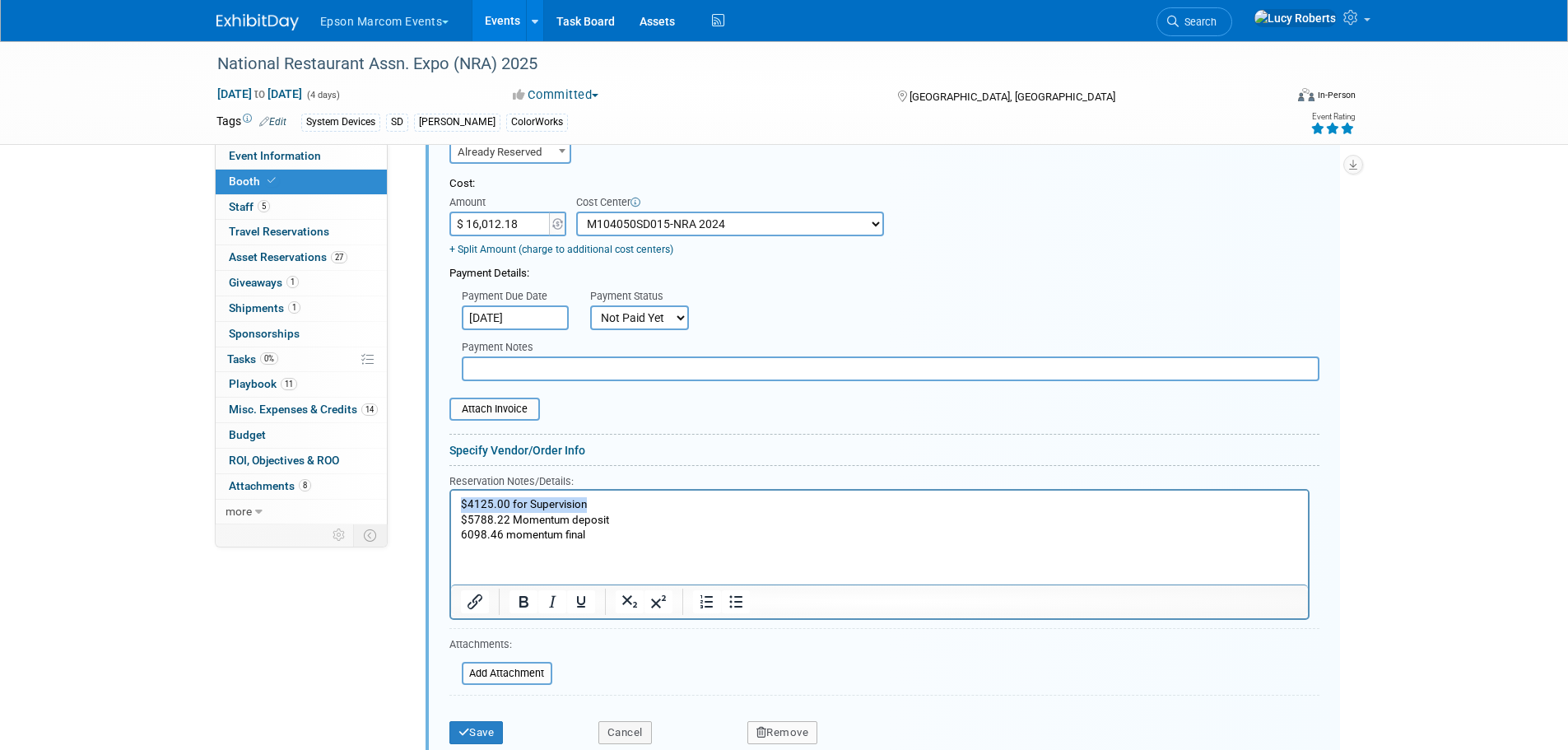 click on "$4125.00 for Supervision $5788.22 Momentum deposit 6098.46 momentum final" at bounding box center (878, 517) 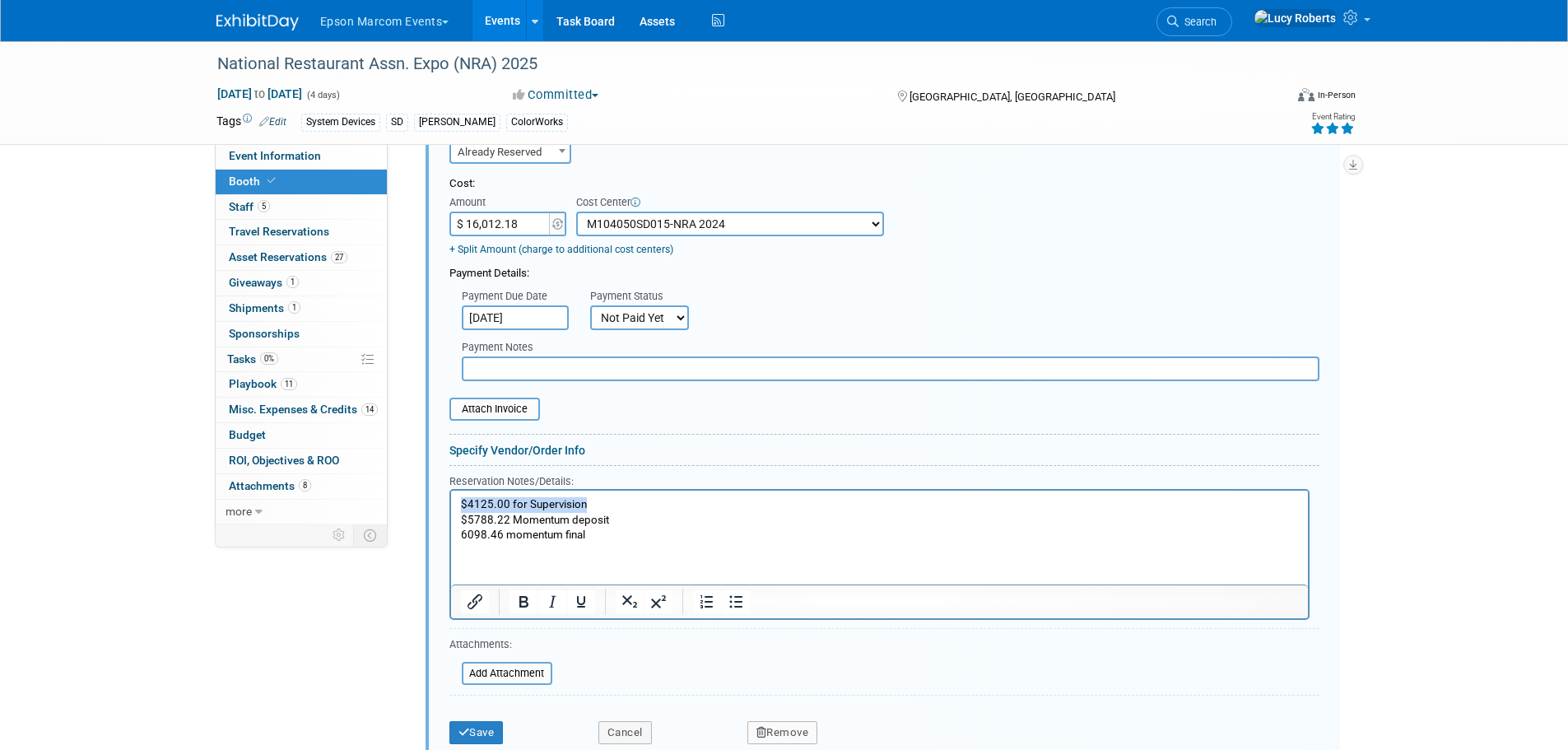 type 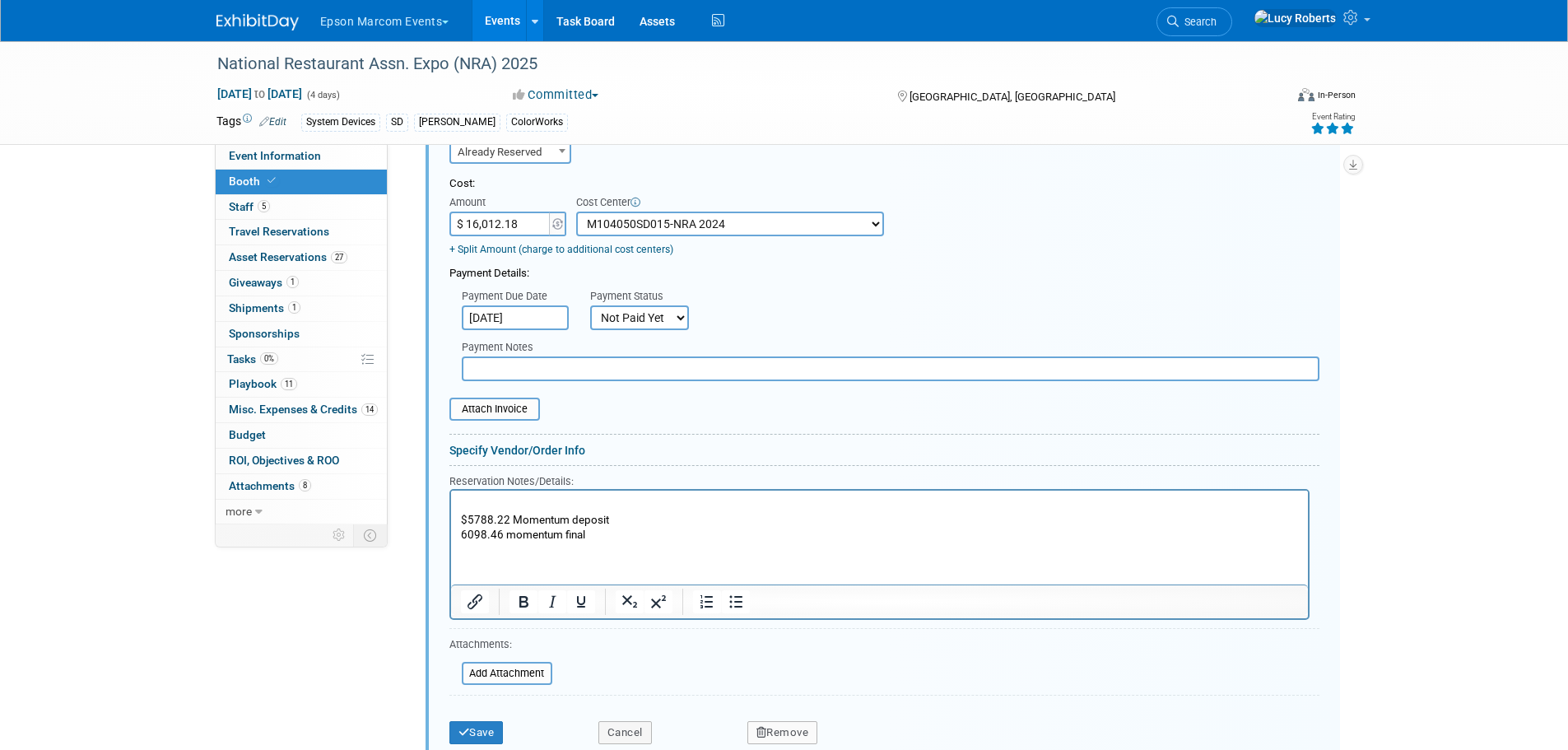 click on "$ 16,012.18" at bounding box center (500, 224) 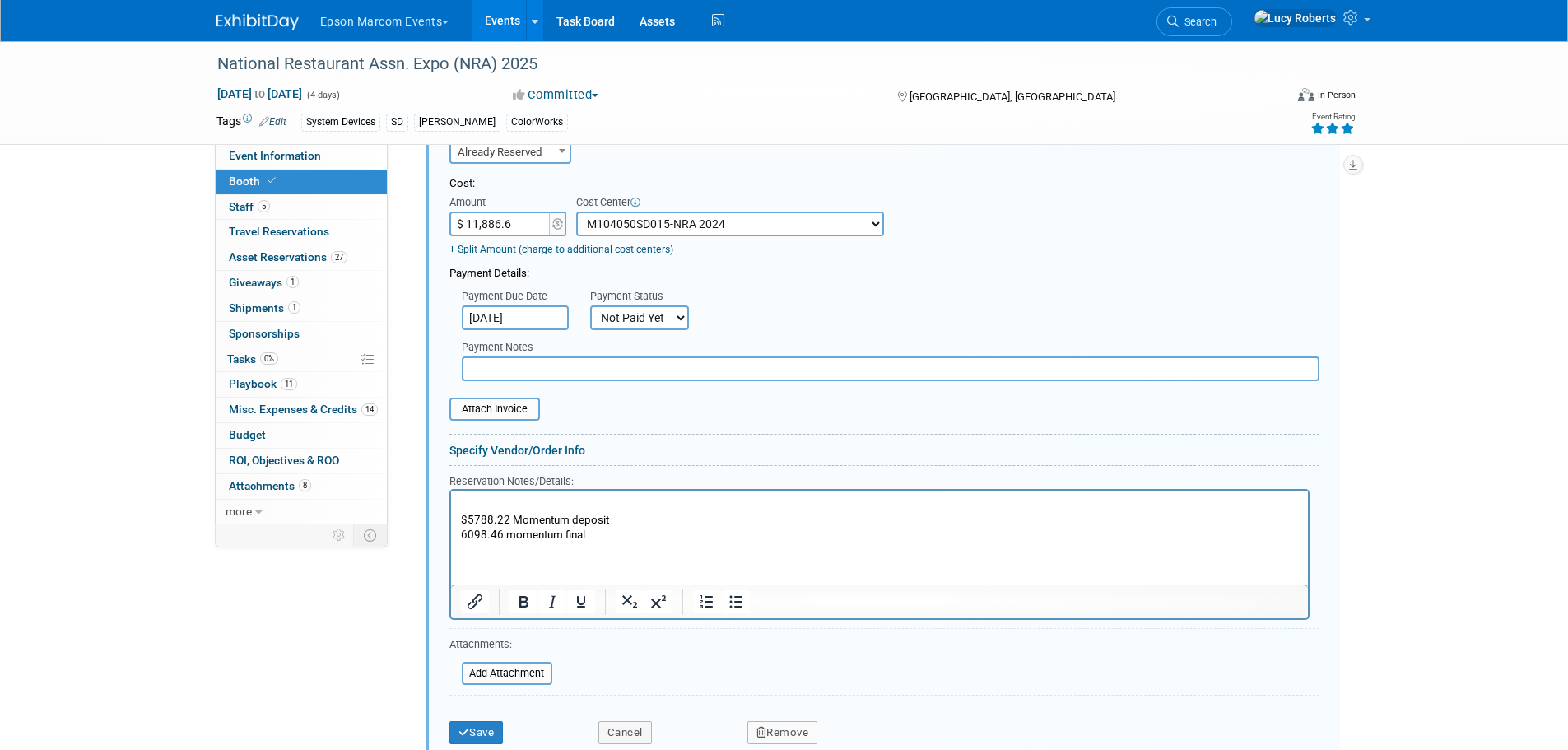 type on "$ 11,886.68" 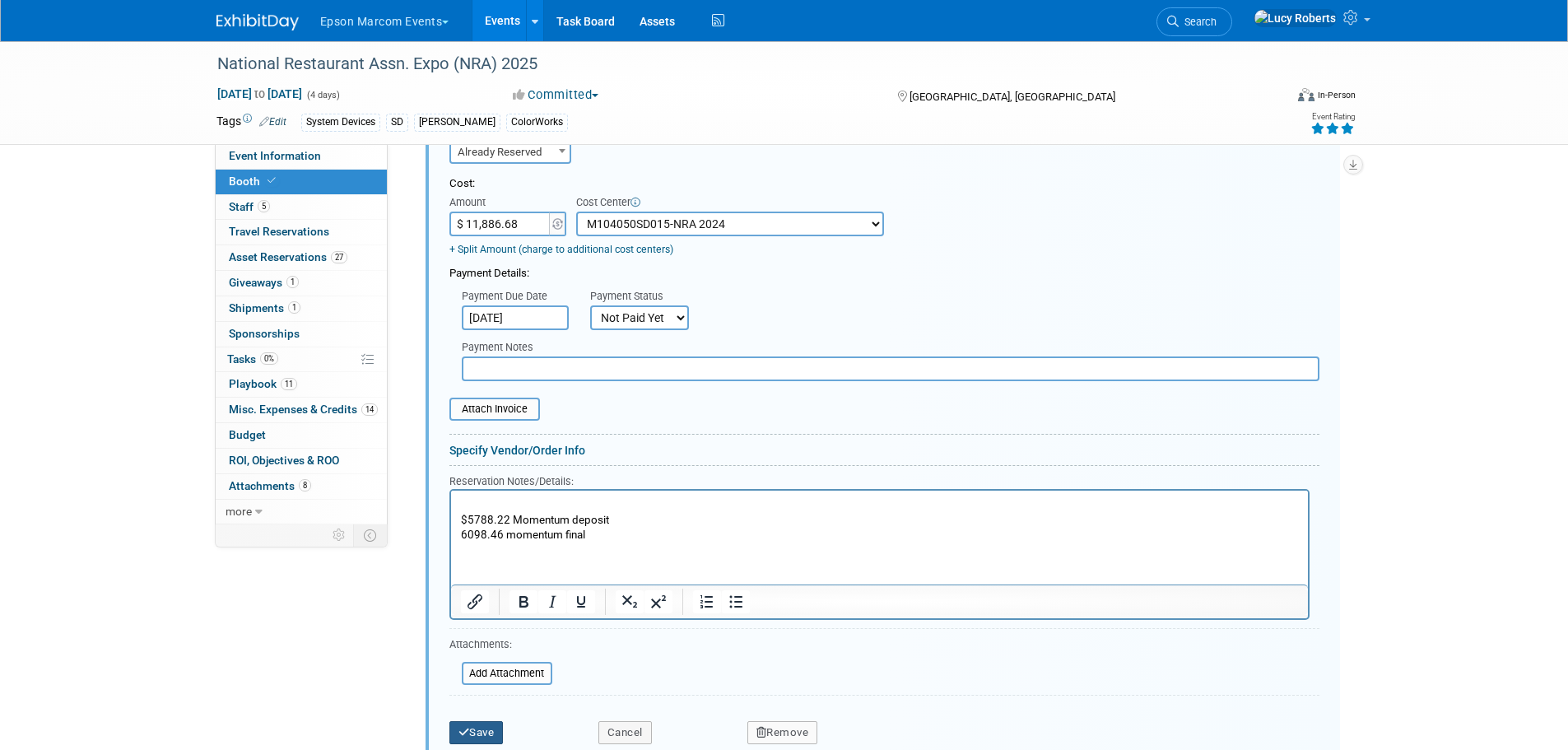 click at bounding box center (464, 732) 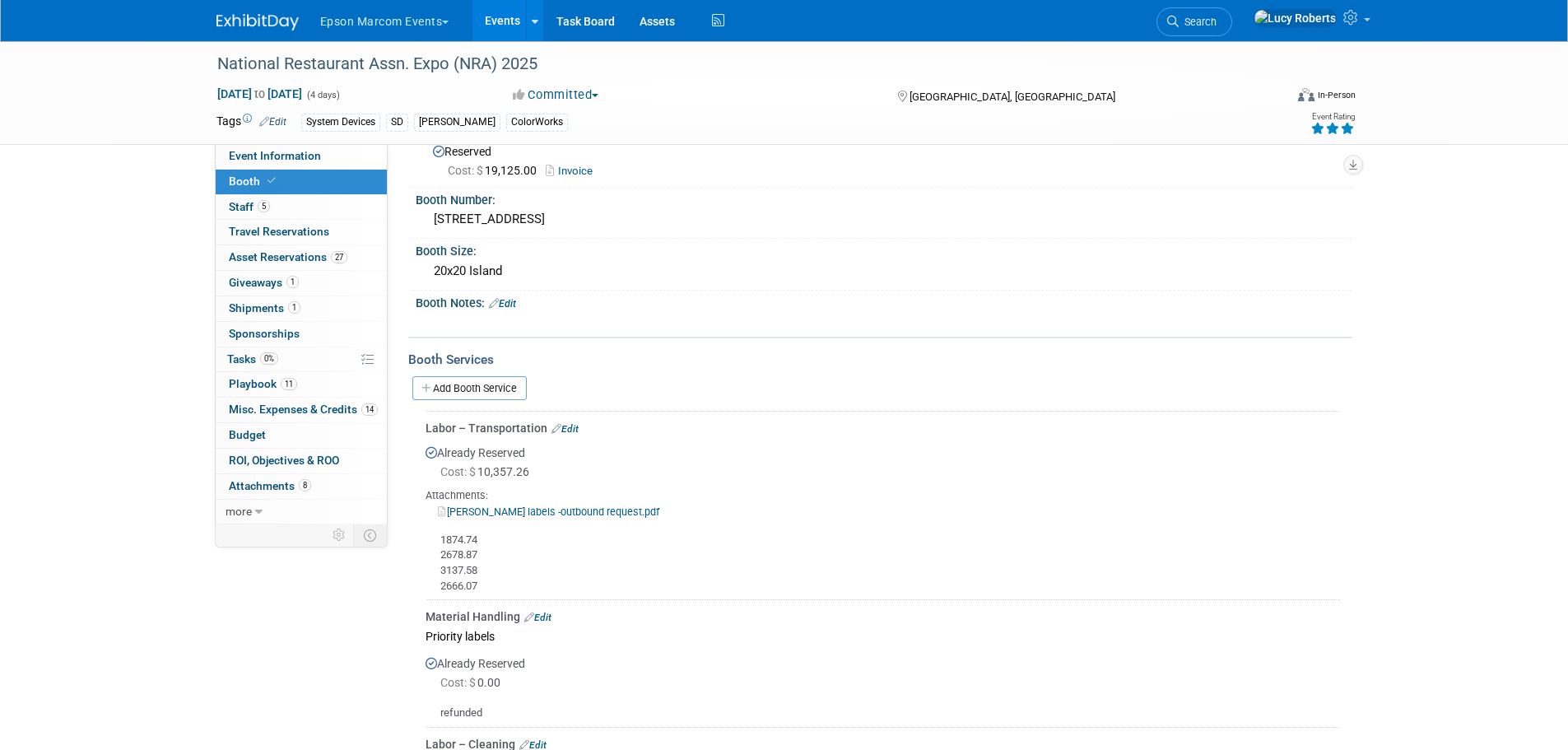 scroll, scrollTop: 0, scrollLeft: 0, axis: both 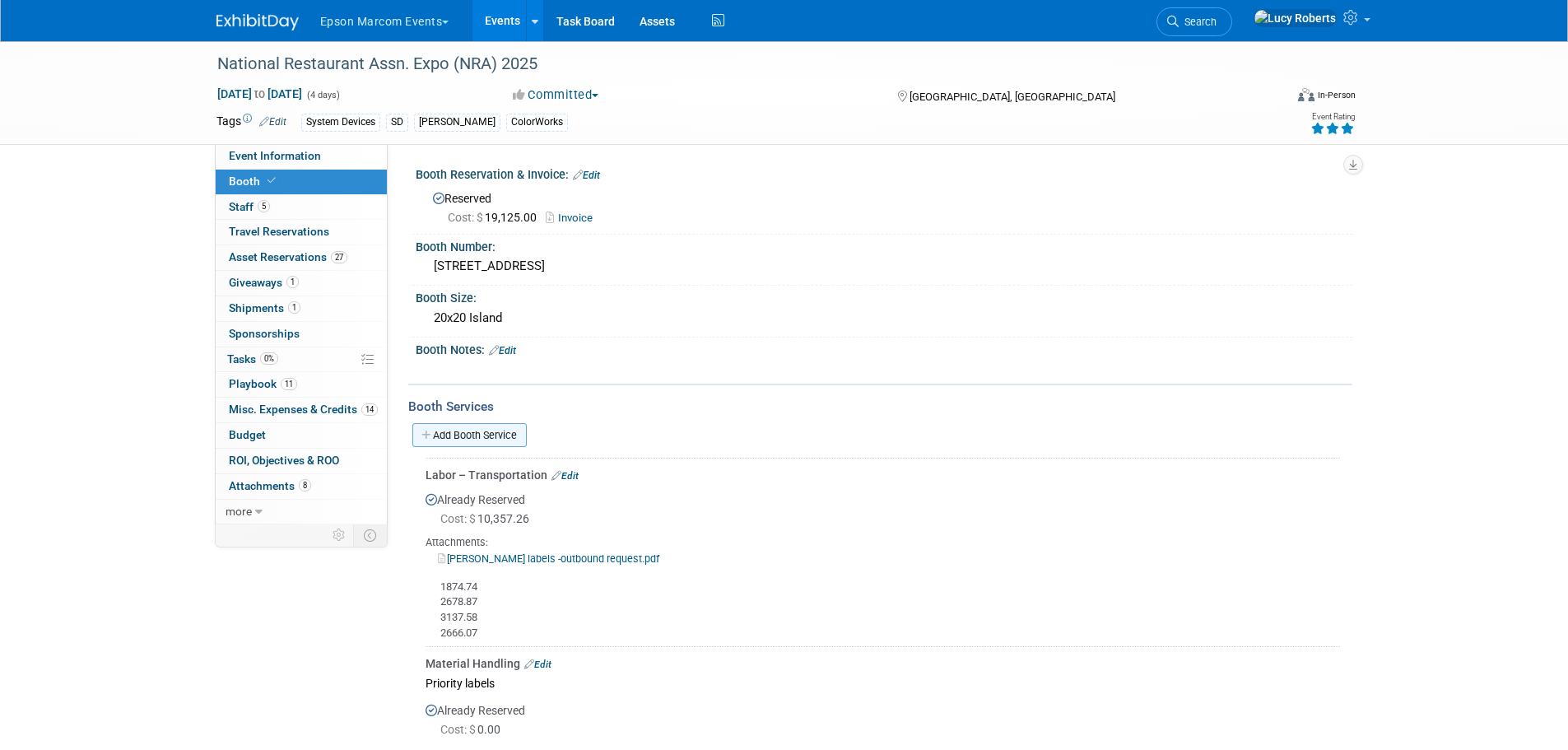 click on "Add Booth Service" at bounding box center [469, 435] 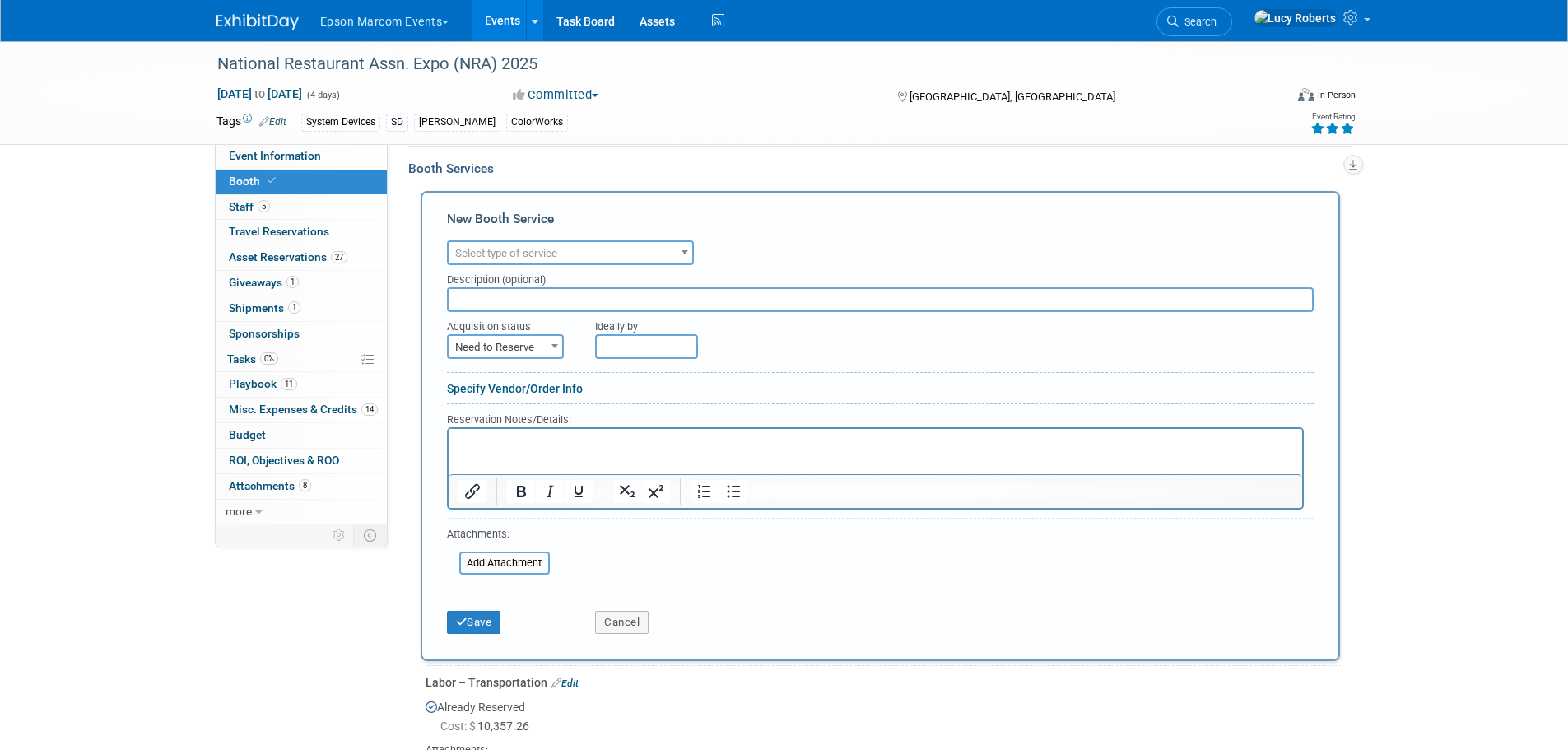 scroll, scrollTop: 247, scrollLeft: 0, axis: vertical 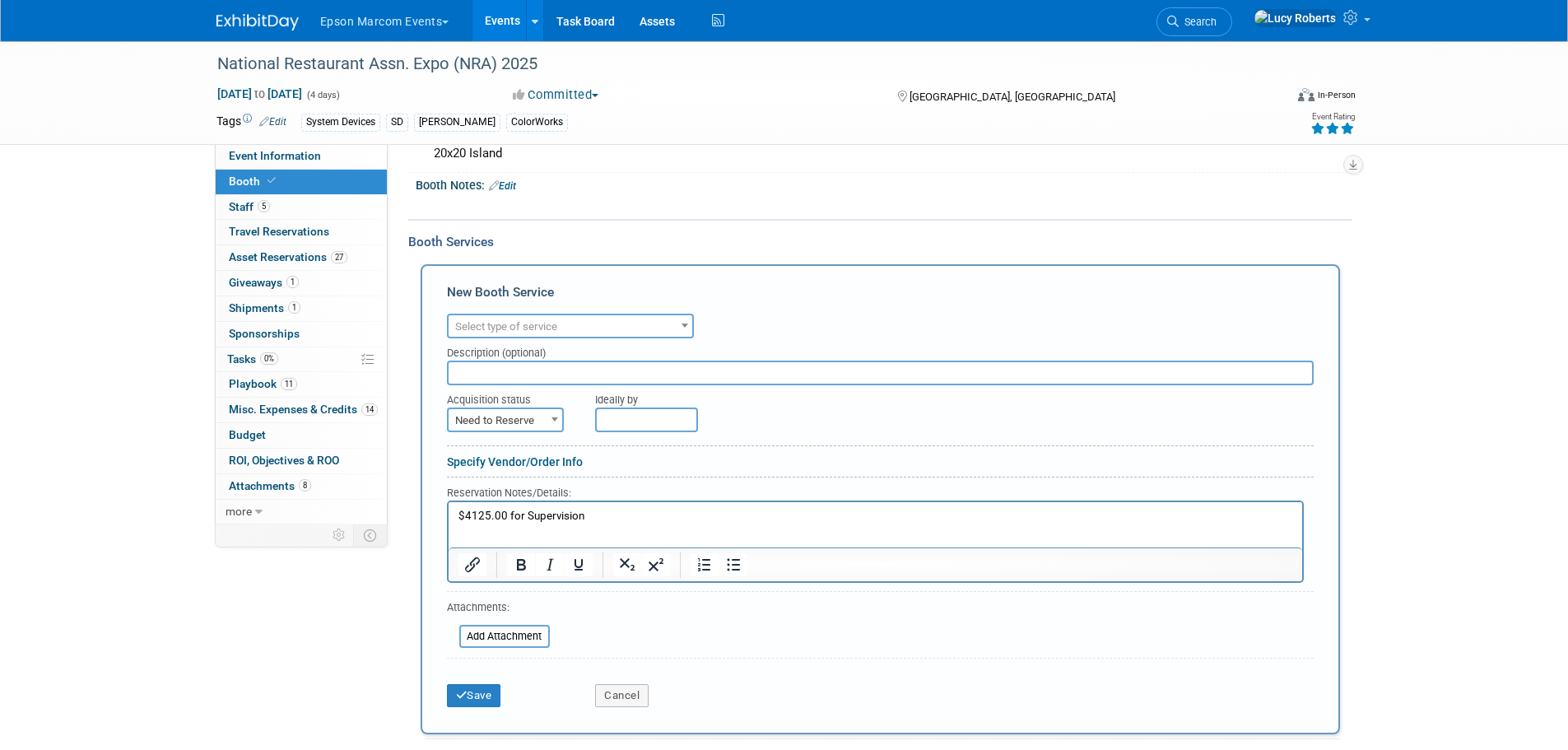 click on "Select type of service" at bounding box center [506, 326] 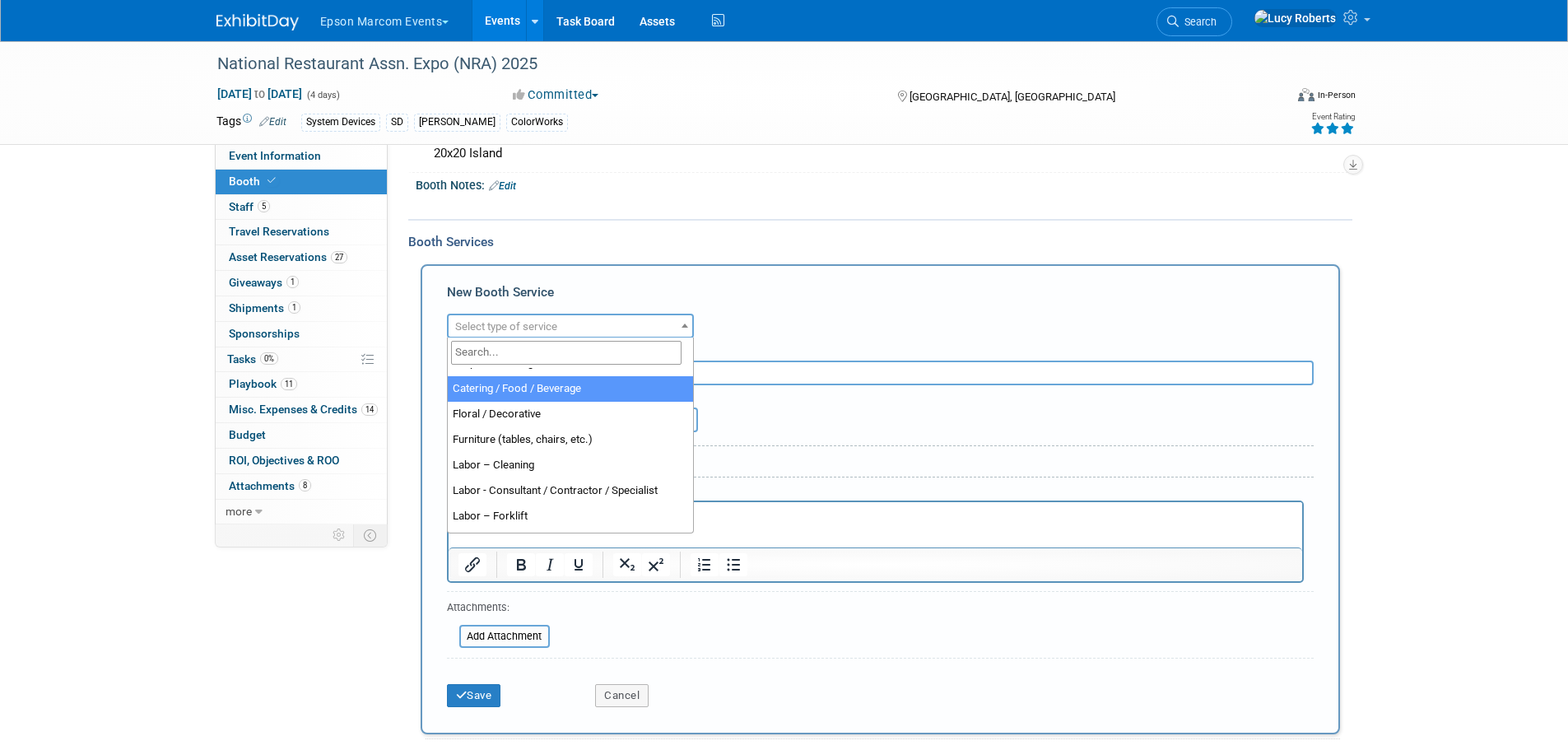 scroll, scrollTop: 82, scrollLeft: 0, axis: vertical 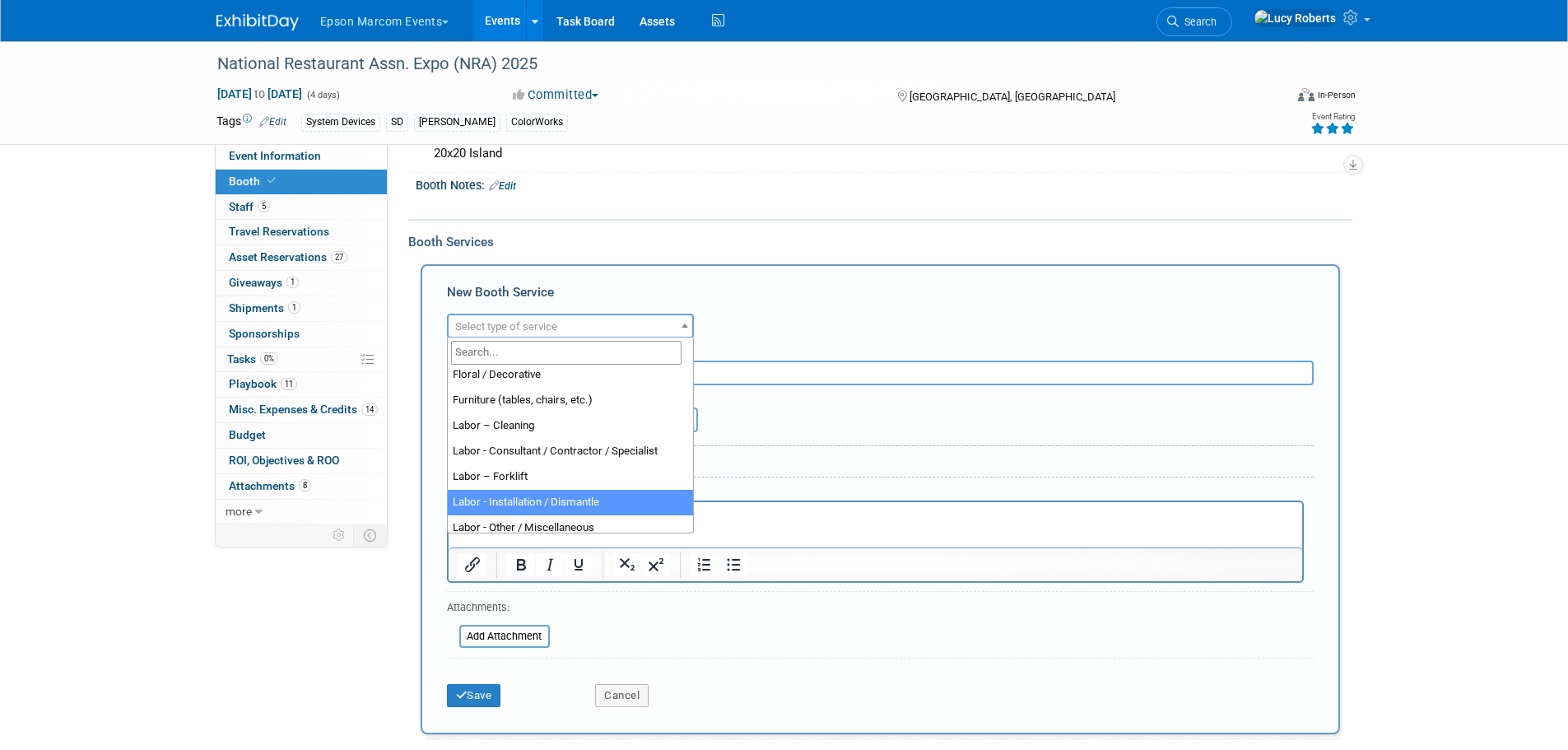 select on "11" 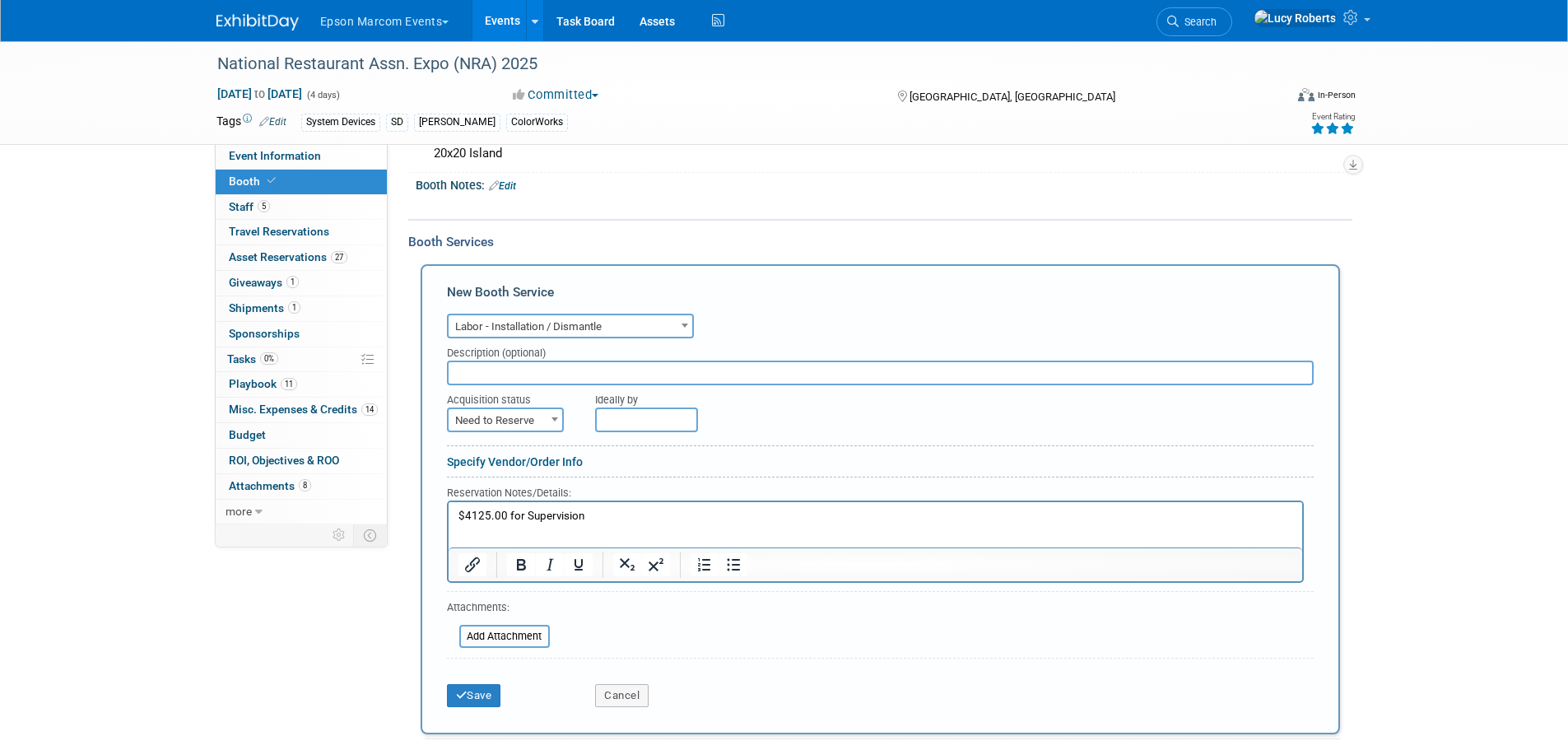 click at bounding box center [880, 373] 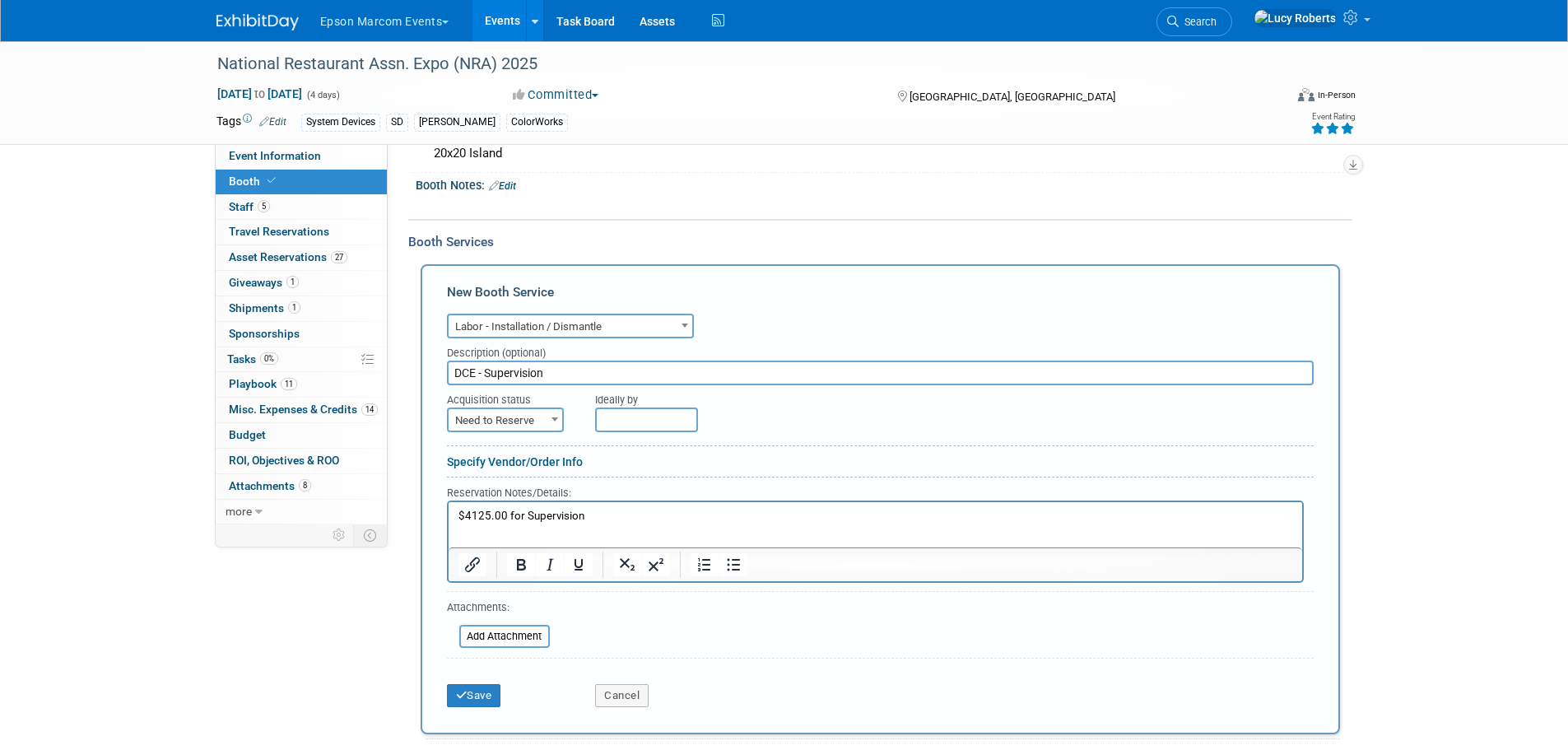 type on "DCE - Supervision" 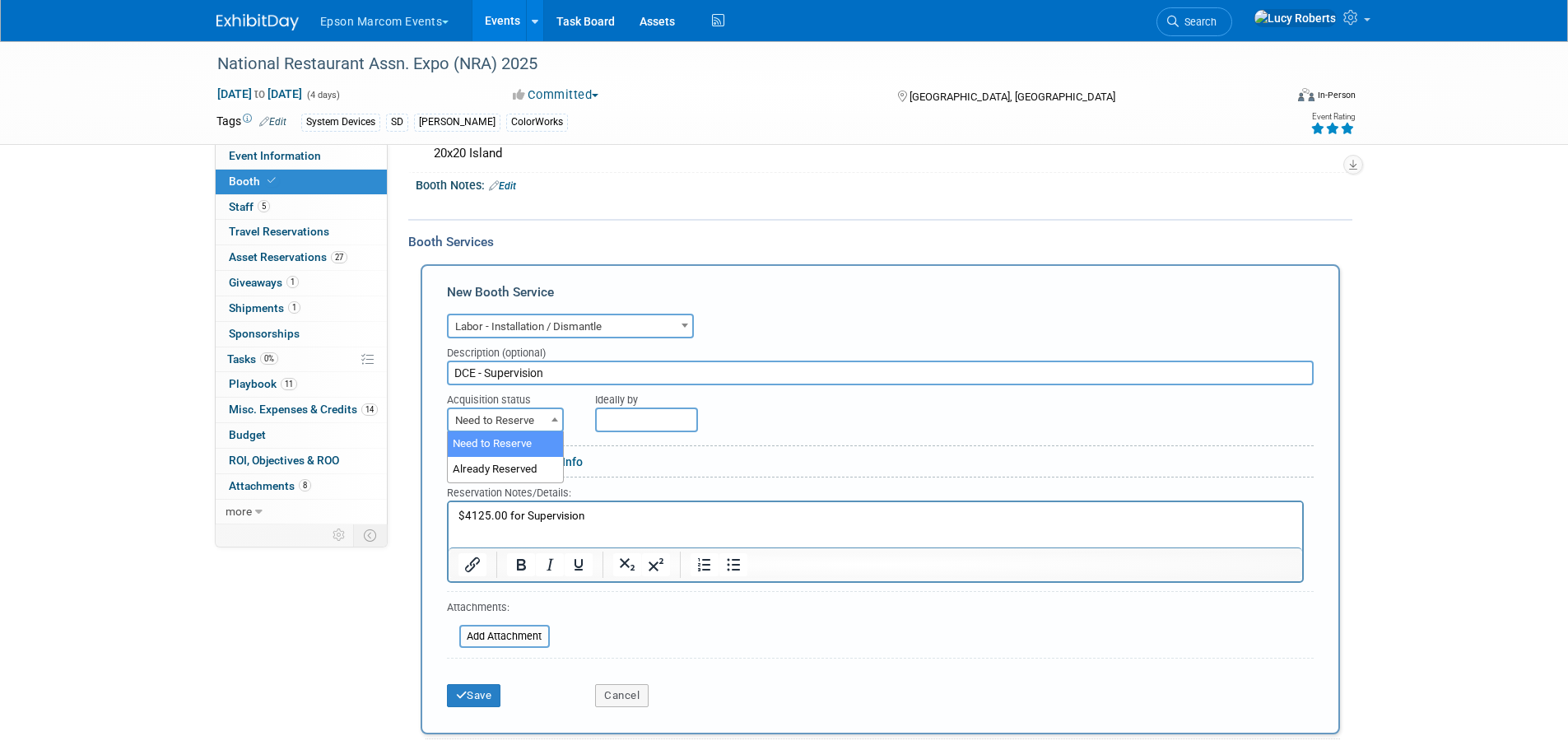 click on "Need to Reserve" at bounding box center [505, 421] 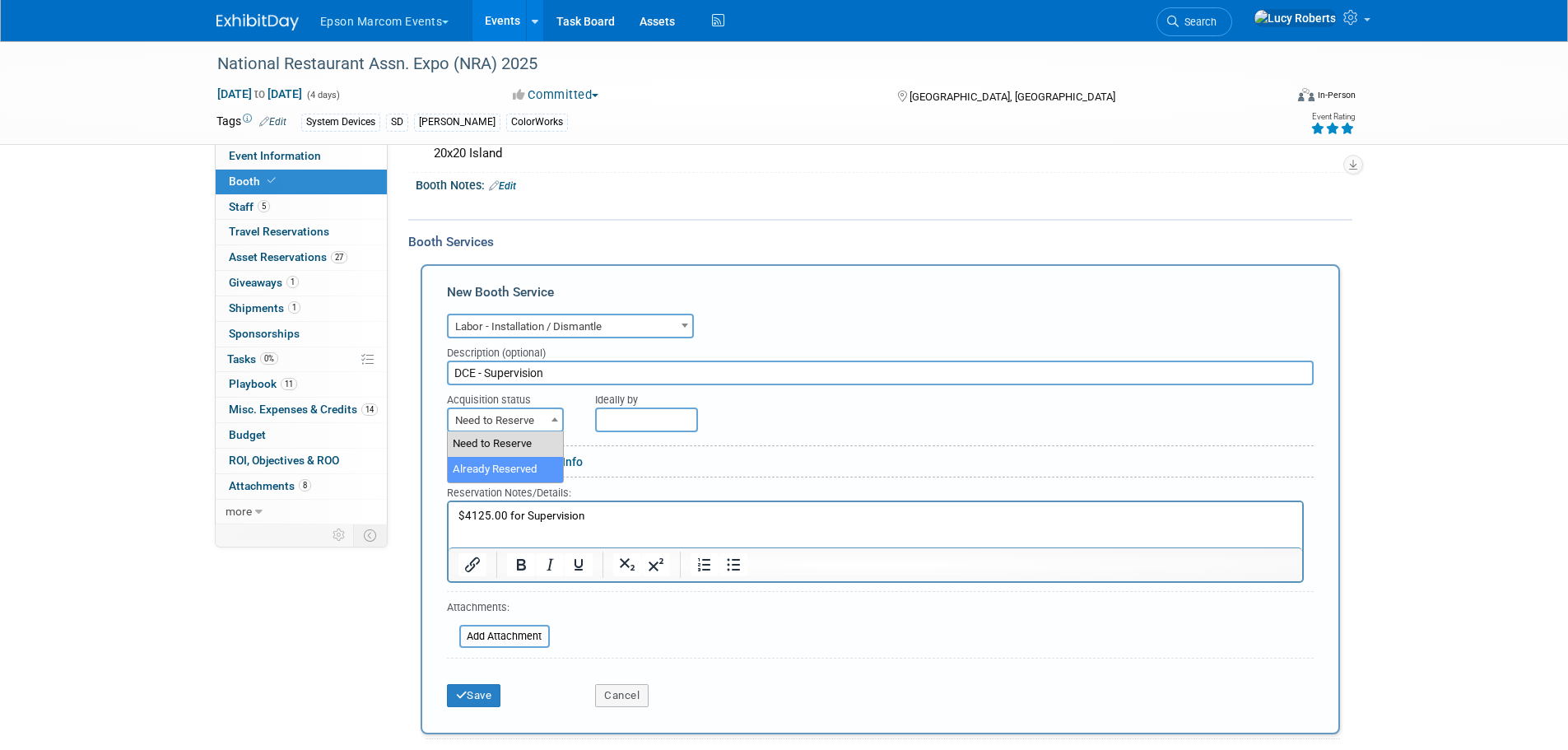 select on "2" 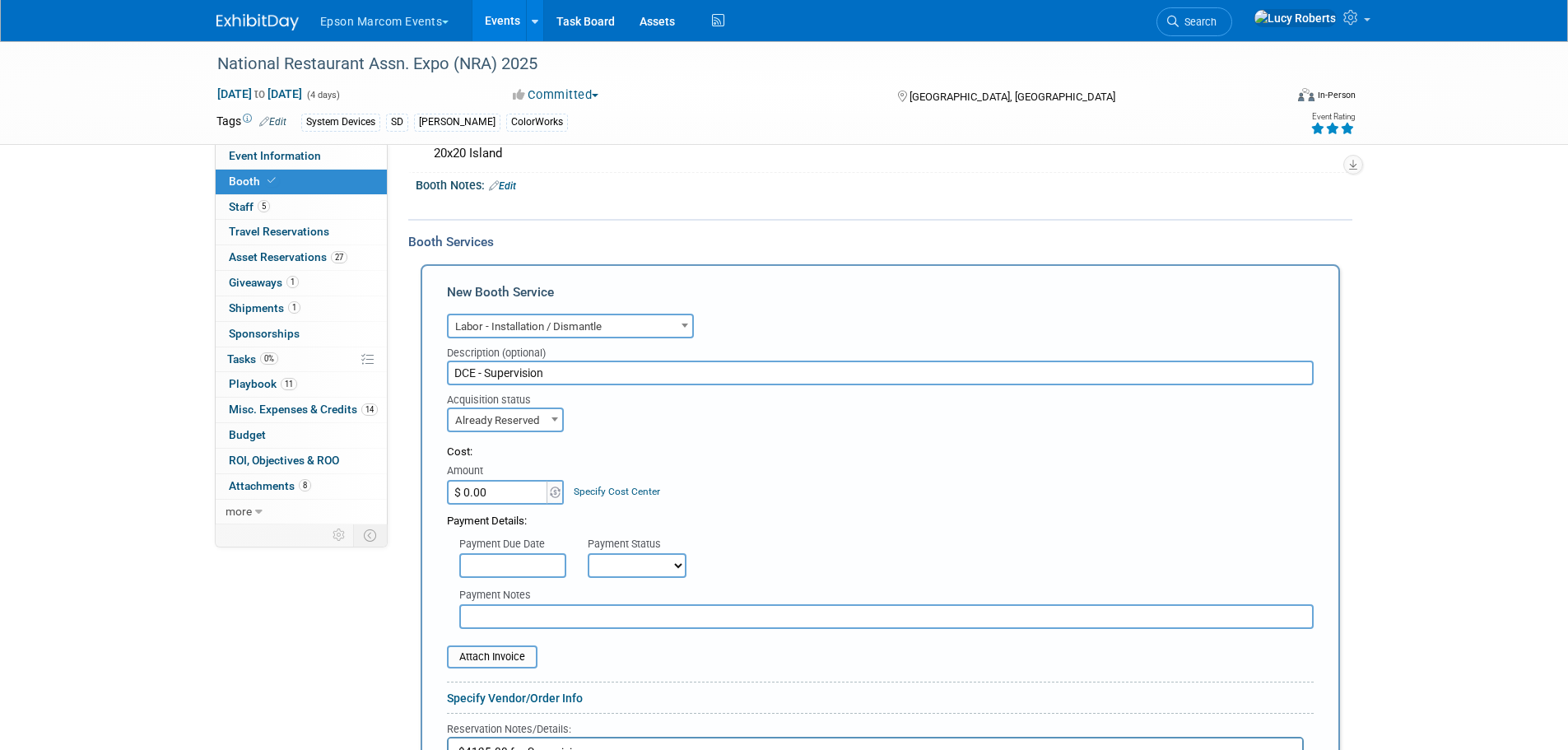 click on "$ 0.00" at bounding box center (498, 492) 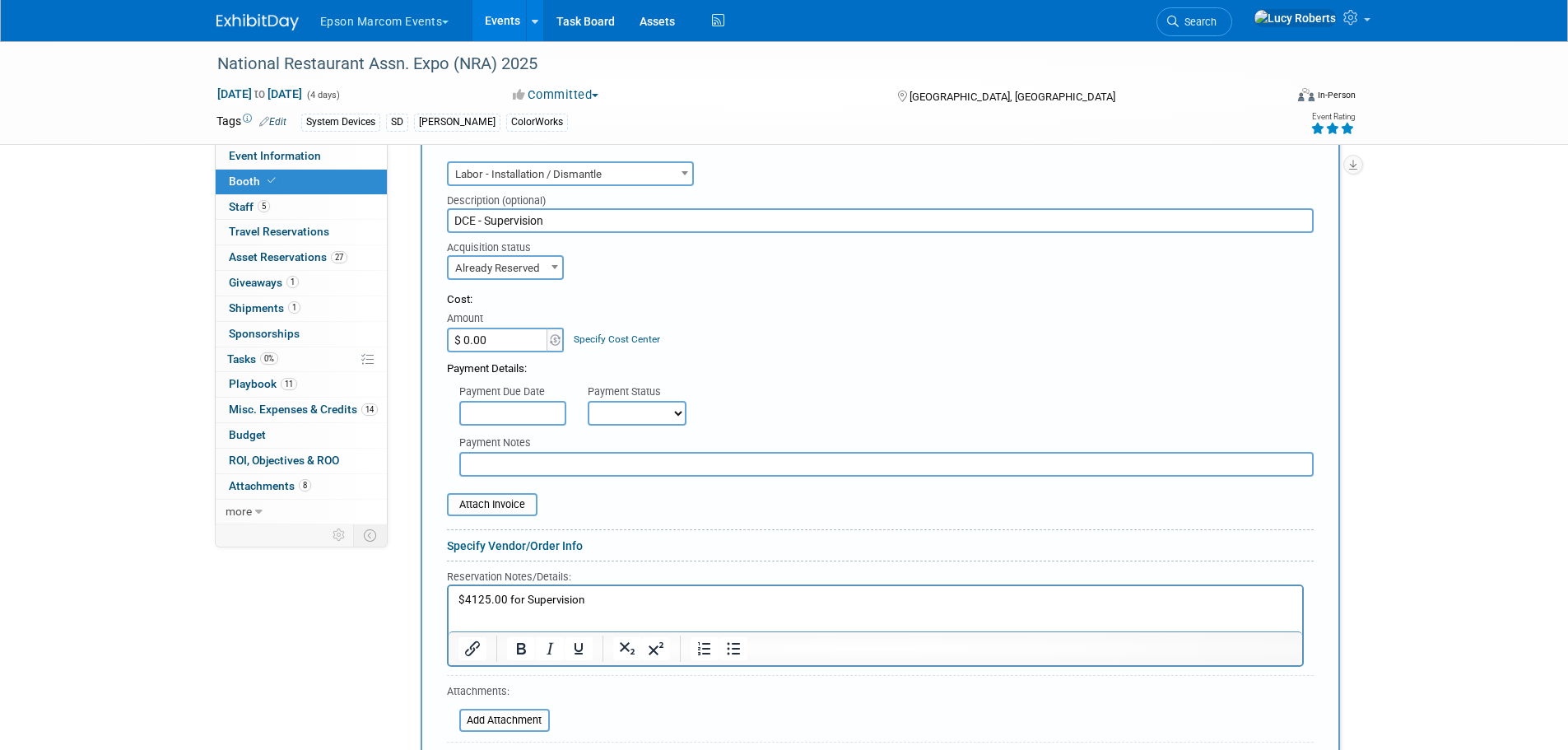 scroll, scrollTop: 329, scrollLeft: 0, axis: vertical 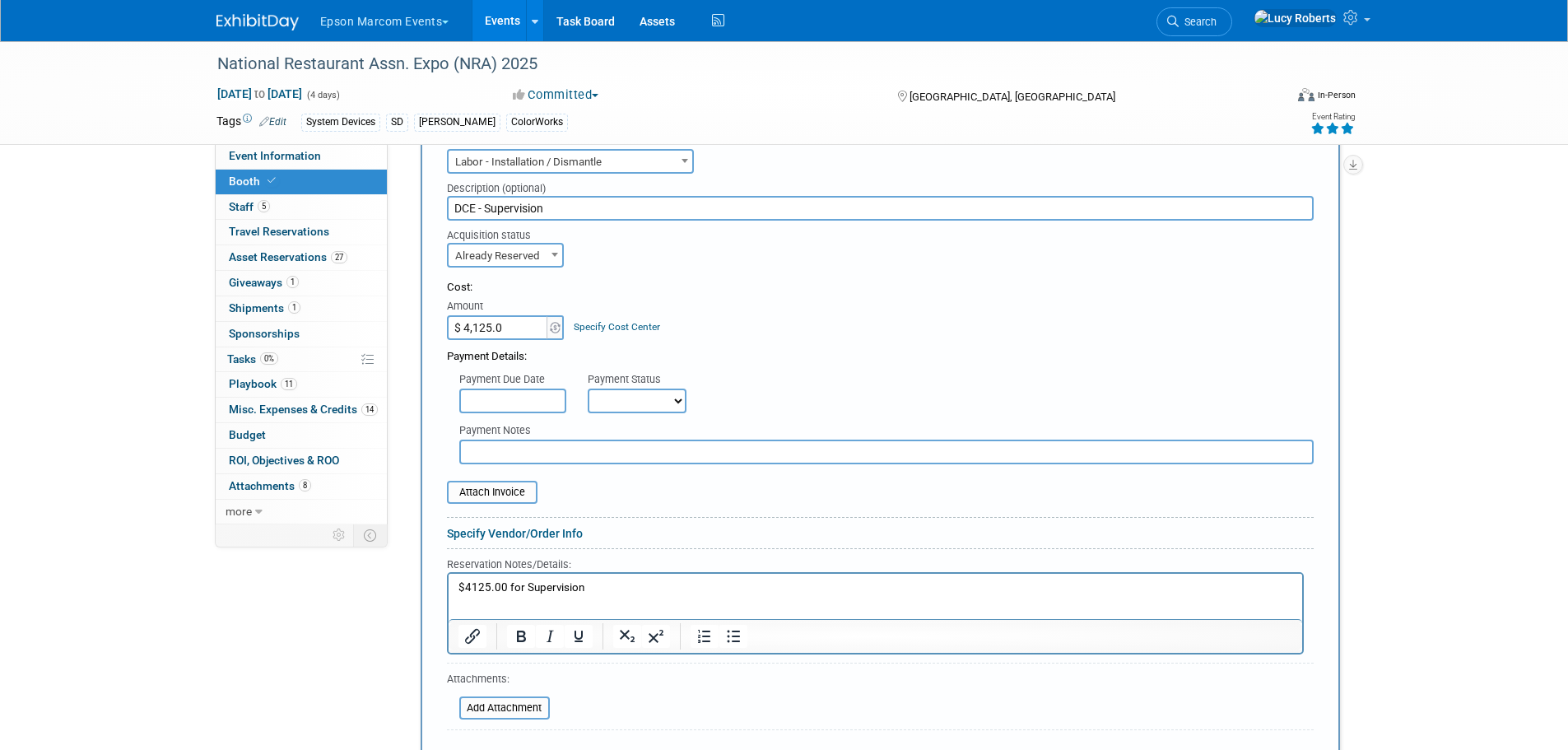 type on "$ 4,125.00" 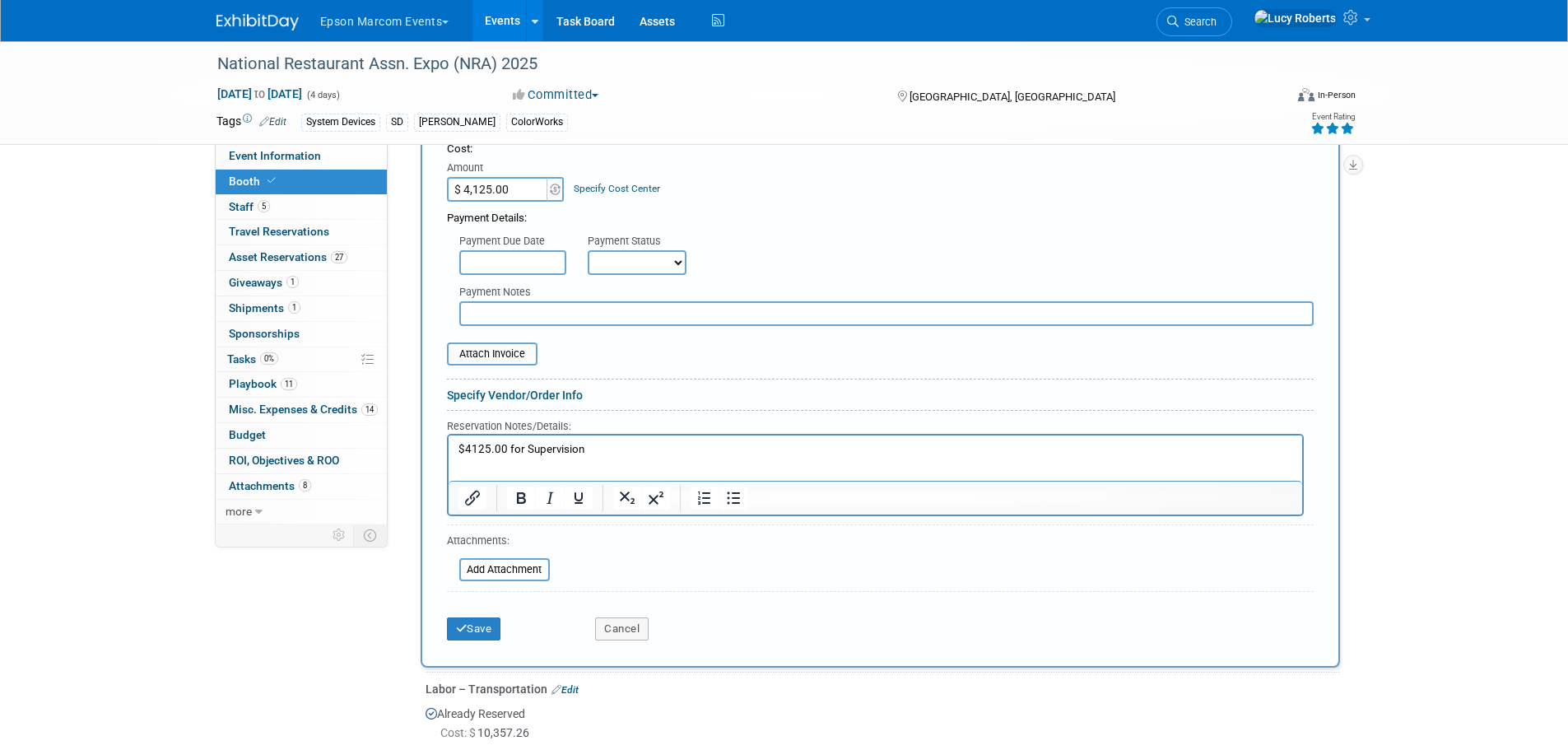 scroll, scrollTop: 494, scrollLeft: 0, axis: vertical 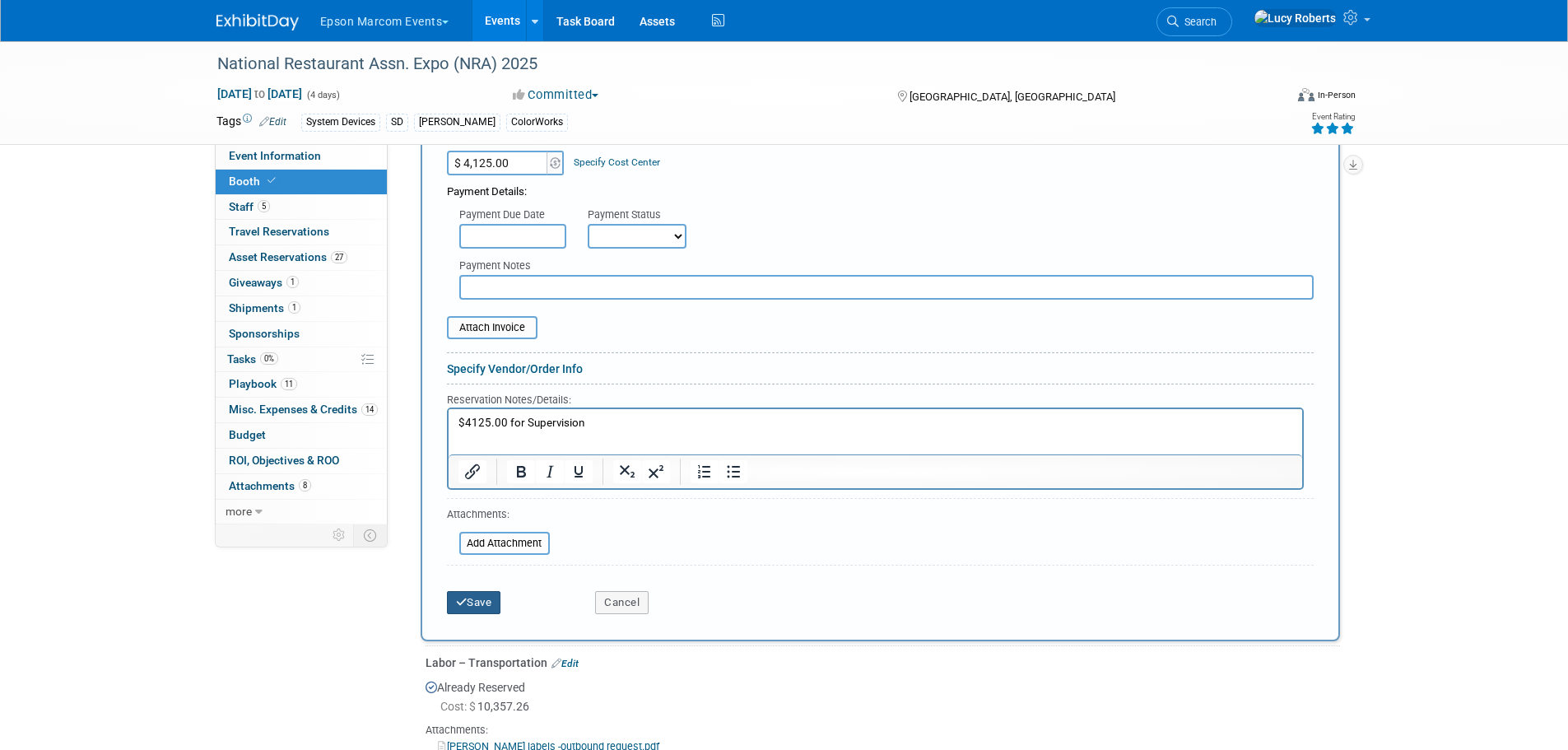 click on "Save" at bounding box center (474, 603) 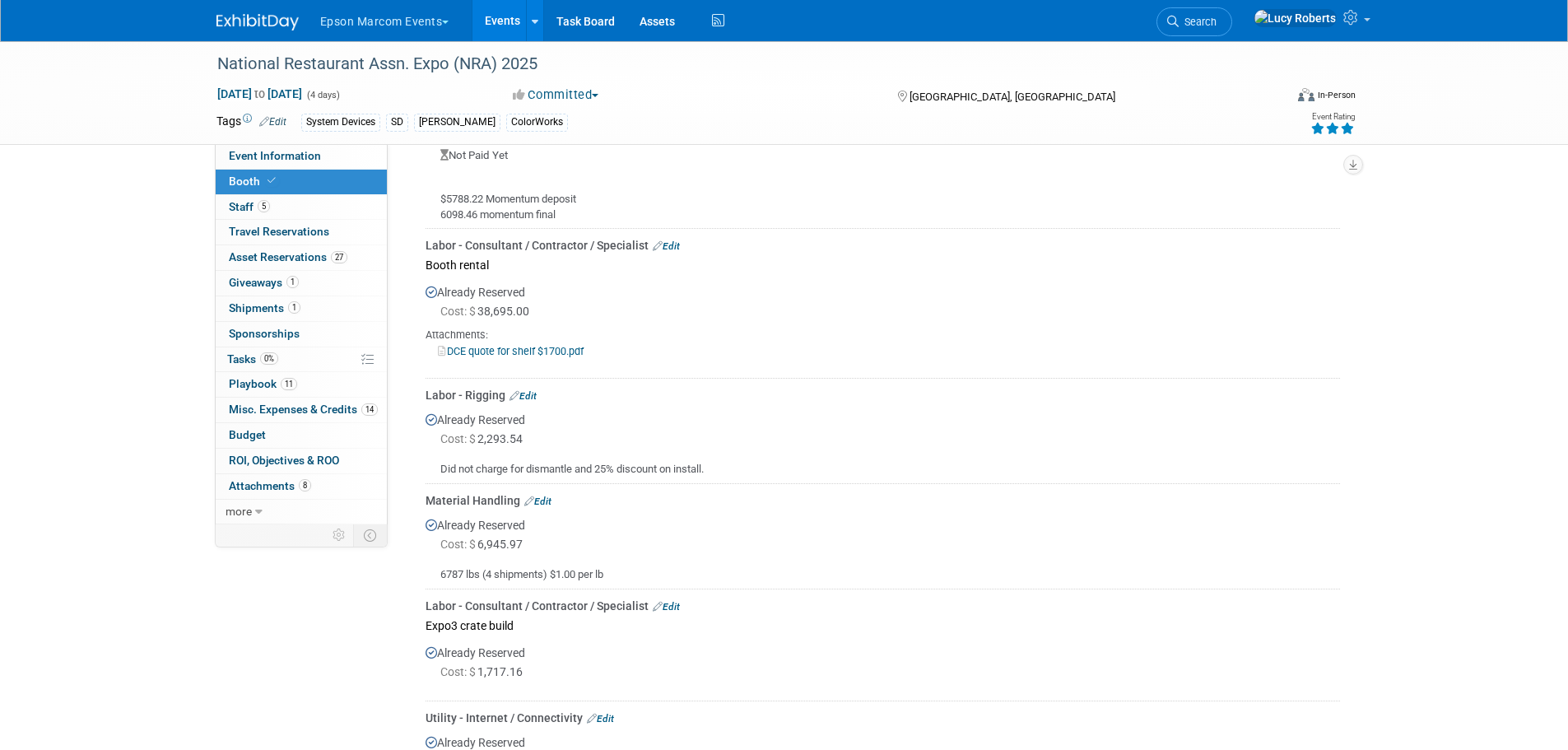 scroll, scrollTop: 1078, scrollLeft: 0, axis: vertical 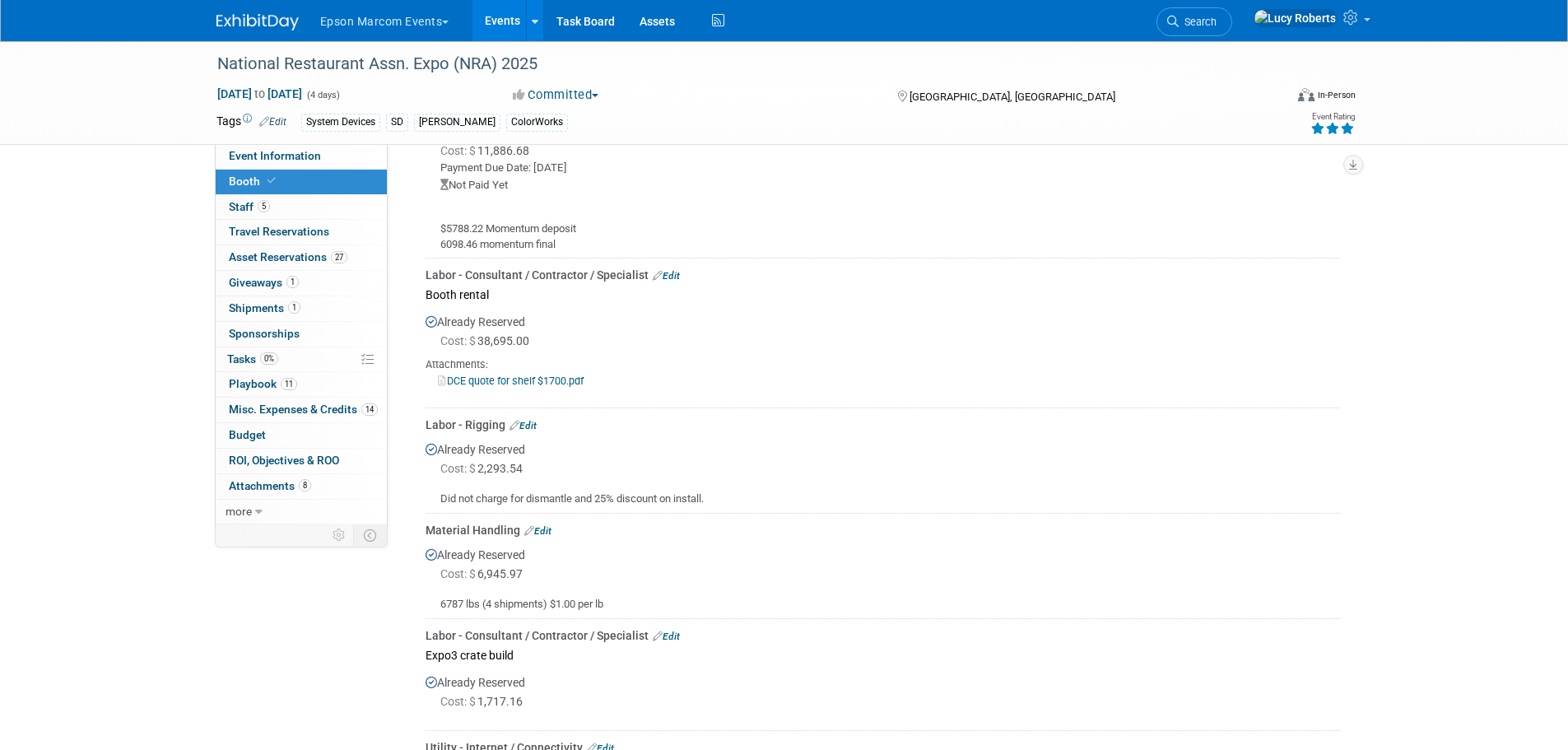 click on "Labor - Consultant / Contractor / Specialist
Edit" at bounding box center [882, 275] 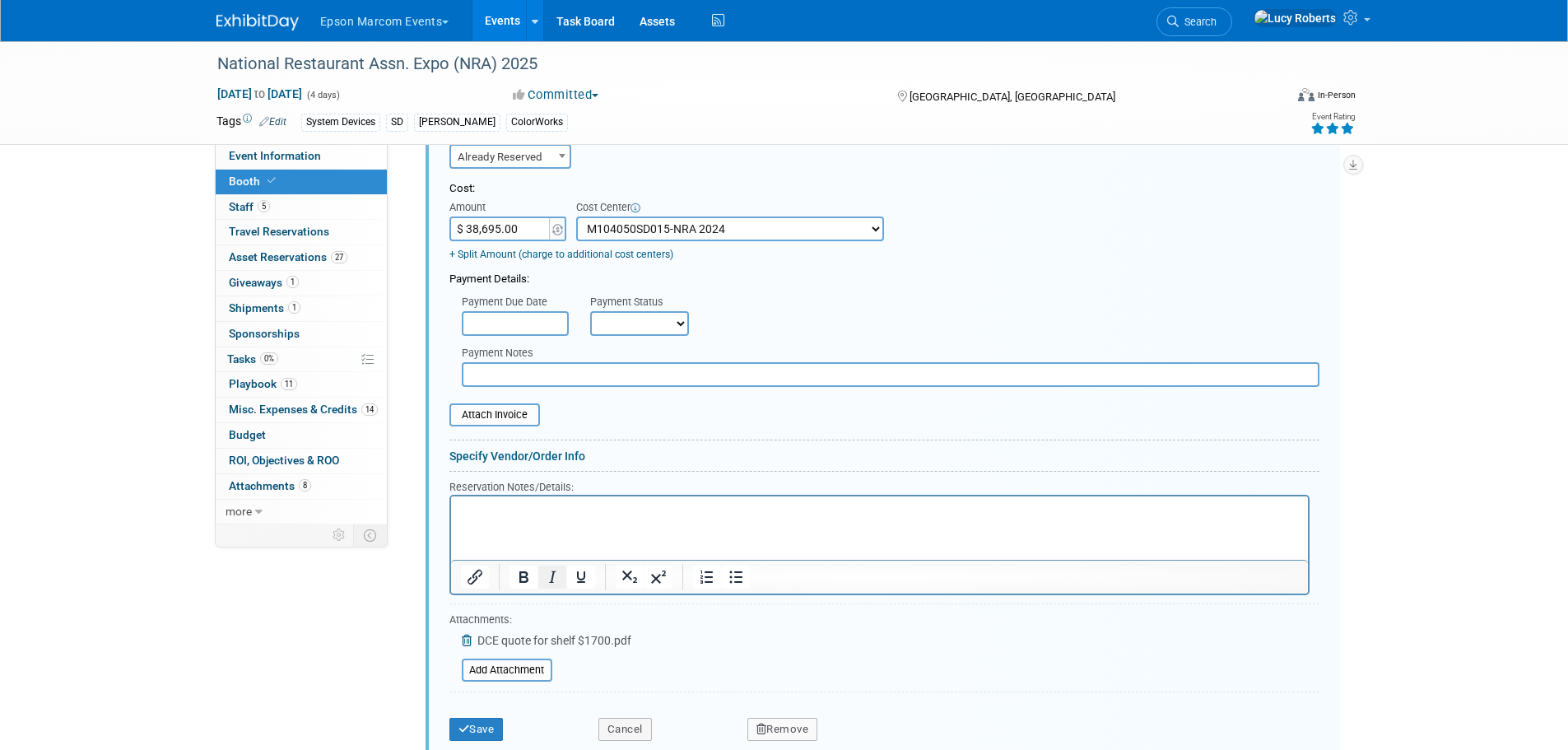 scroll, scrollTop: 1313, scrollLeft: 0, axis: vertical 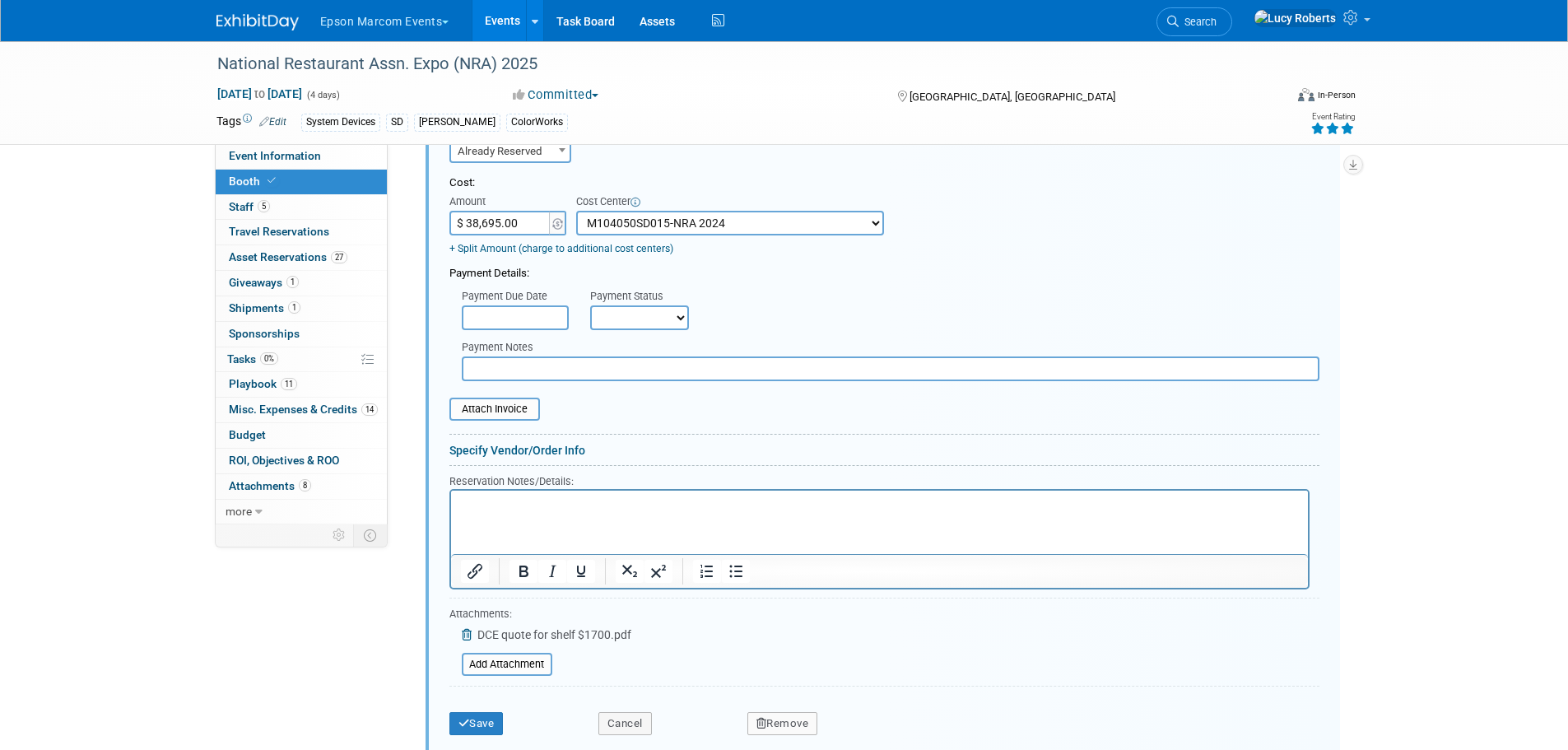 click on "DCE quote for shelf $1700.pdf" at bounding box center (554, 635) 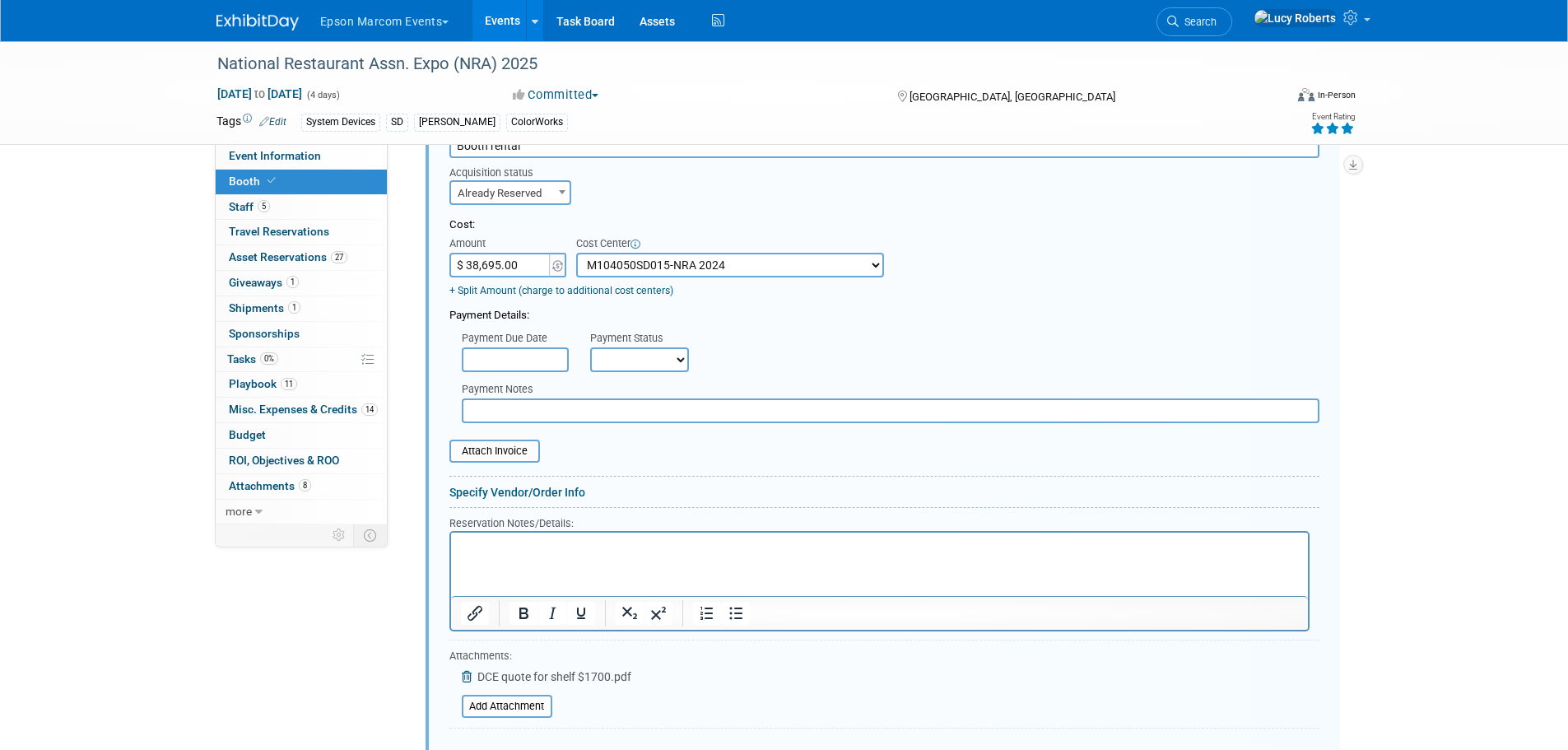 scroll, scrollTop: 1231, scrollLeft: 0, axis: vertical 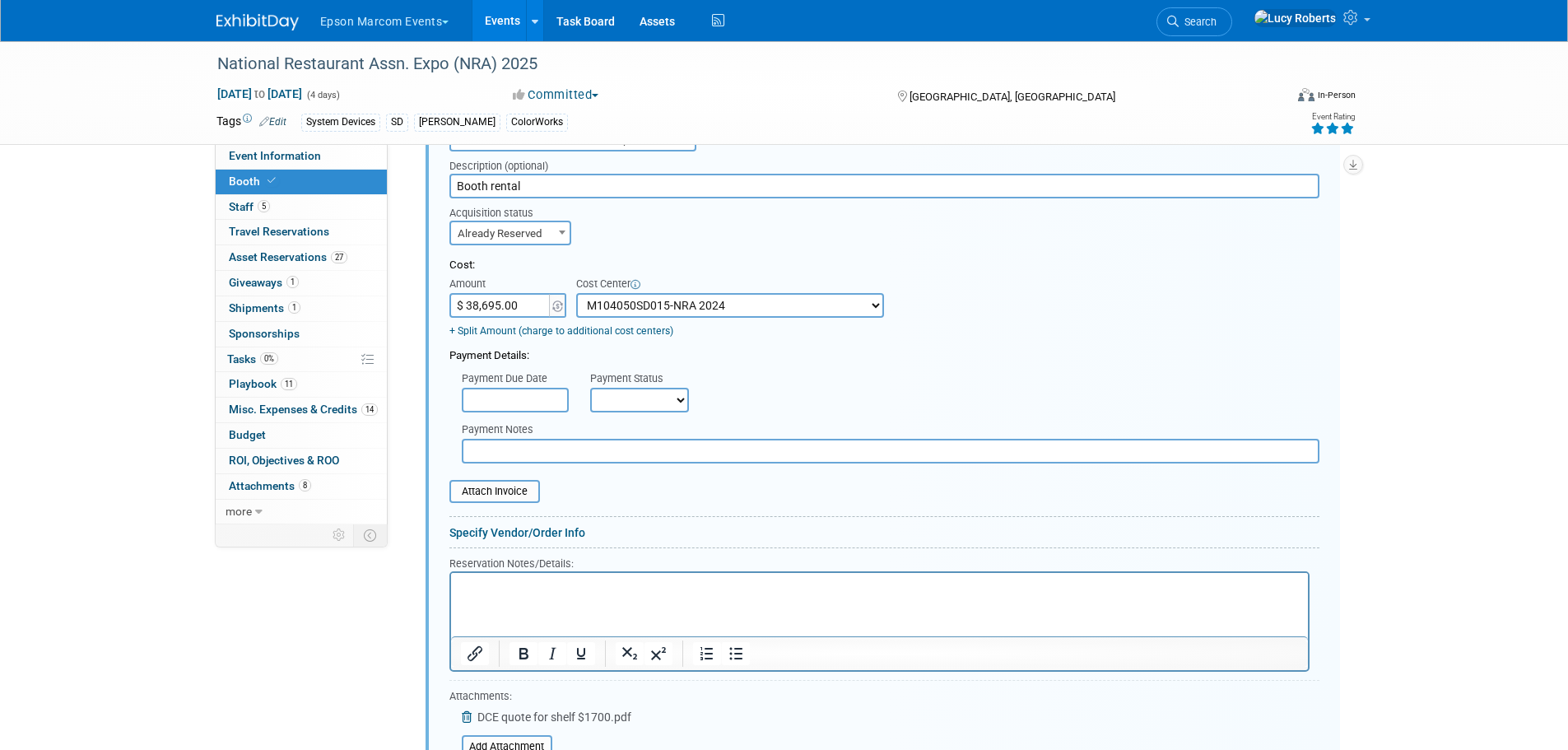 type on "$" 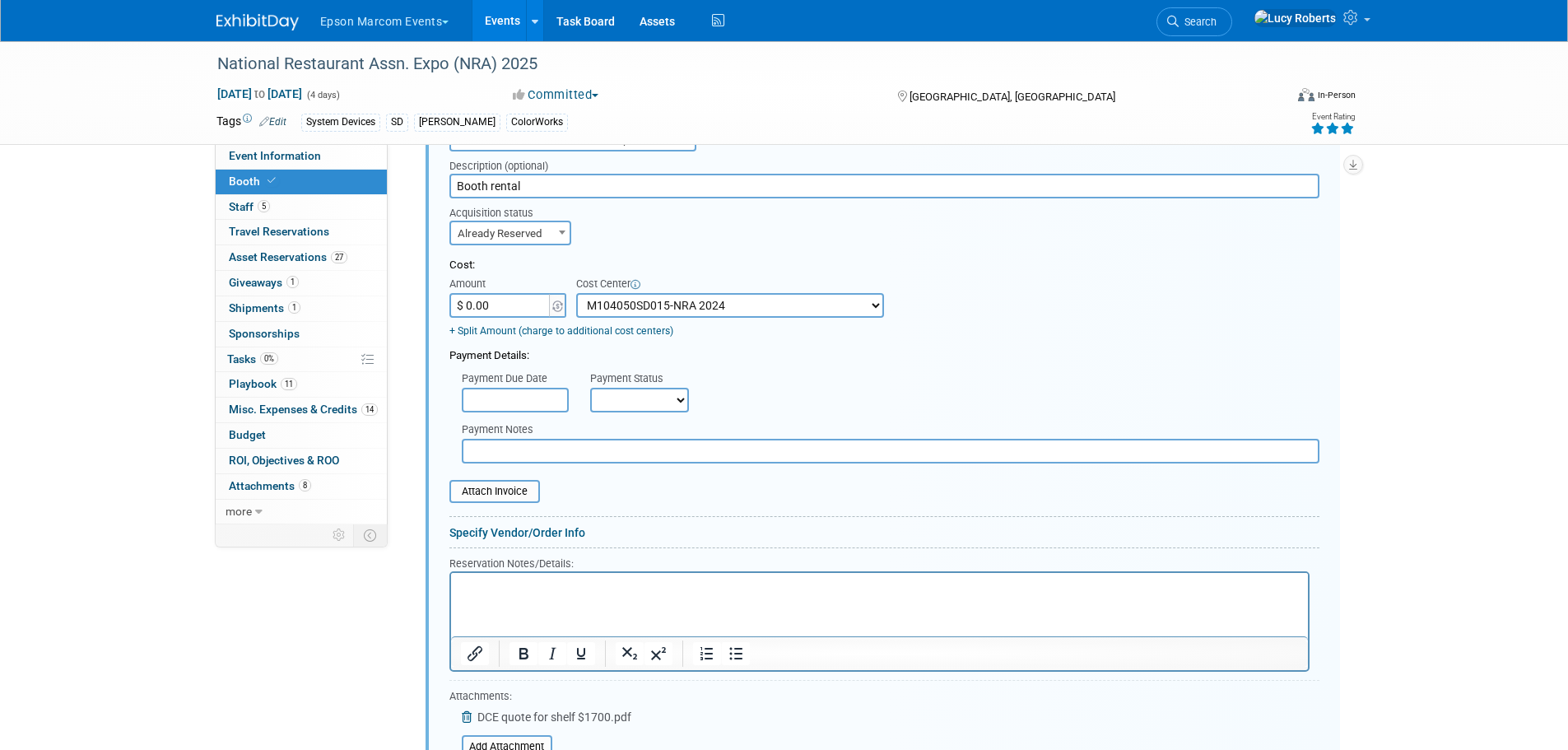 click on "$ 0.00" at bounding box center [500, 305] 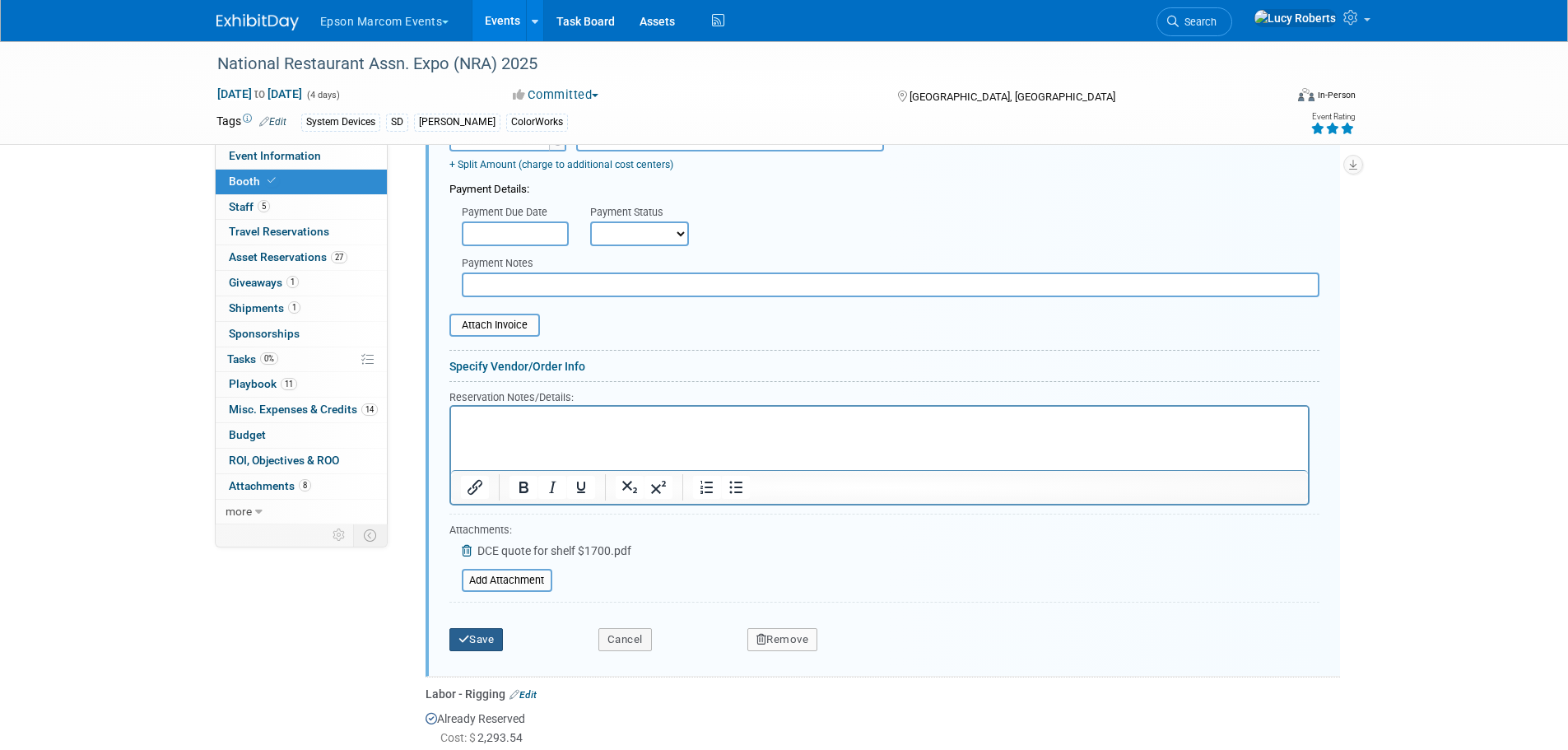scroll, scrollTop: 1478, scrollLeft: 0, axis: vertical 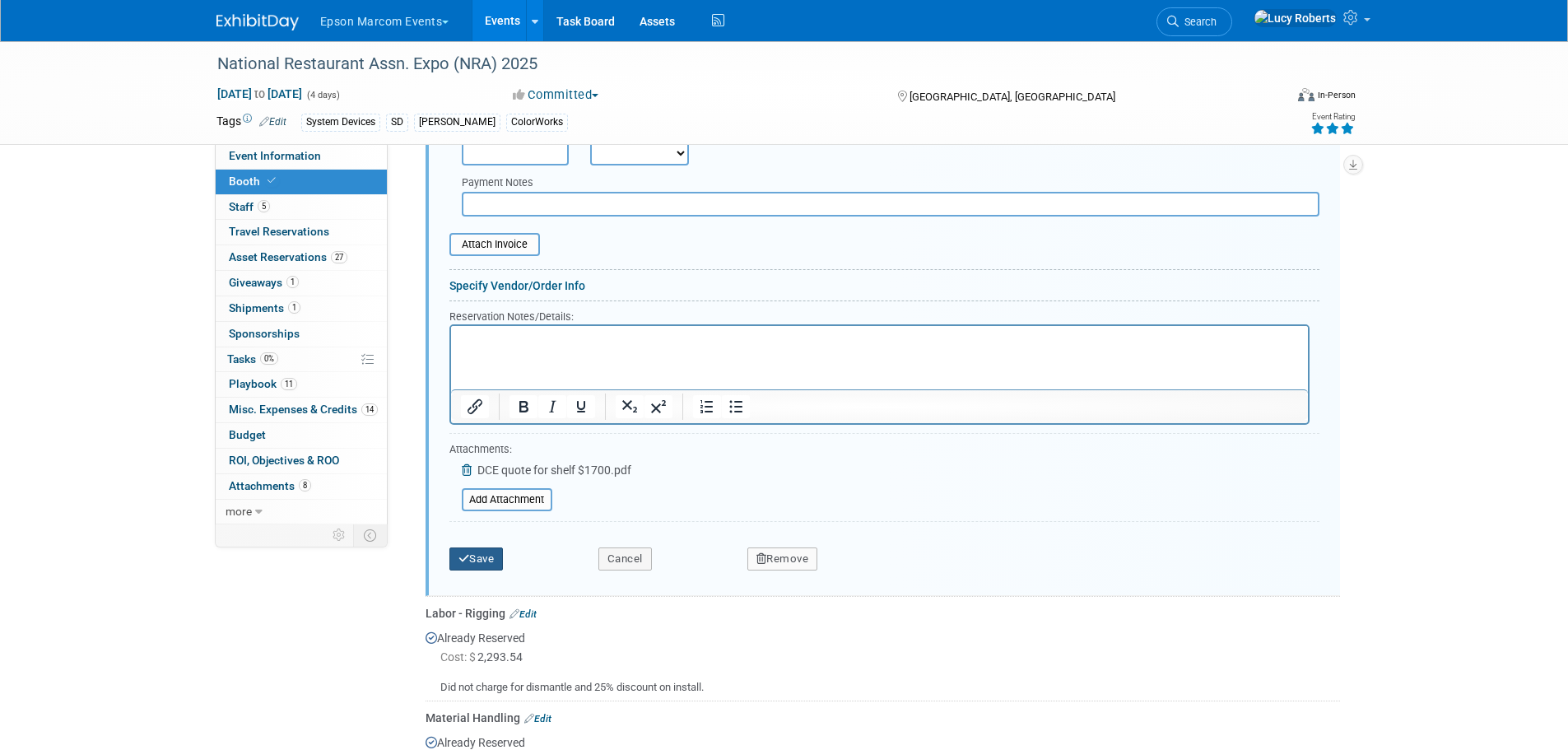 type on "$ 34,570.00" 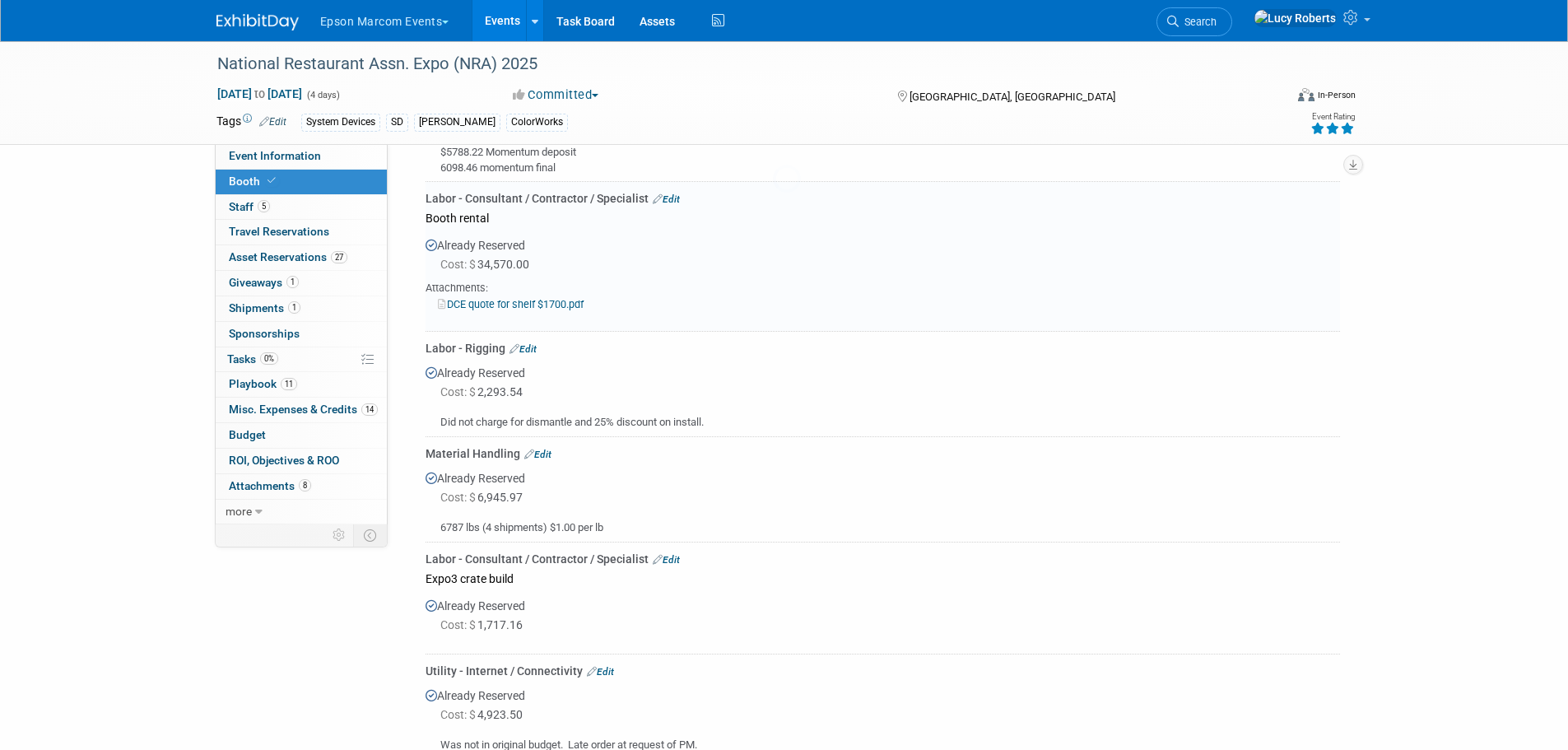 scroll, scrollTop: 1148, scrollLeft: 0, axis: vertical 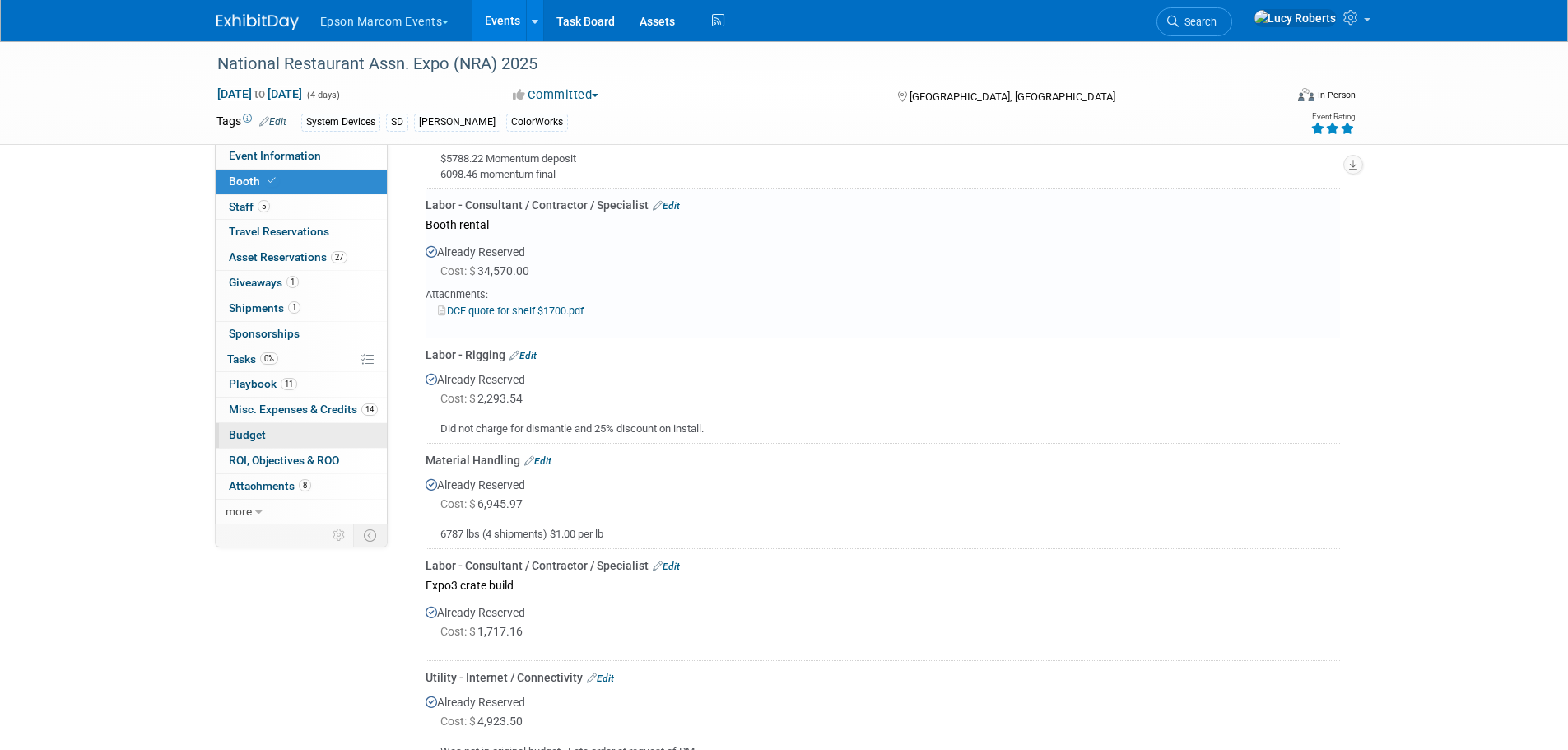 click on "Budget" at bounding box center (301, 436) 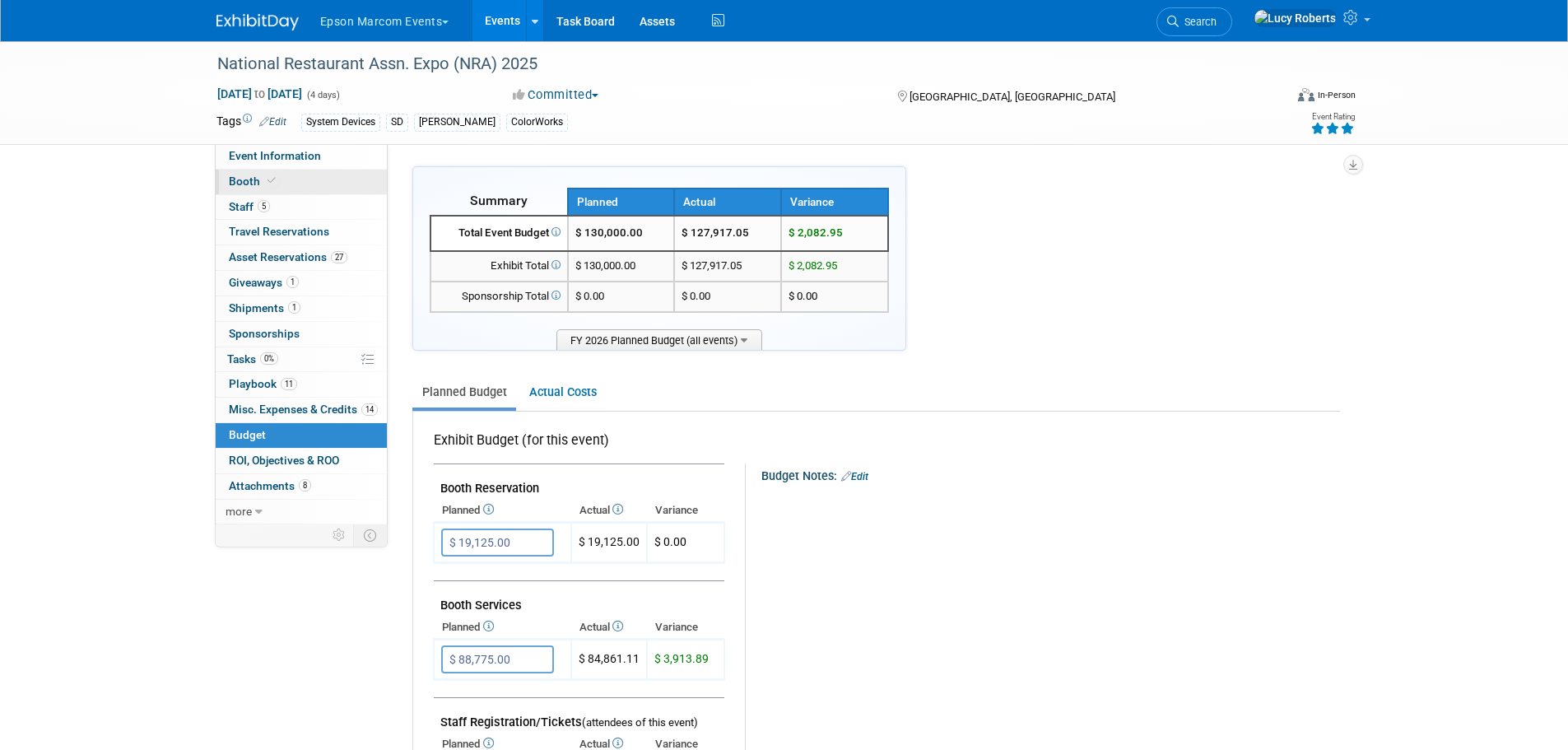 click at bounding box center [272, 180] 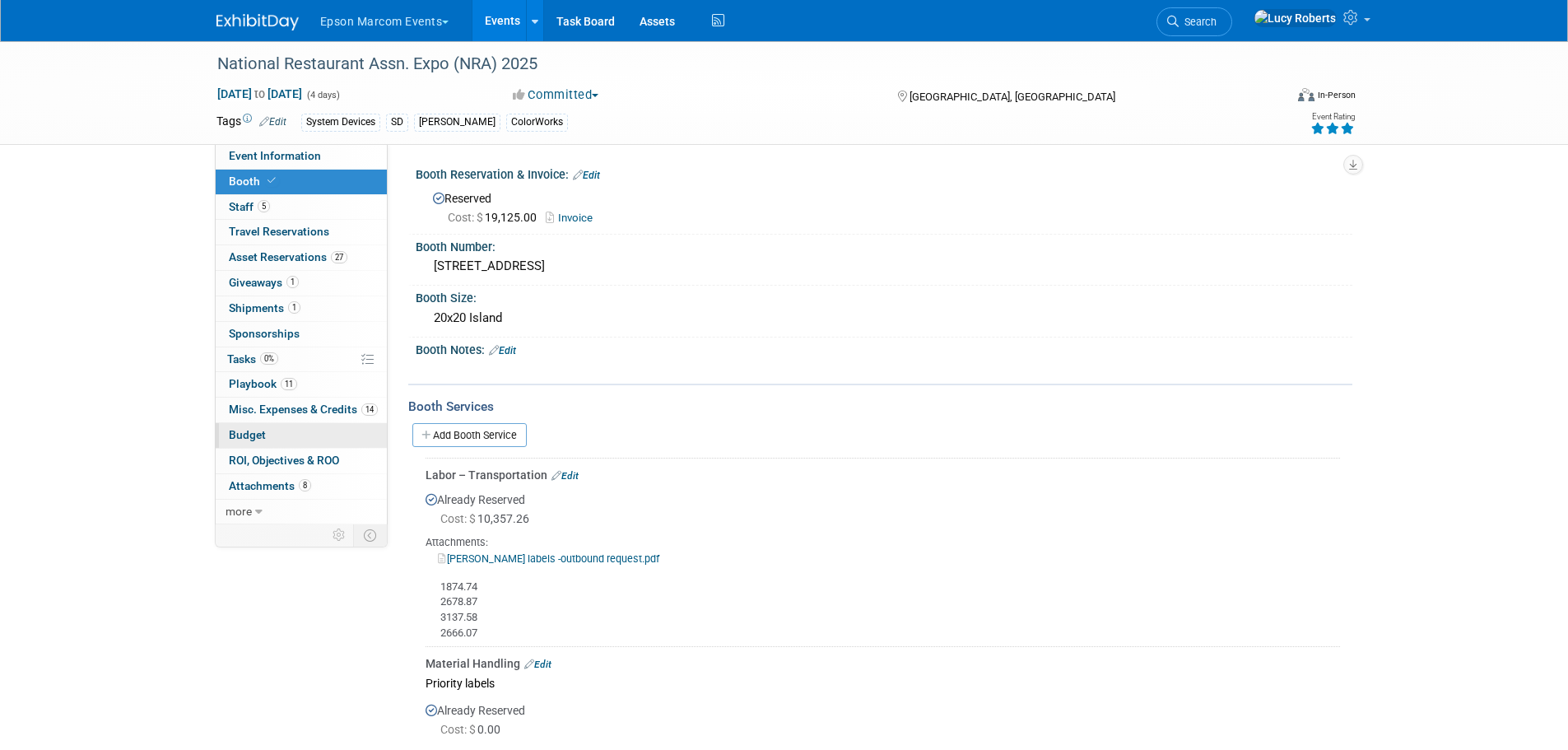 click on "Budget" at bounding box center [247, 435] 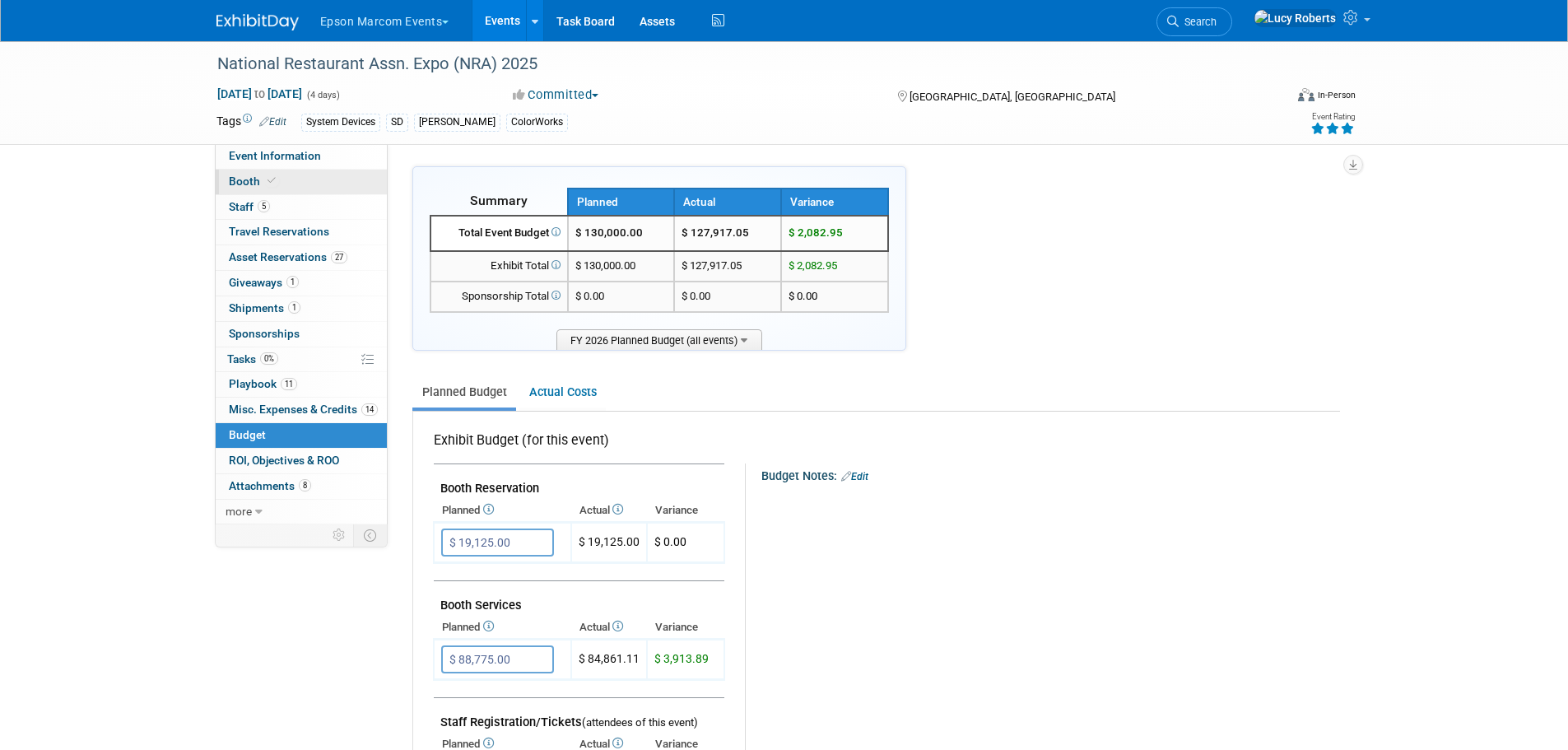click on "Booth" at bounding box center (254, 181) 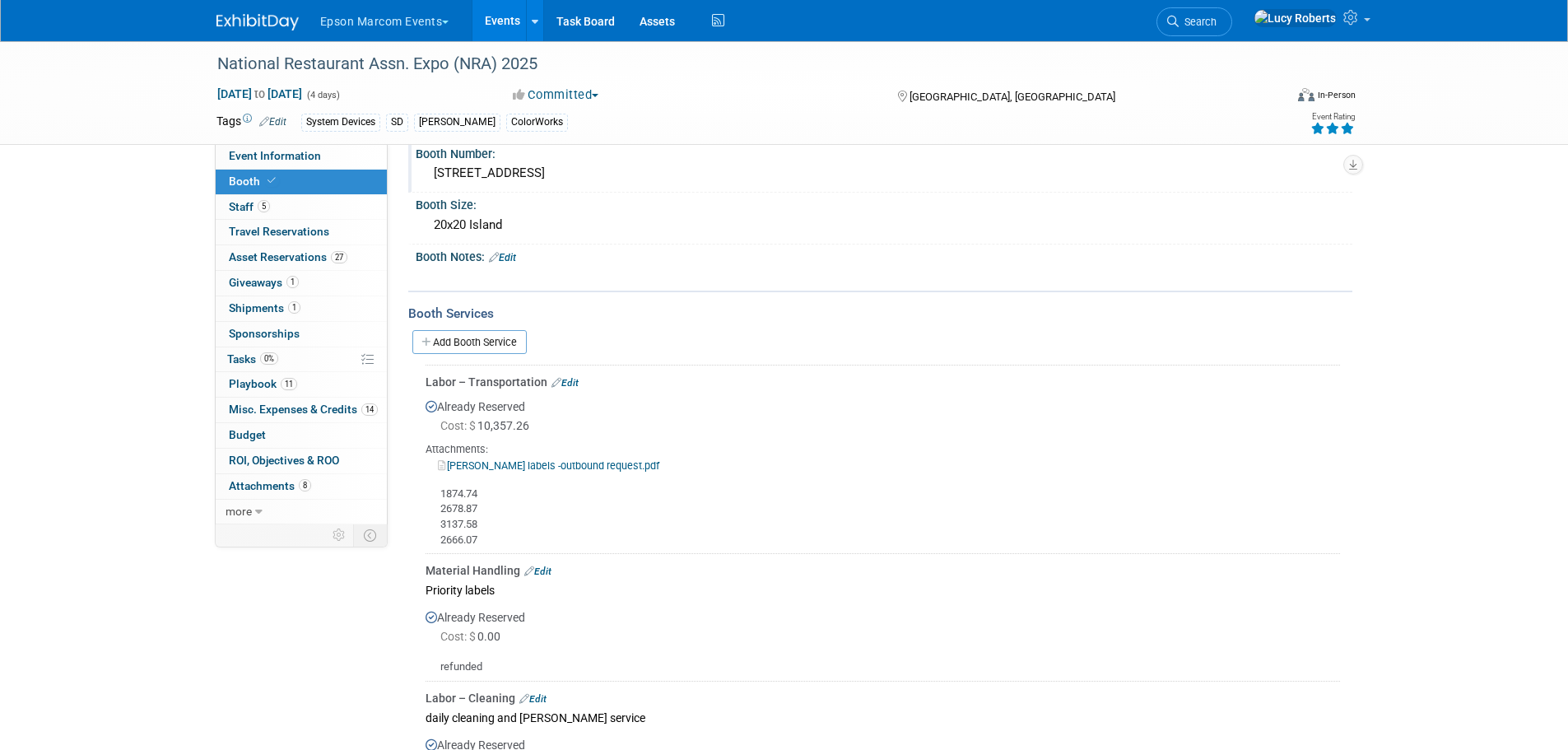 scroll, scrollTop: 0, scrollLeft: 0, axis: both 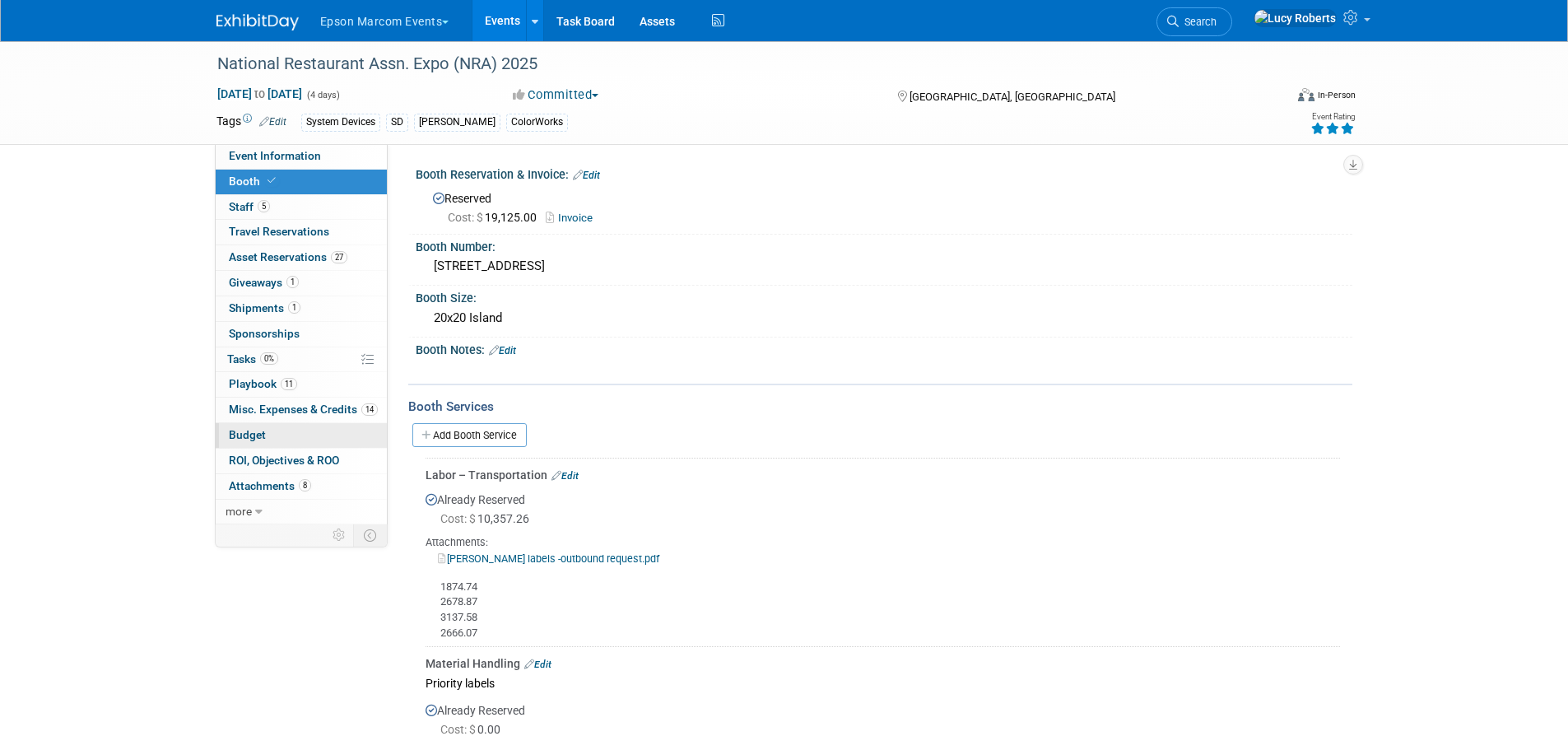 click on "Budget" at bounding box center (301, 436) 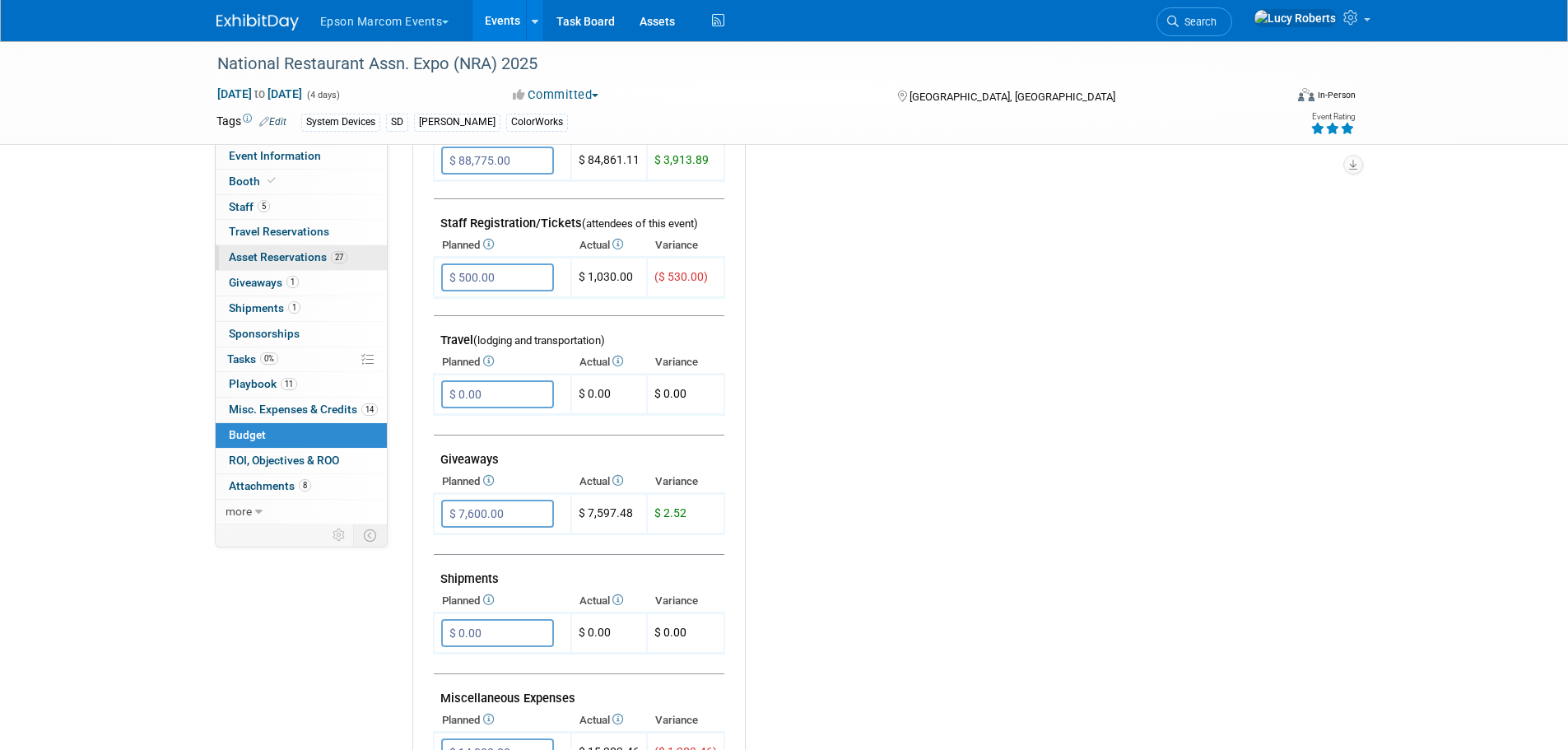 scroll, scrollTop: 576, scrollLeft: 0, axis: vertical 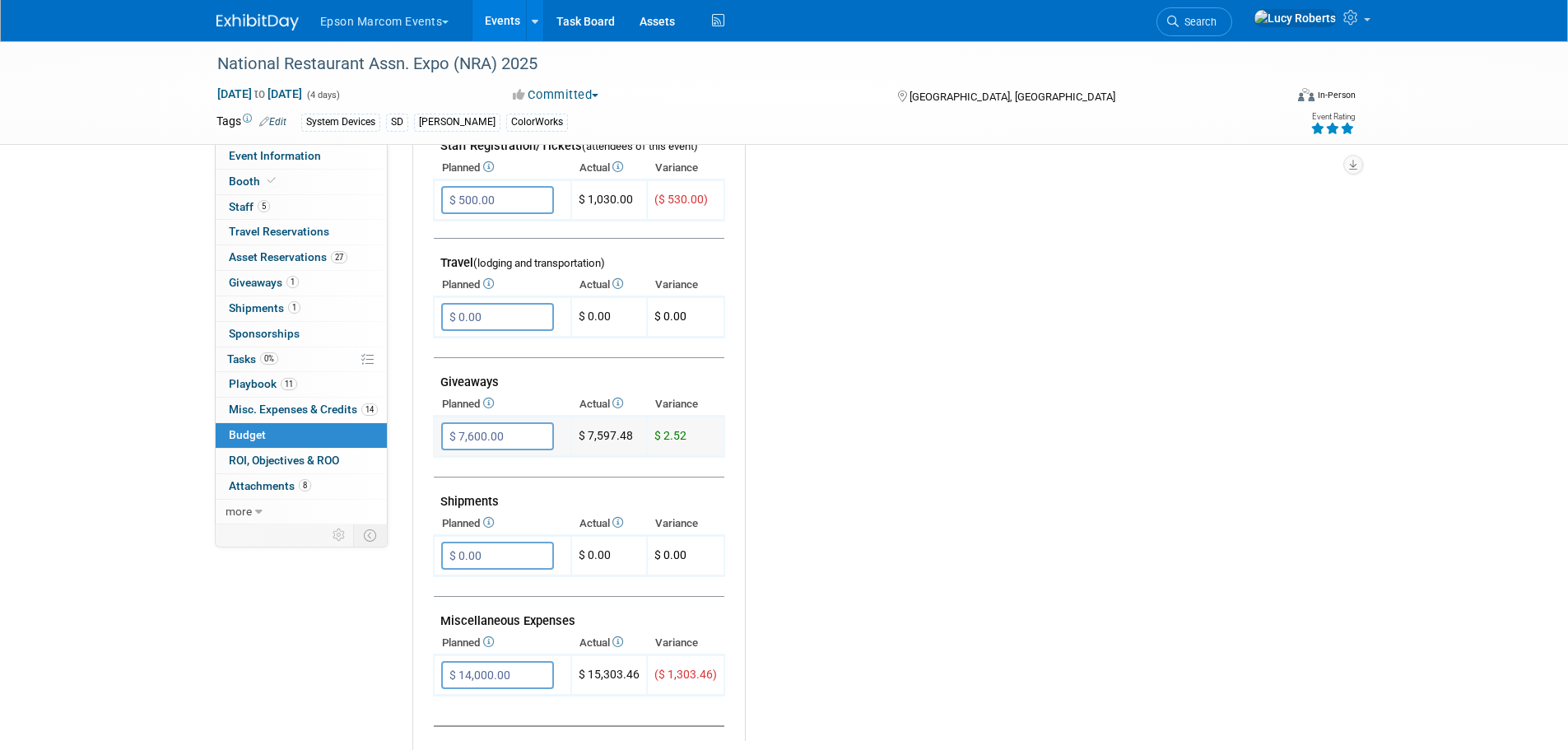 click on "$ 7,600.00" at bounding box center [497, 436] 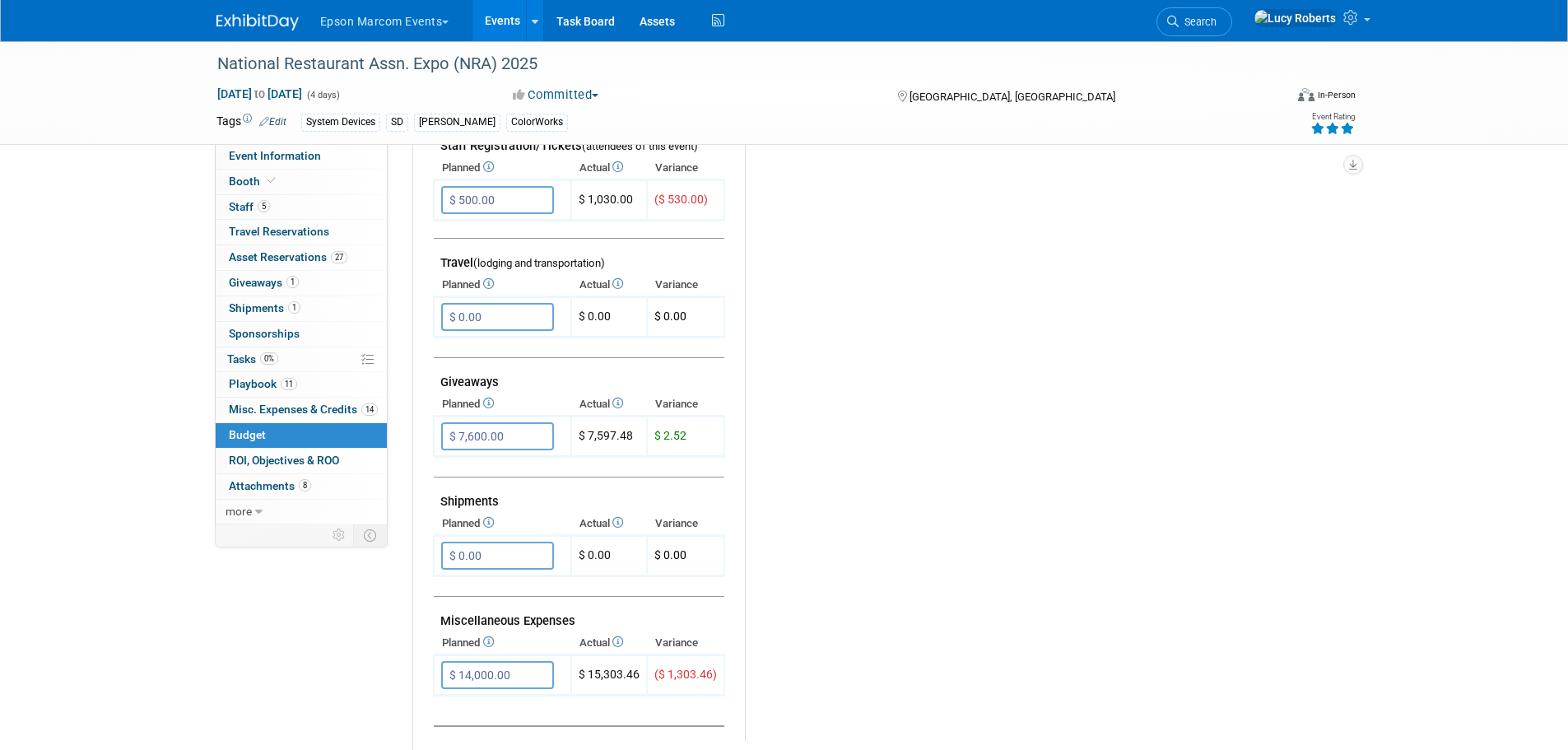 click on "Planned" at bounding box center (502, 404) 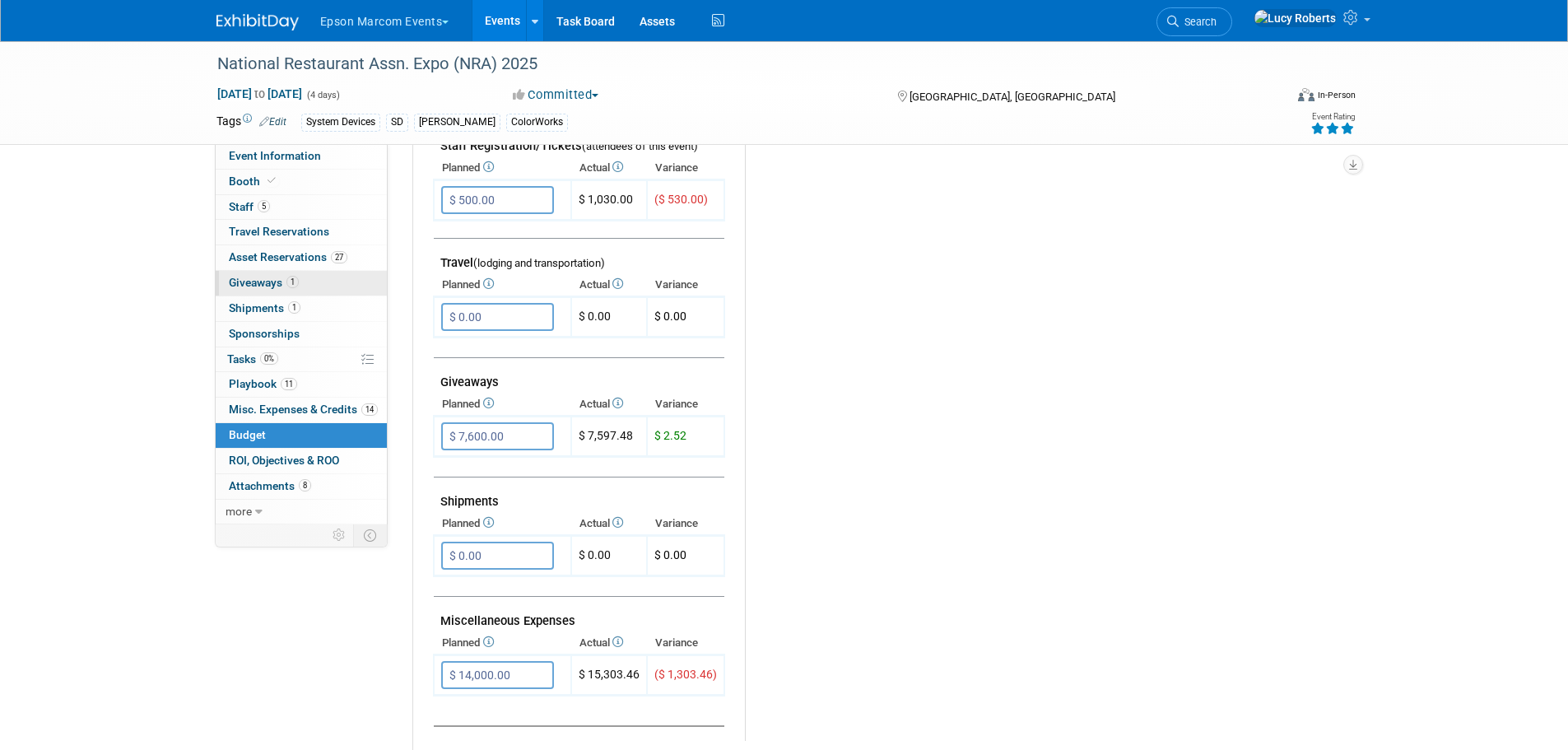 click on "1
Giveaways 1" at bounding box center [301, 283] 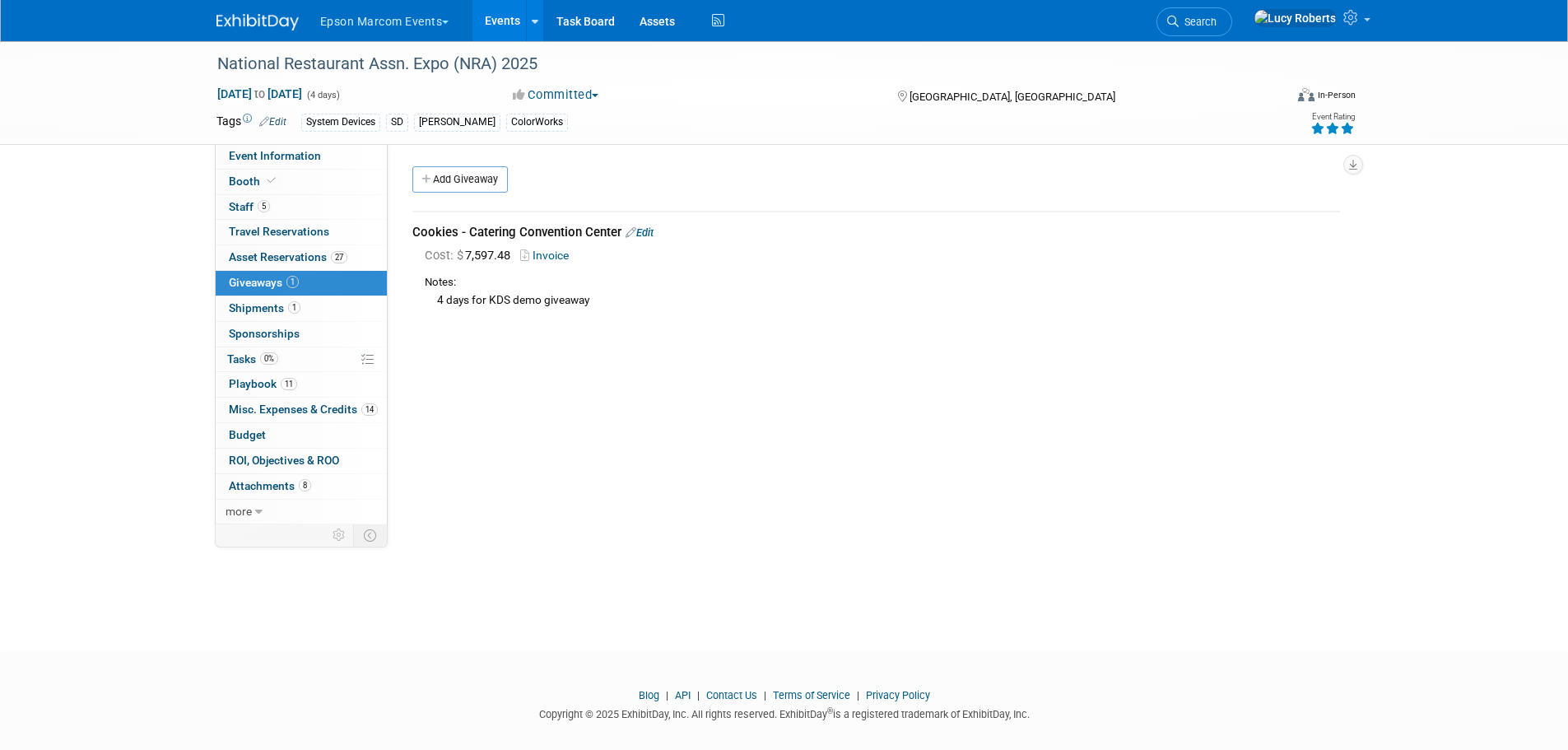 click on "Edit" at bounding box center [640, 232] 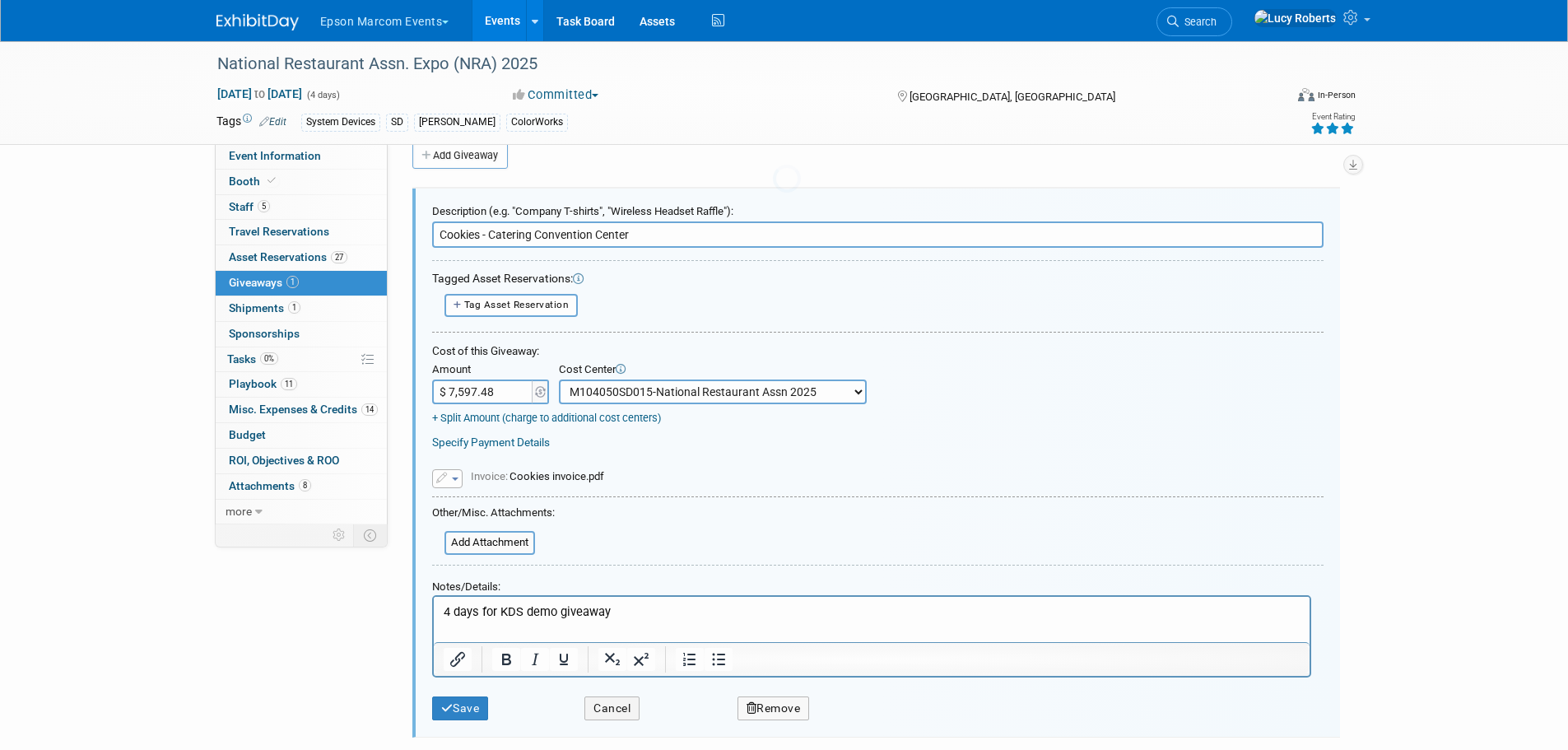 scroll, scrollTop: 25, scrollLeft: 0, axis: vertical 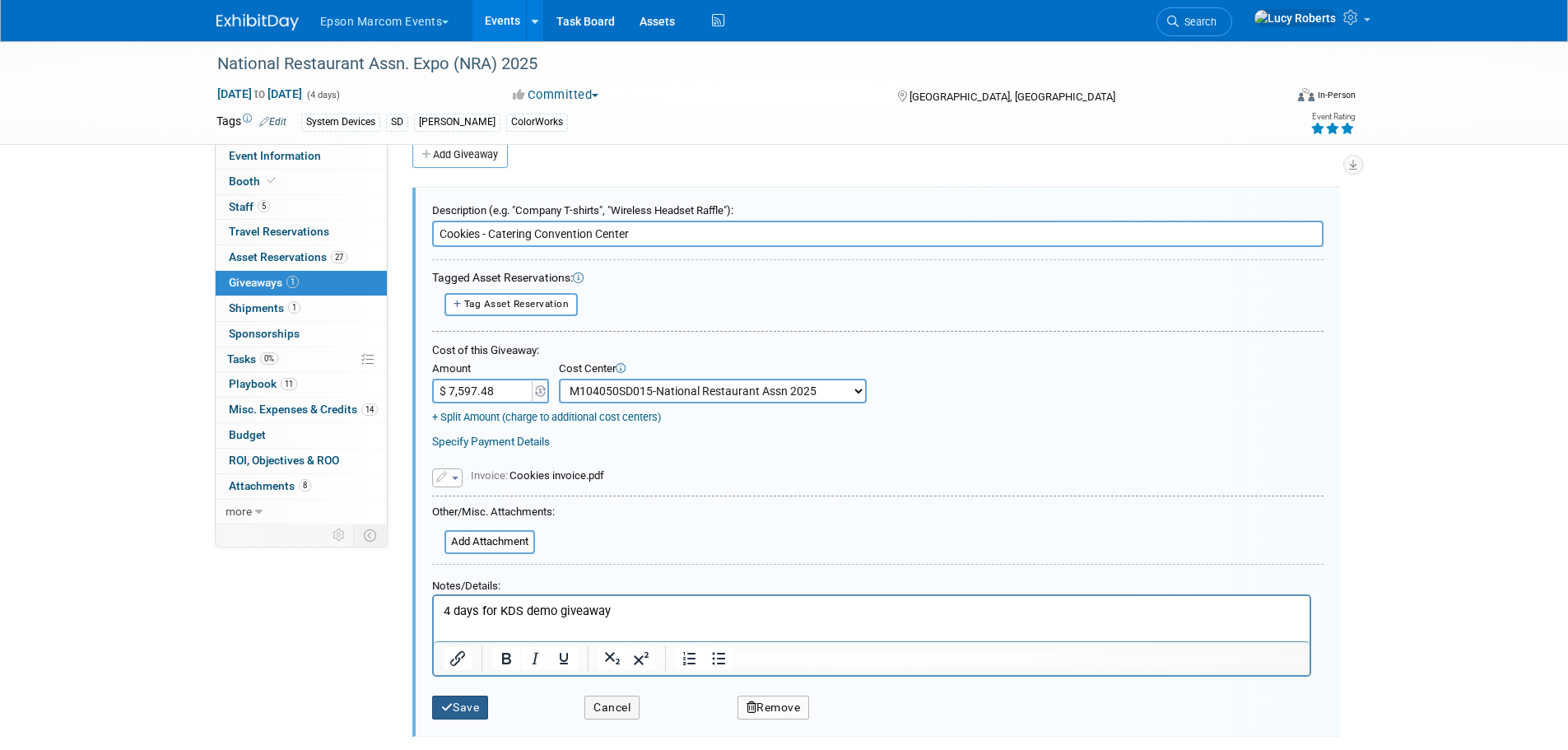 click on "Save" at bounding box center [460, 707] 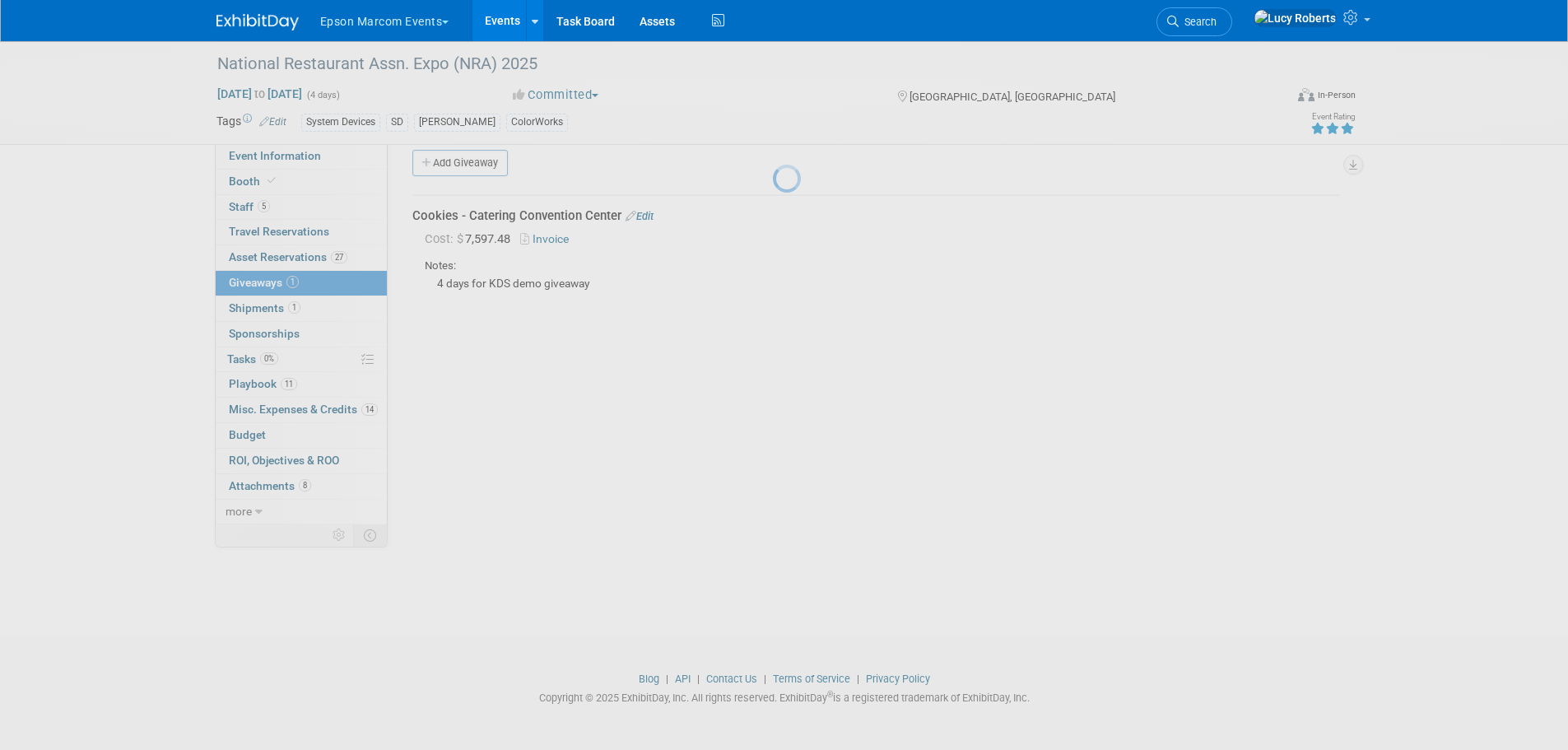 scroll, scrollTop: 16, scrollLeft: 0, axis: vertical 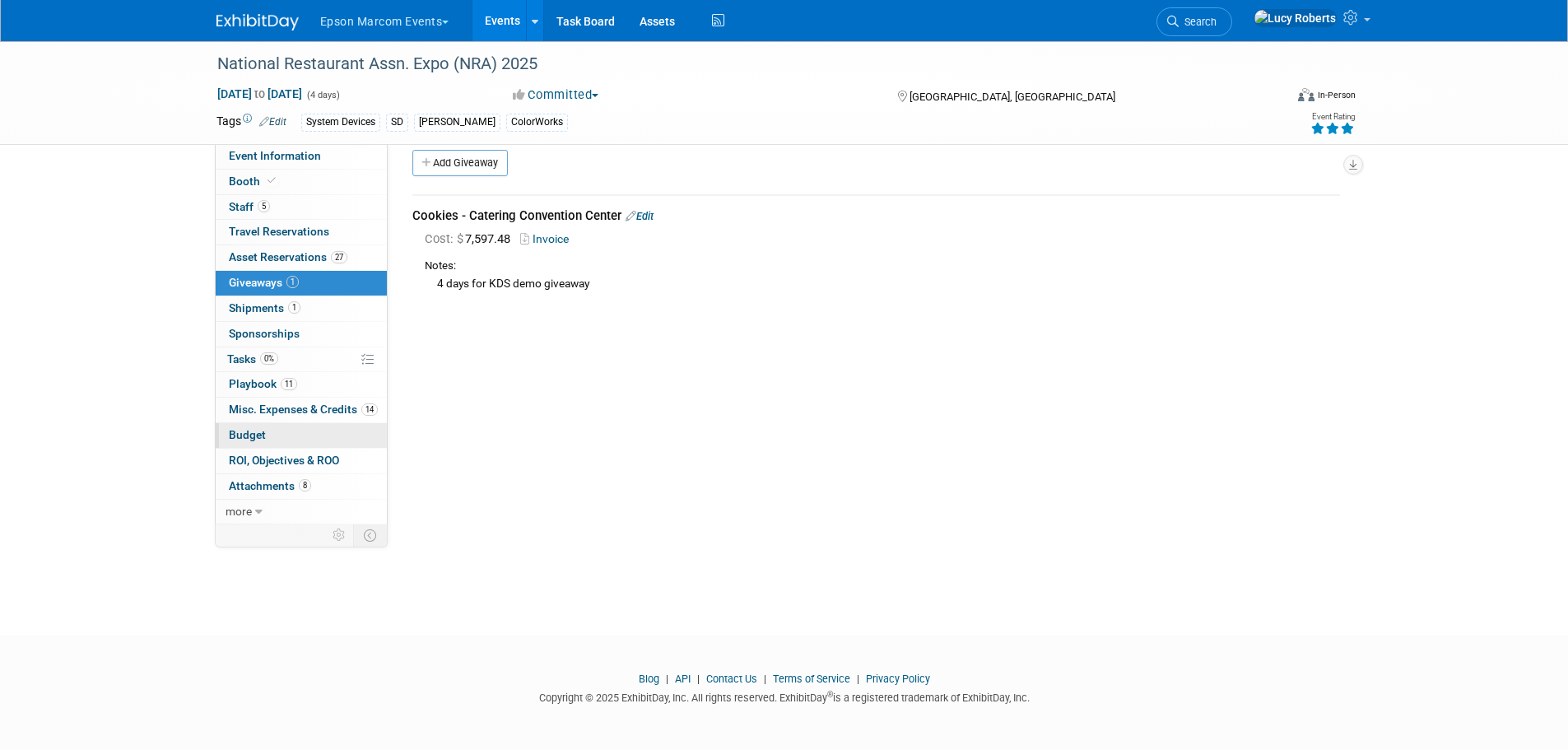 click on "Budget" at bounding box center [301, 436] 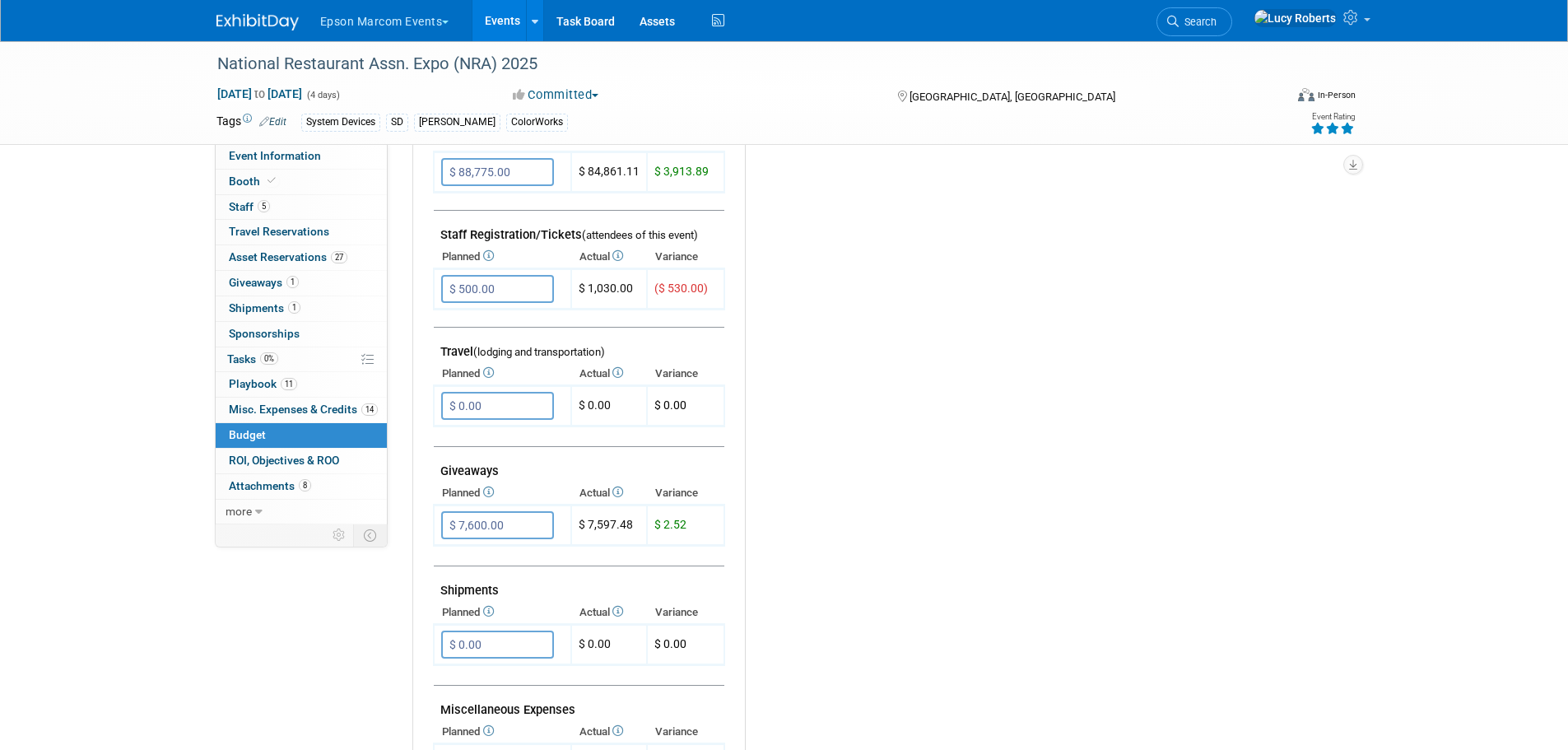 scroll, scrollTop: 494, scrollLeft: 0, axis: vertical 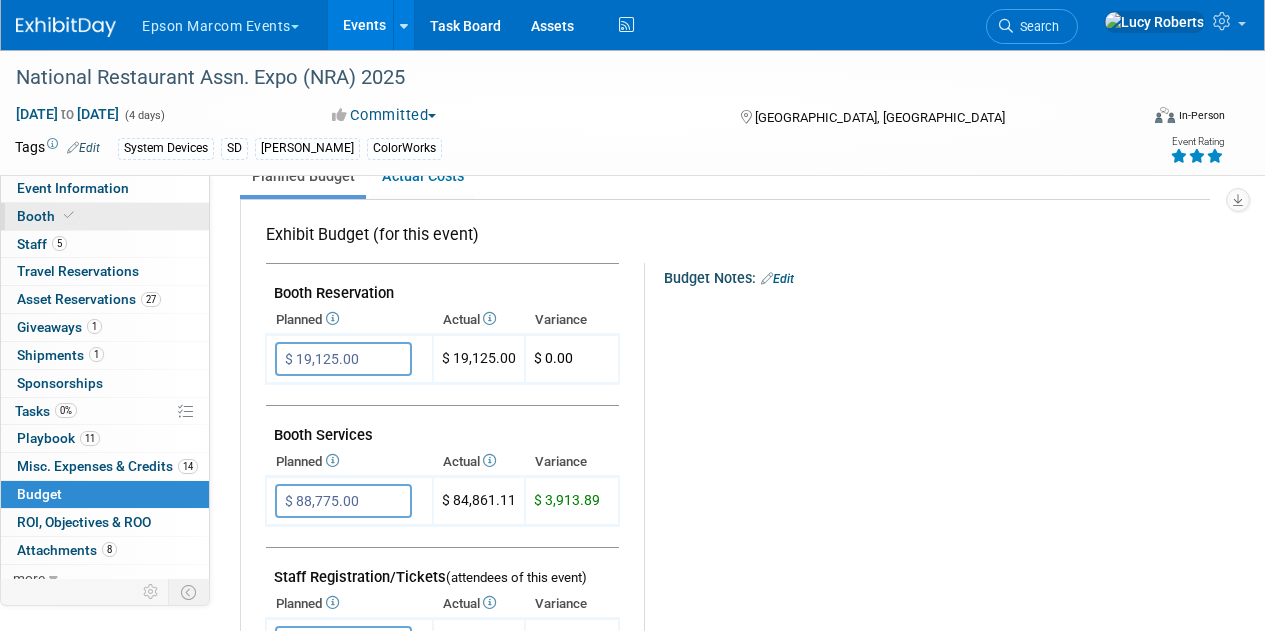 click on "Booth" at bounding box center (47, 216) 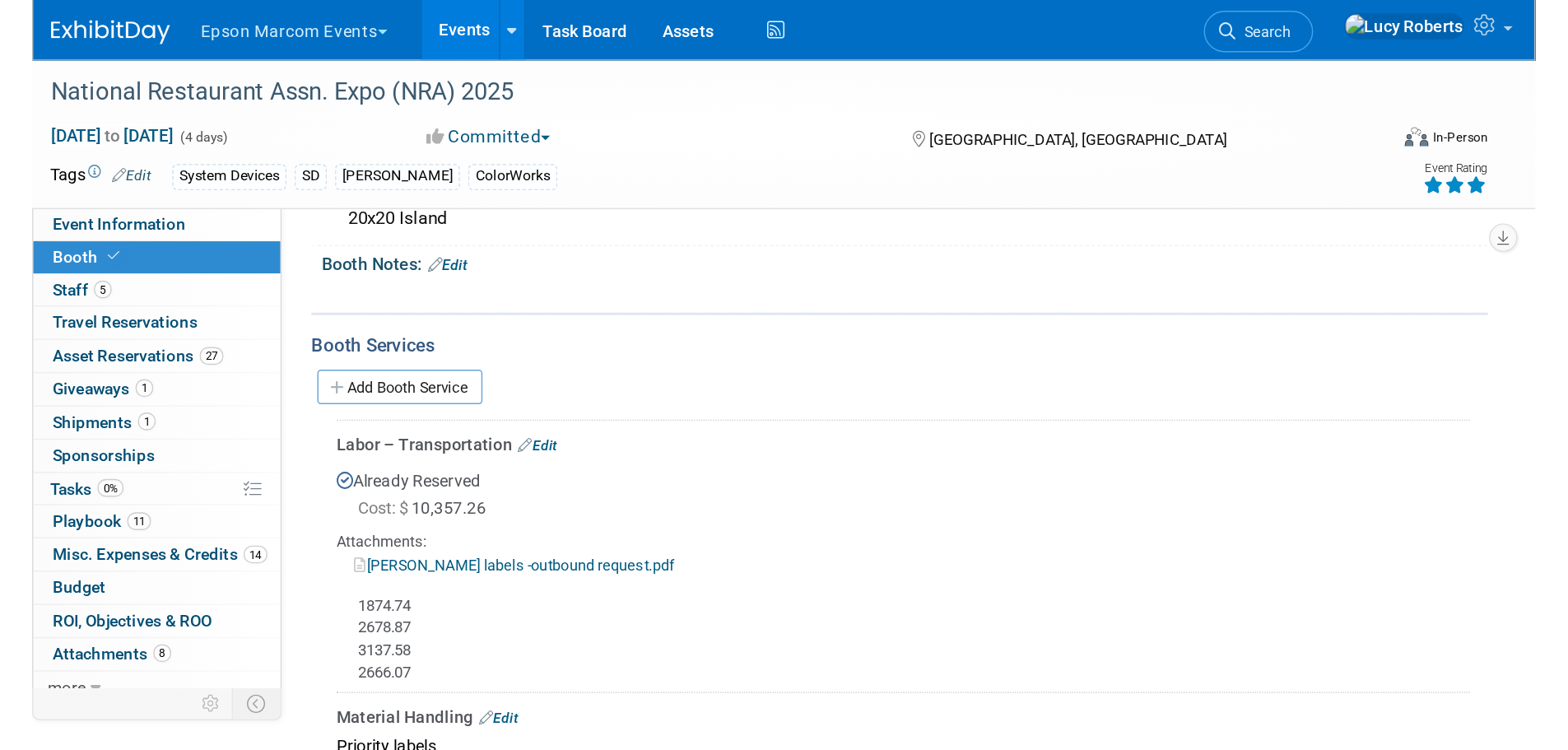 scroll, scrollTop: 165, scrollLeft: 0, axis: vertical 